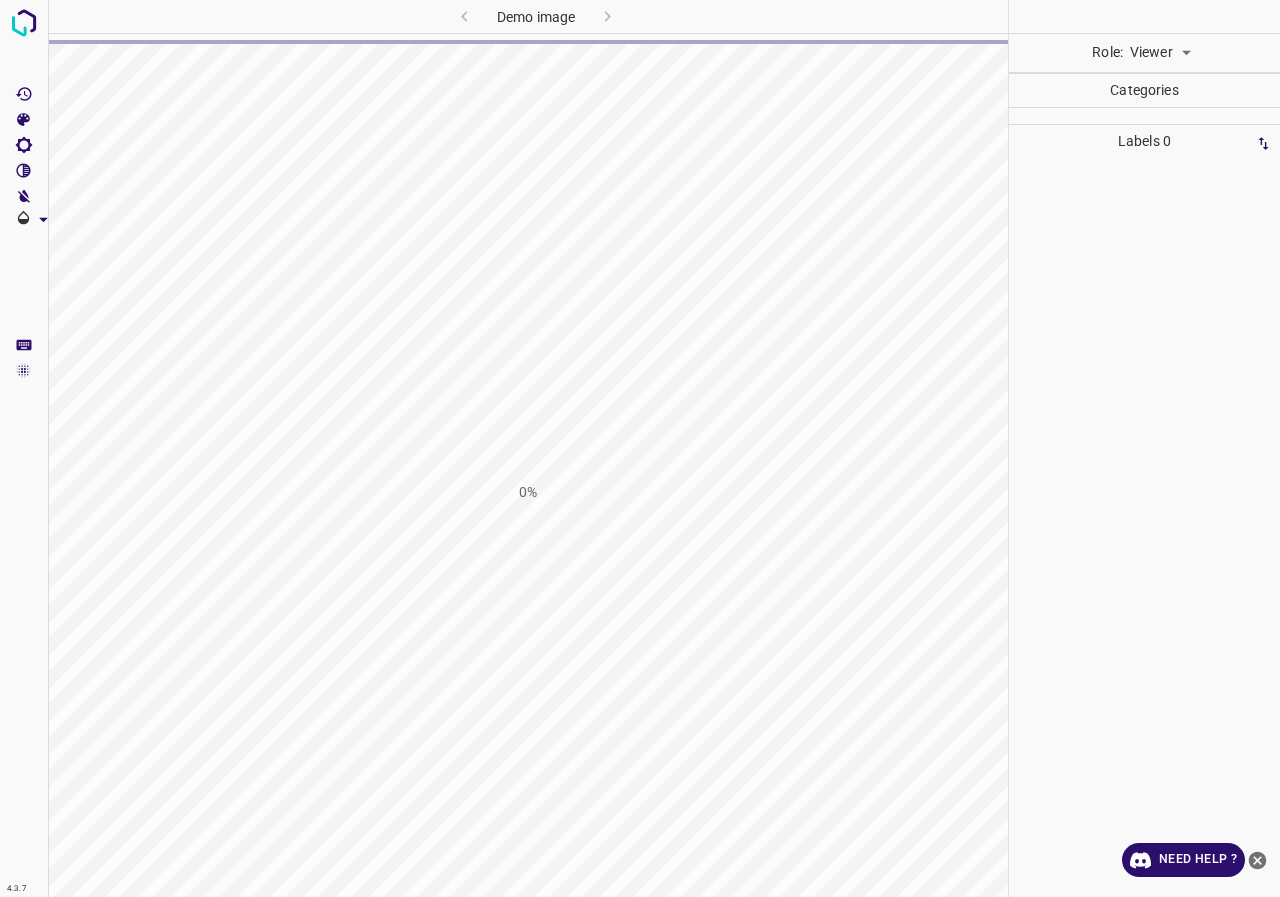 scroll, scrollTop: 0, scrollLeft: 0, axis: both 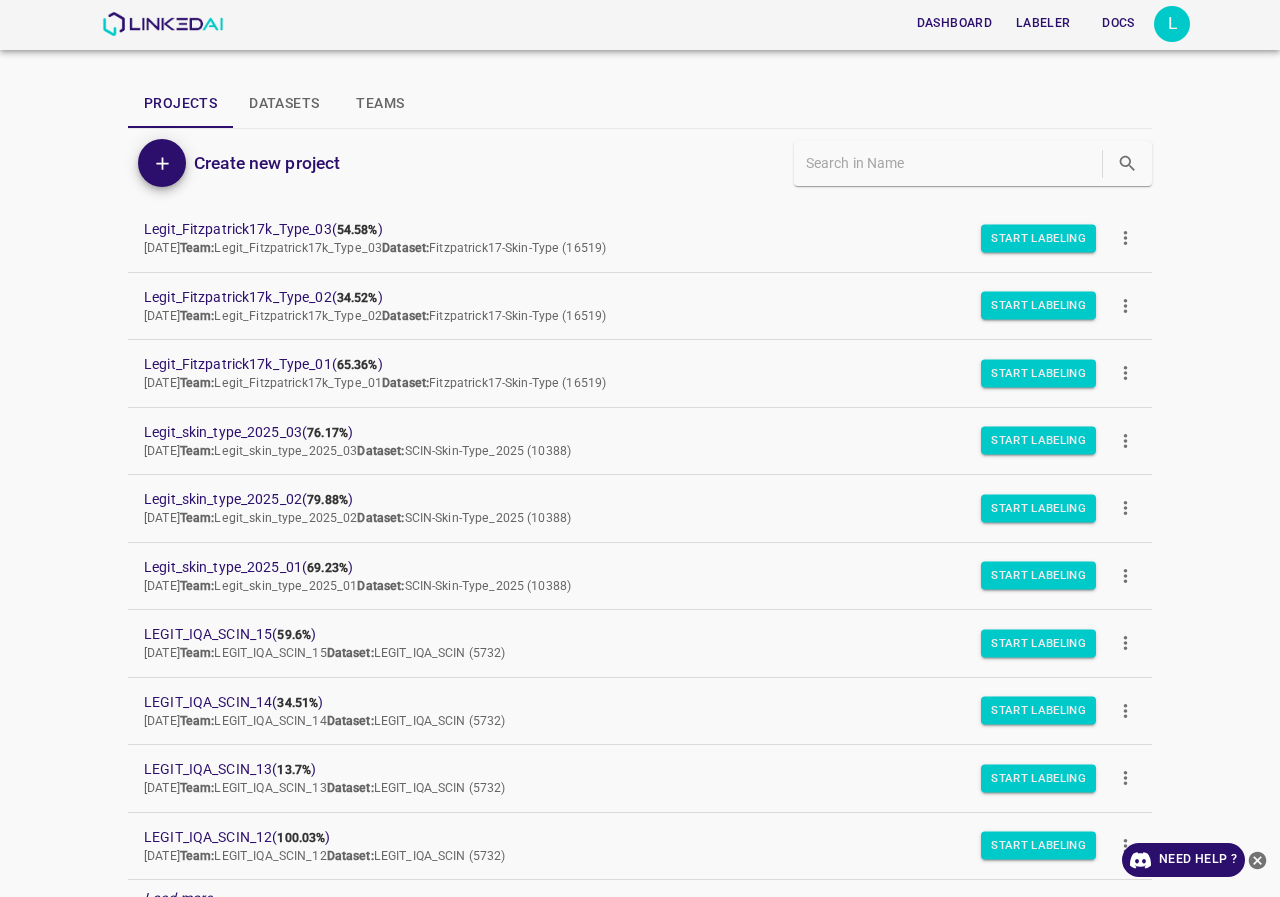 click on "Datasets" at bounding box center [284, 104] 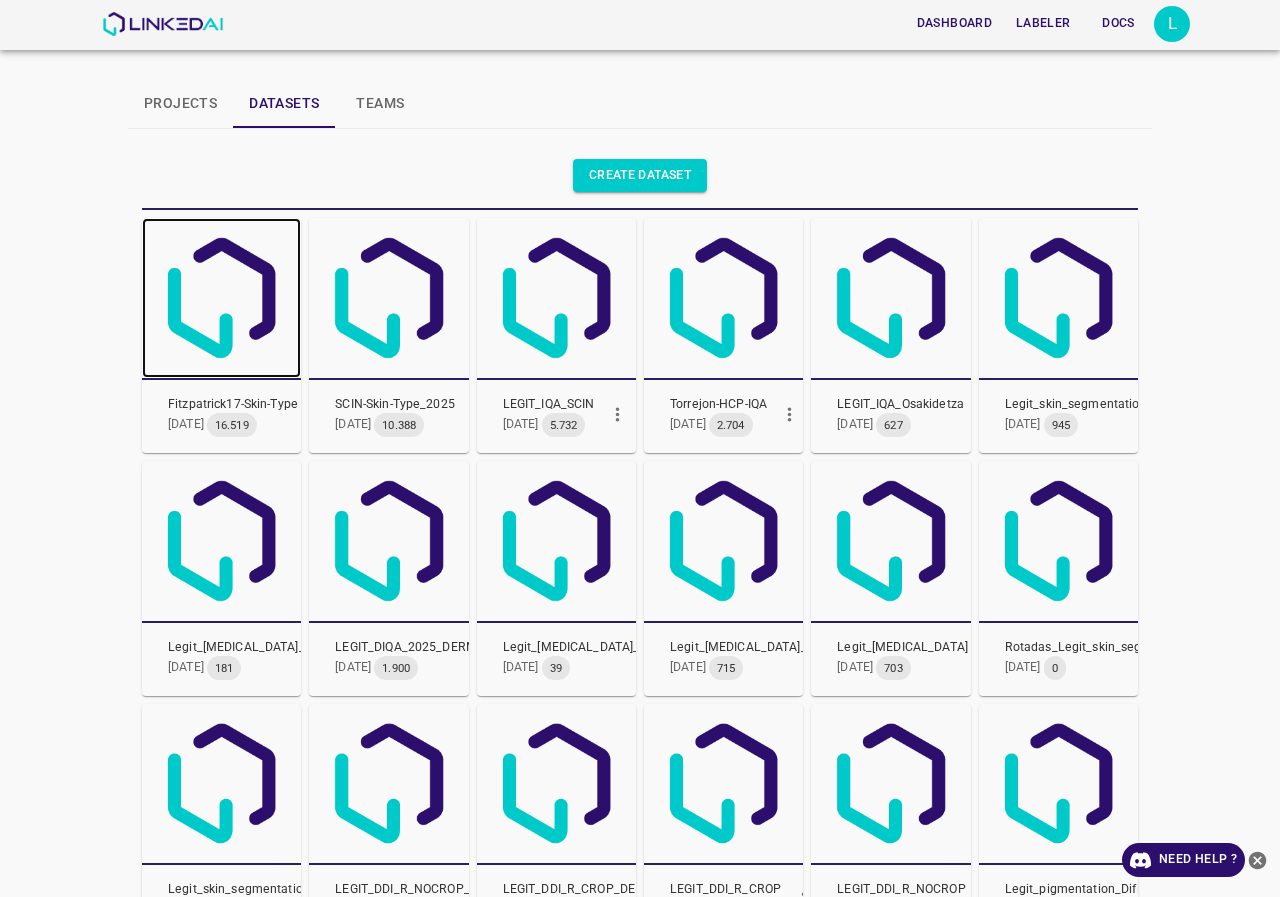 click at bounding box center [221, 297] 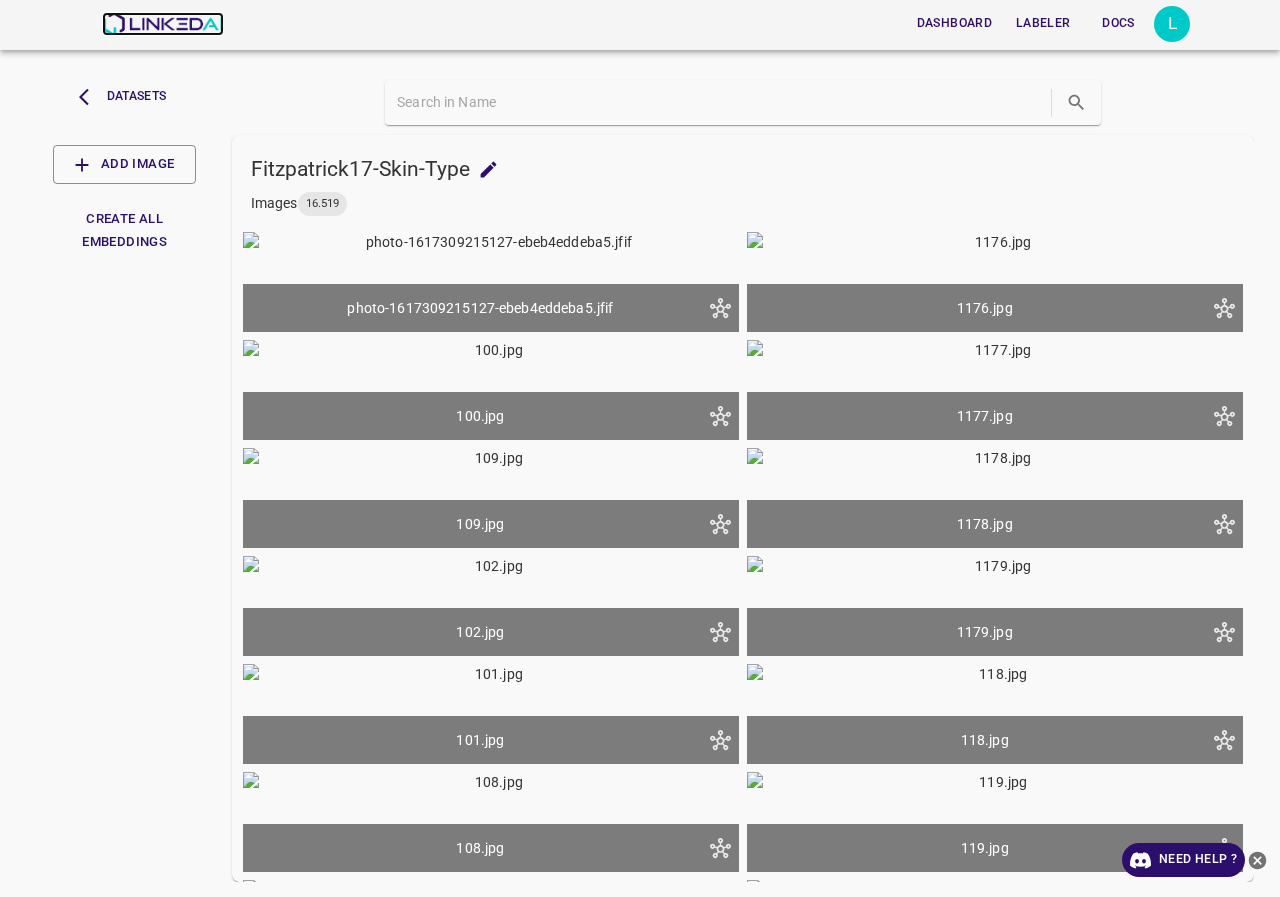 click at bounding box center [162, 24] 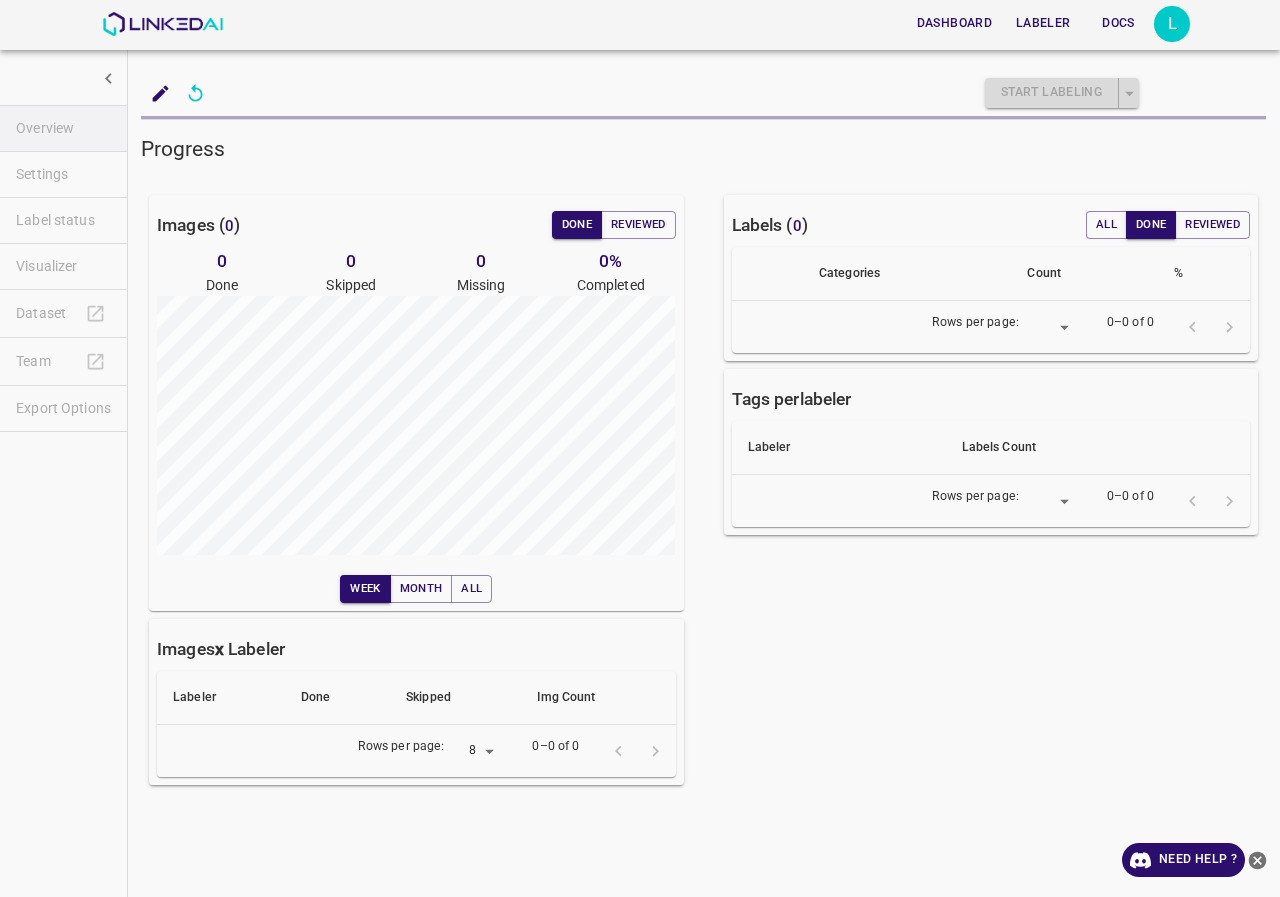 scroll, scrollTop: 0, scrollLeft: 0, axis: both 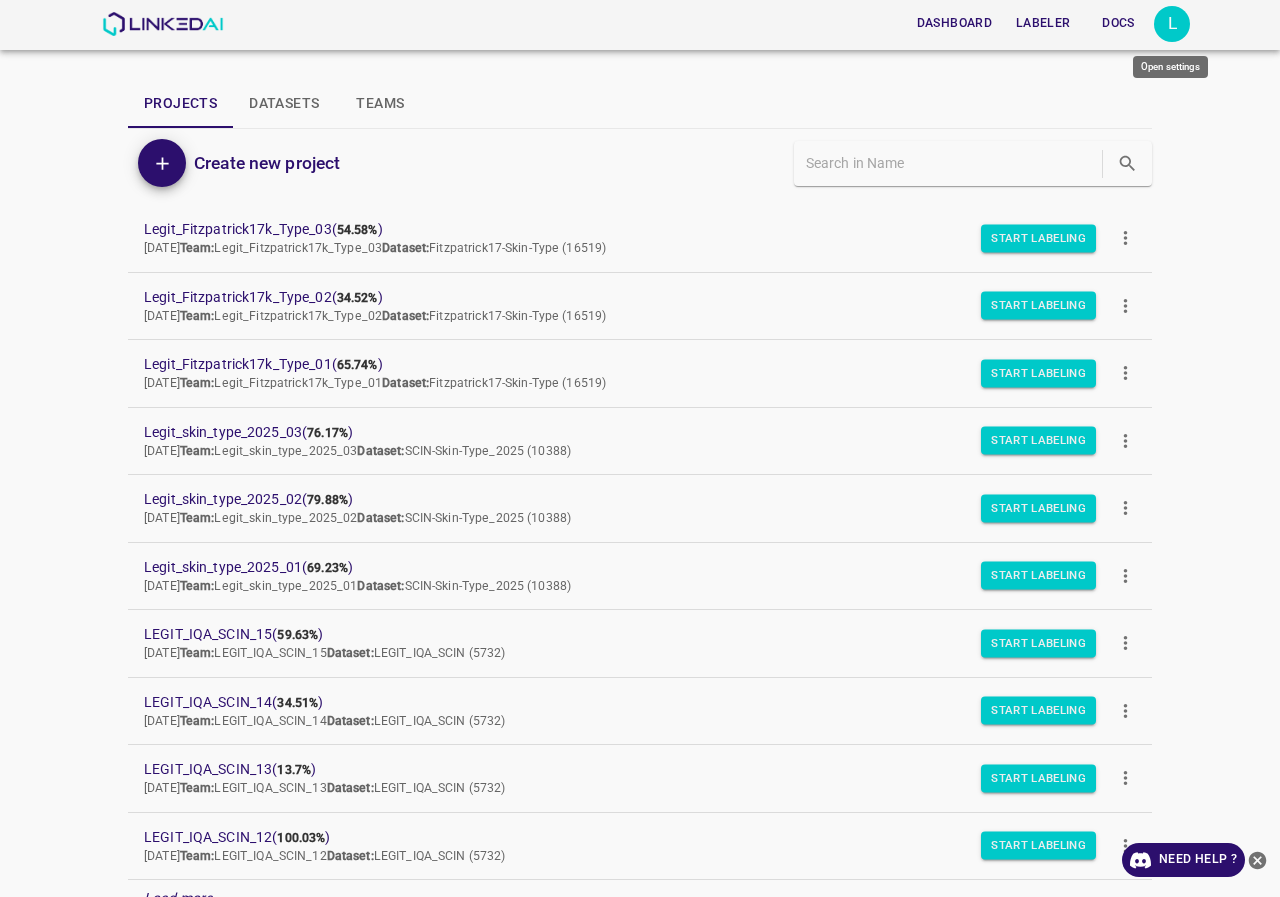 click on "L" at bounding box center [1172, 24] 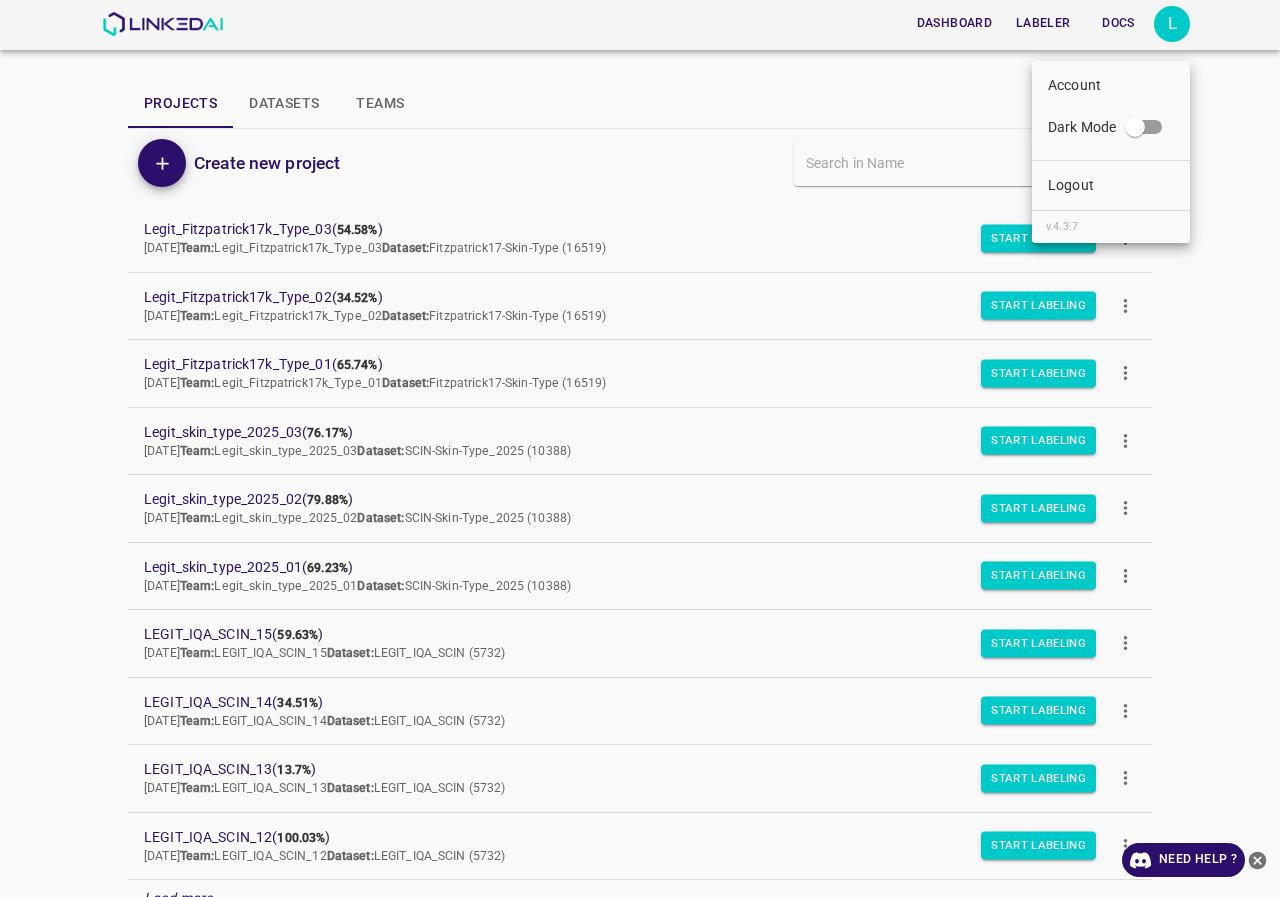 click on "Logout" at bounding box center (1111, 185) 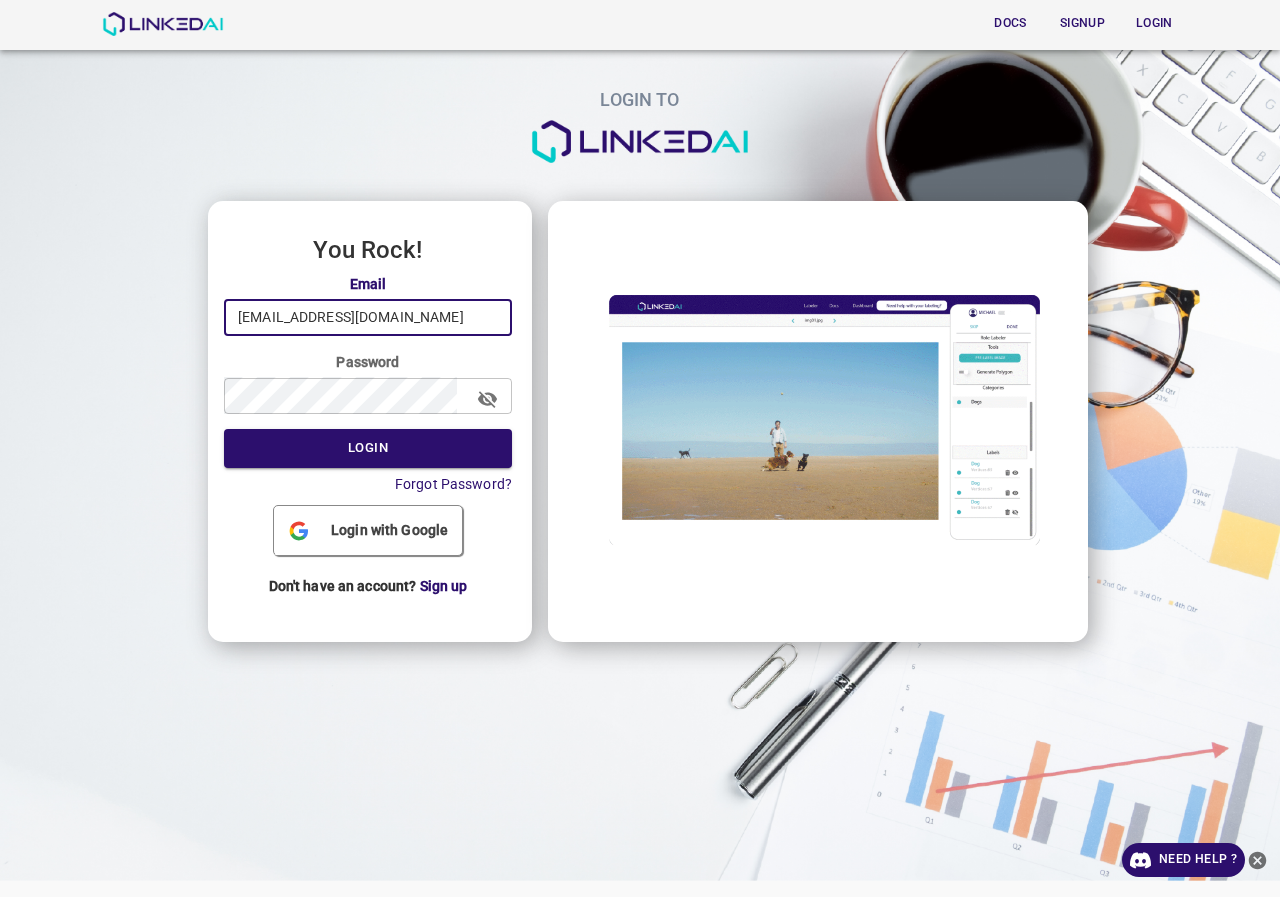 click on "legit@linkedai.co" at bounding box center [368, 317] 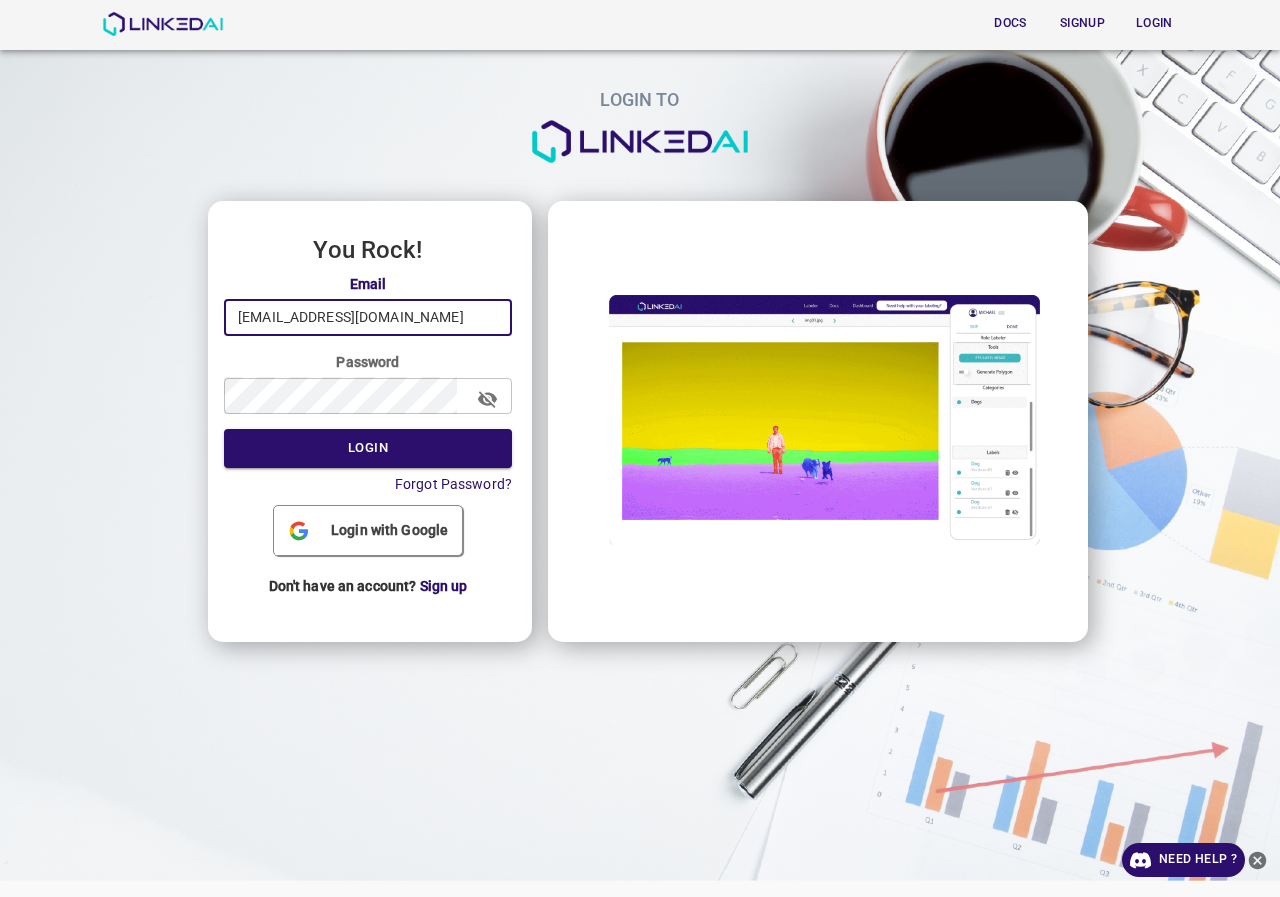 click on "legit@linkedai.co" at bounding box center [368, 317] 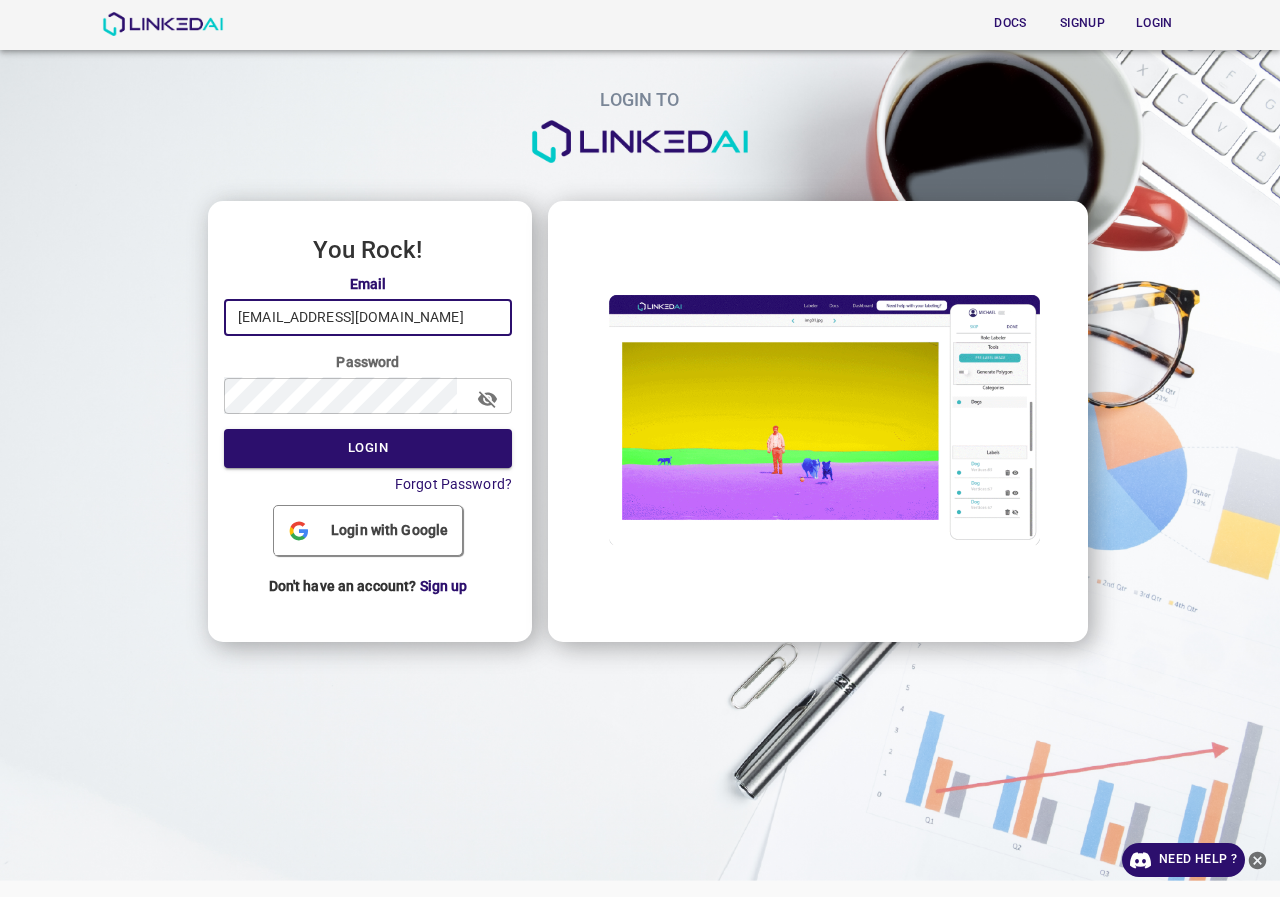 type on "admin@linkedai.co" 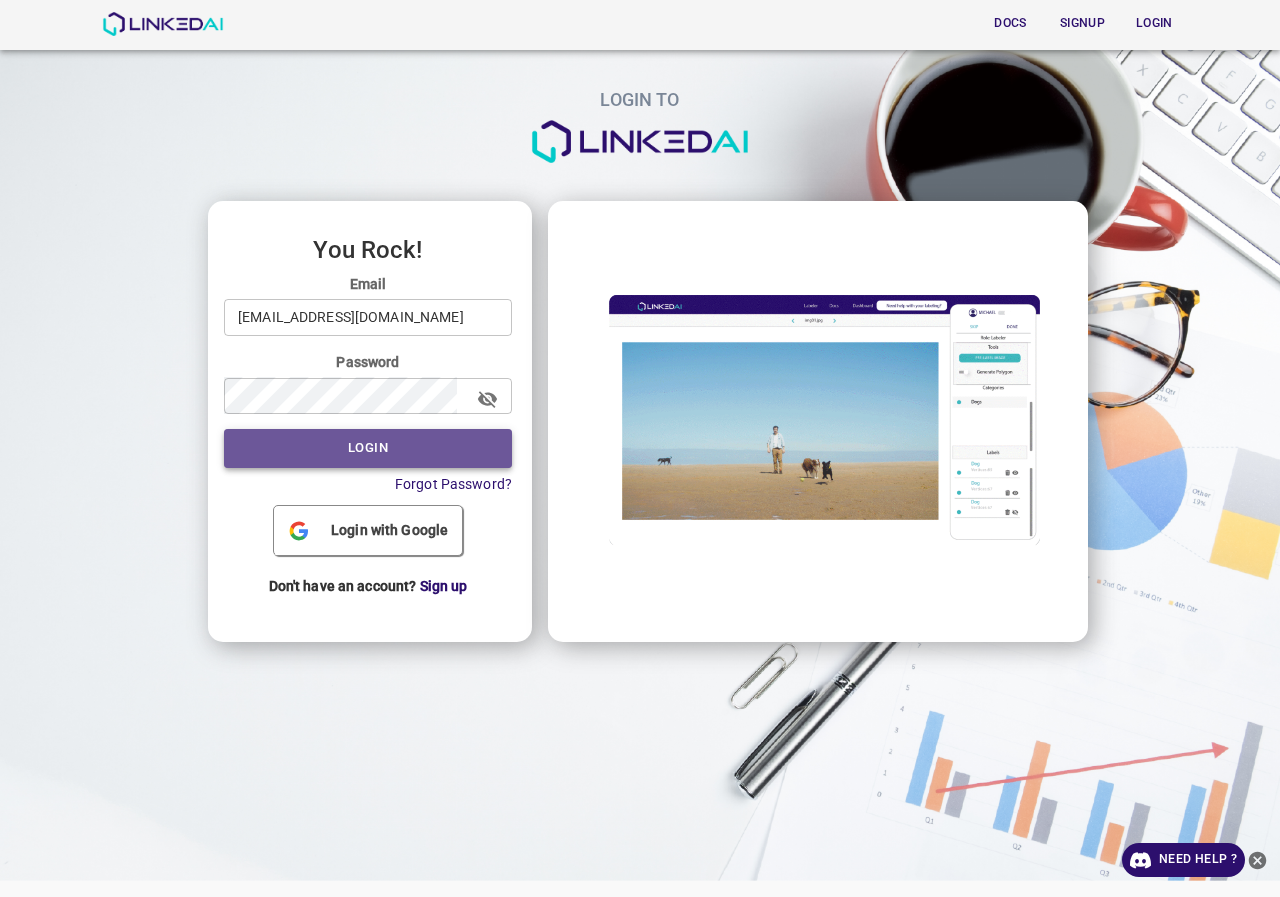 click on "Login" at bounding box center (368, 448) 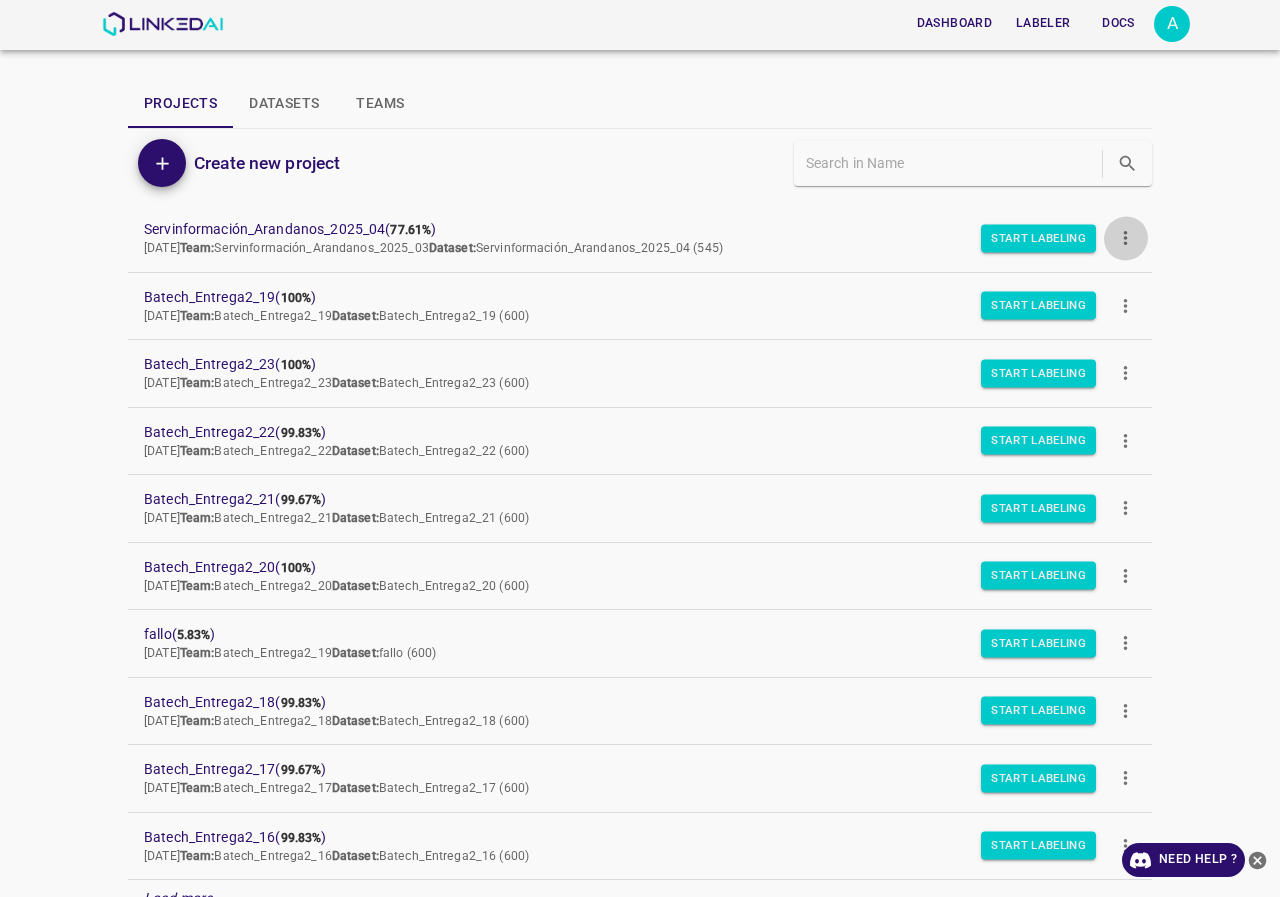 click 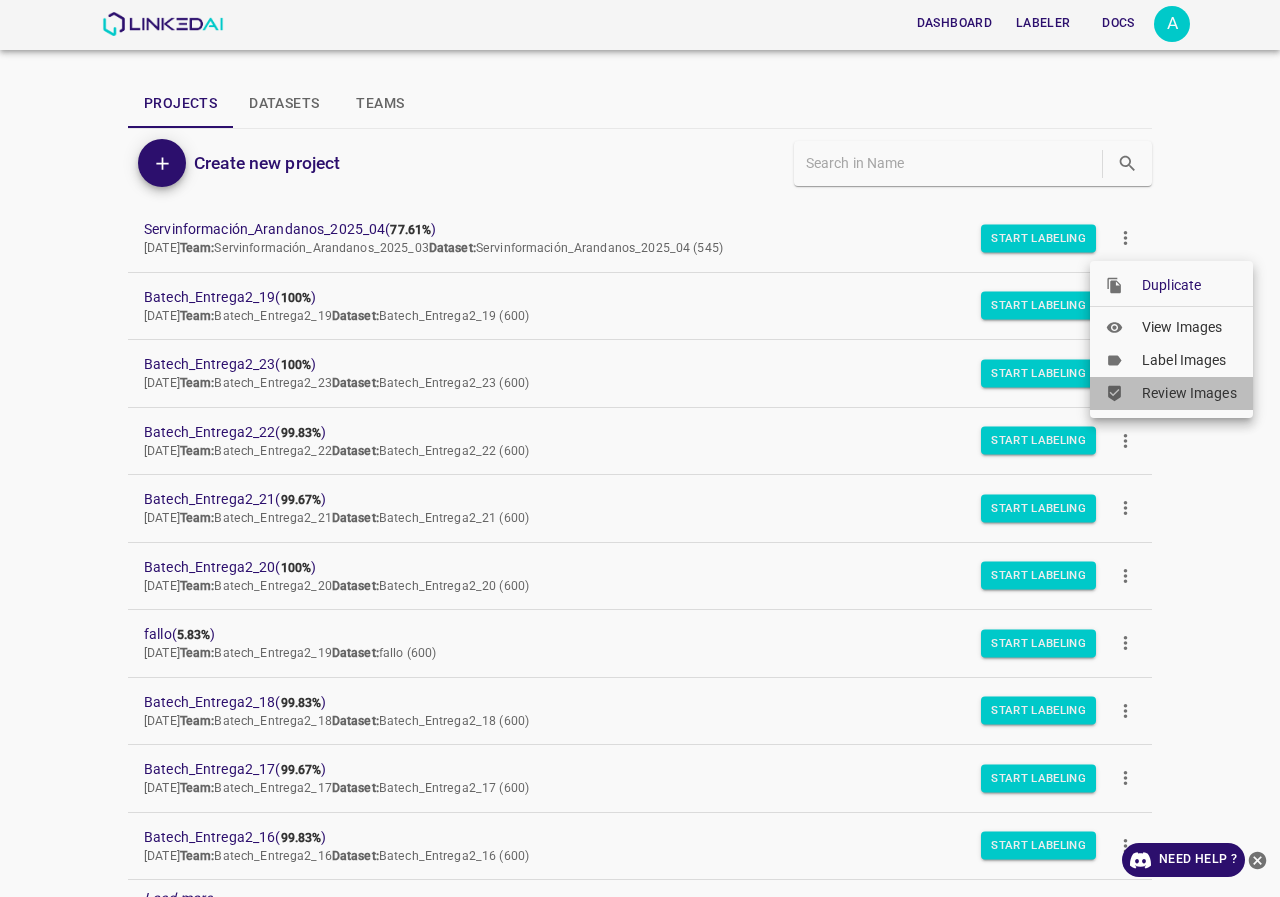 click on "Review Images" at bounding box center (1189, 393) 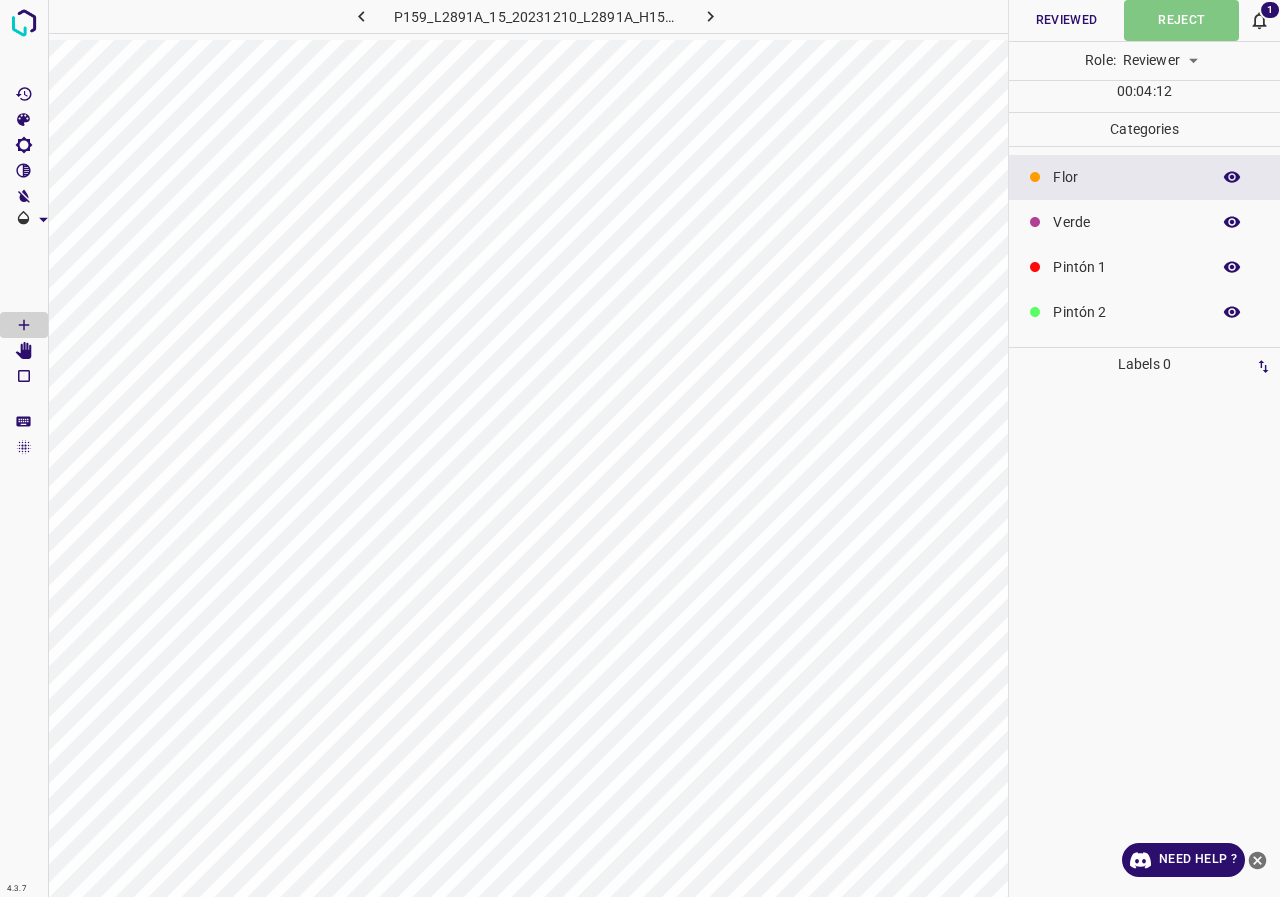 click 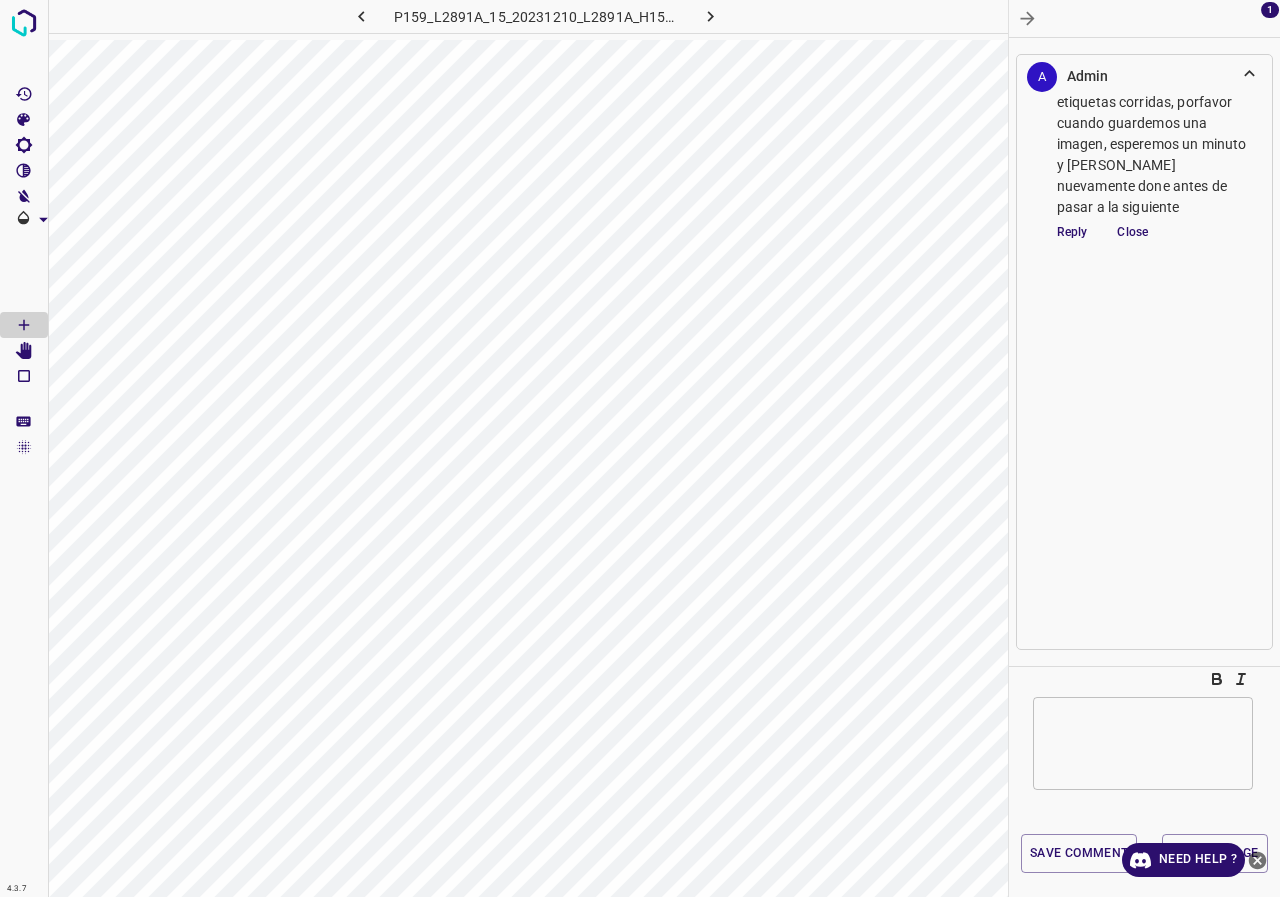 click at bounding box center (1144, 18) 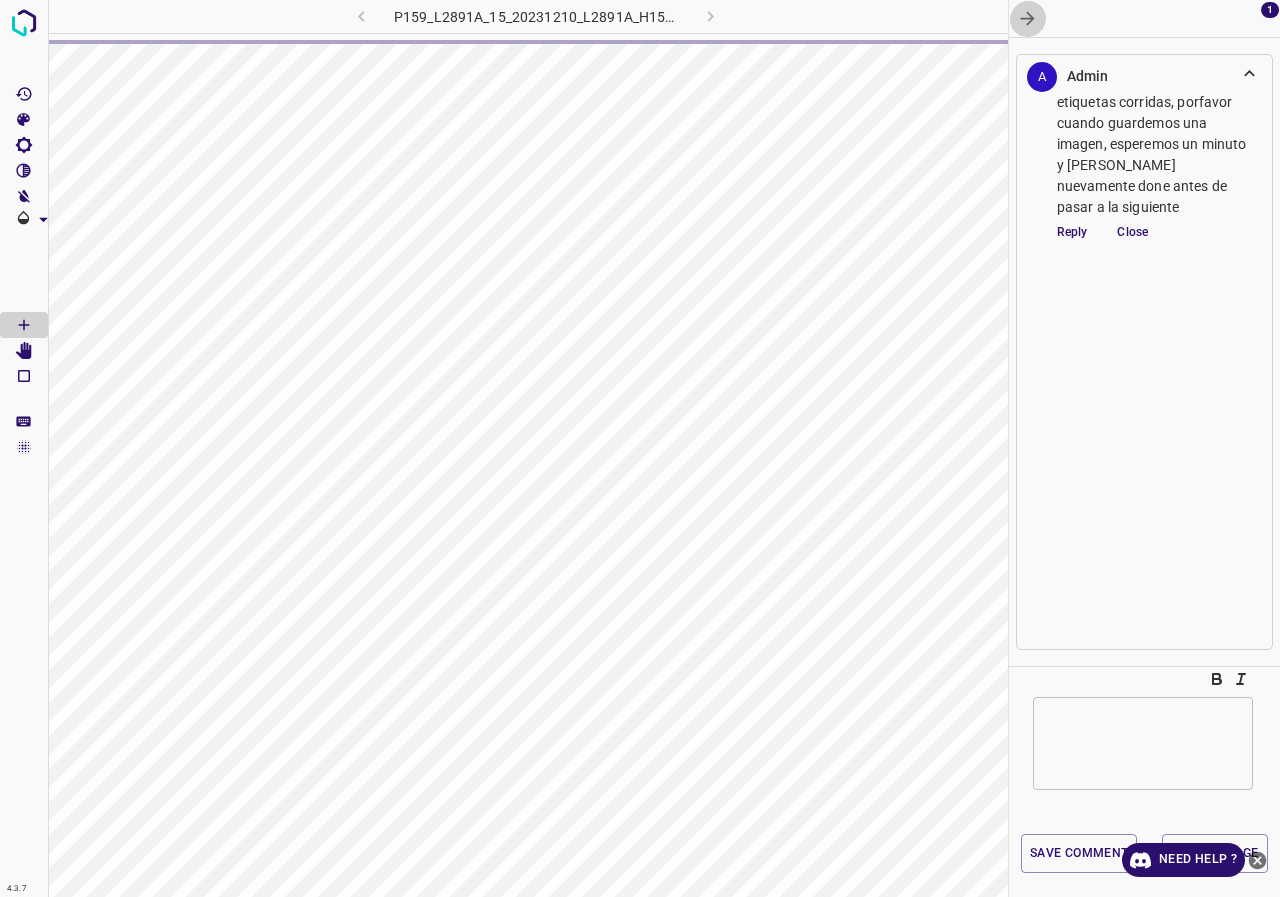 click 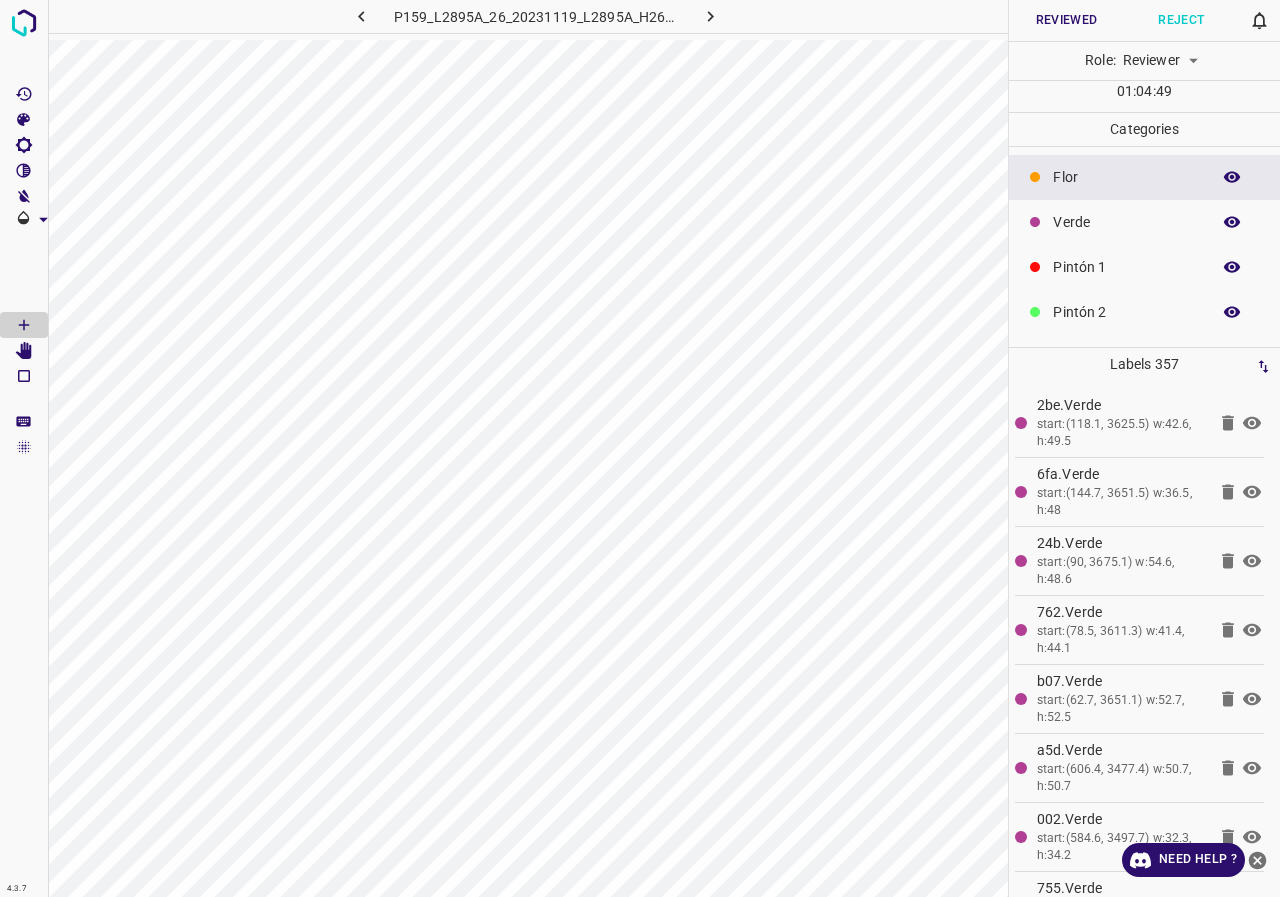 click at bounding box center (1035, 222) 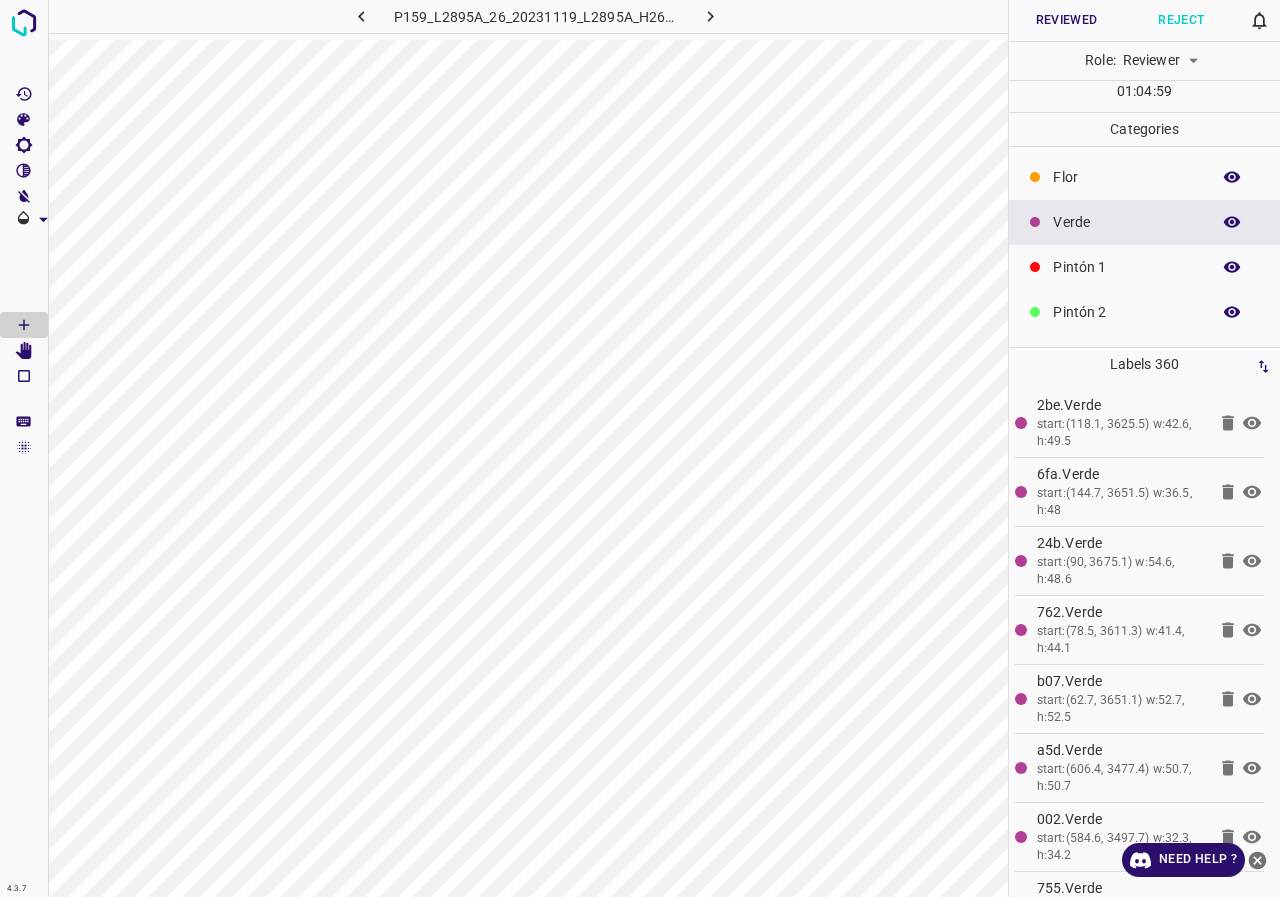 click on "Verde" at bounding box center [1126, 222] 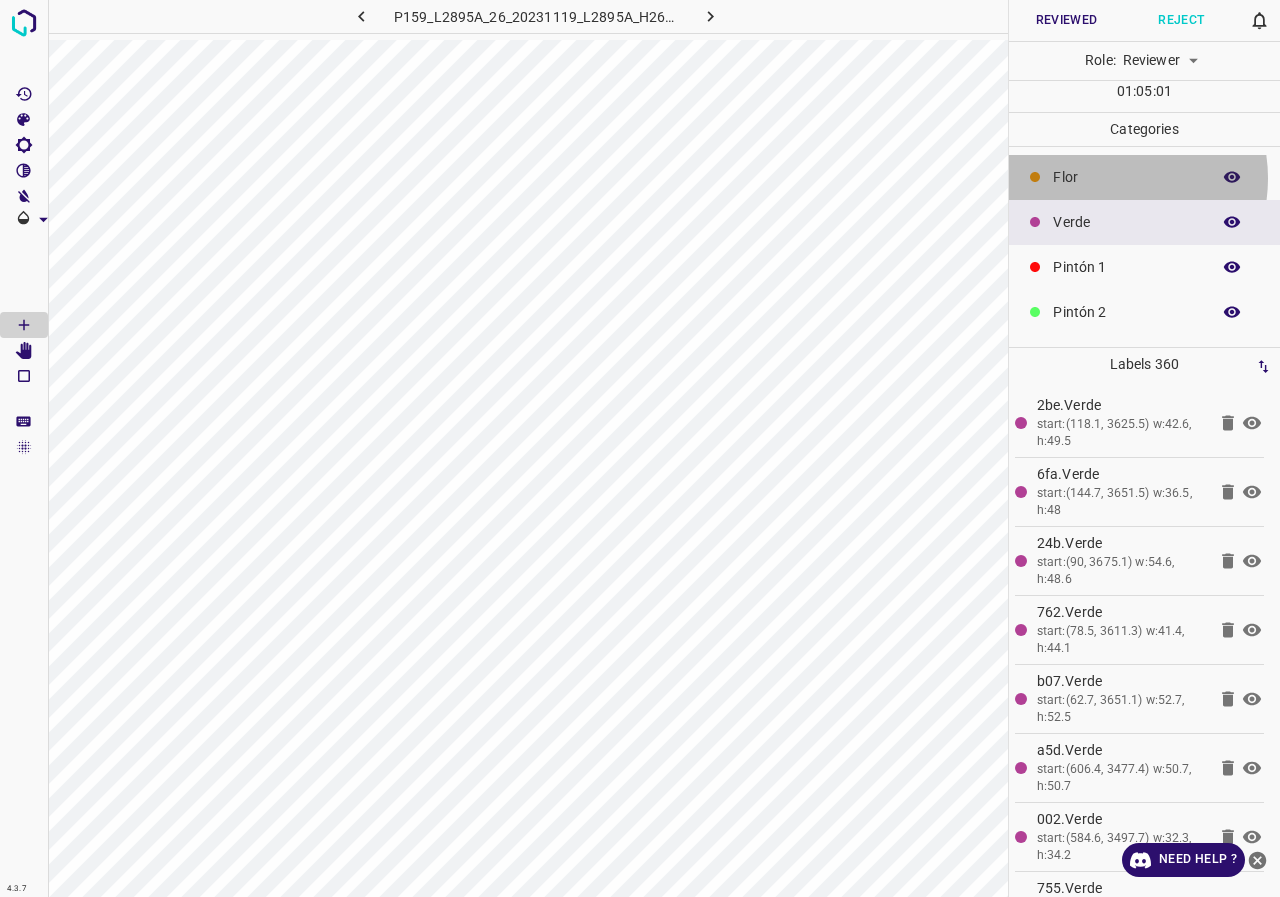 click on "Flor" at bounding box center [1126, 177] 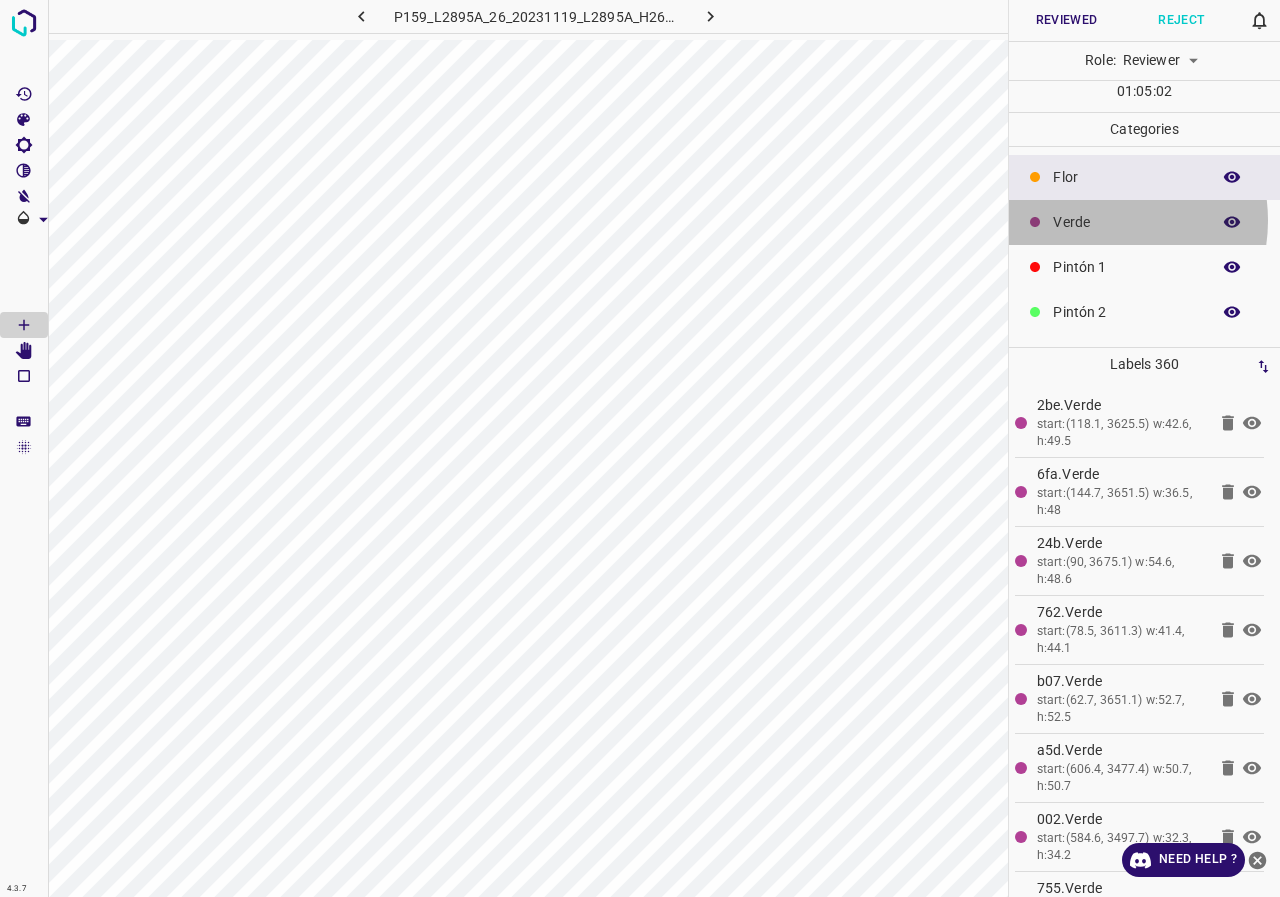 click on "Verde" at bounding box center [1126, 222] 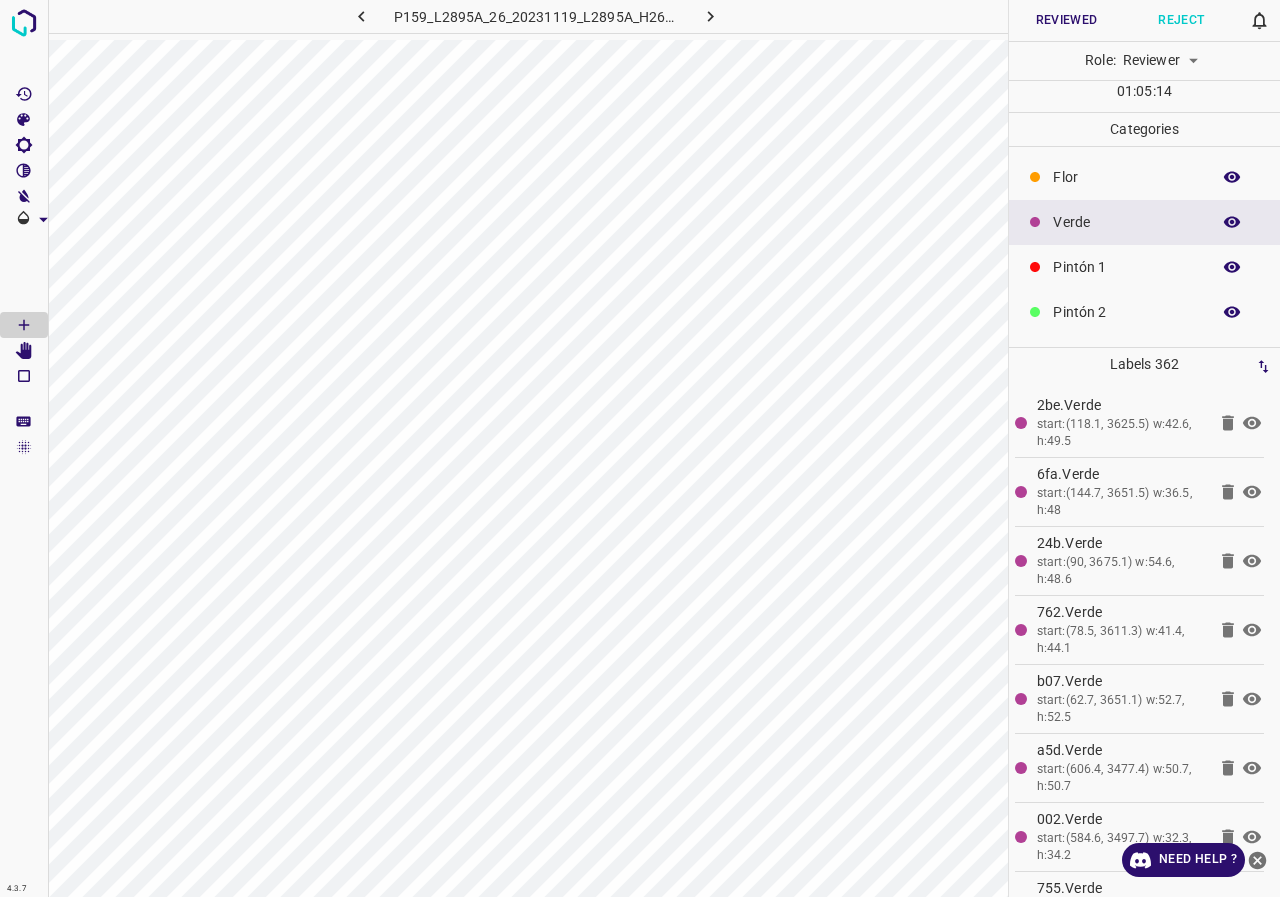click on "Reject" at bounding box center (1181, 20) 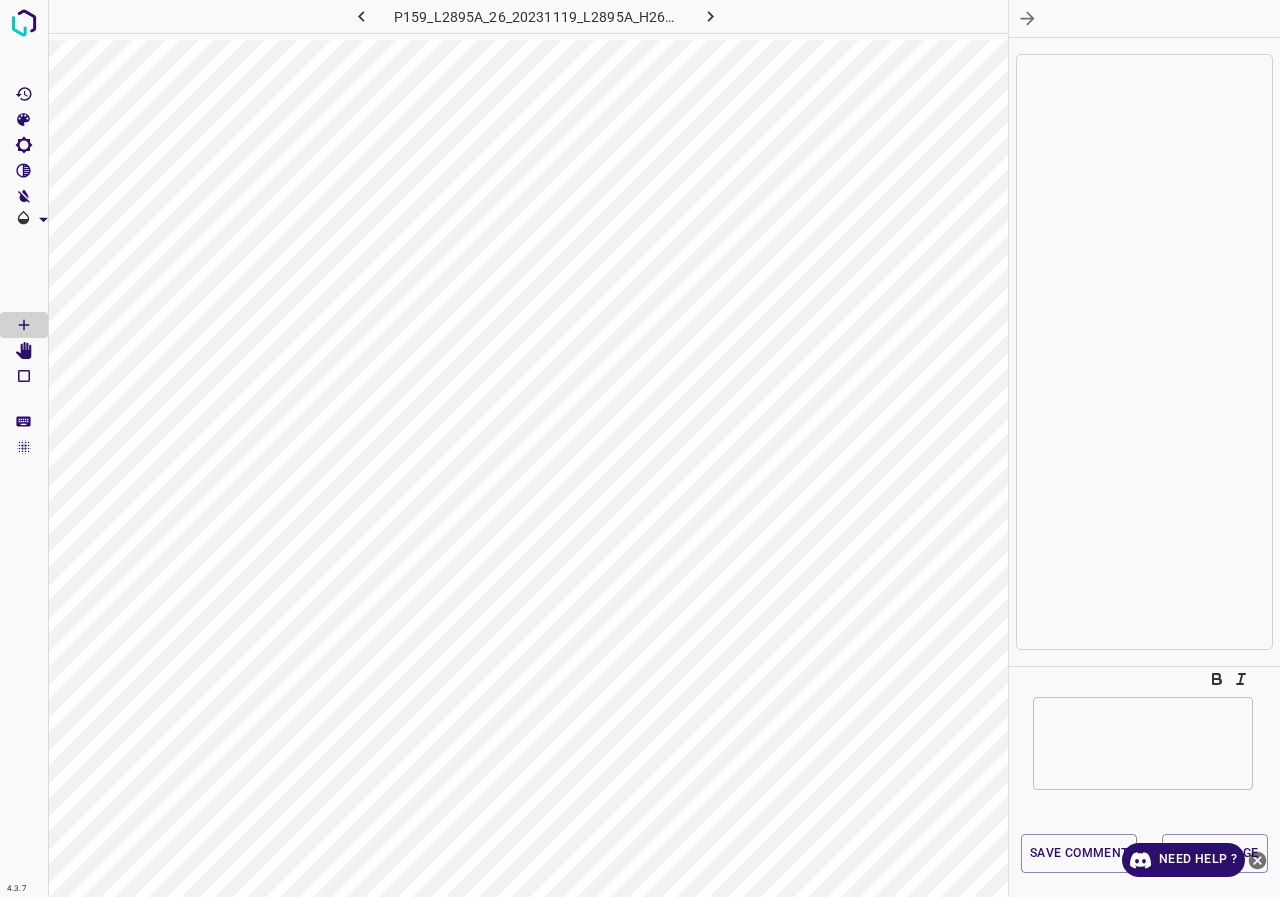 click 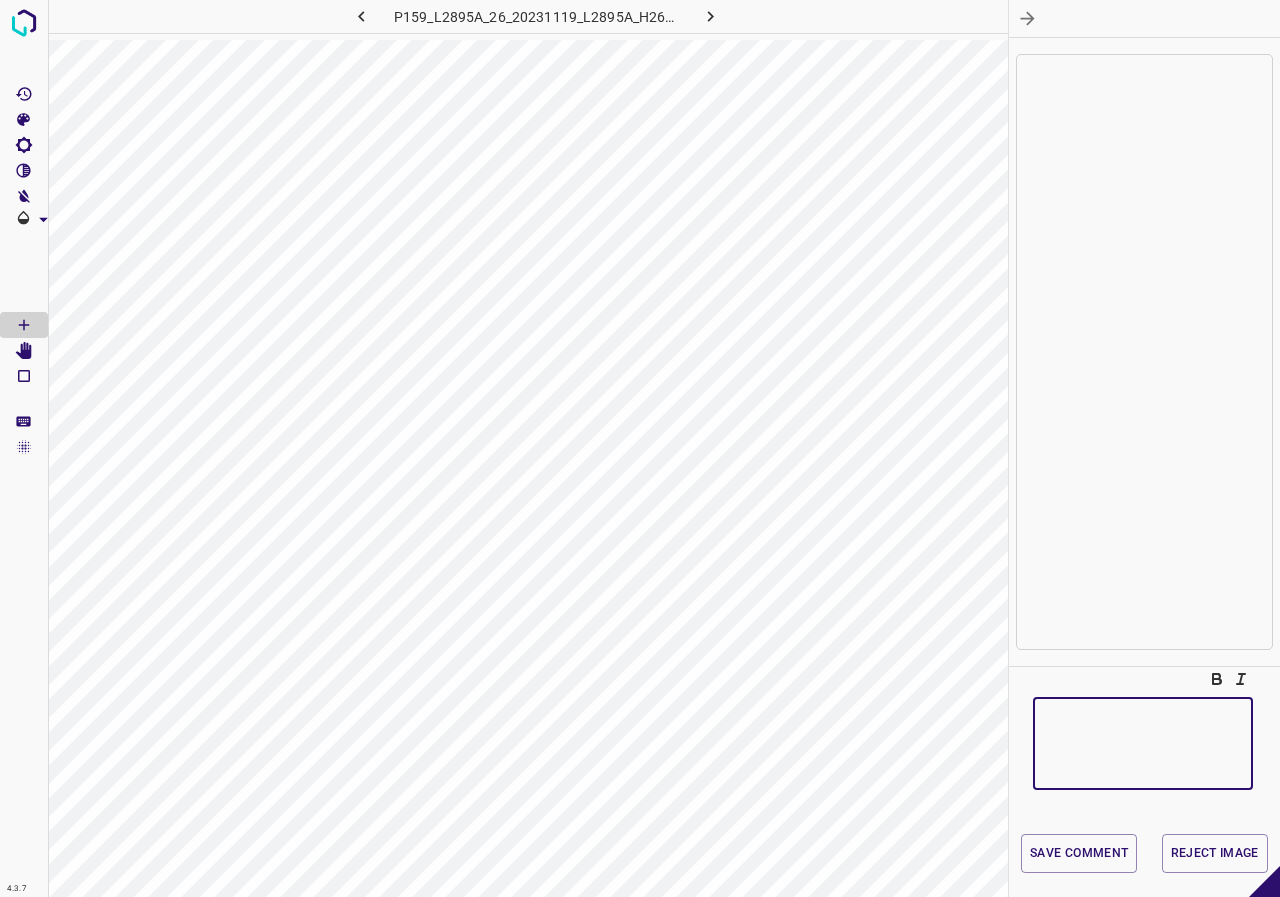 click at bounding box center (1143, 743) 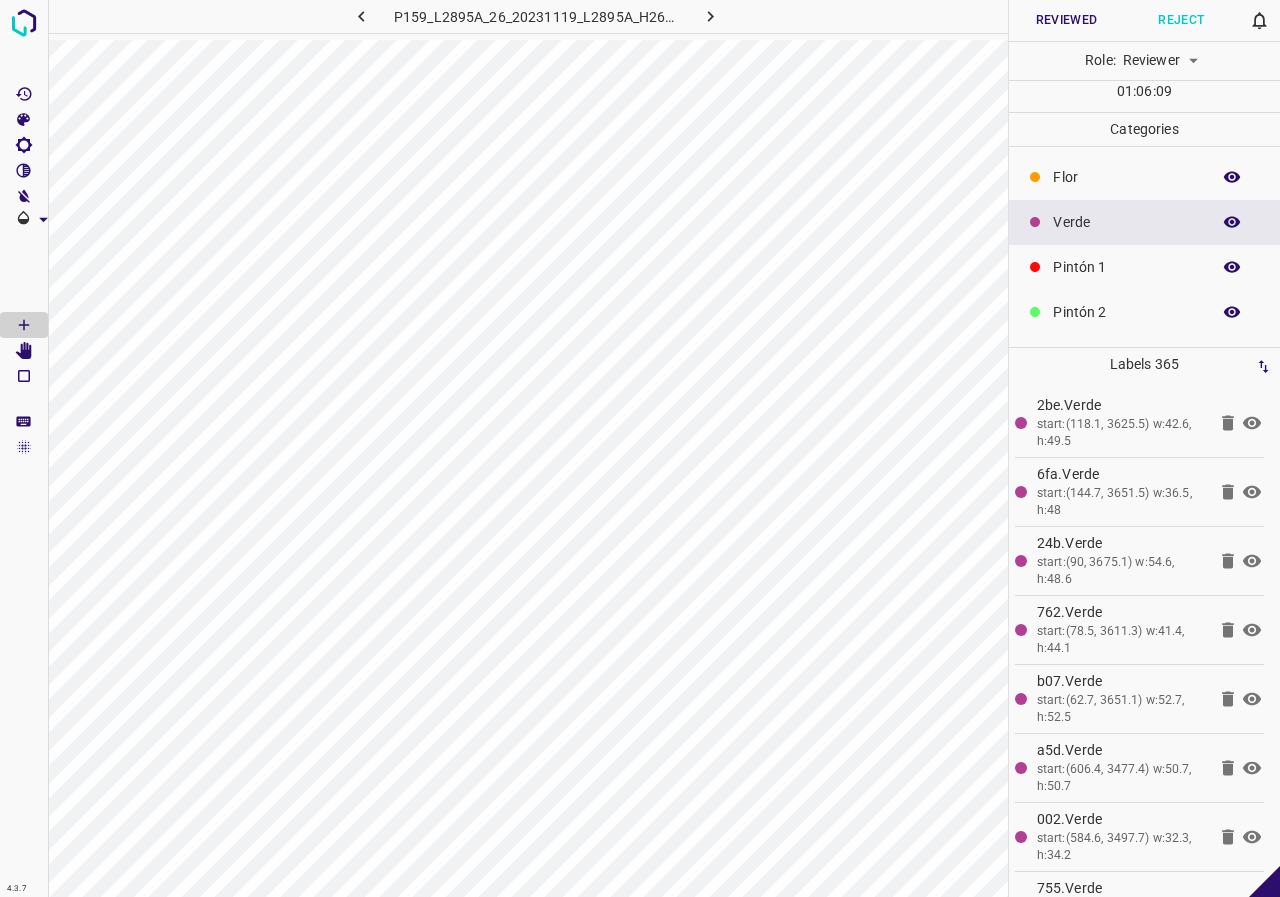 click 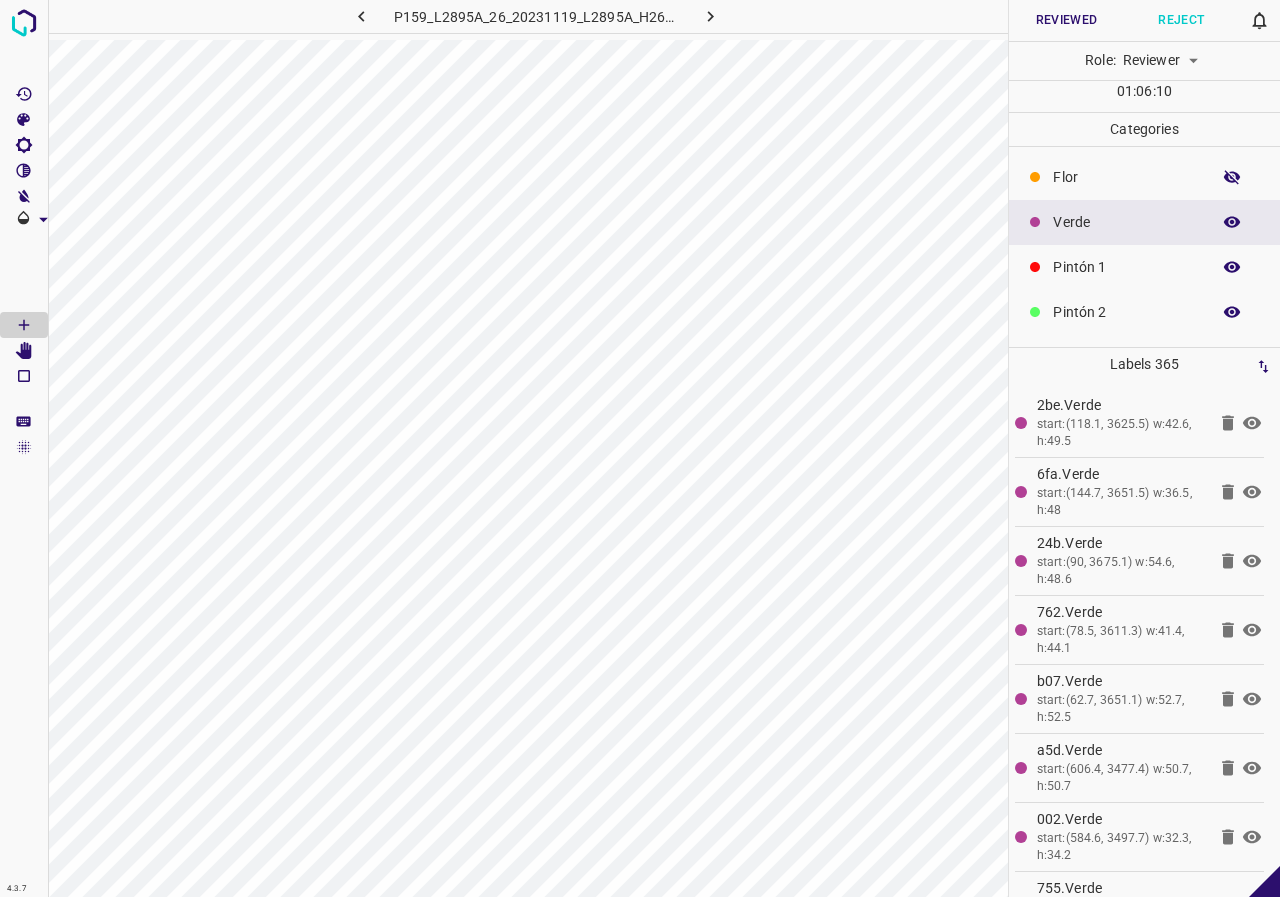 click 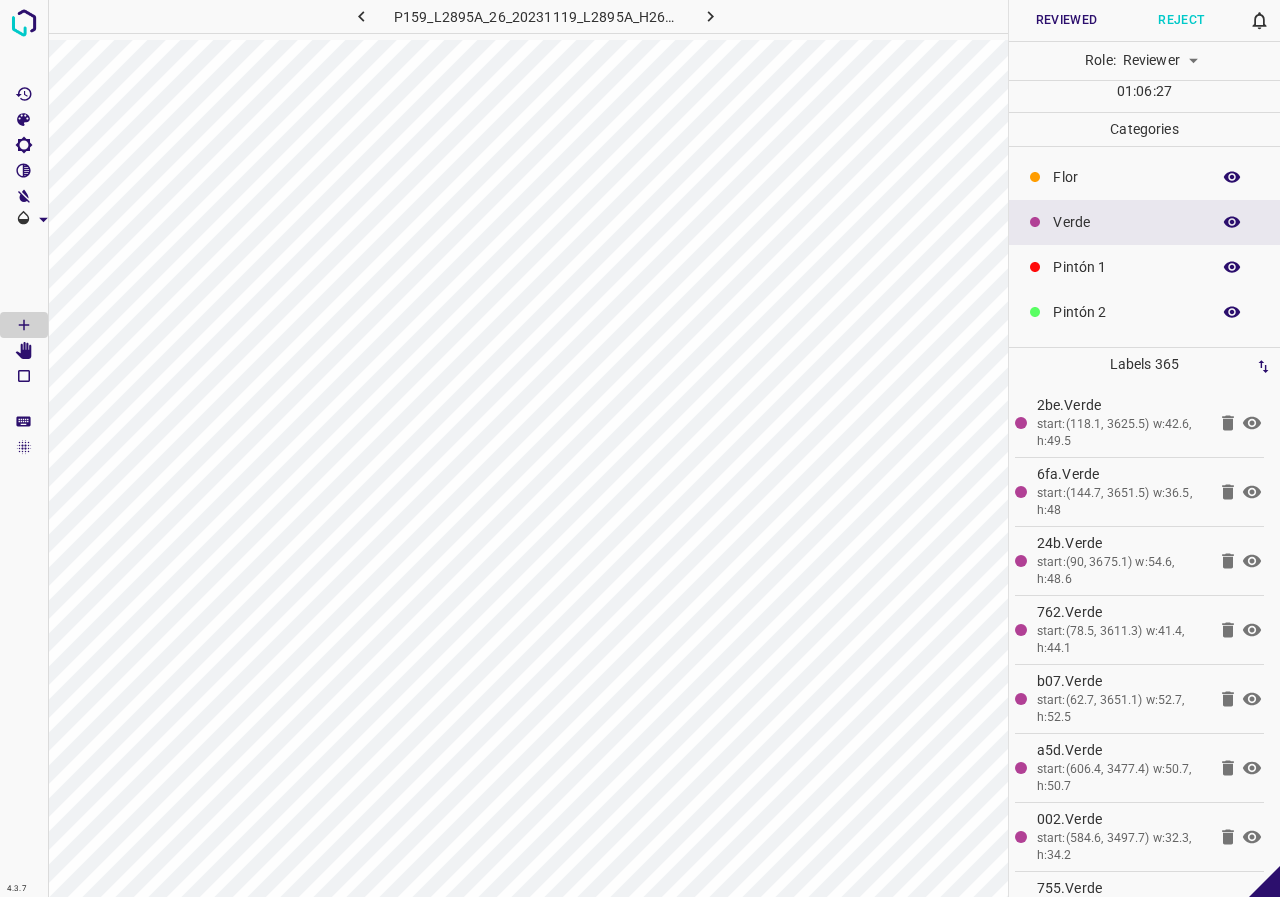 click 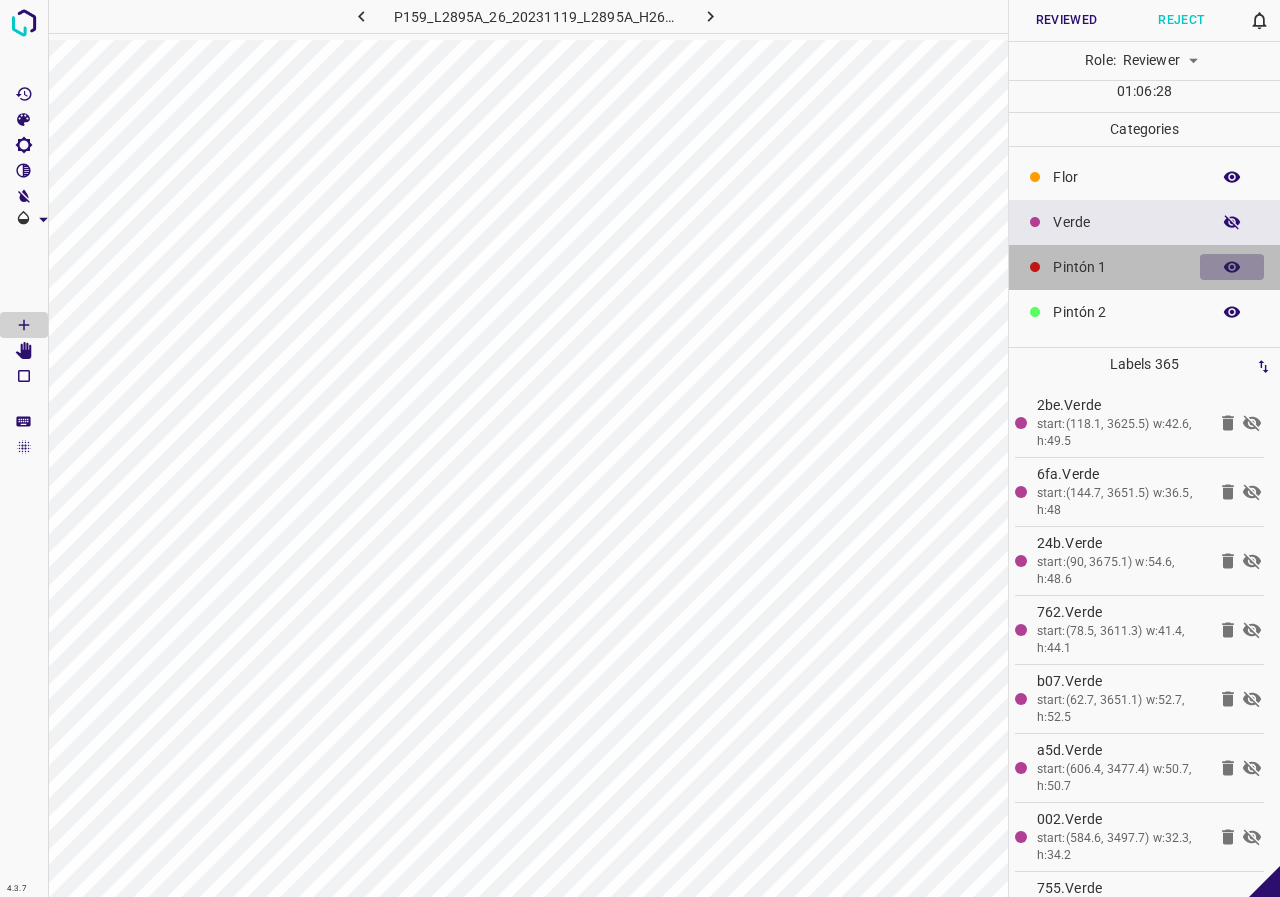click 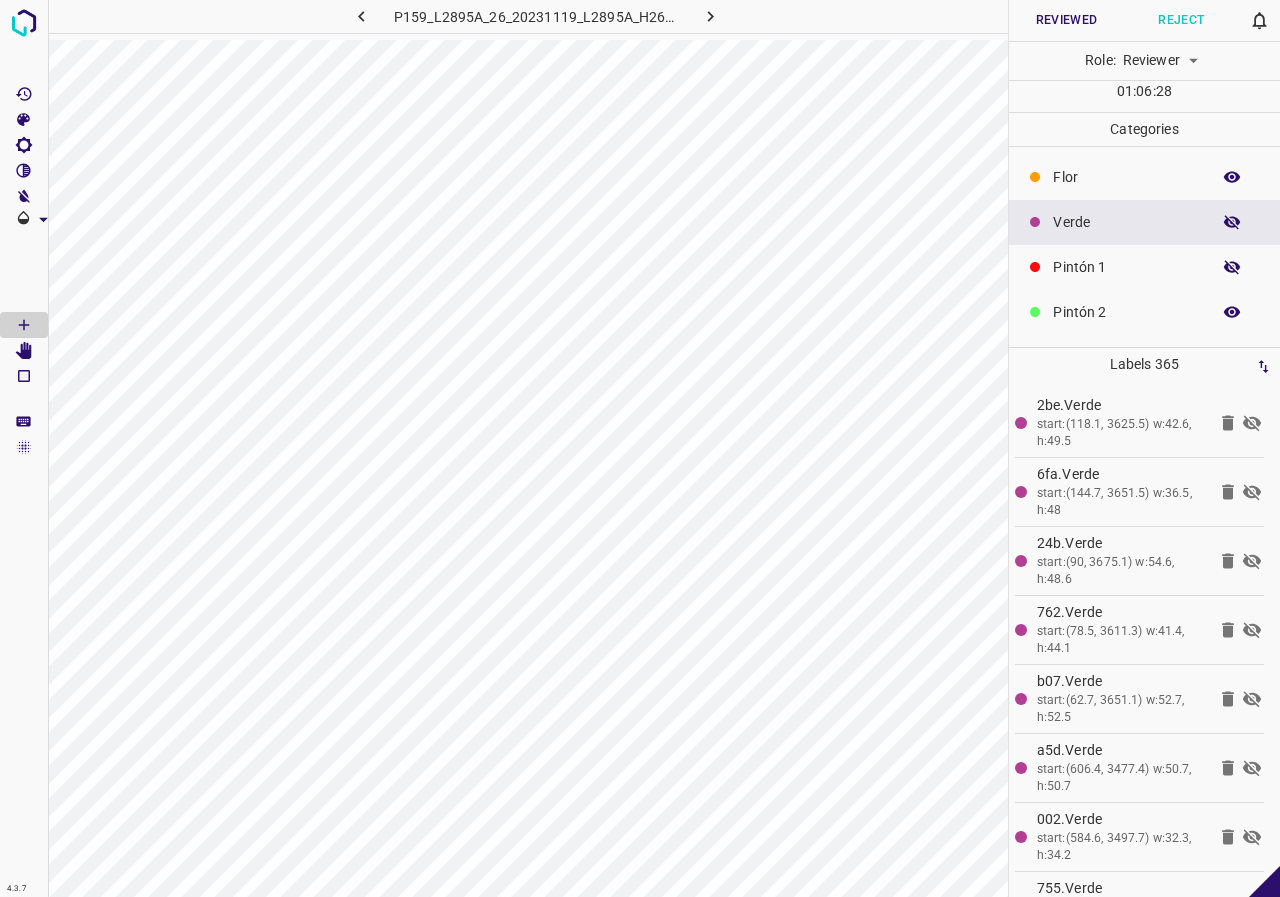 click 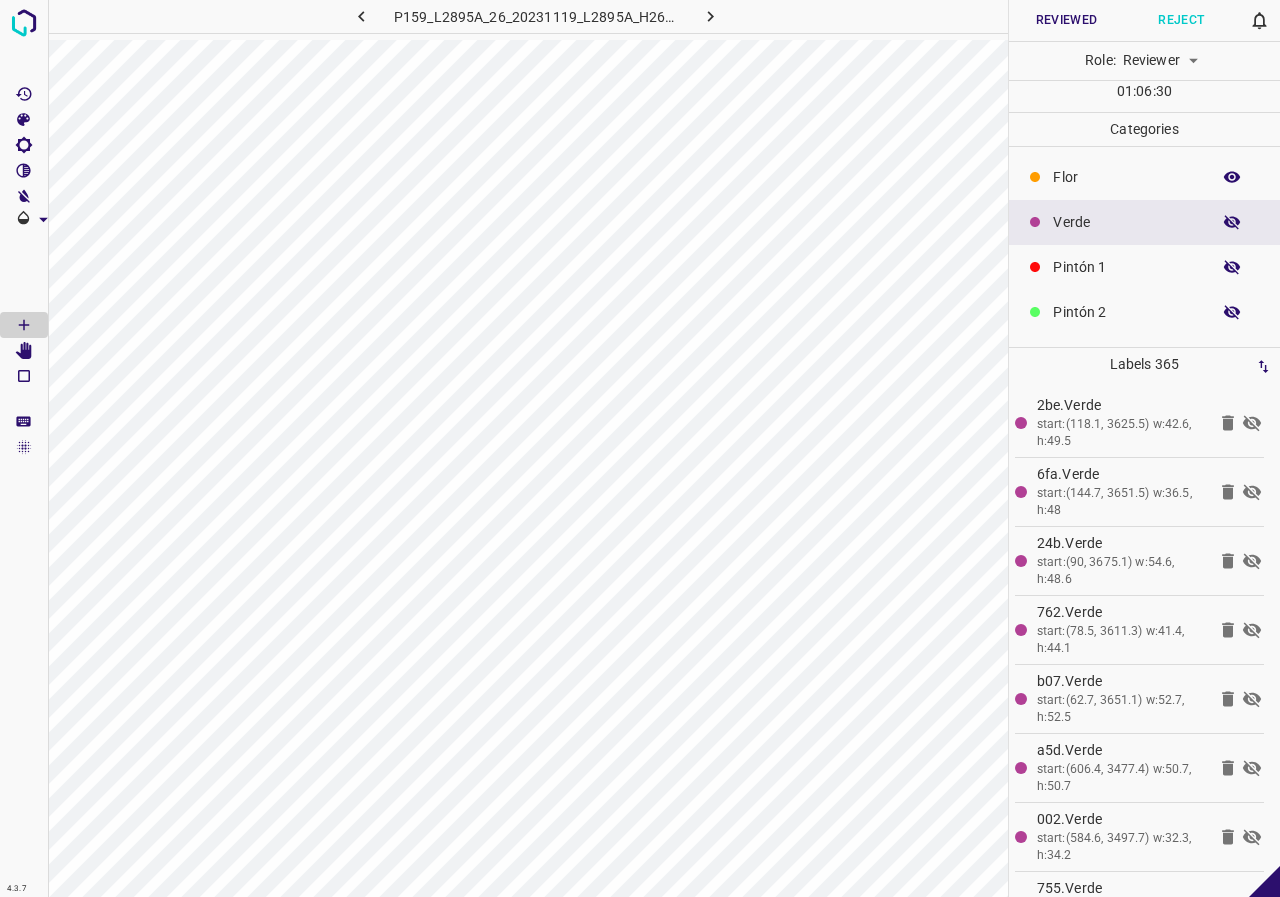 scroll, scrollTop: 100, scrollLeft: 0, axis: vertical 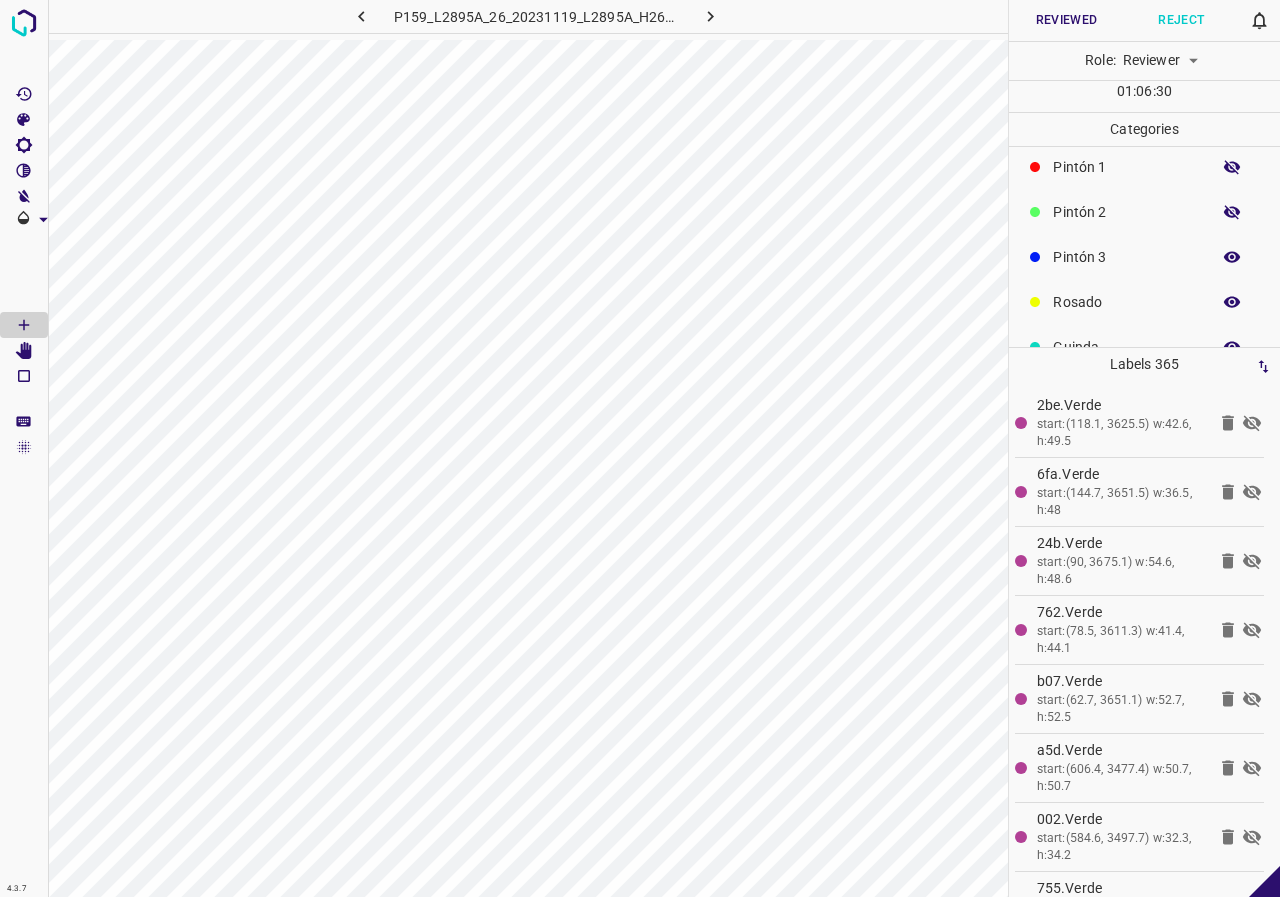 click 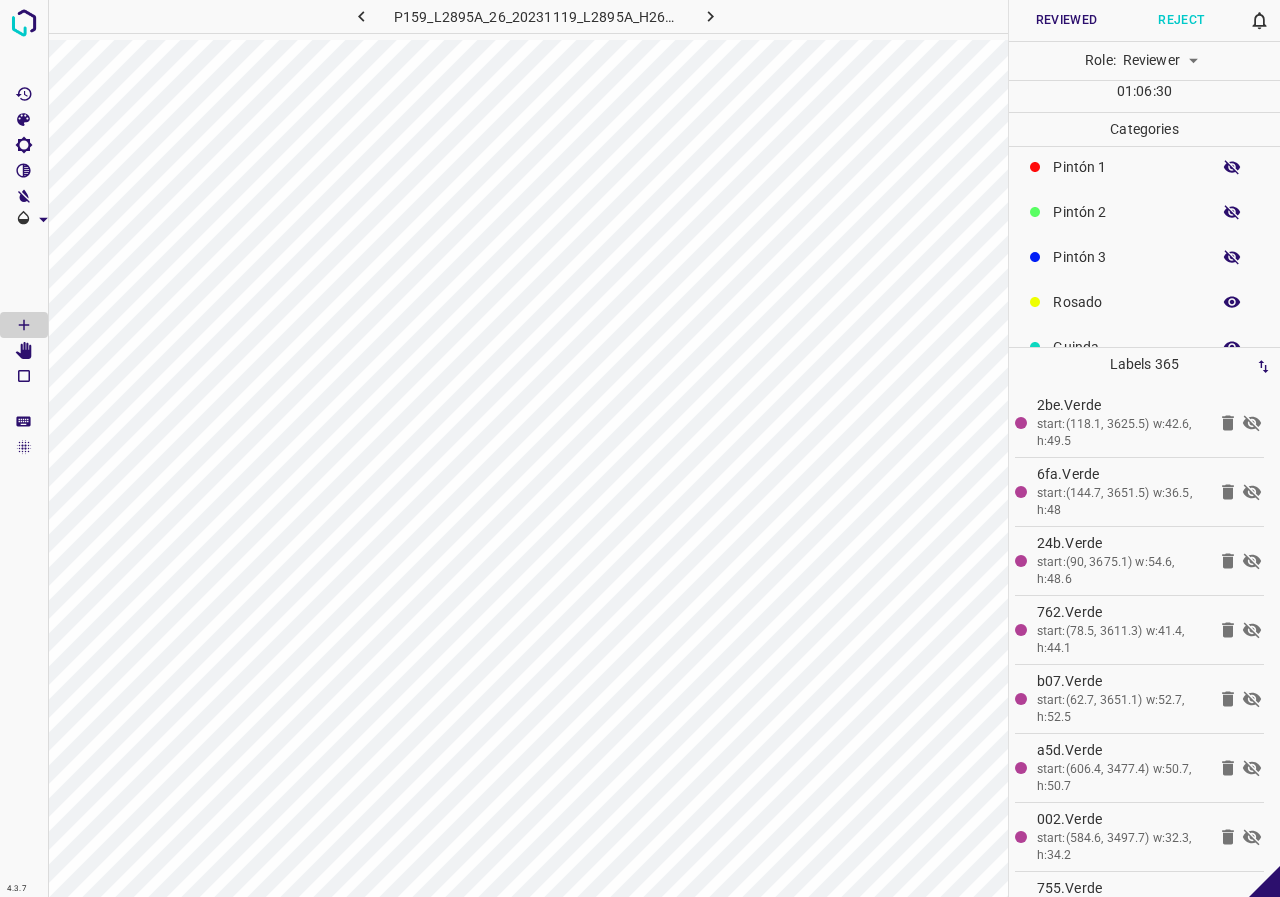 click 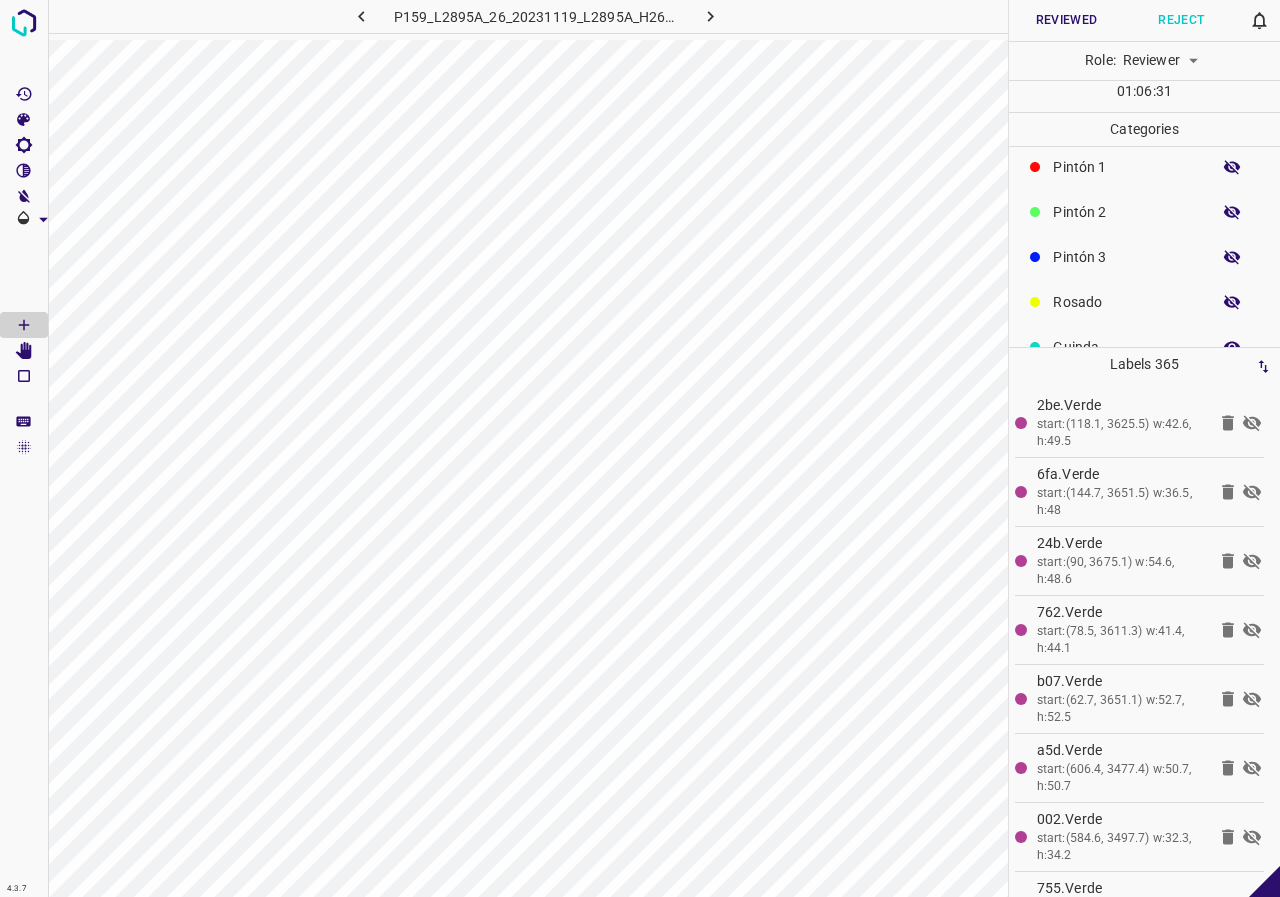scroll, scrollTop: 176, scrollLeft: 0, axis: vertical 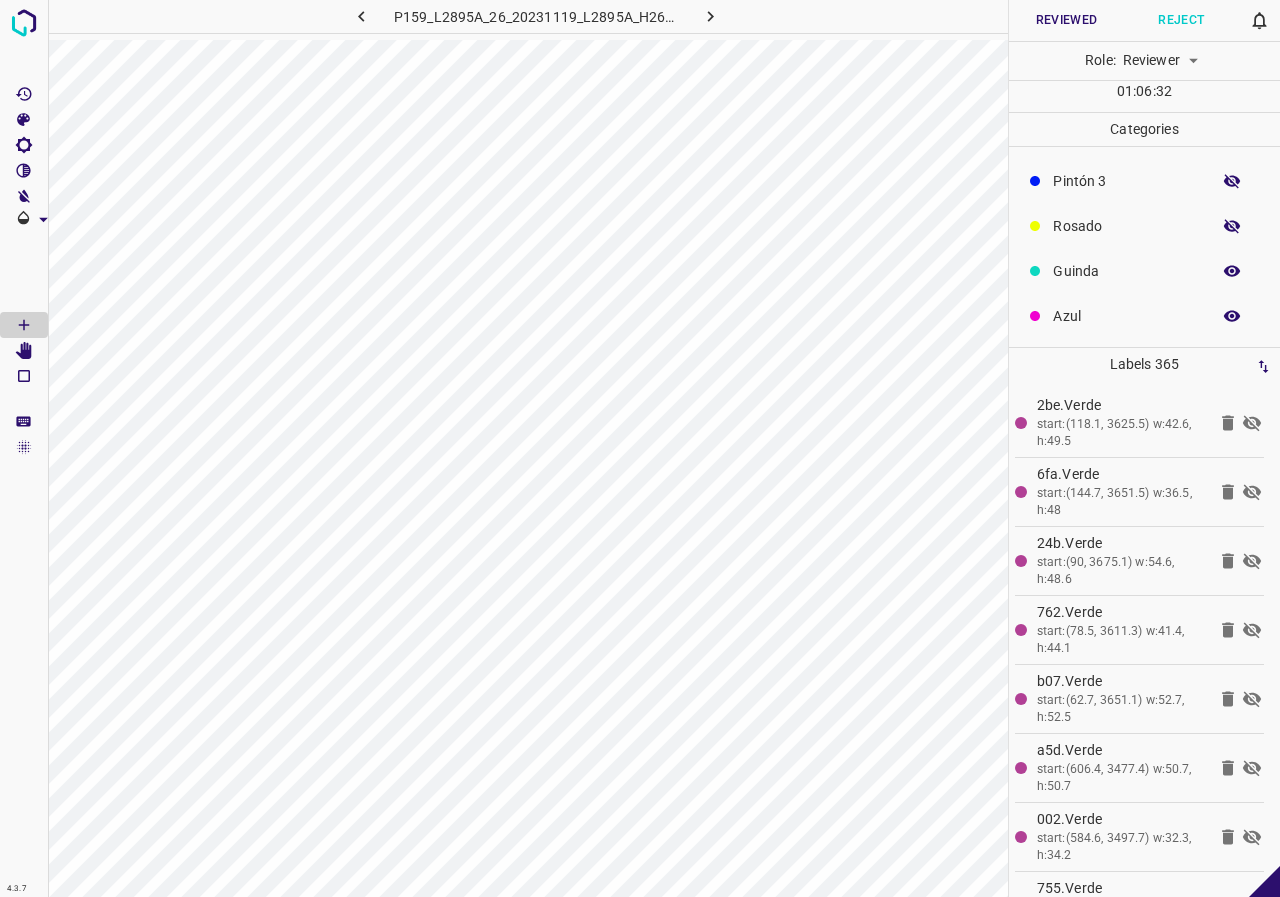 click 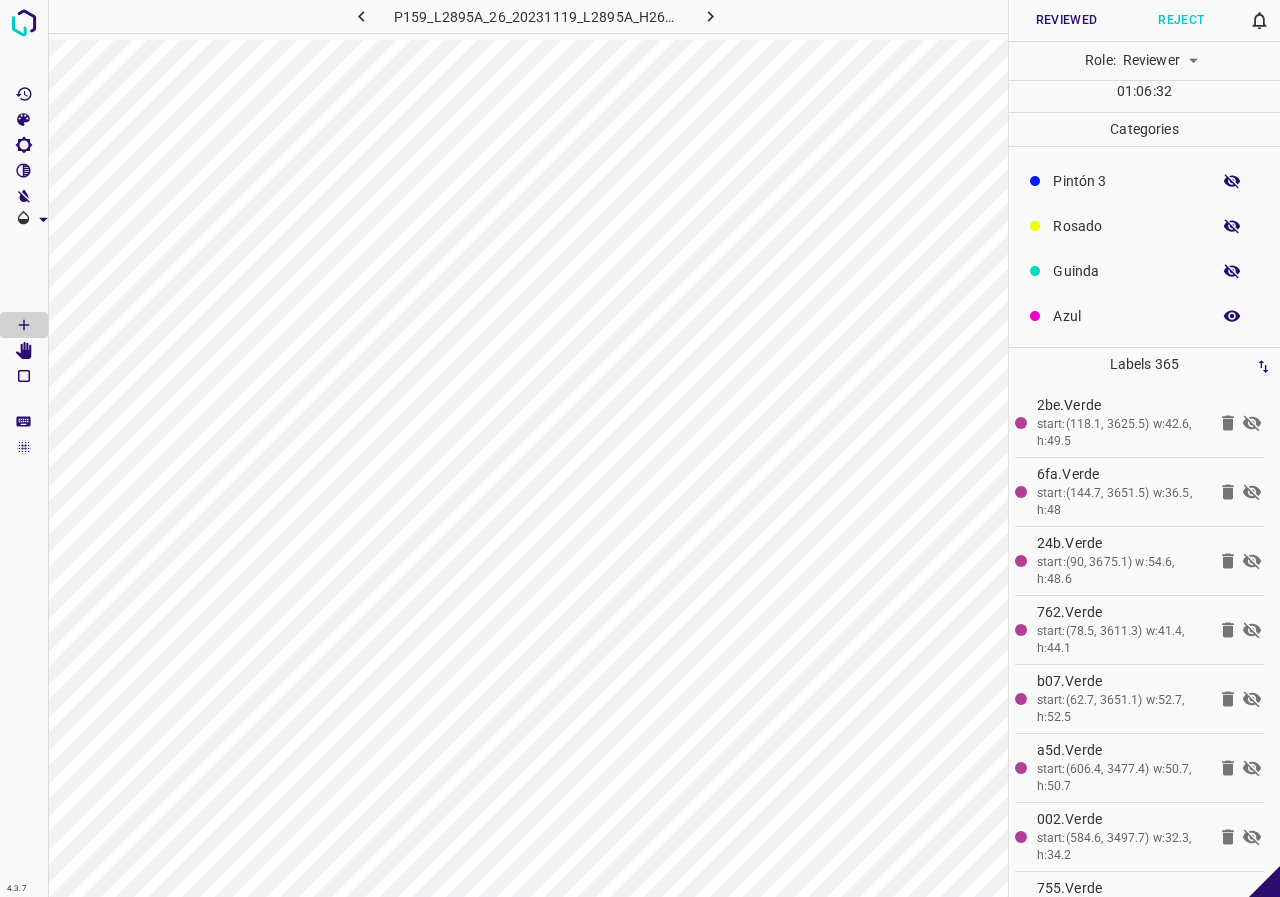 click 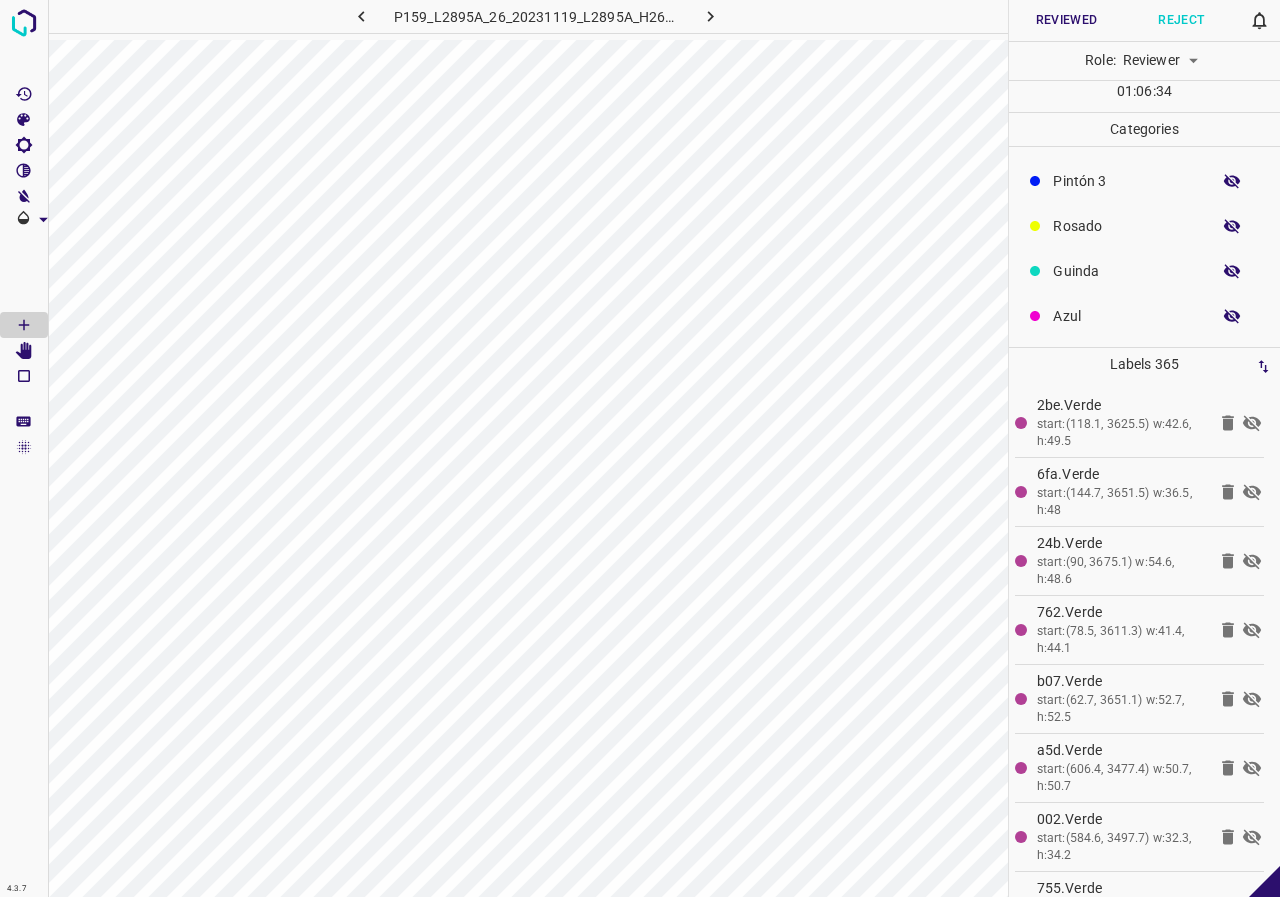 scroll, scrollTop: 0, scrollLeft: 0, axis: both 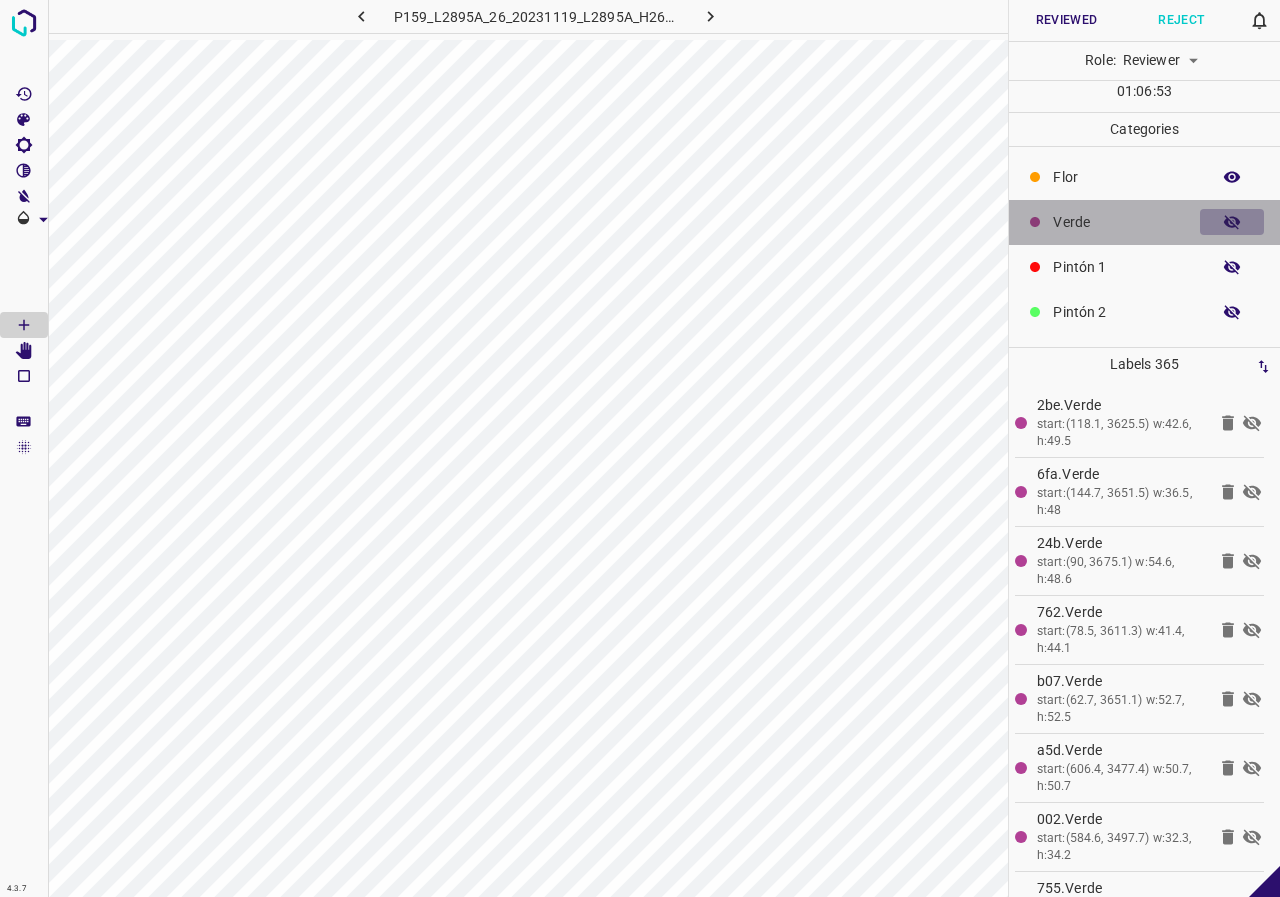 click 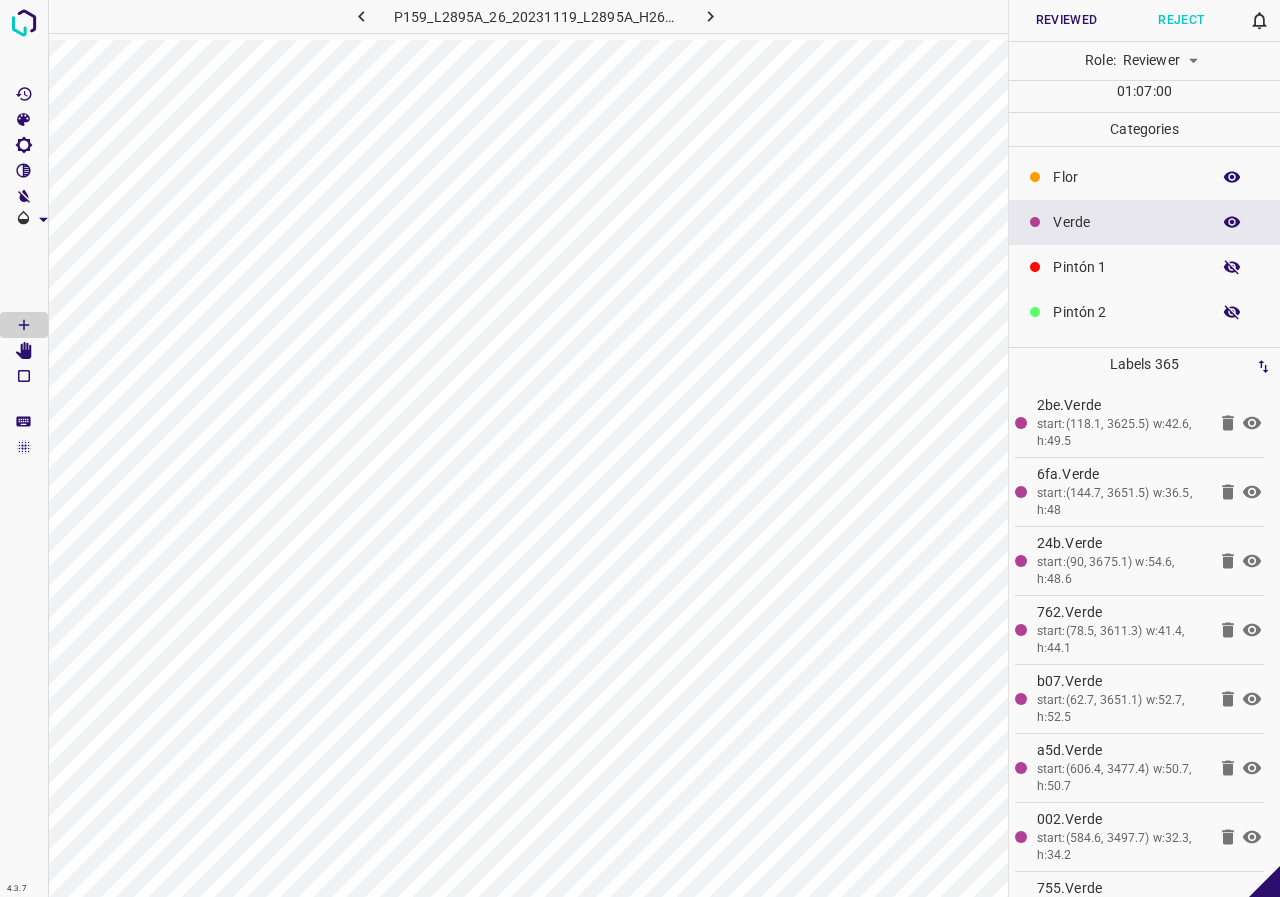 click at bounding box center [1232, 222] 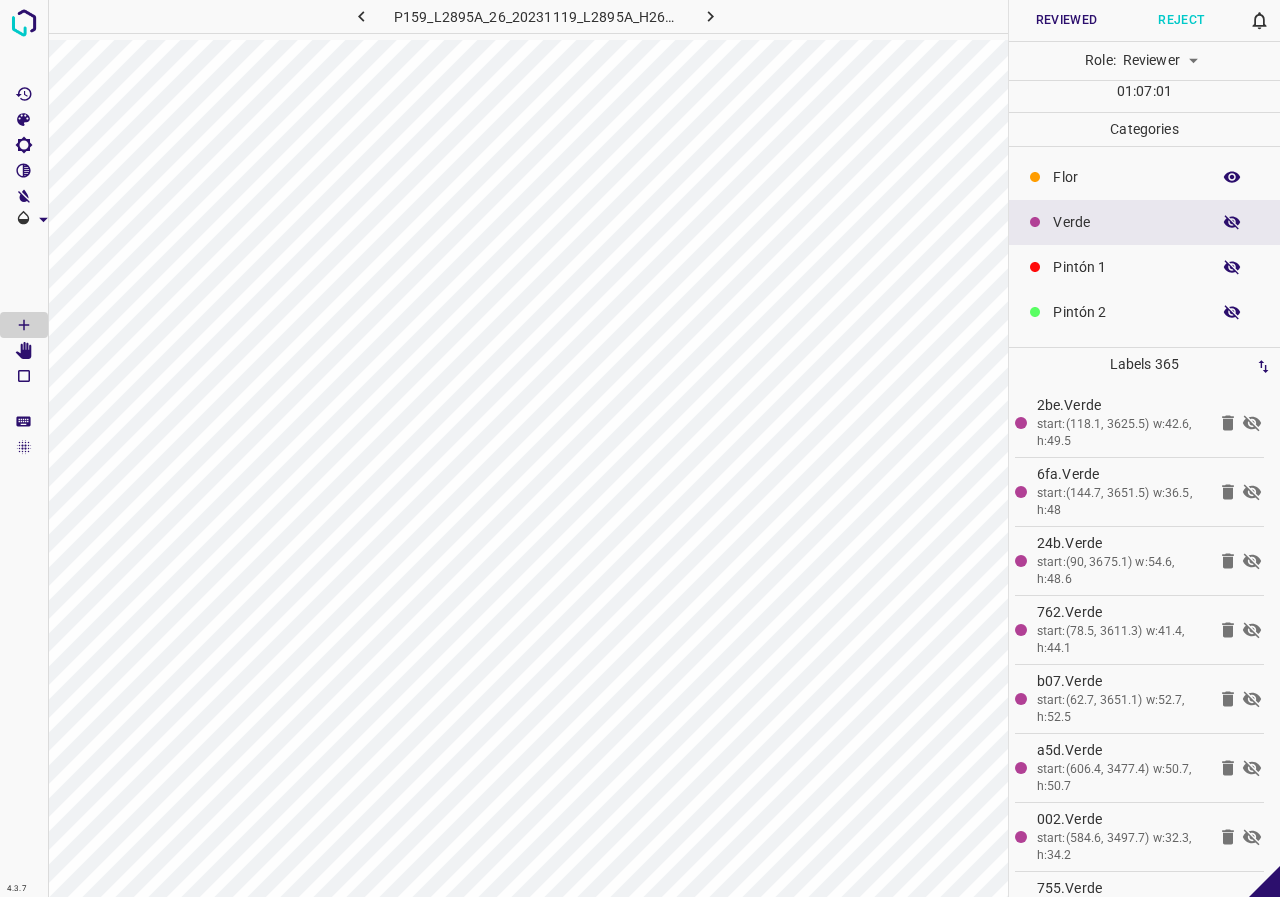 click 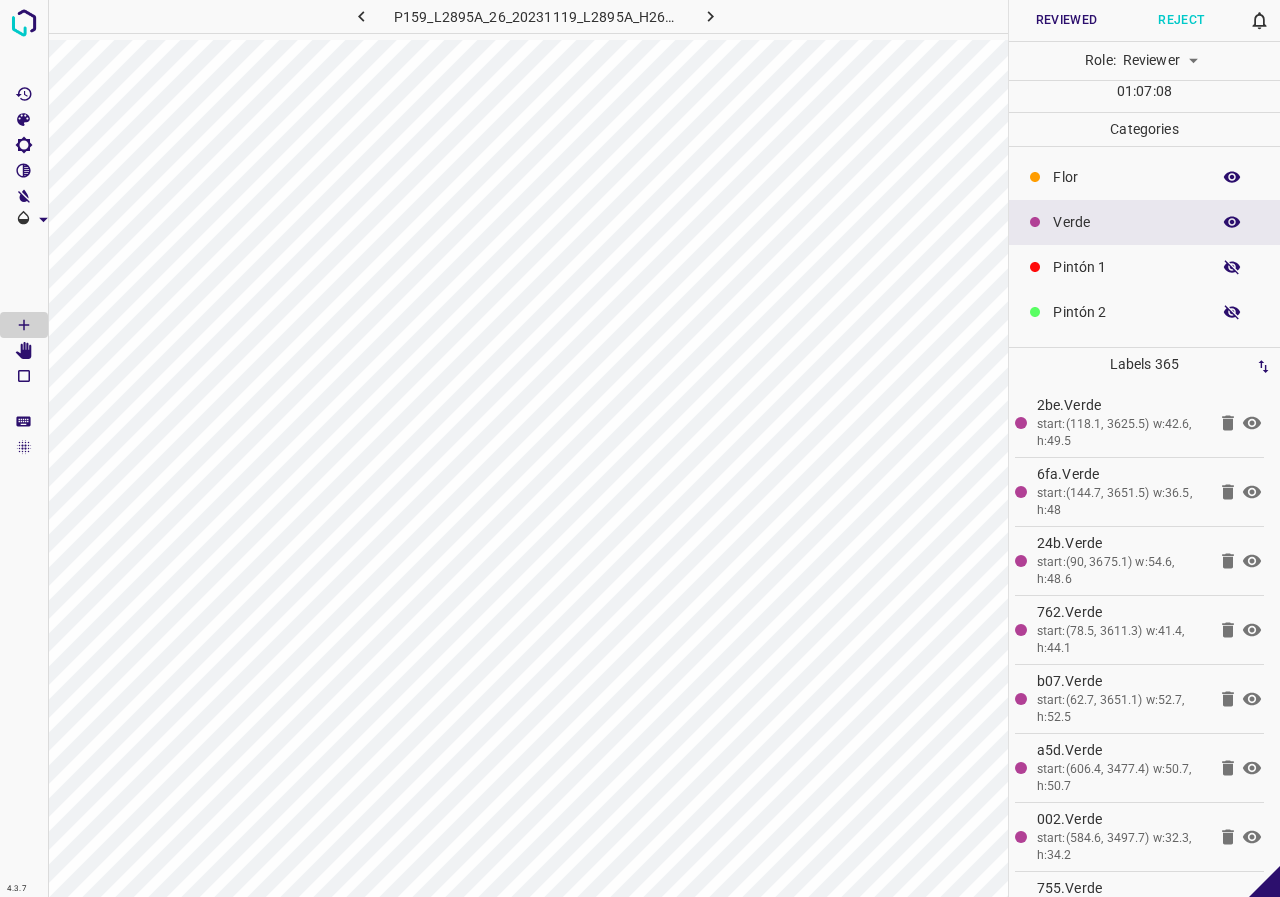 click 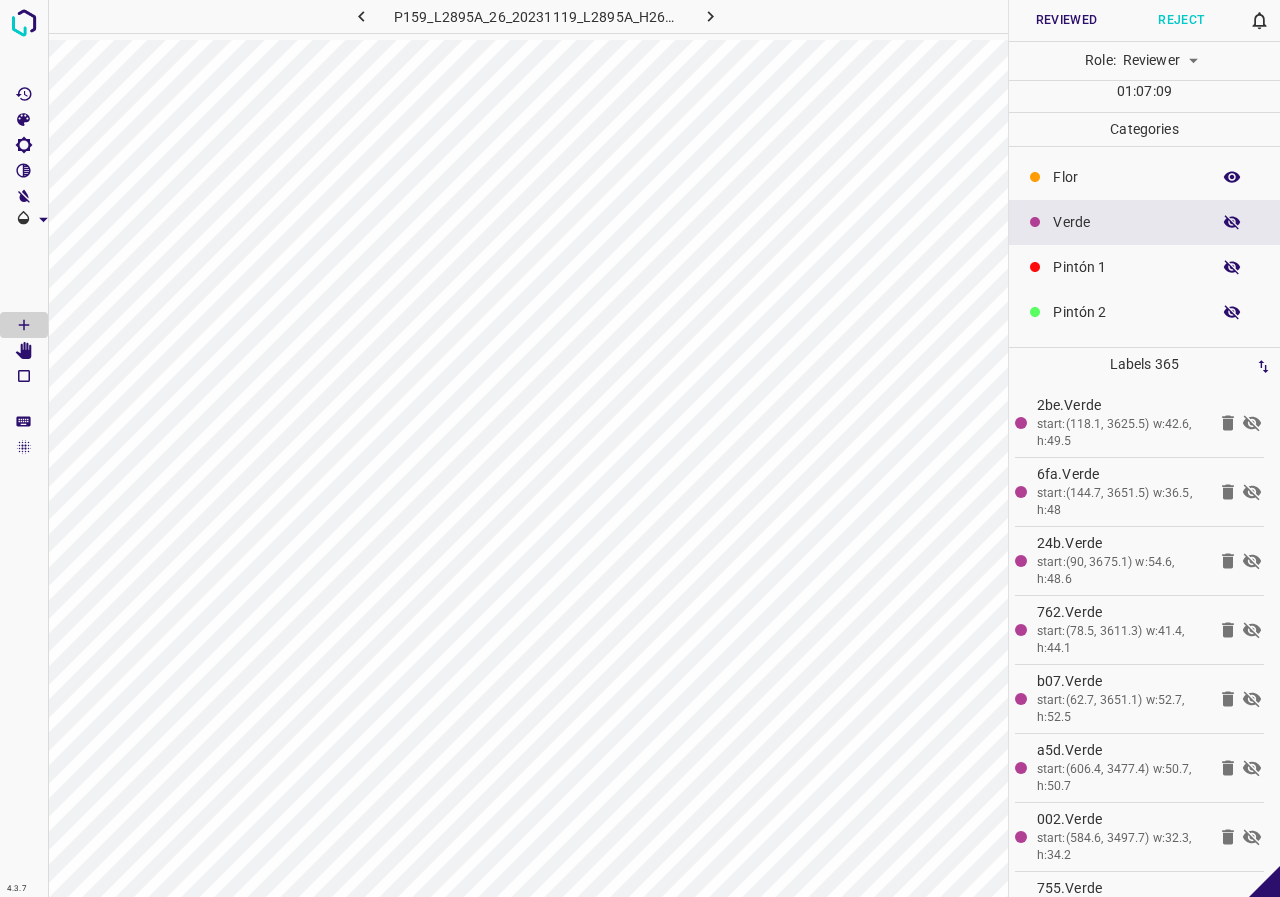 click 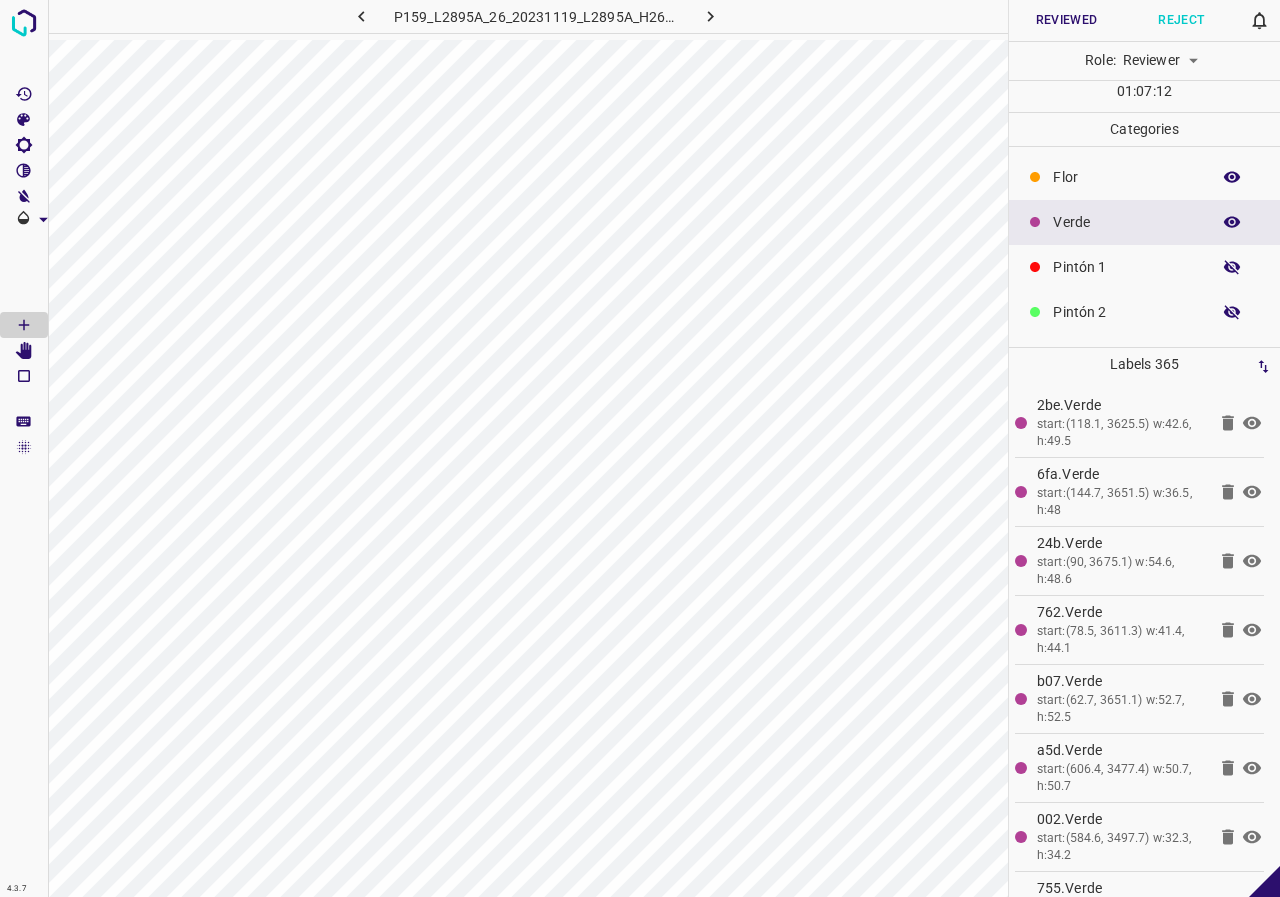 click 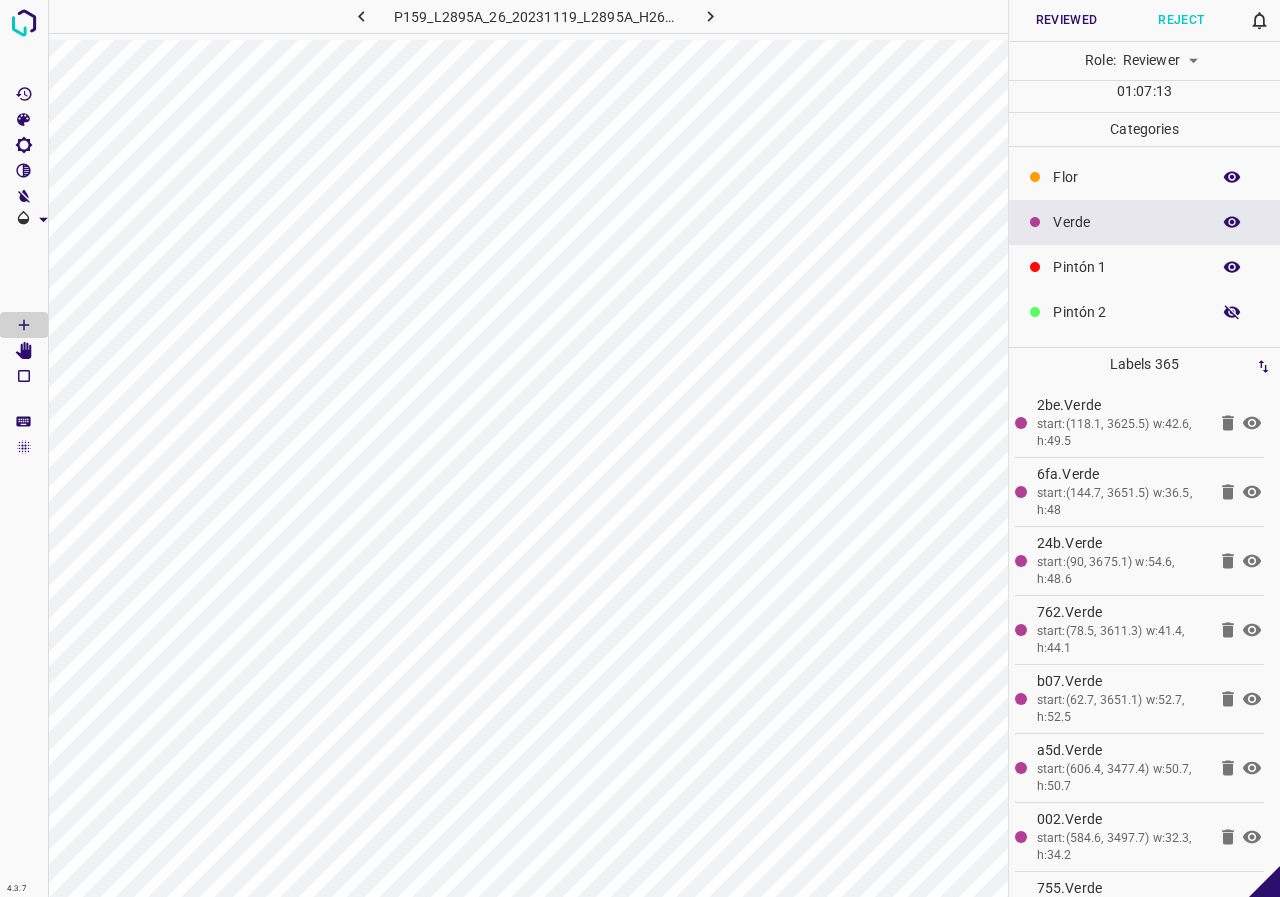 click 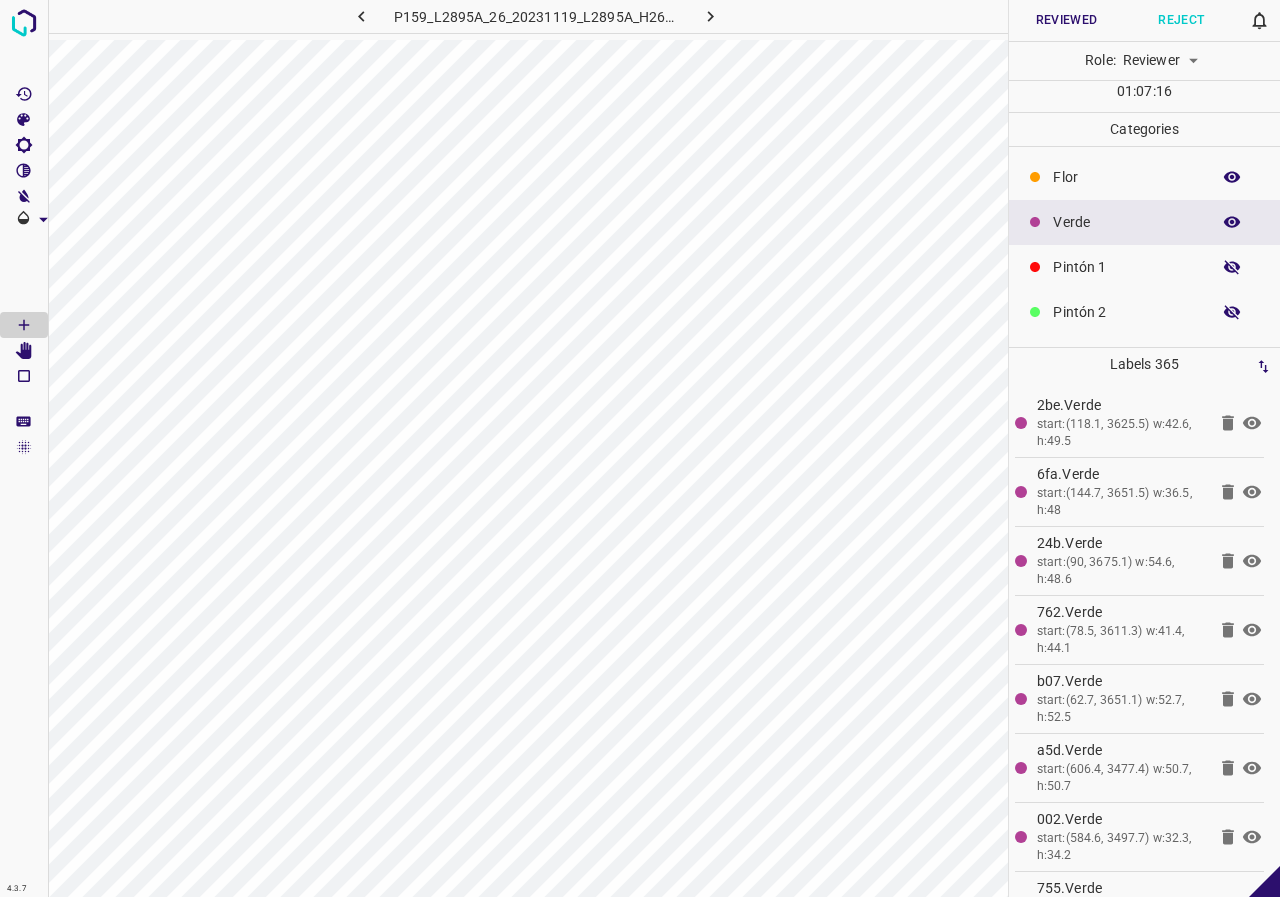 click 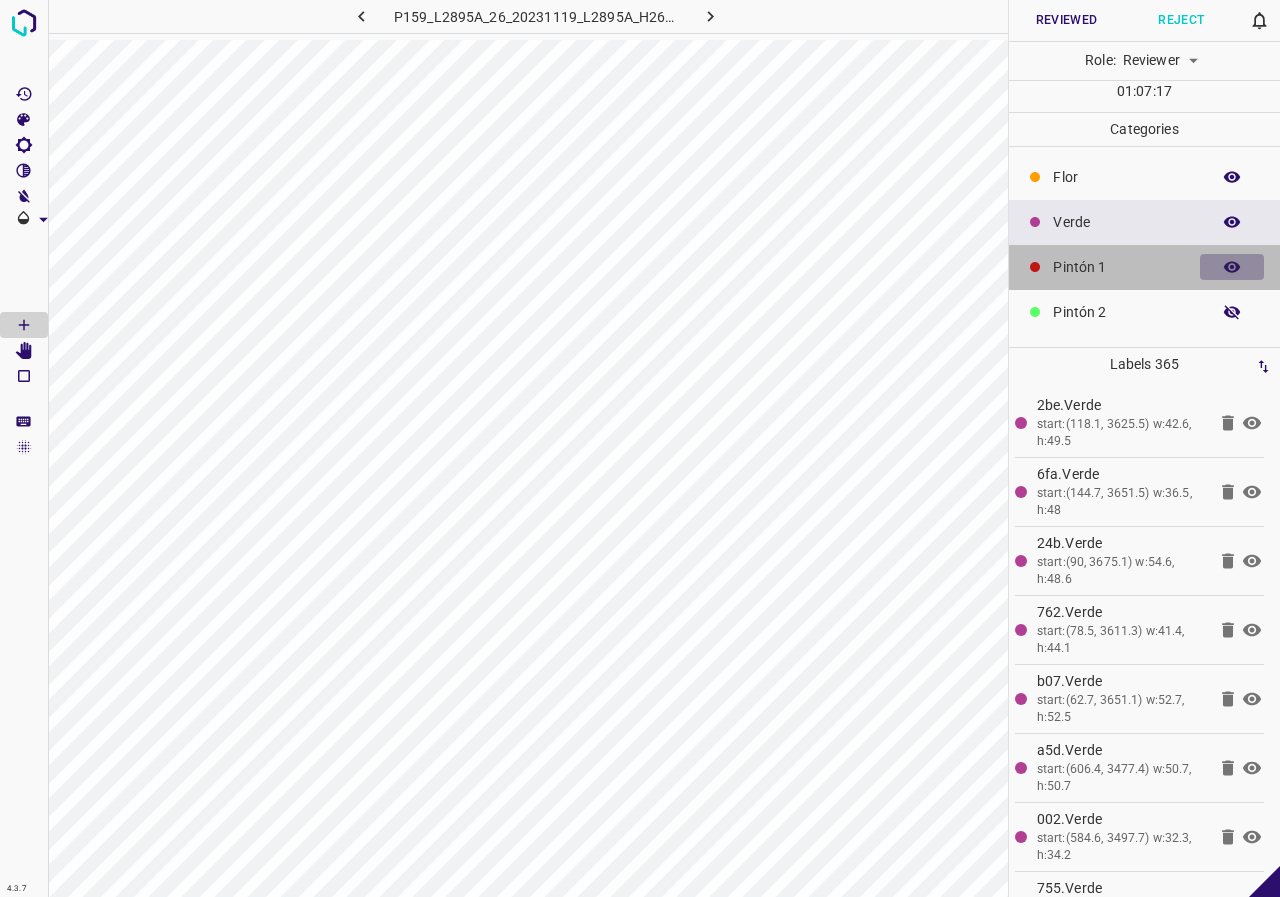 click 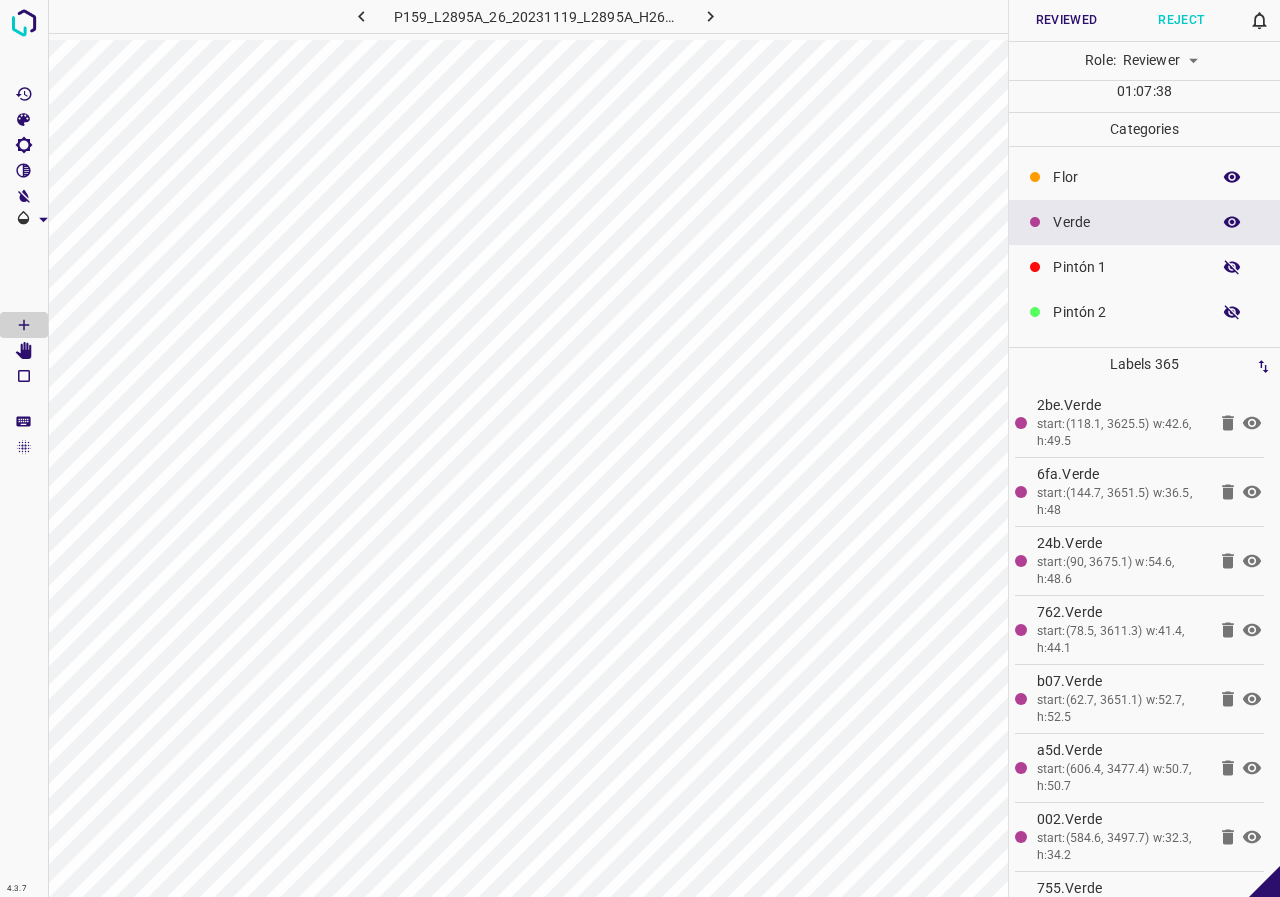 click 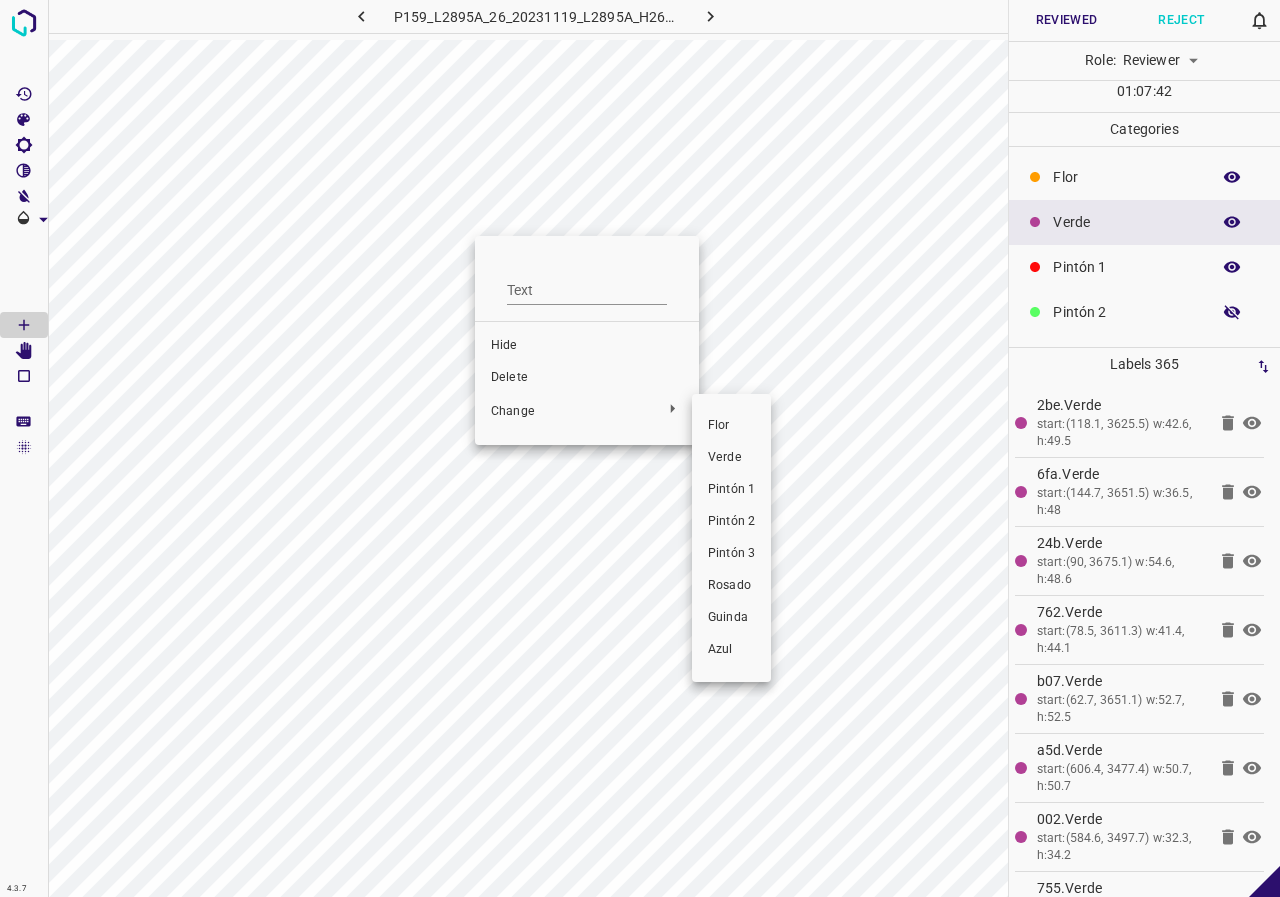 click on "Verde" at bounding box center (731, 458) 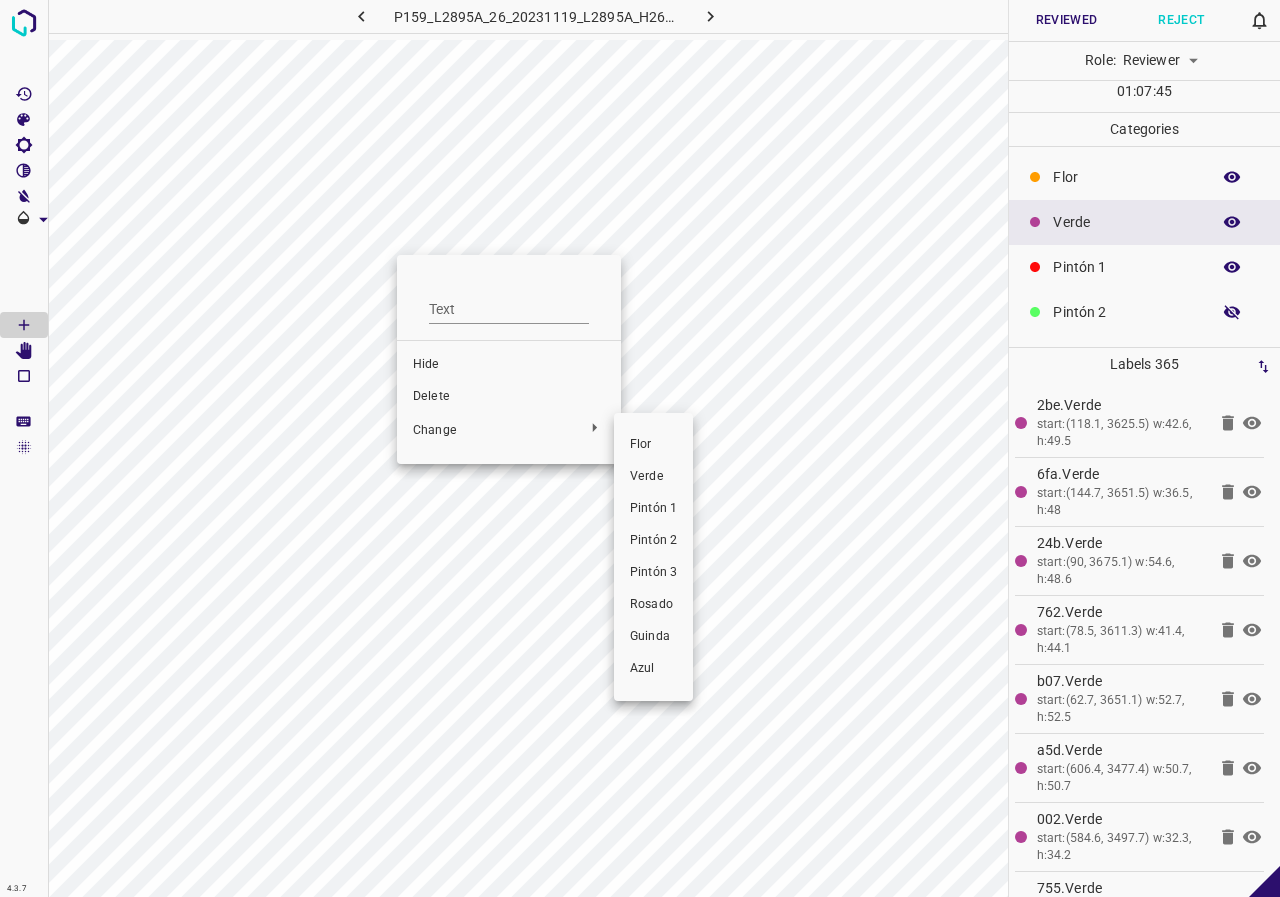 click on "Verde" at bounding box center [653, 477] 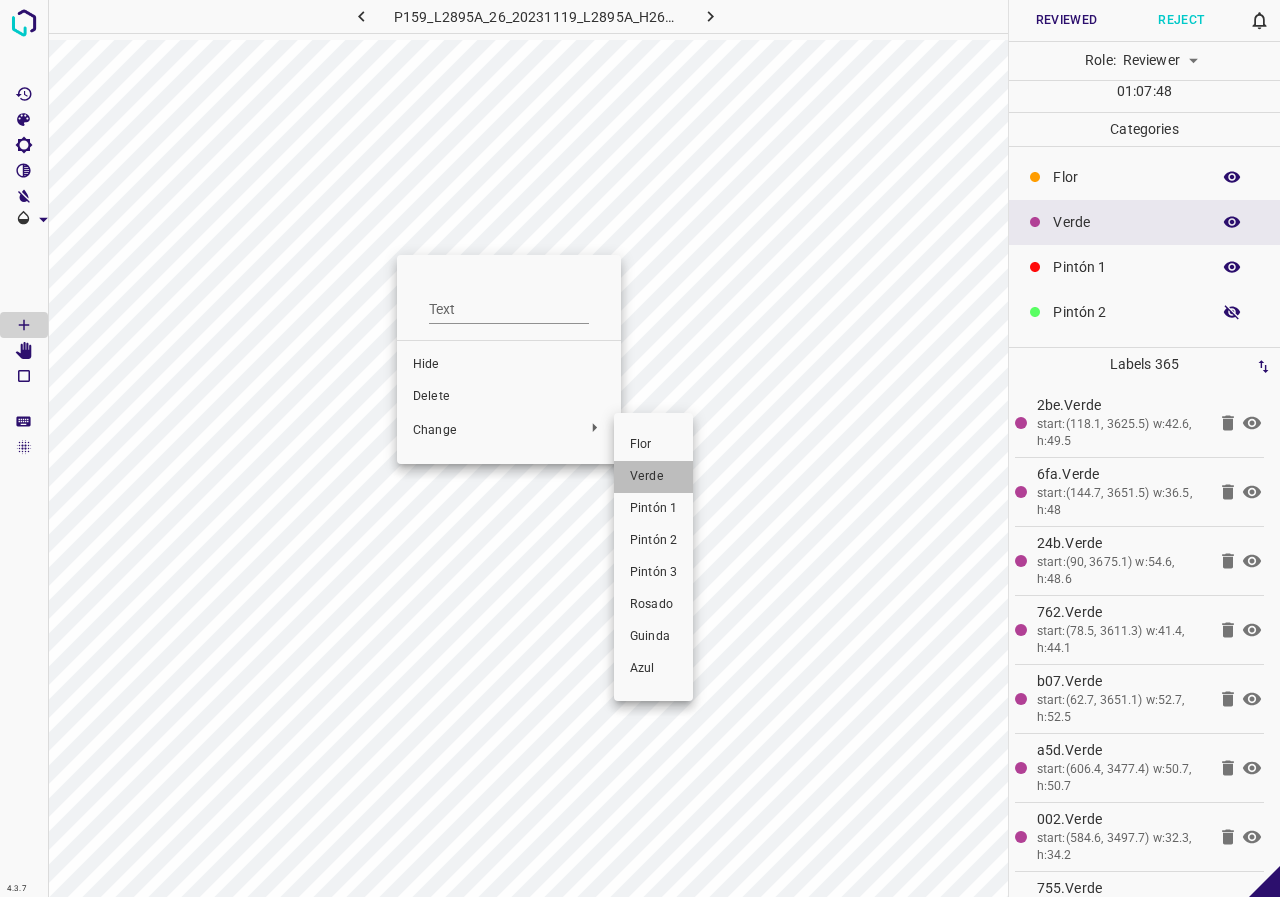 click on "Verde" at bounding box center [653, 477] 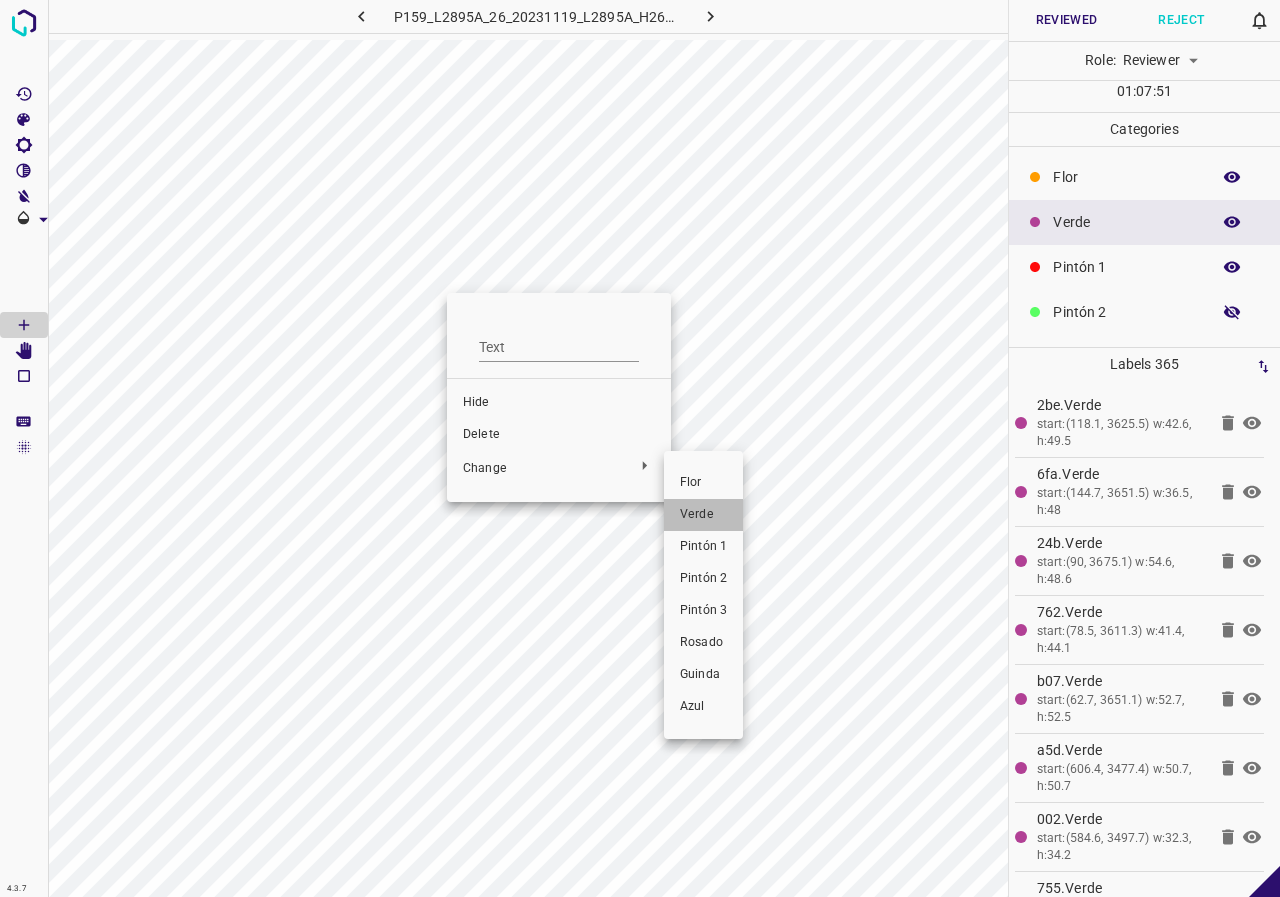 click on "Verde" at bounding box center (703, 515) 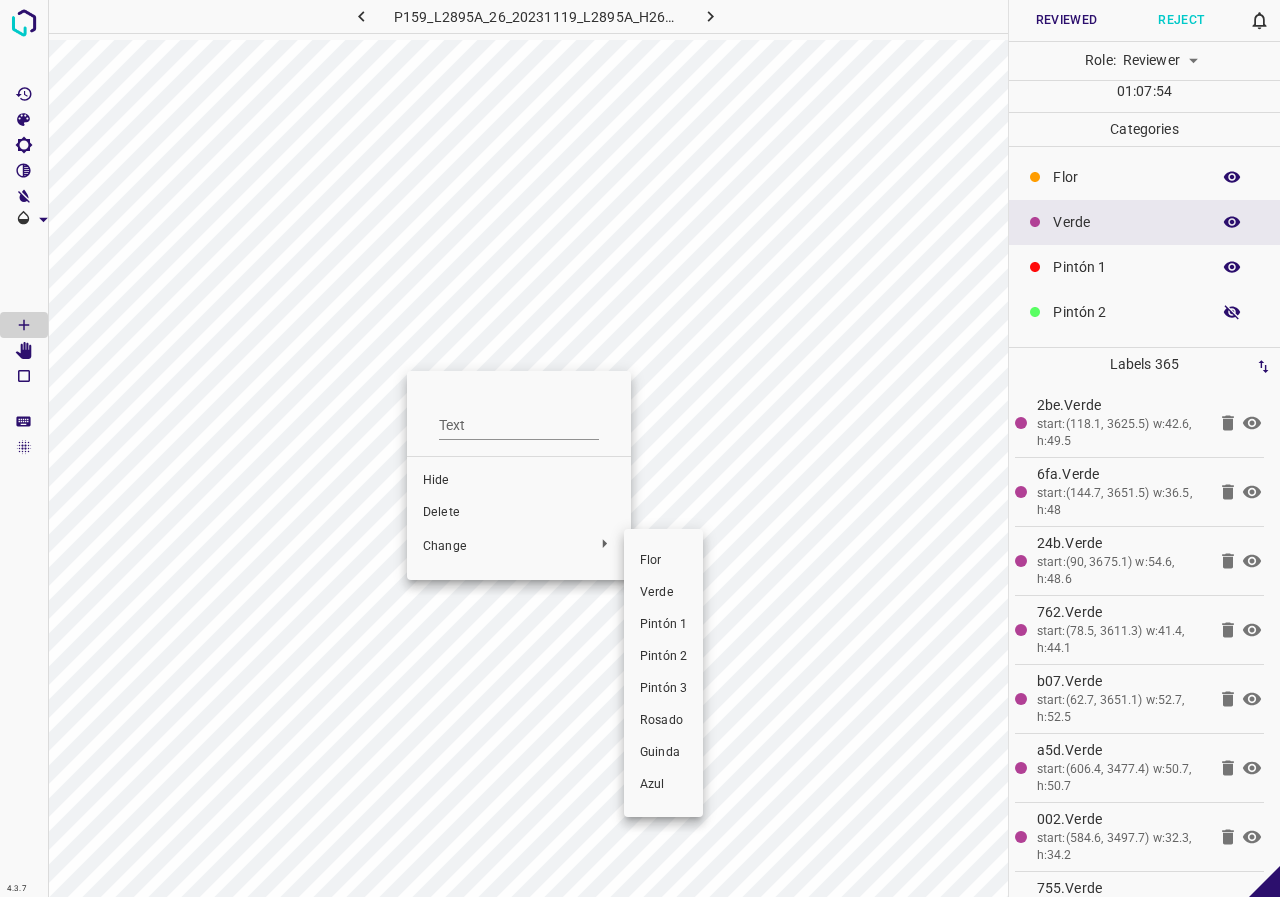 click on "Verde" at bounding box center (663, 593) 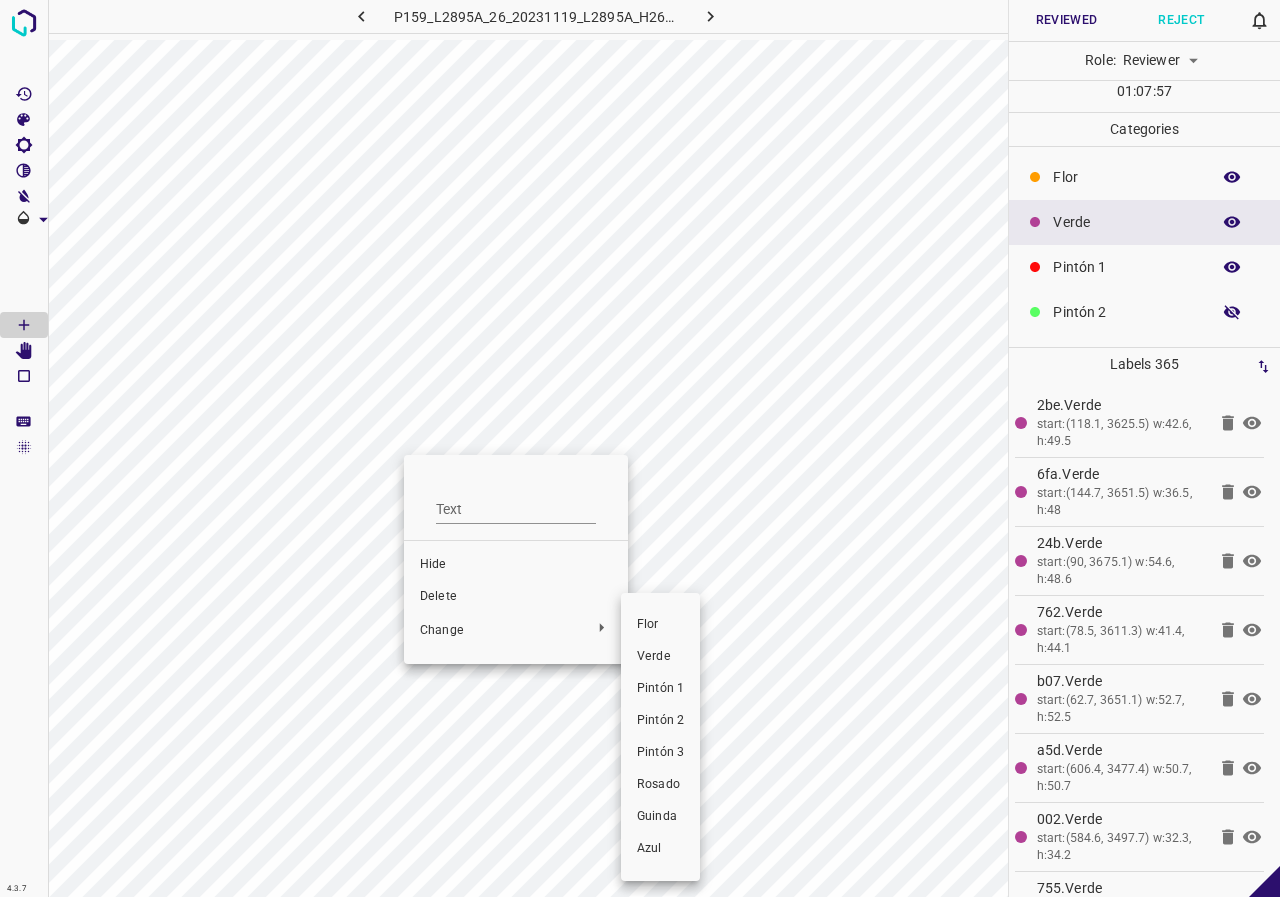 drag, startPoint x: 651, startPoint y: 645, endPoint x: 639, endPoint y: 599, distance: 47.539455 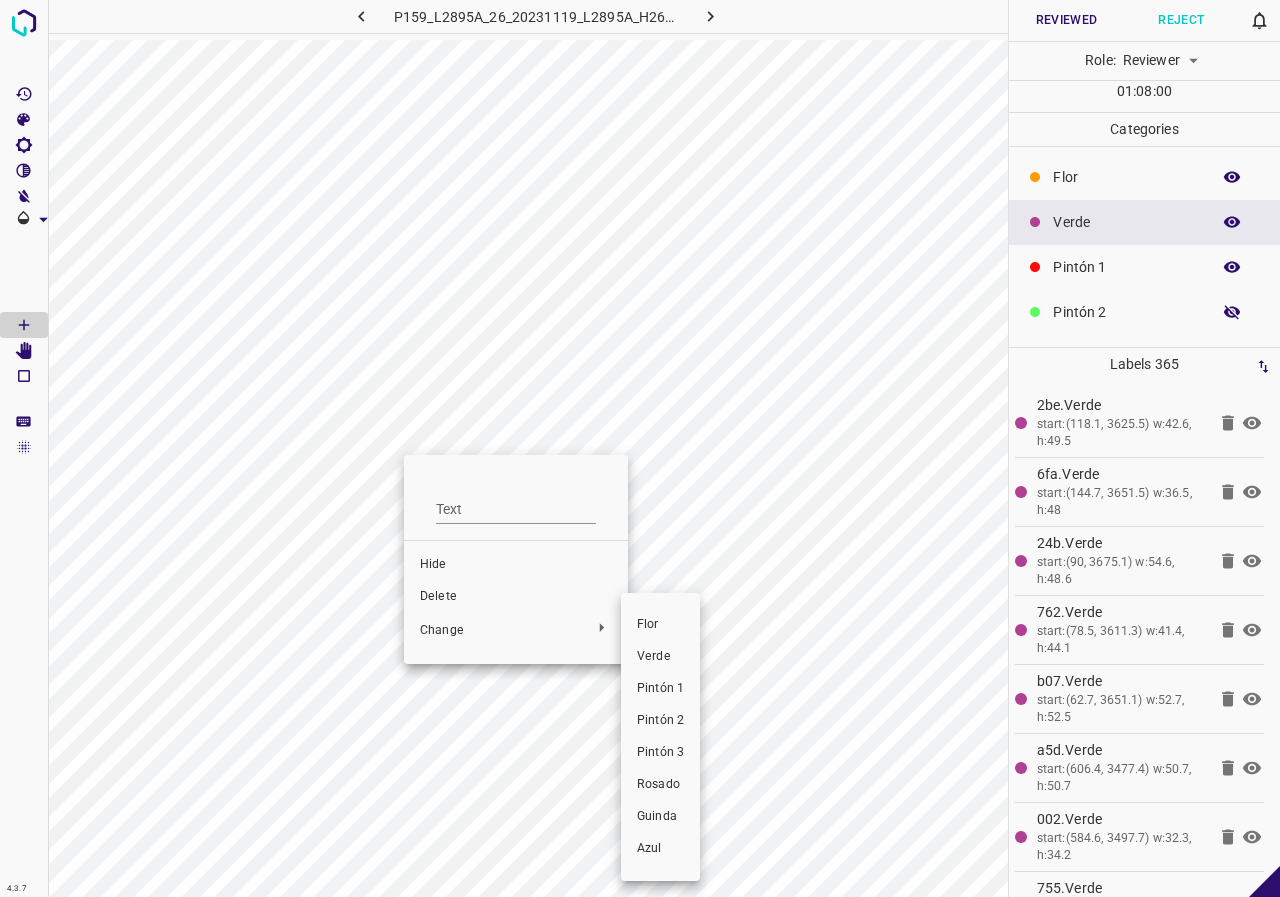 click on "Verde" at bounding box center [660, 657] 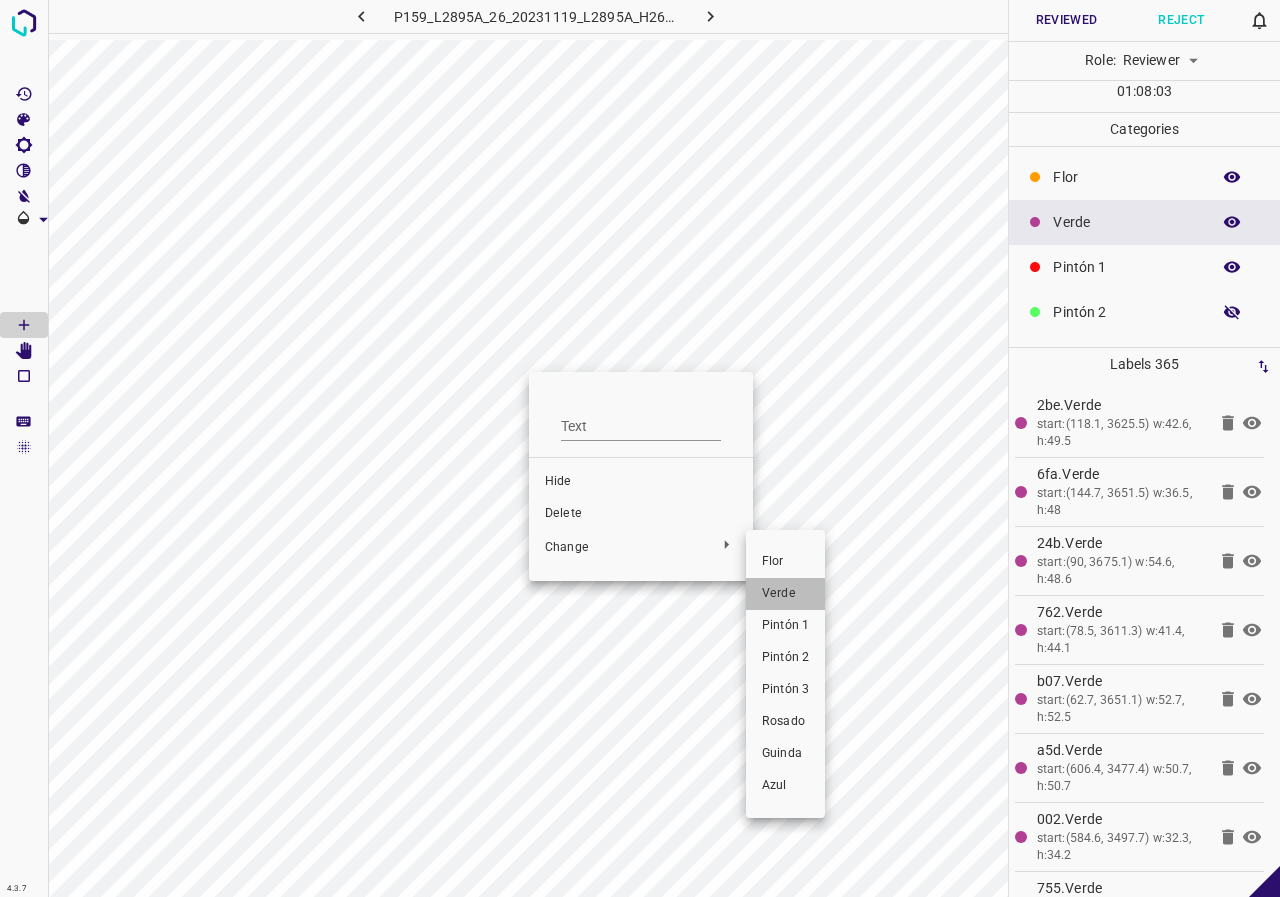 click on "Verde" at bounding box center [785, 594] 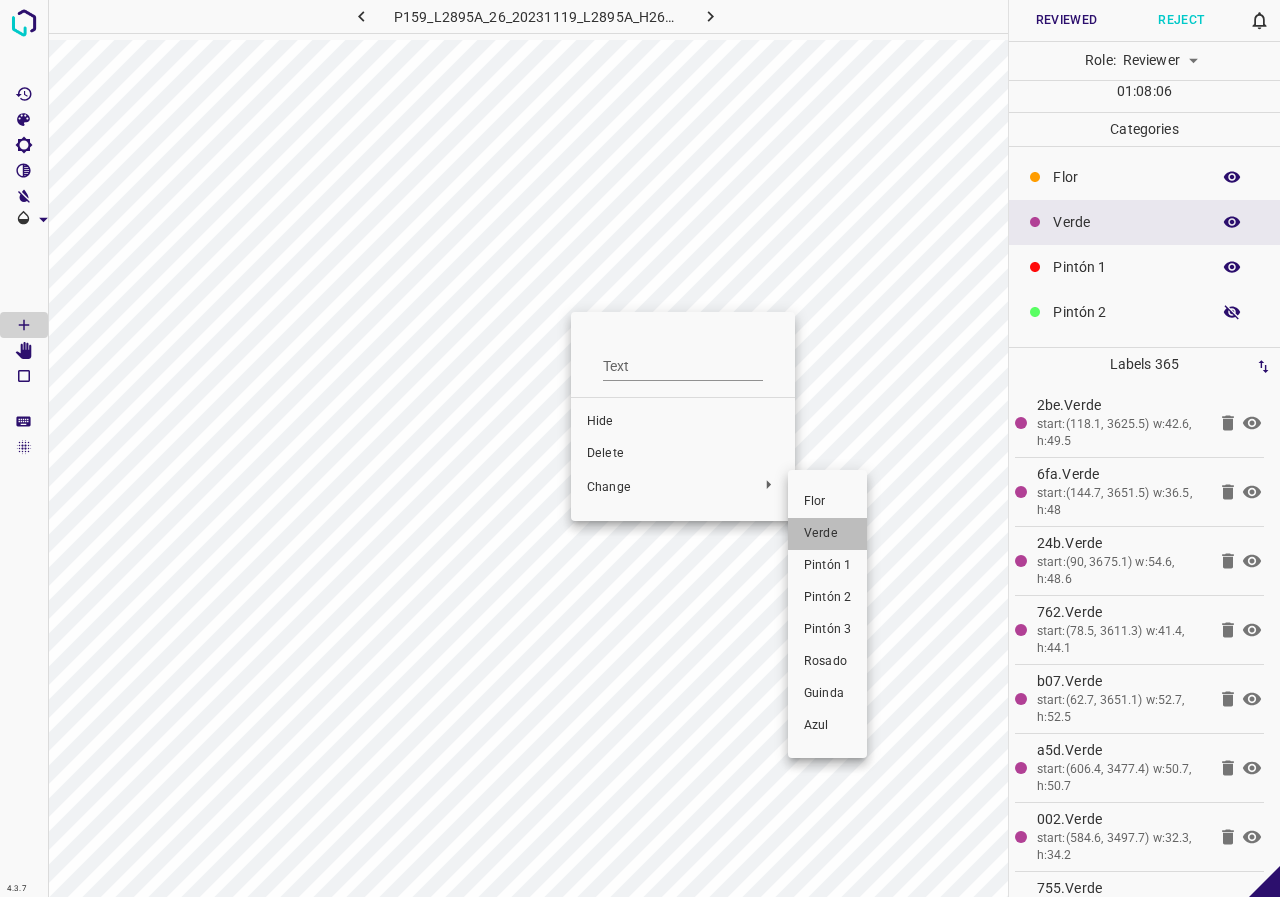 click on "Verde" at bounding box center [827, 534] 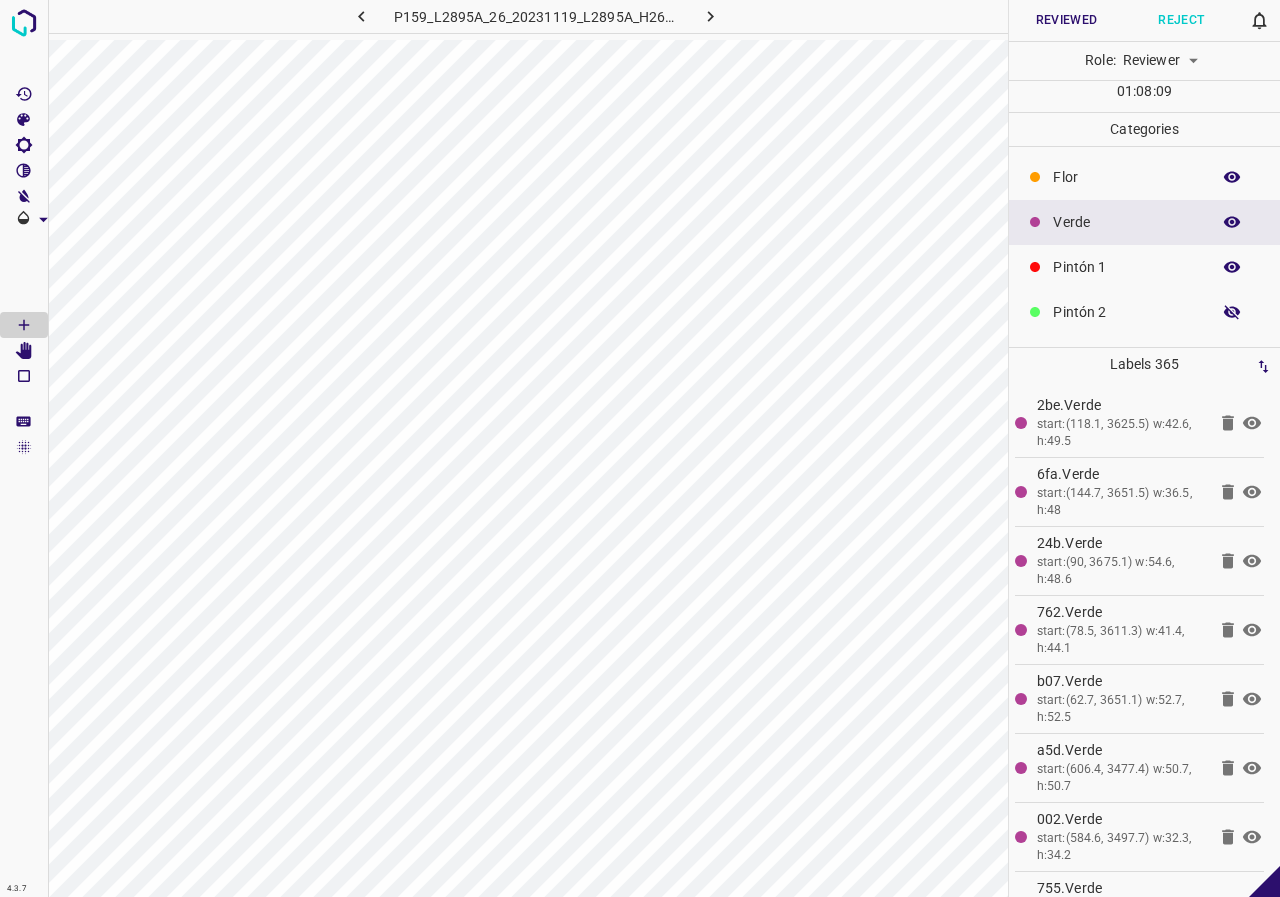 click on "Flor" at bounding box center [1144, 177] 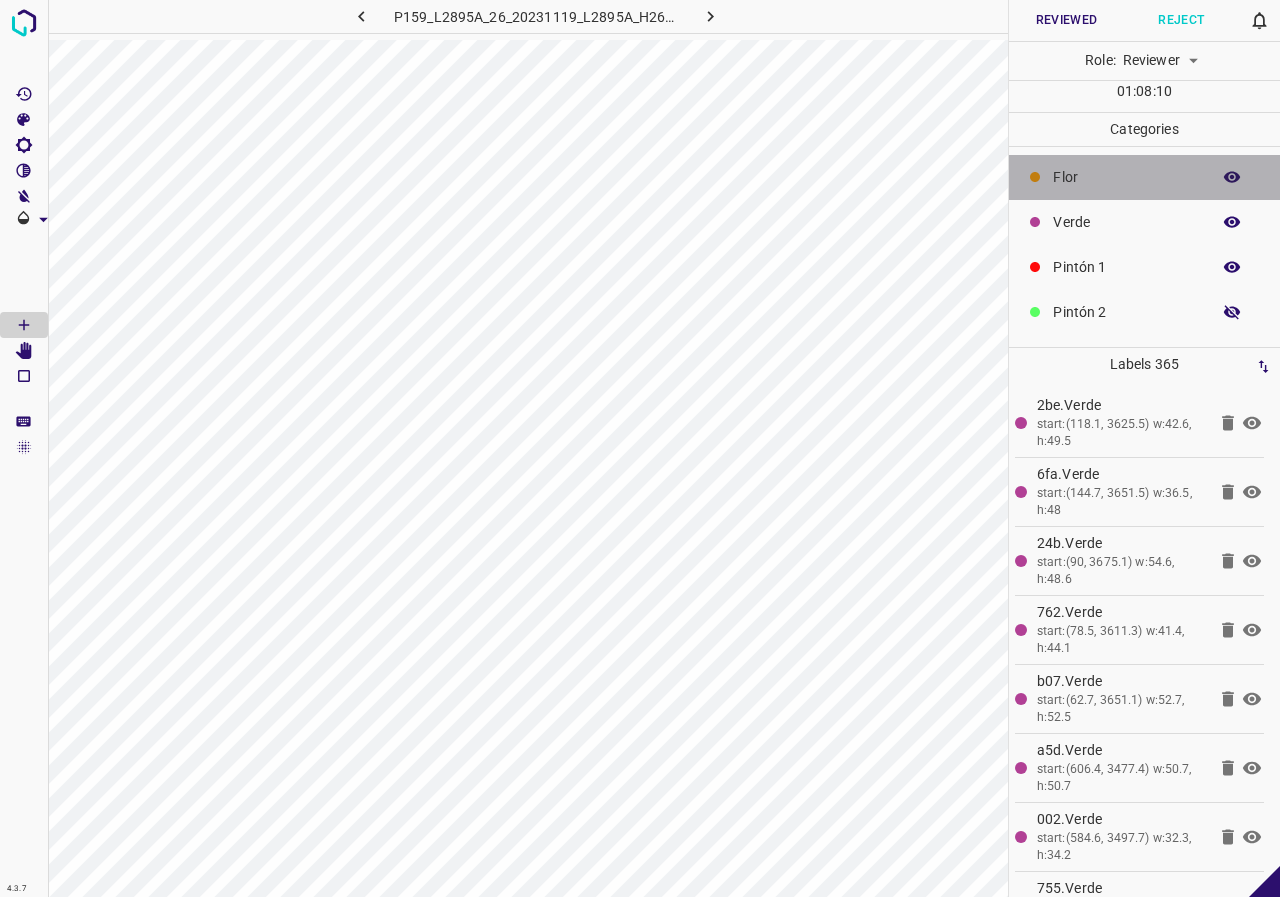click on "Flor" at bounding box center [1126, 177] 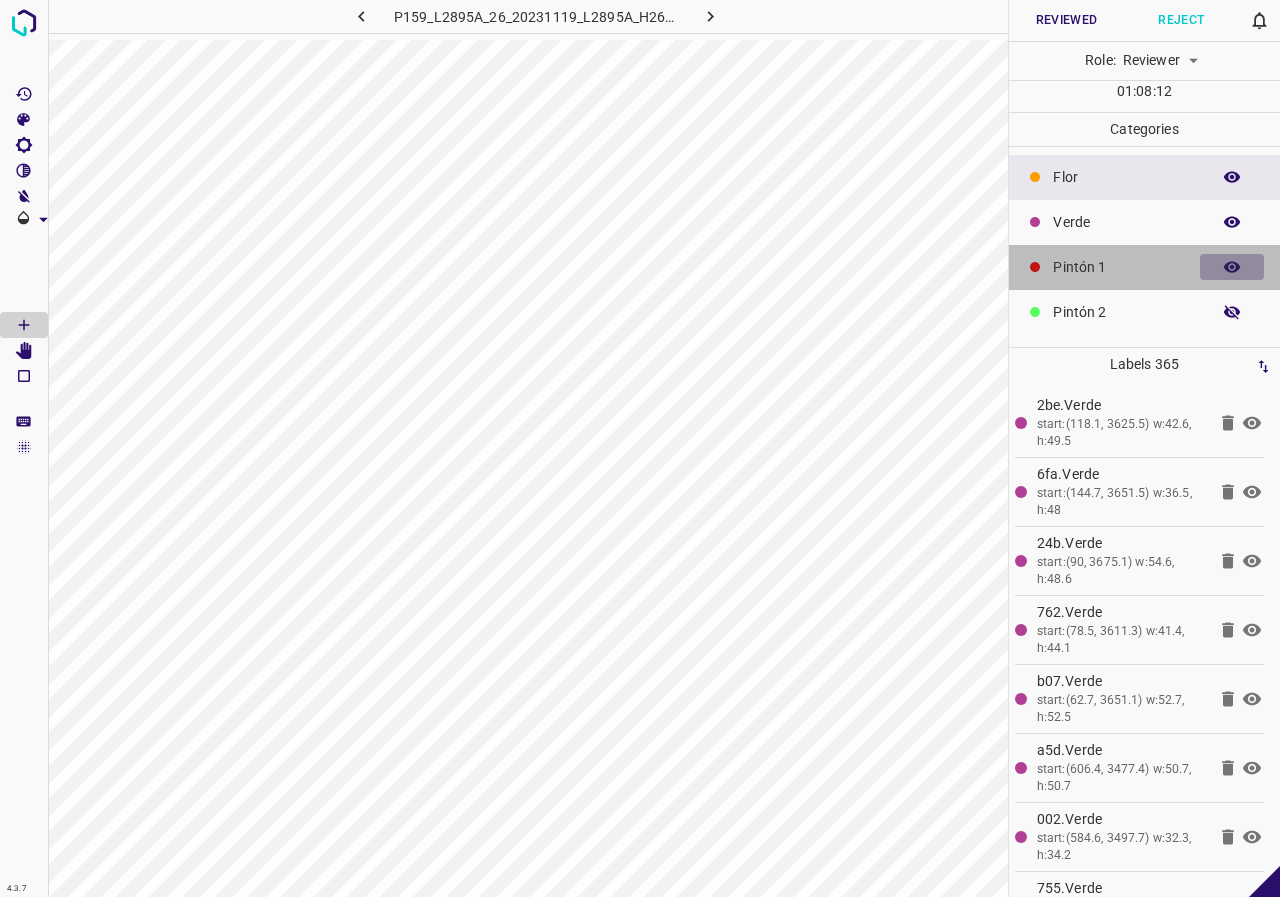 click 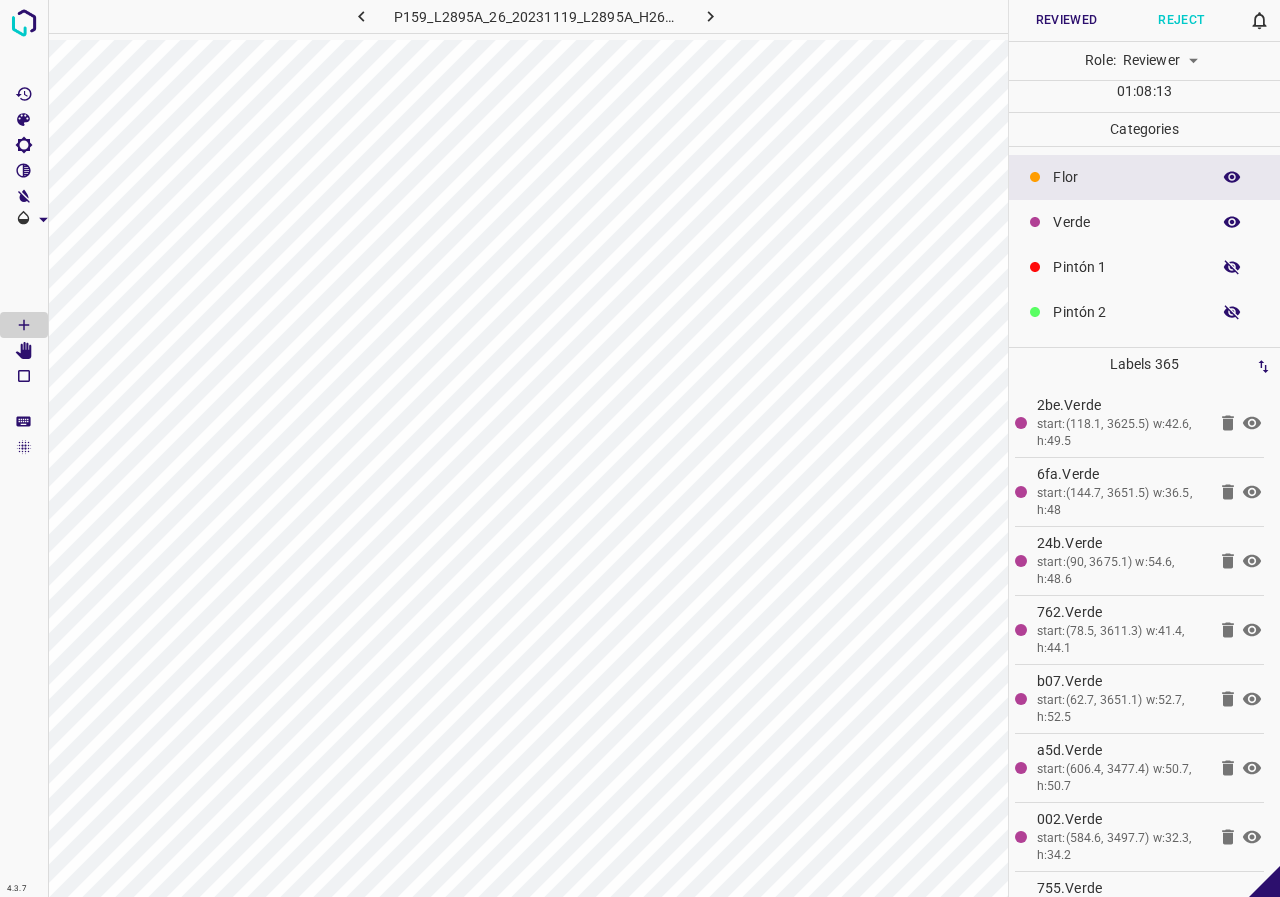 click 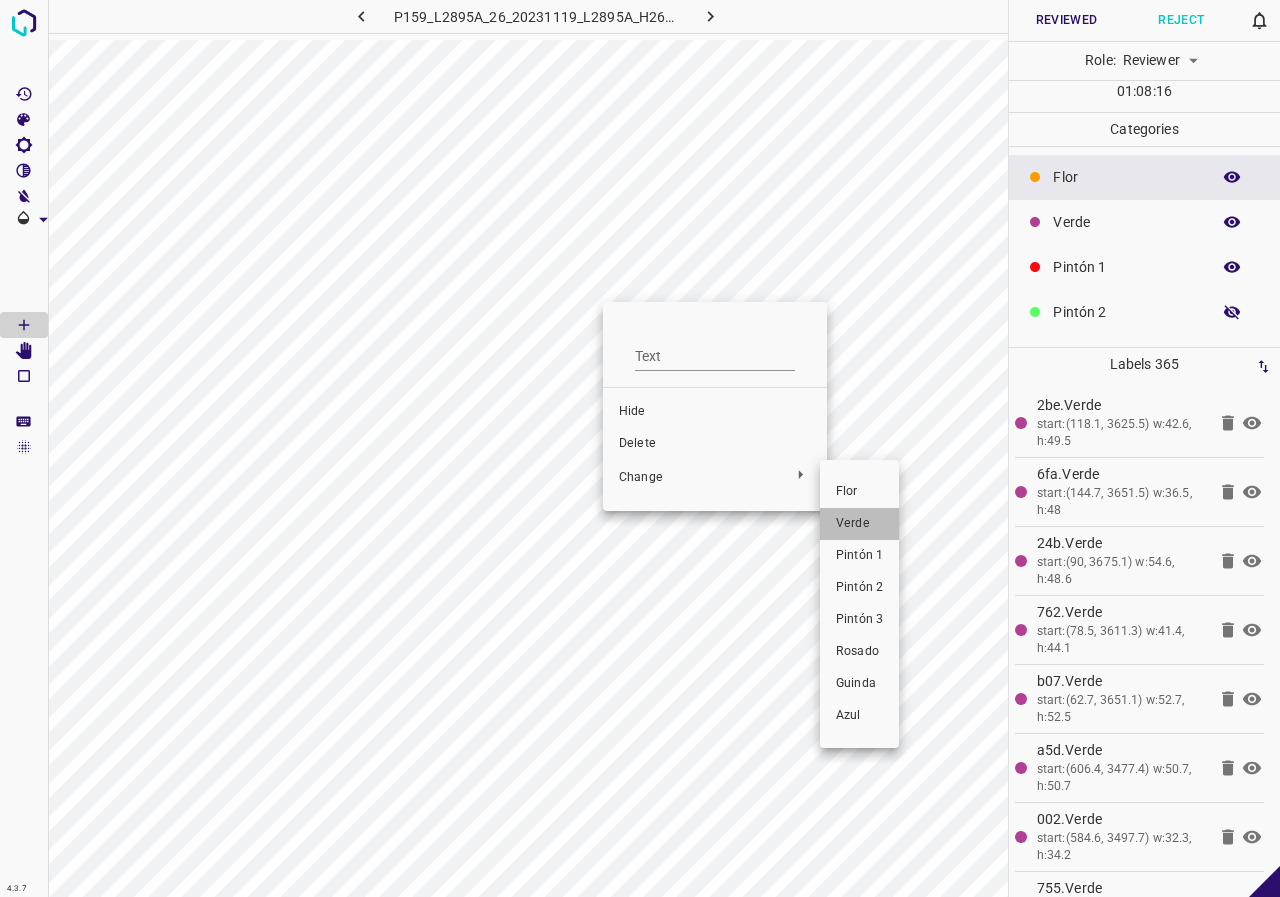 click on "Verde" at bounding box center [859, 524] 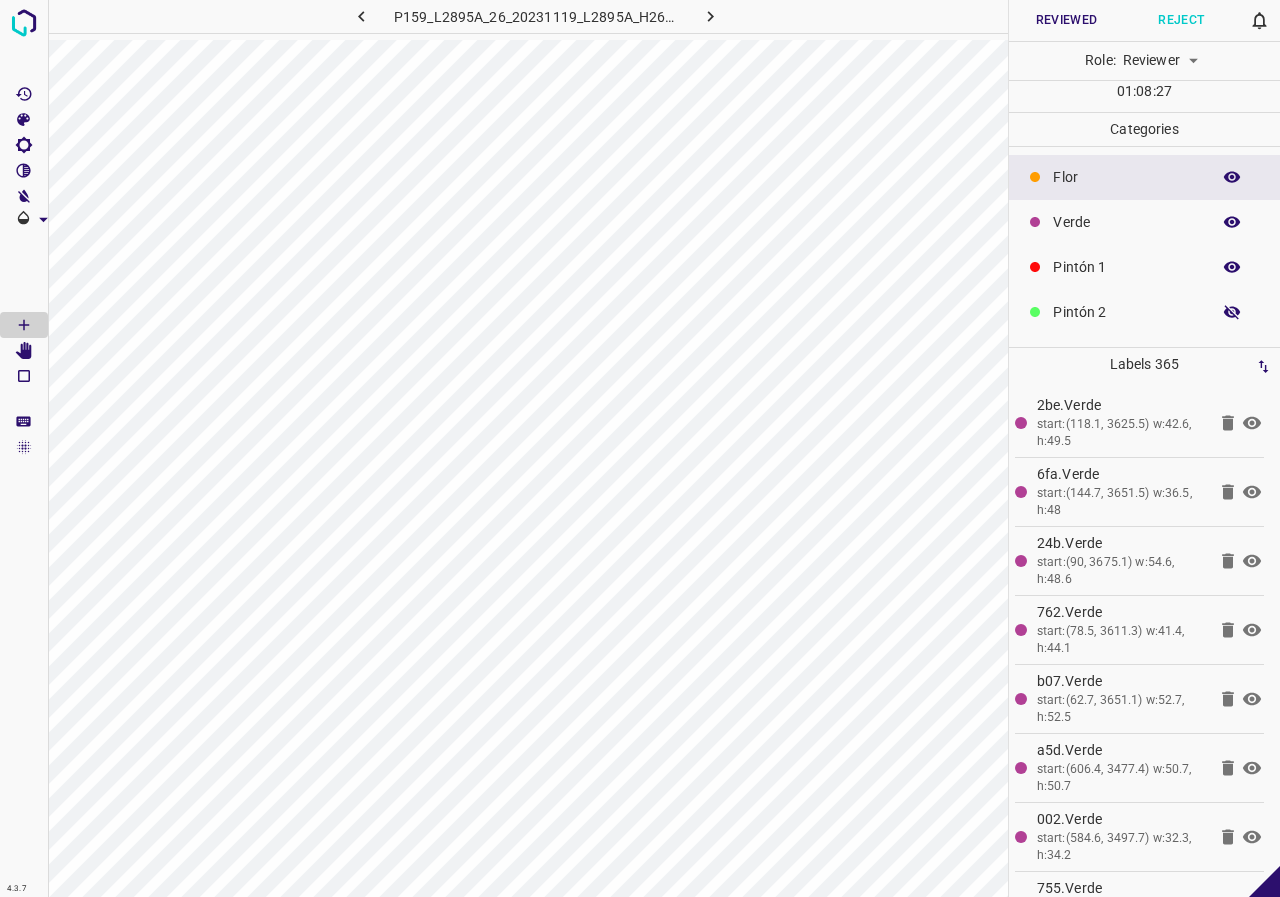 click at bounding box center [1232, 267] 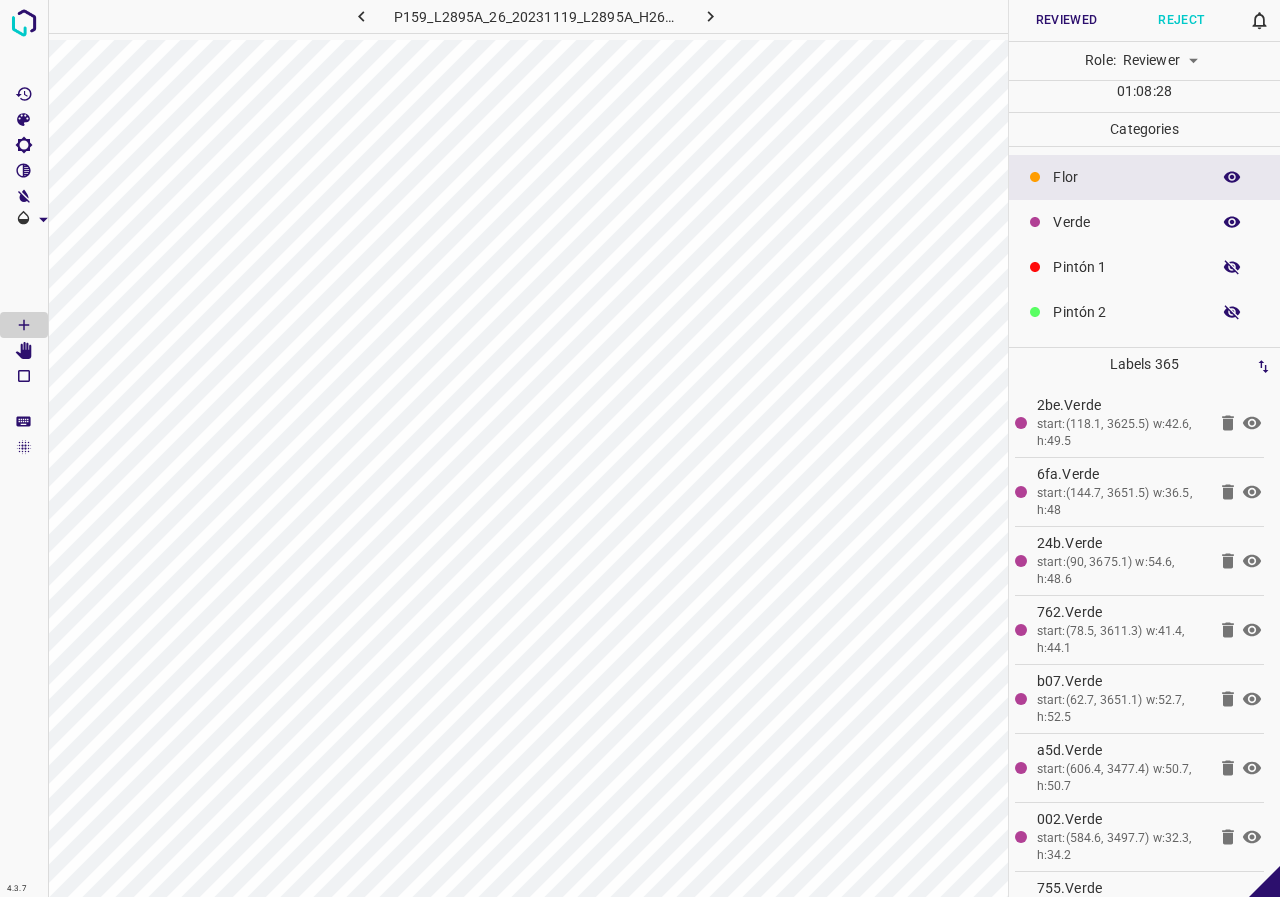 click at bounding box center (1232, 267) 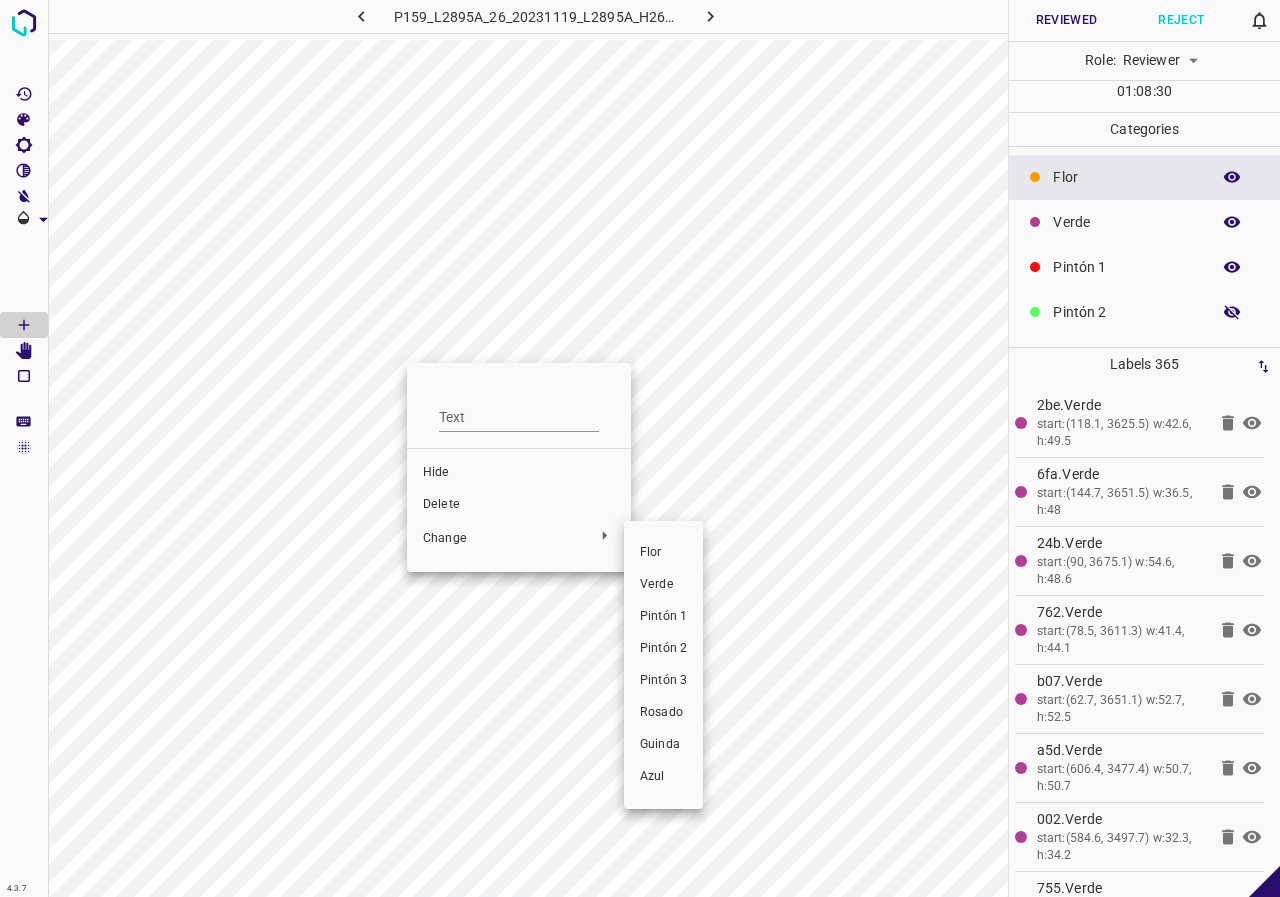 click on "Verde" at bounding box center (663, 585) 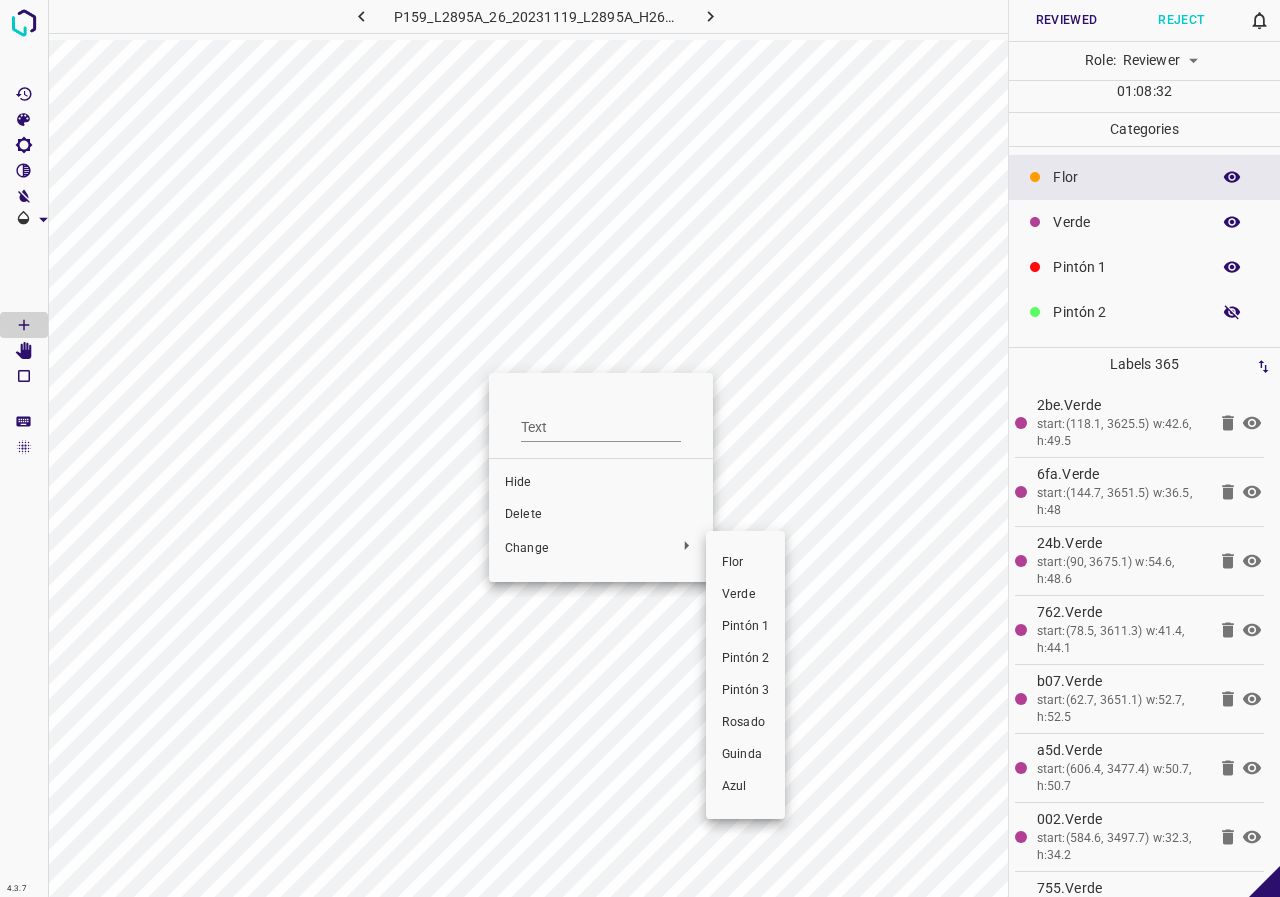 click on "Verde" at bounding box center (745, 595) 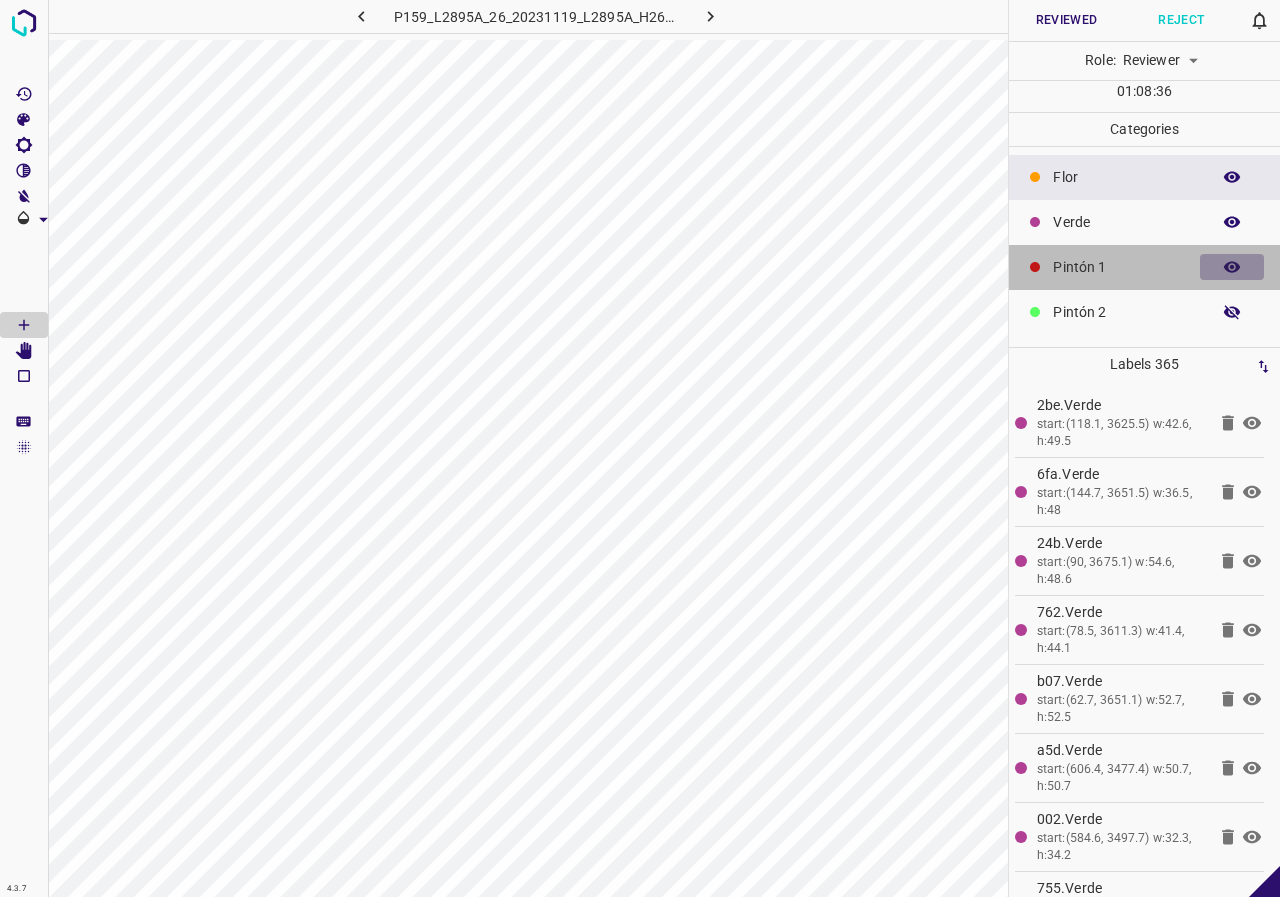 click 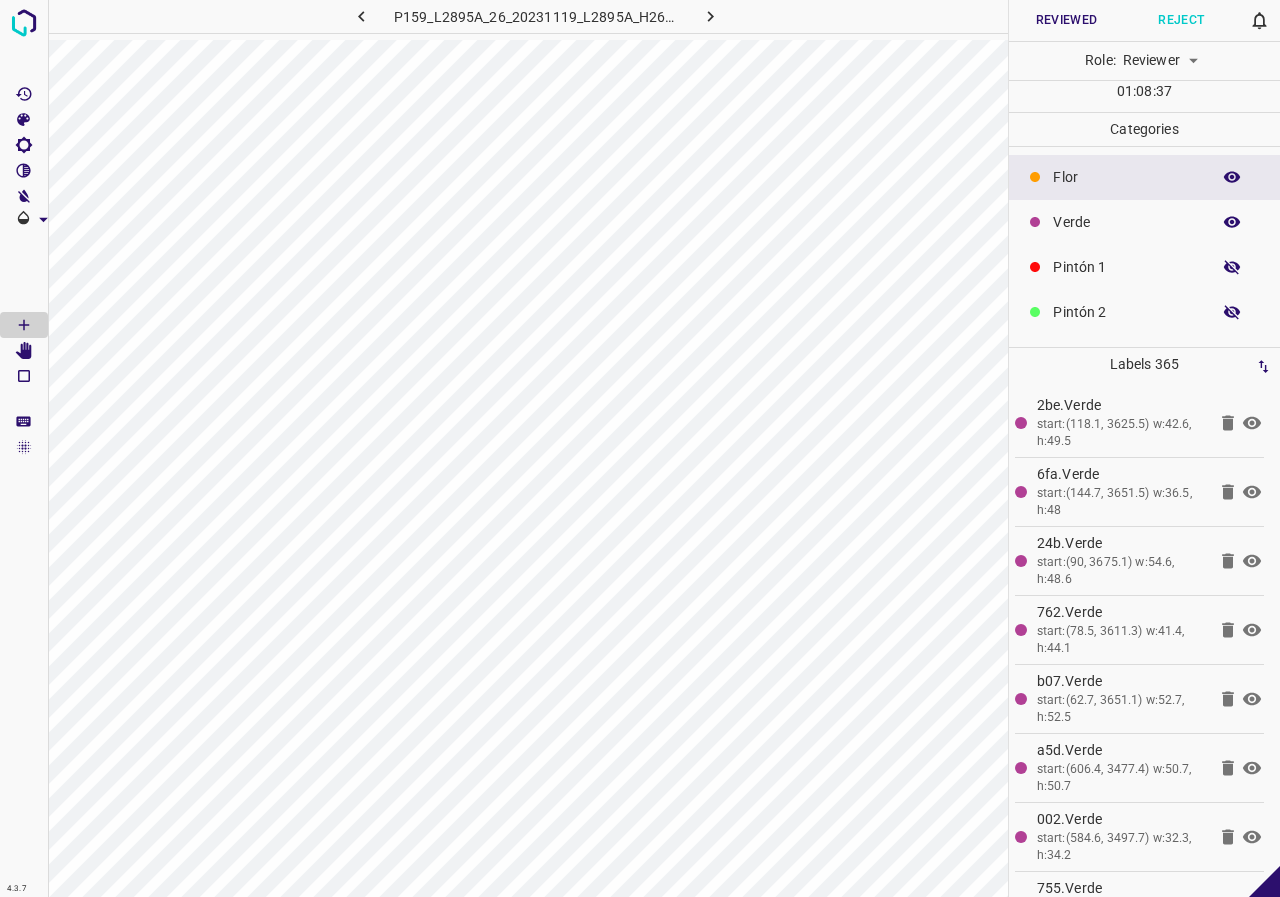 click 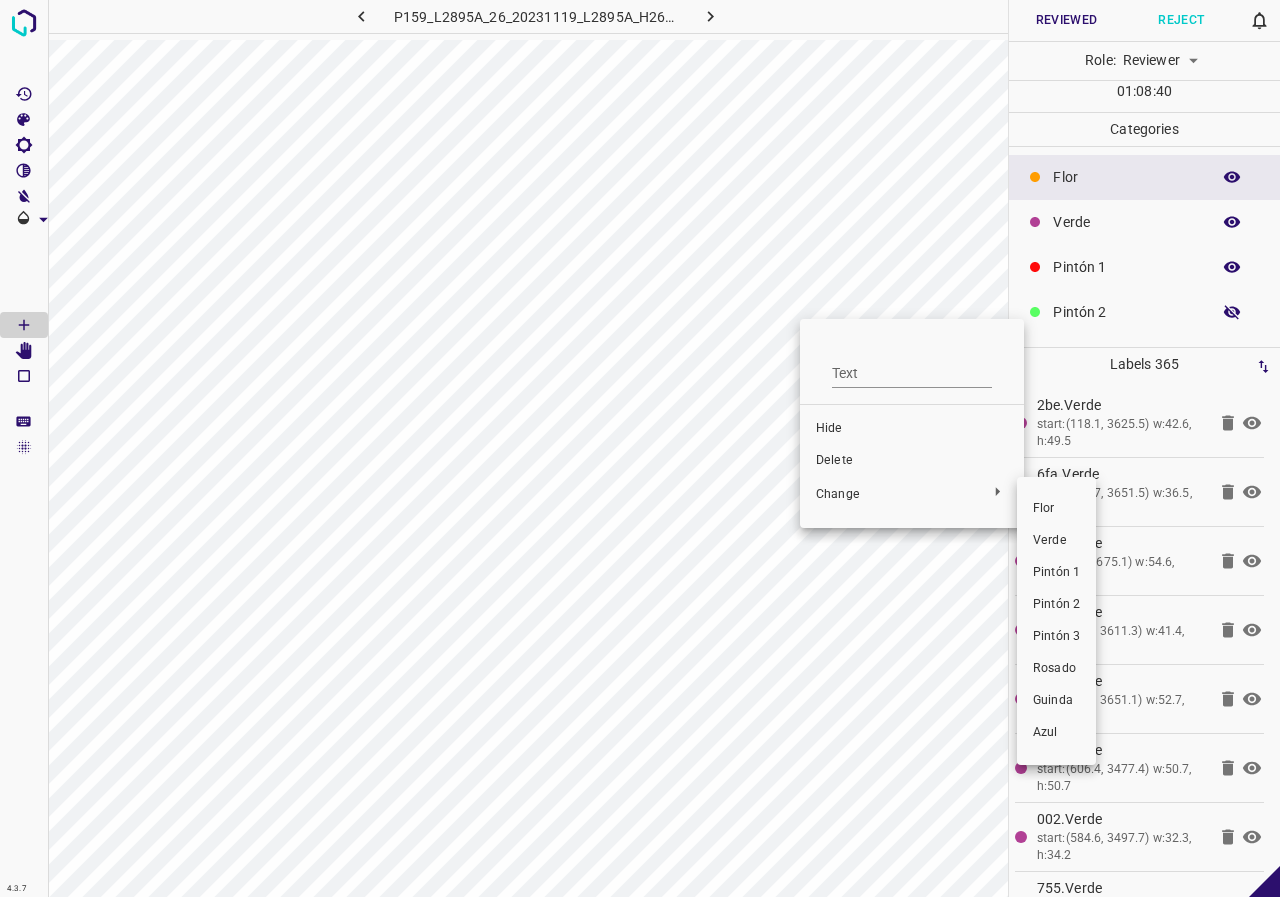 click on "Verde" at bounding box center [1056, 541] 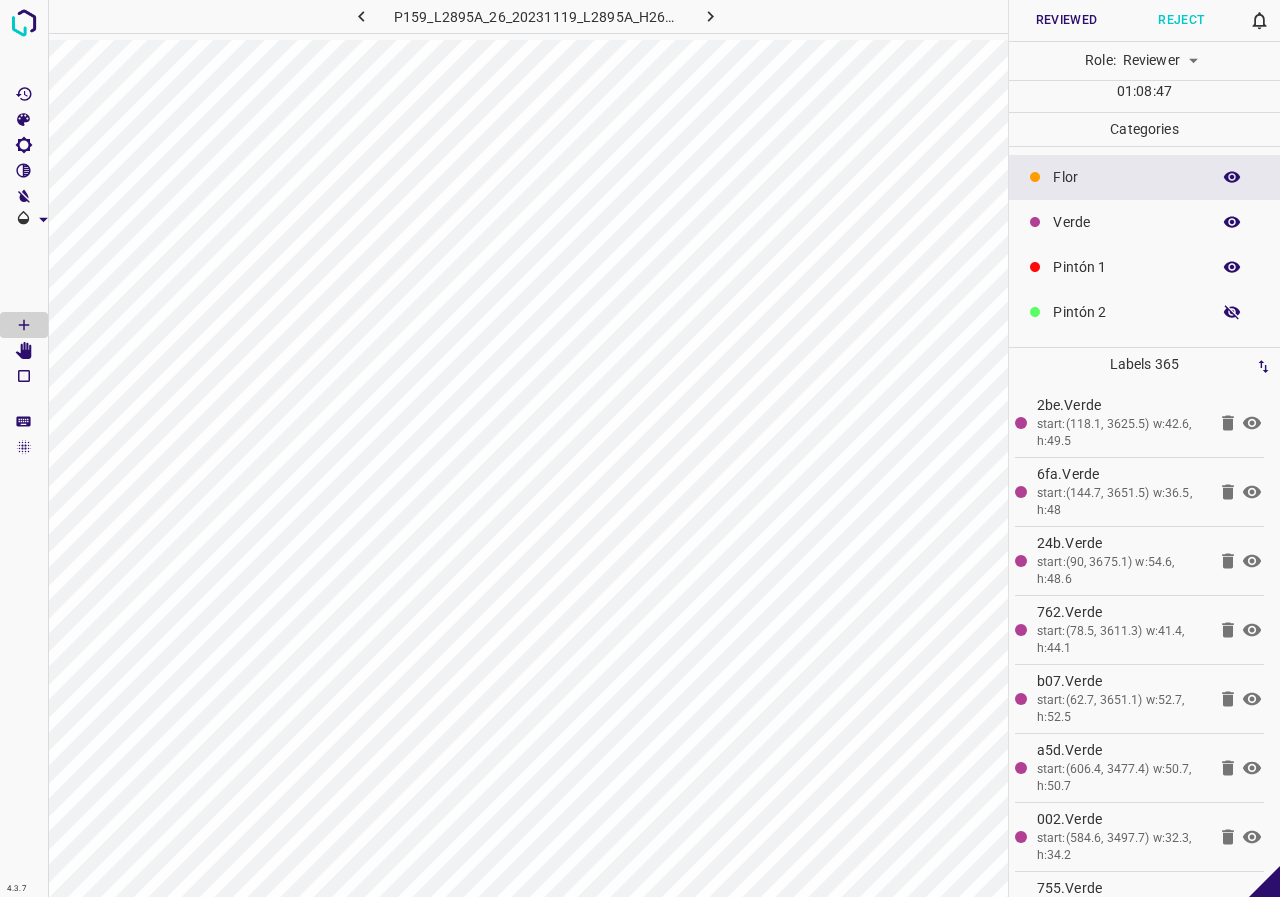 click at bounding box center [1232, 267] 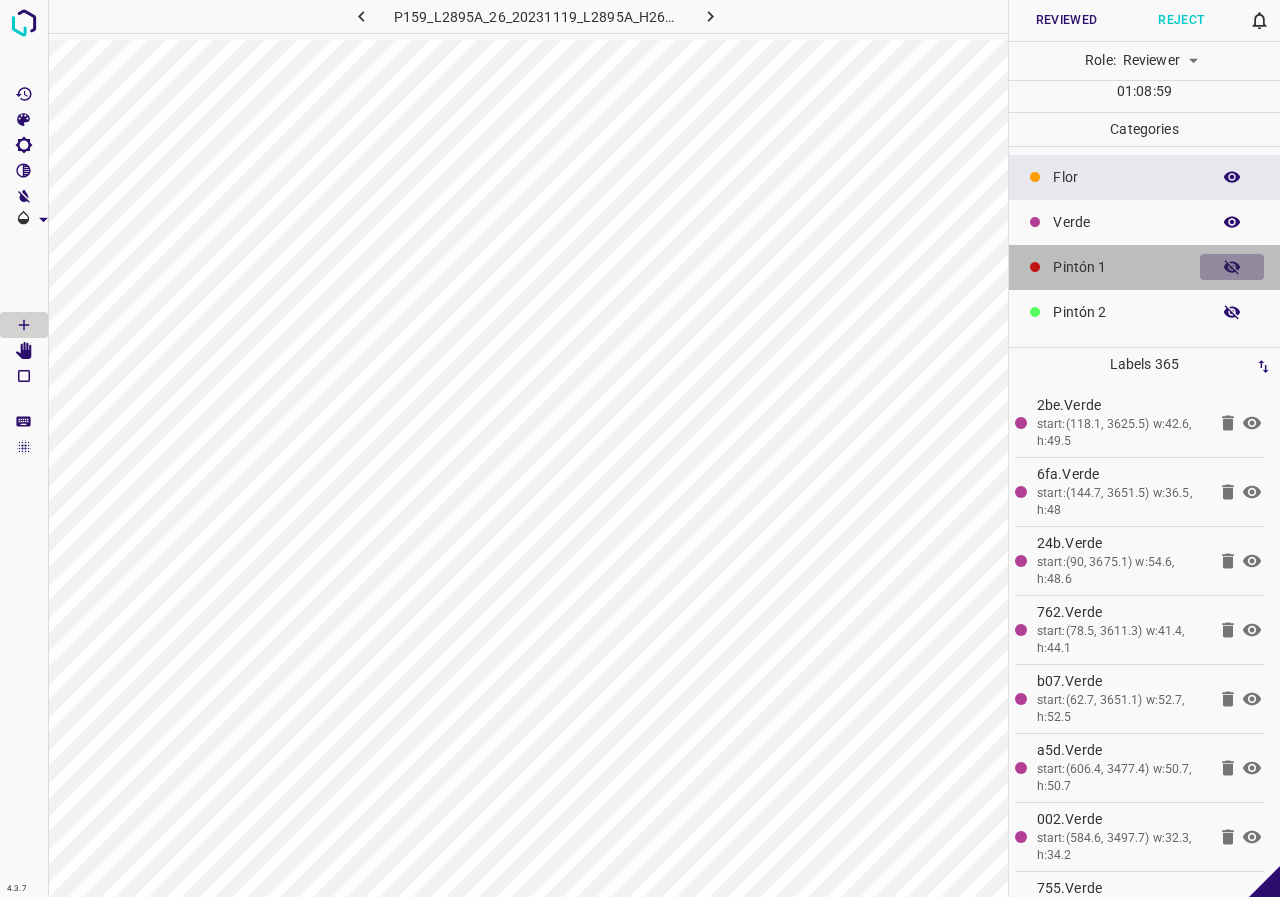 click 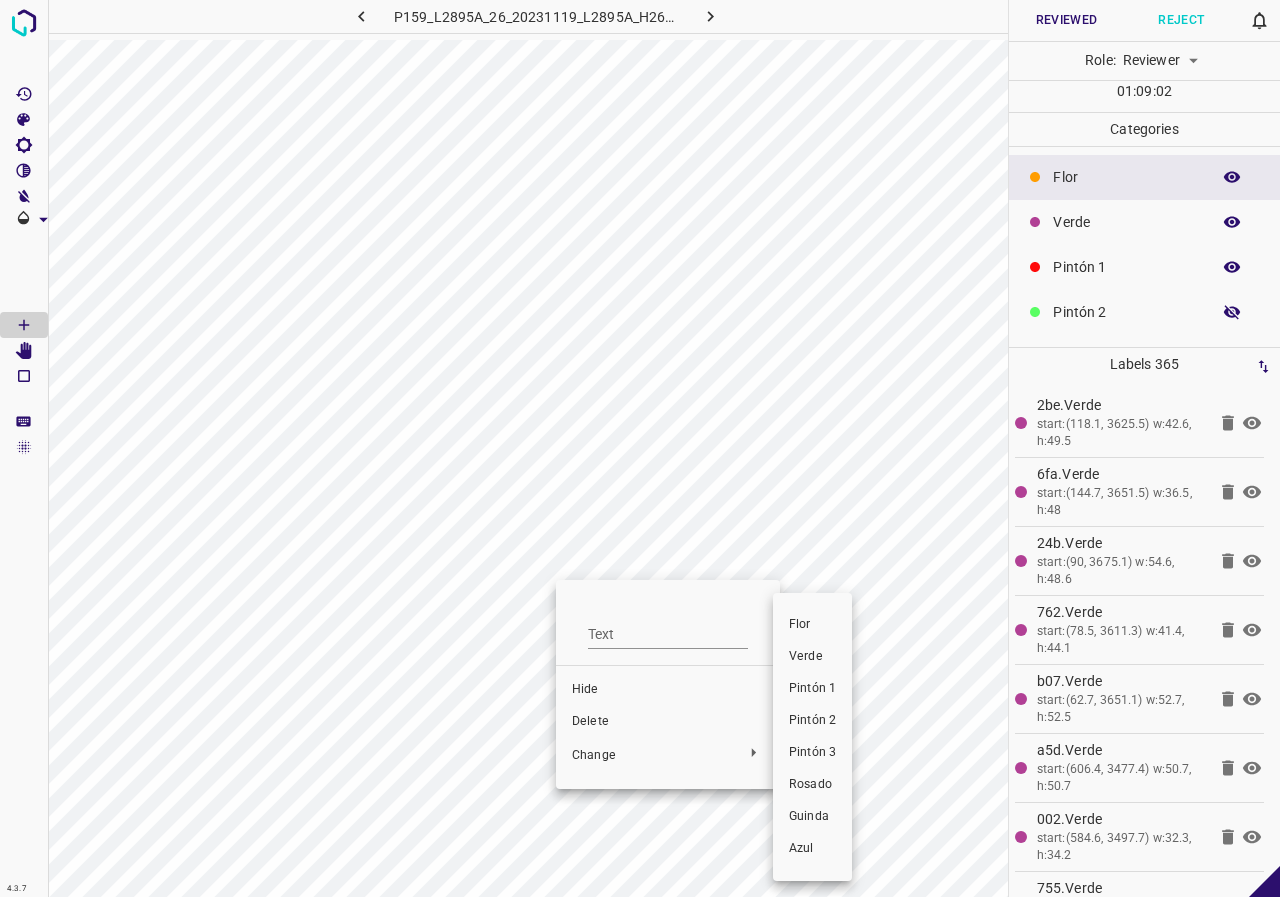 click on "Verde" at bounding box center (812, 657) 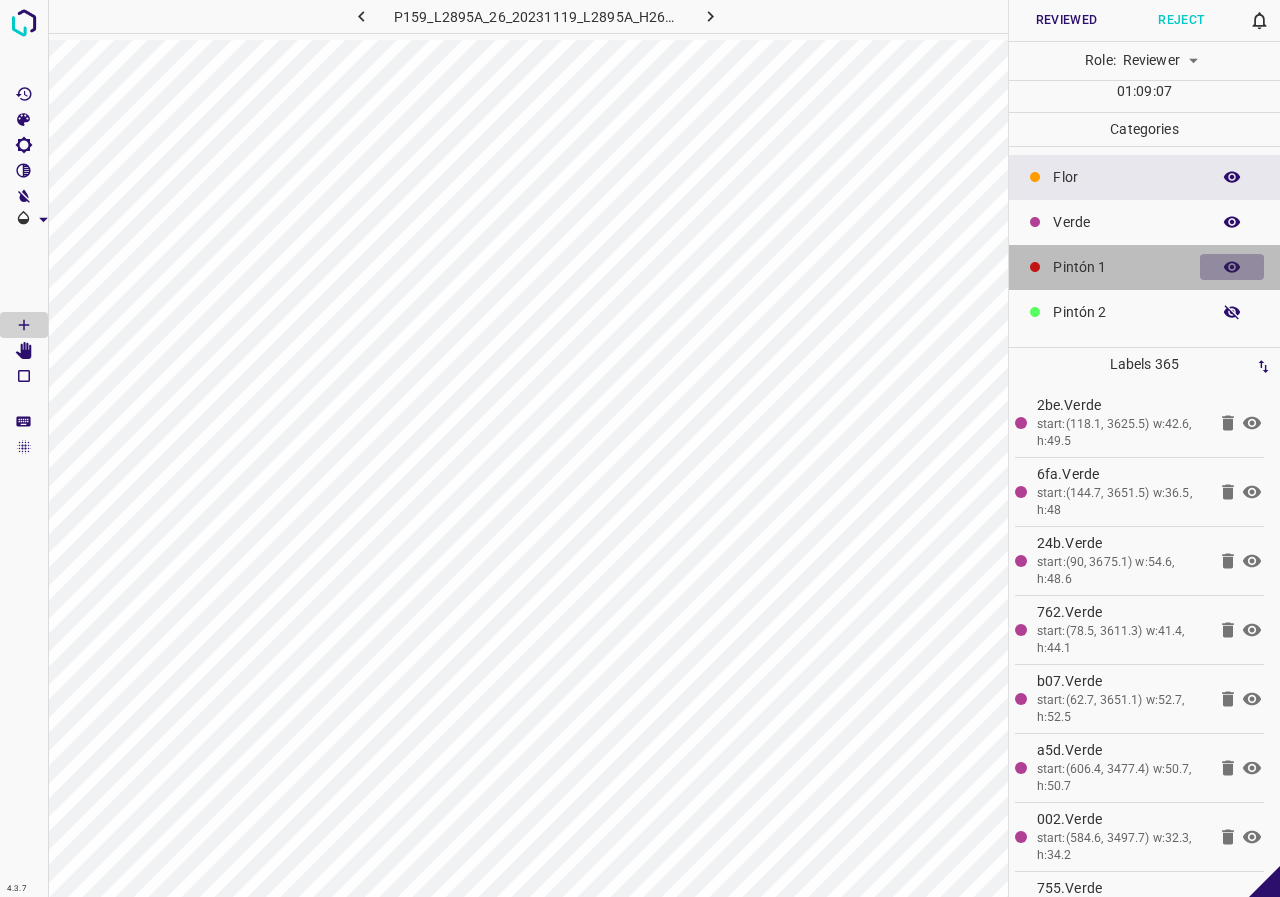 click 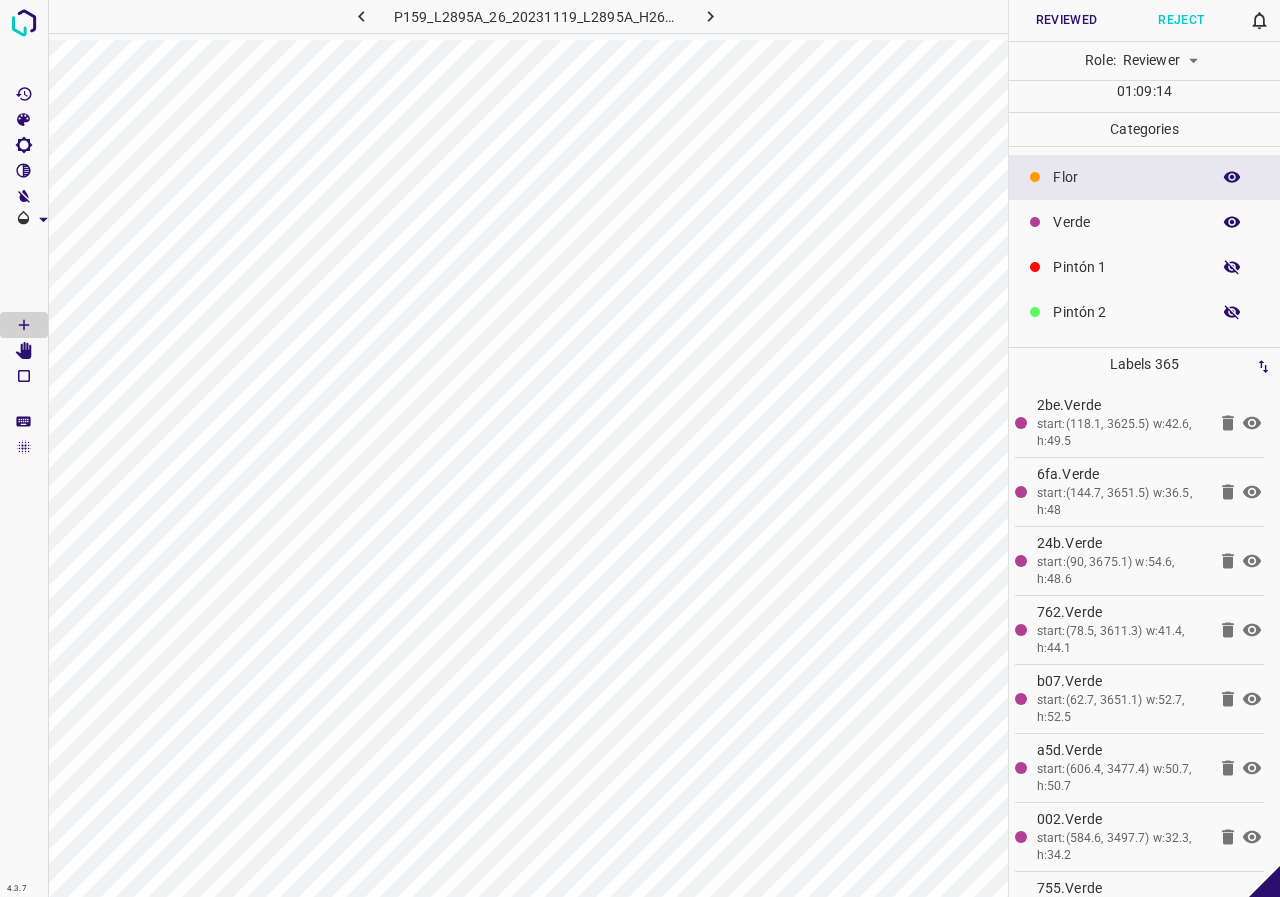click 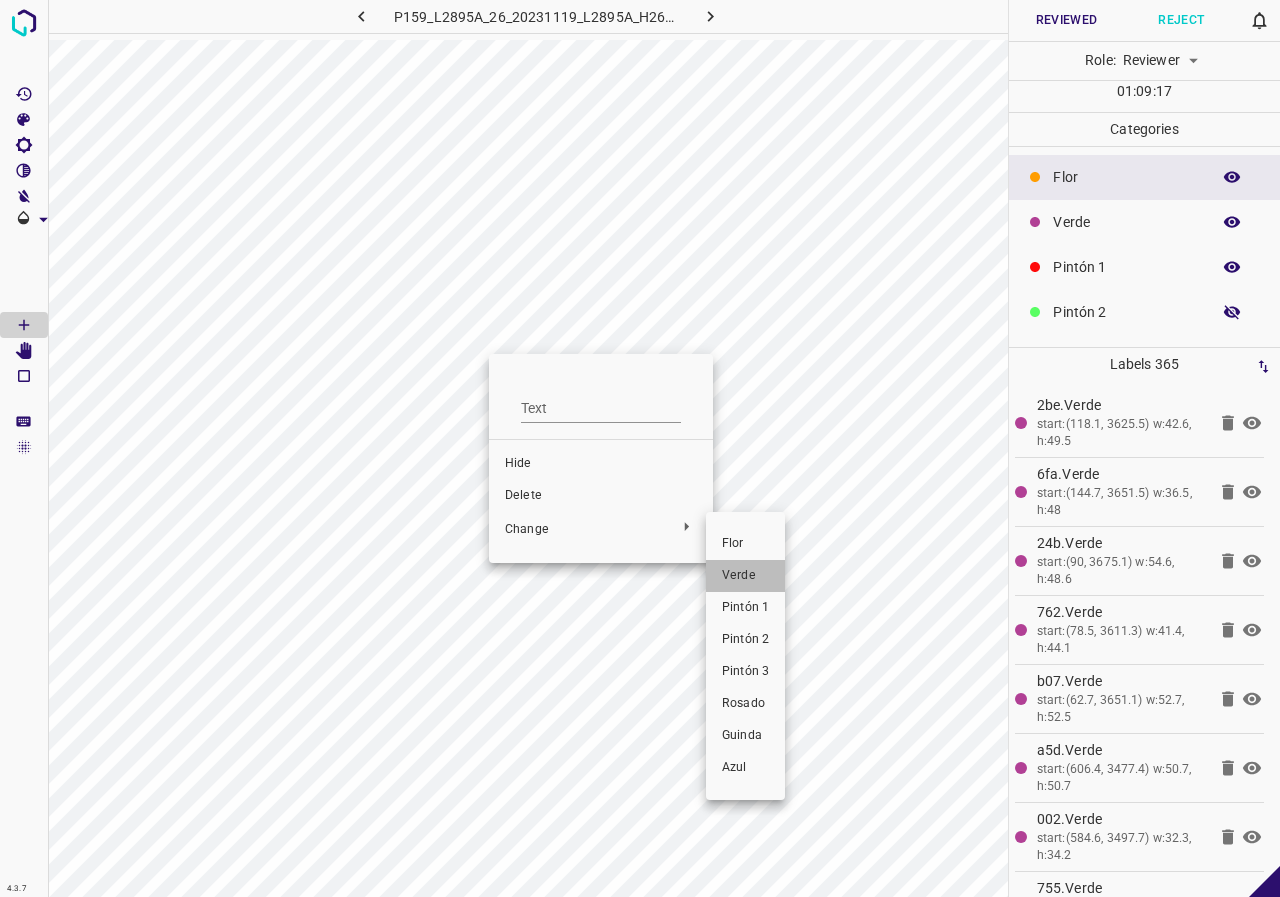 click on "Verde" at bounding box center [745, 576] 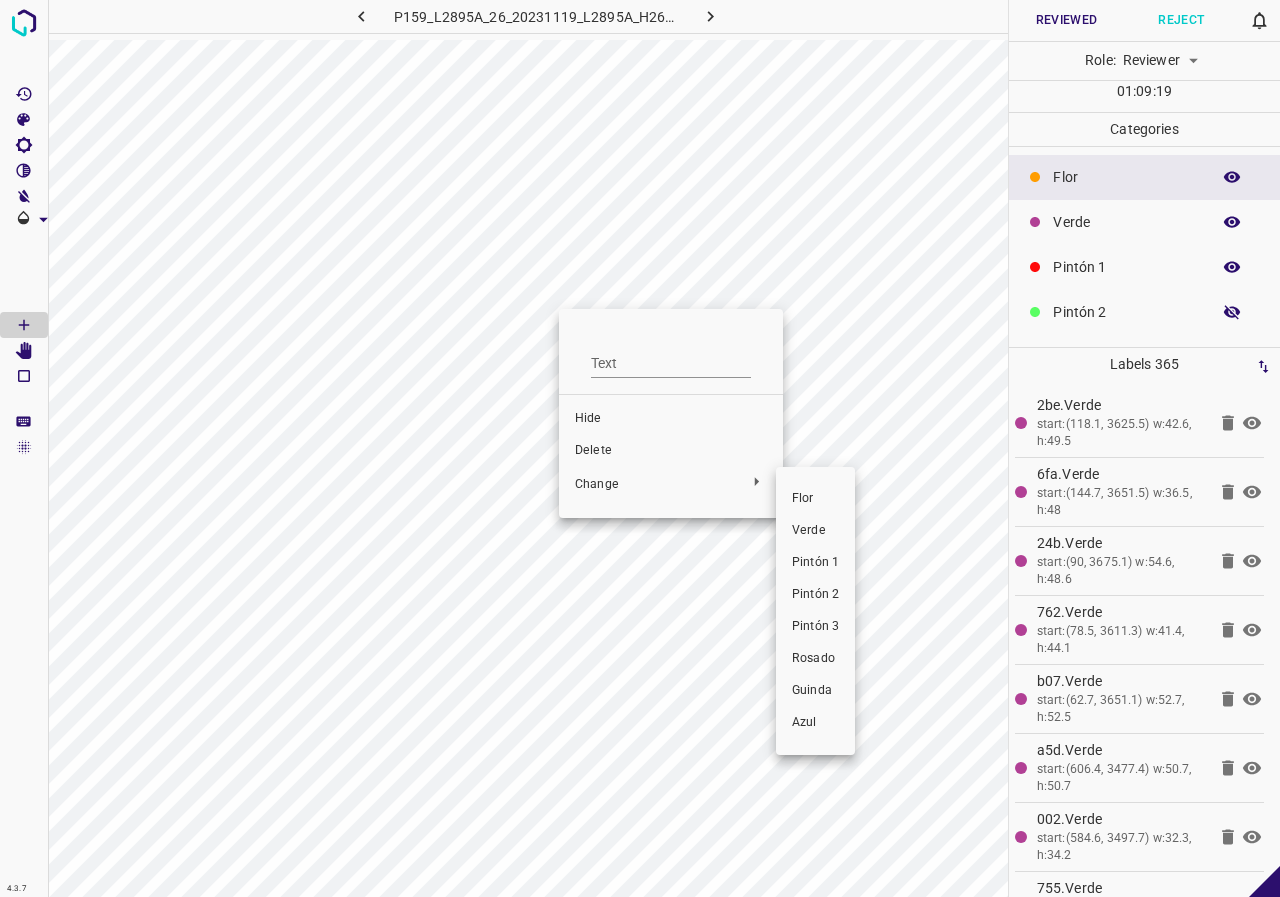 click on "Verde" at bounding box center [815, 531] 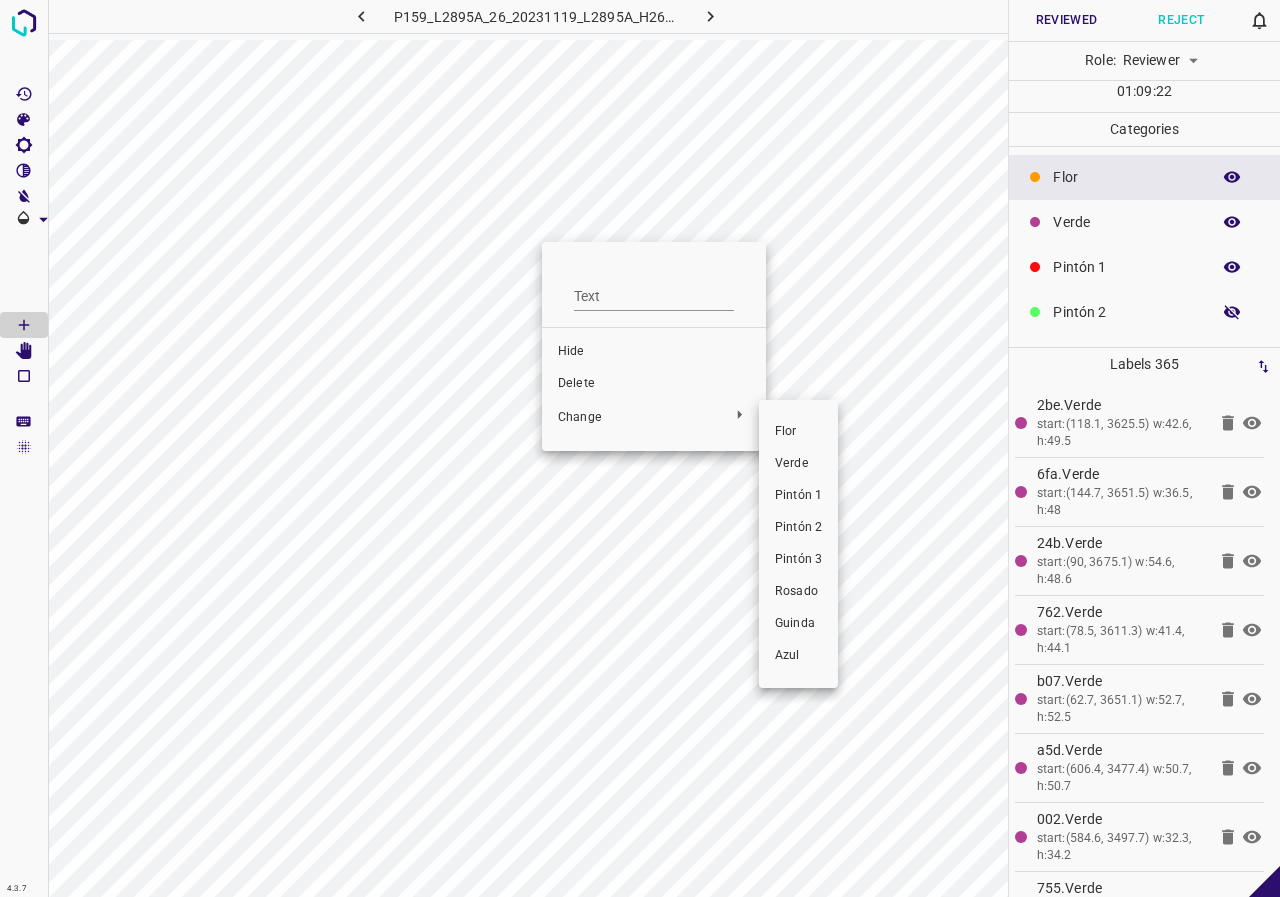 click on "Verde" at bounding box center (798, 464) 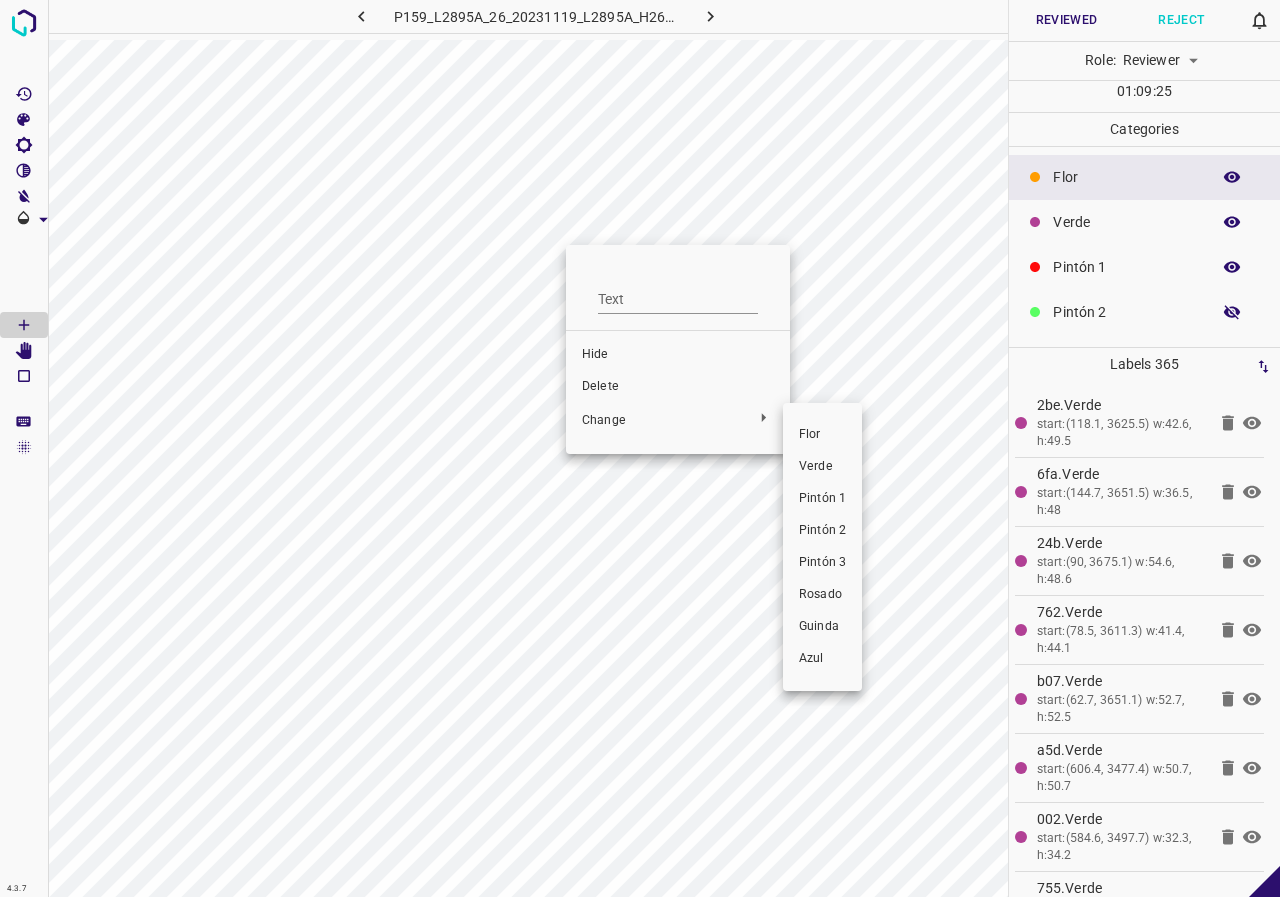 click on "Verde" at bounding box center (822, 467) 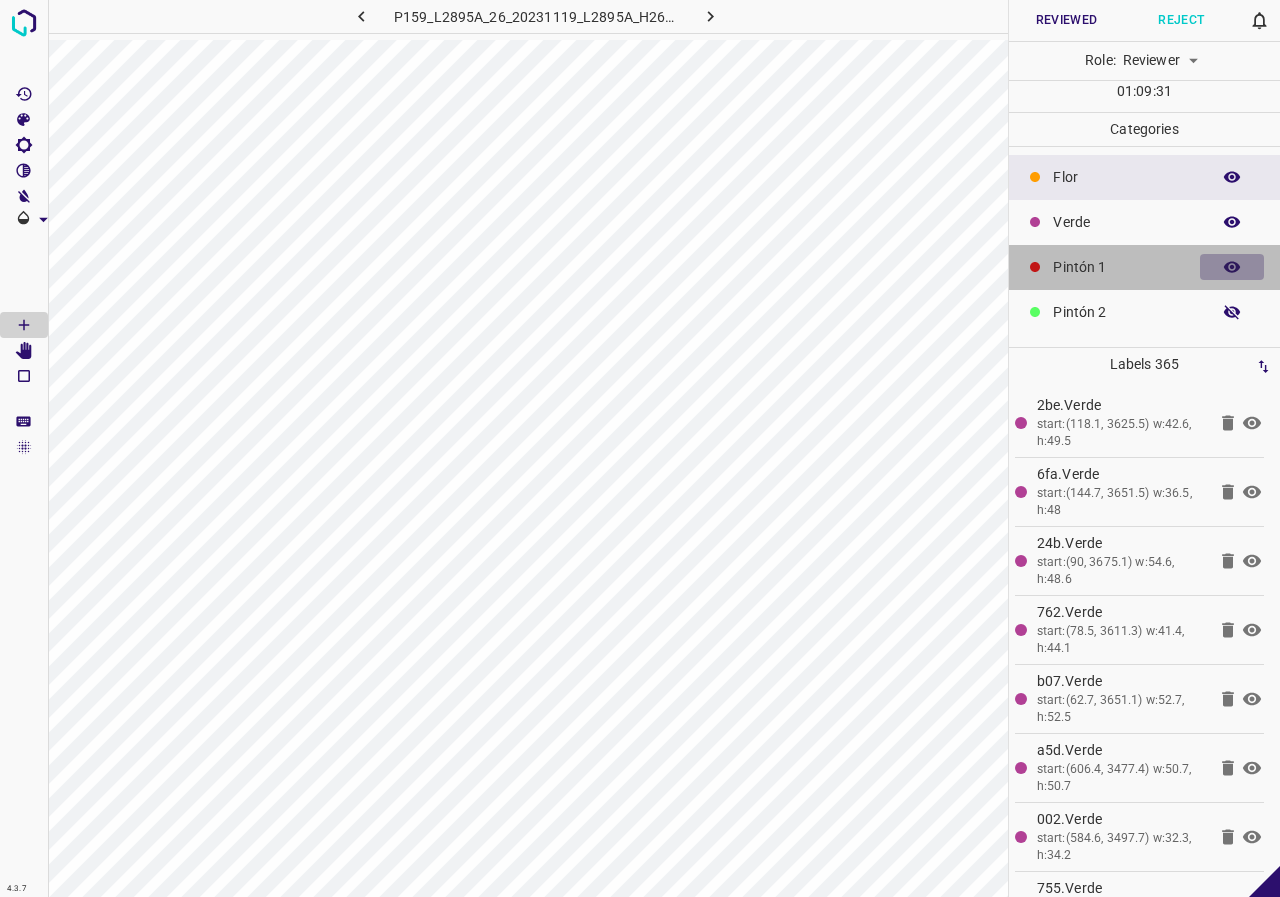 click at bounding box center [1232, 267] 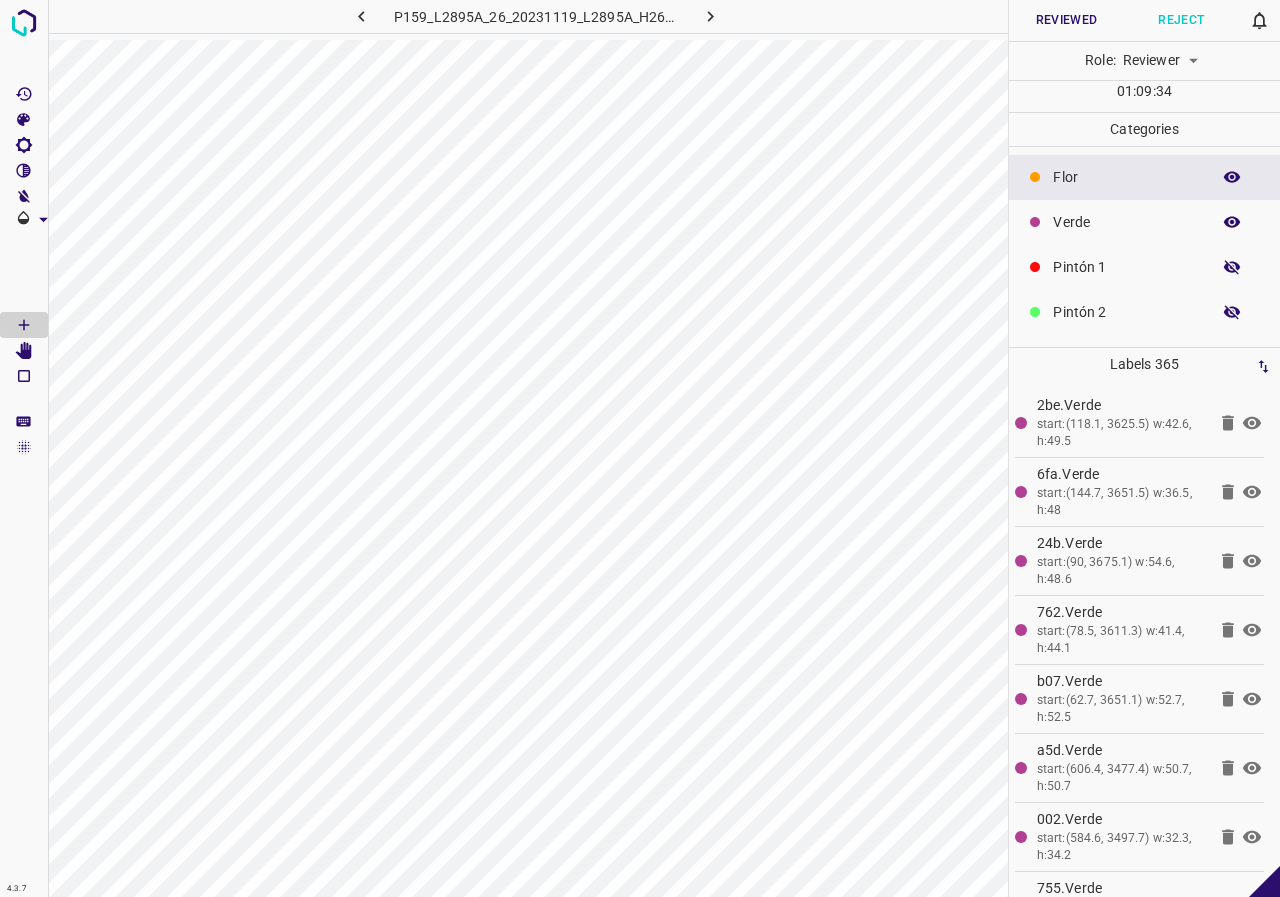 click at bounding box center [1232, 267] 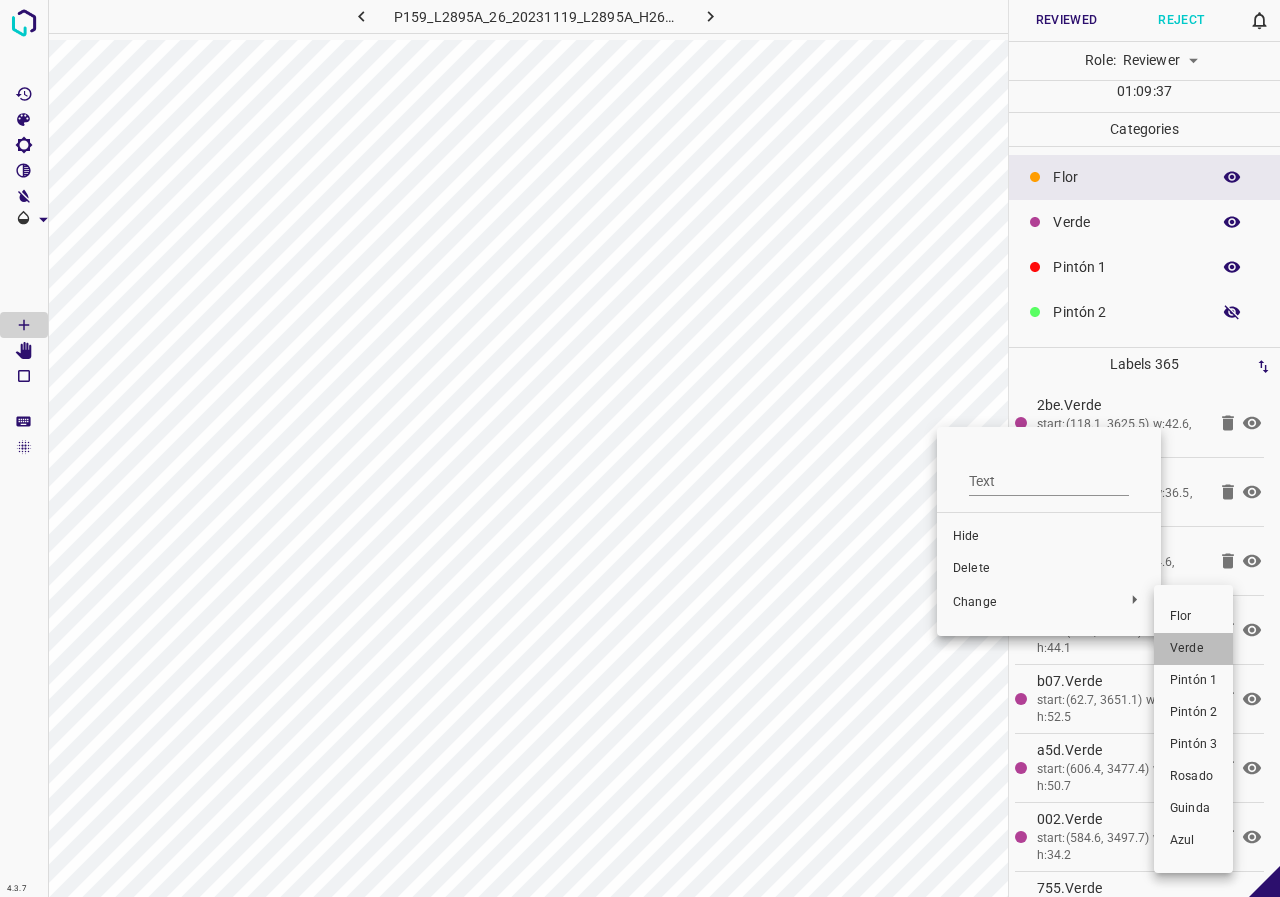 click on "Verde" at bounding box center [1193, 649] 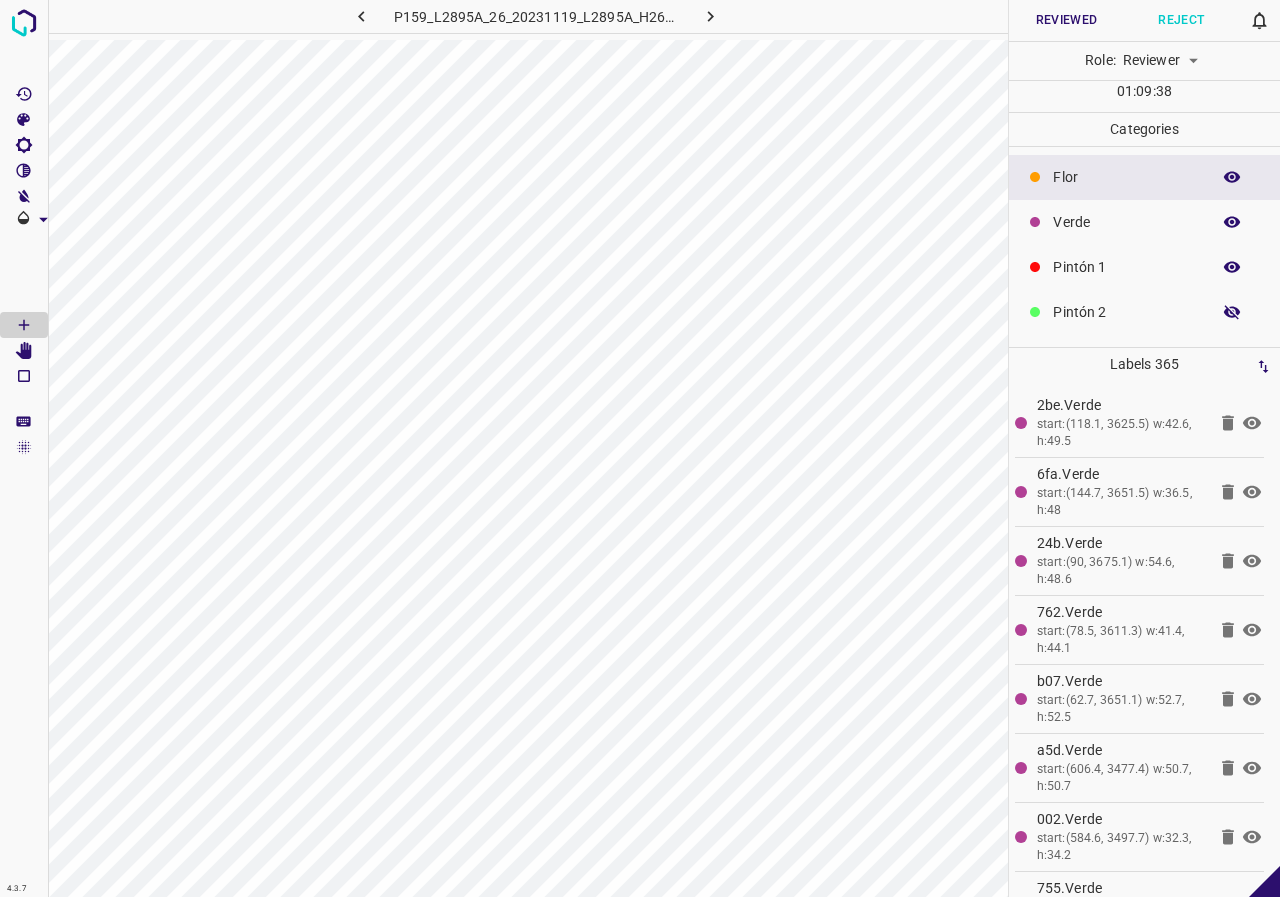 click 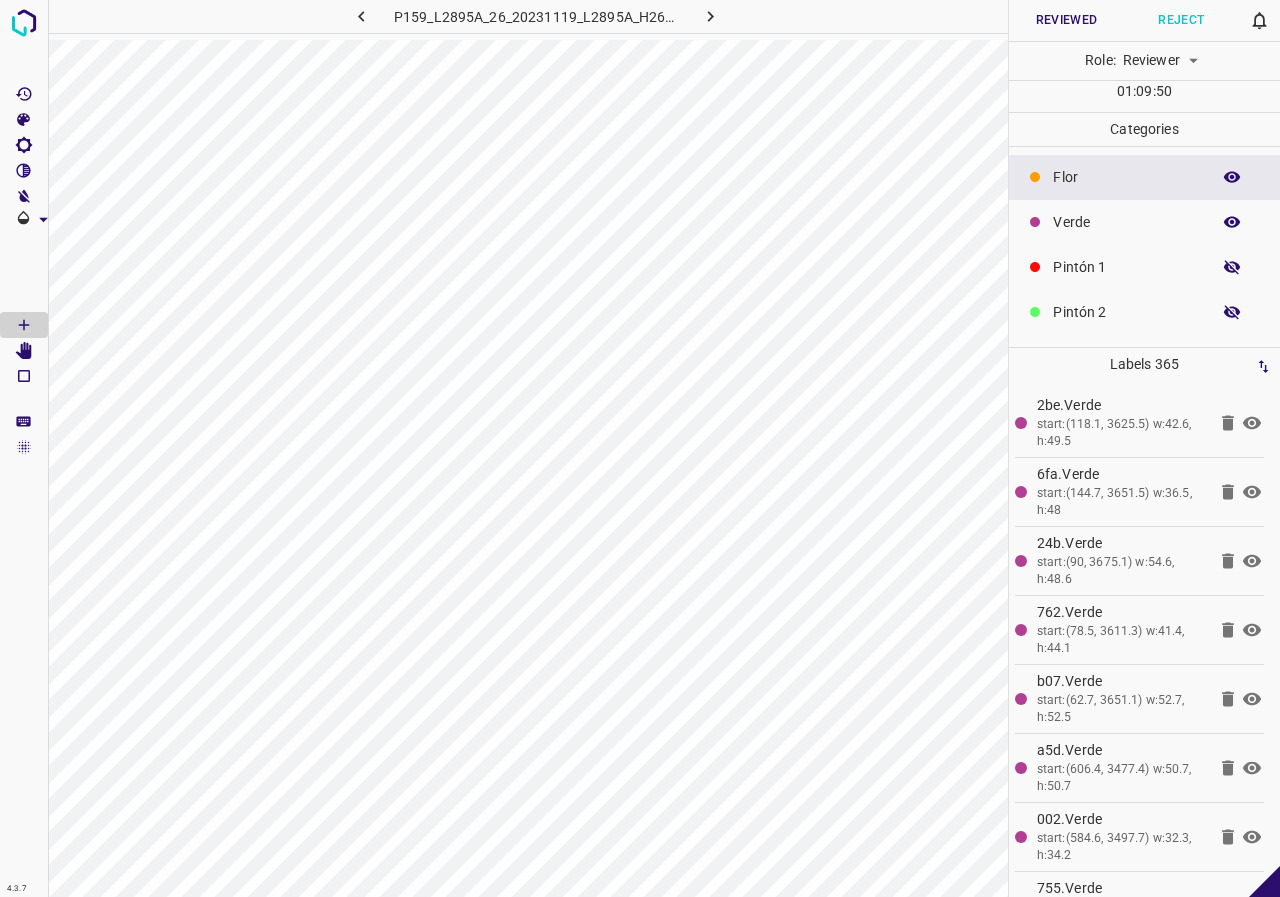 click at bounding box center [1232, 267] 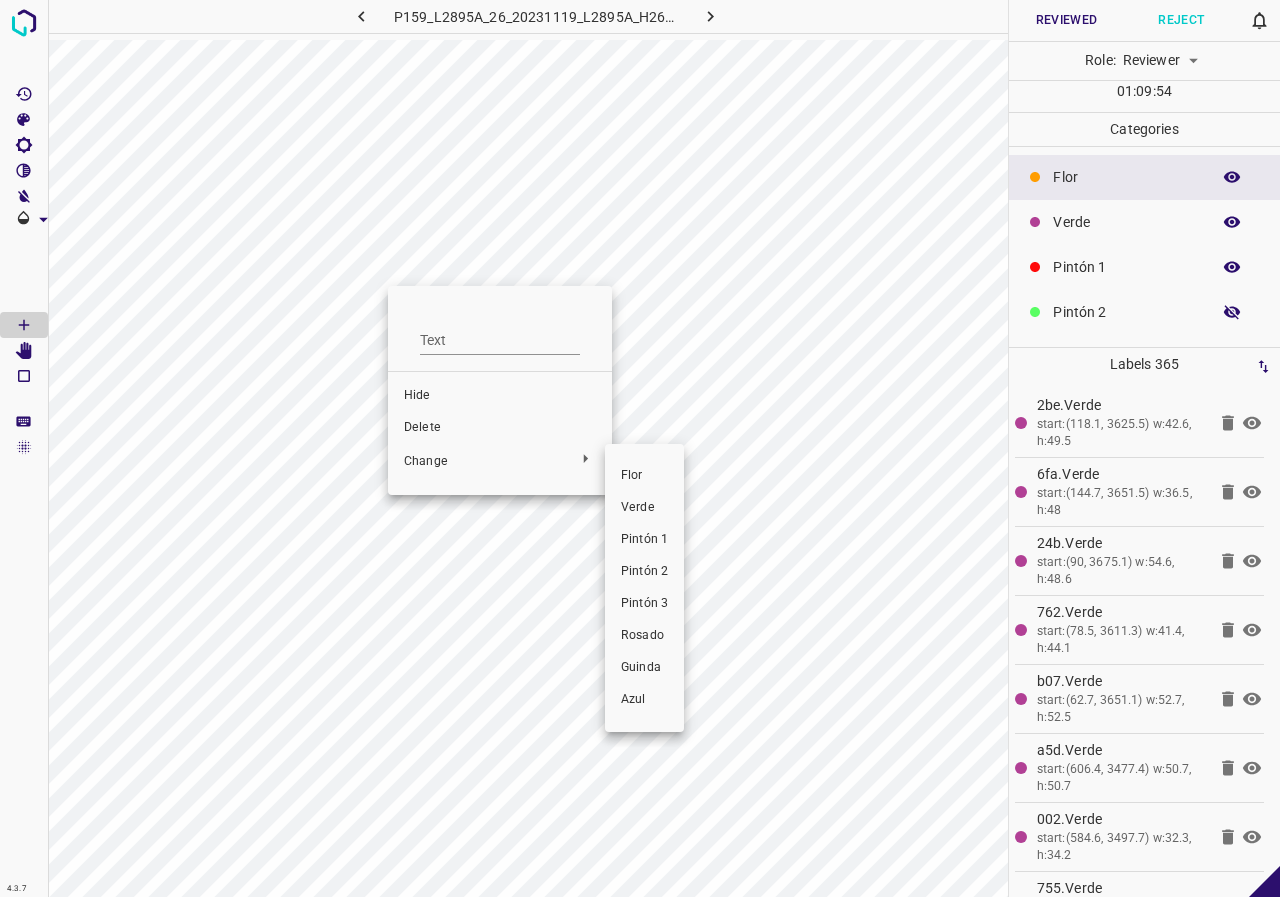 click on "Verde" at bounding box center (644, 508) 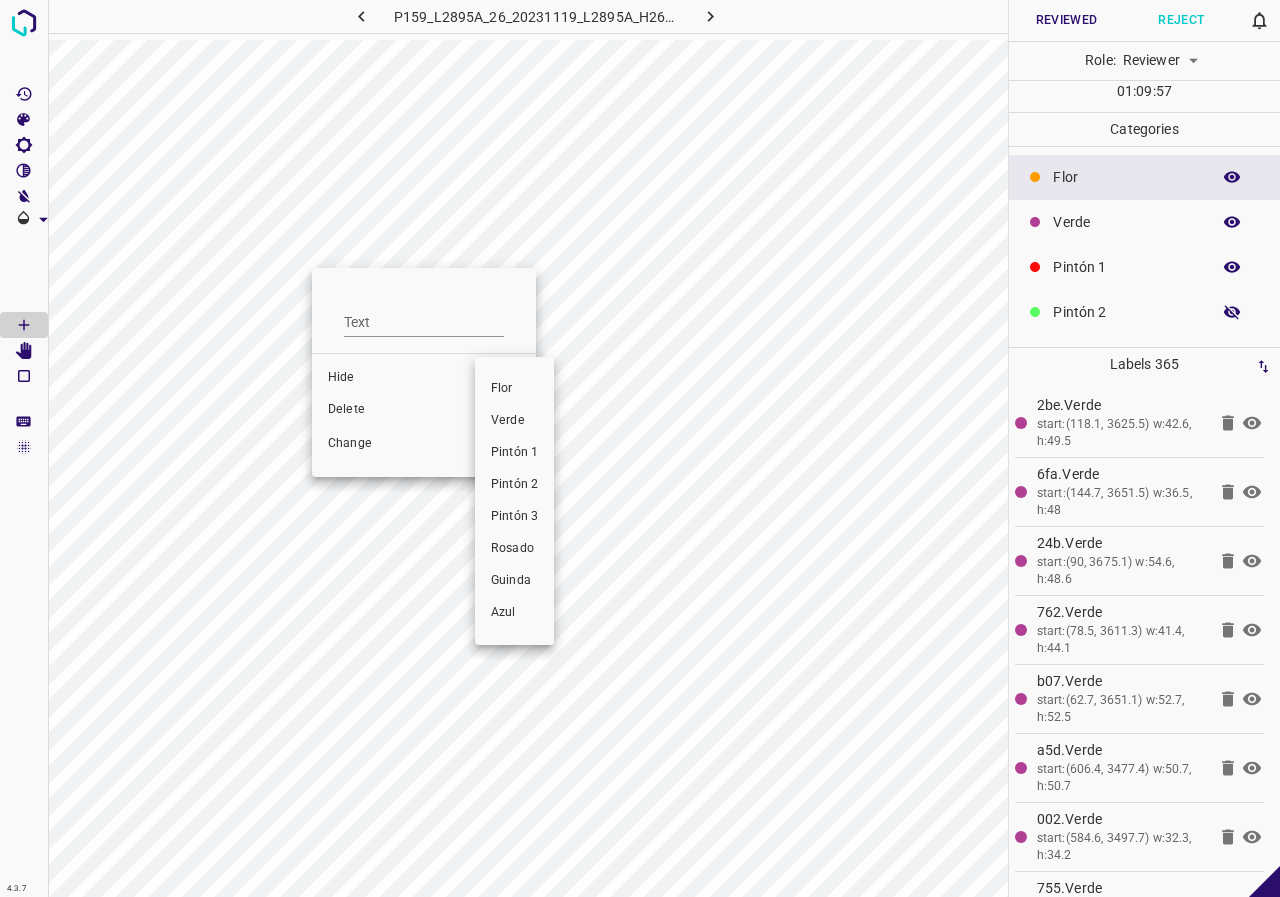 click on "Verde" at bounding box center [514, 421] 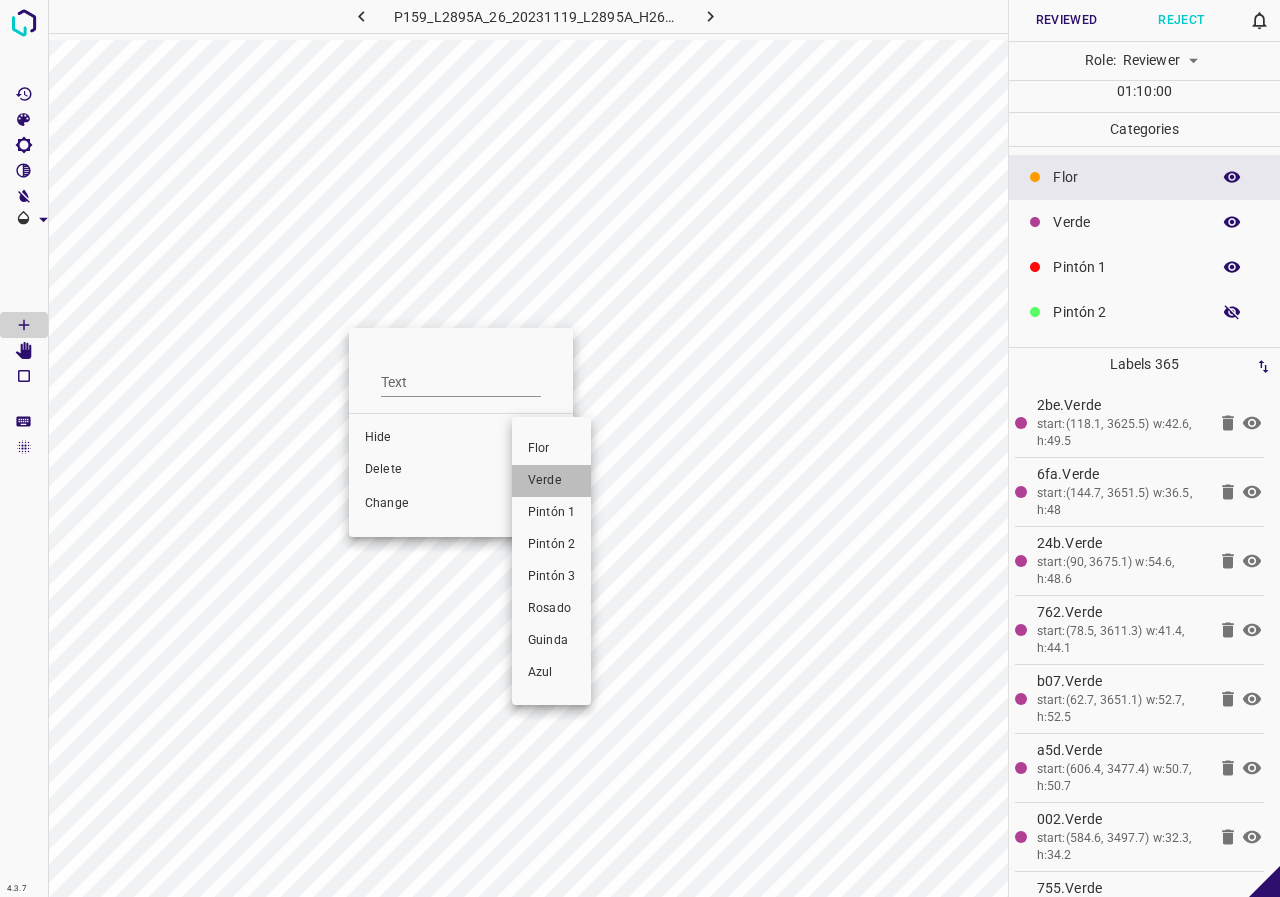 click on "Verde" at bounding box center (551, 481) 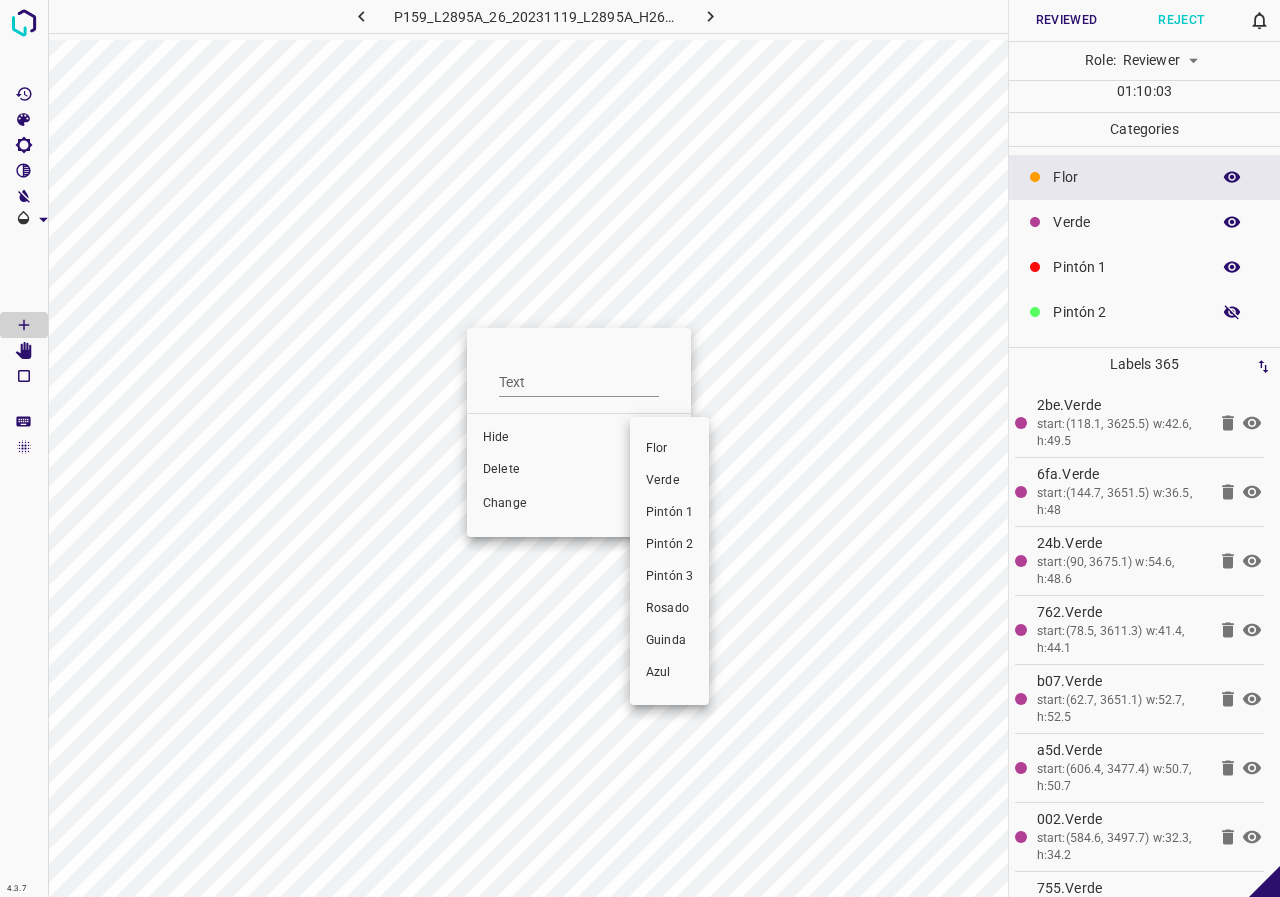 click on "Verde" at bounding box center [669, 481] 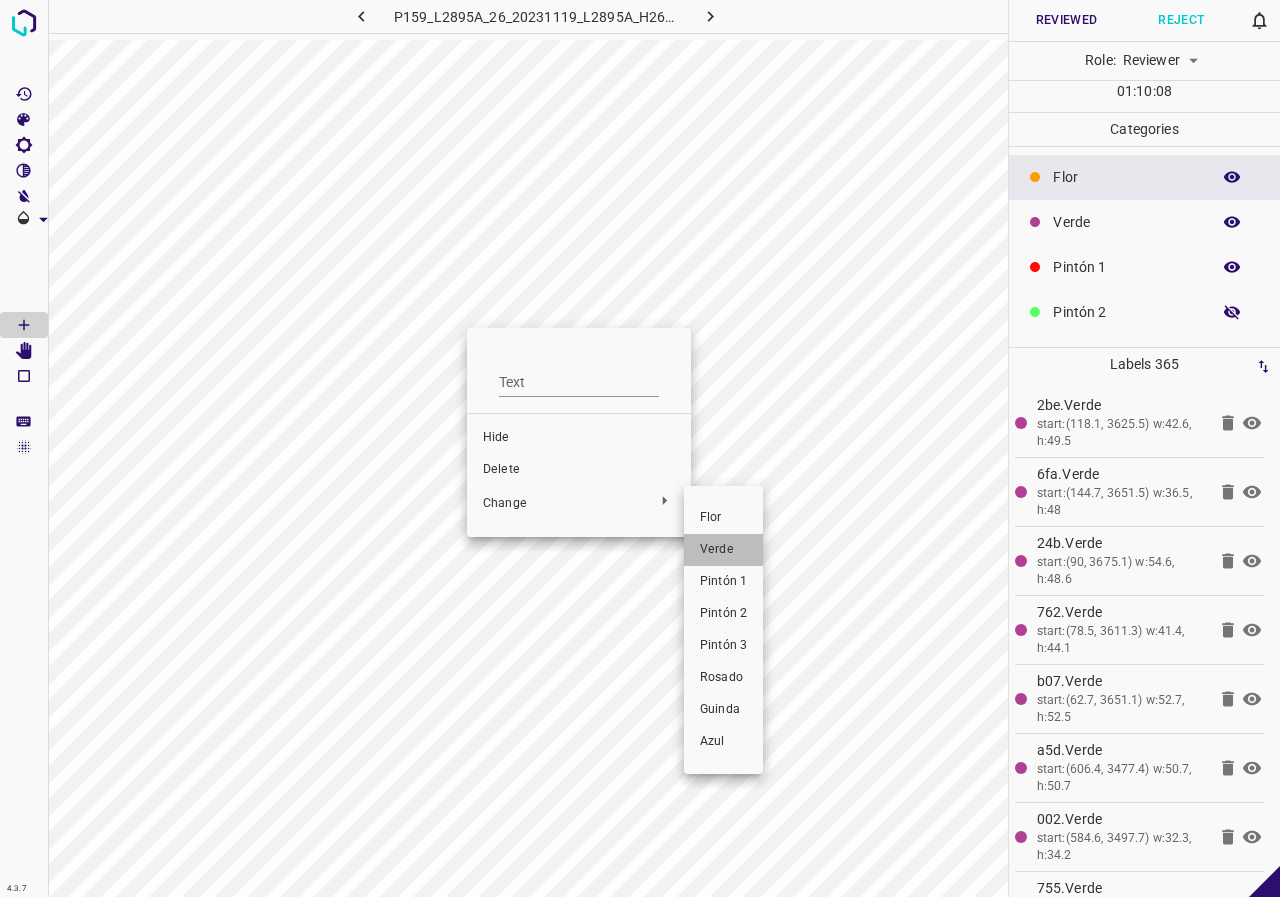 click on "Verde" at bounding box center [723, 550] 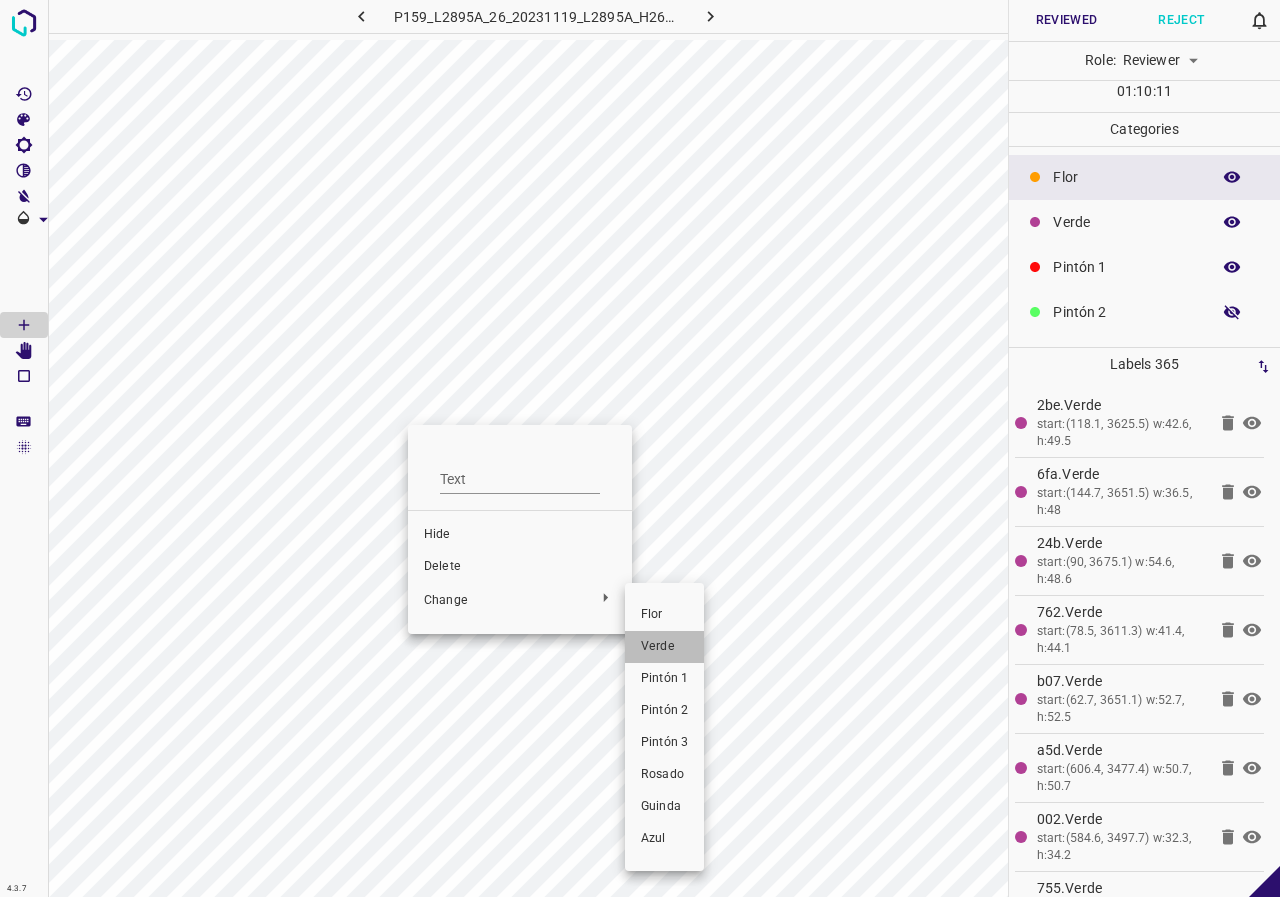click on "Verde" at bounding box center [664, 647] 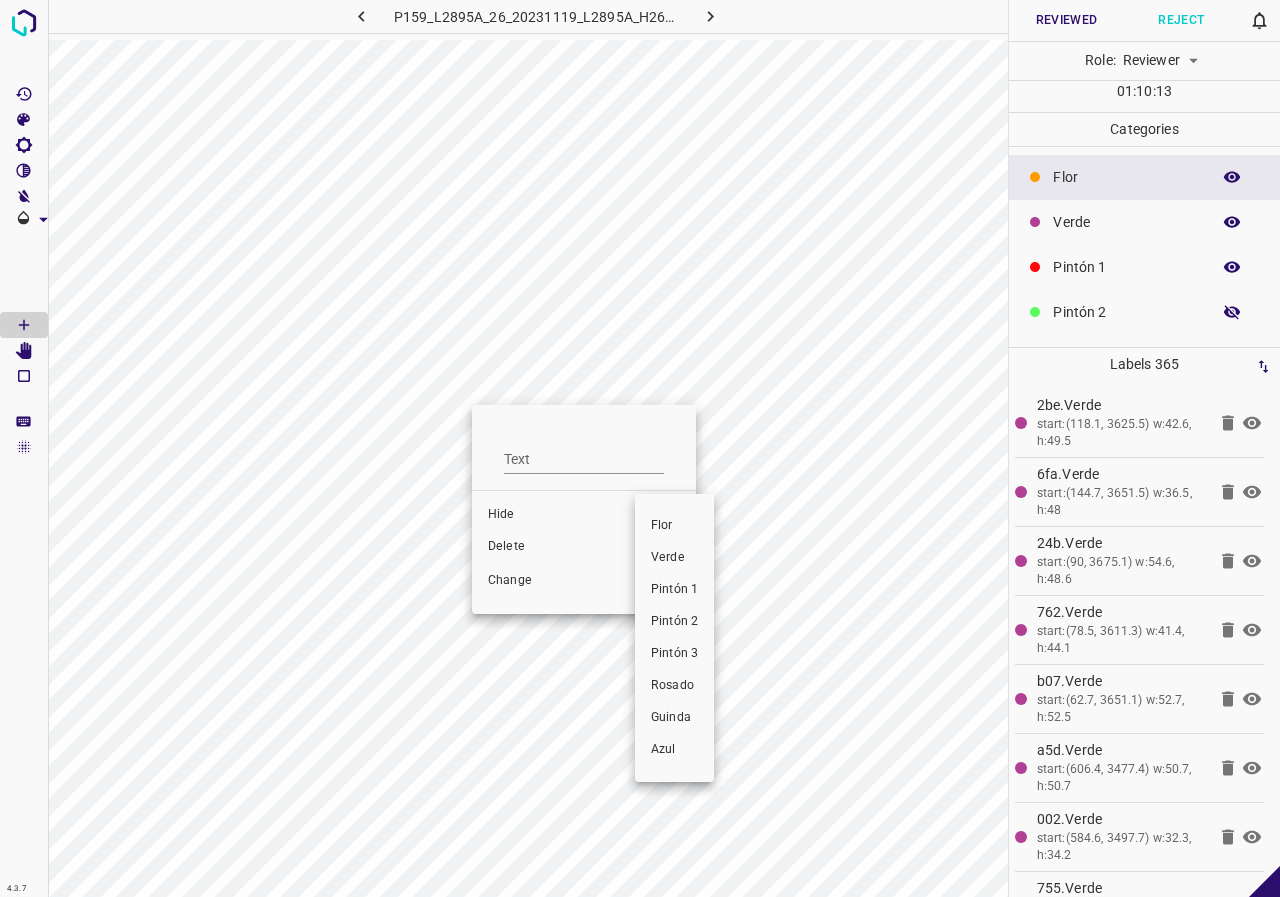 click on "Verde" at bounding box center [674, 558] 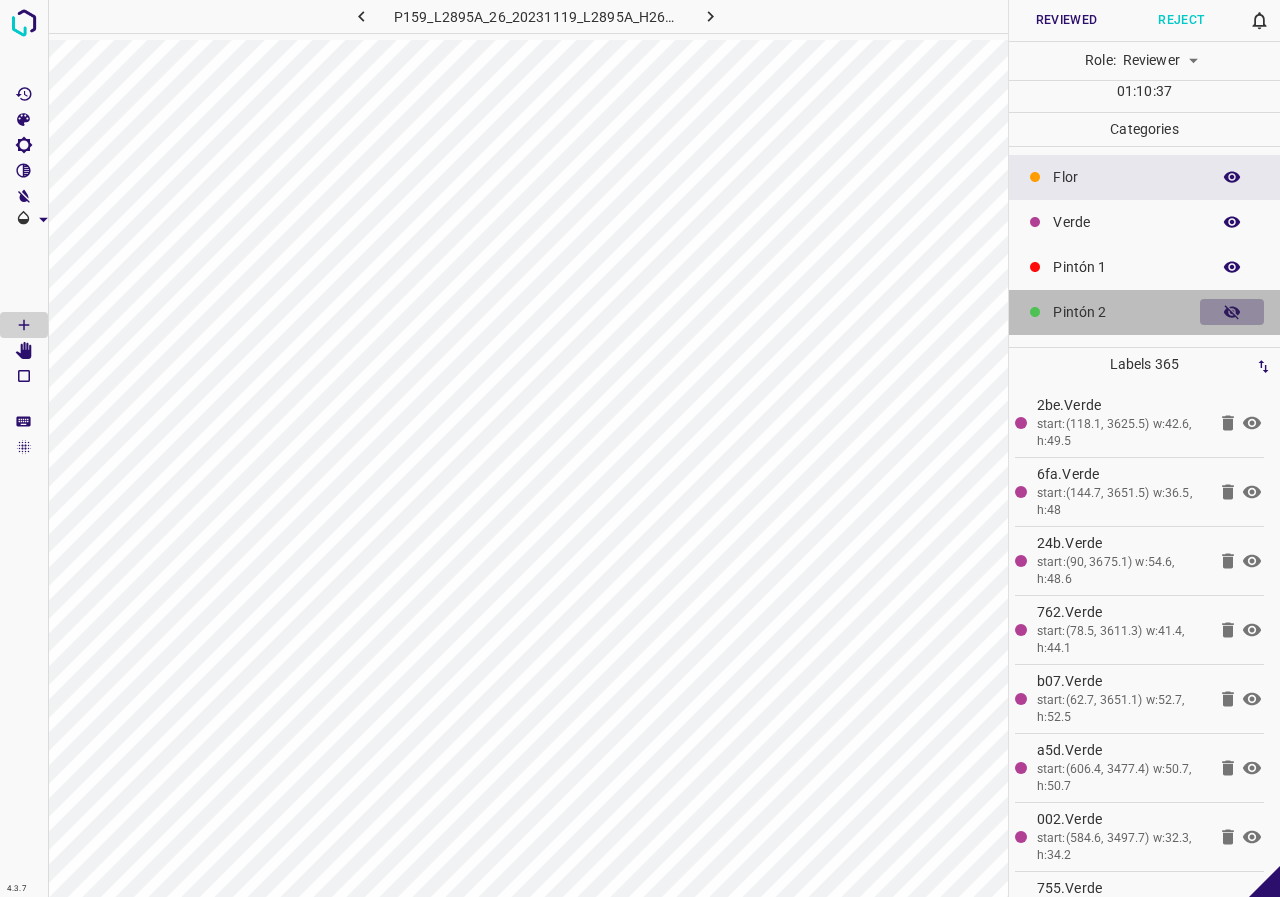 click 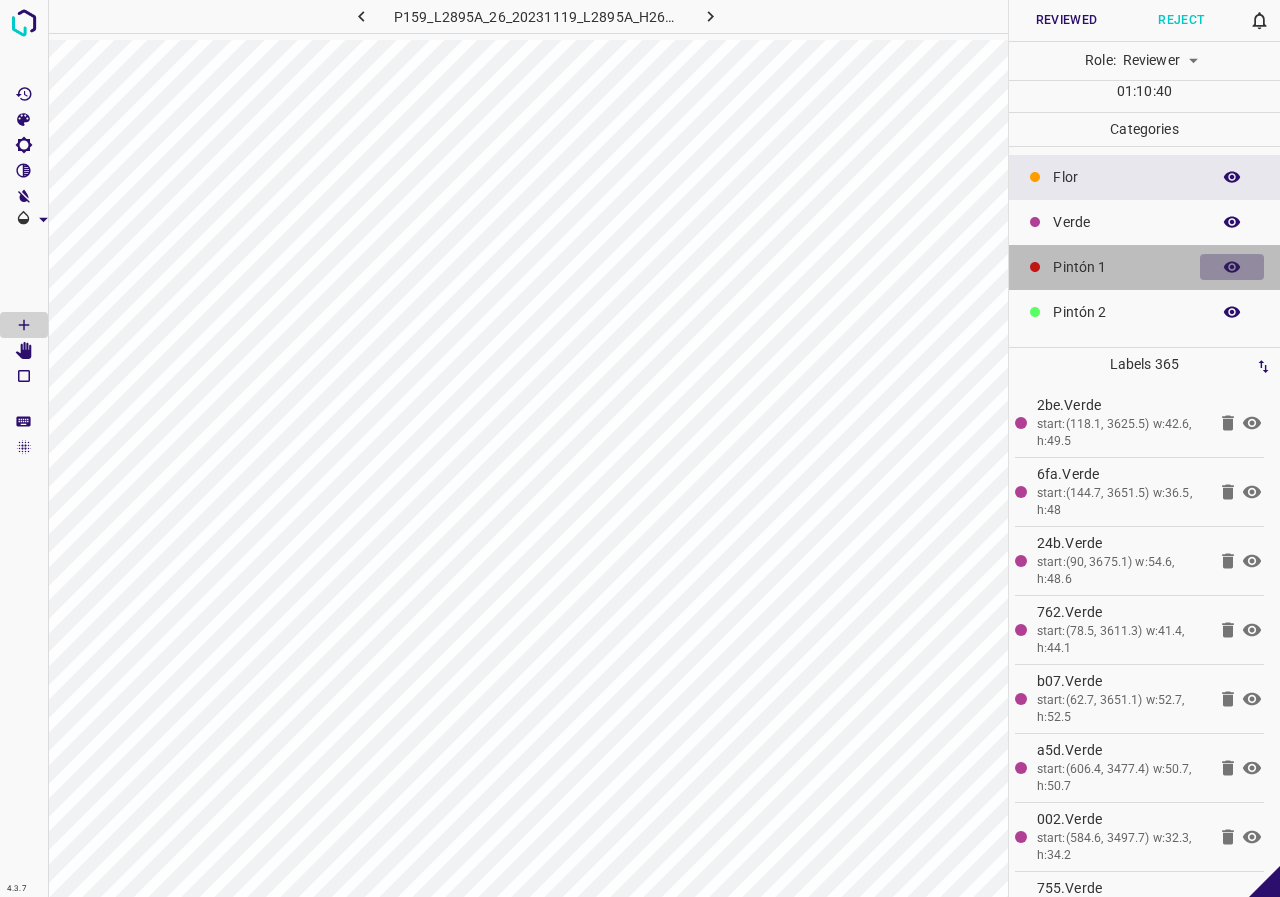 click 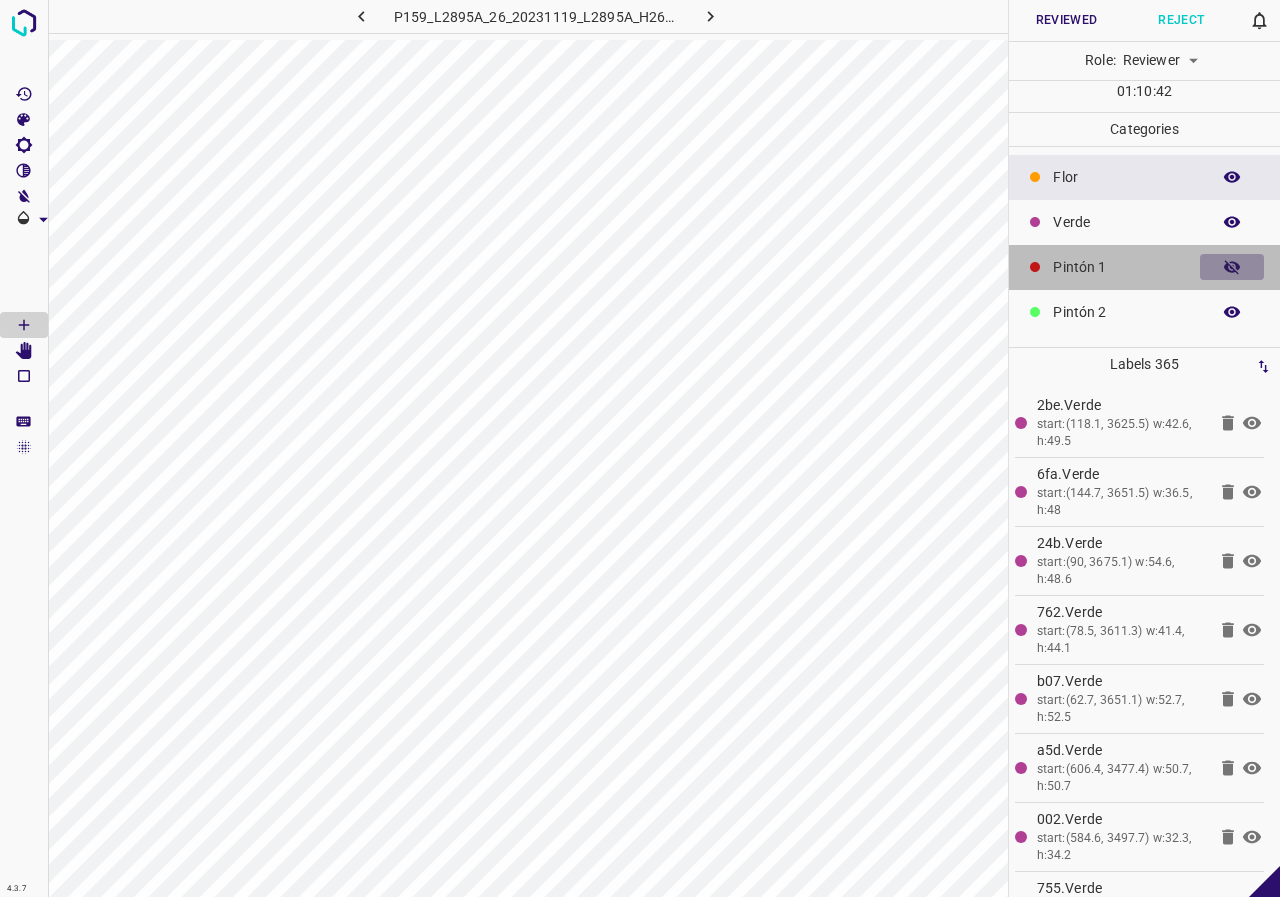 click 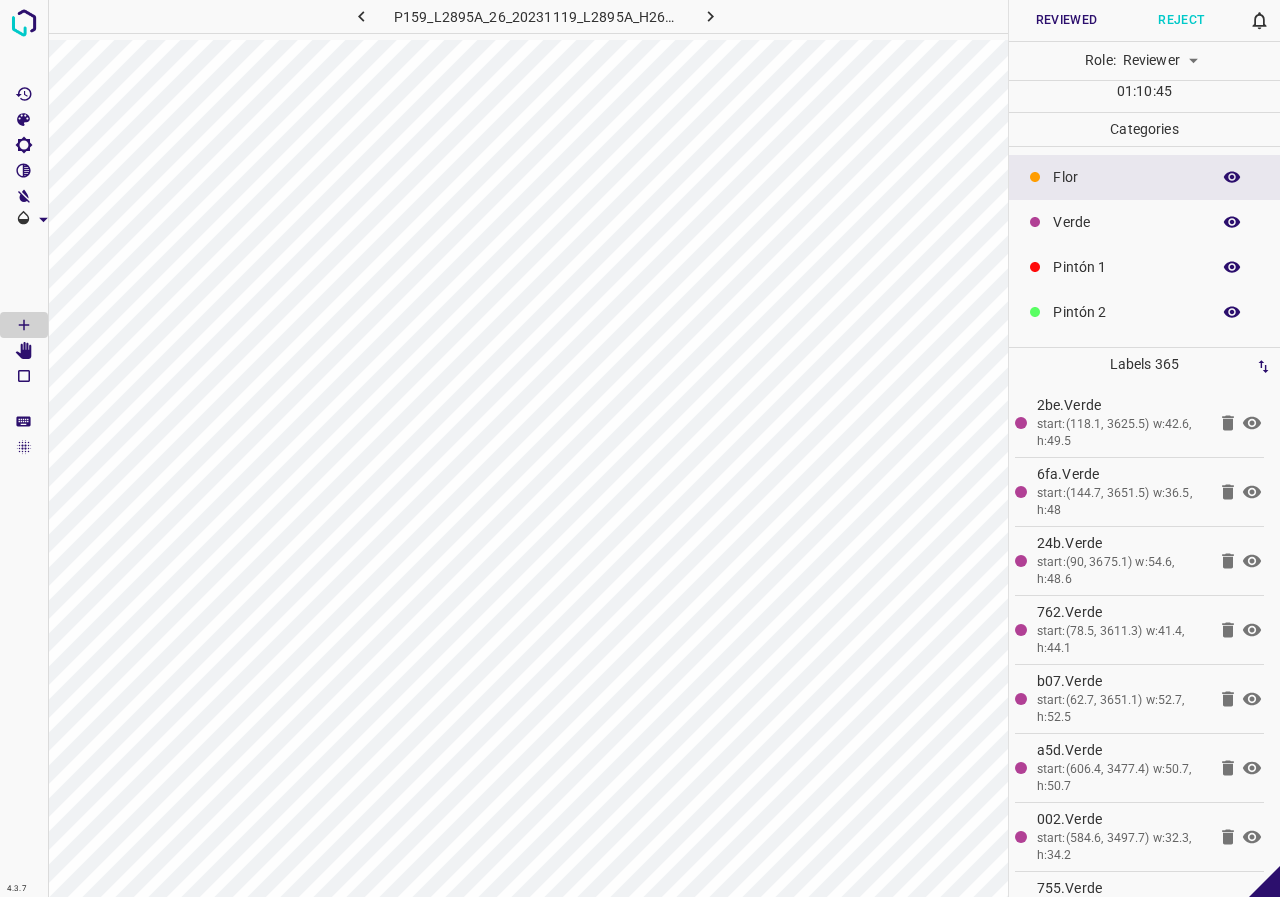 click 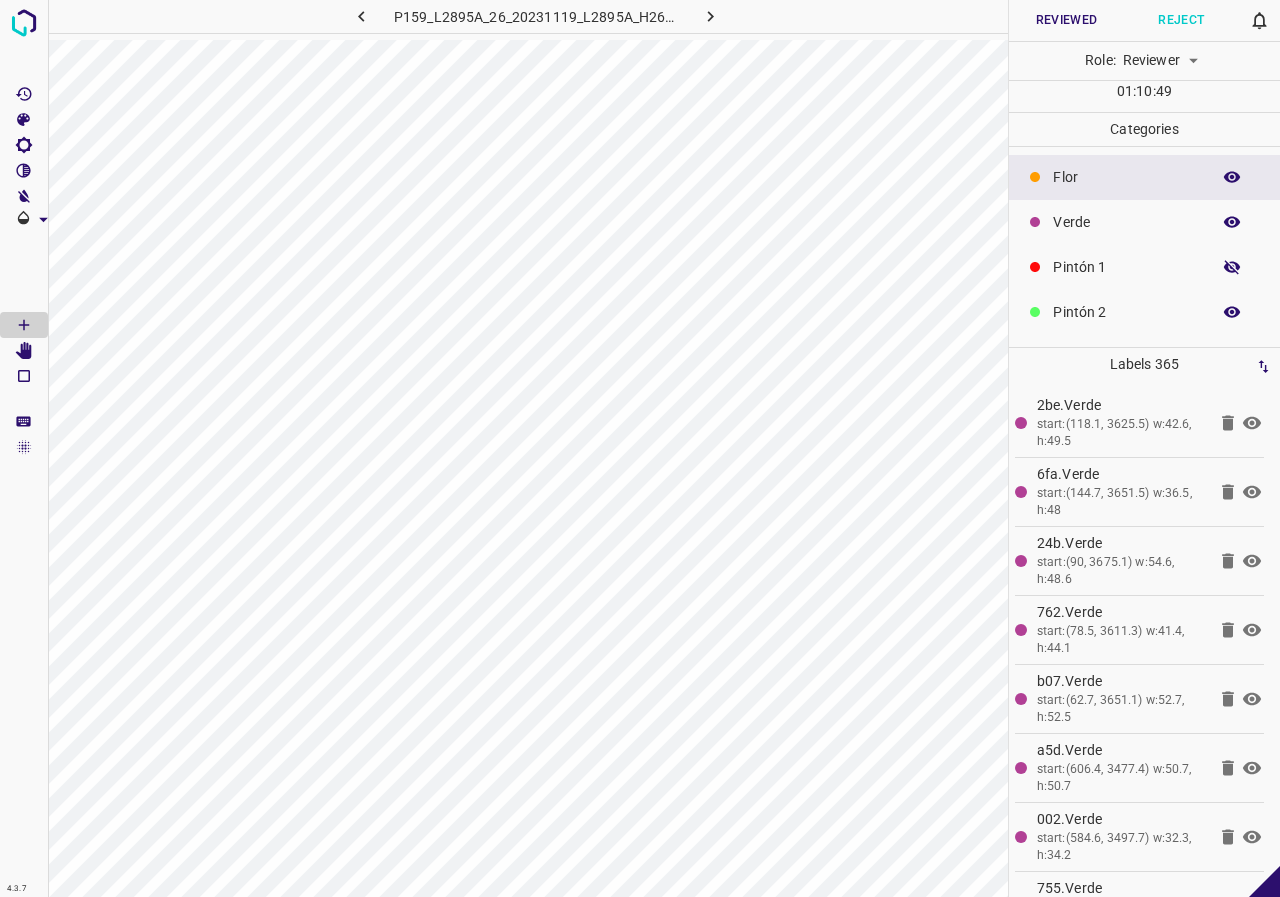 click 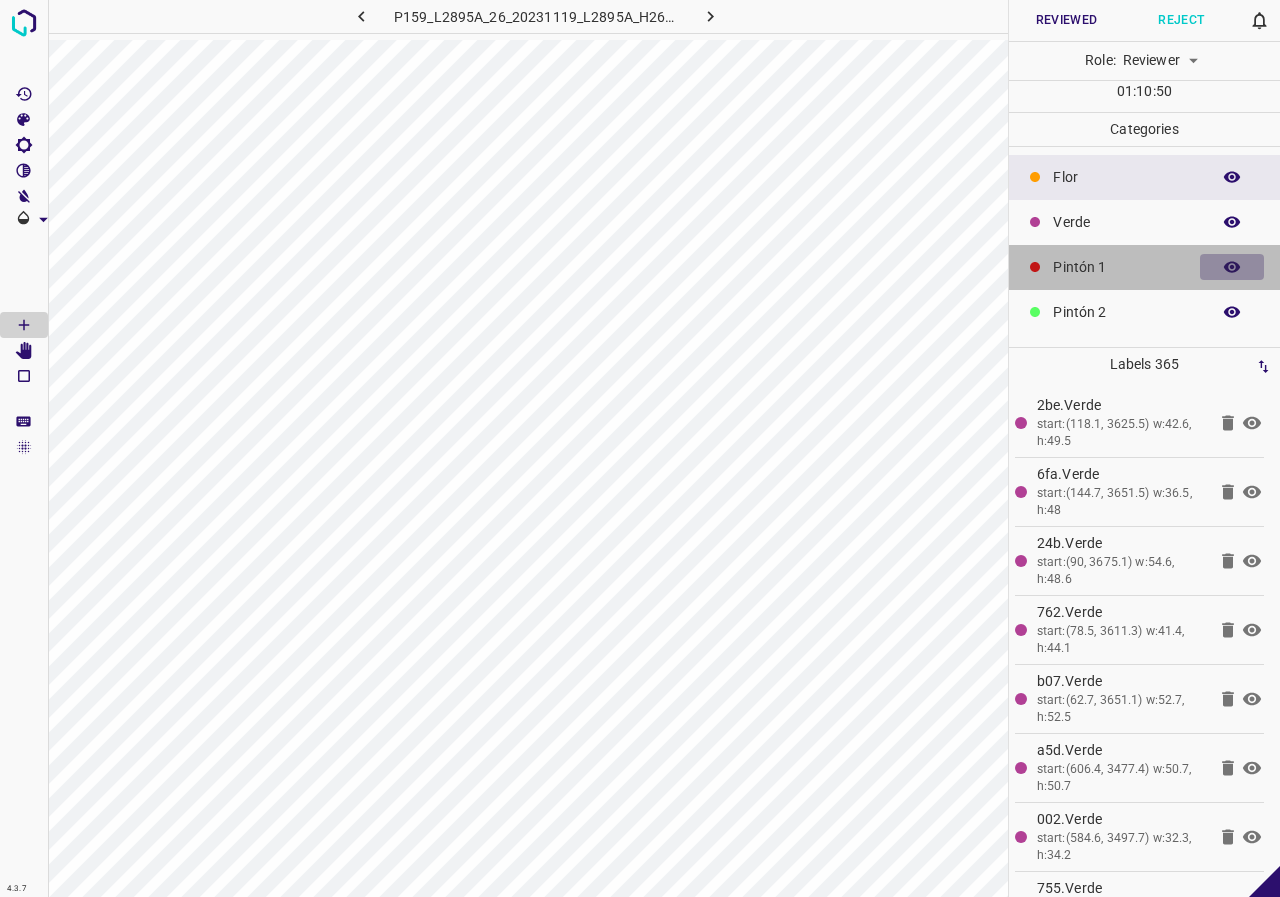 click 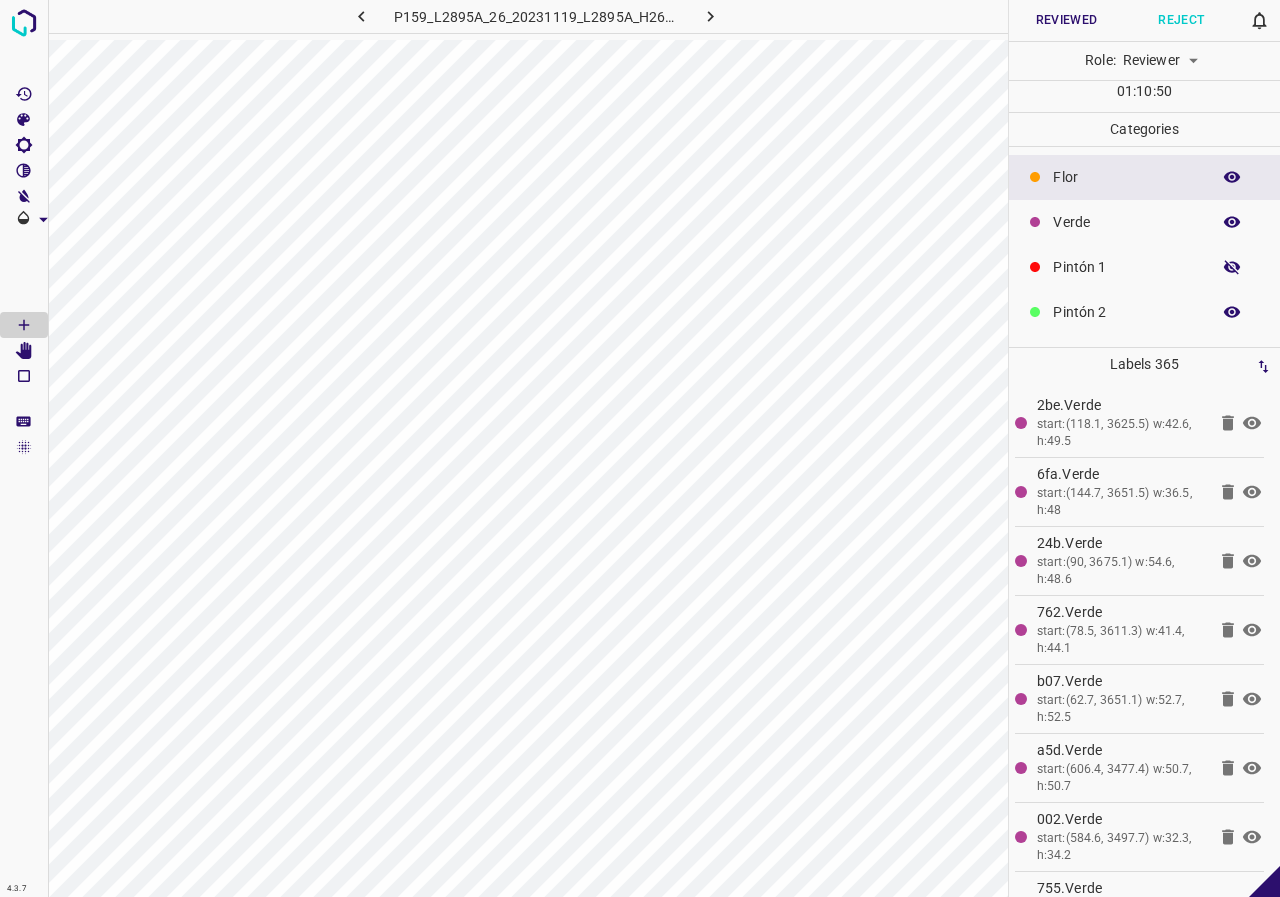 click 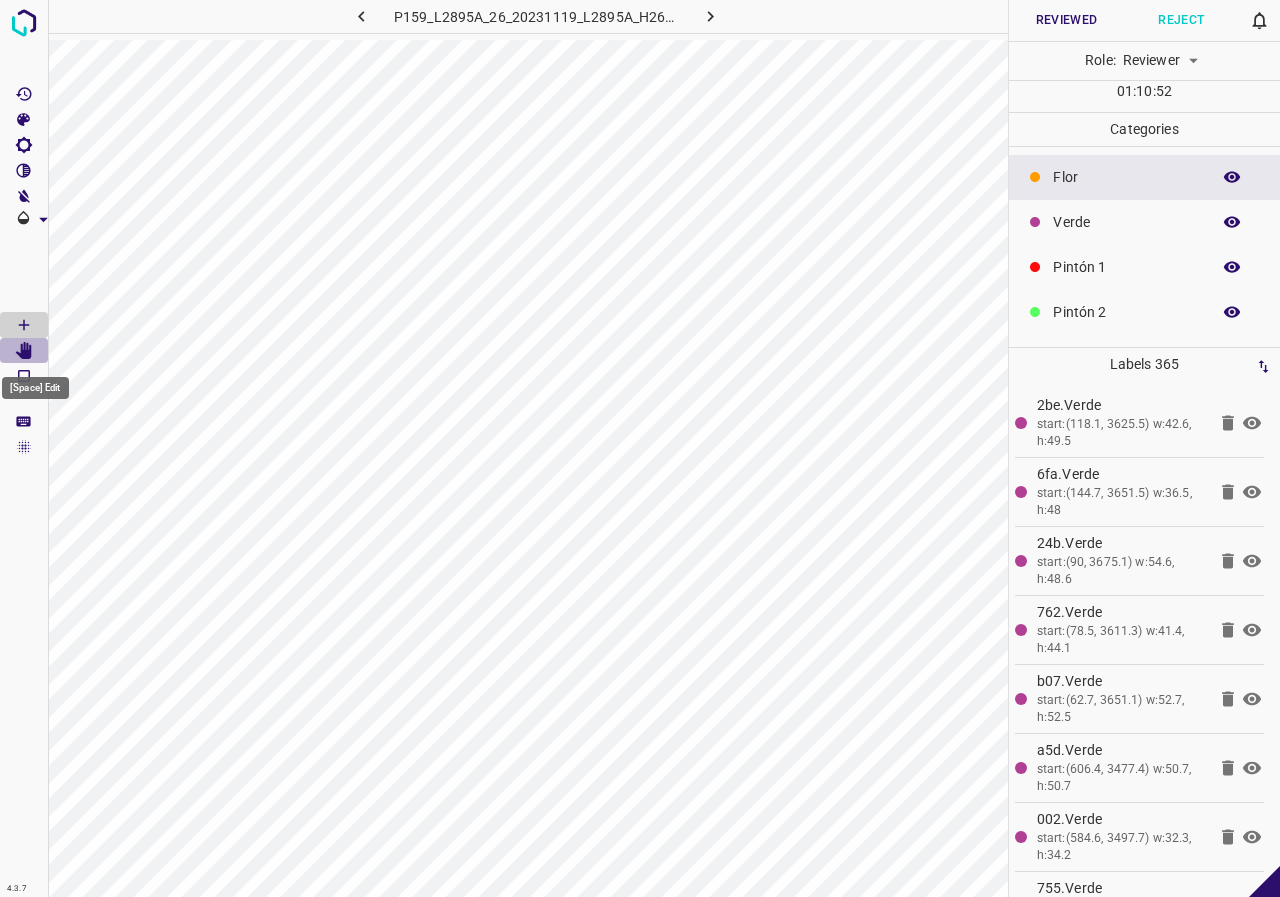 click 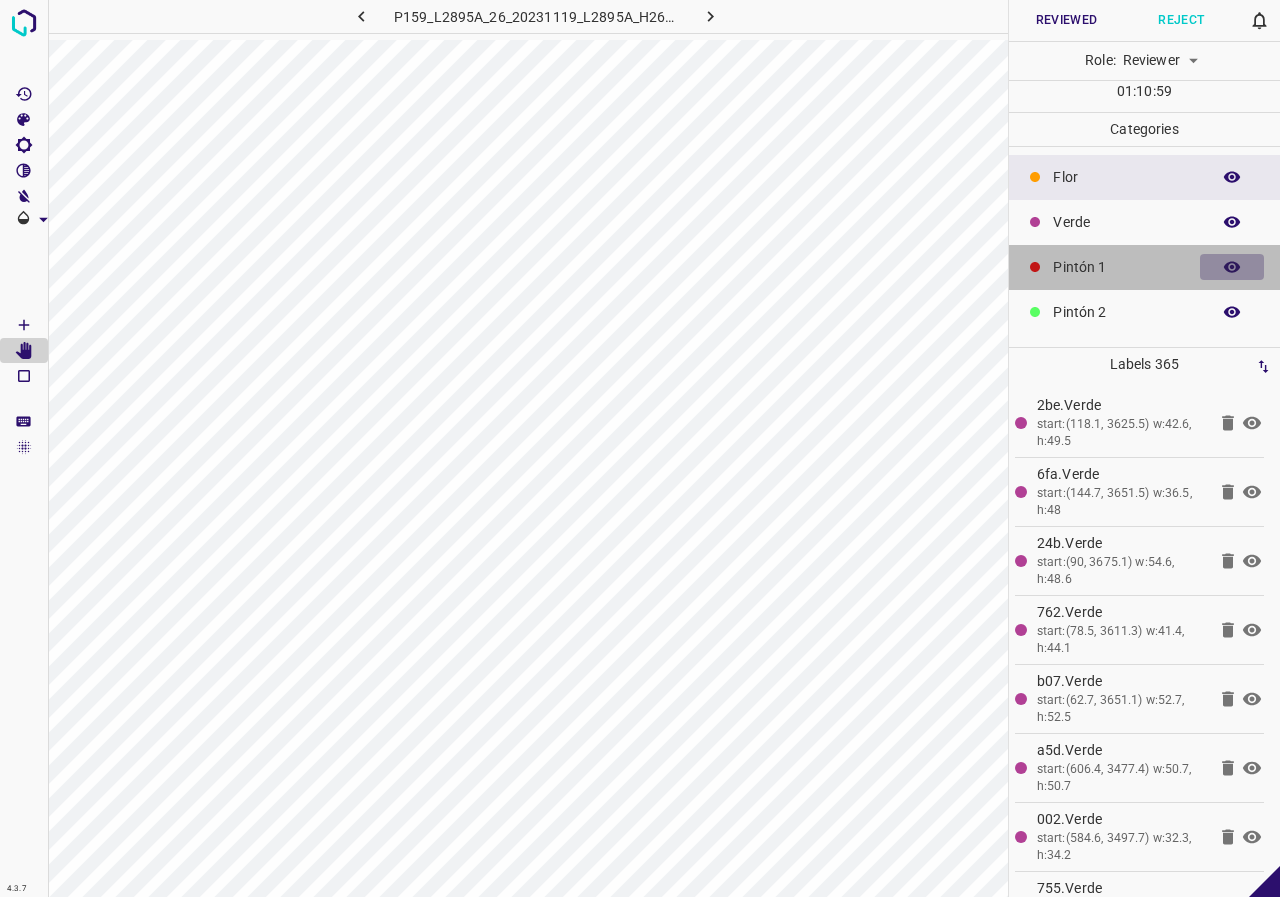 click 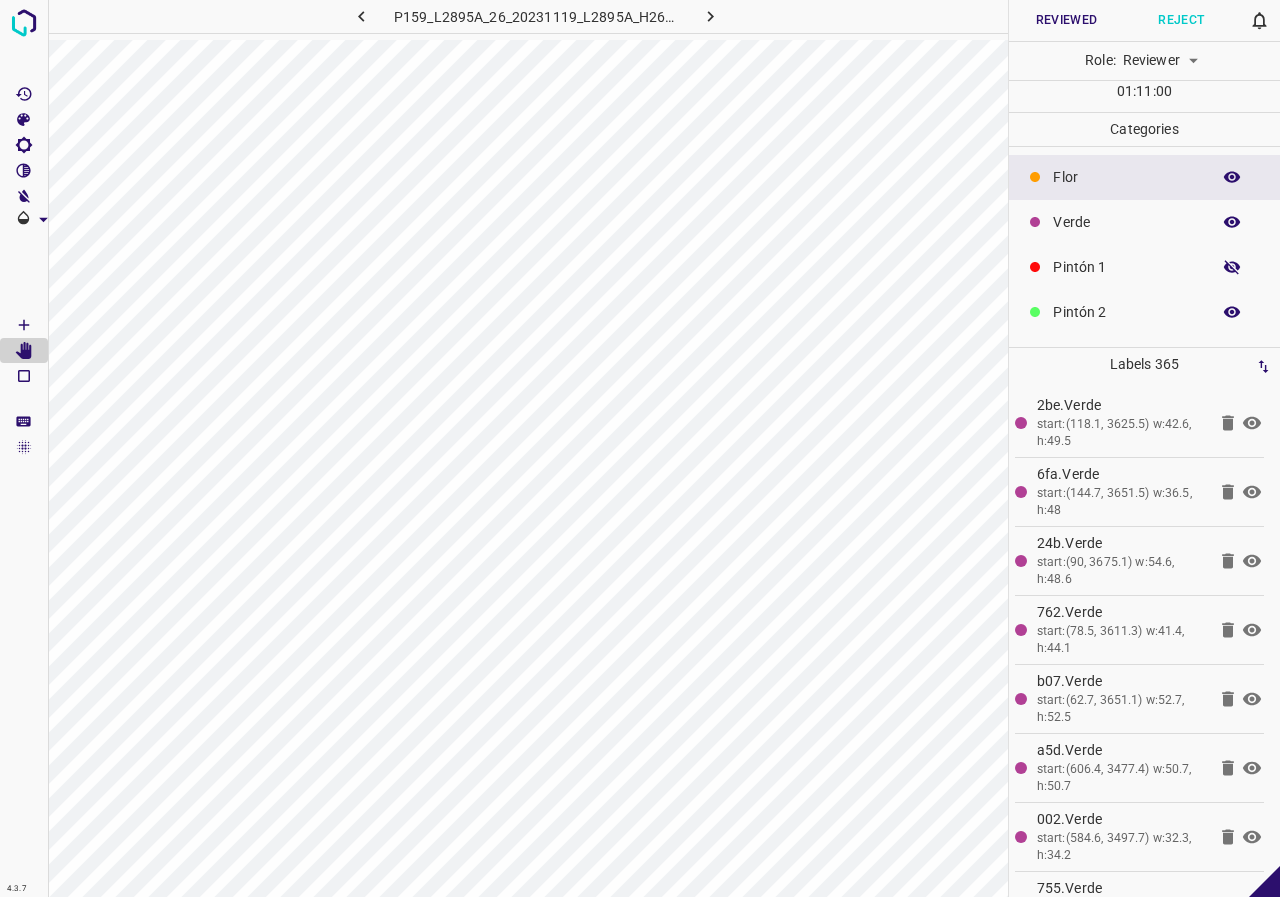 click 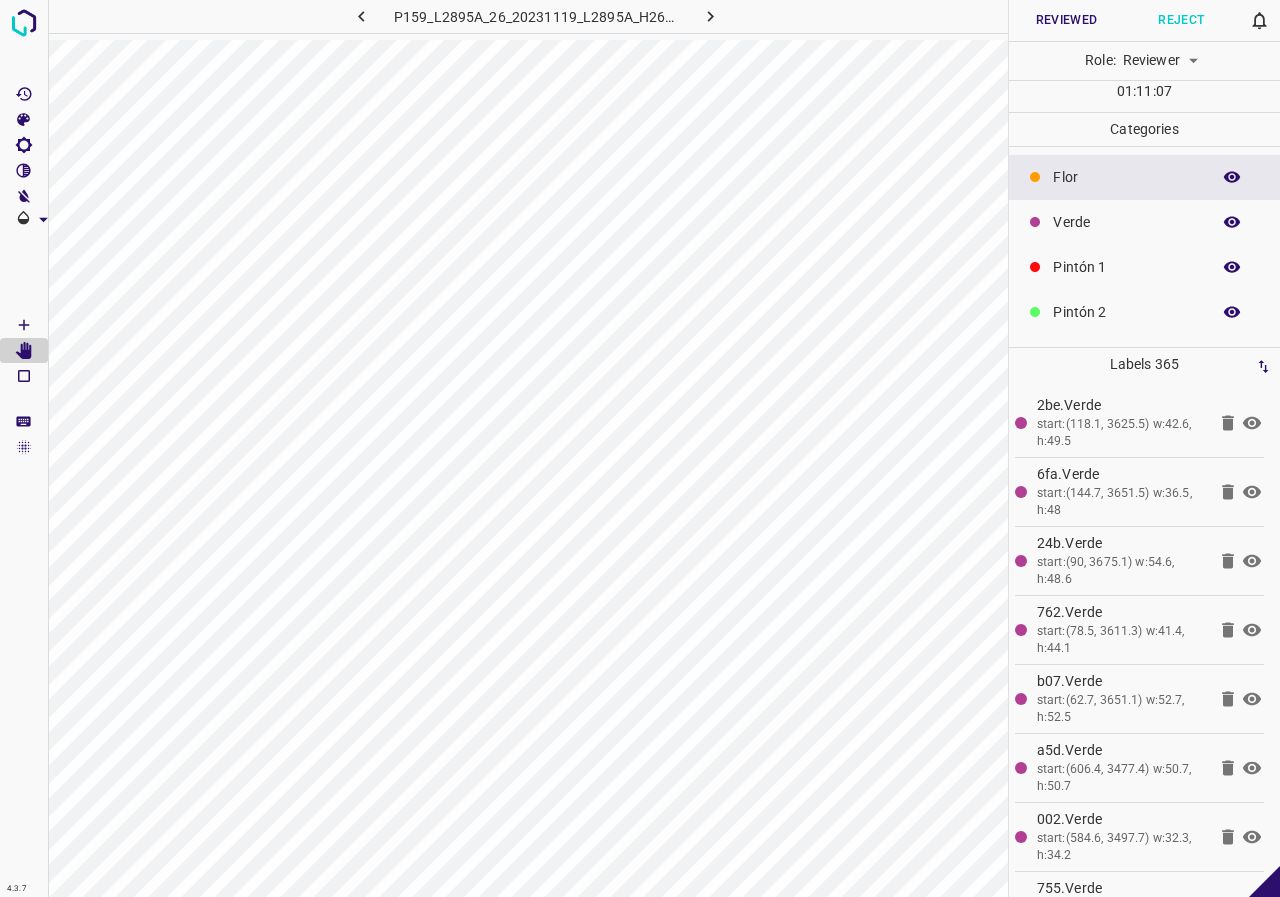 click 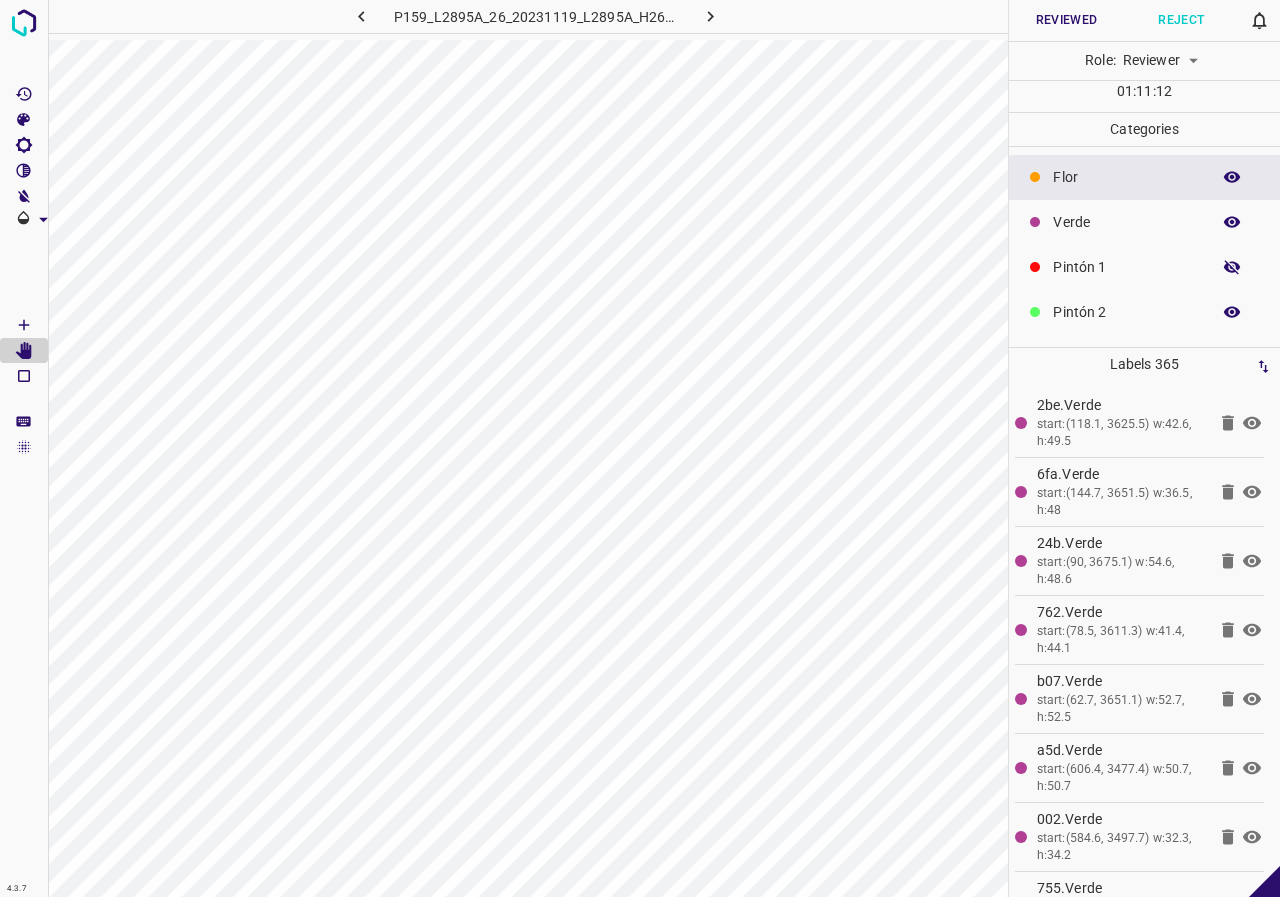 click 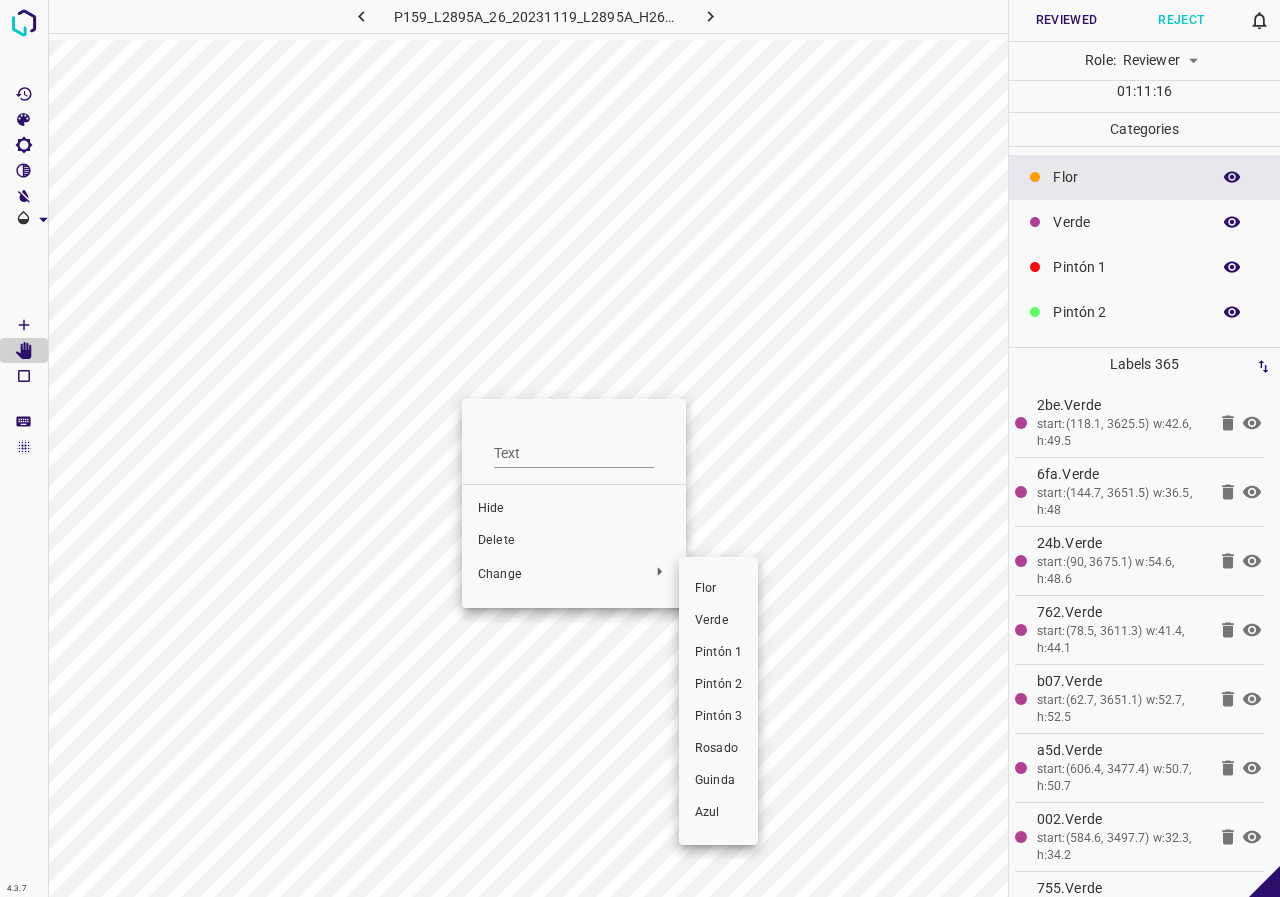 click on "Verde" at bounding box center [718, 621] 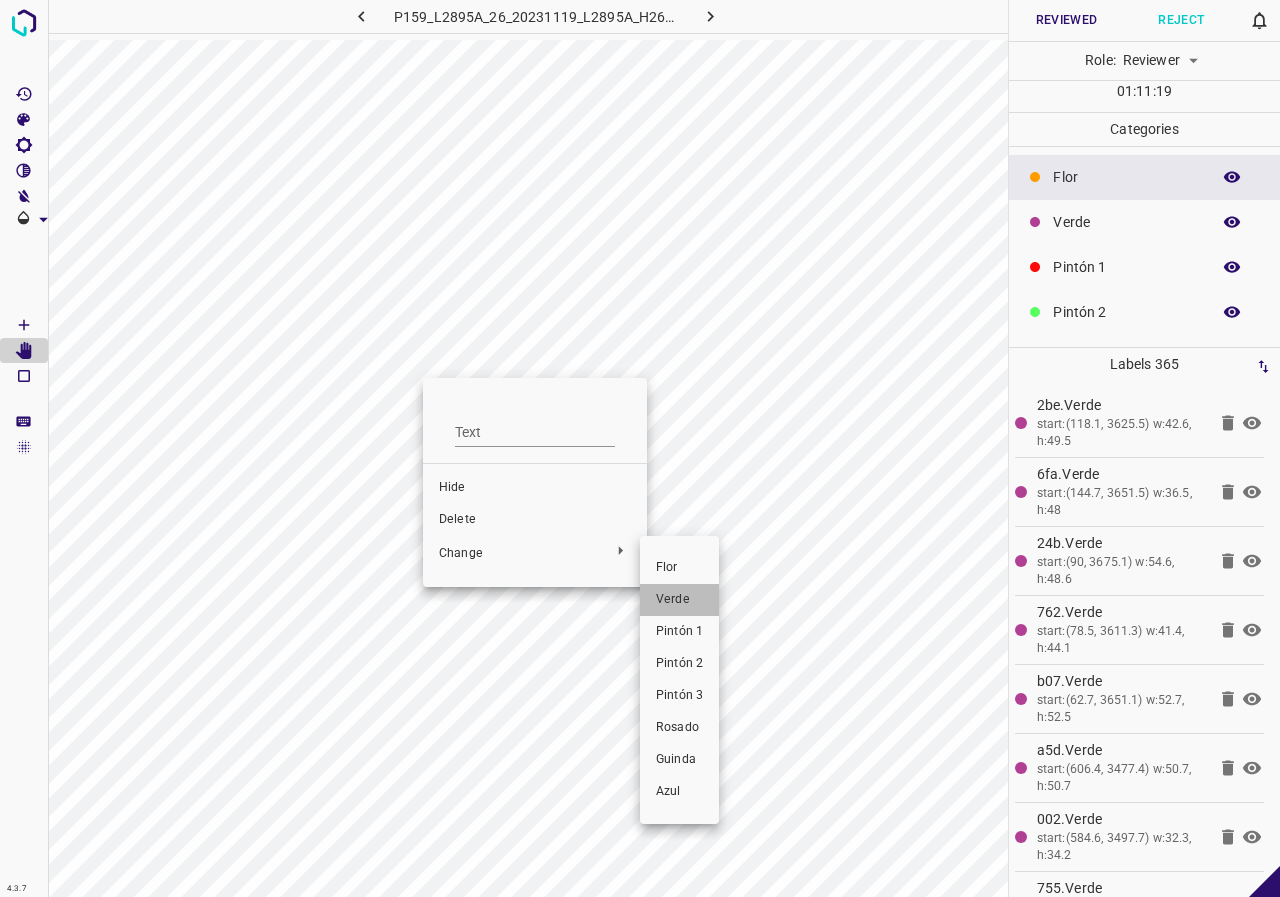 click on "Verde" at bounding box center (679, 600) 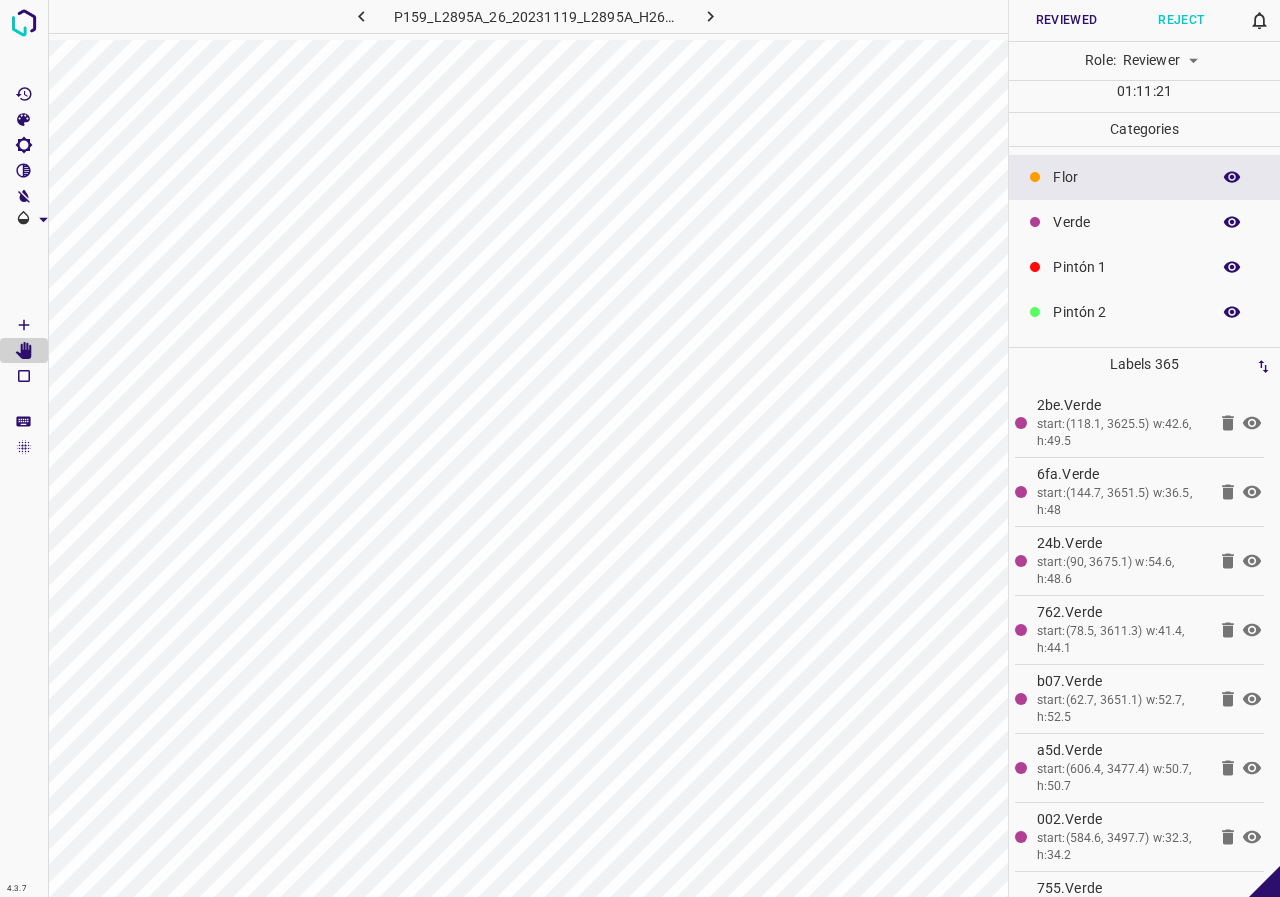 click 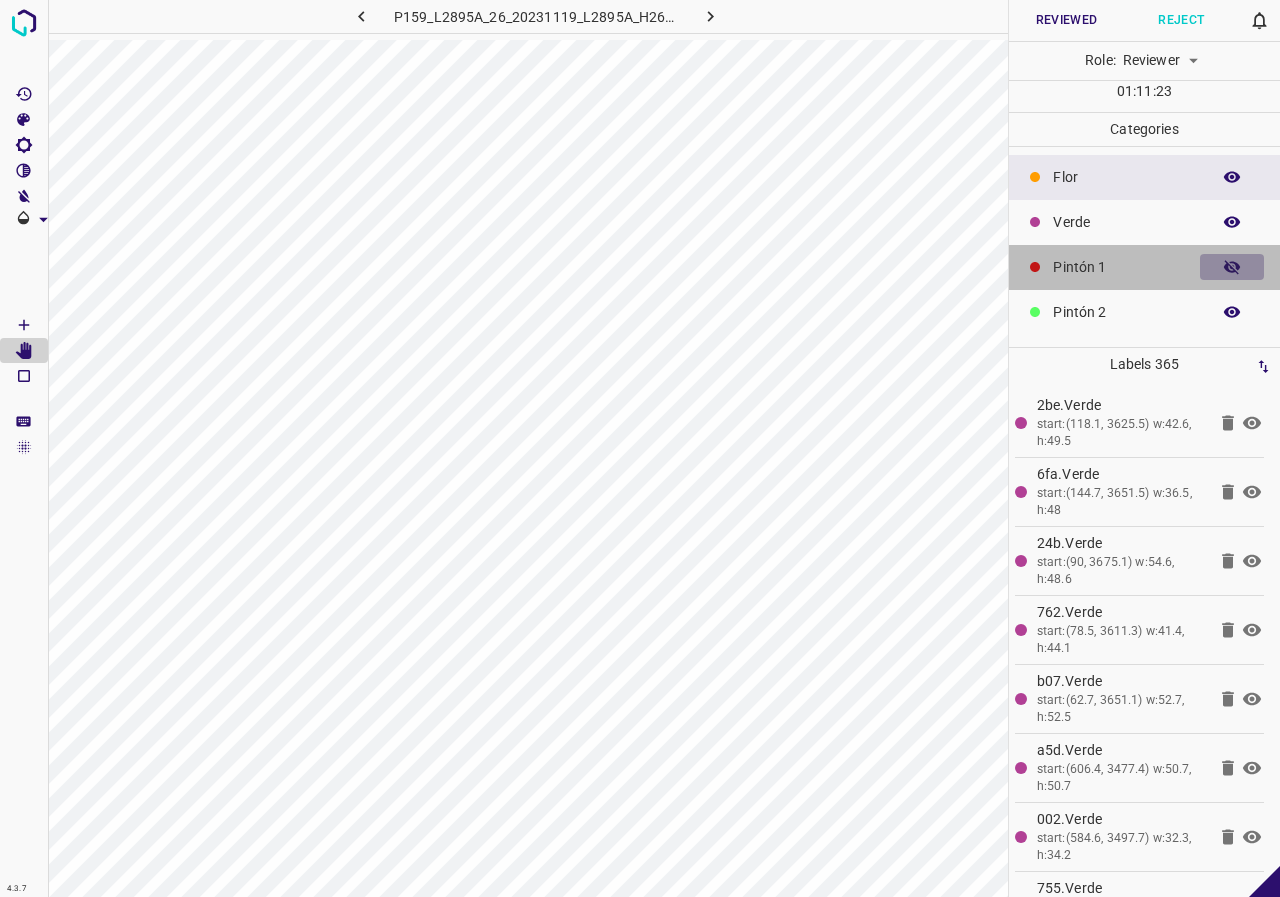 click 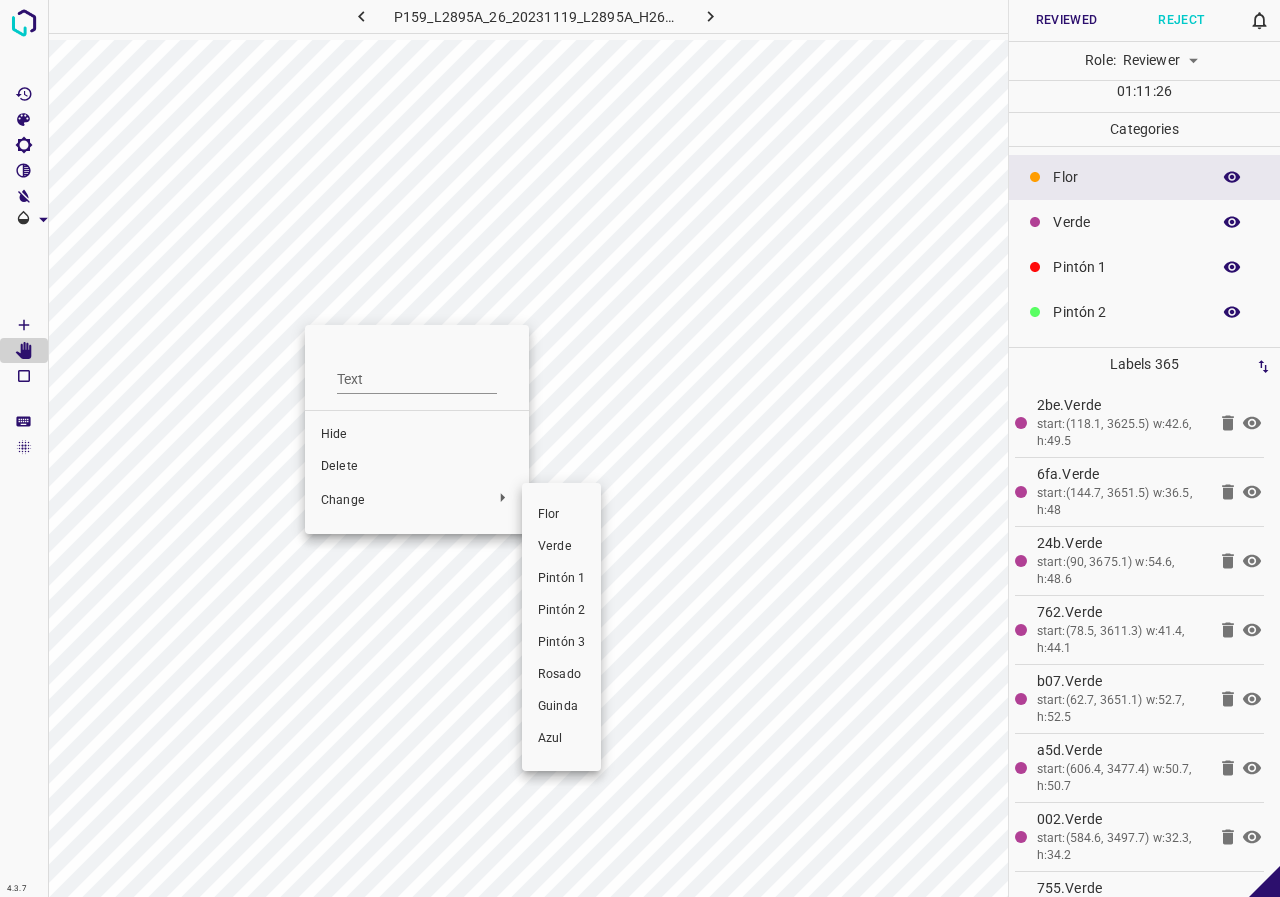 click on "Verde" at bounding box center (561, 547) 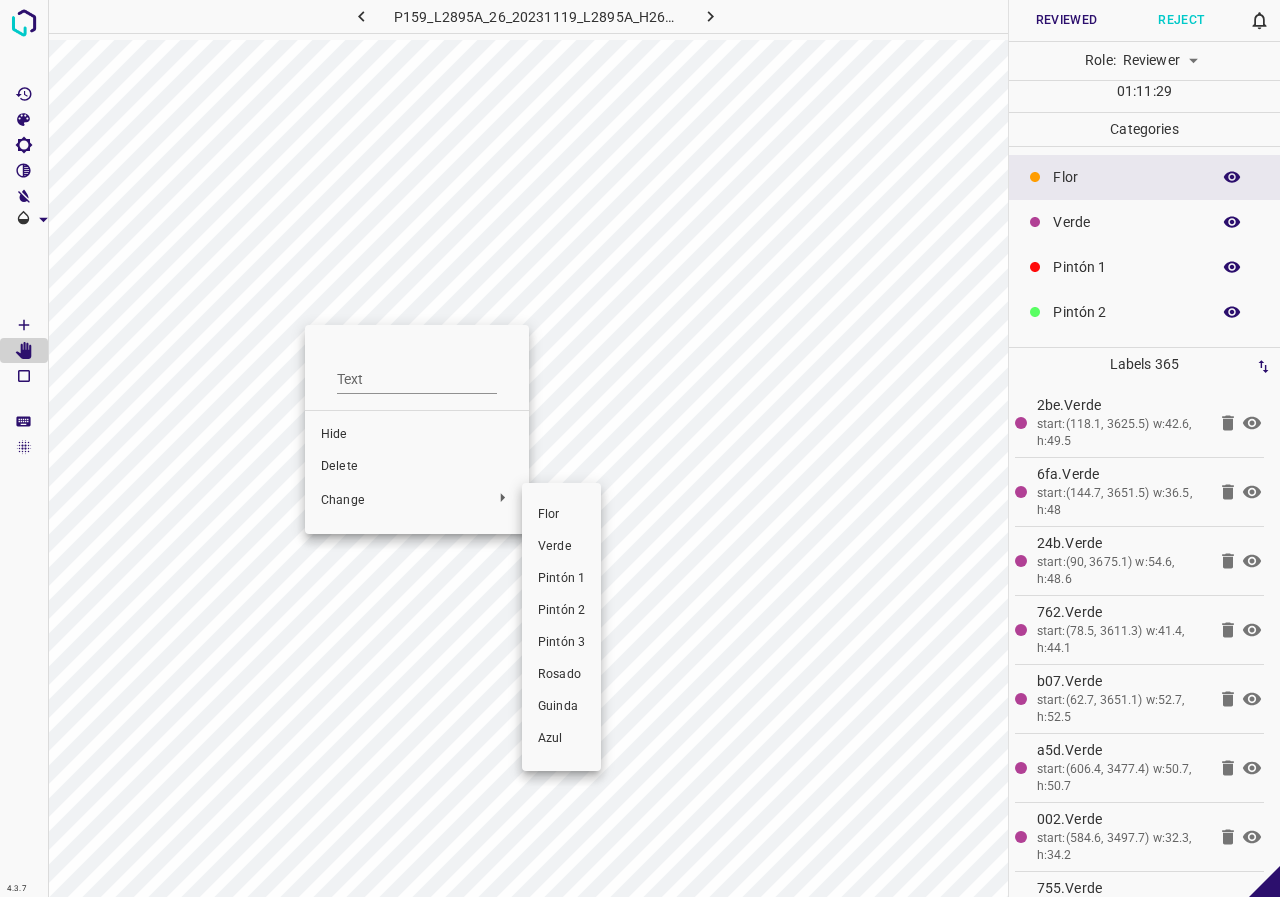 click on "Verde" at bounding box center [561, 547] 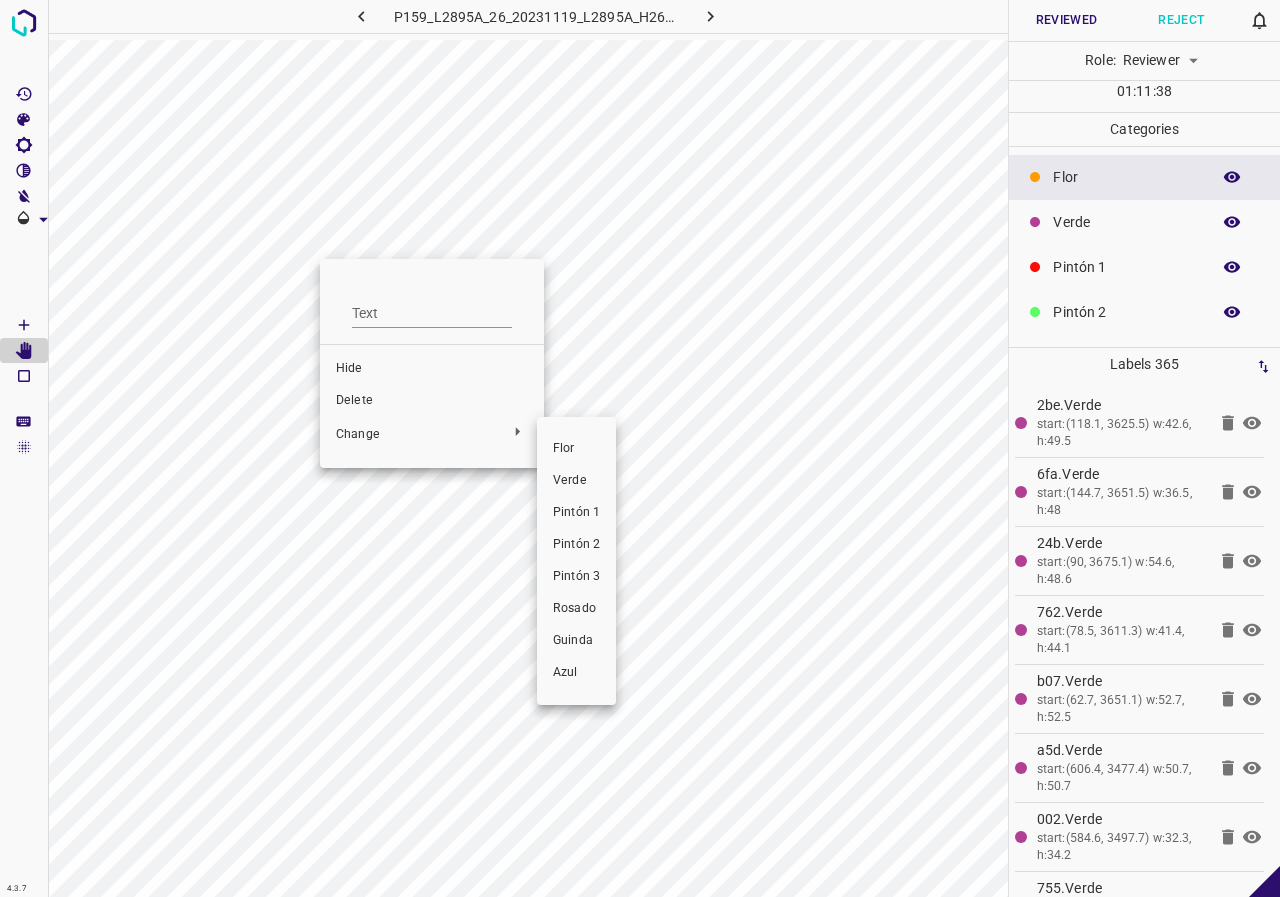 click on "Verde" at bounding box center (576, 481) 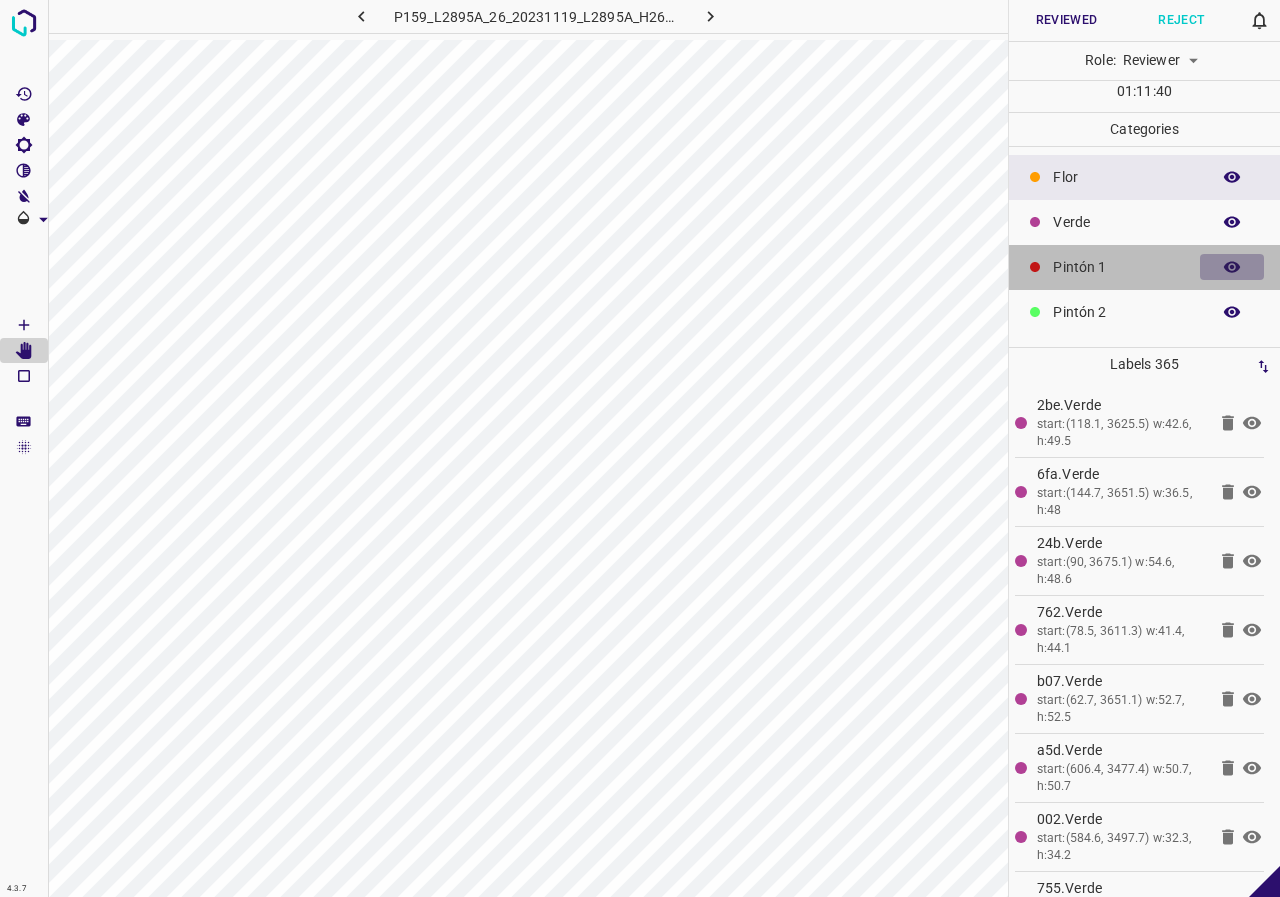 click 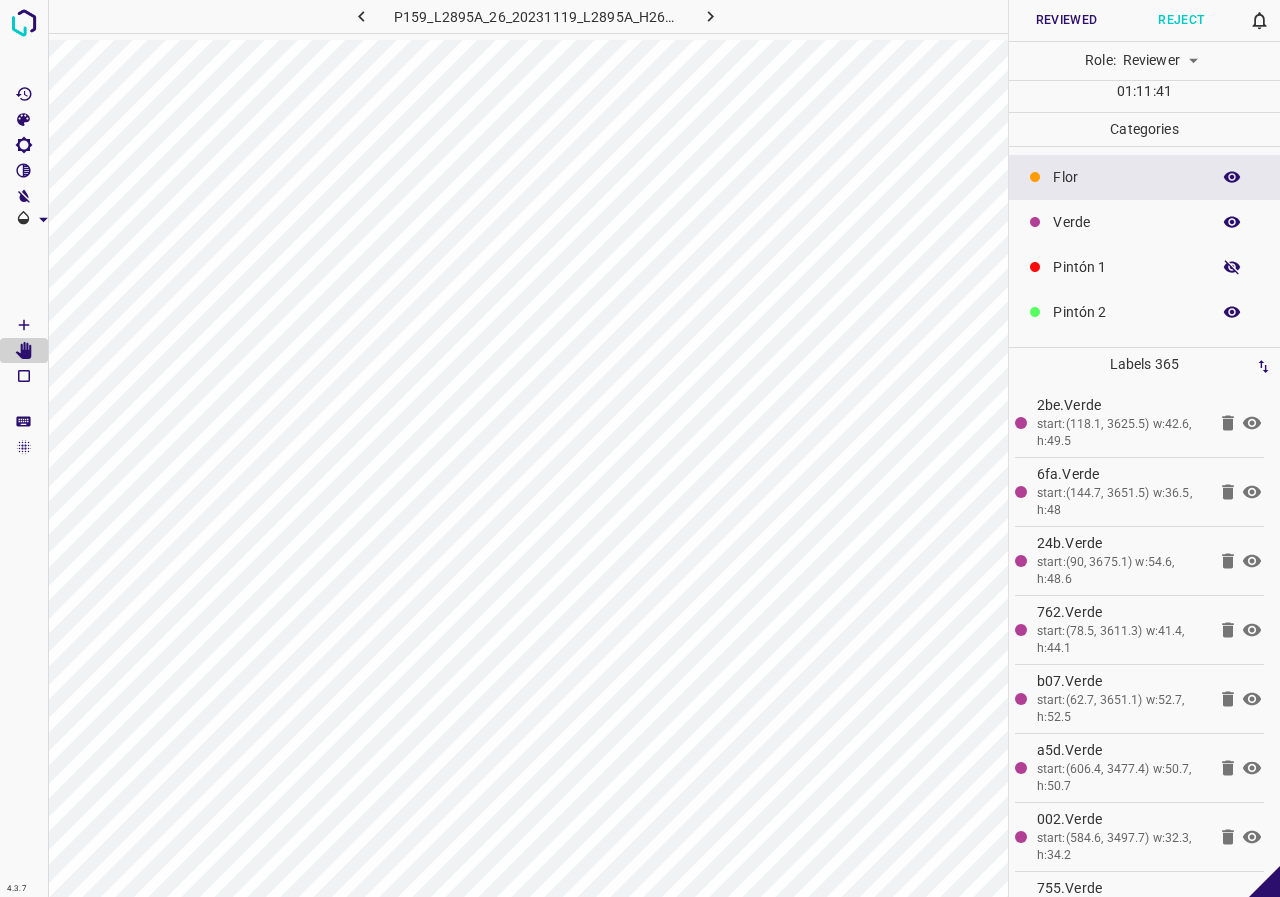 click 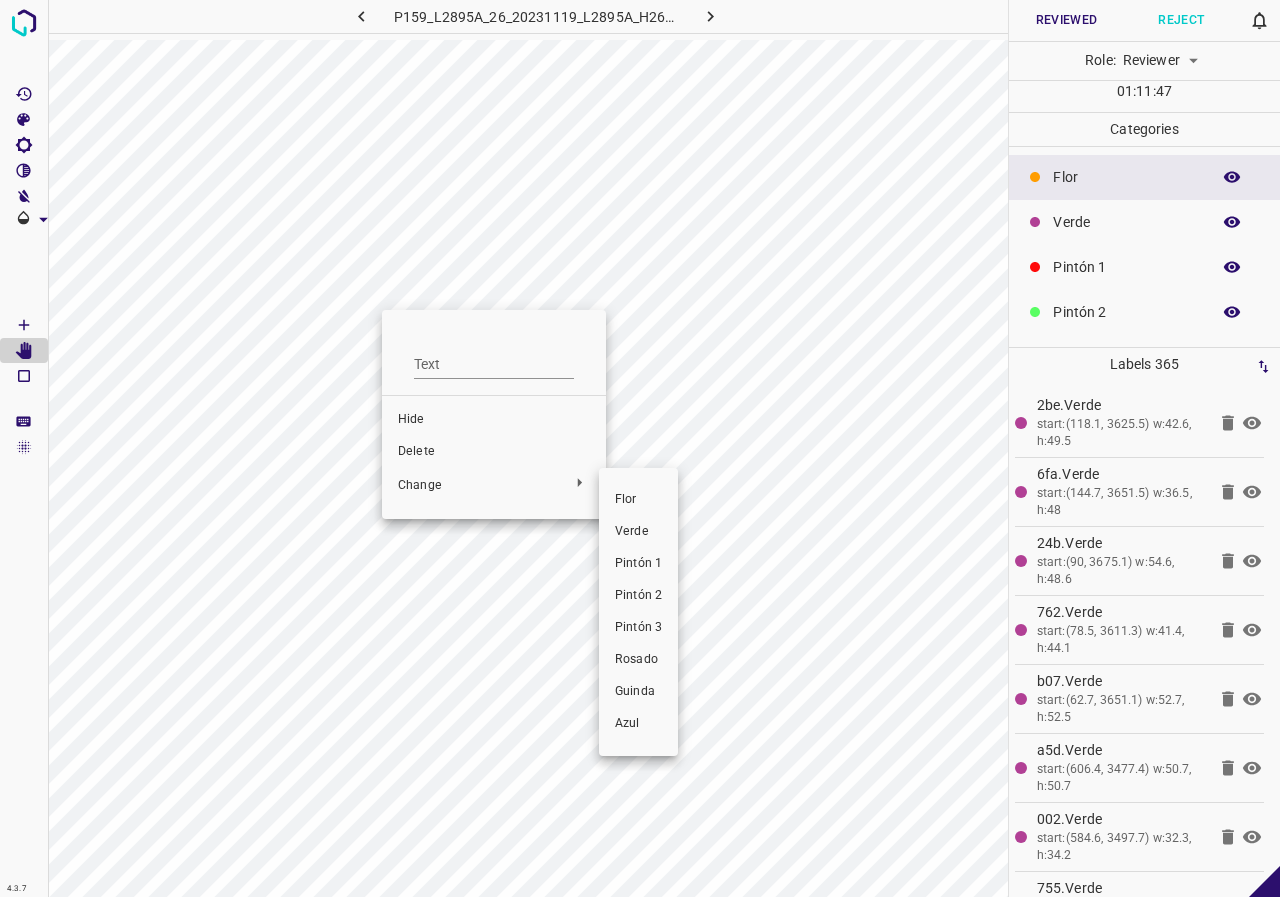 click on "Verde" at bounding box center (638, 532) 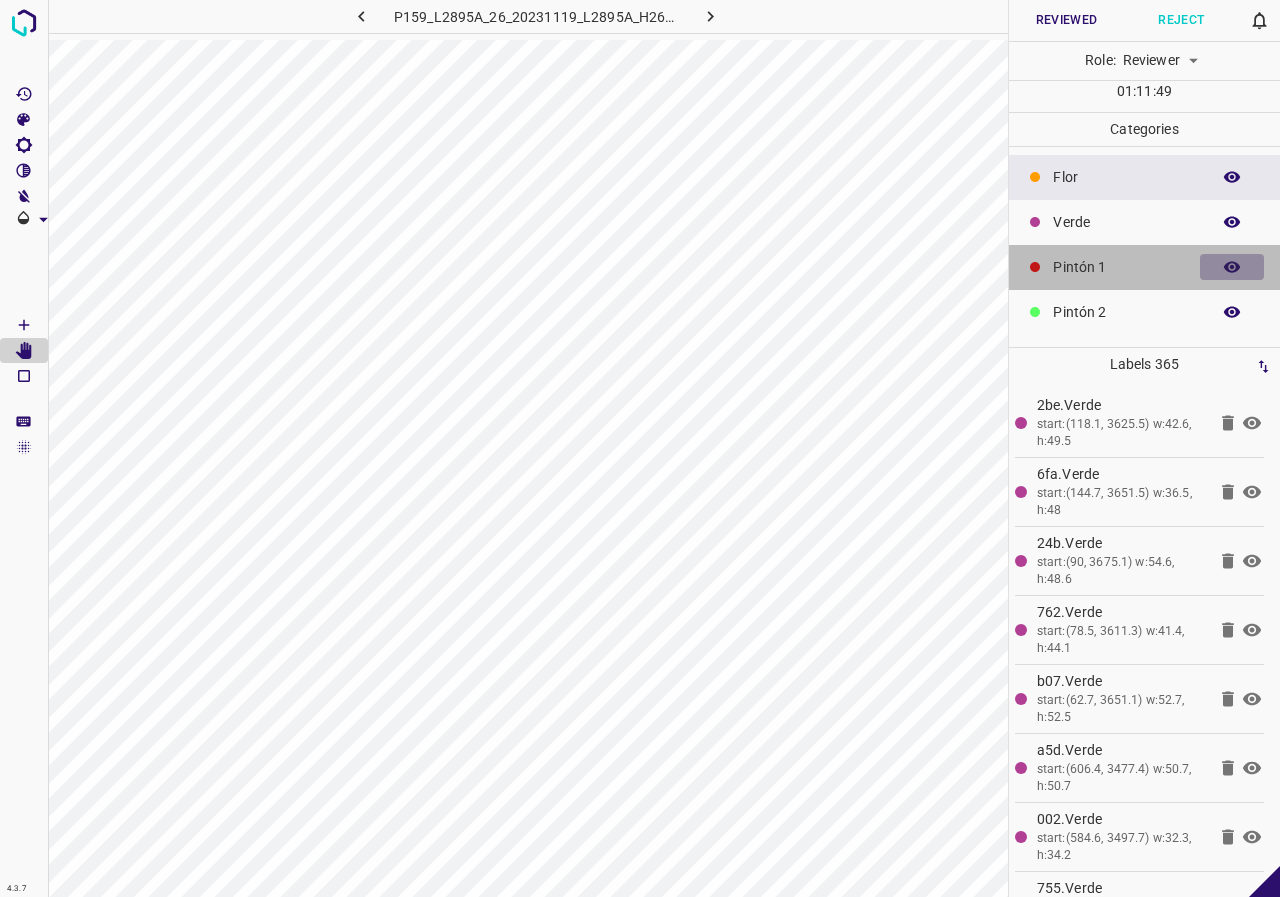 click 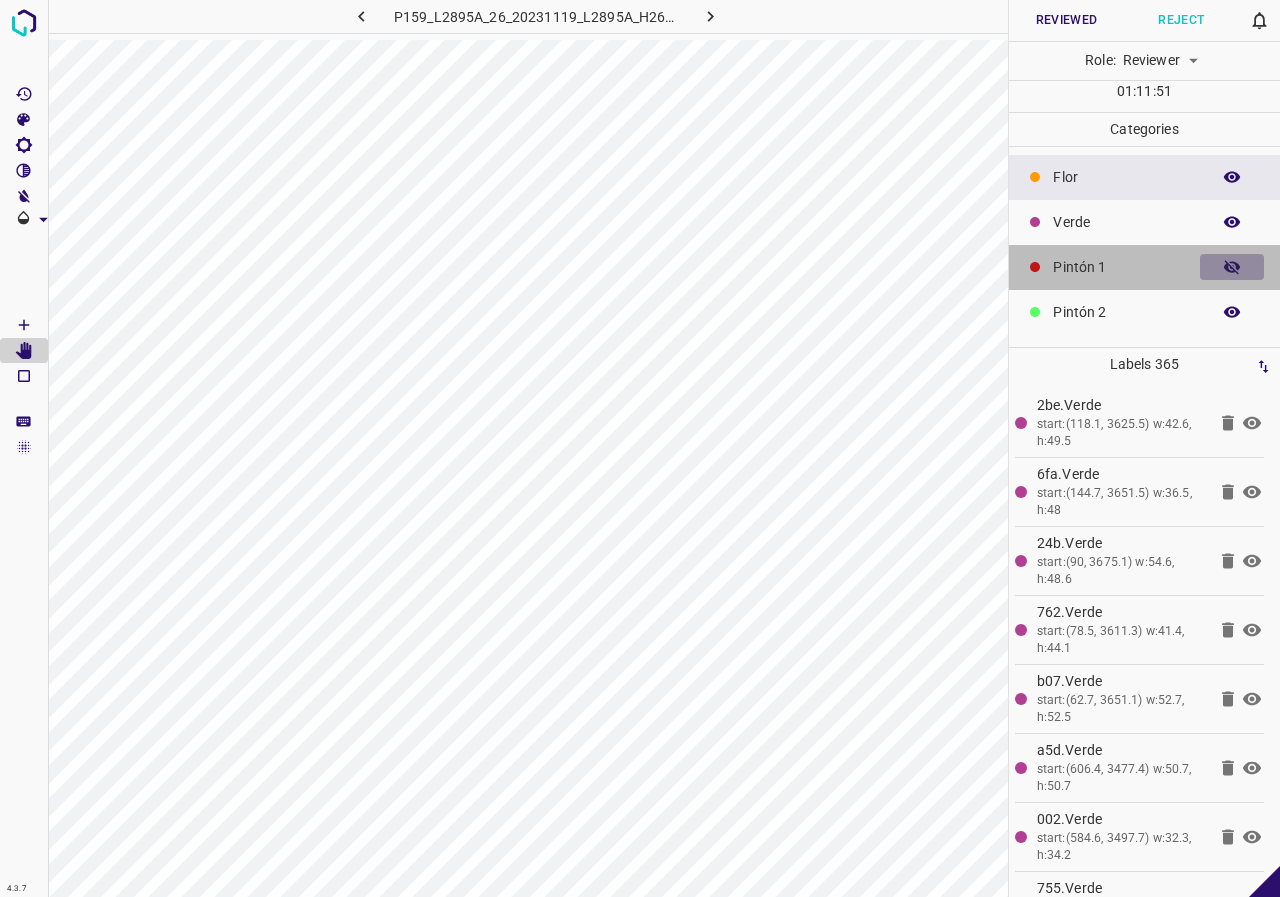 click 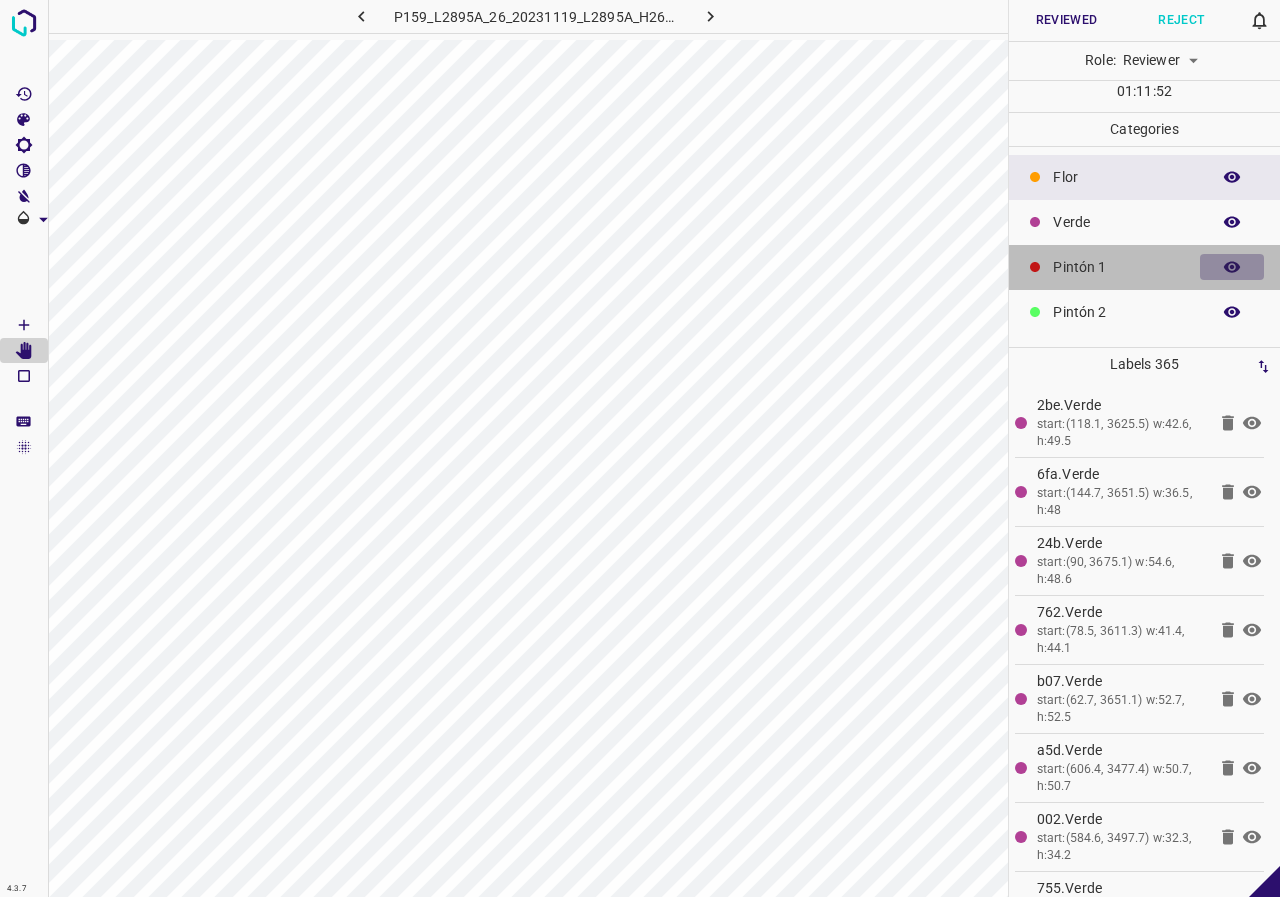 click 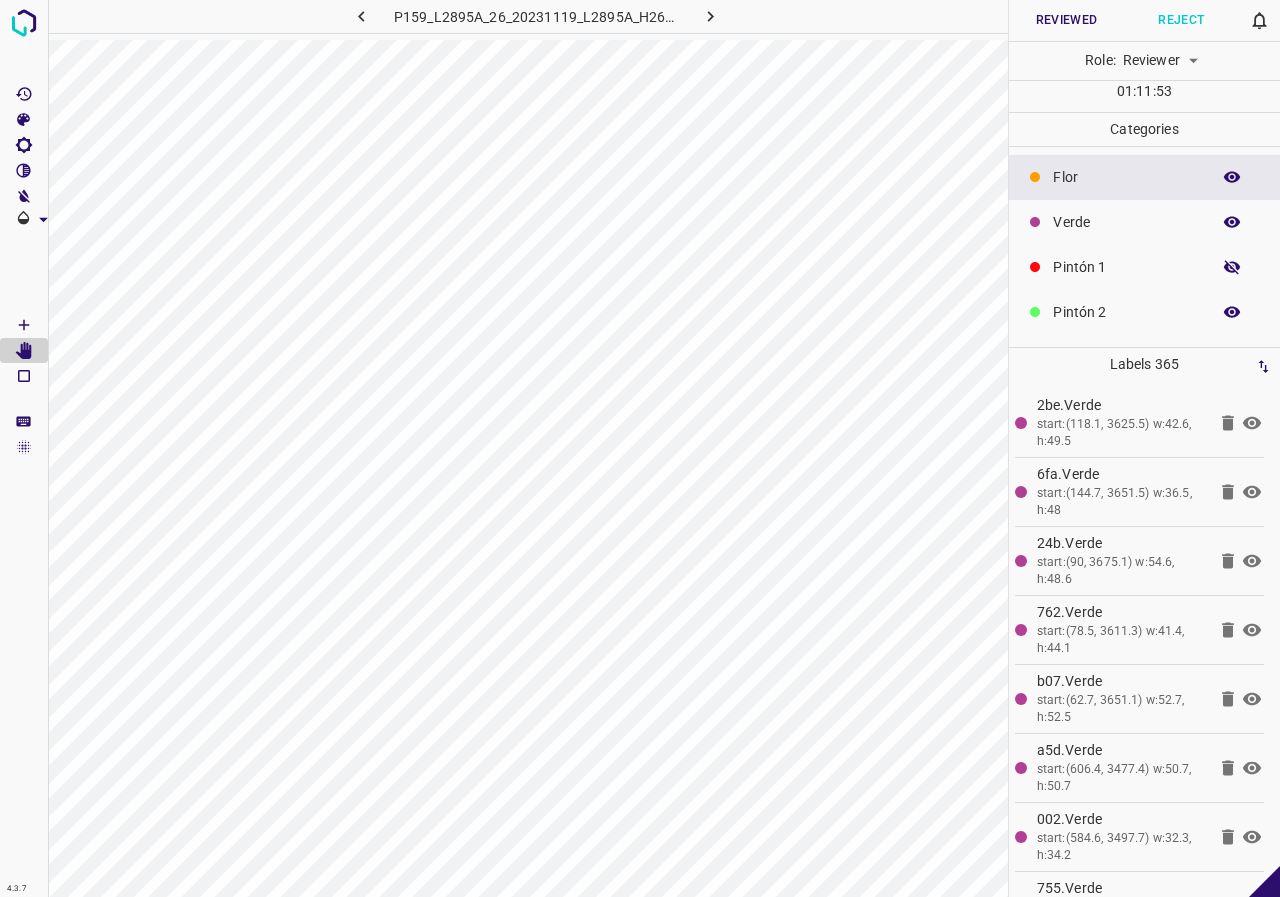 click 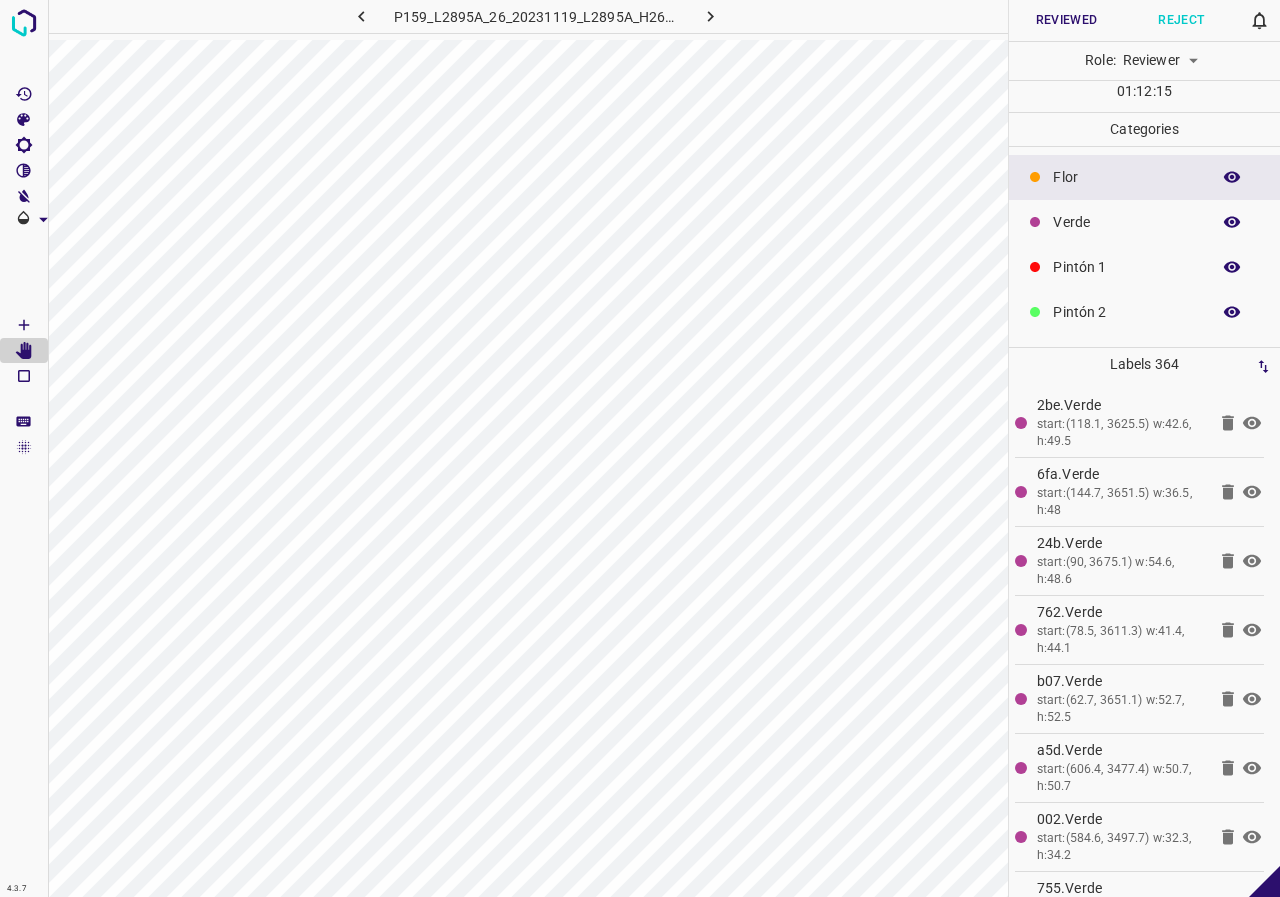 click 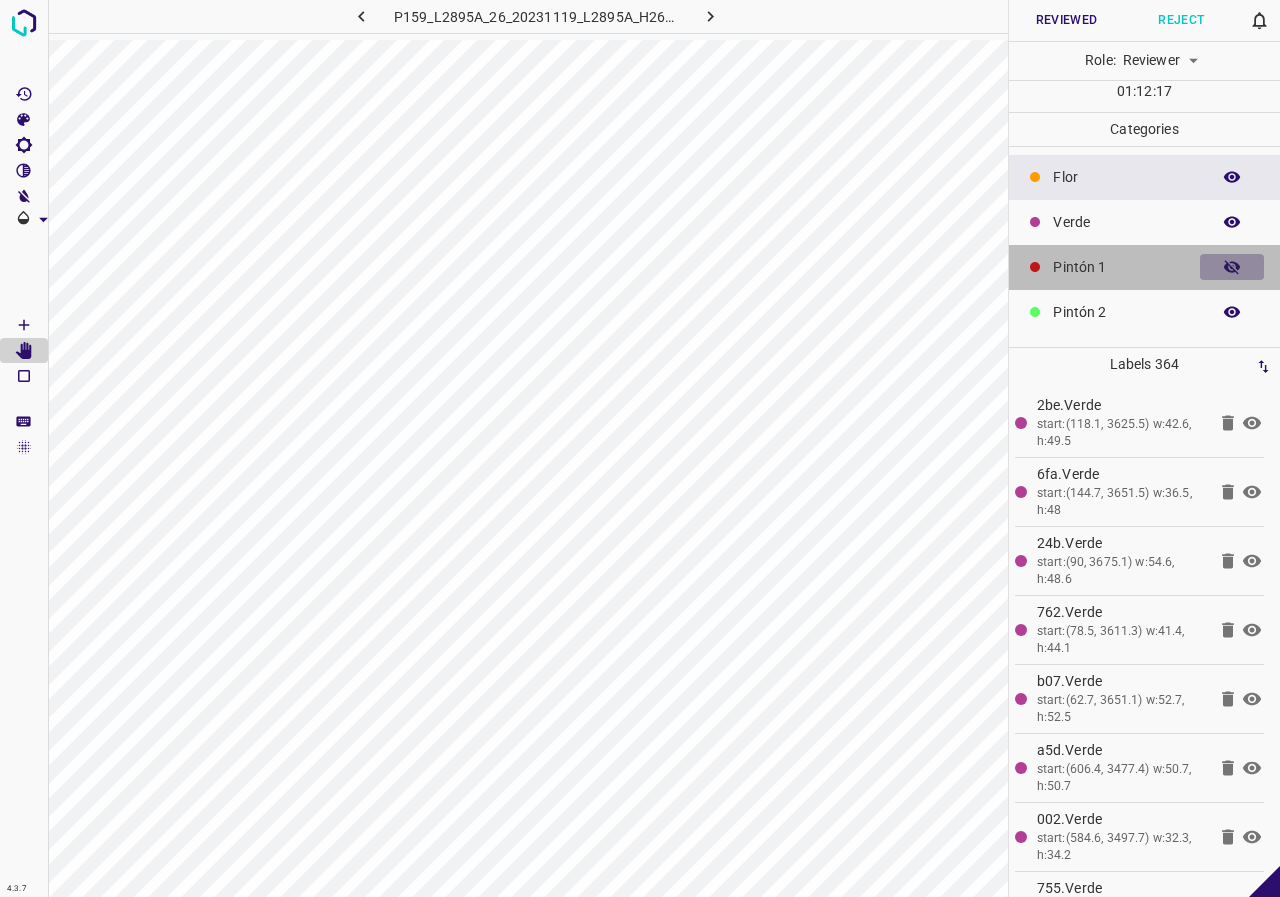 click 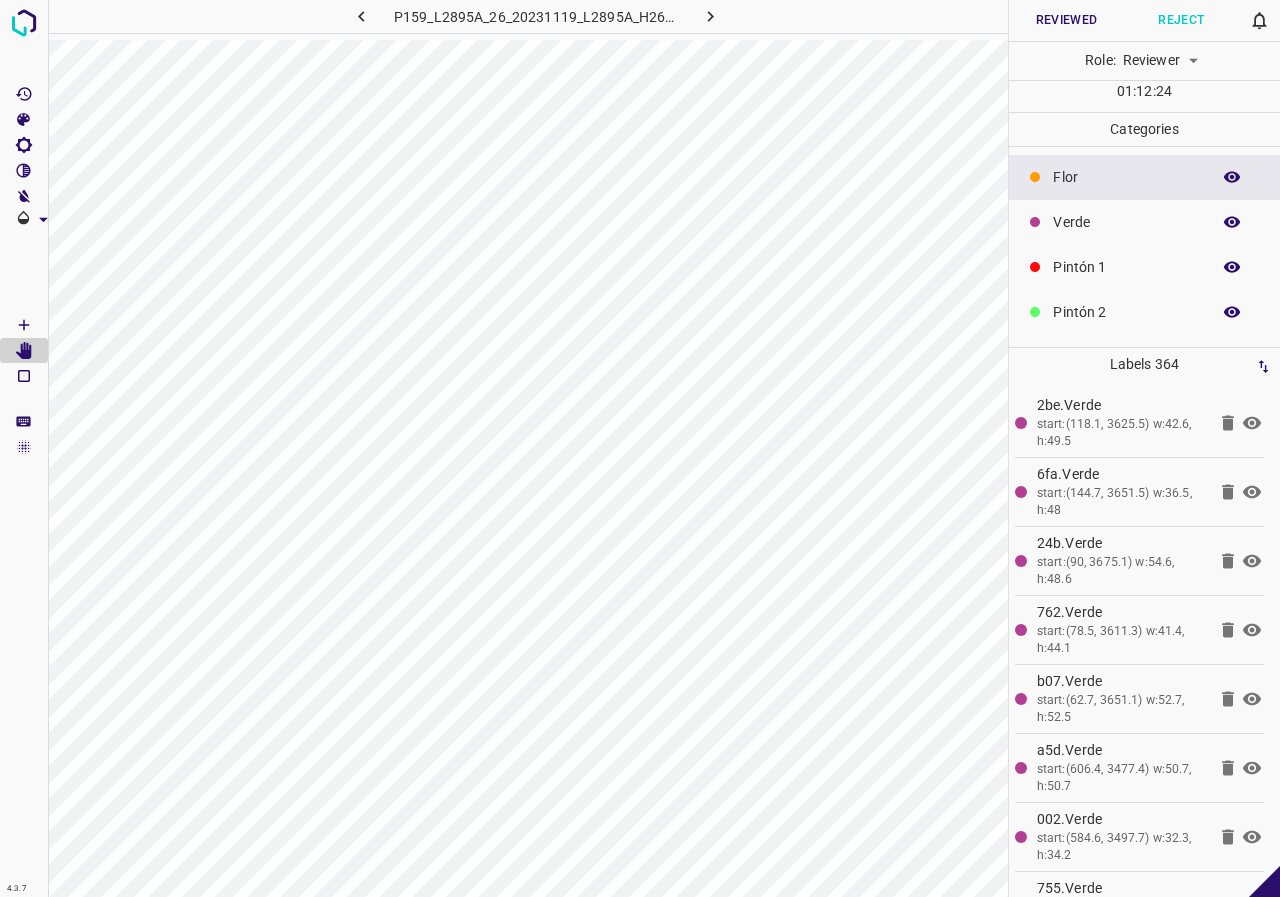 click 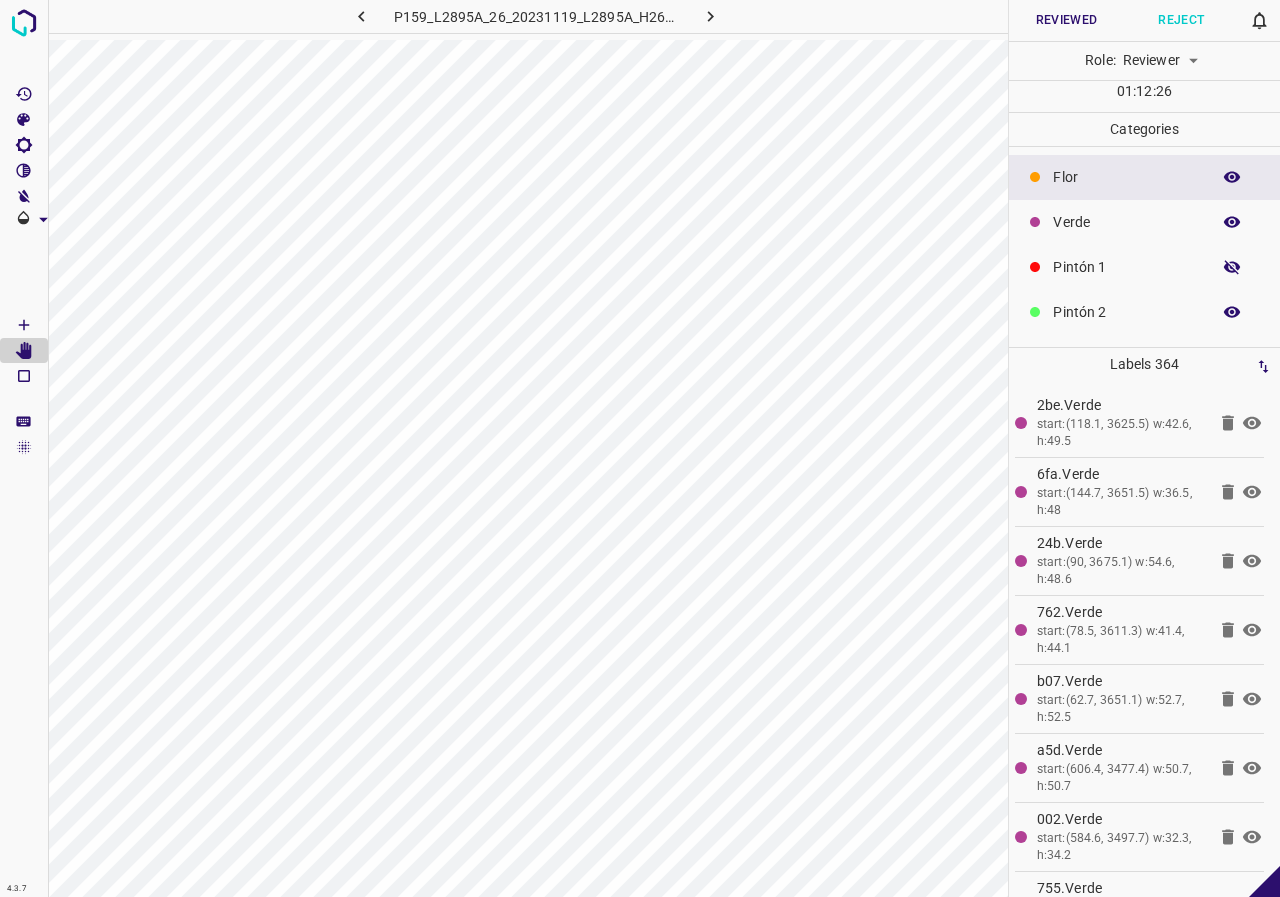 click 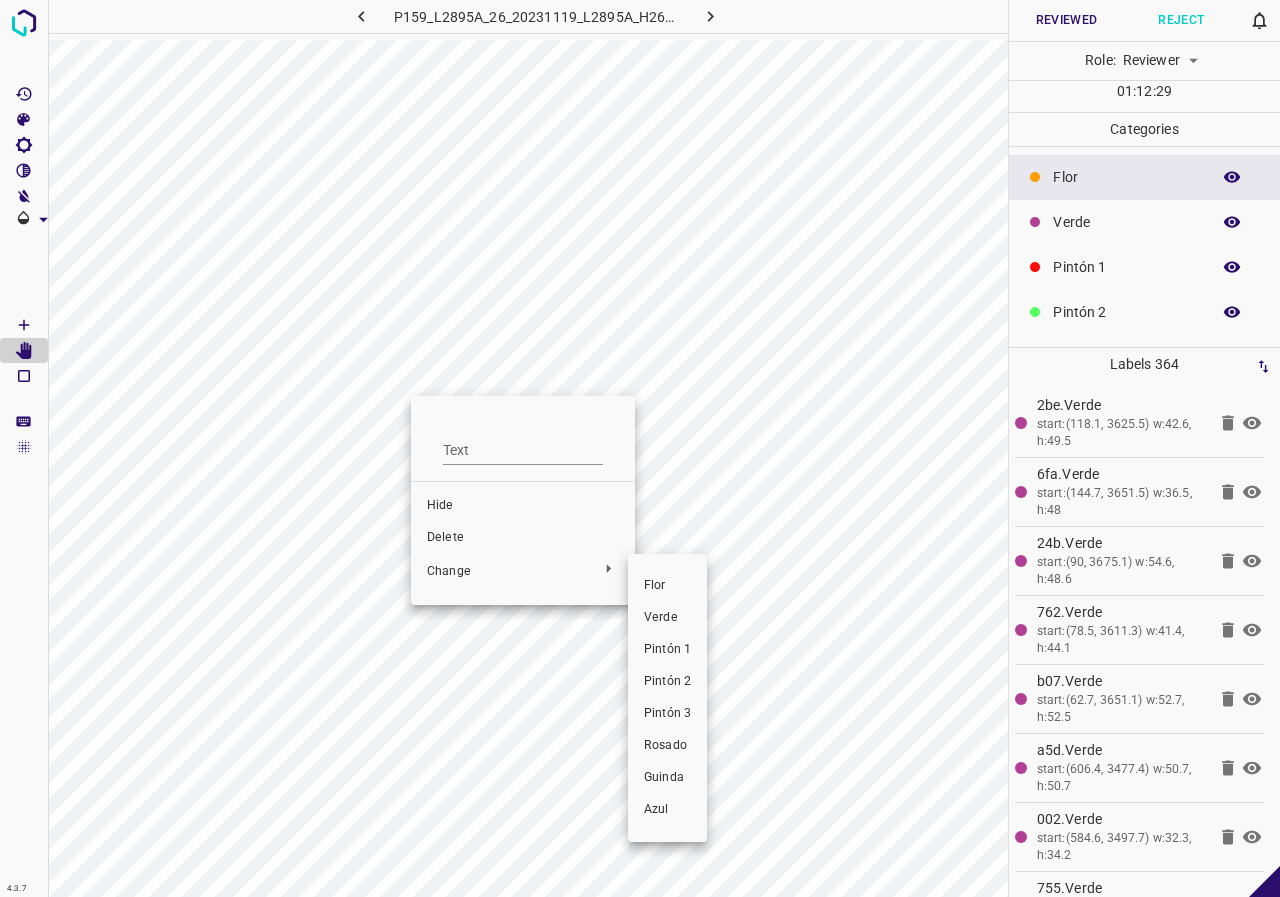 click on "Verde" at bounding box center (667, 618) 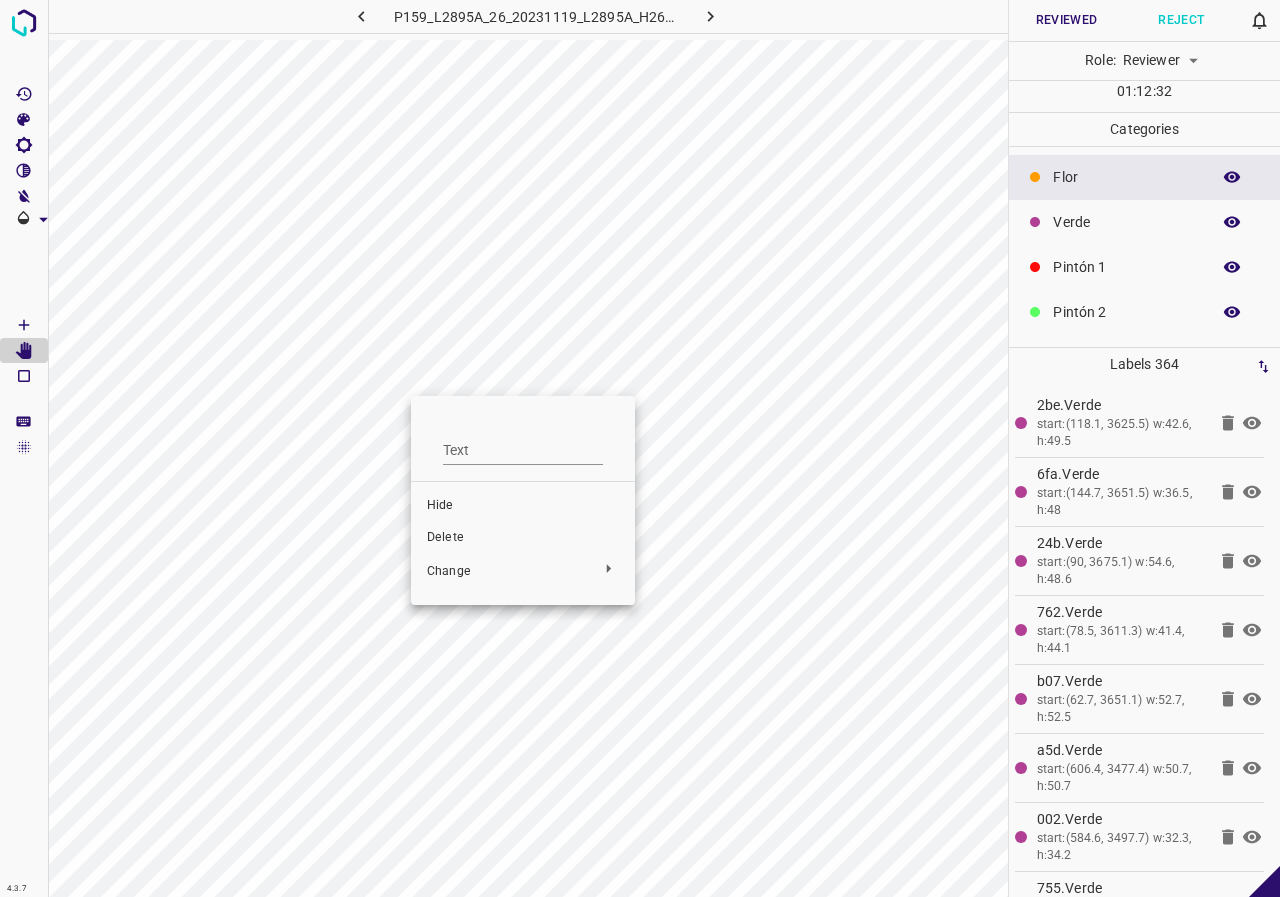 click at bounding box center [640, 448] 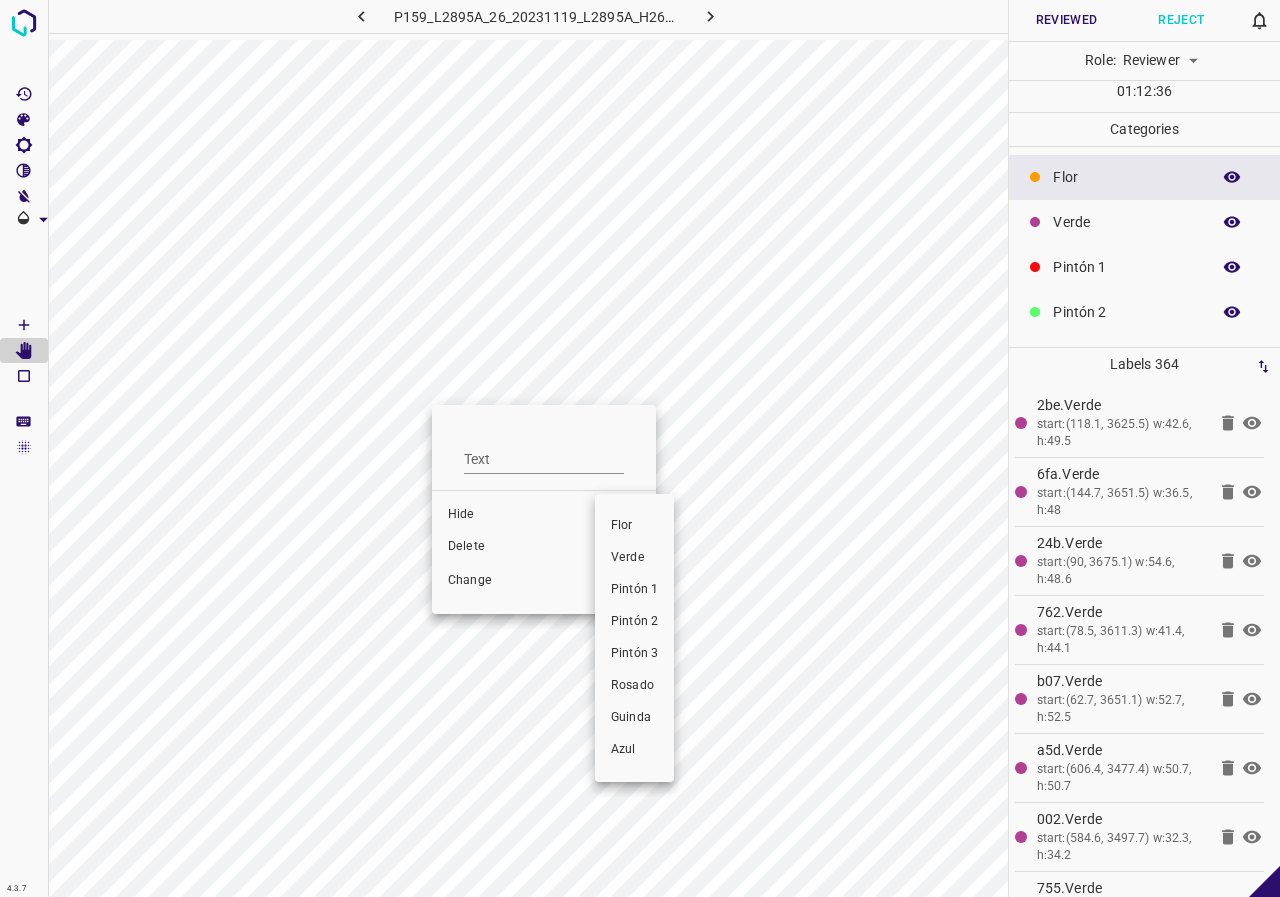 click on "Verde" at bounding box center (634, 558) 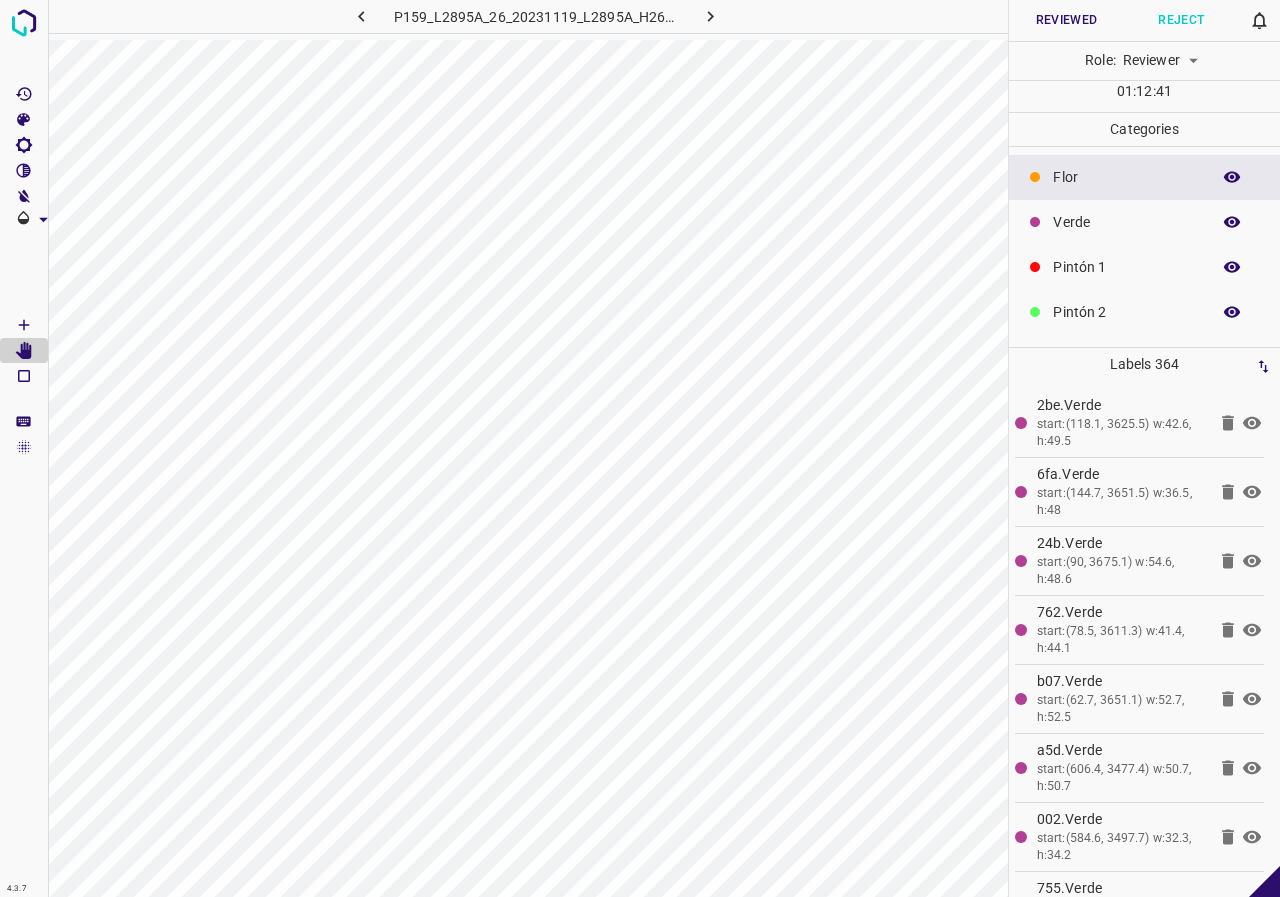click at bounding box center (1232, 267) 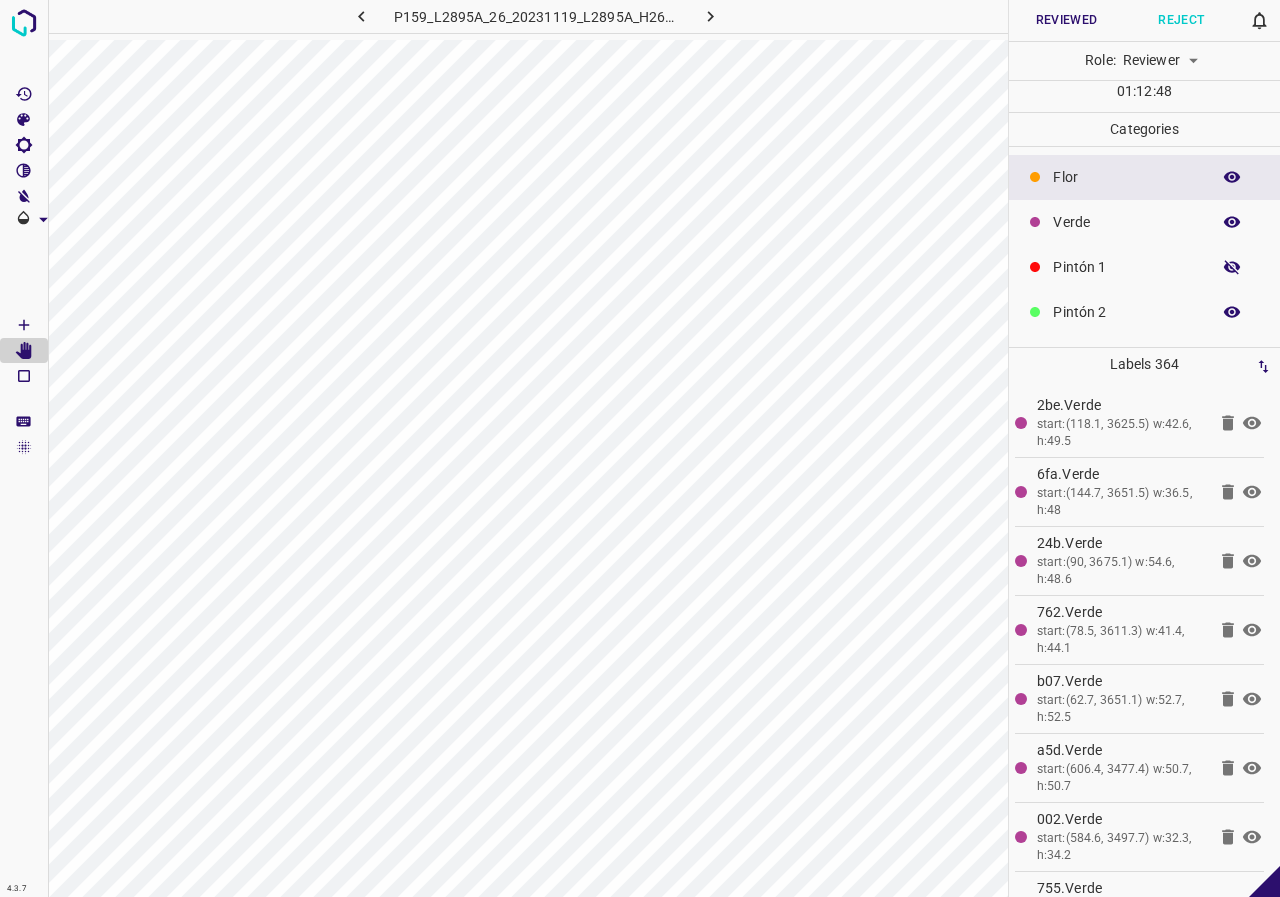click at bounding box center (1232, 267) 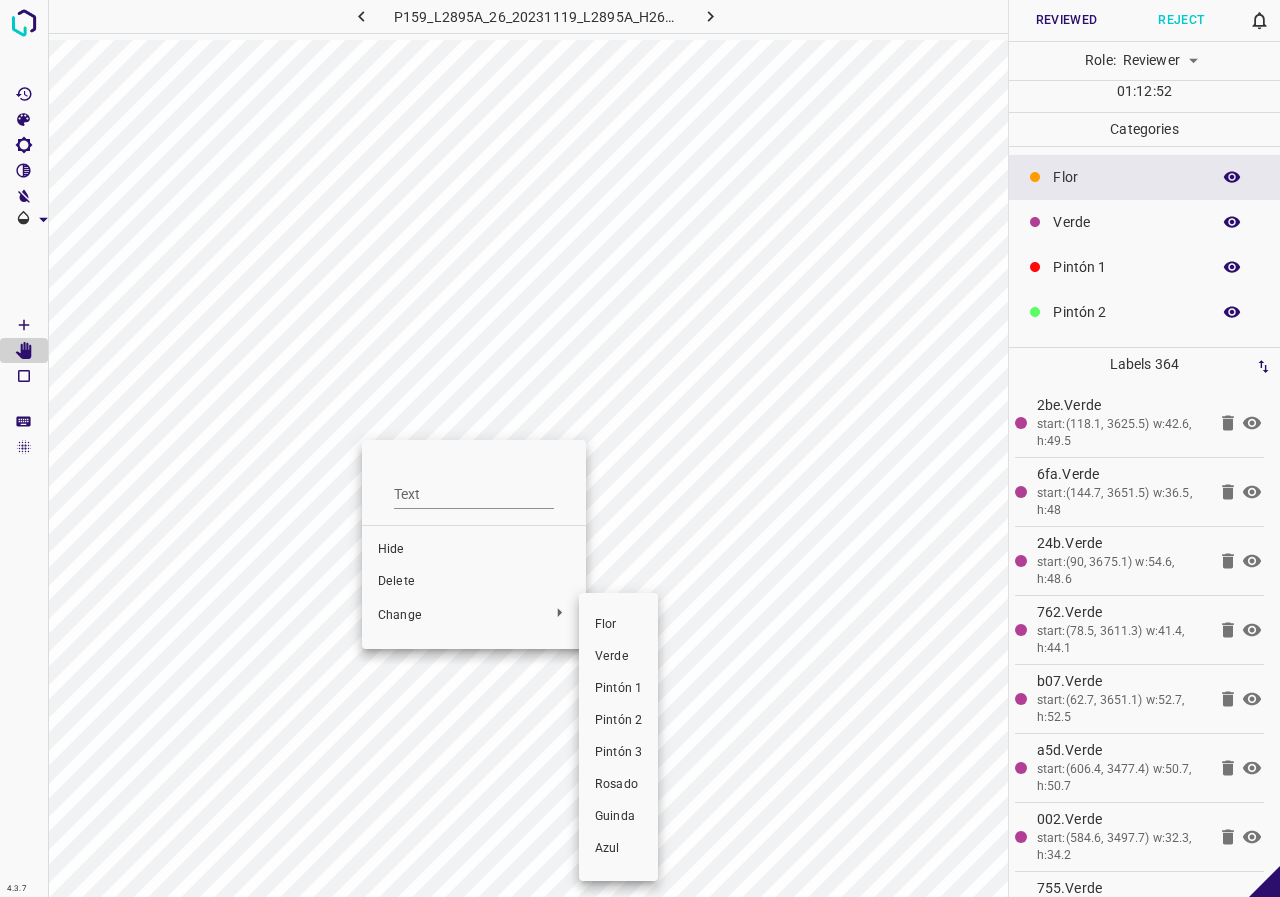 click on "Verde" at bounding box center [618, 657] 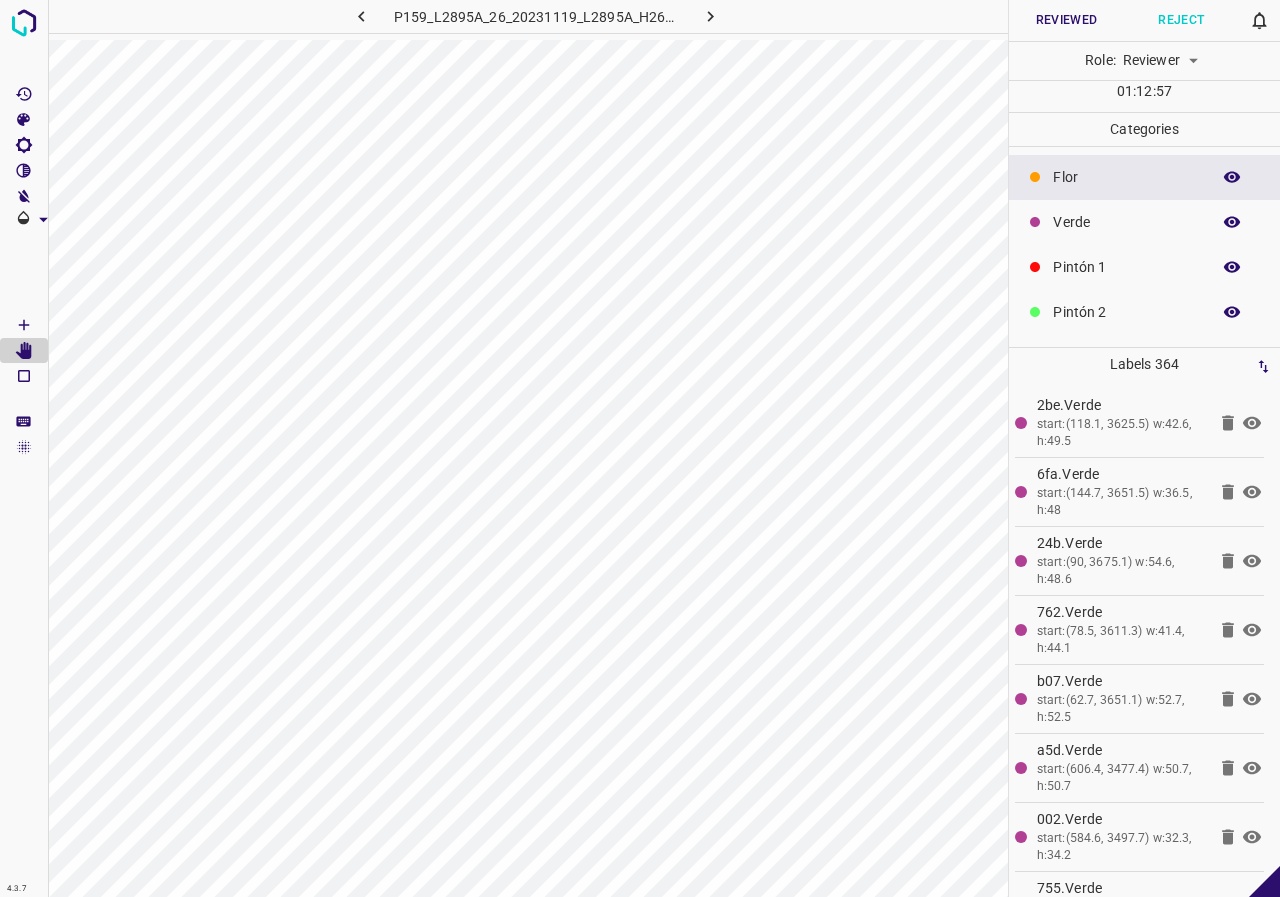 click at bounding box center [1232, 267] 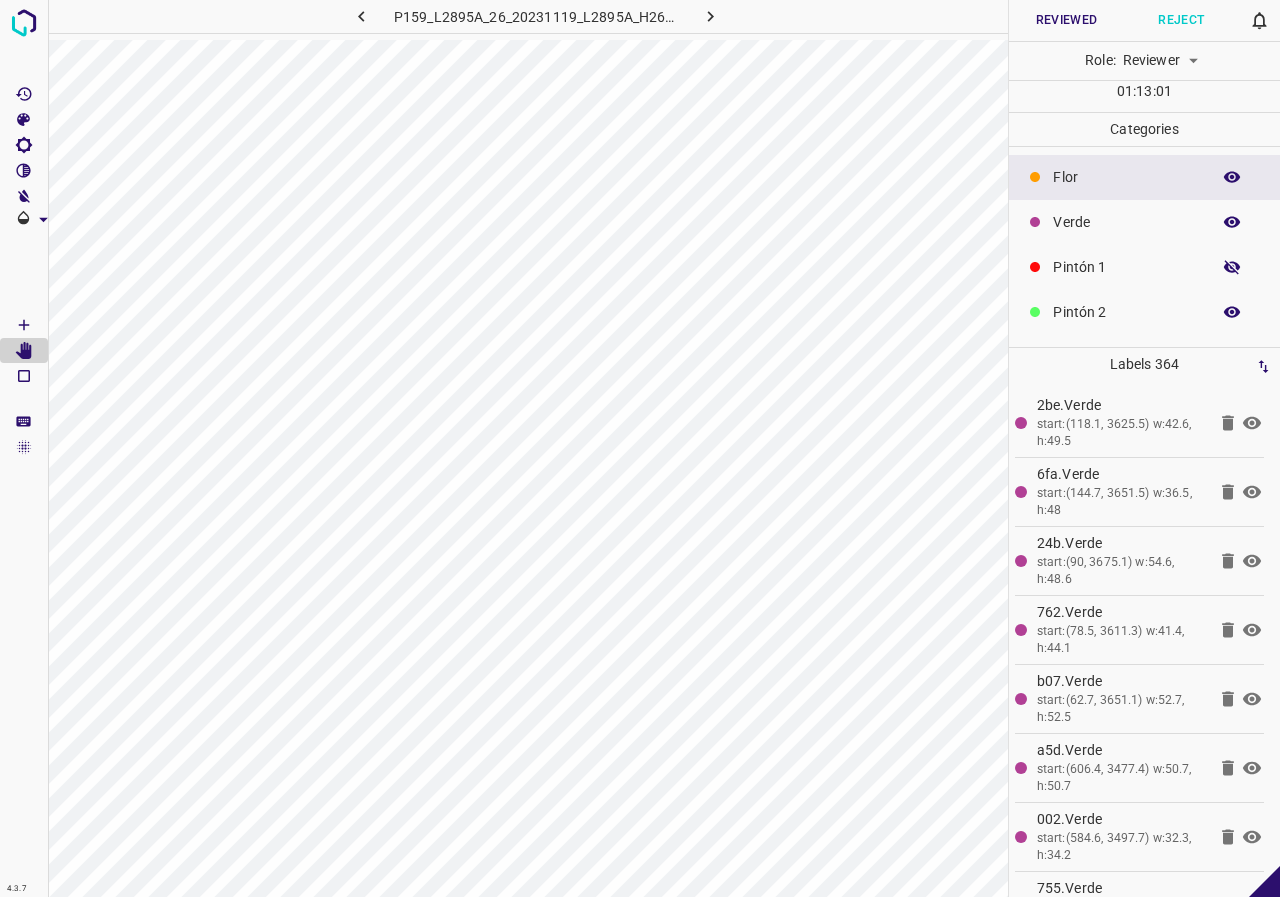 click at bounding box center [1232, 267] 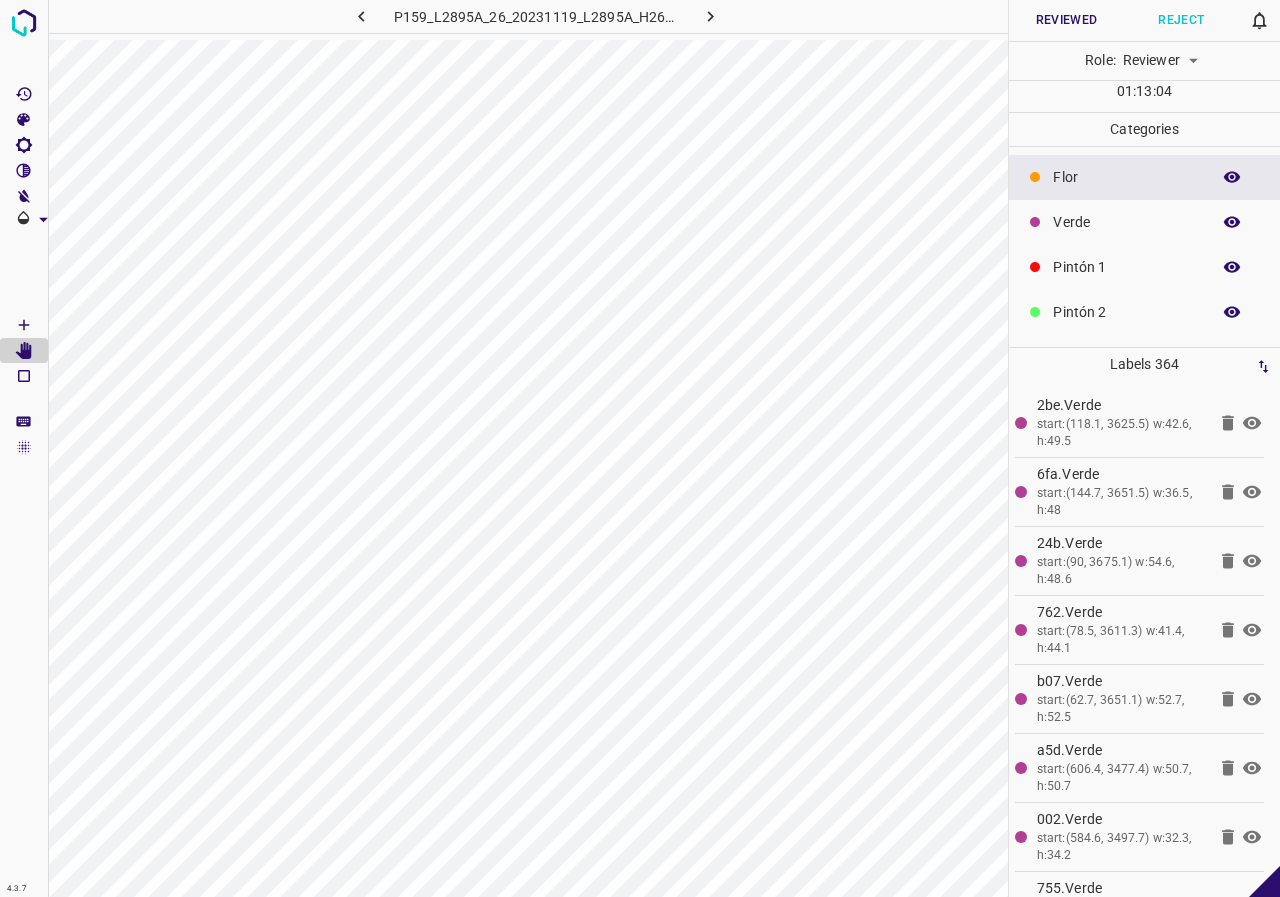 click at bounding box center [1232, 267] 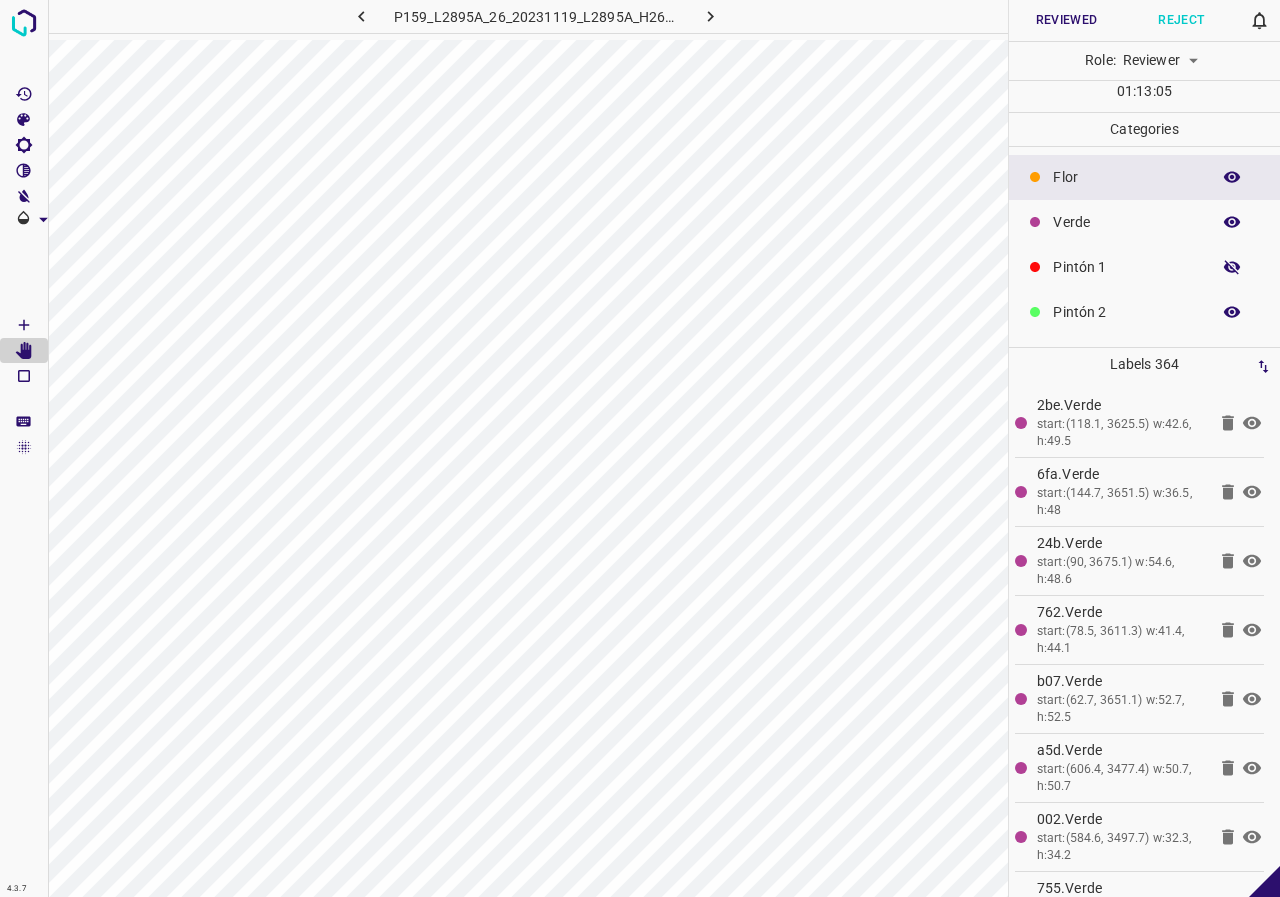 click at bounding box center (1232, 267) 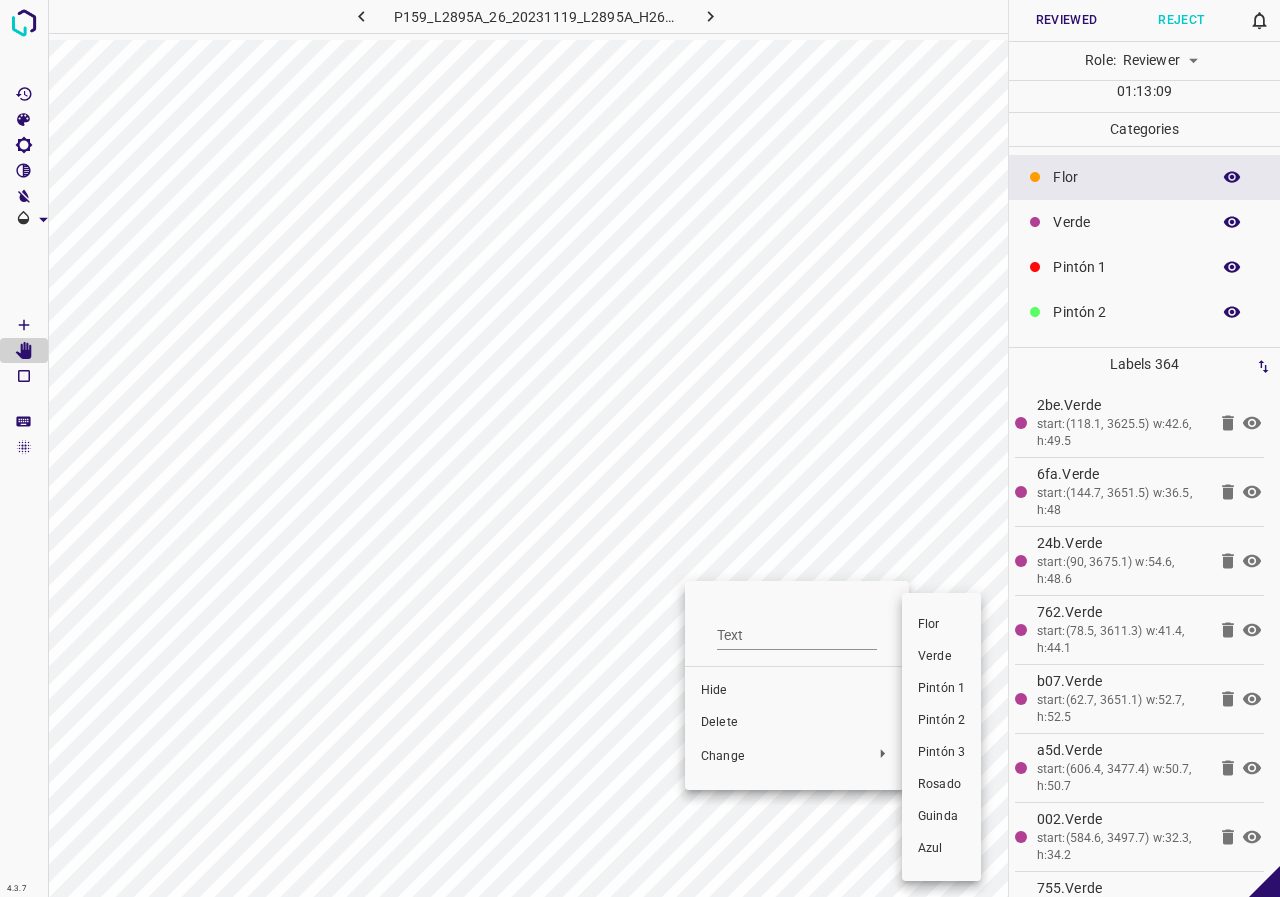 click on "Verde" at bounding box center [941, 657] 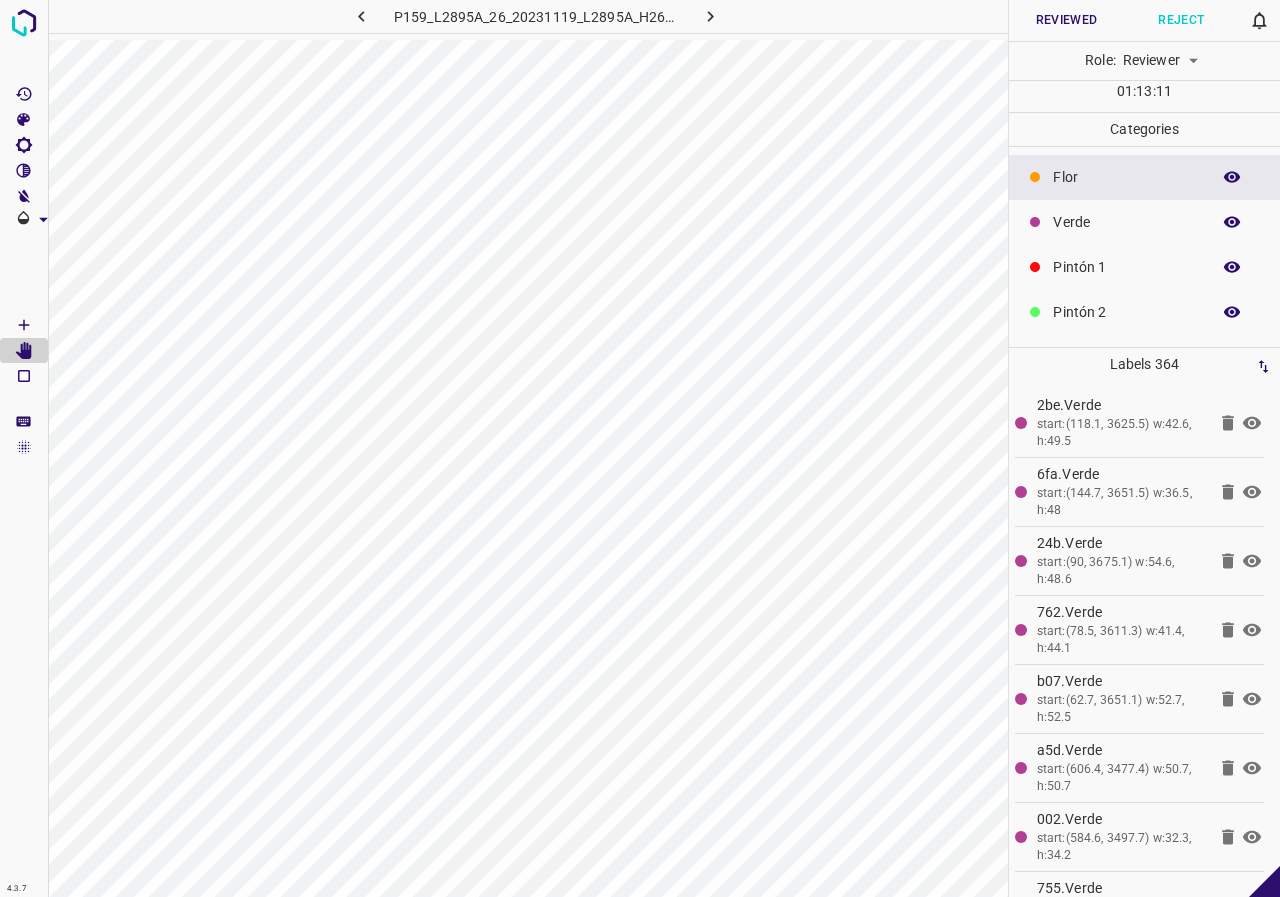 click 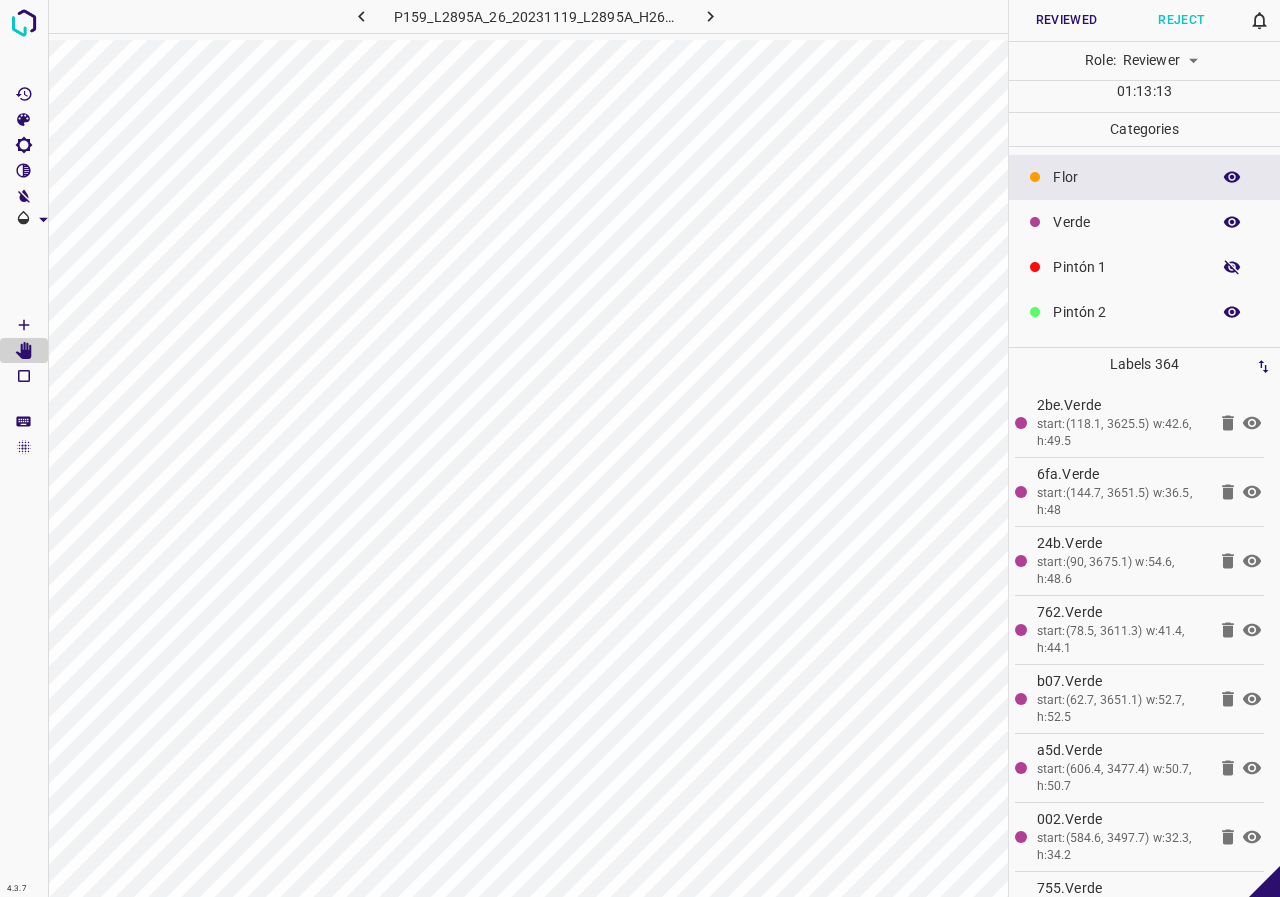 click 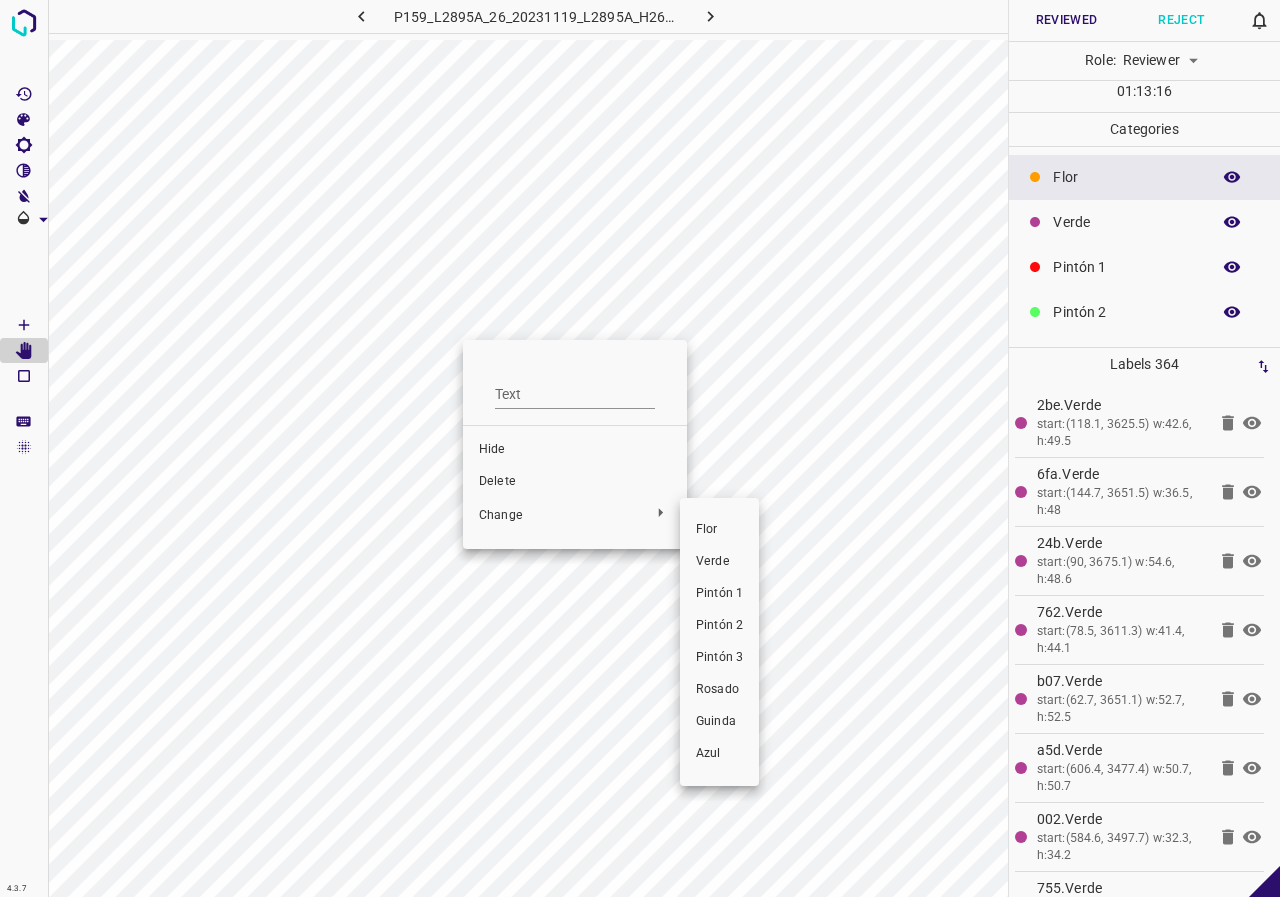 click on "Verde" at bounding box center [719, 562] 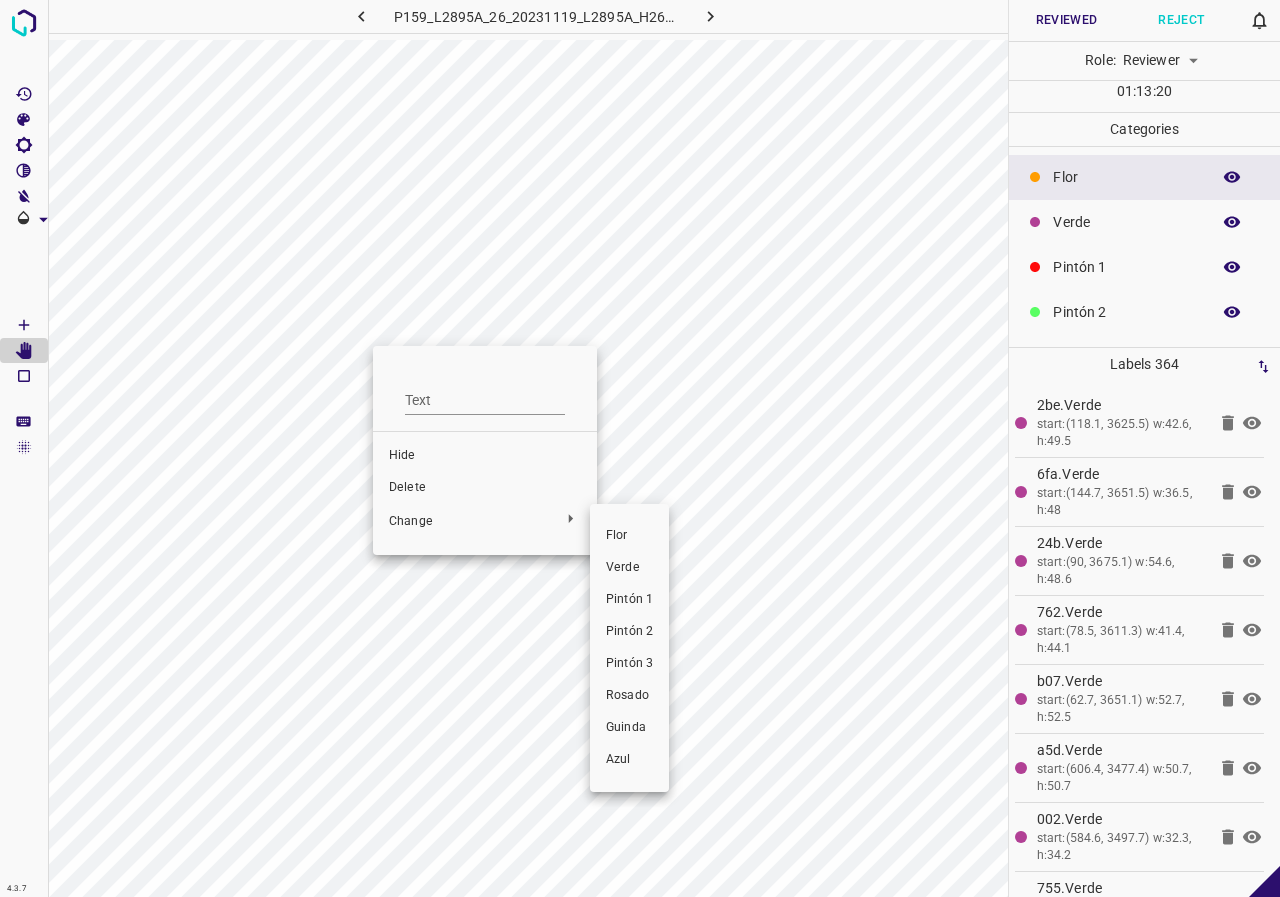 click on "Verde" at bounding box center [629, 568] 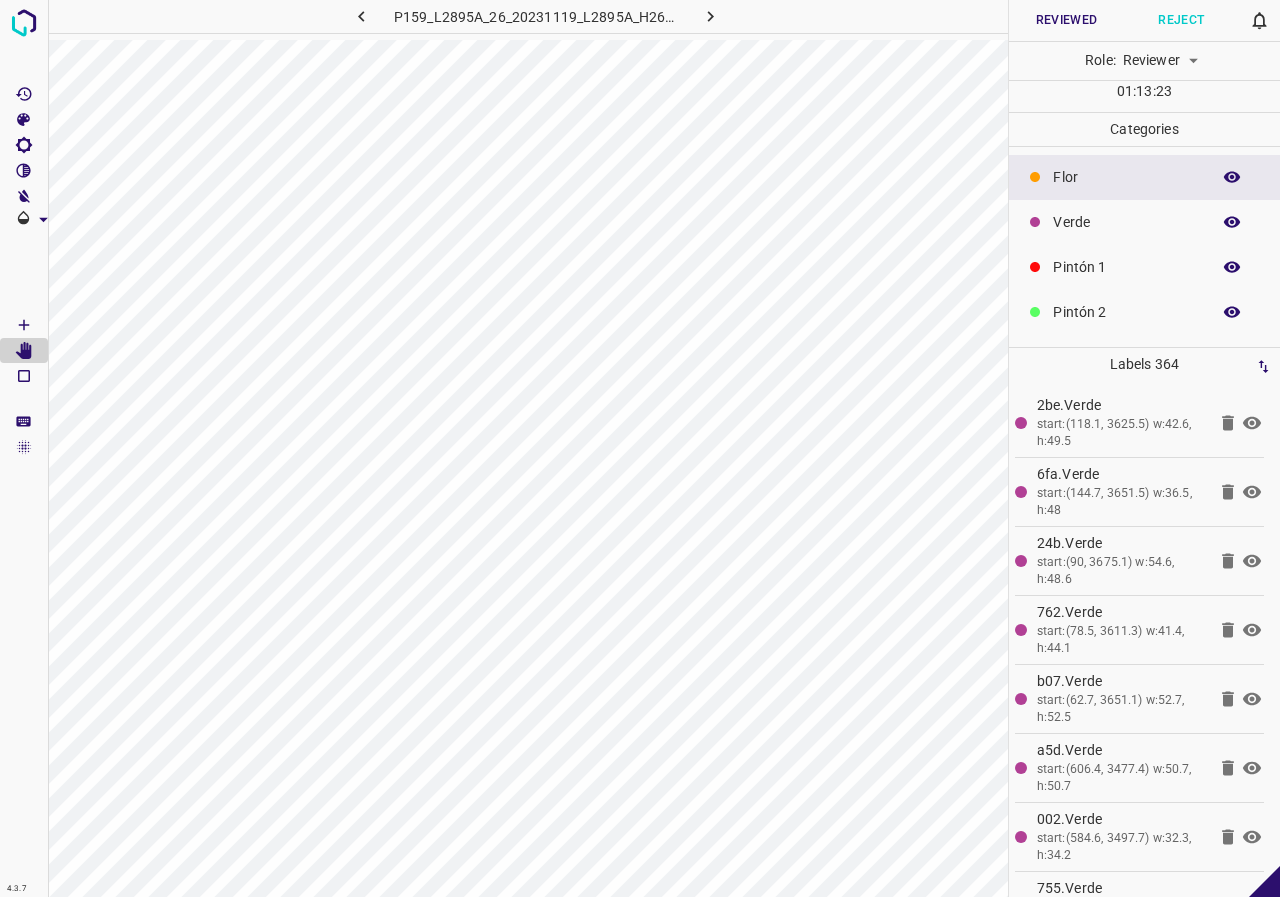 click 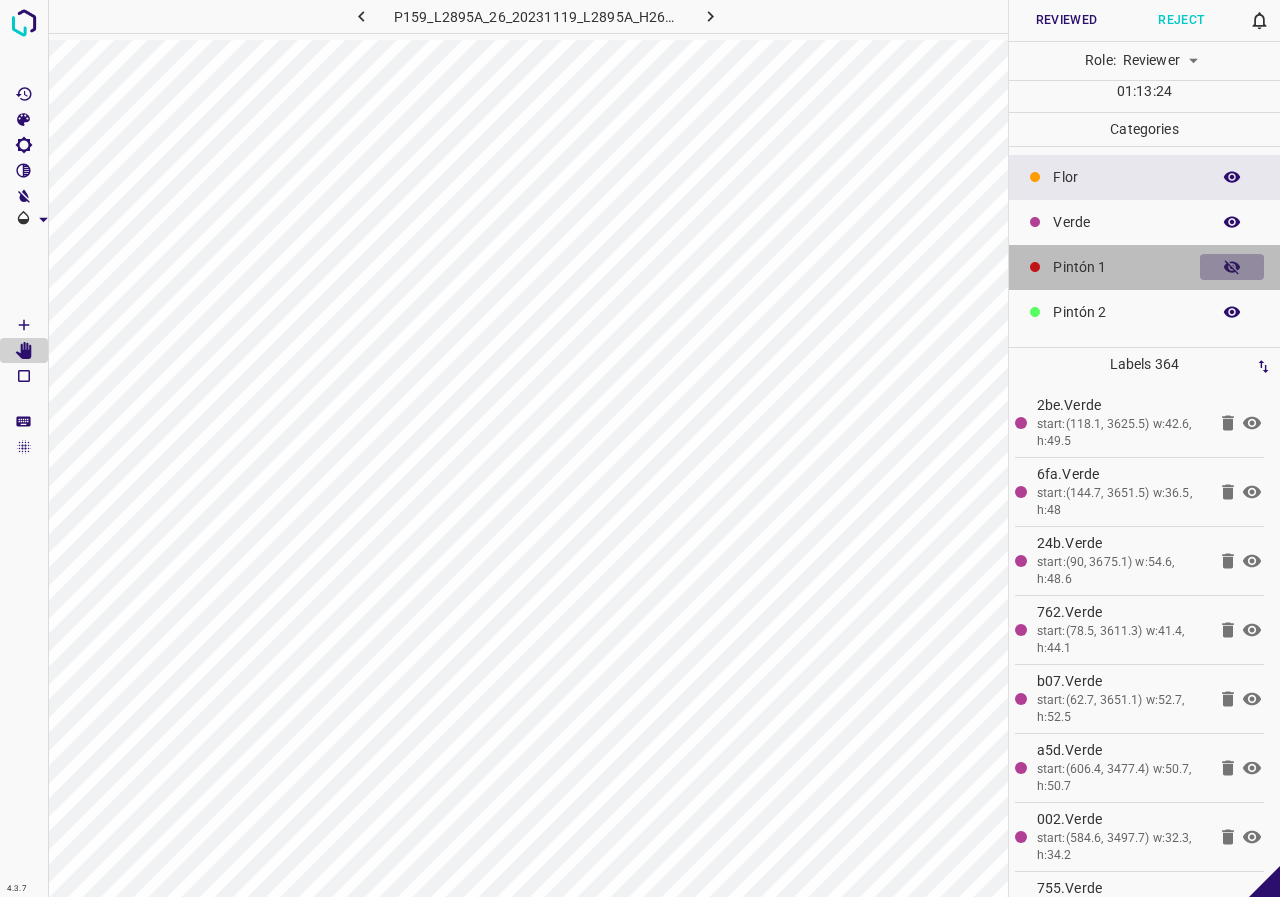 click 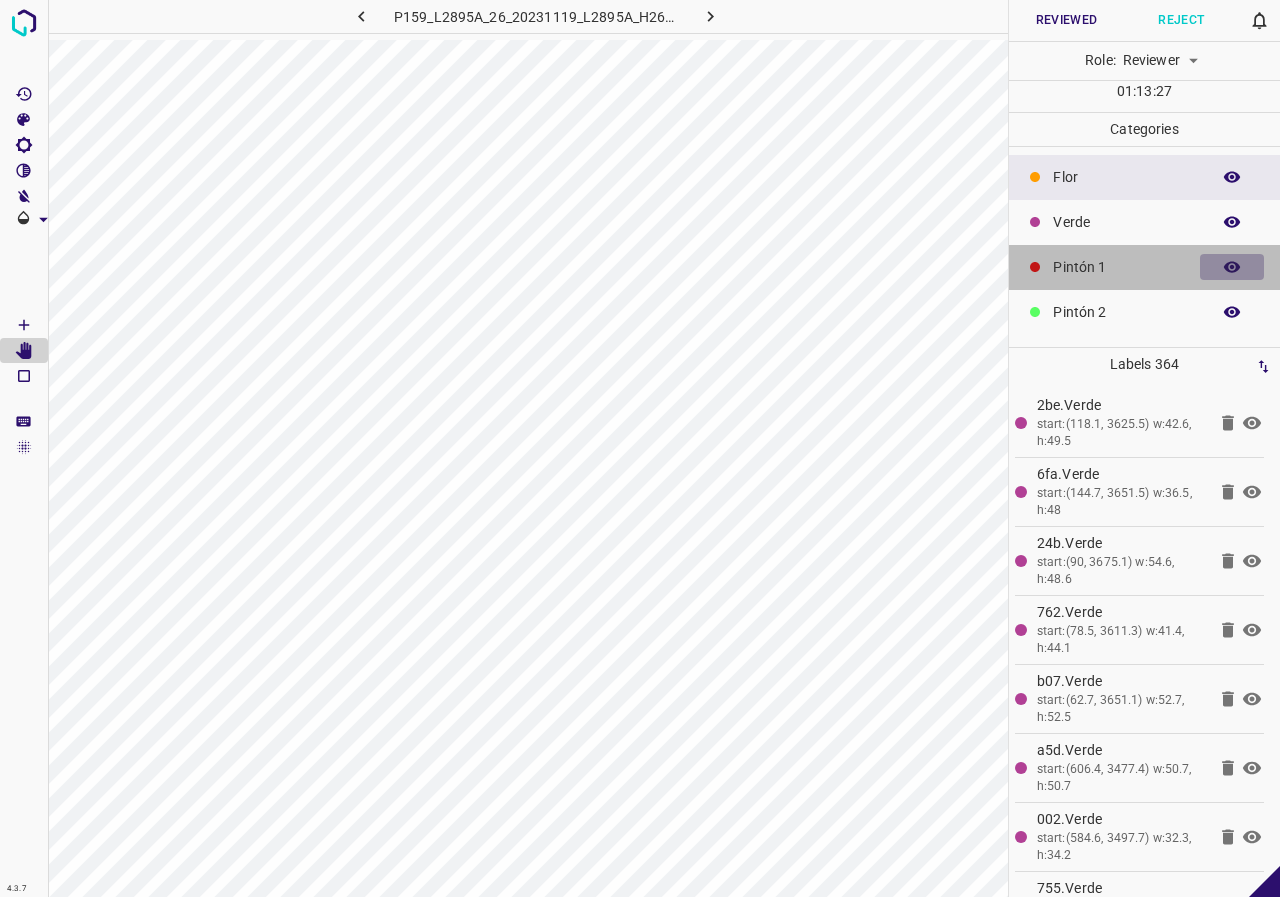click at bounding box center (1232, 267) 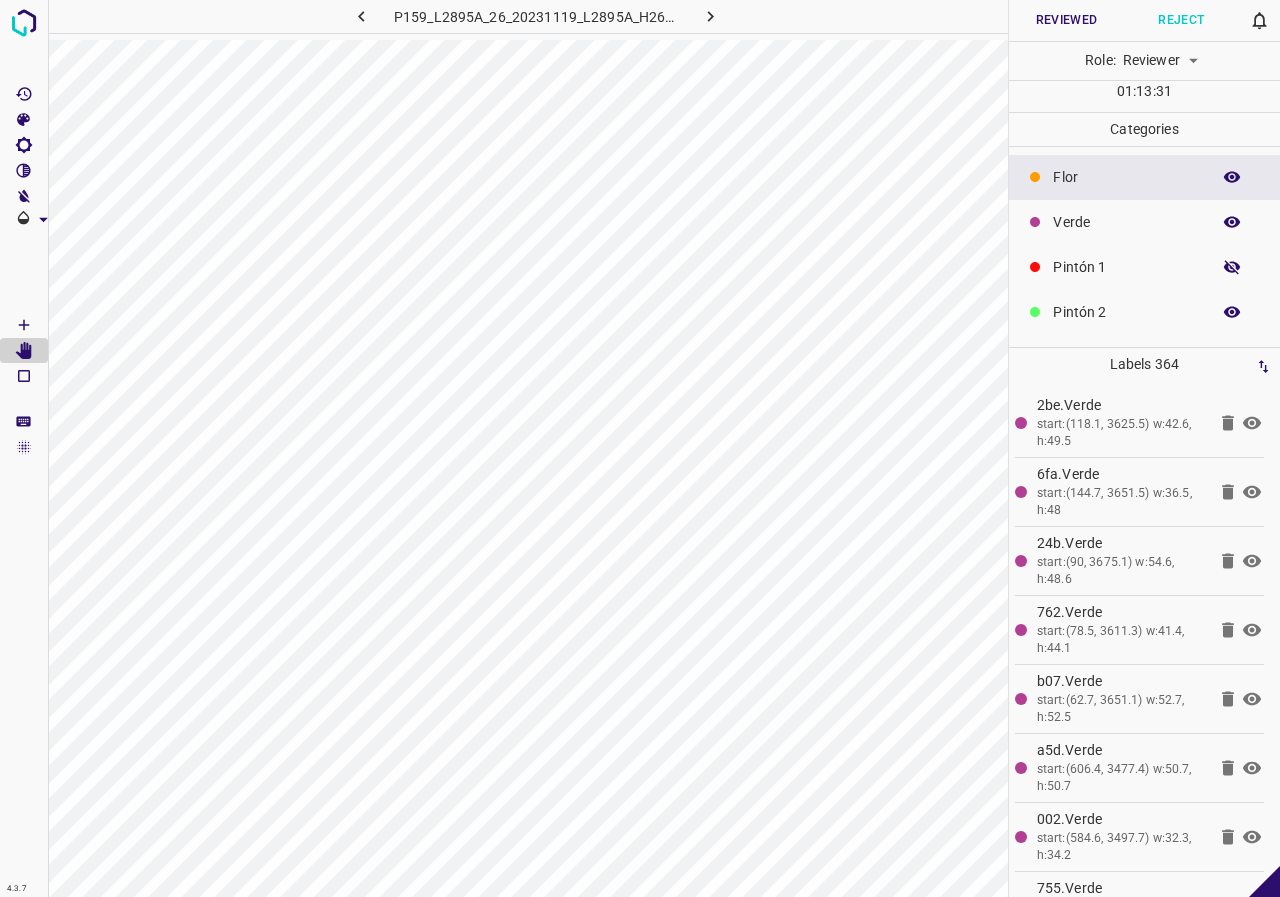 click 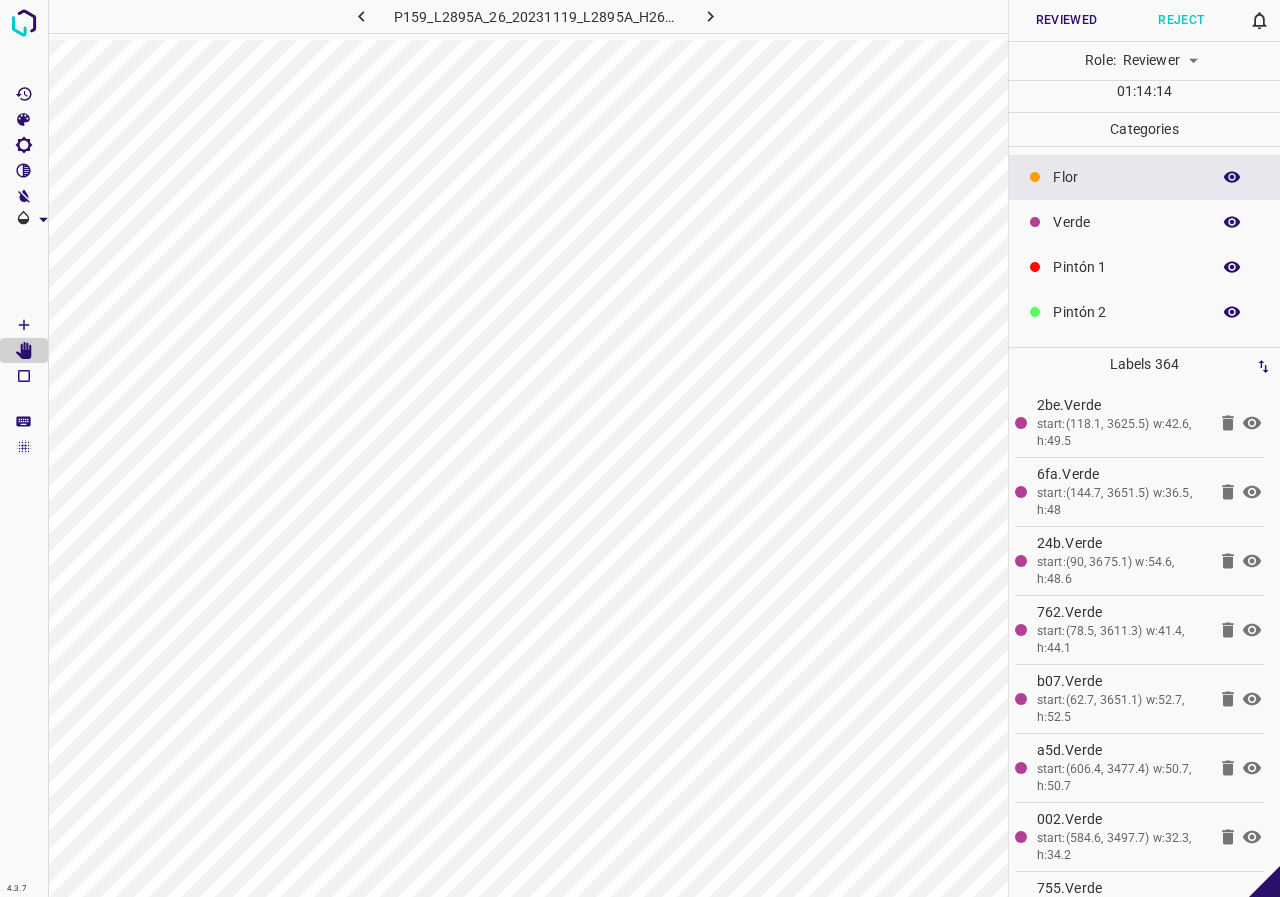 click 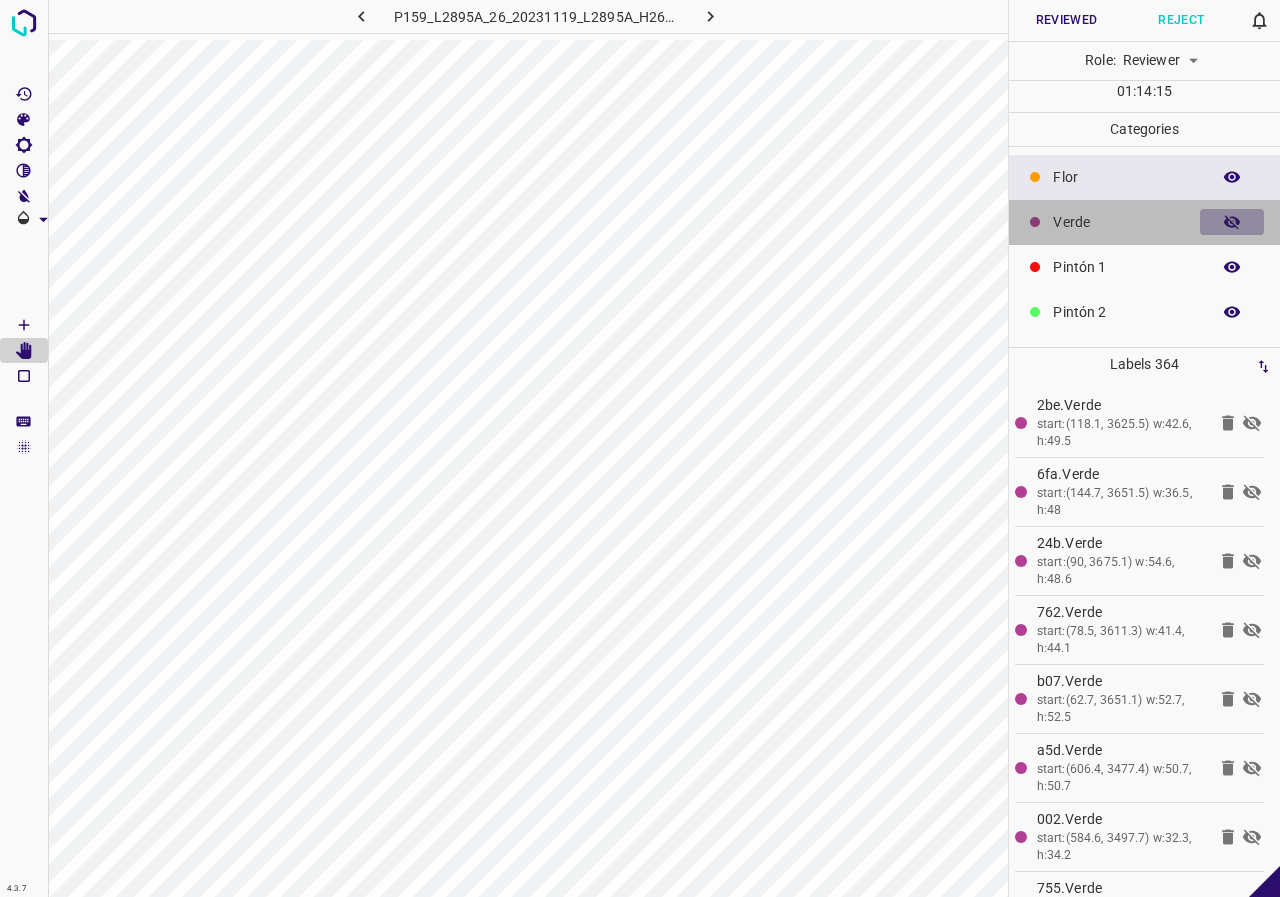 click 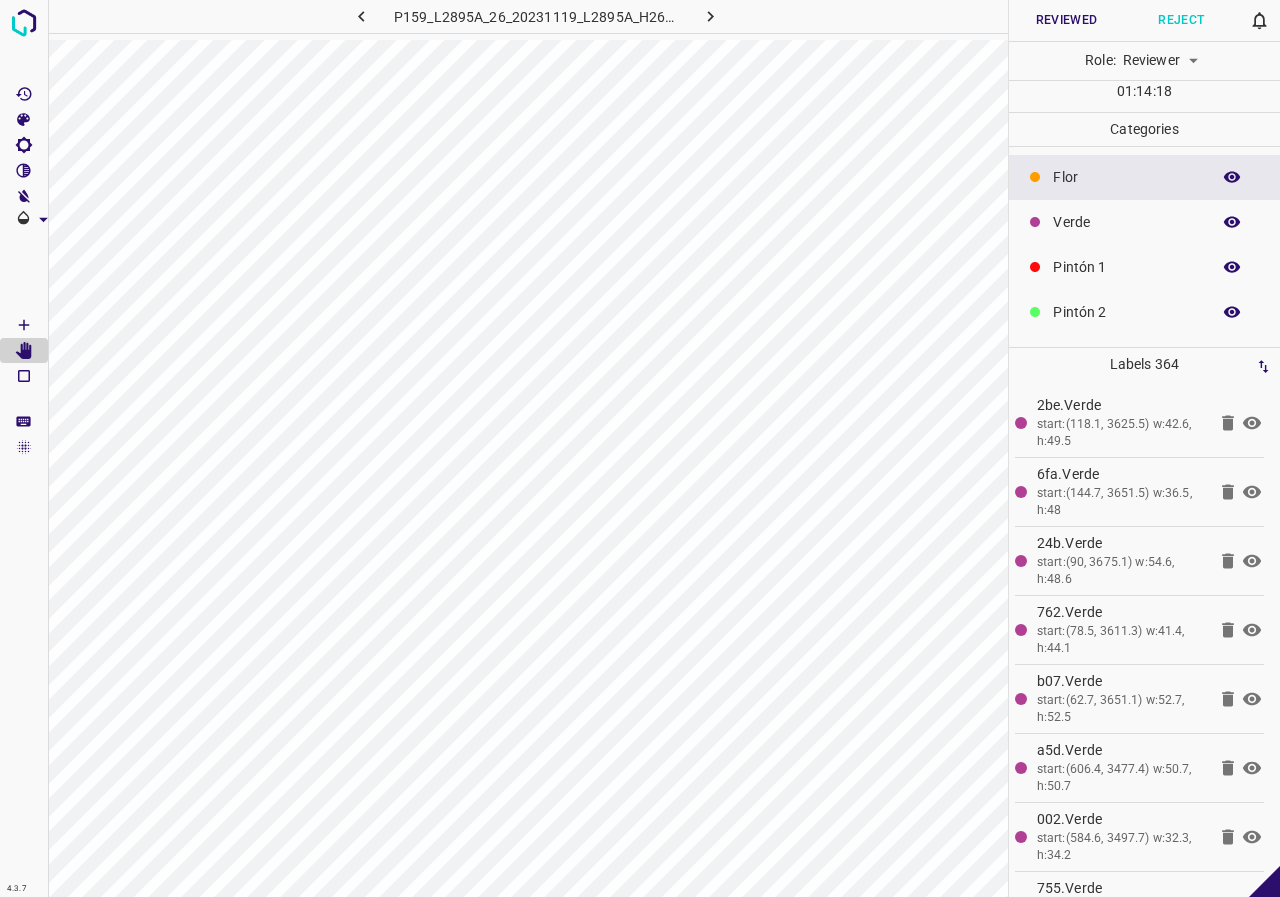 click 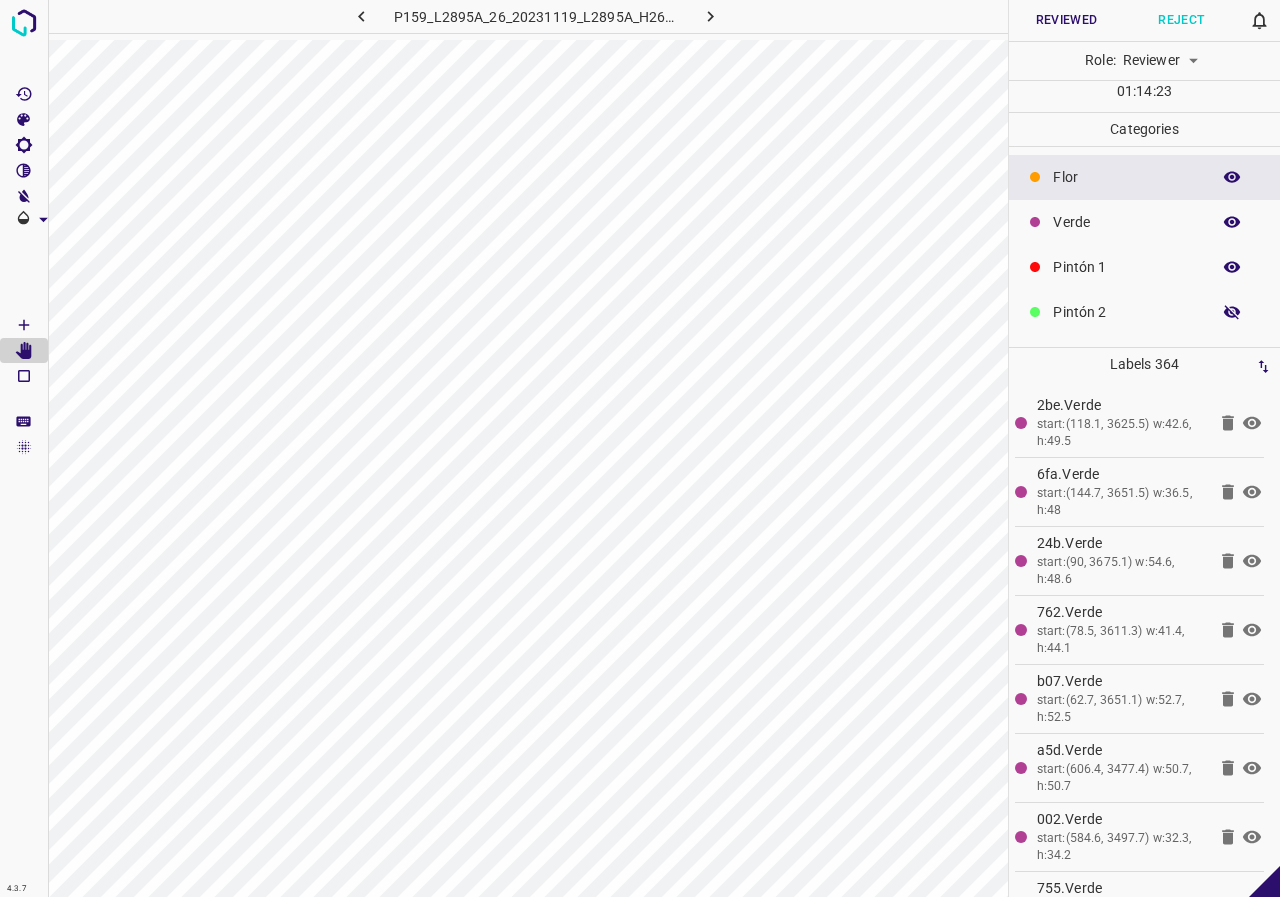 click 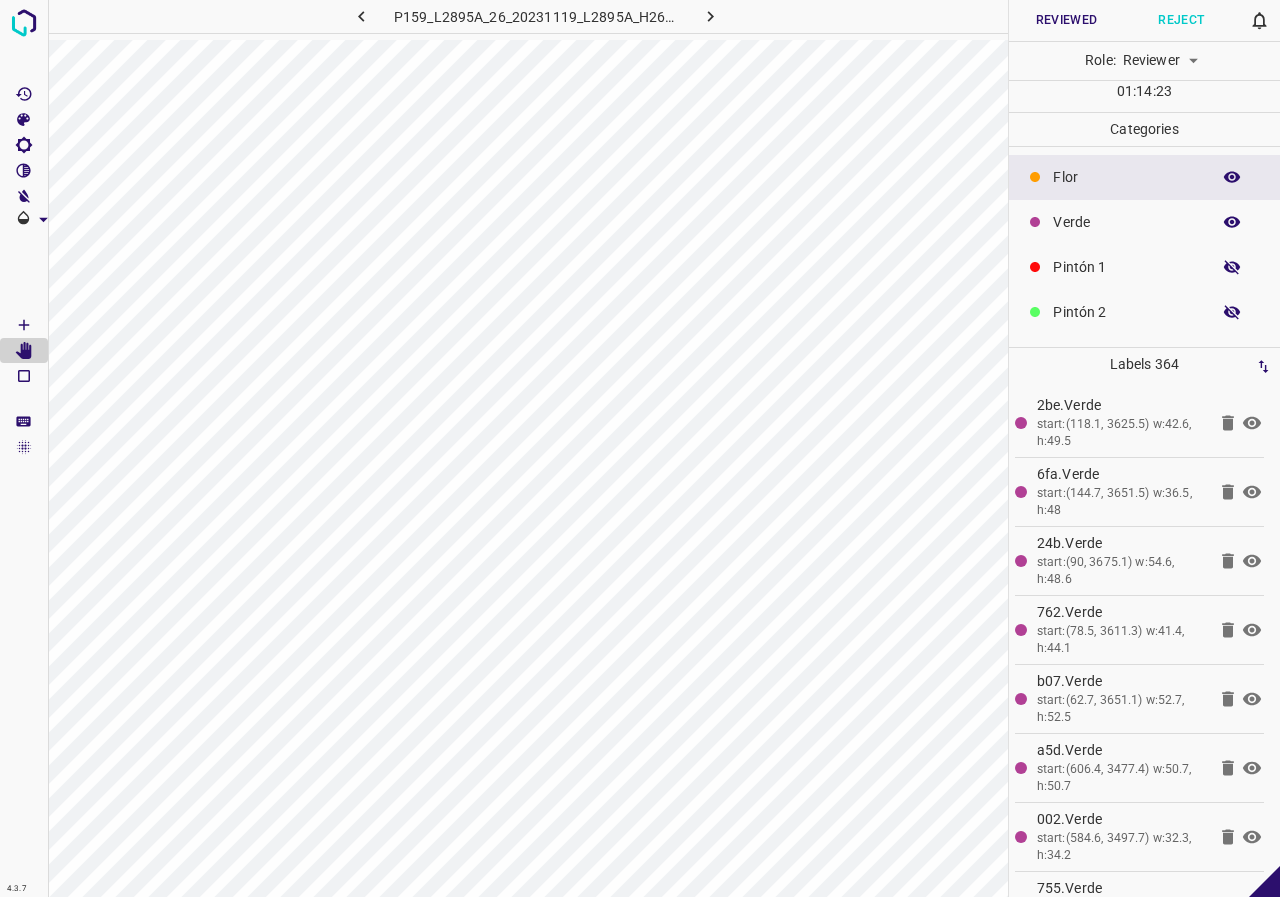 click 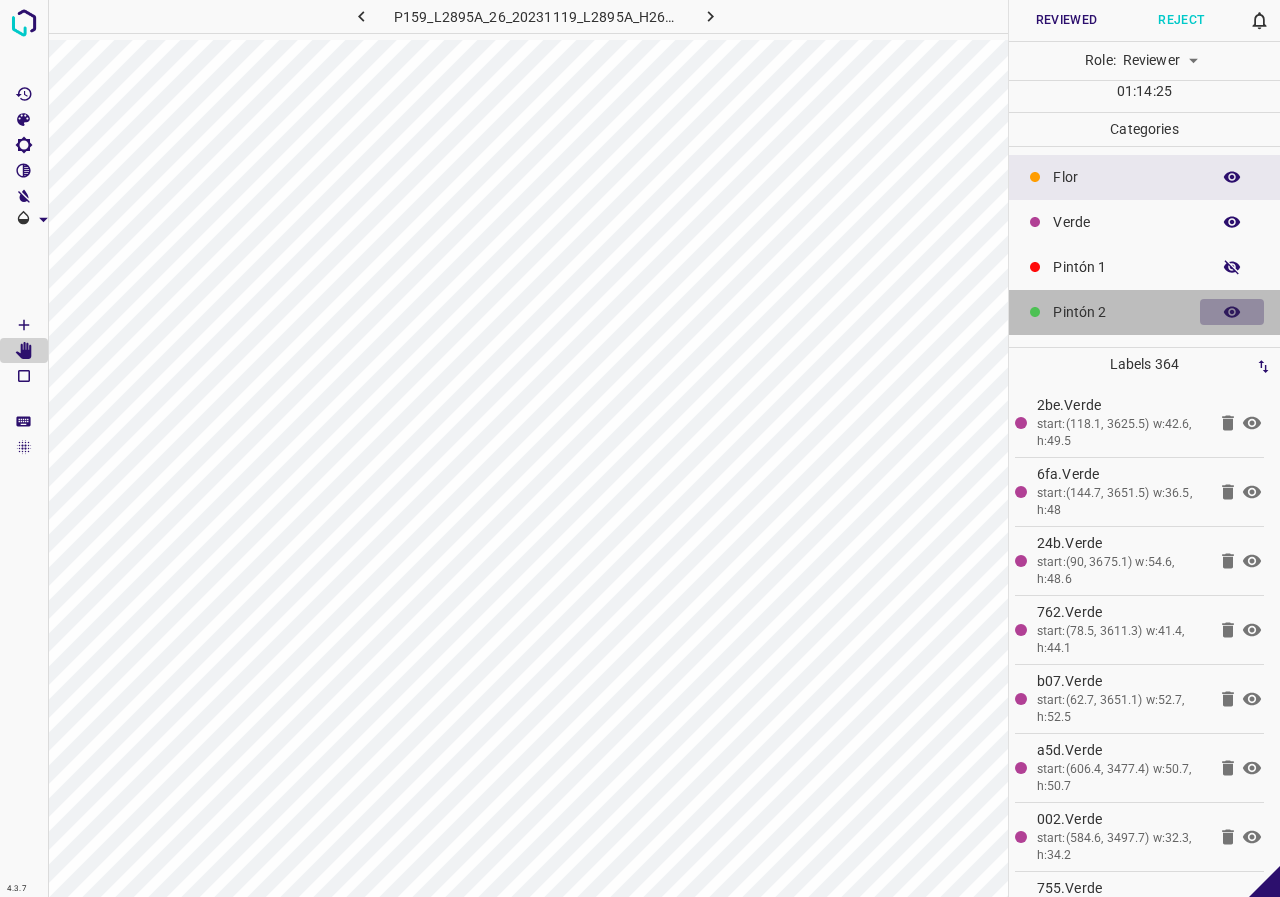 click 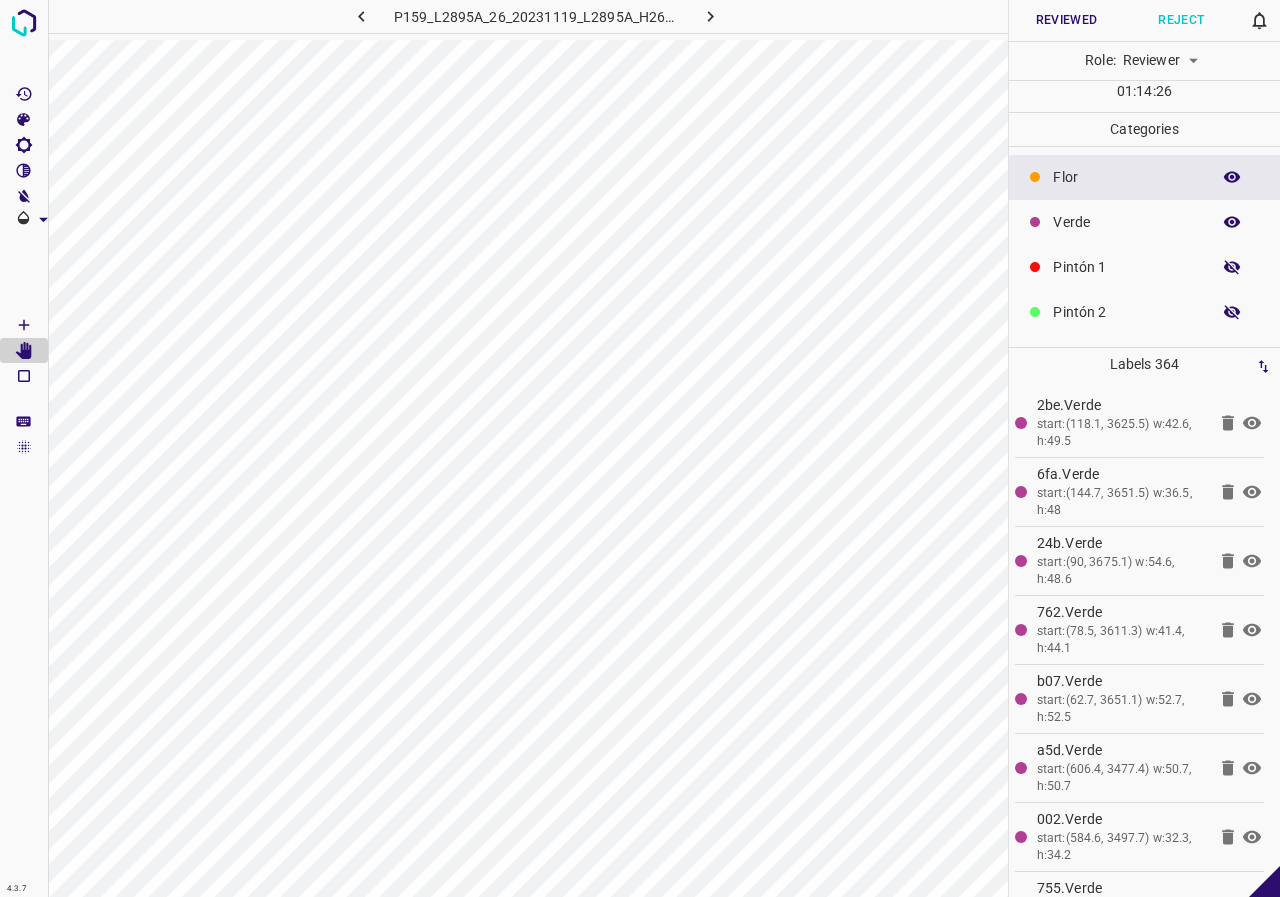 click 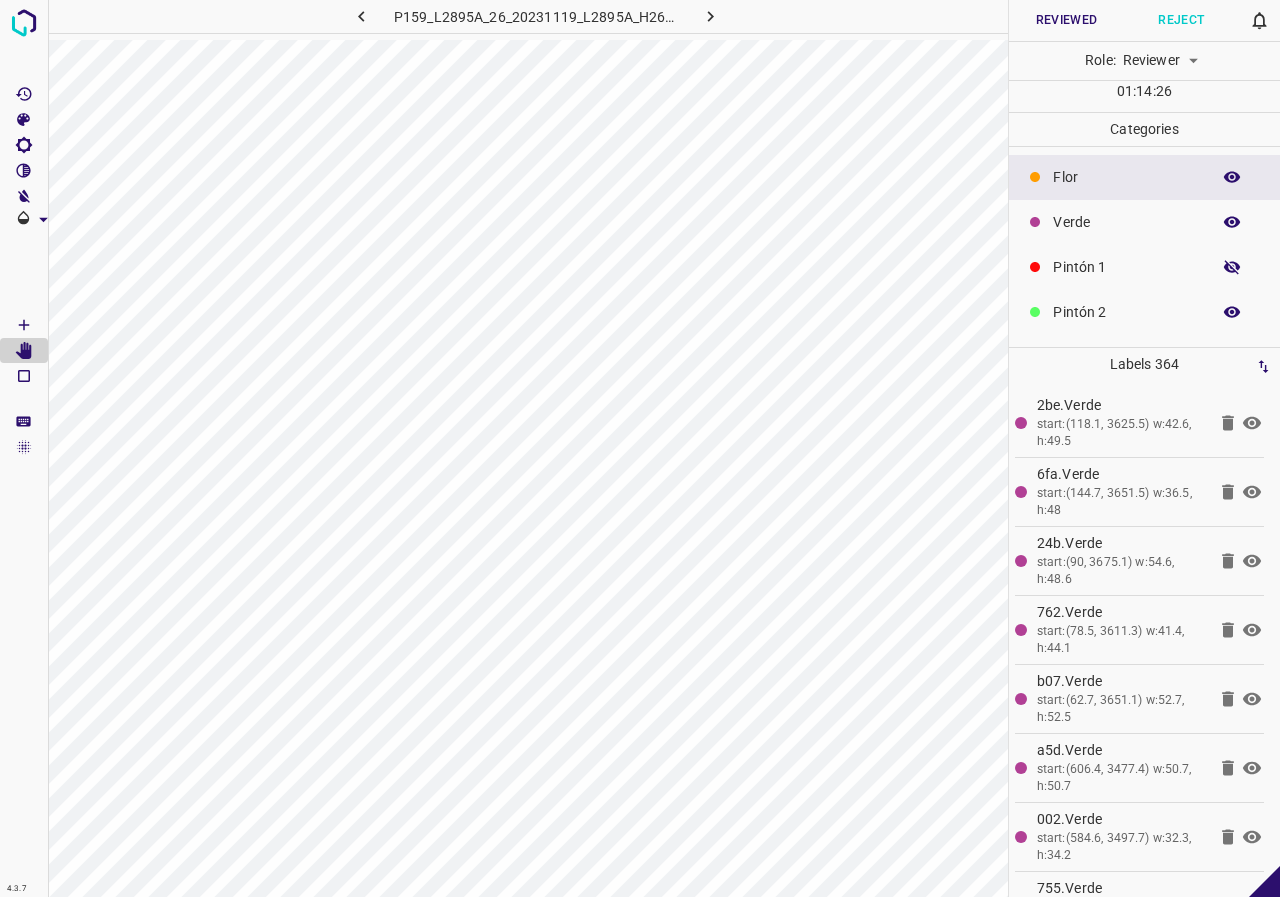 click 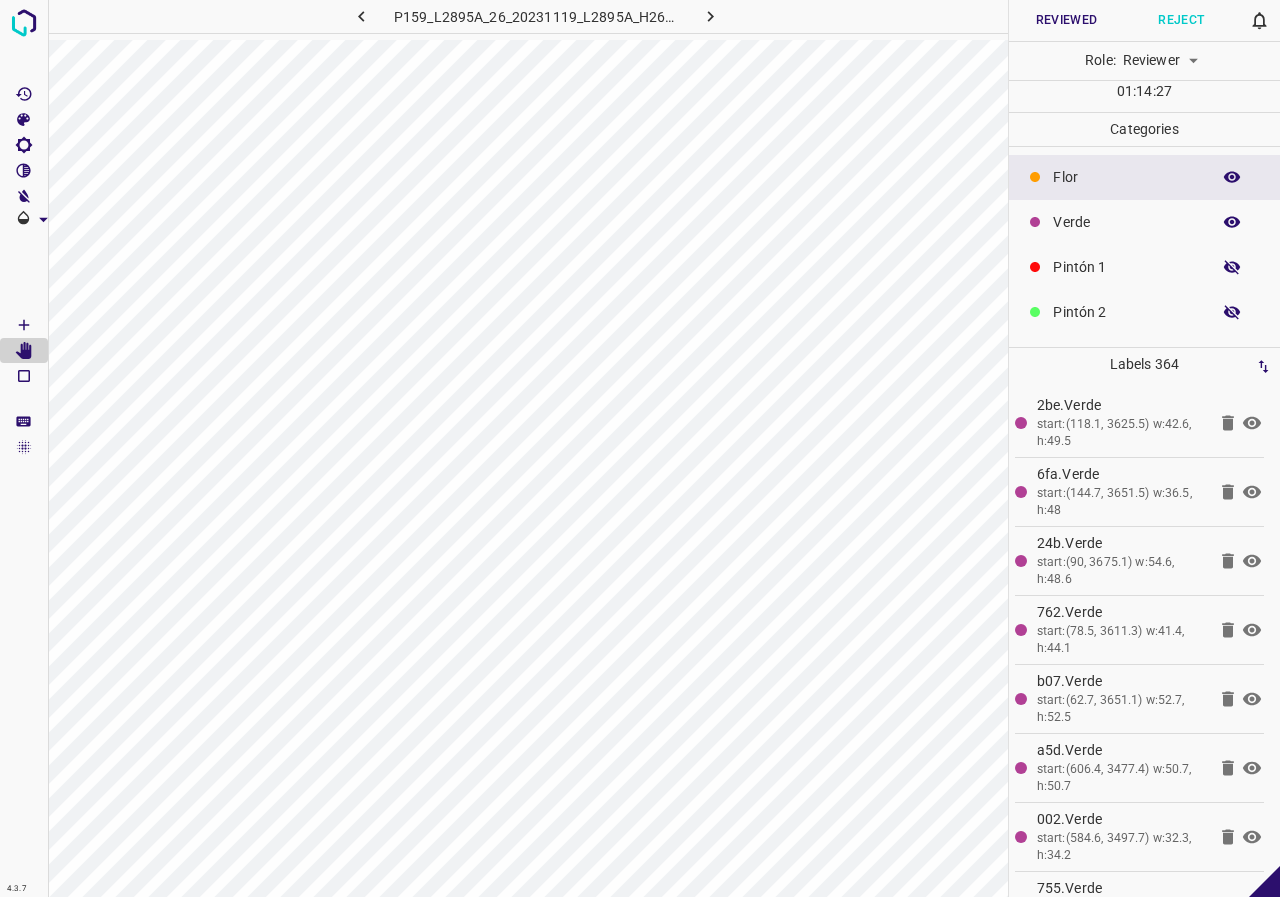 click 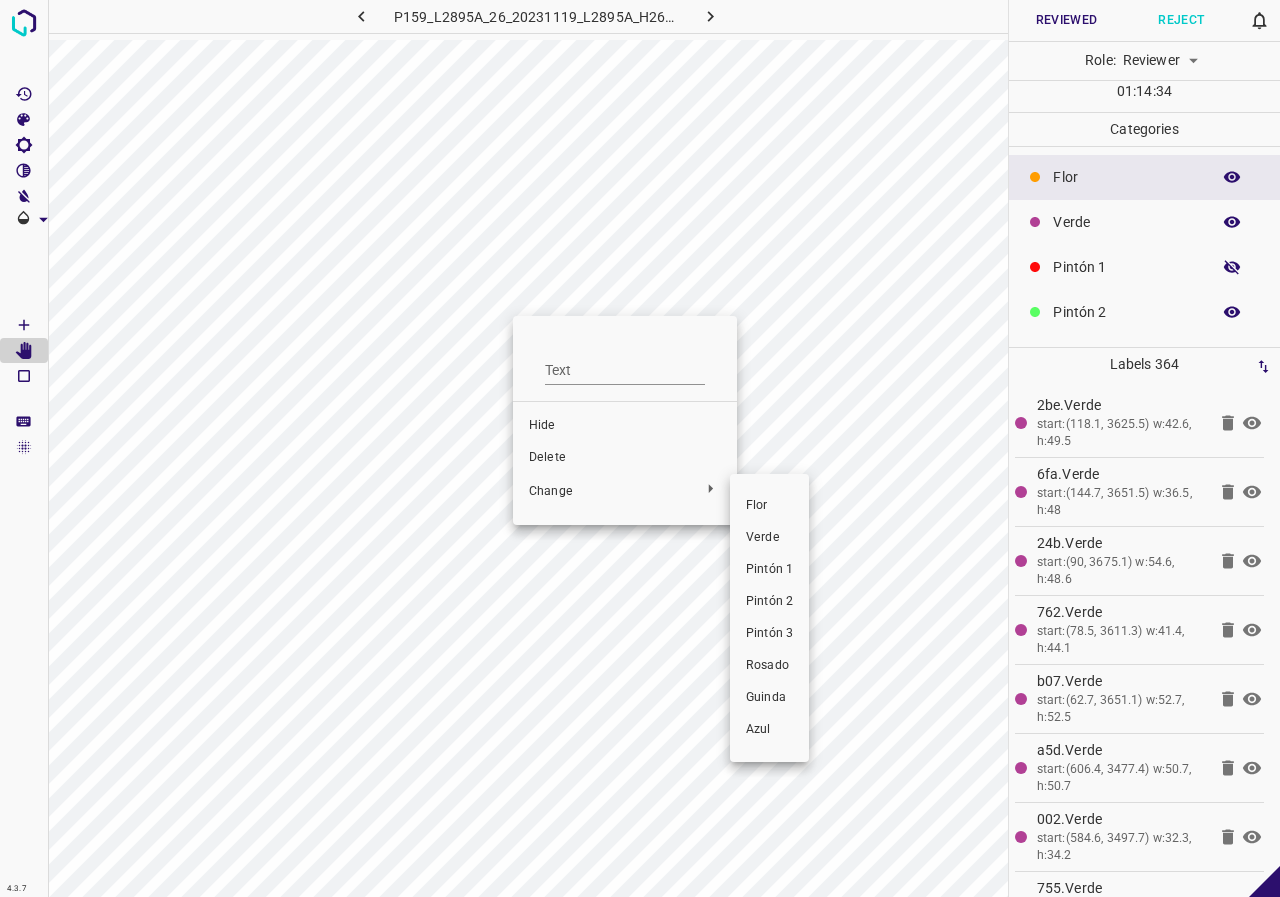 click on "Pintón 1" at bounding box center (769, 570) 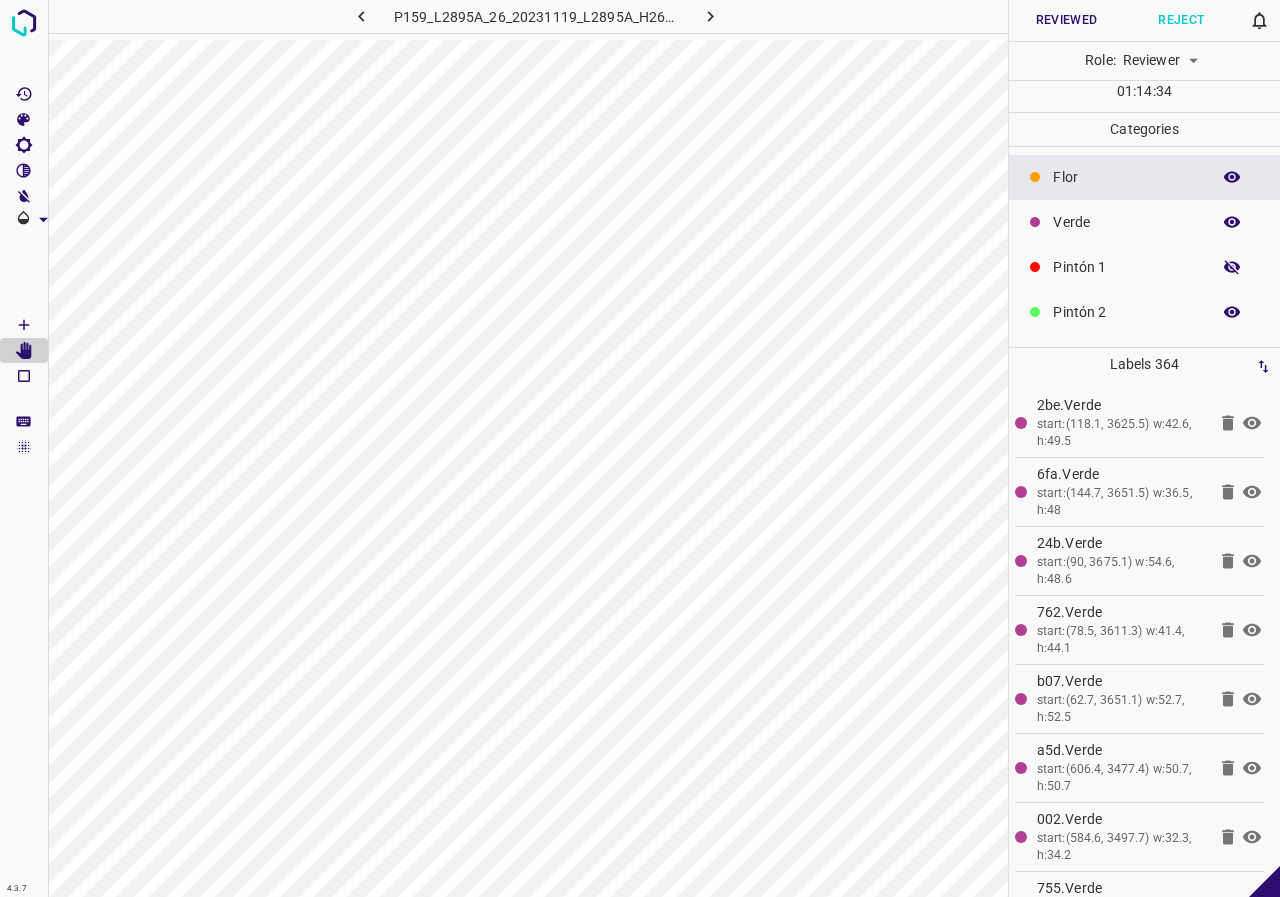 click at bounding box center (640, 448) 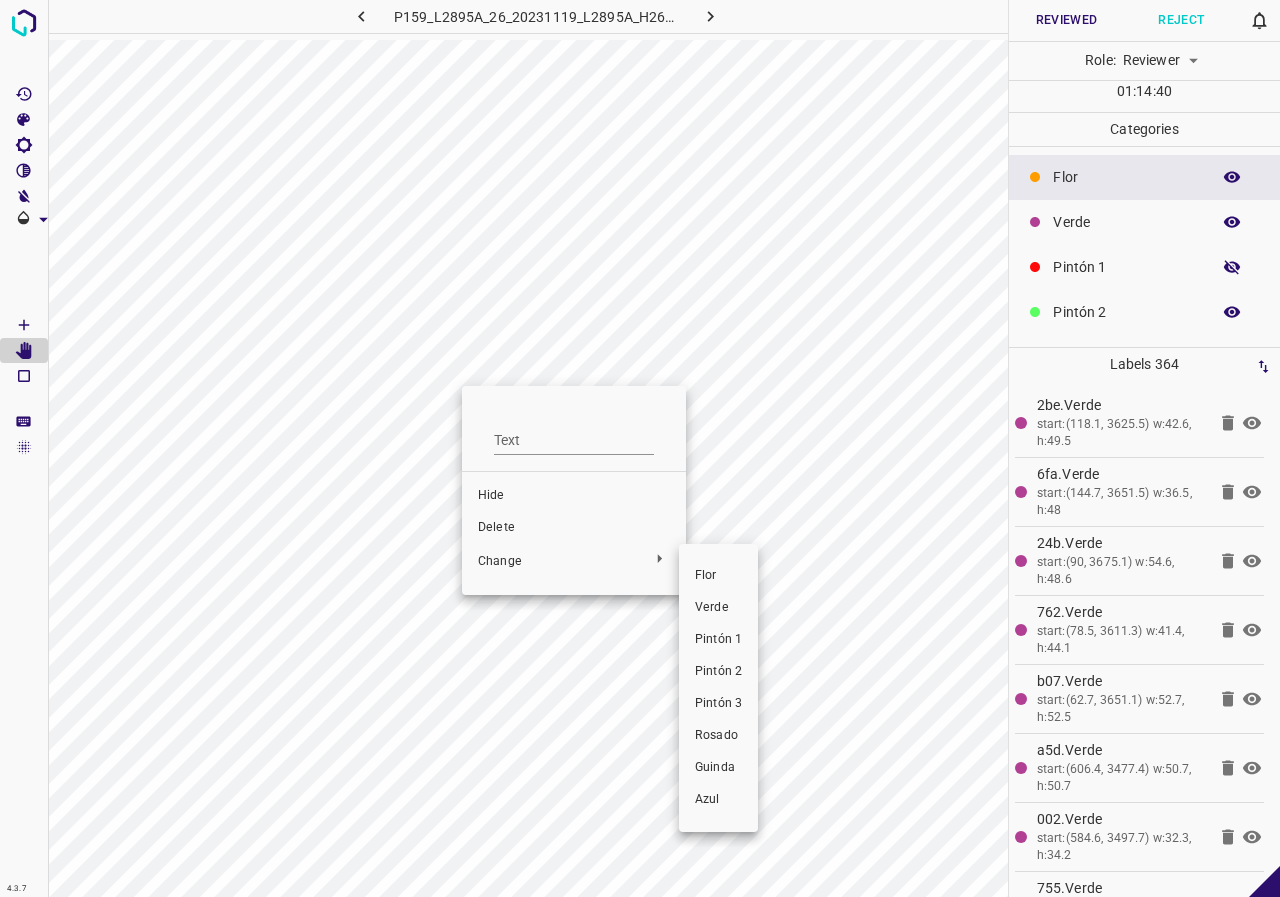click on "Pintón 1" at bounding box center (718, 640) 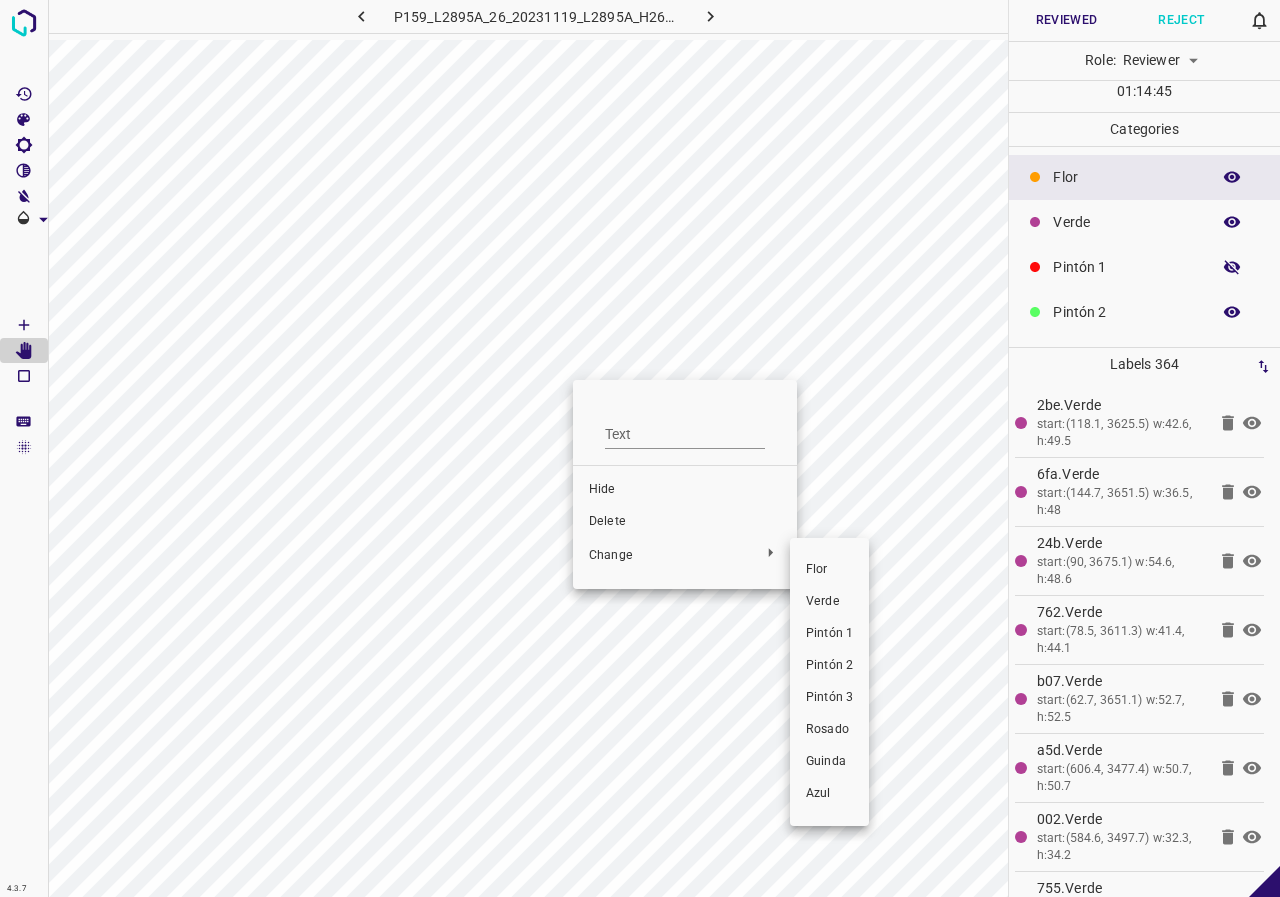 drag, startPoint x: 827, startPoint y: 628, endPoint x: 627, endPoint y: 410, distance: 295.84454 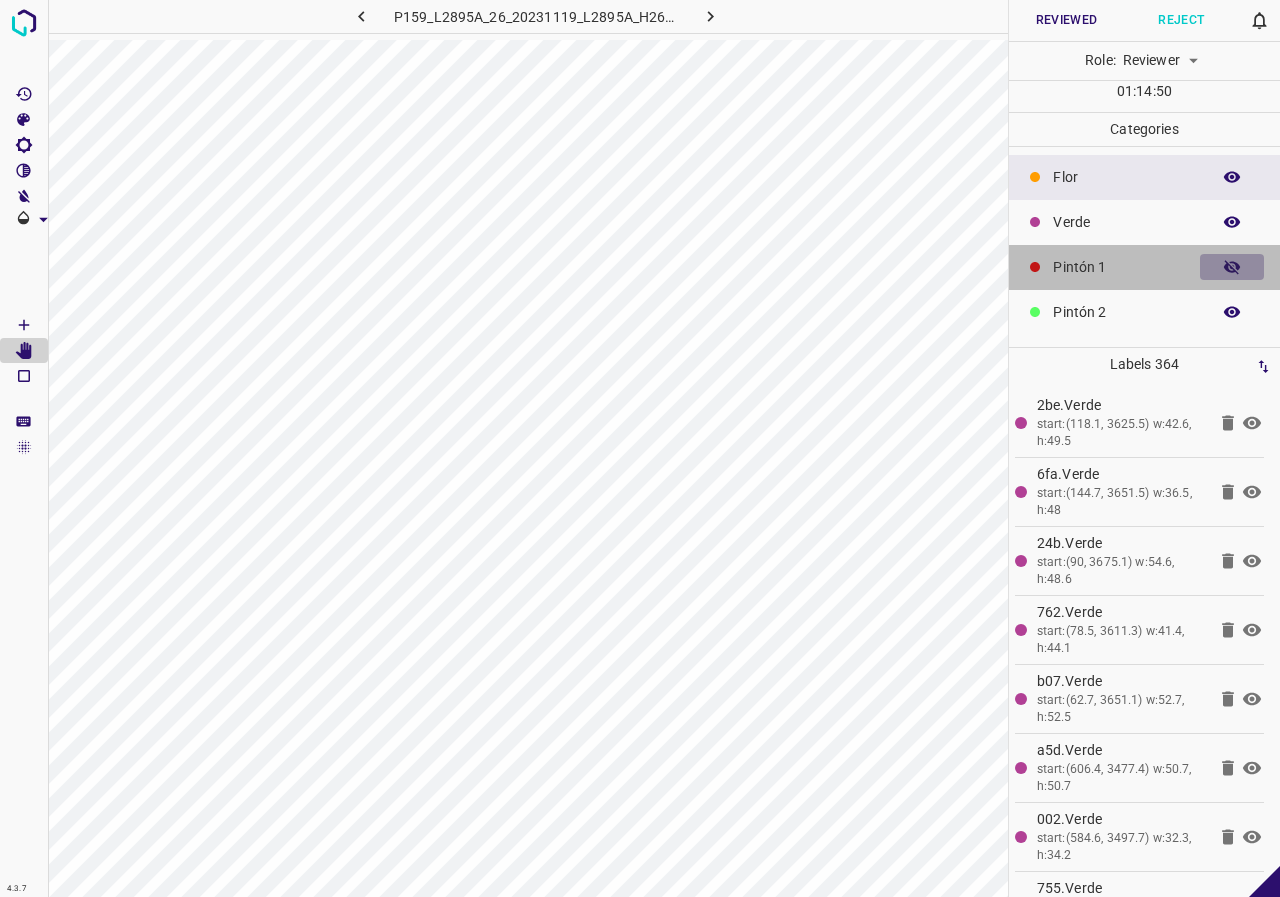 click 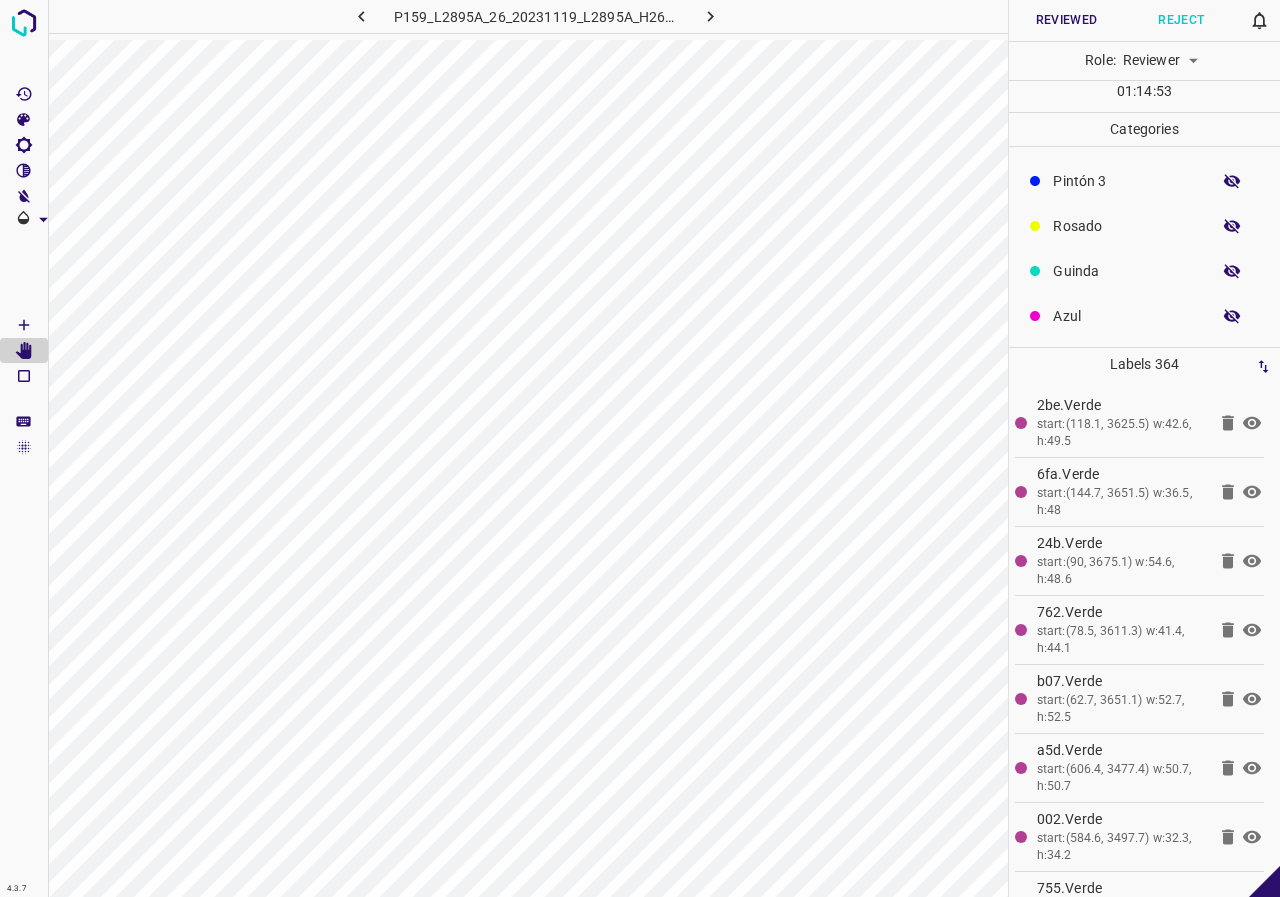 scroll, scrollTop: 76, scrollLeft: 0, axis: vertical 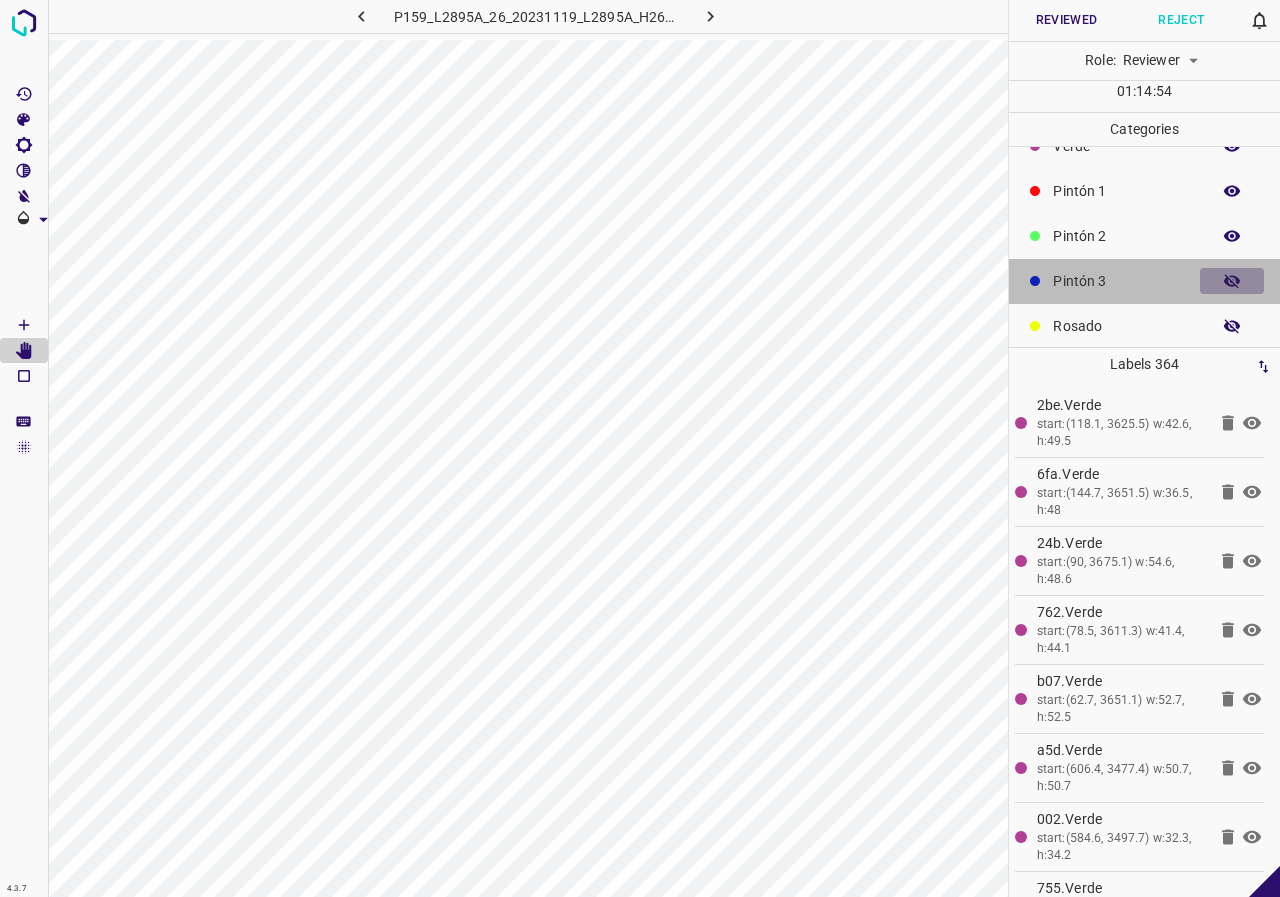 click 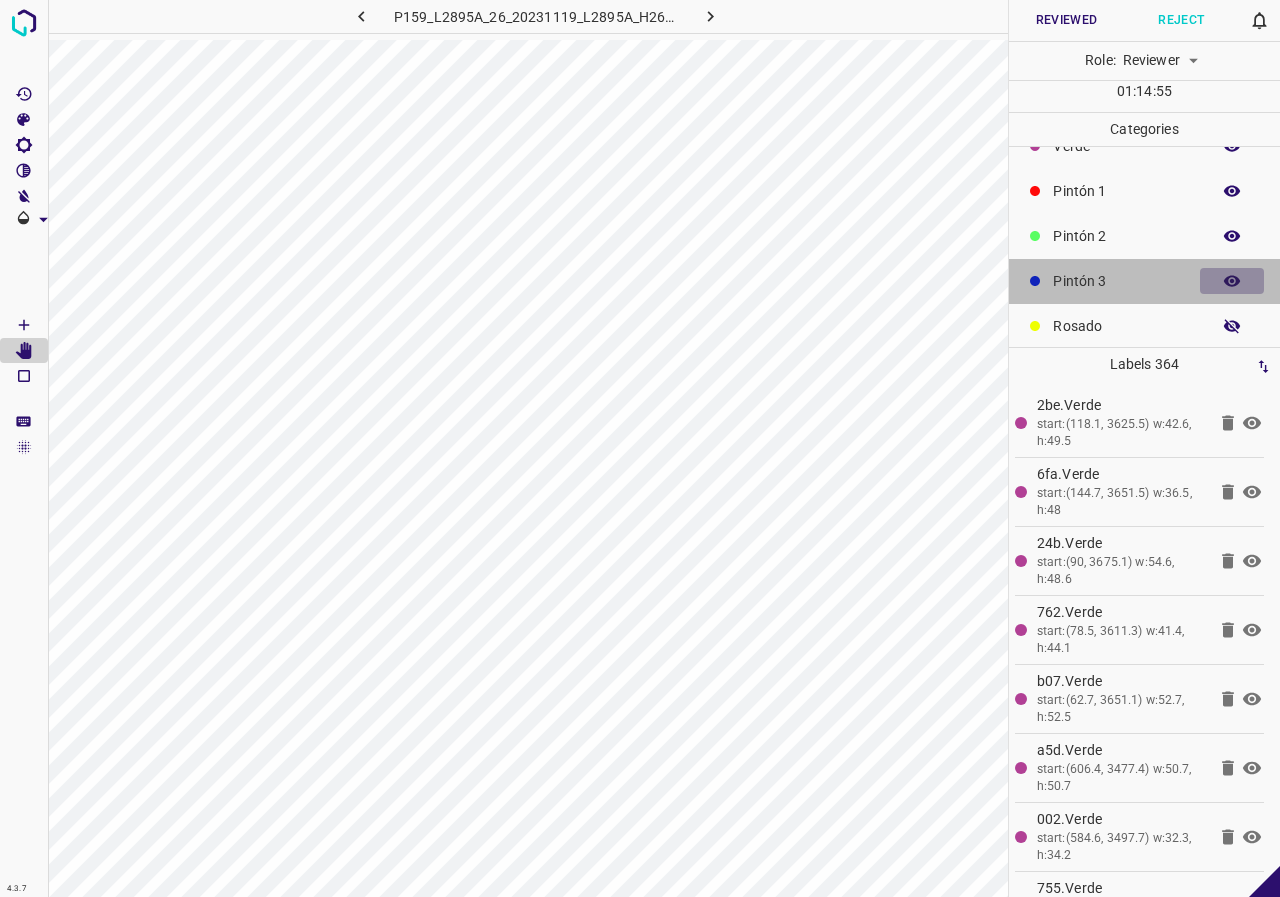 click 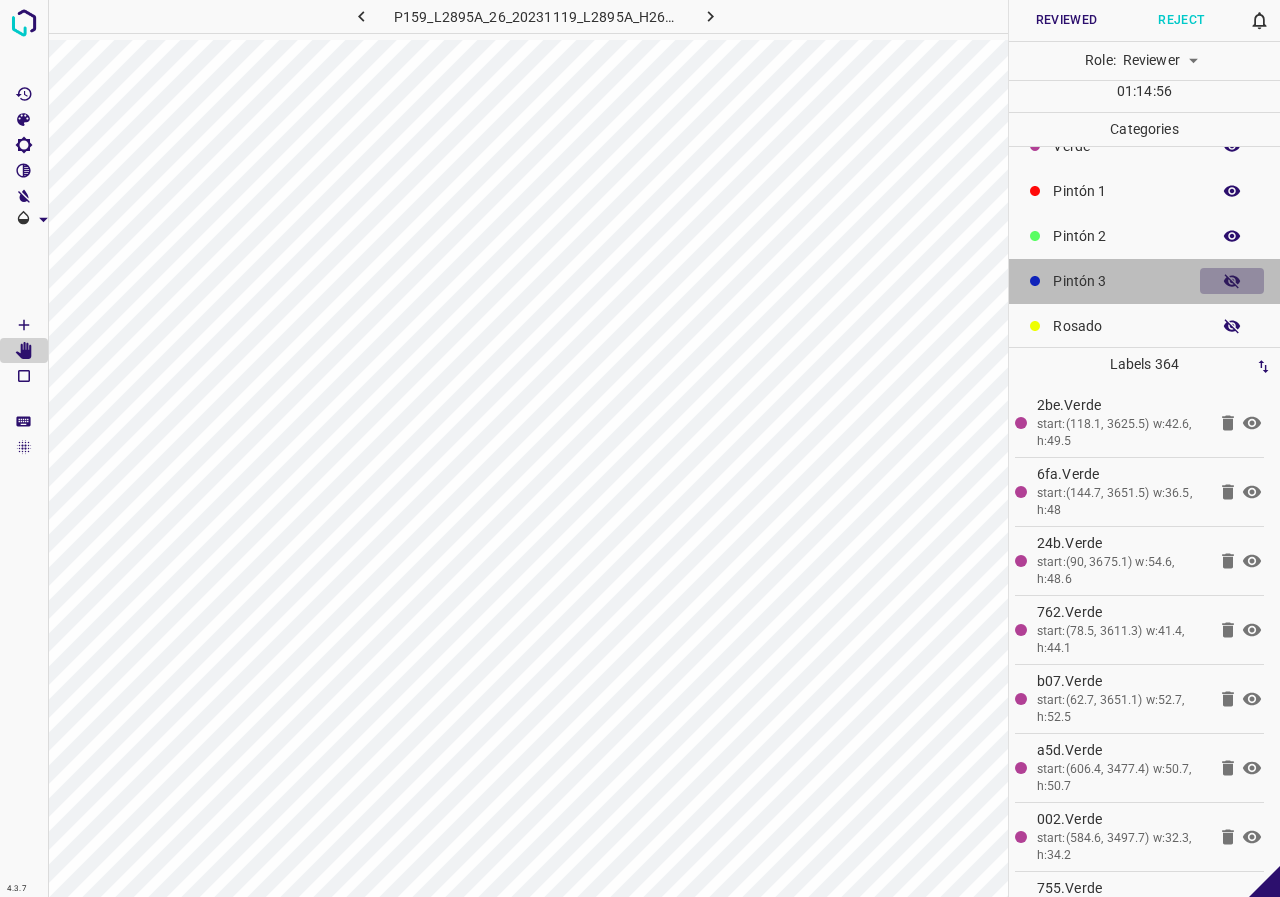 click 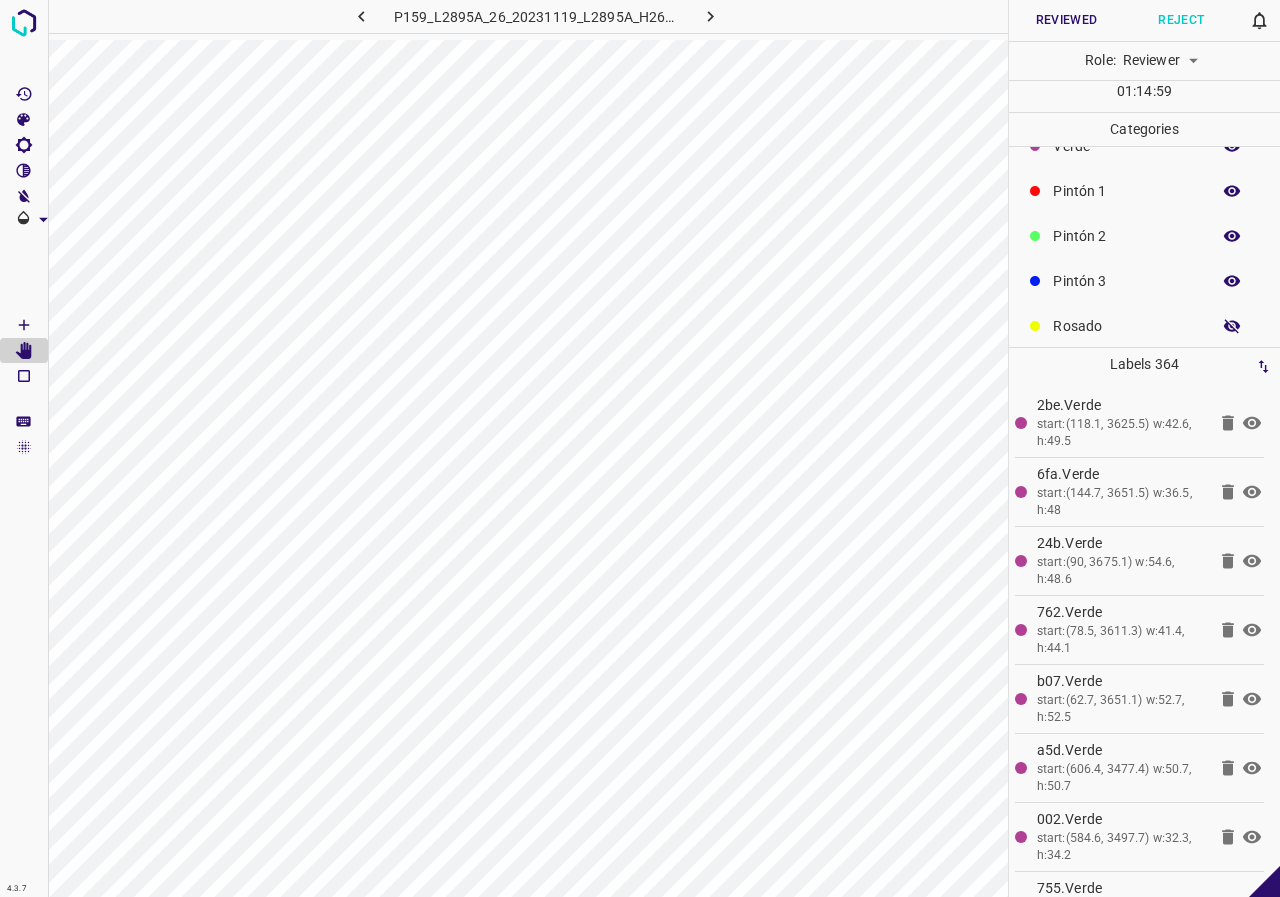 click 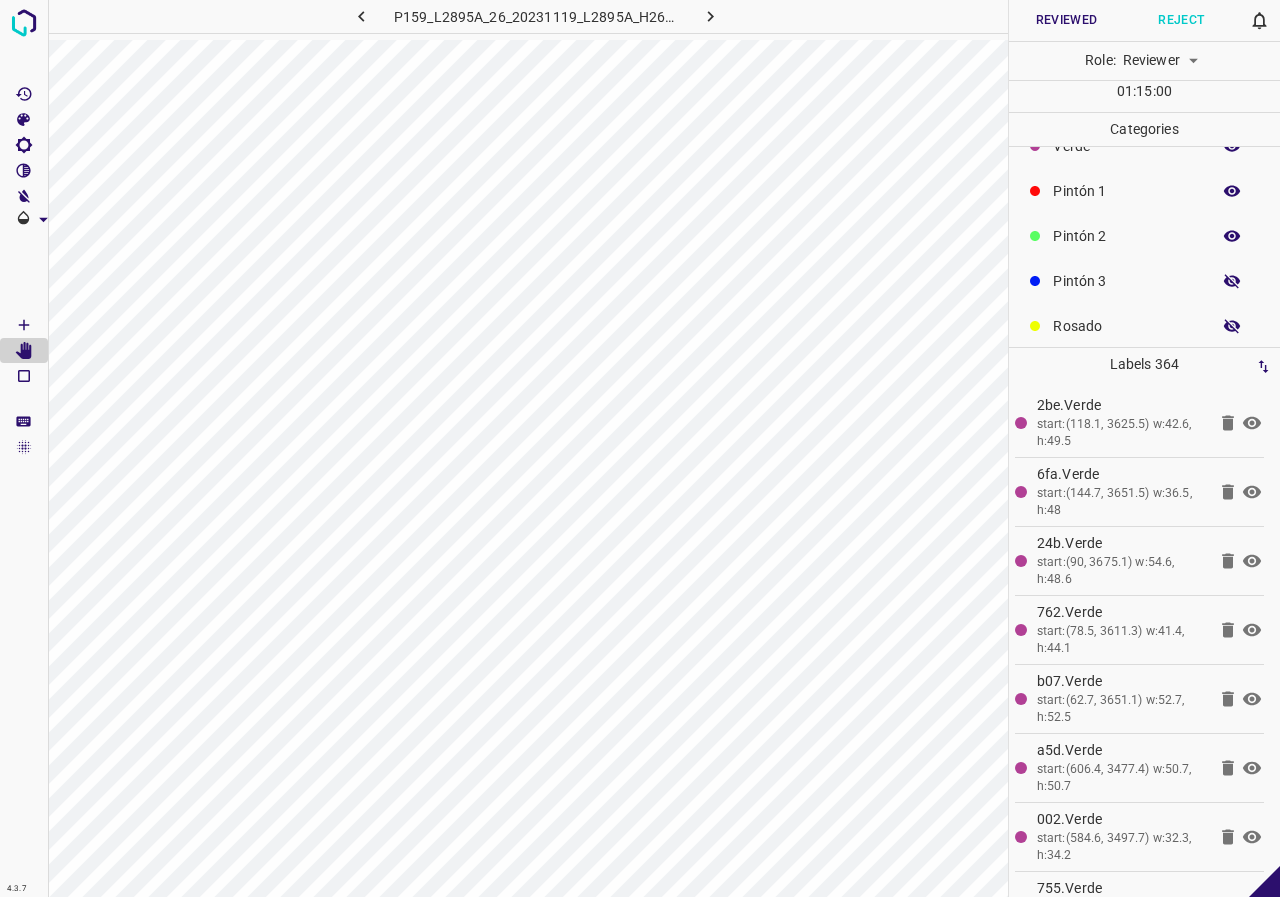 click 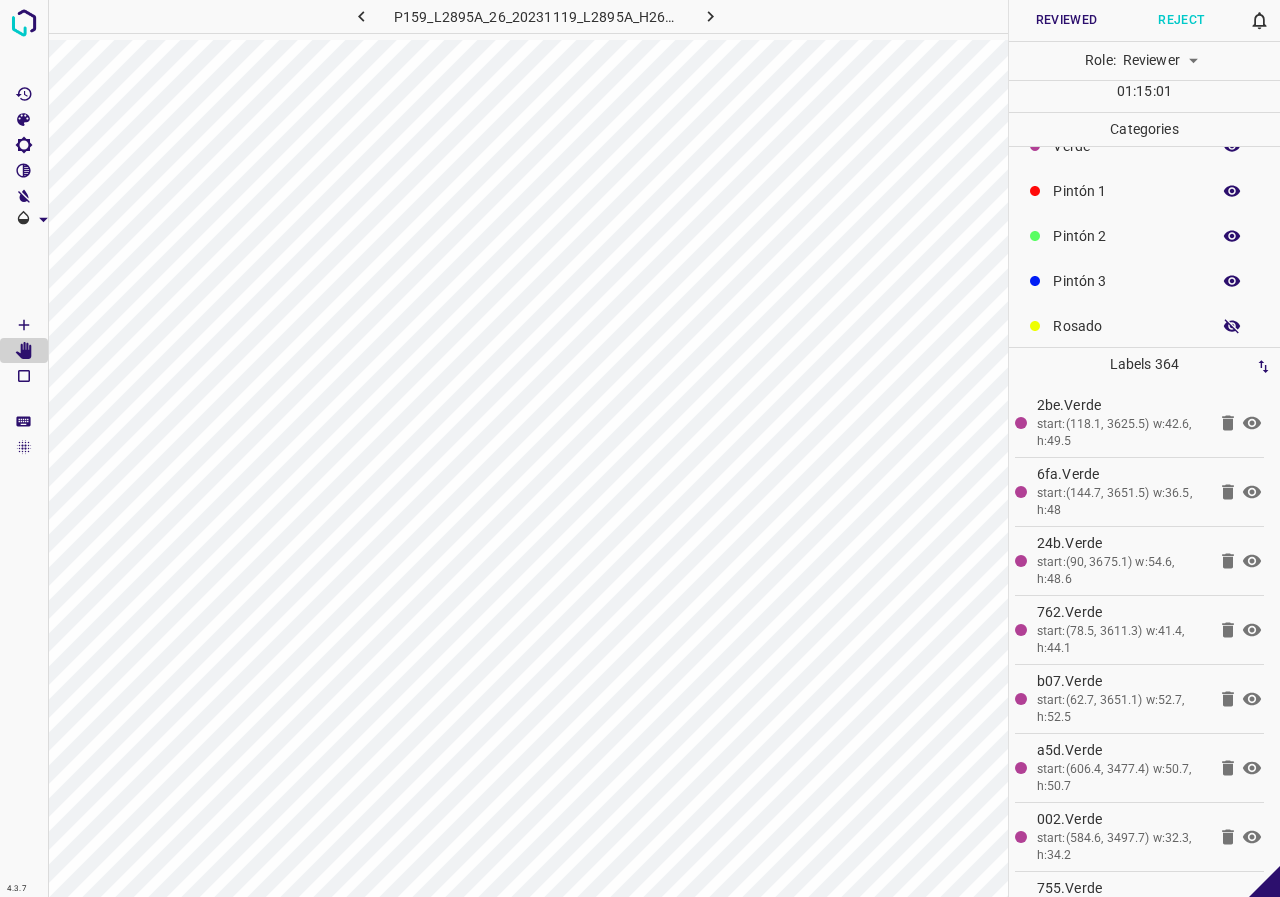 click 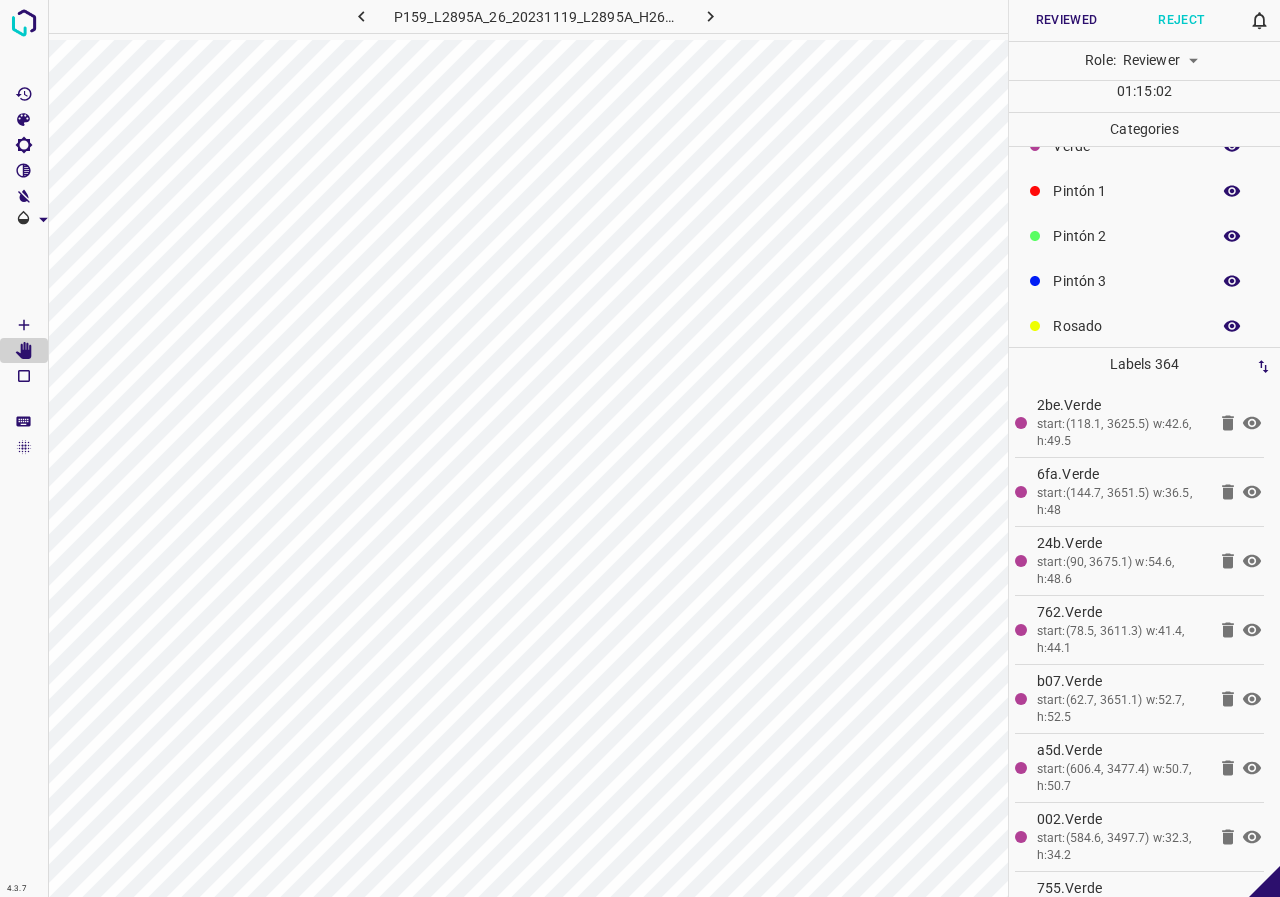 click 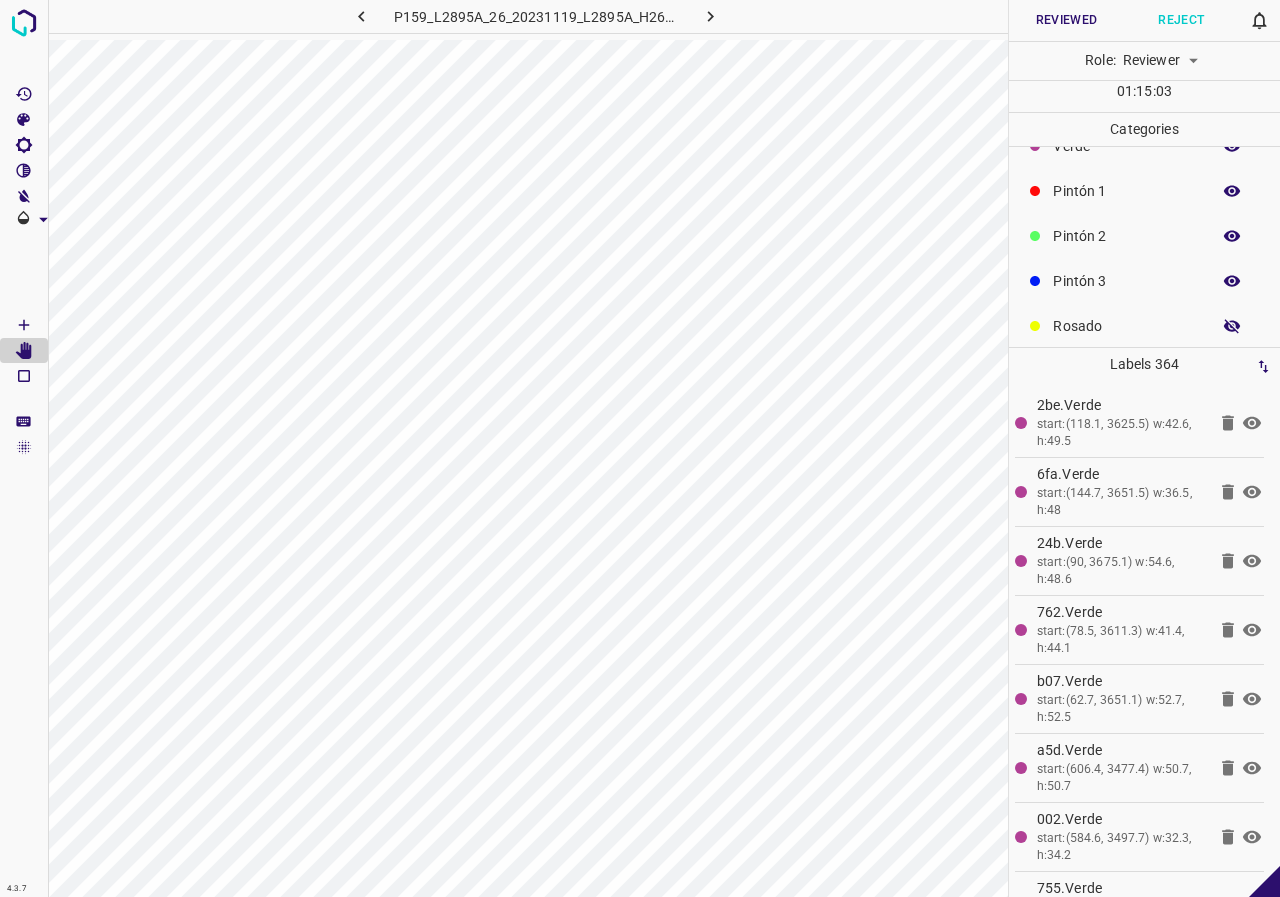click 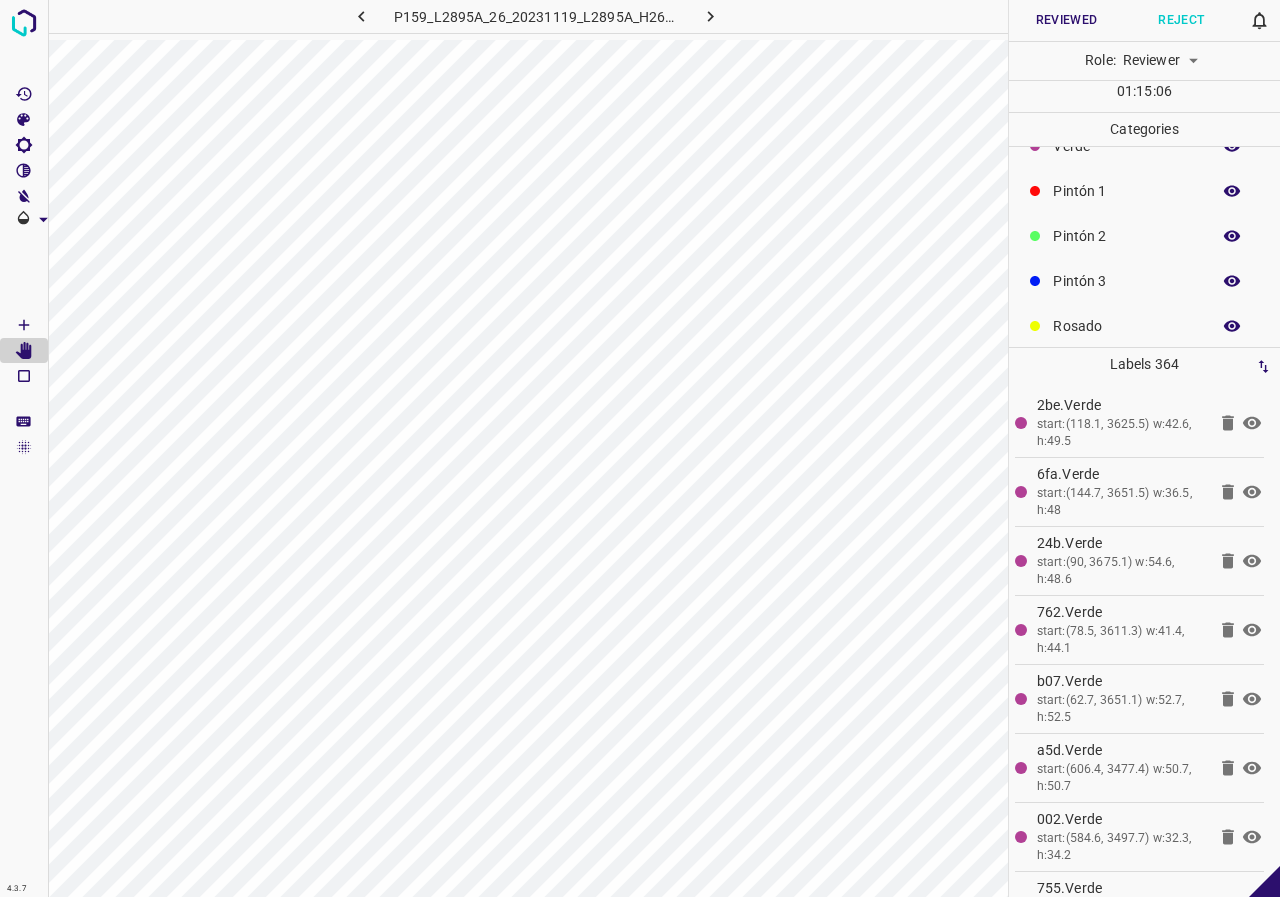 scroll, scrollTop: 176, scrollLeft: 0, axis: vertical 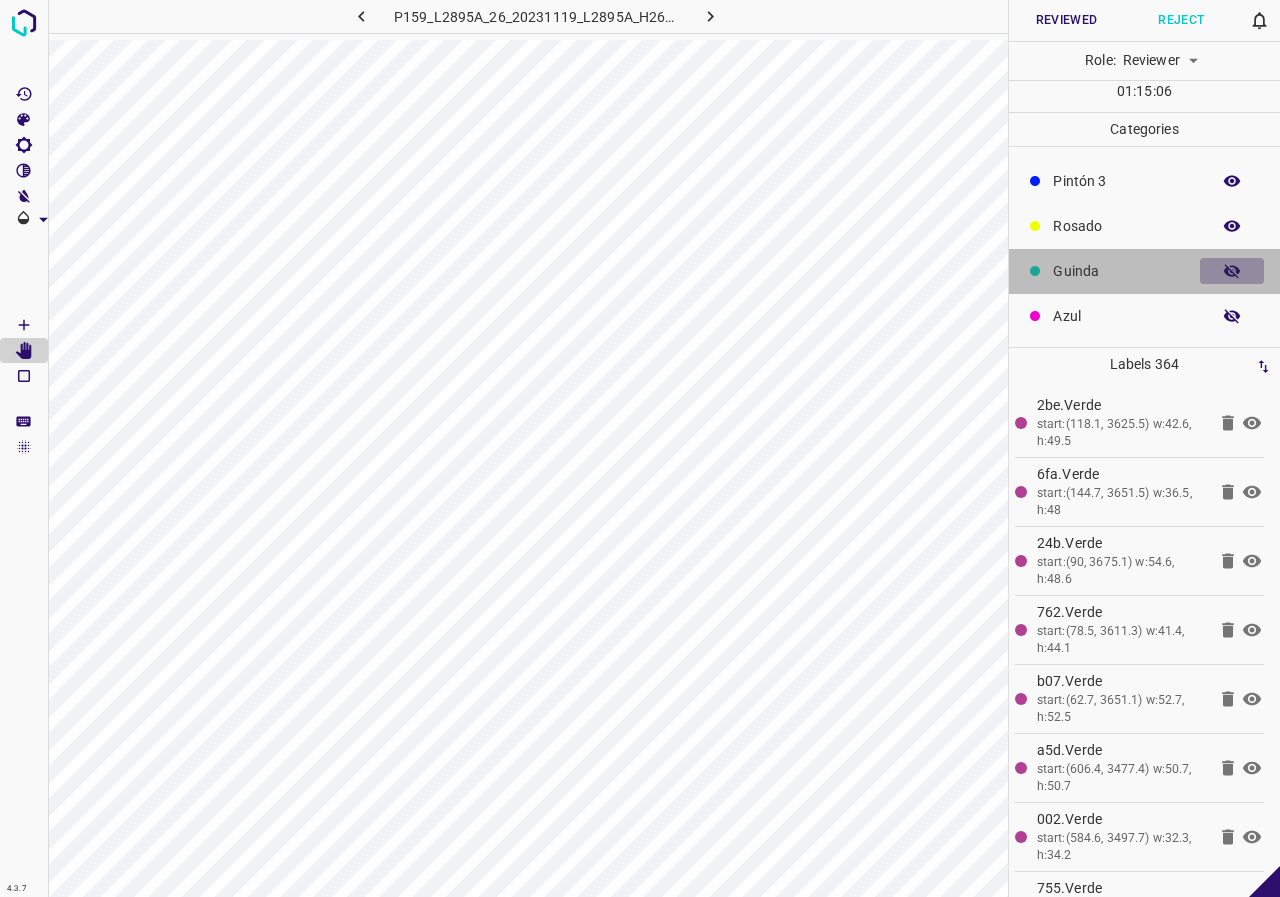 click 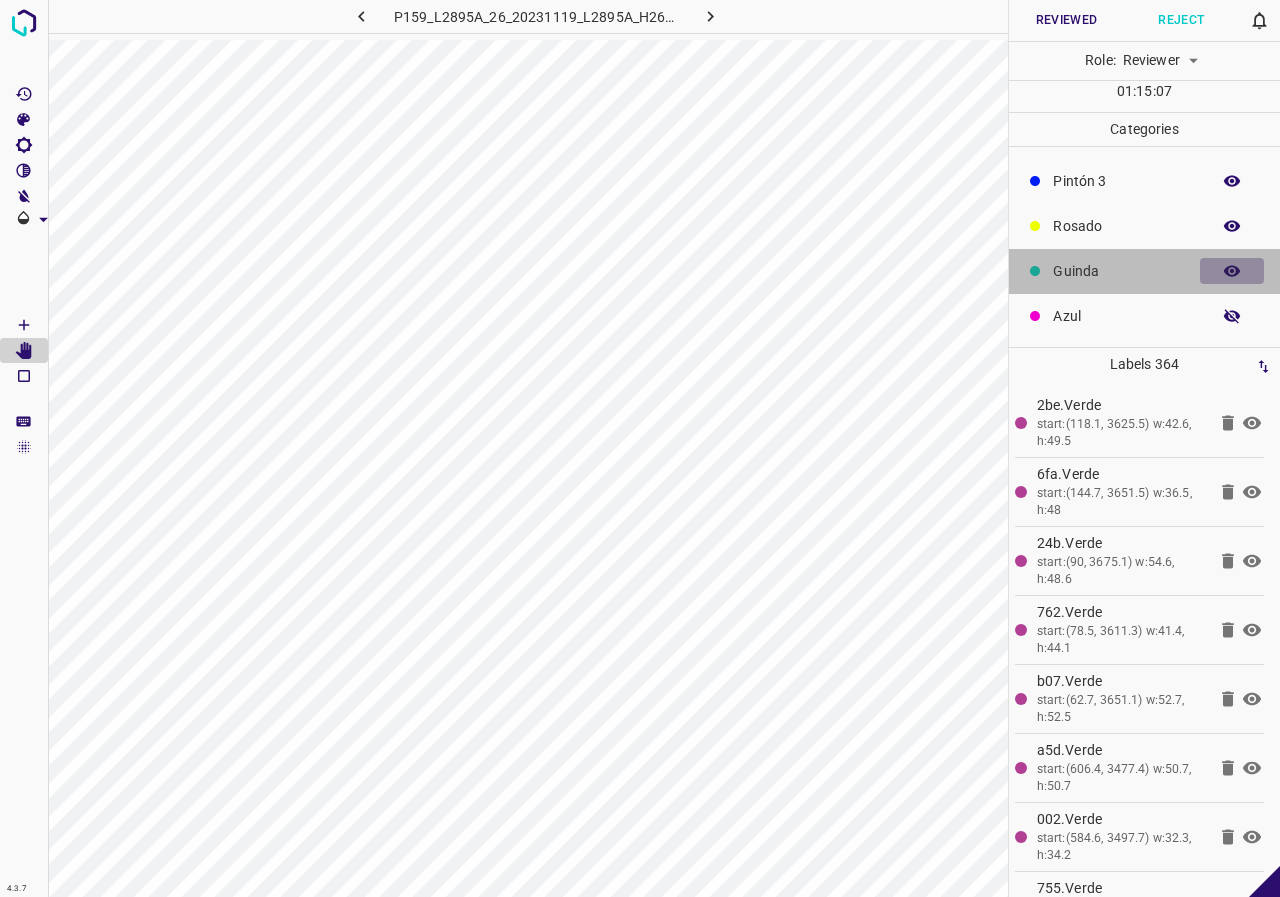 click 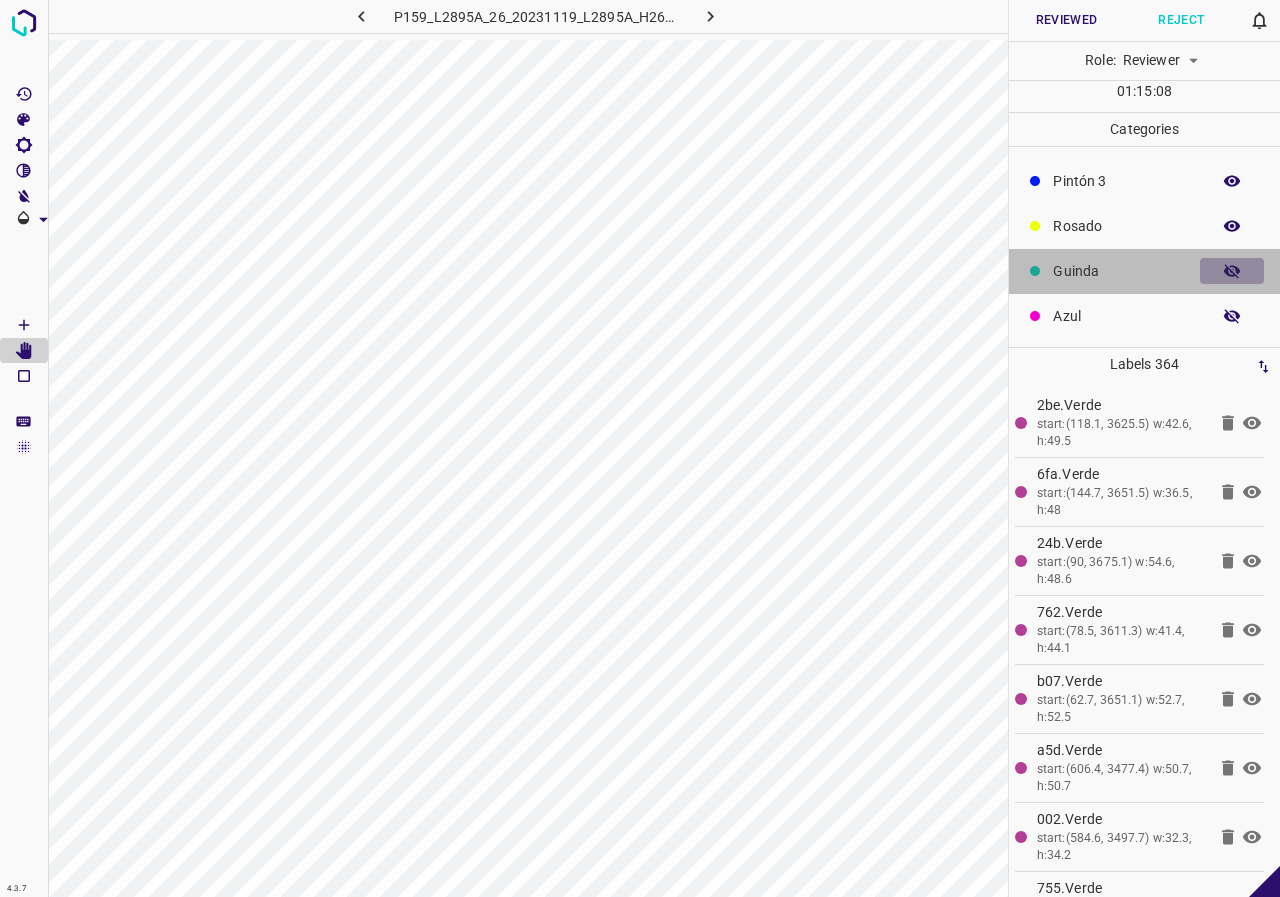 click 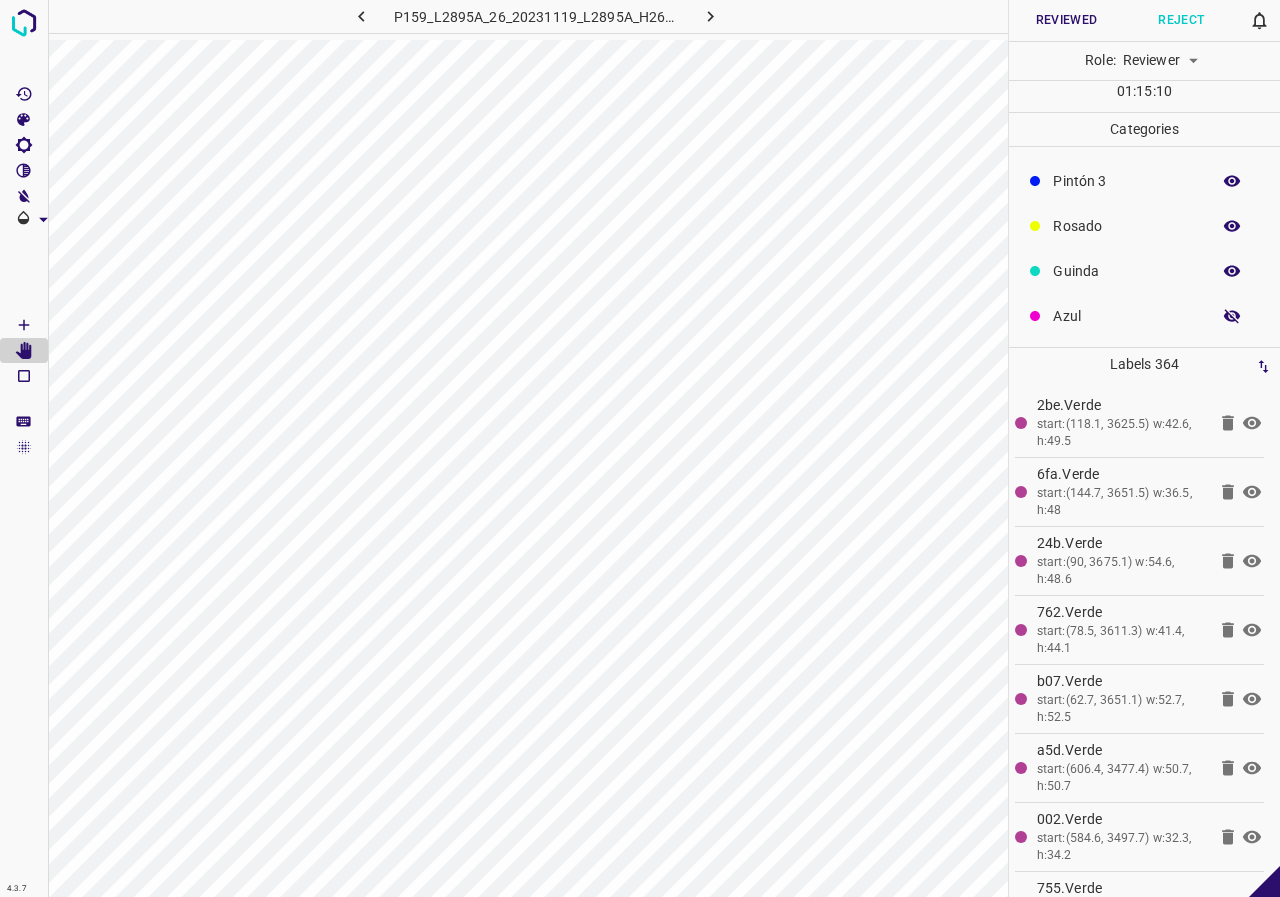 scroll, scrollTop: 0, scrollLeft: 0, axis: both 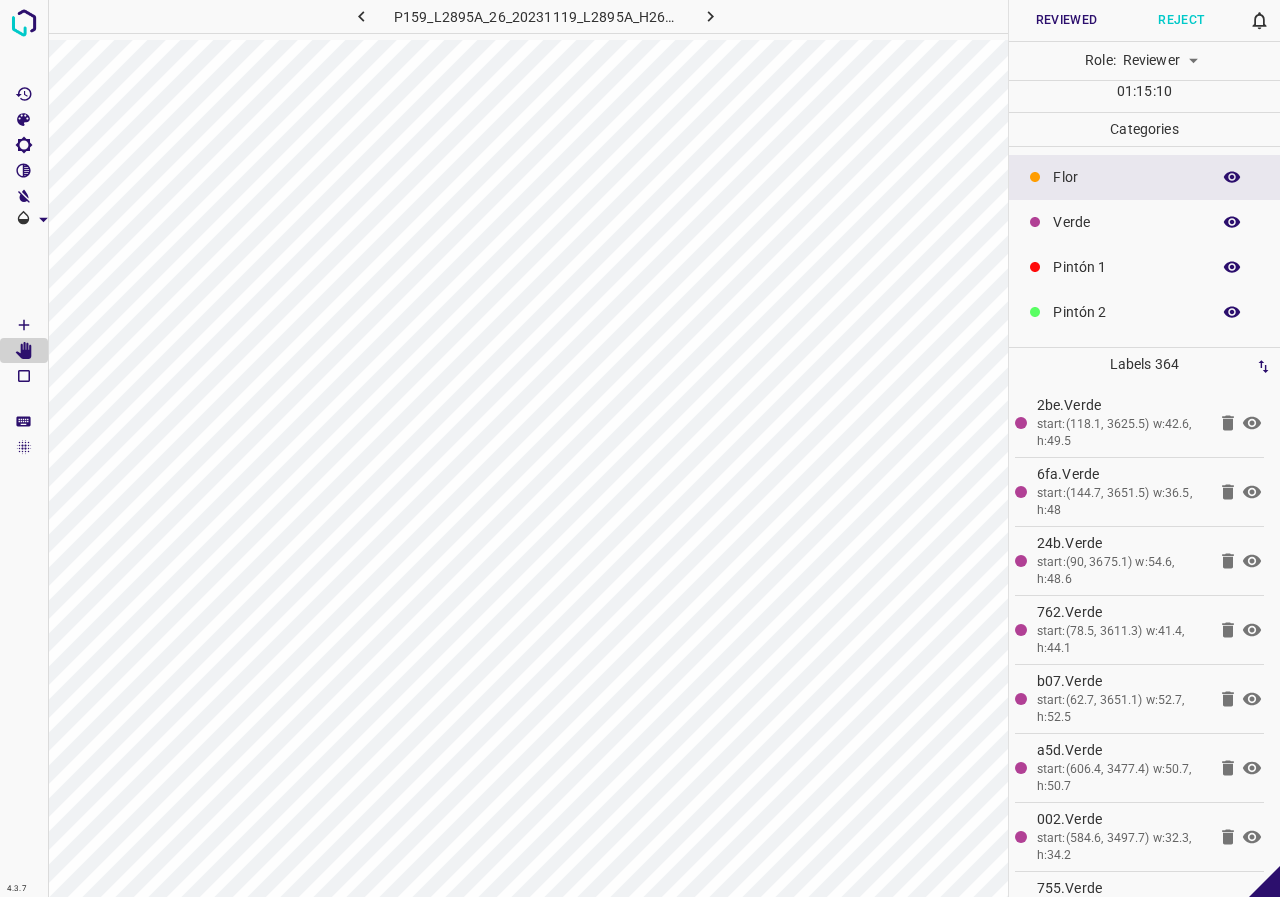 click 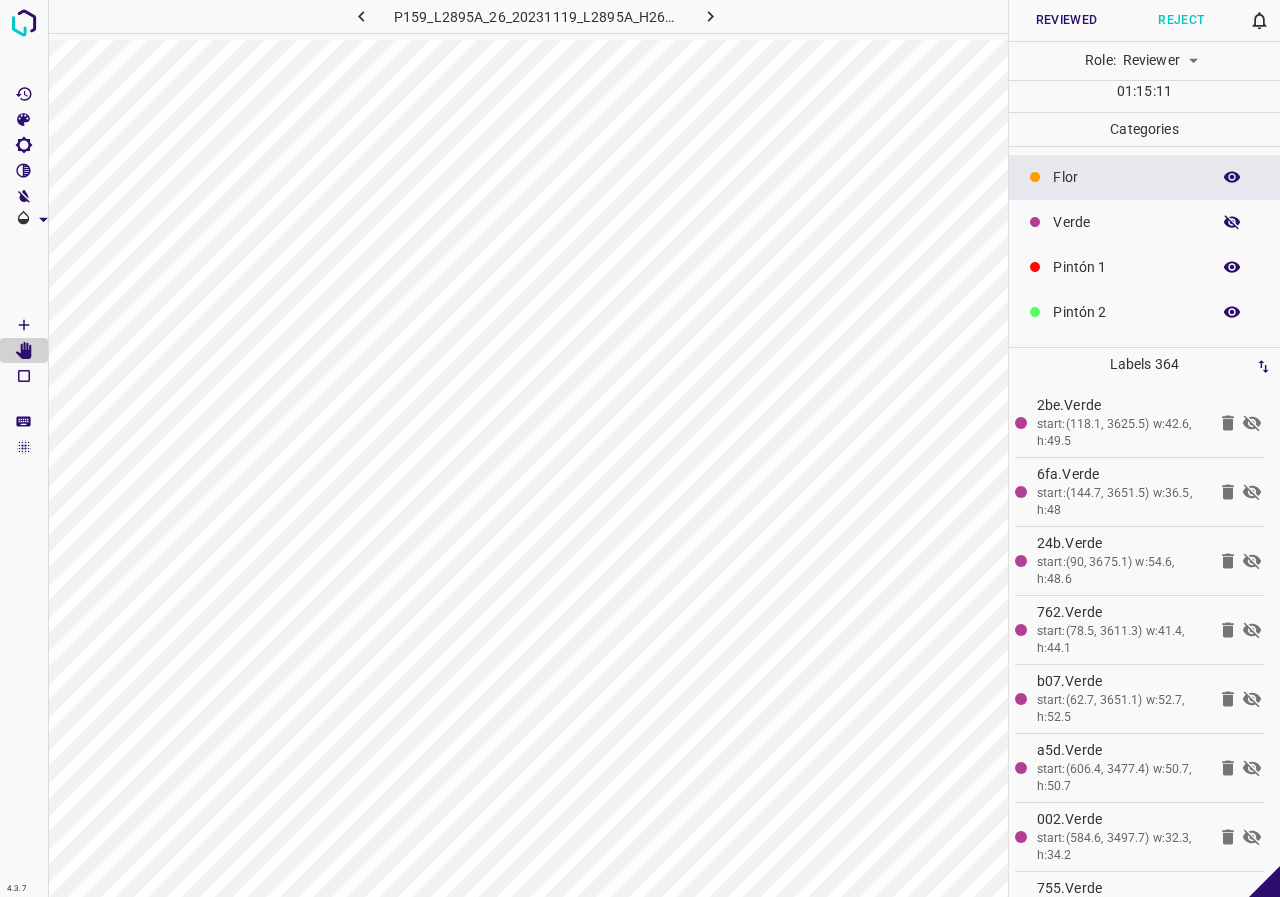 click 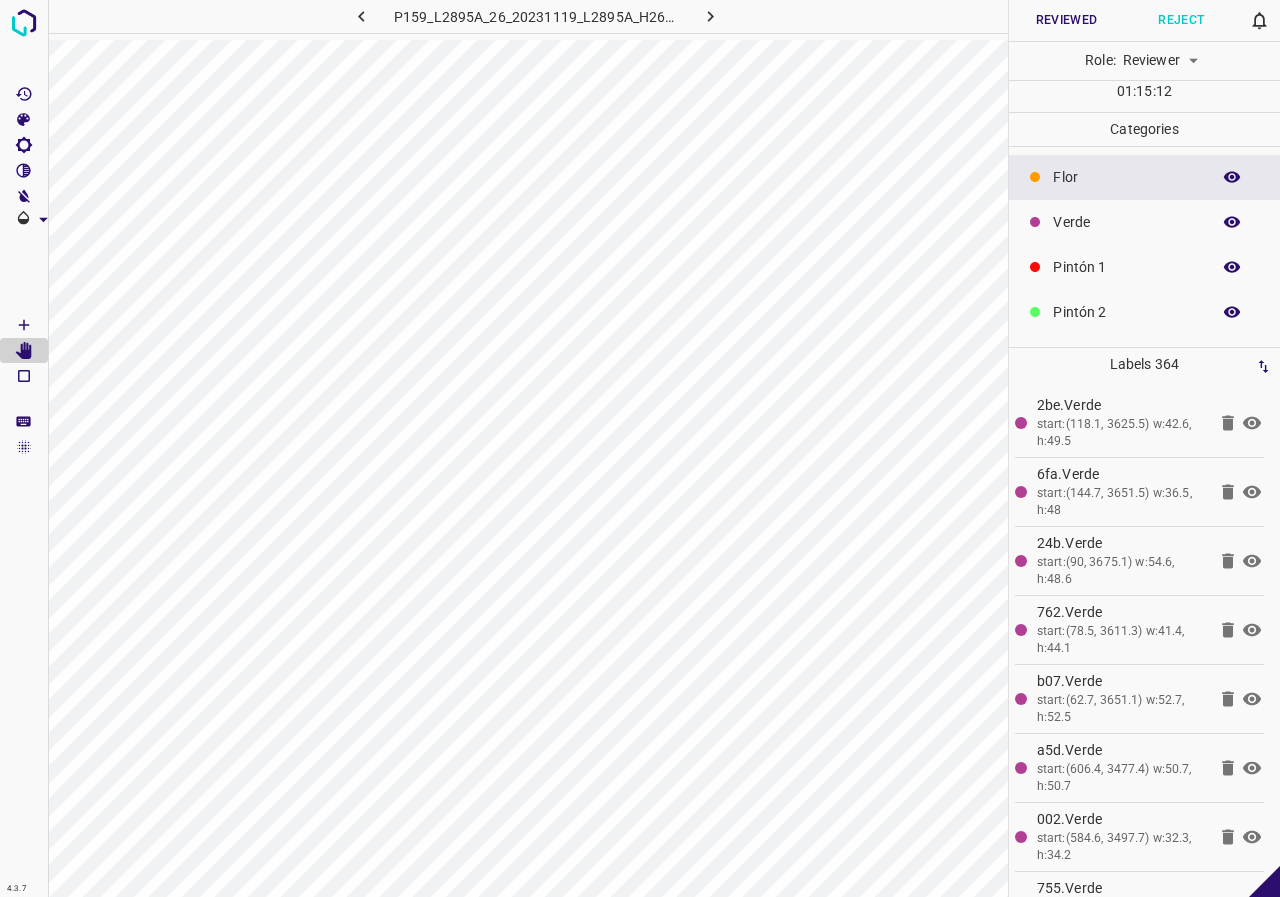 click 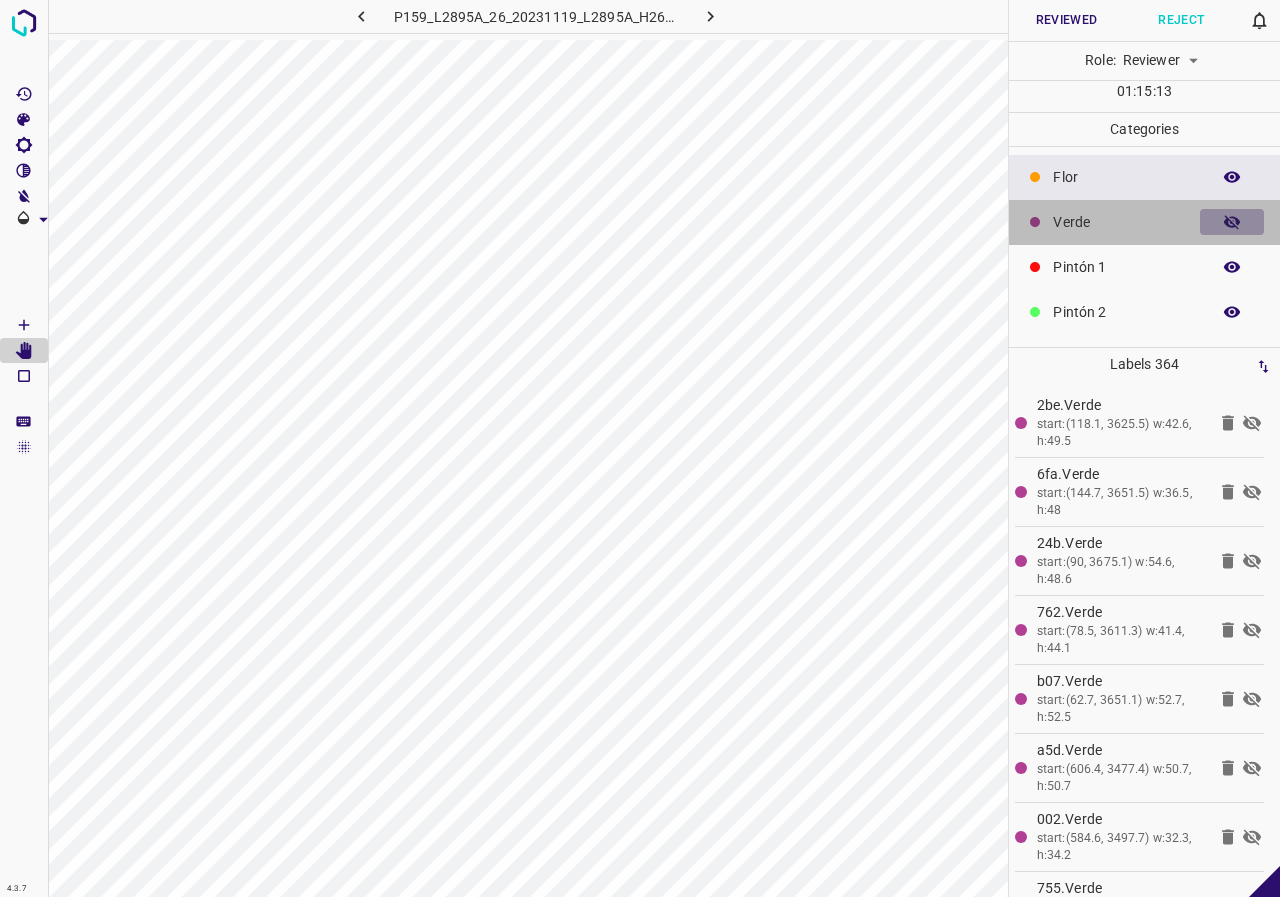 click 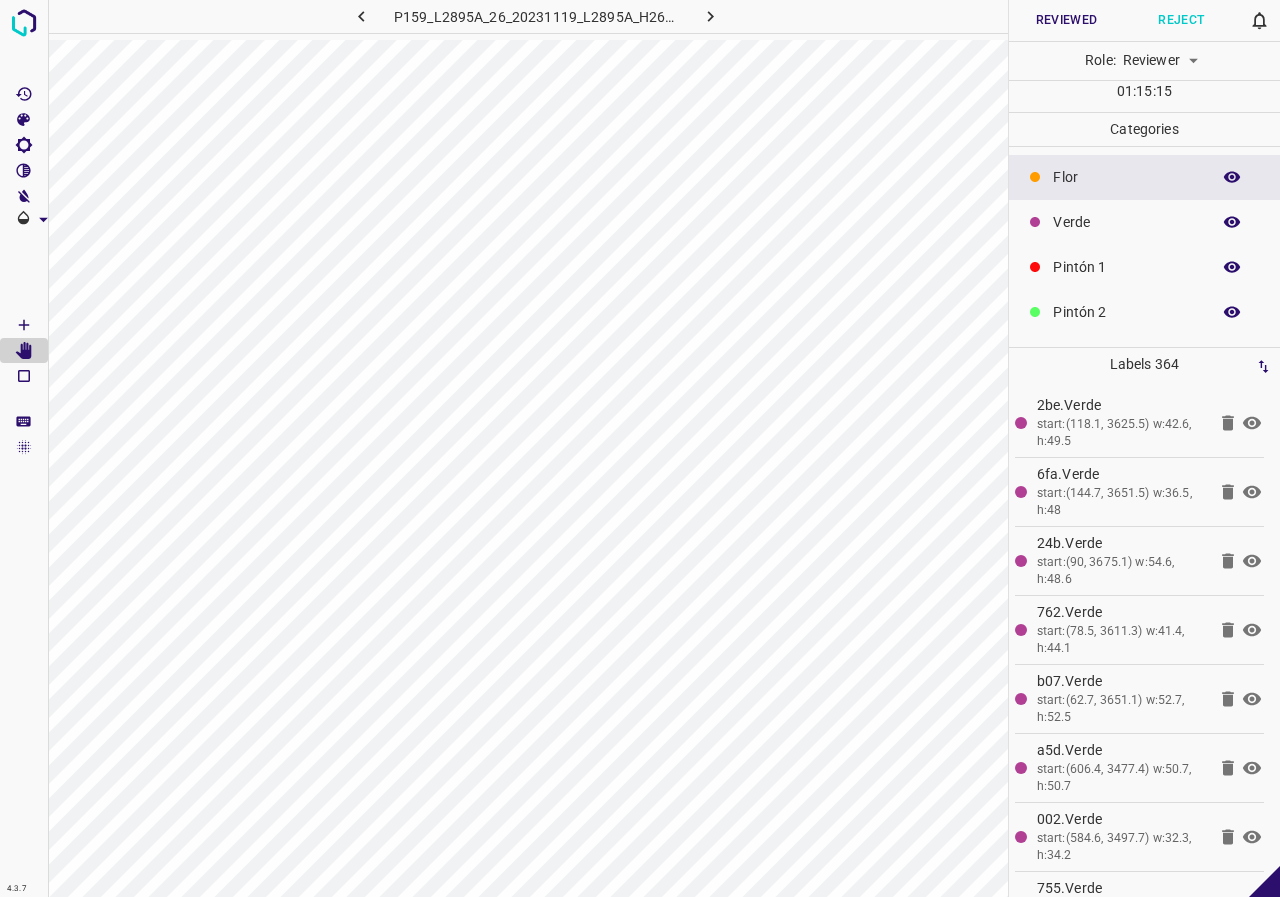 scroll, scrollTop: 176, scrollLeft: 0, axis: vertical 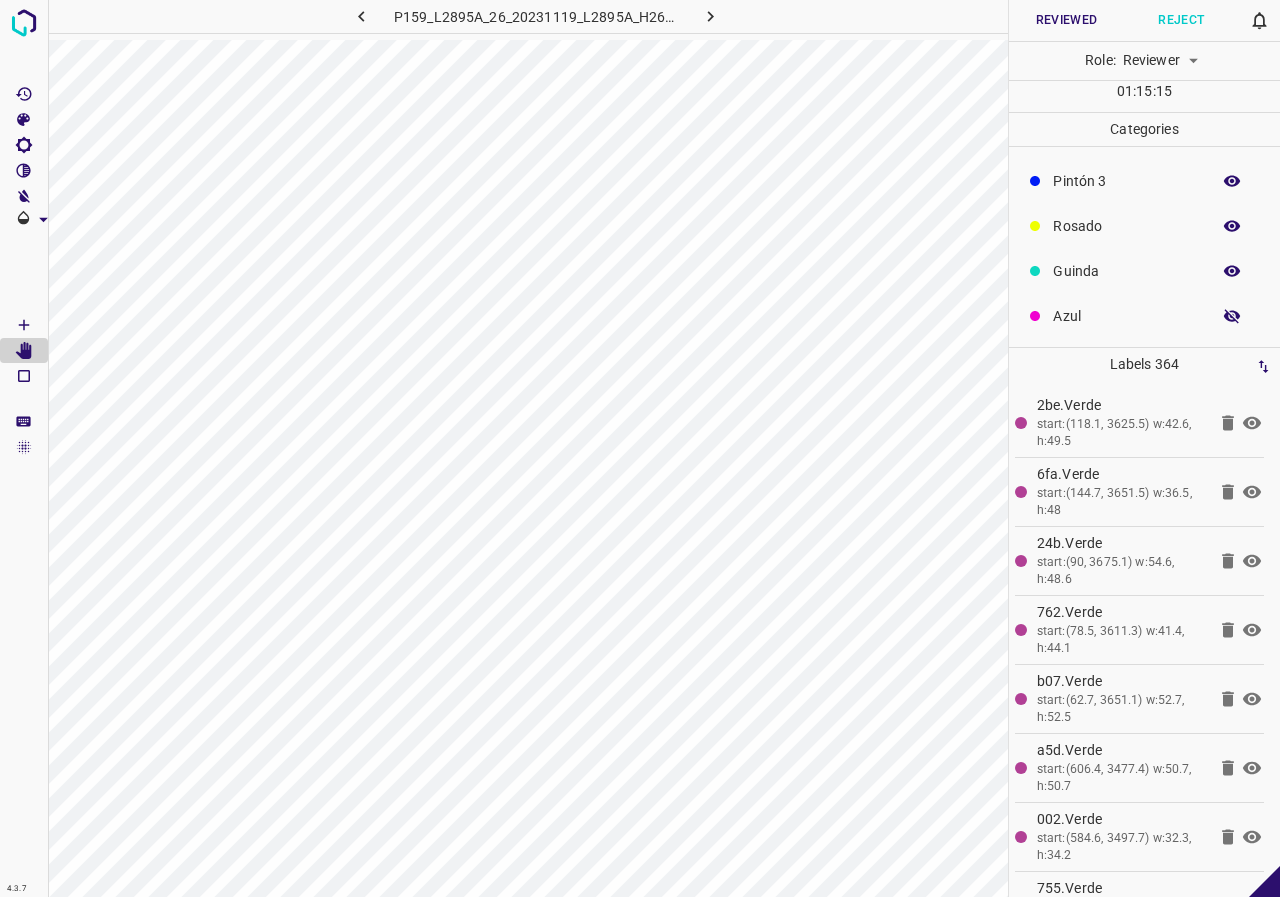 click 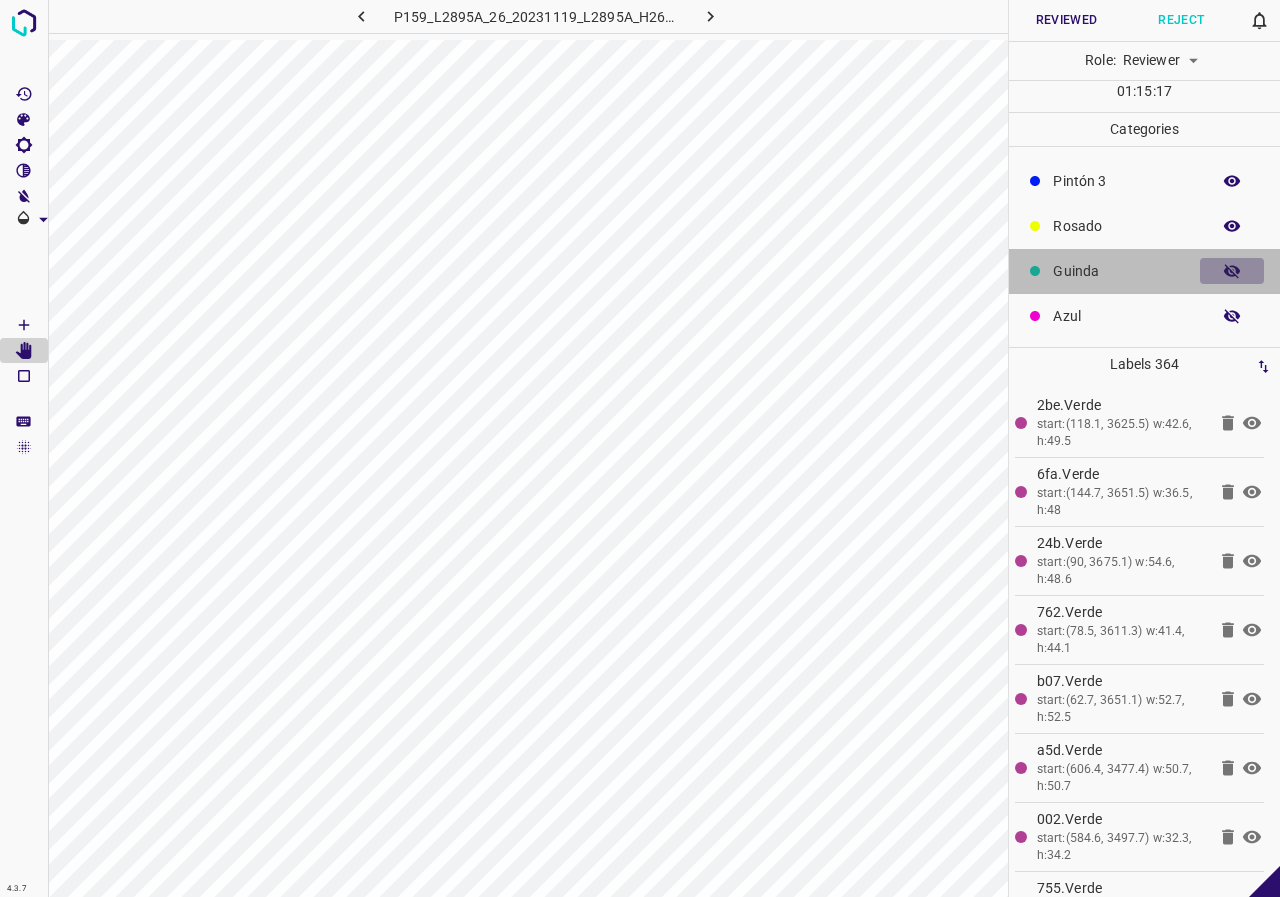 click 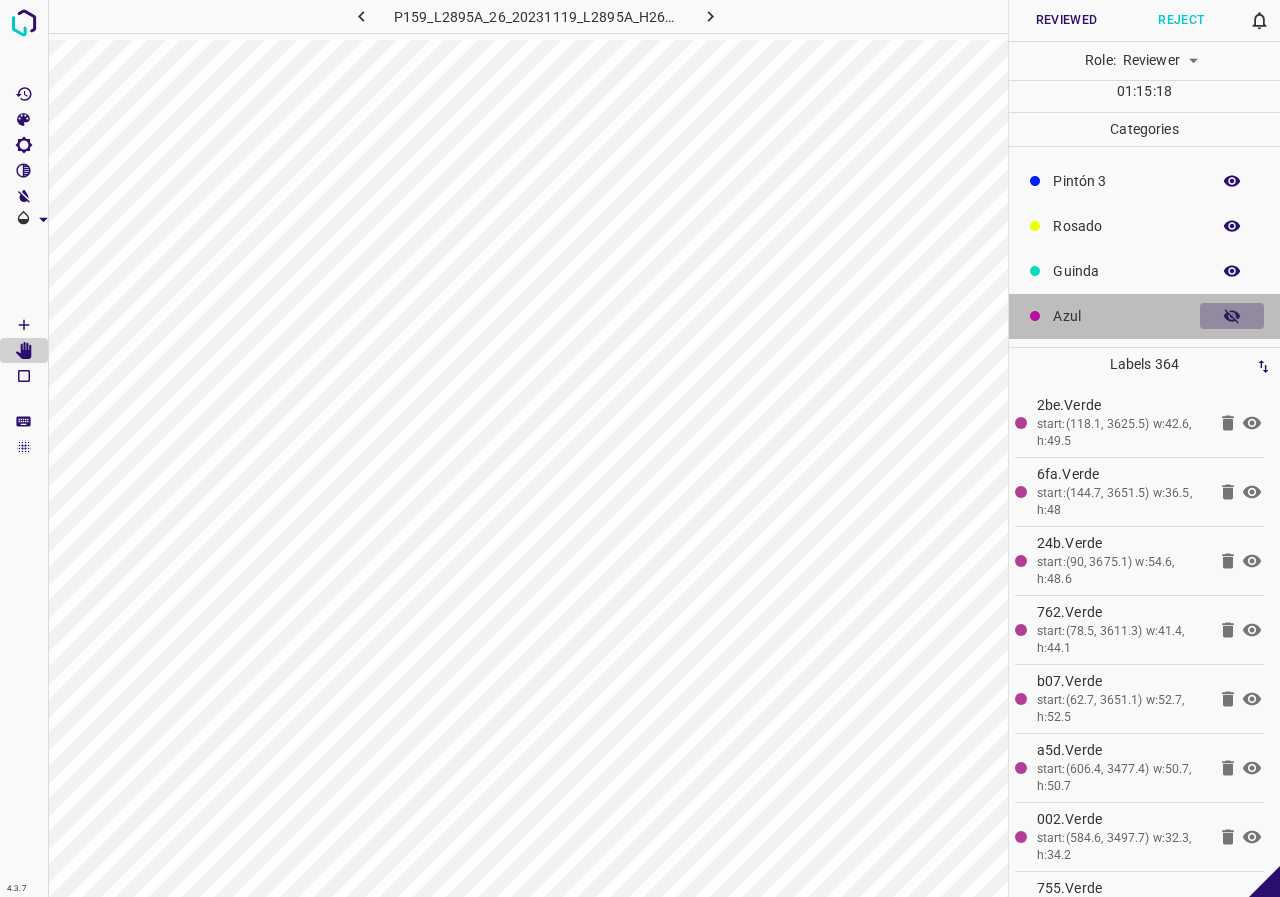 click 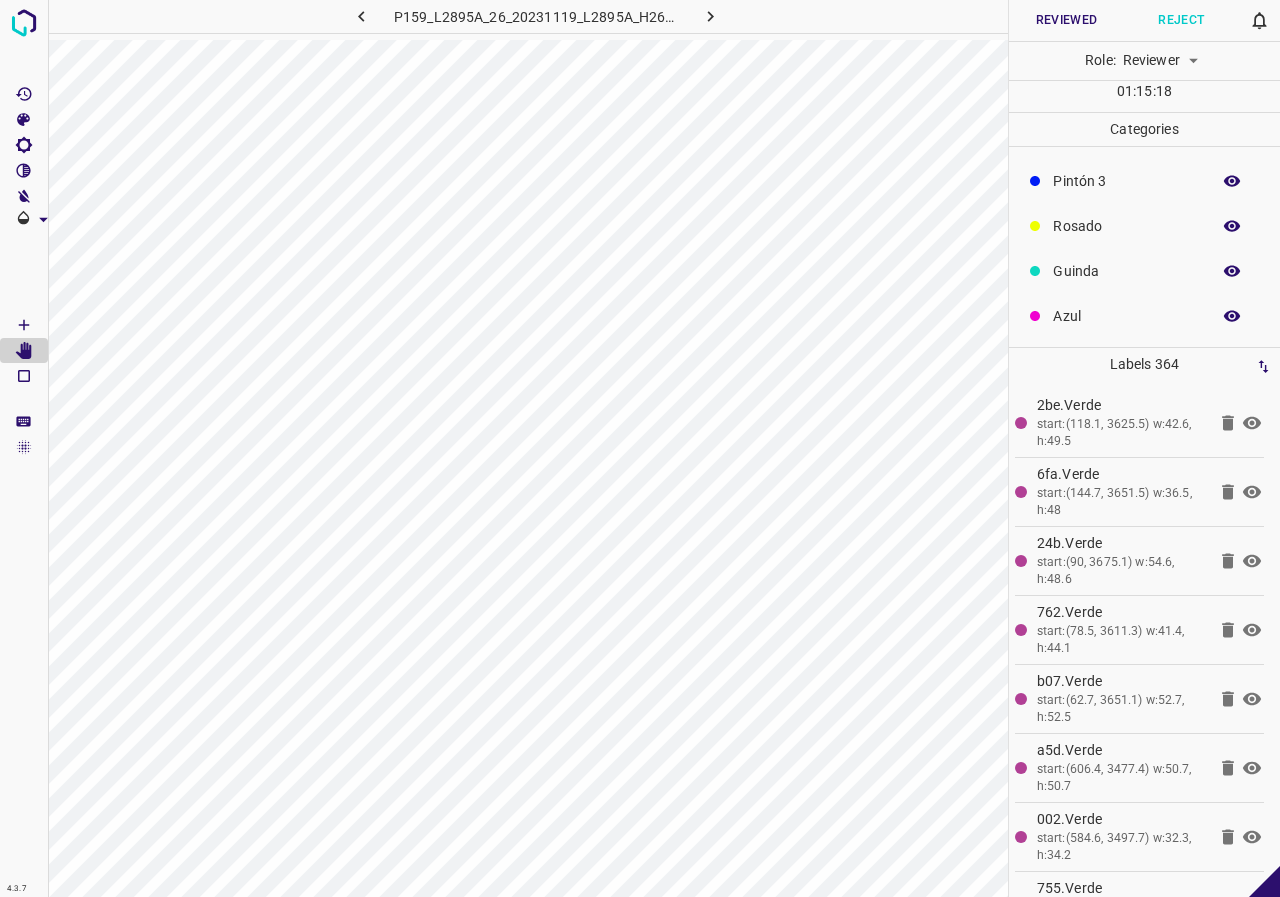 click 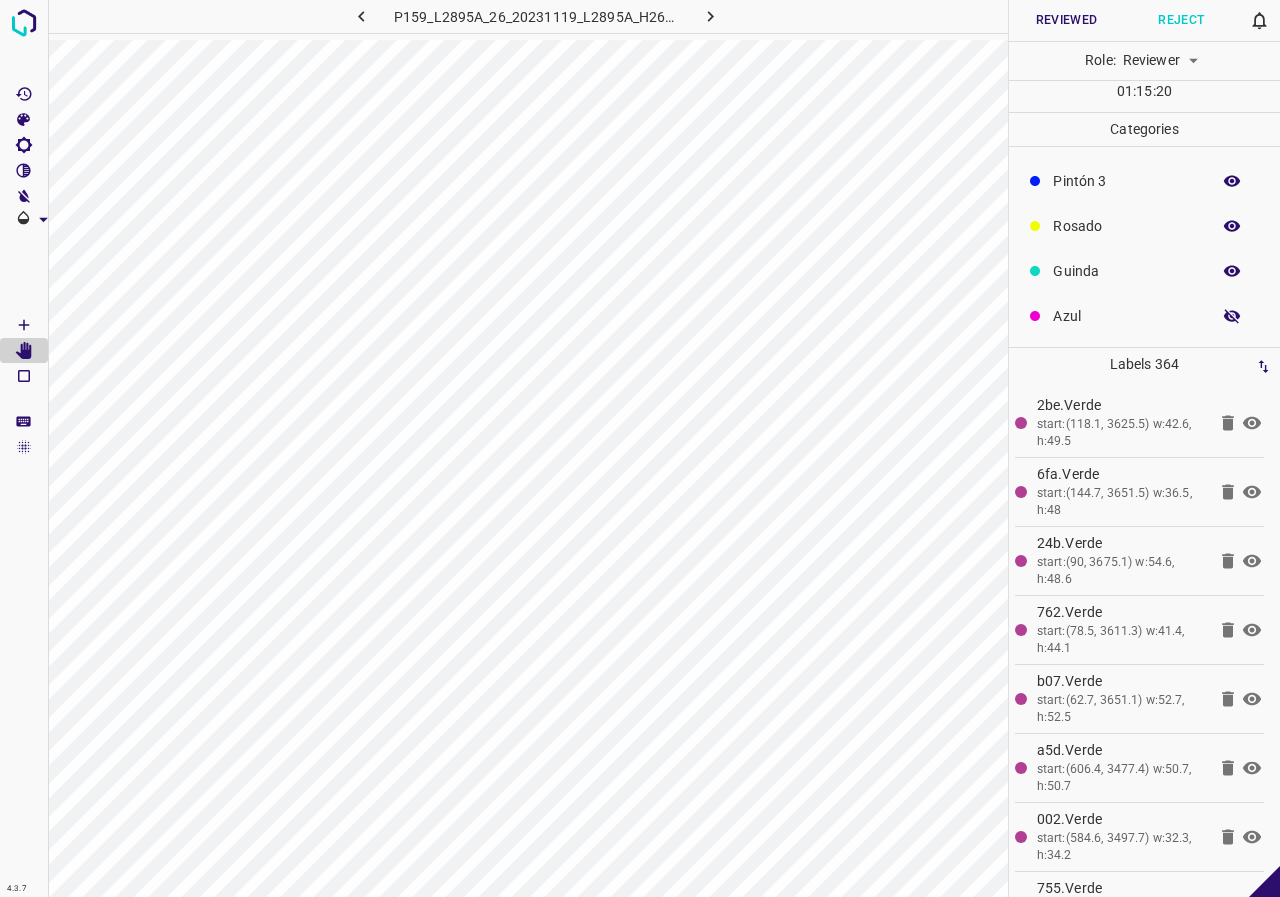 click 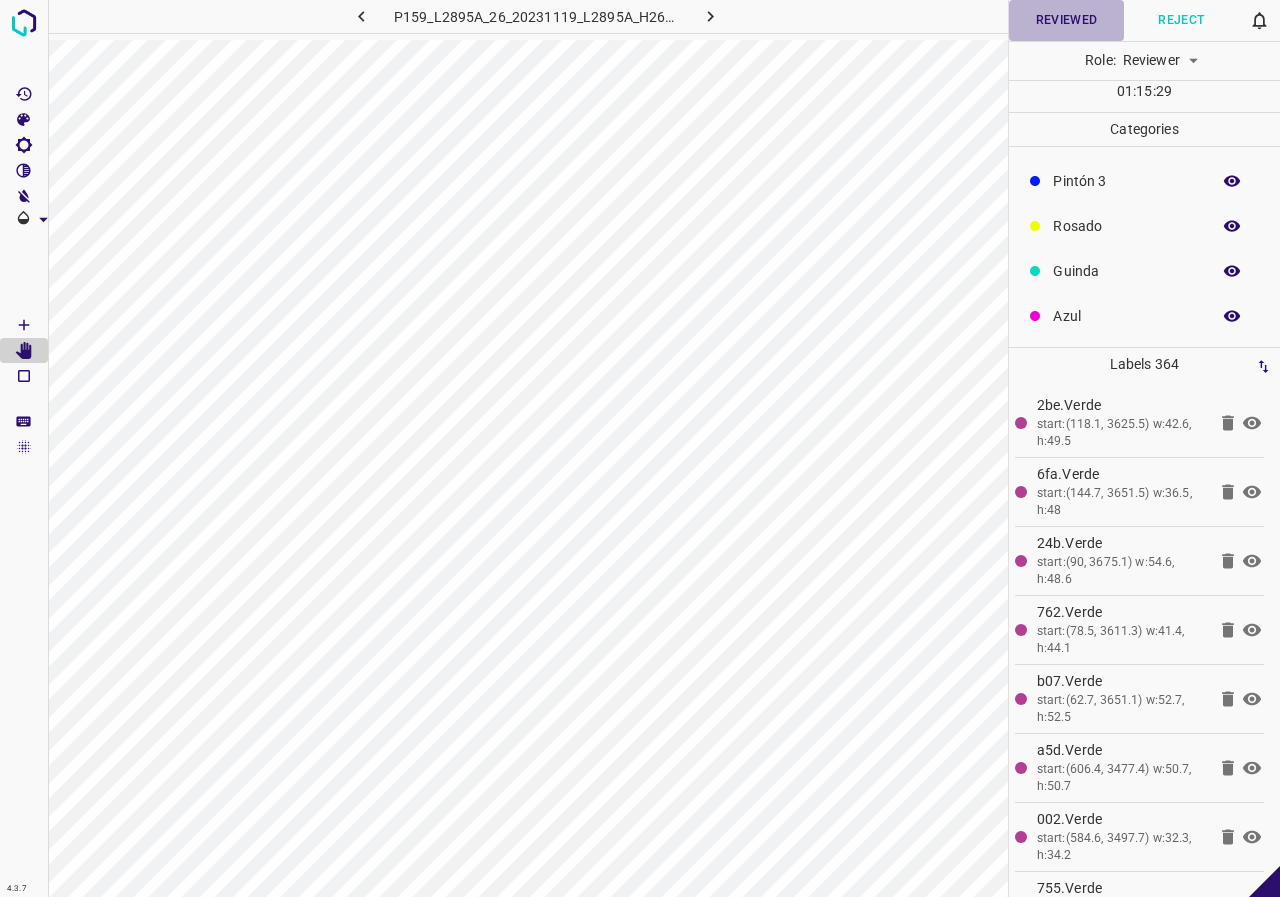 click on "Reviewed" at bounding box center [1066, 20] 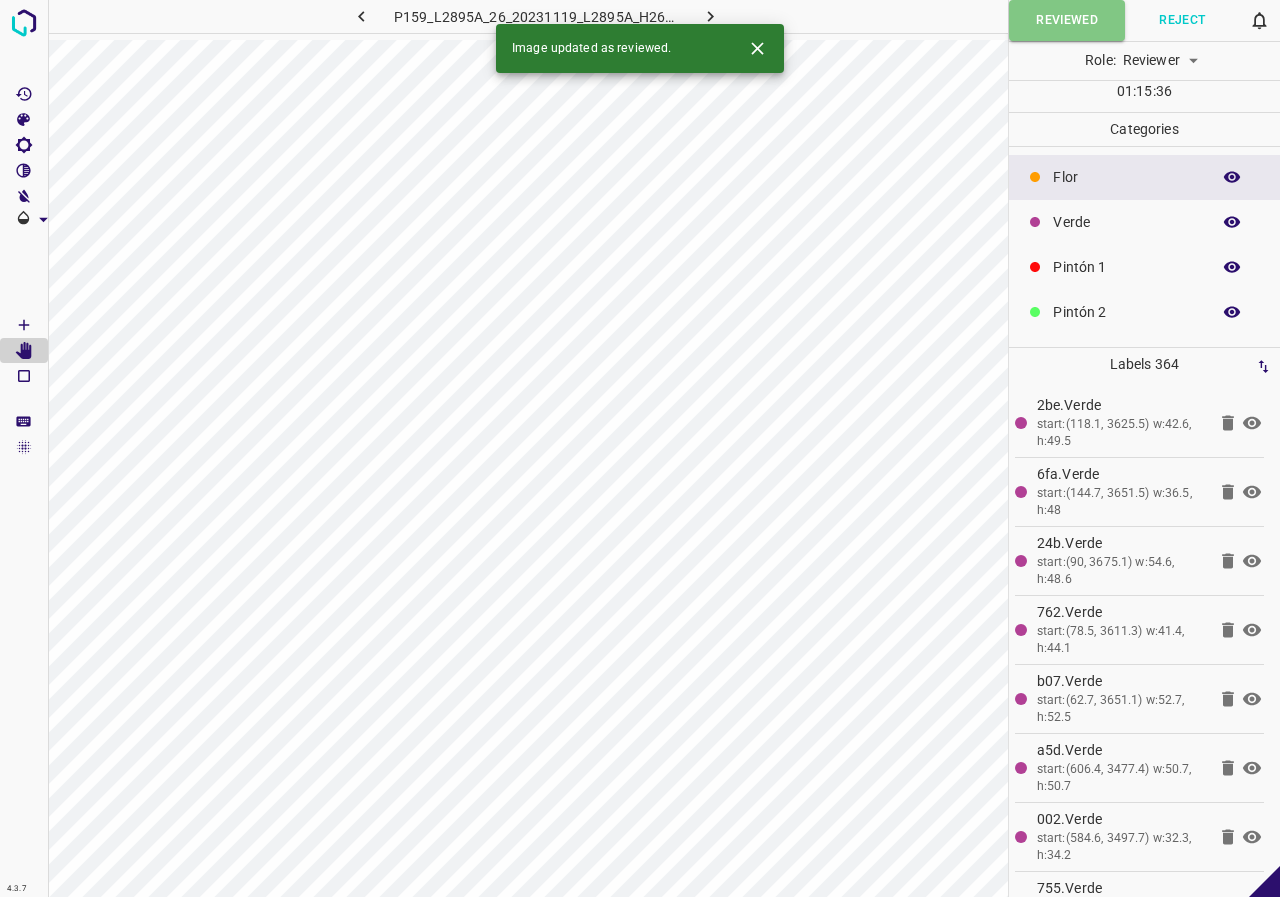 scroll, scrollTop: 0, scrollLeft: 0, axis: both 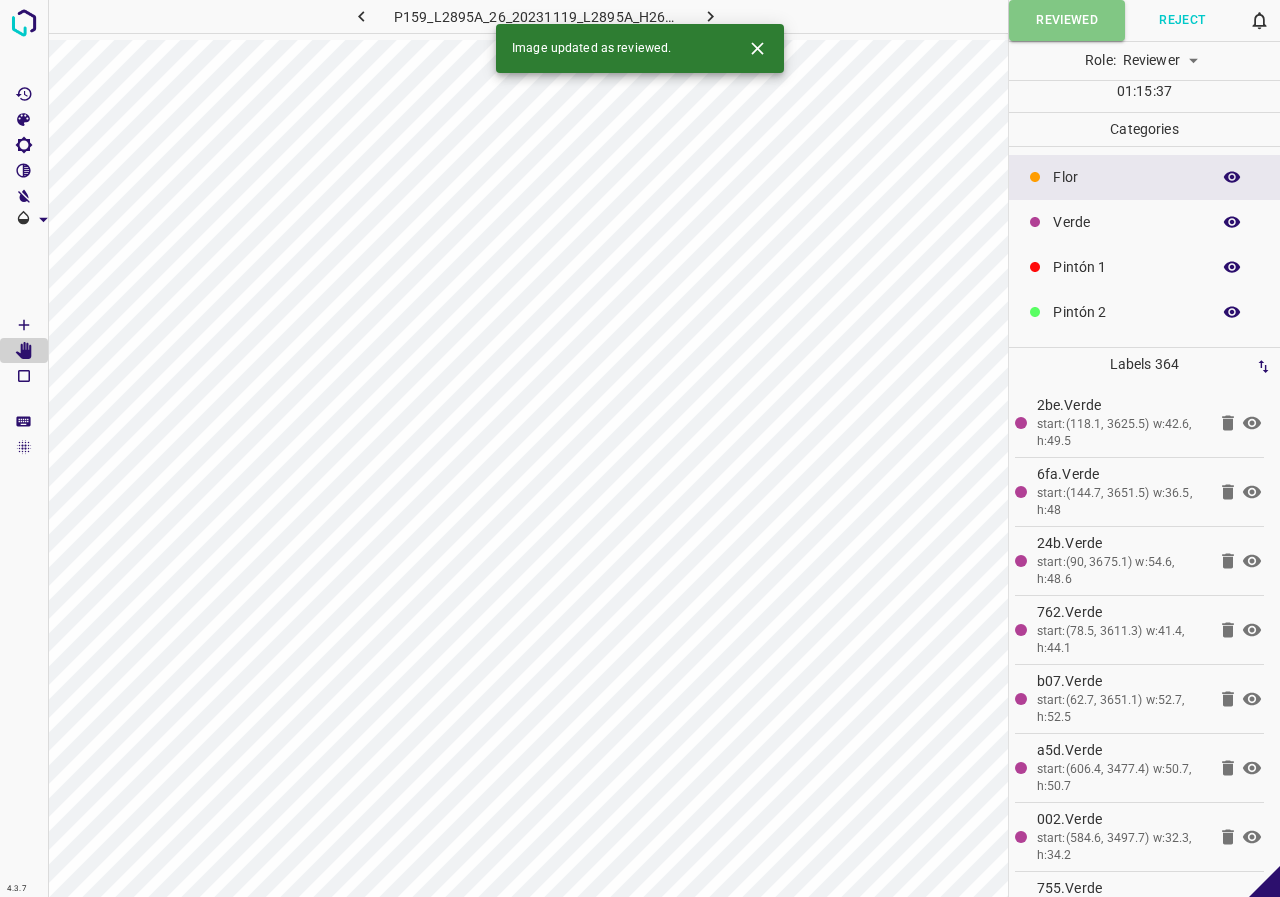 click 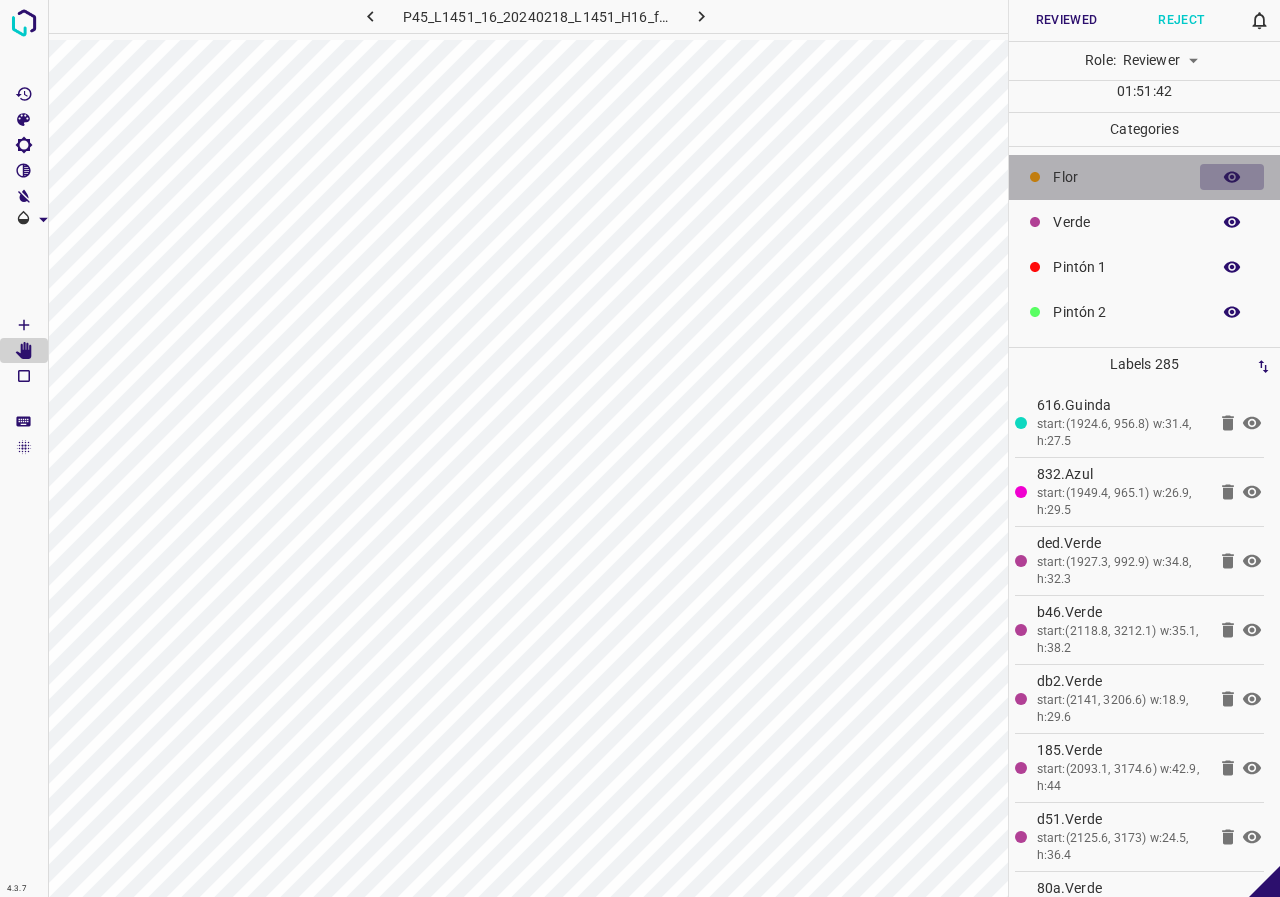 click 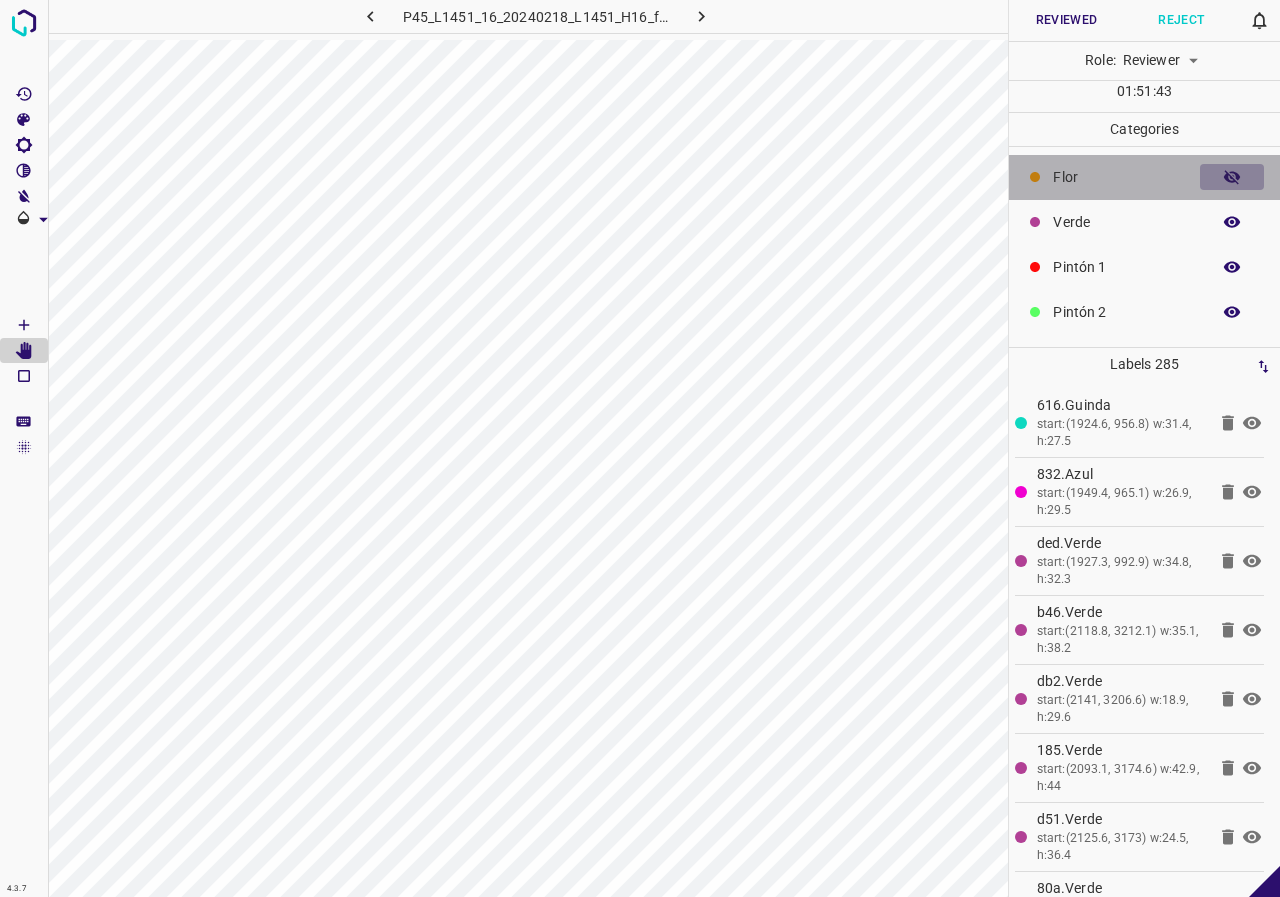 click 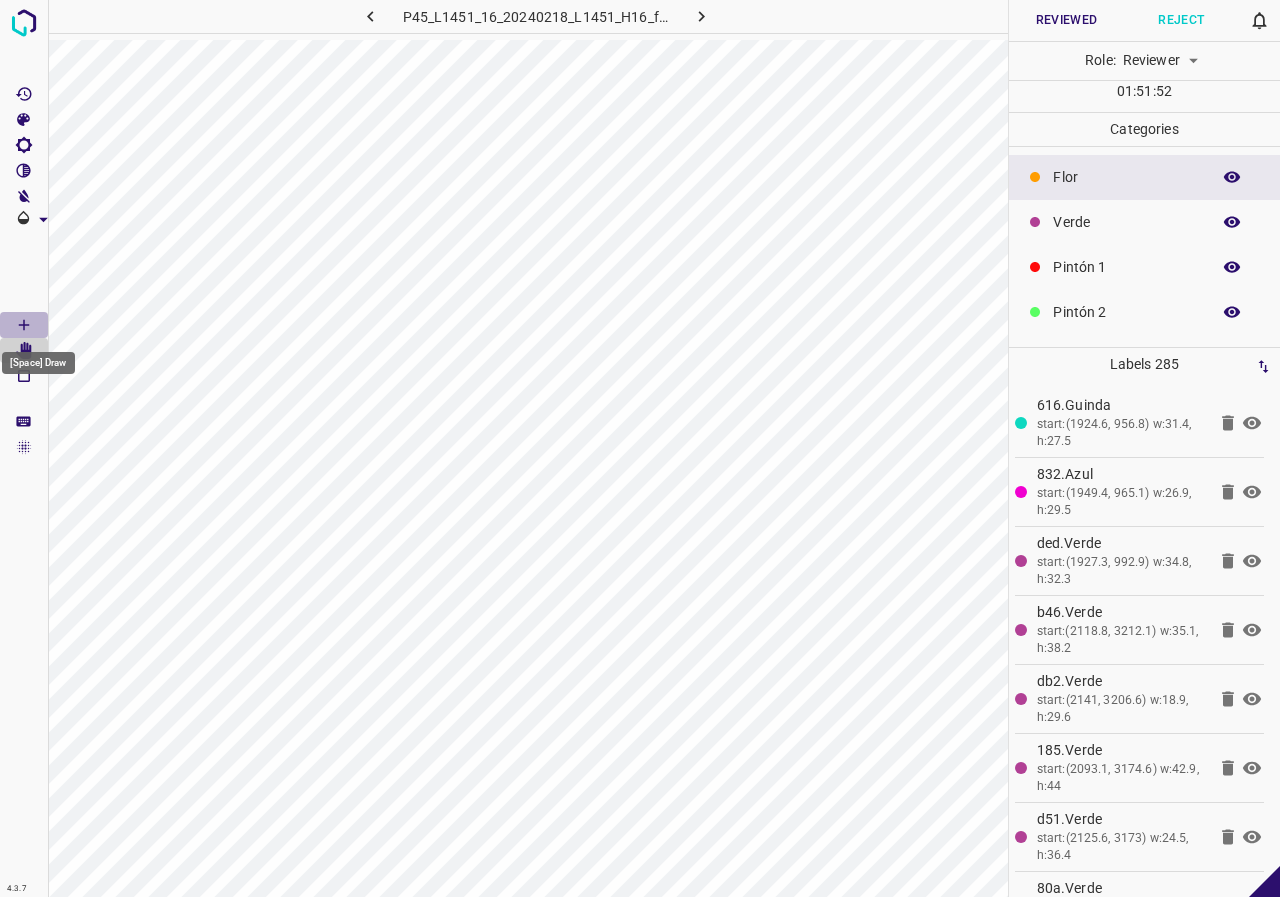 click 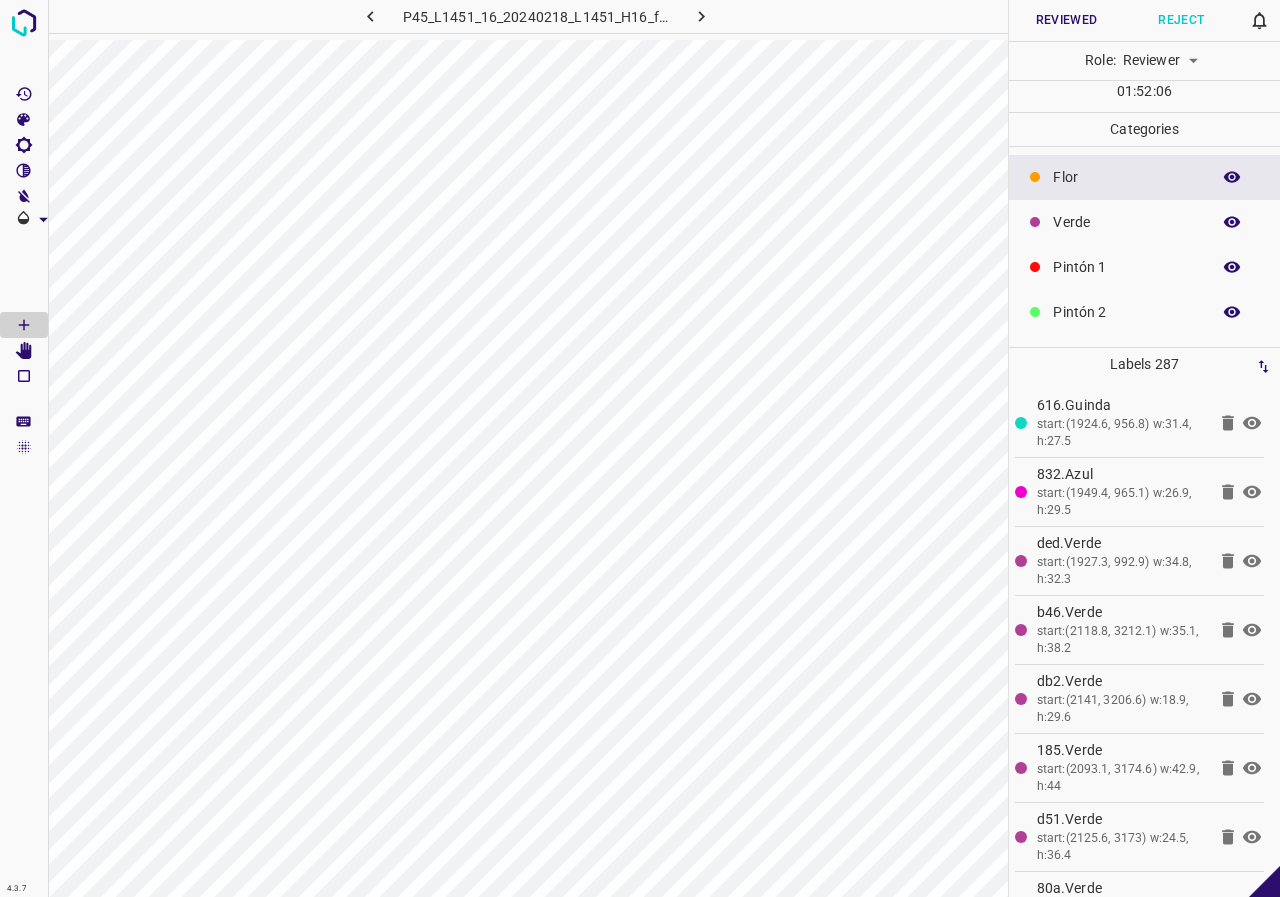 click 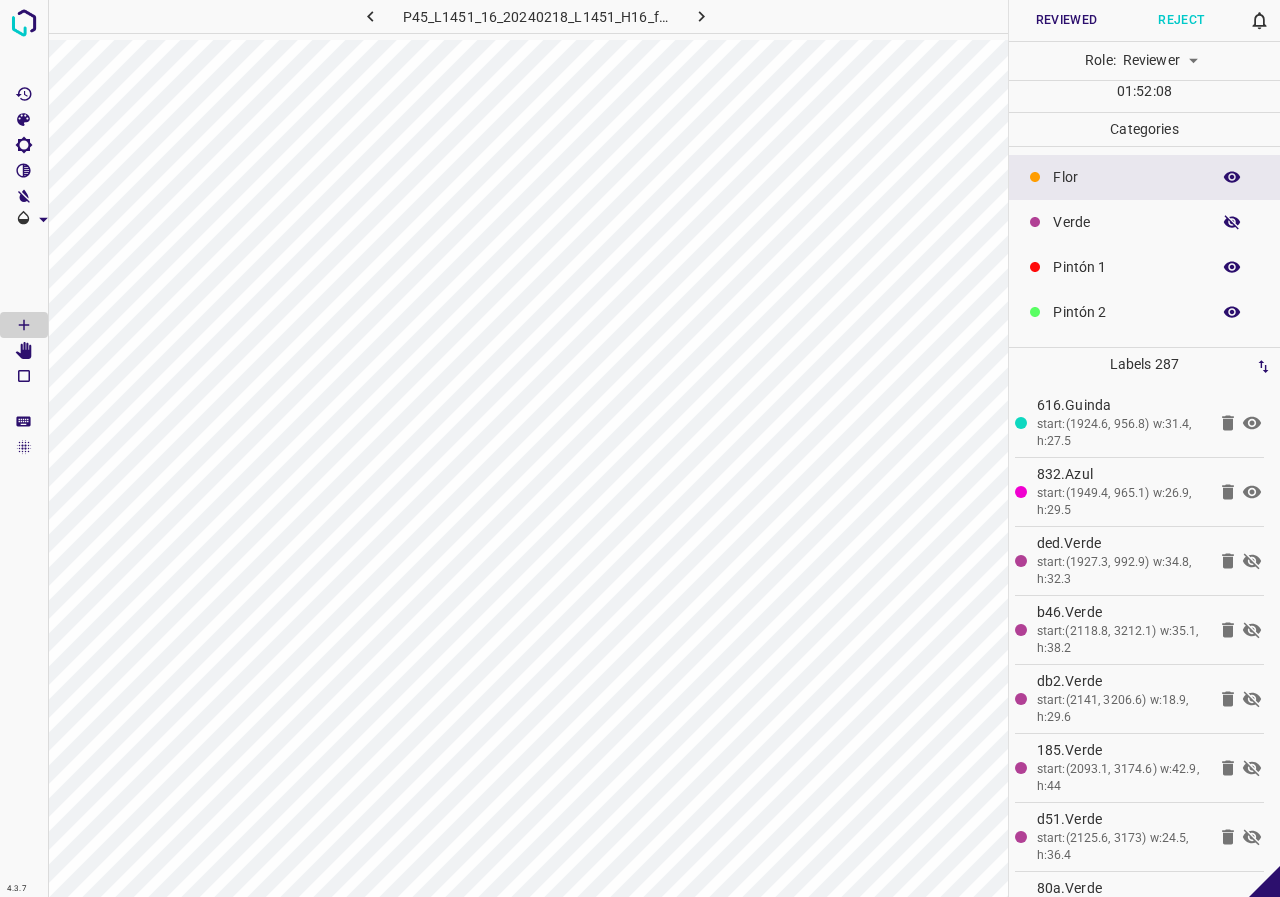 click 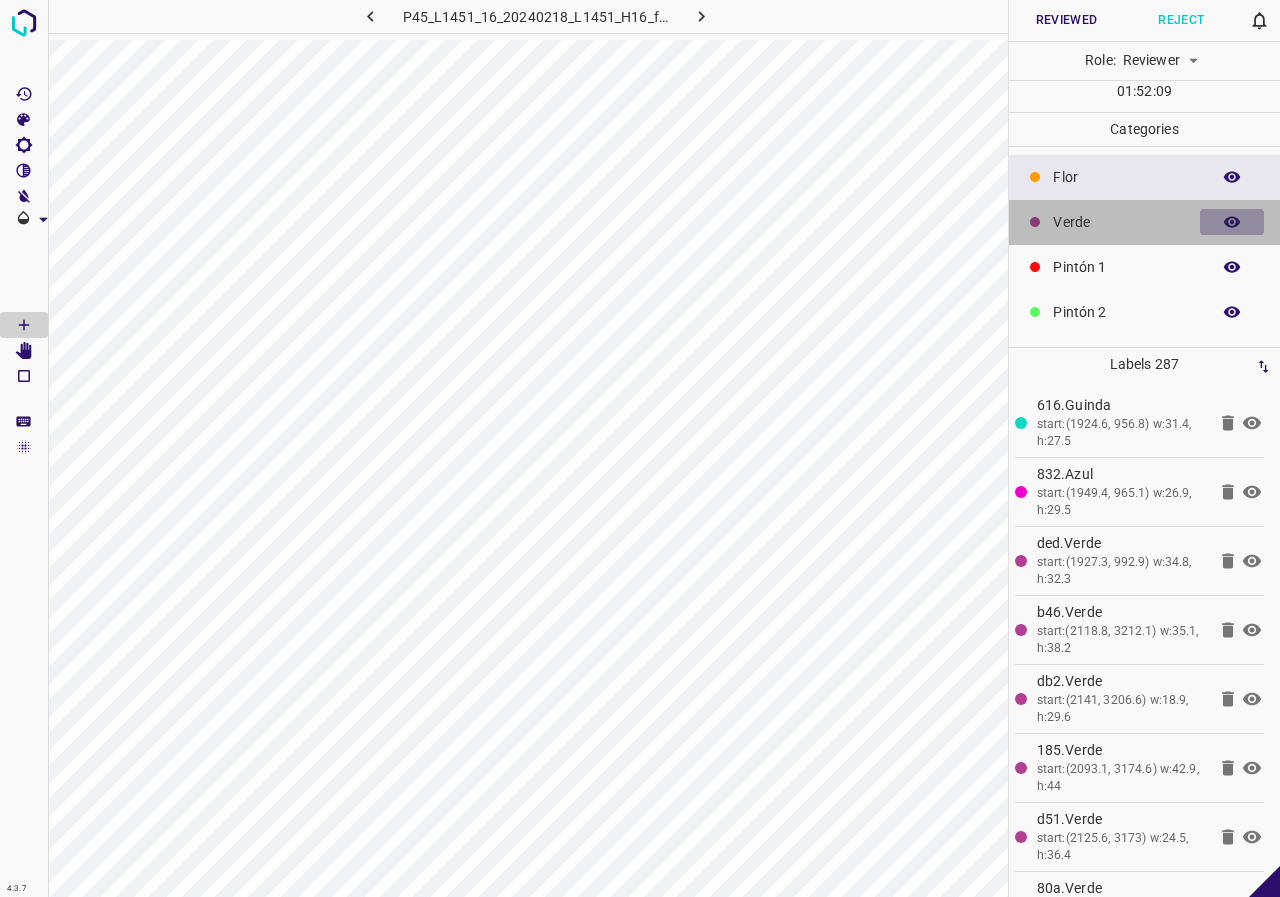 click 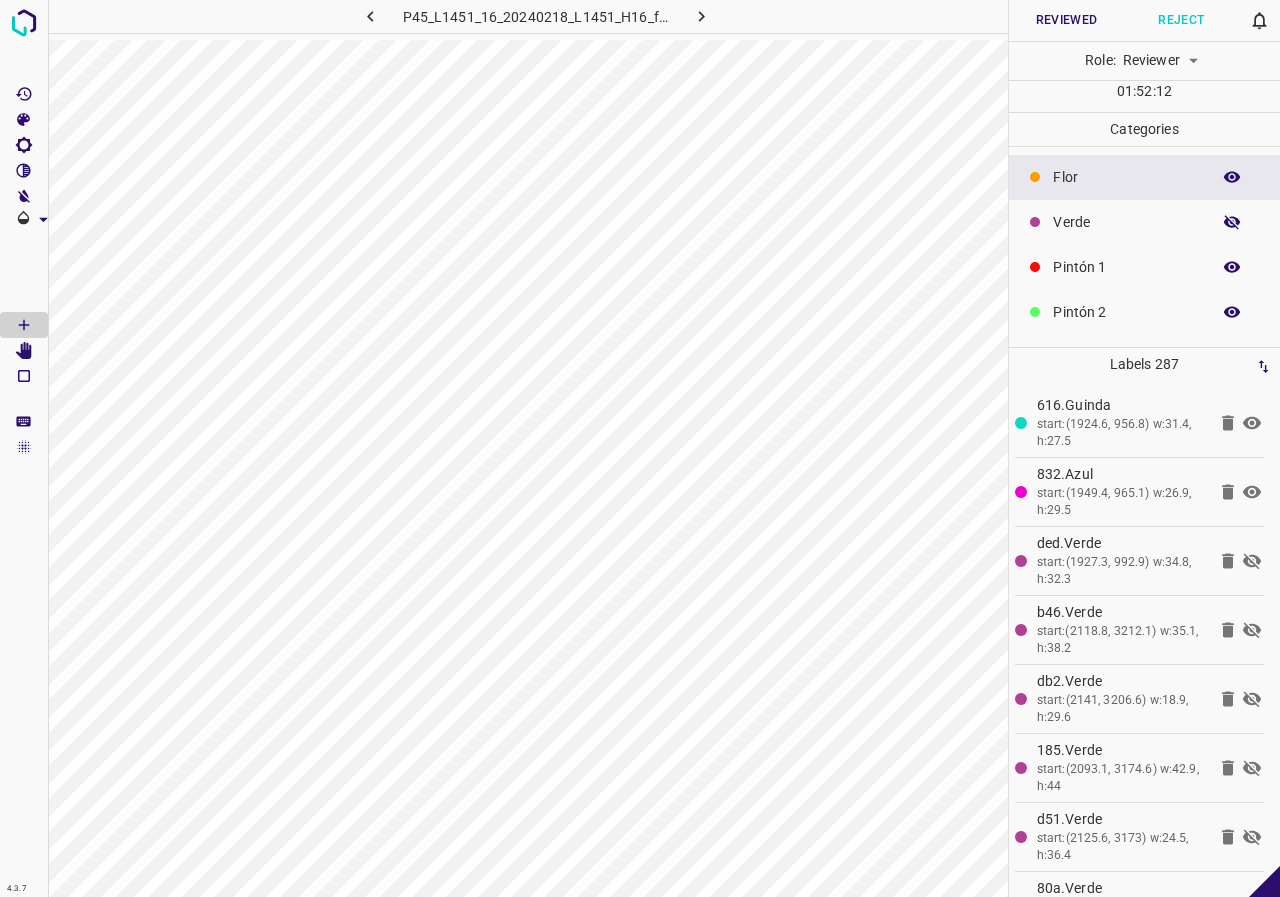 click at bounding box center [1232, 222] 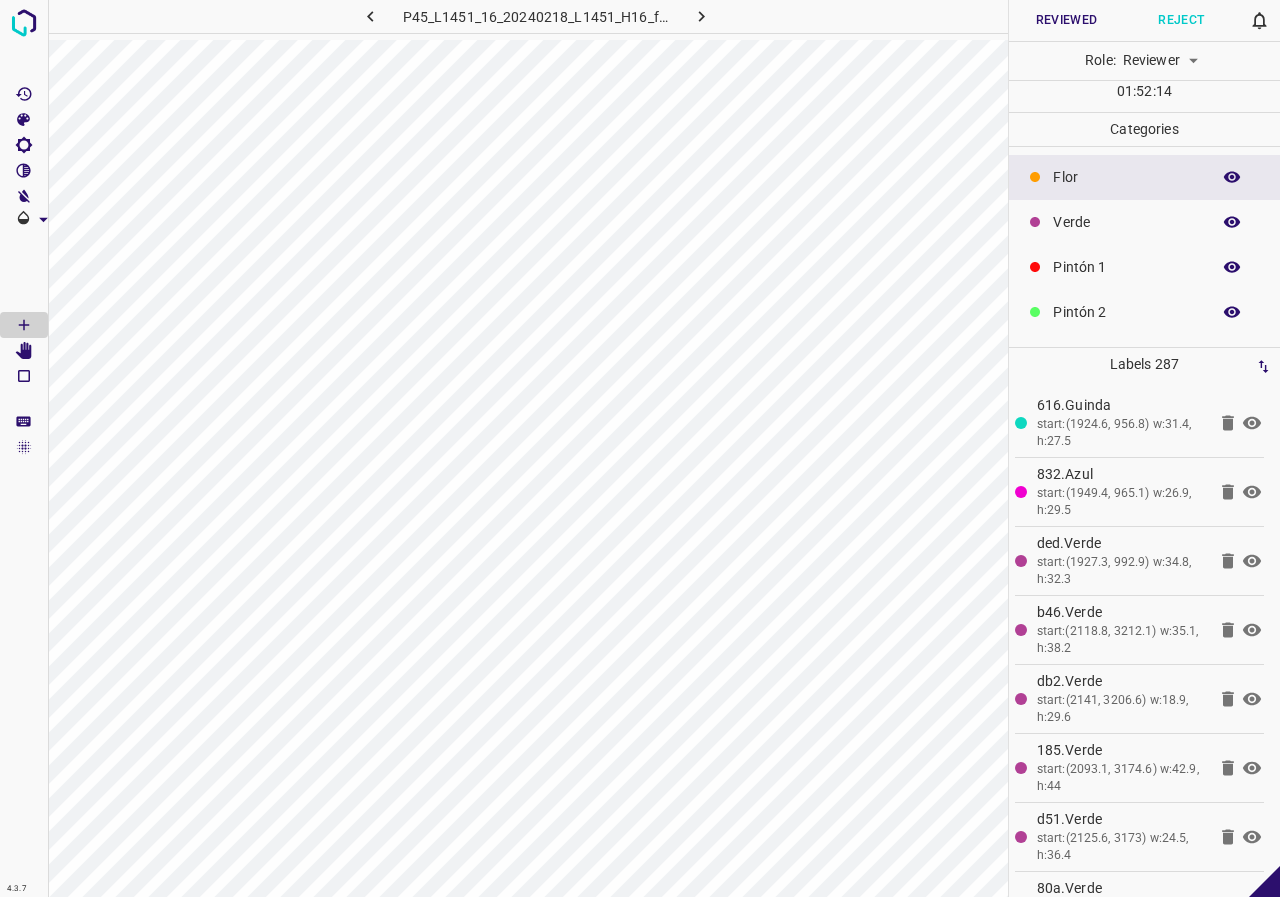 click at bounding box center (1232, 222) 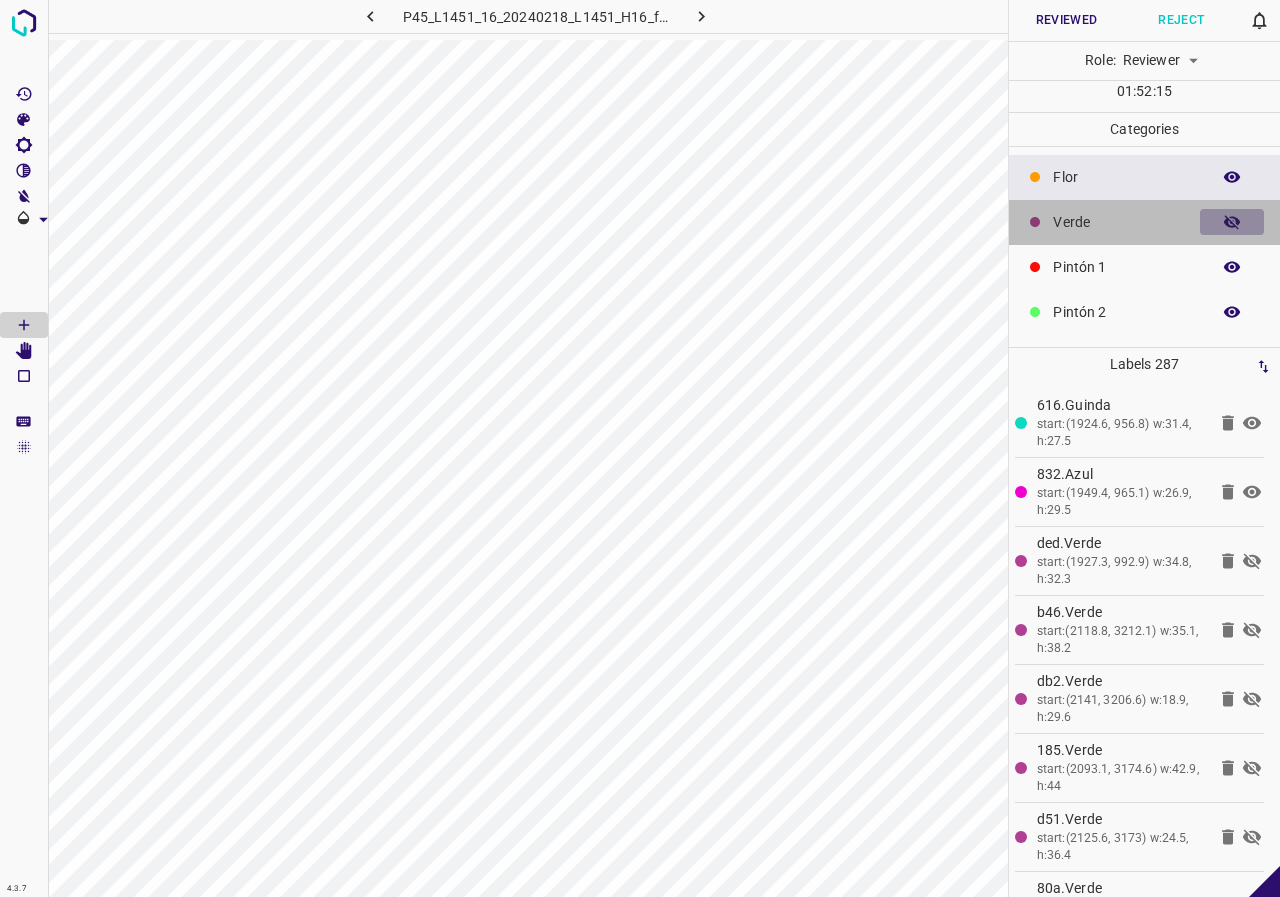 click at bounding box center [1232, 222] 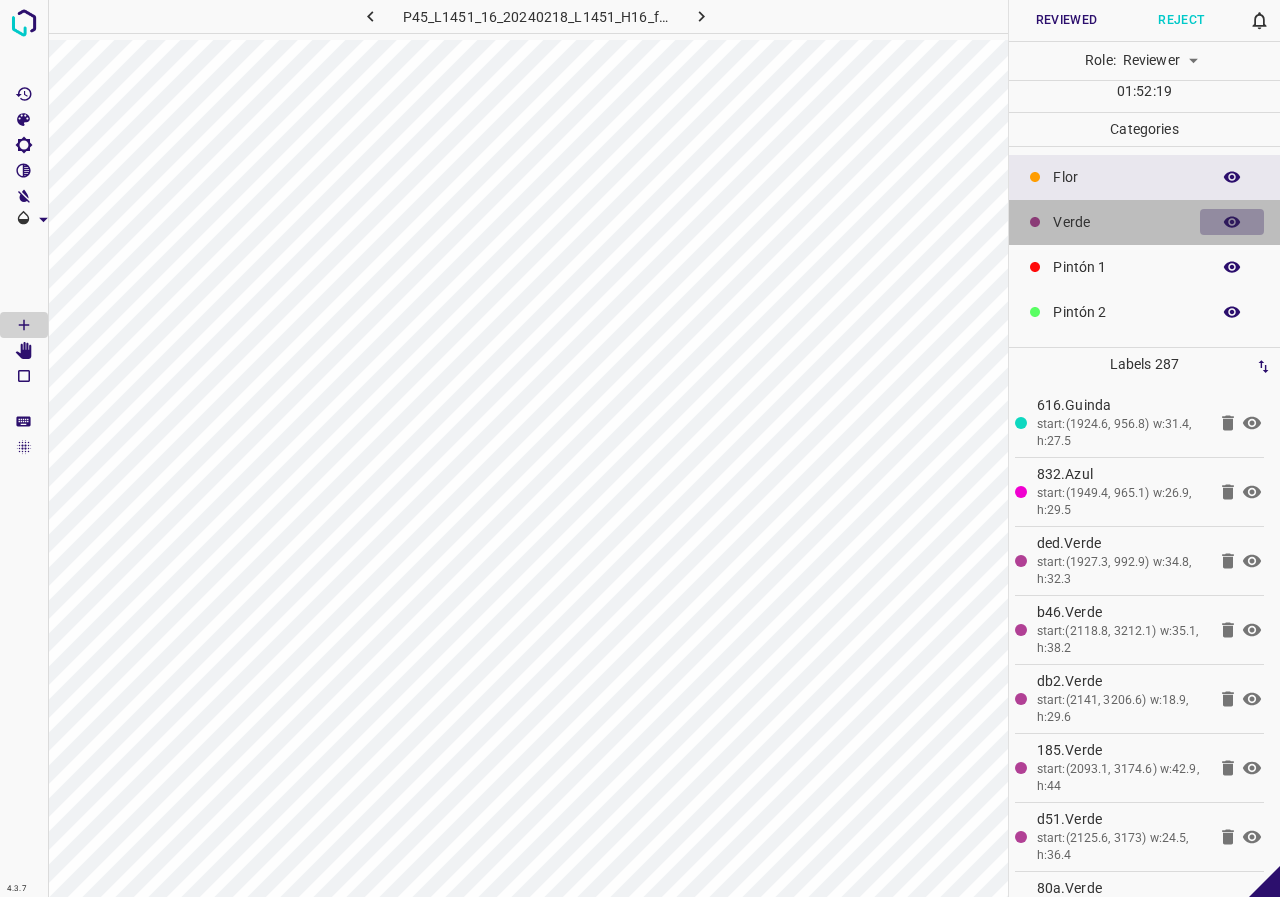 click 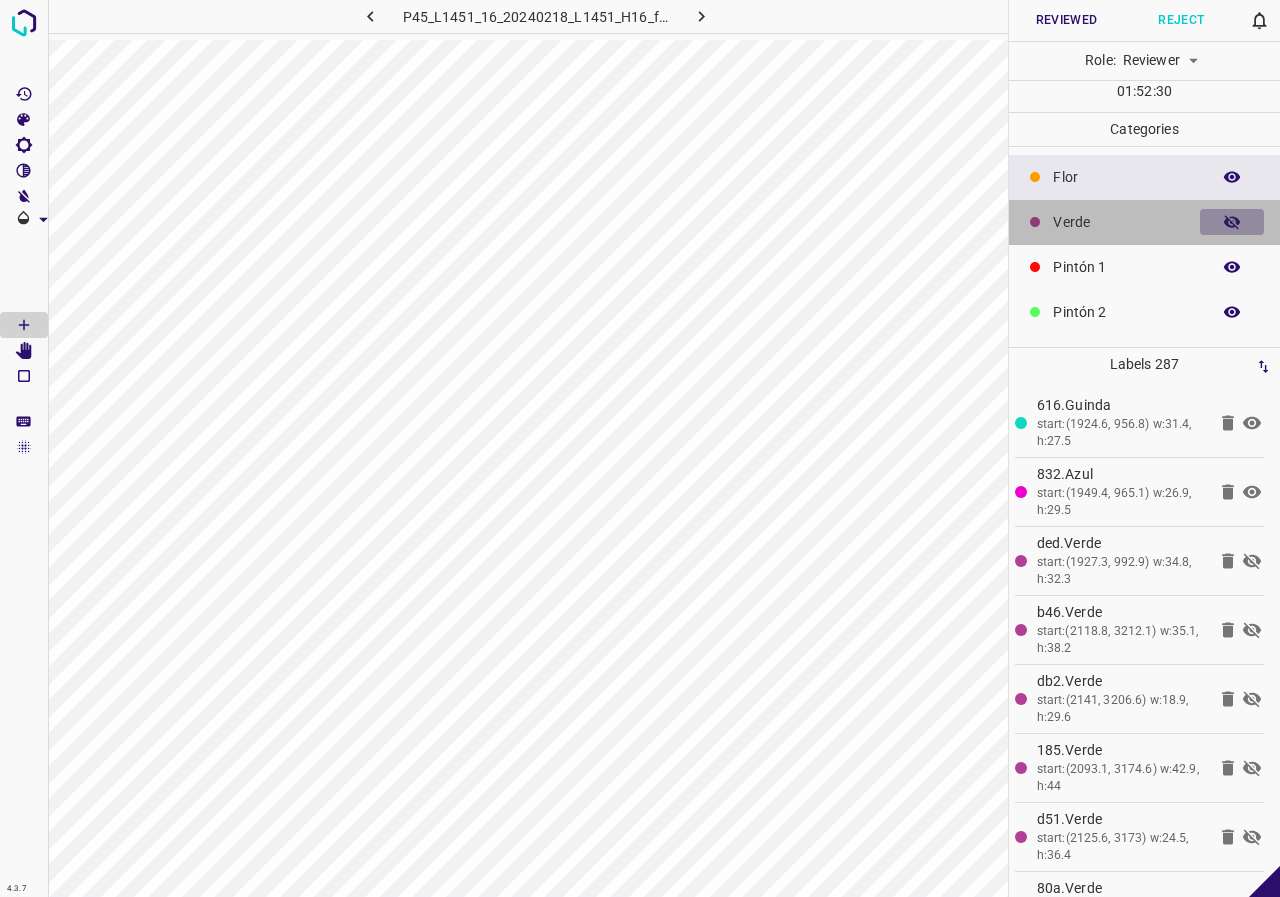 click 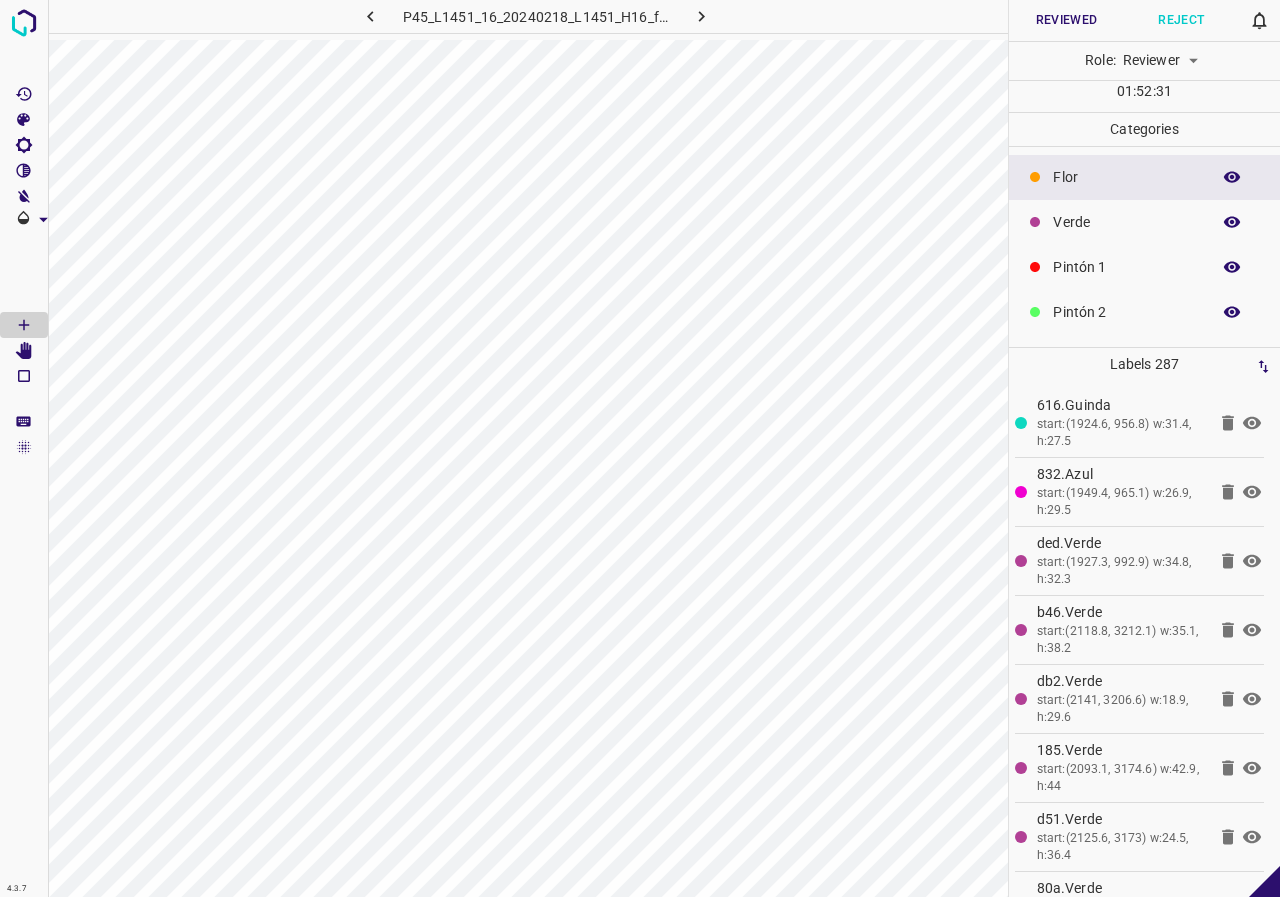 click 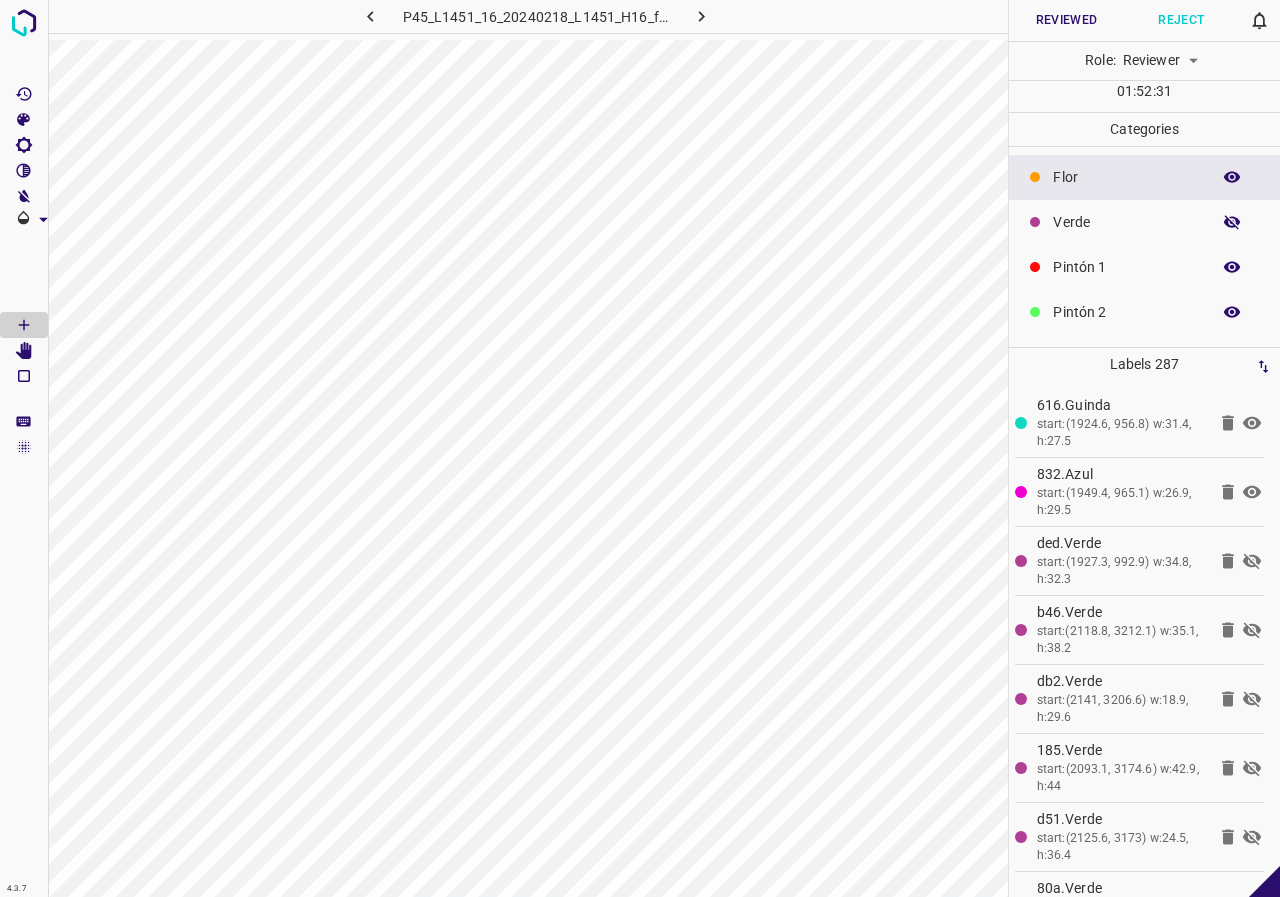 click 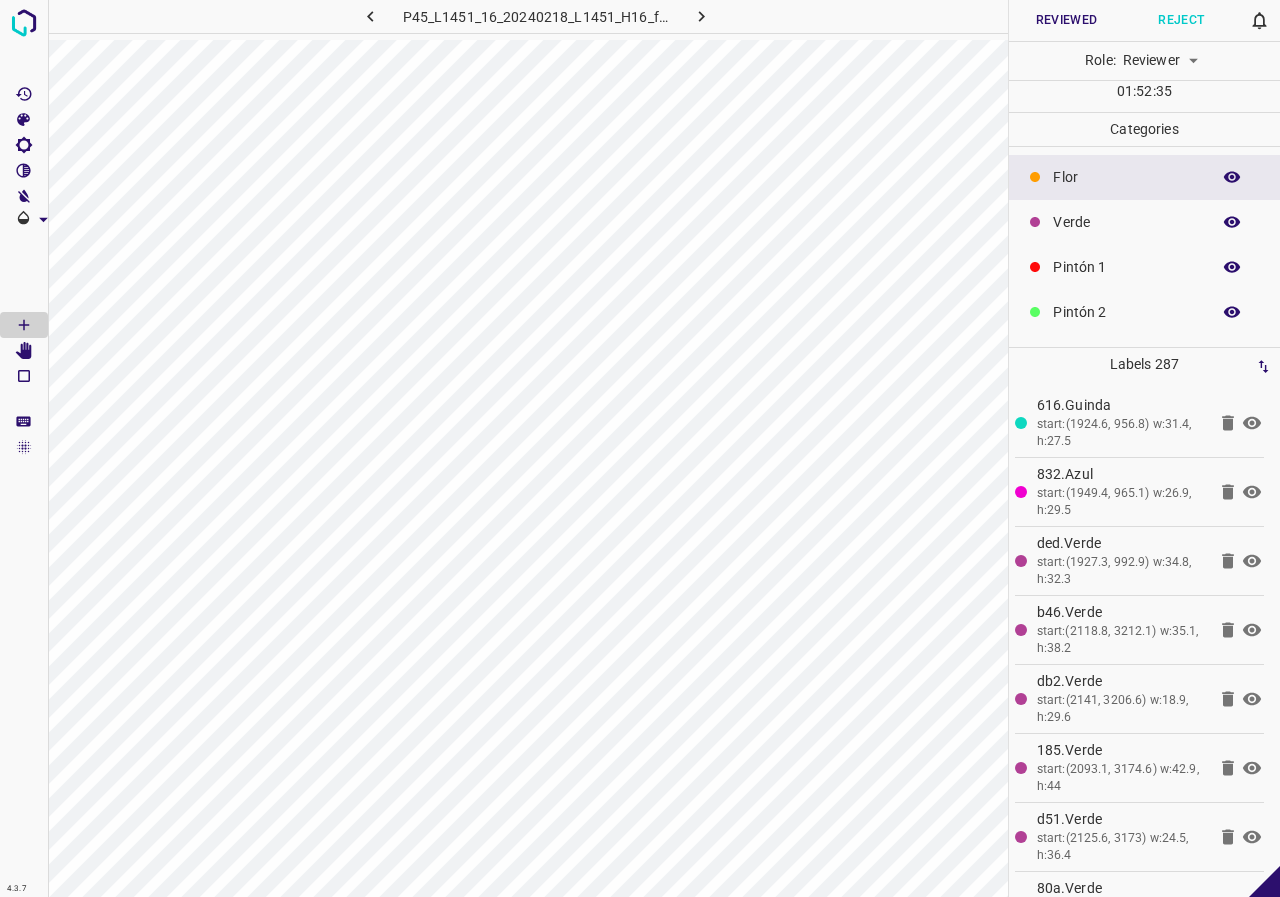 click 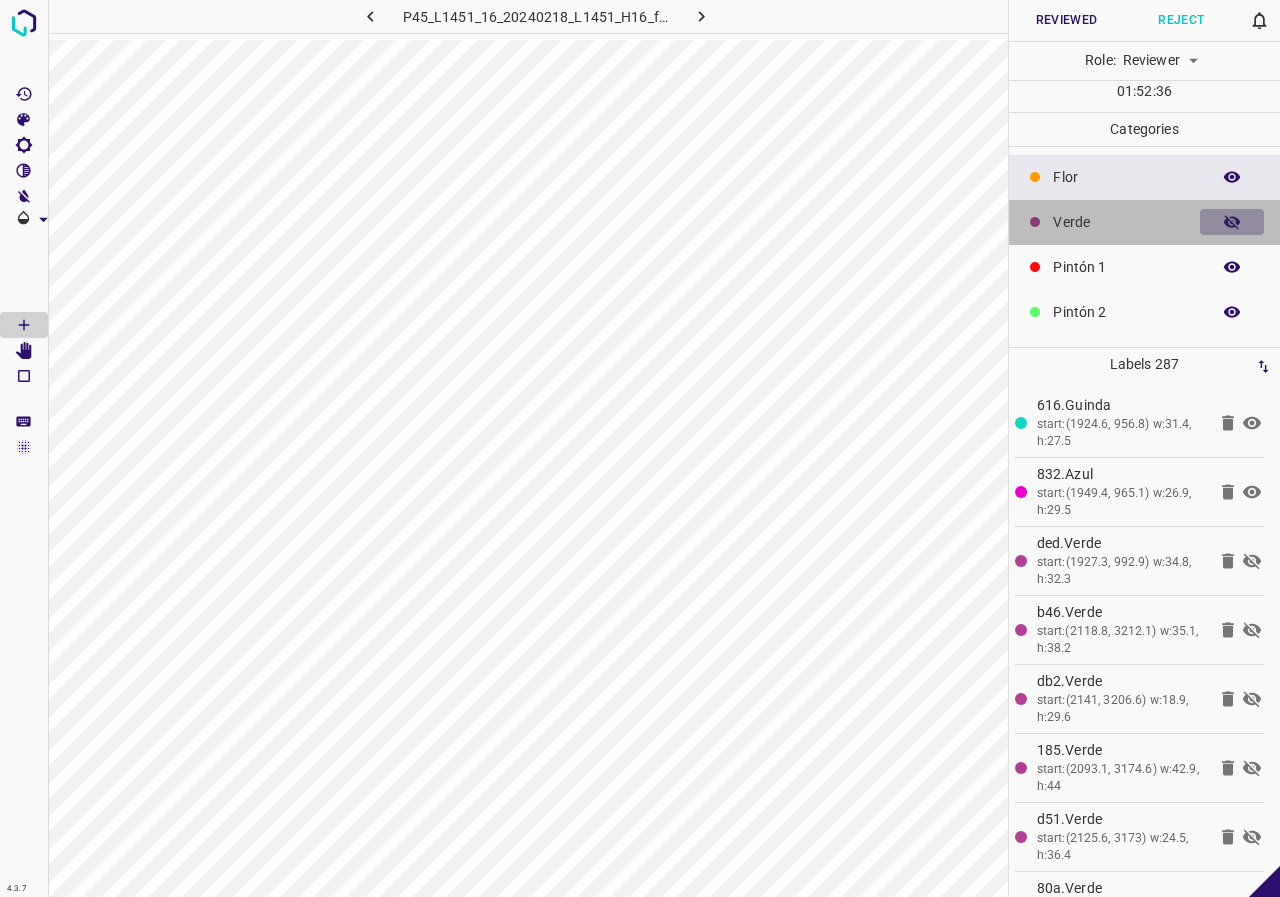 click 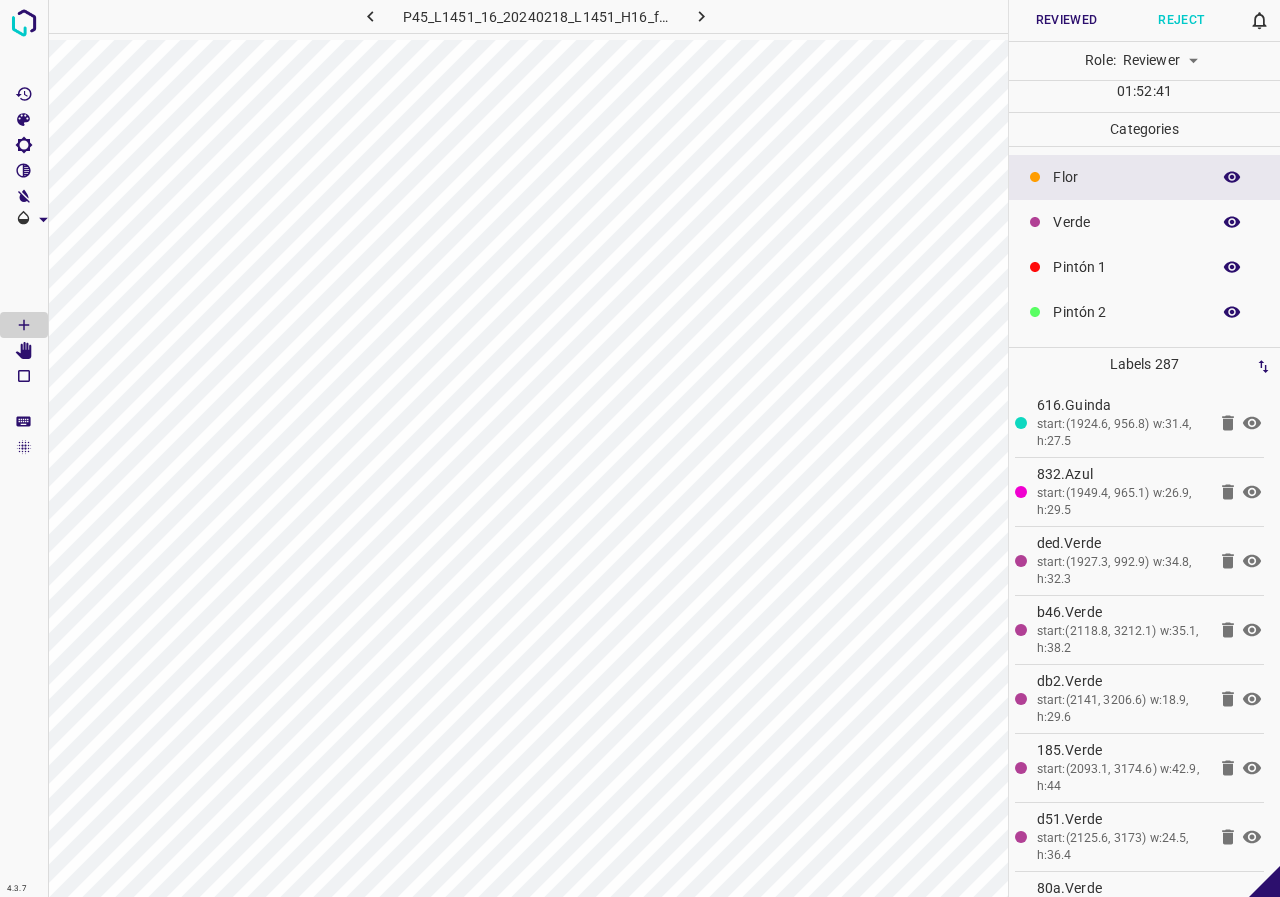 click 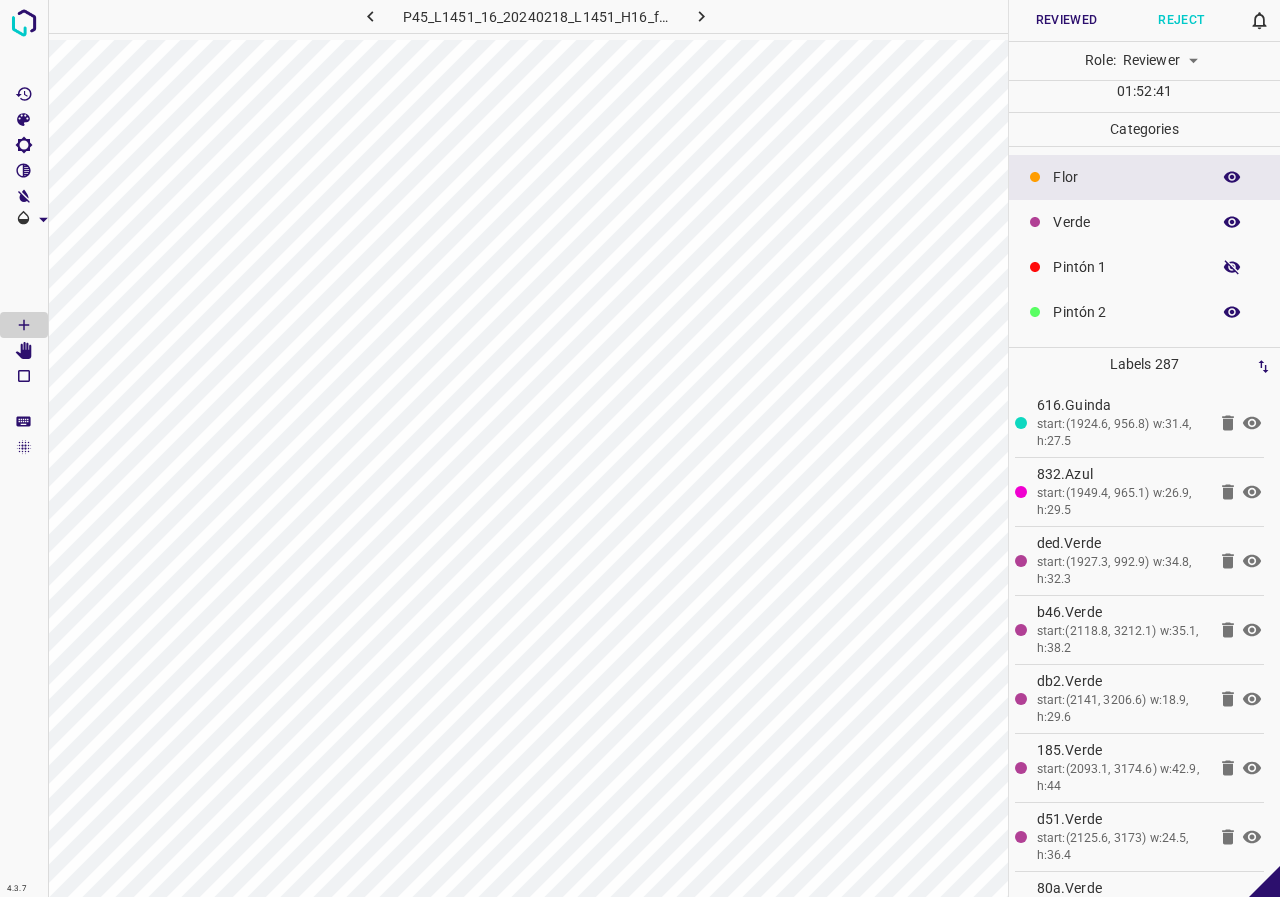 click 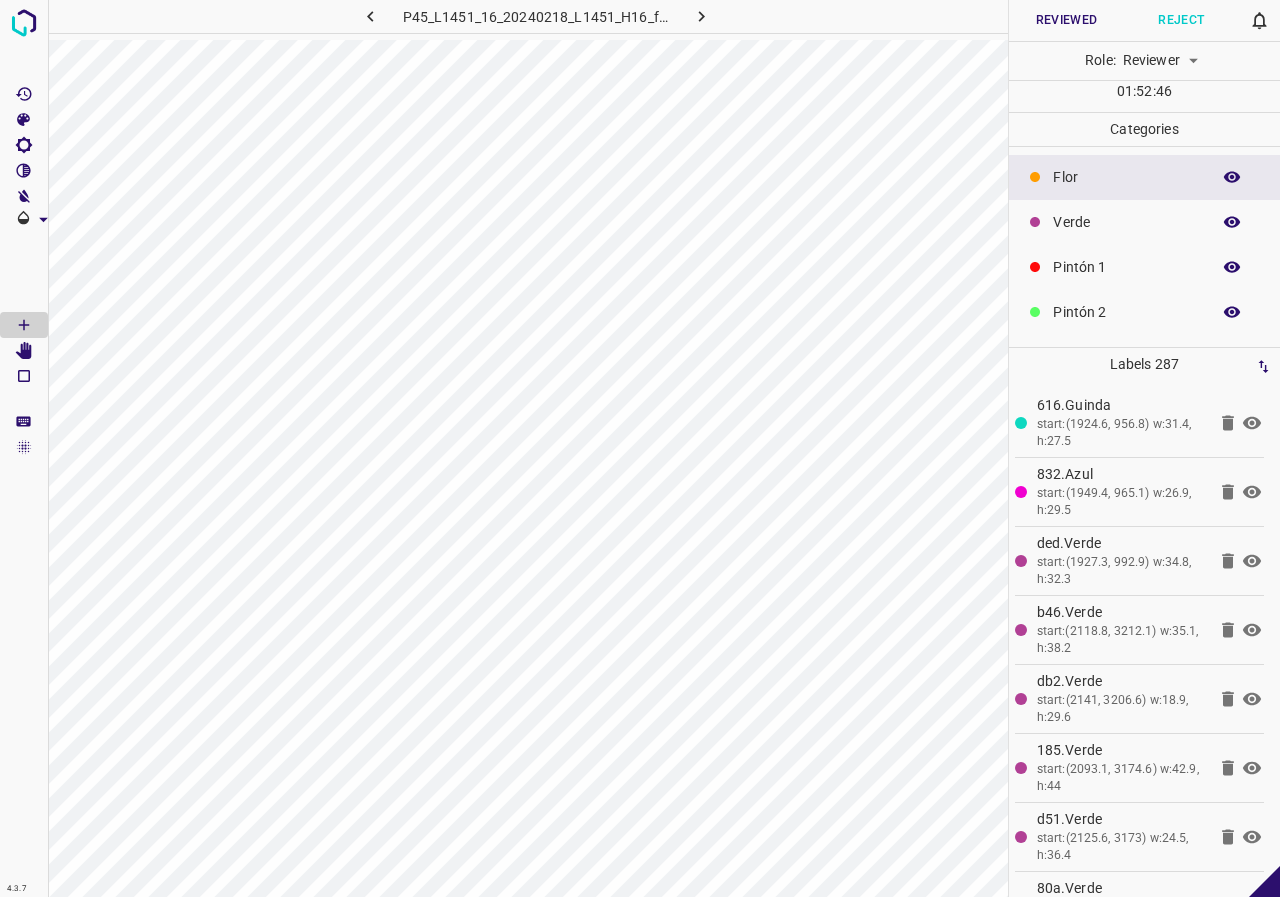 click 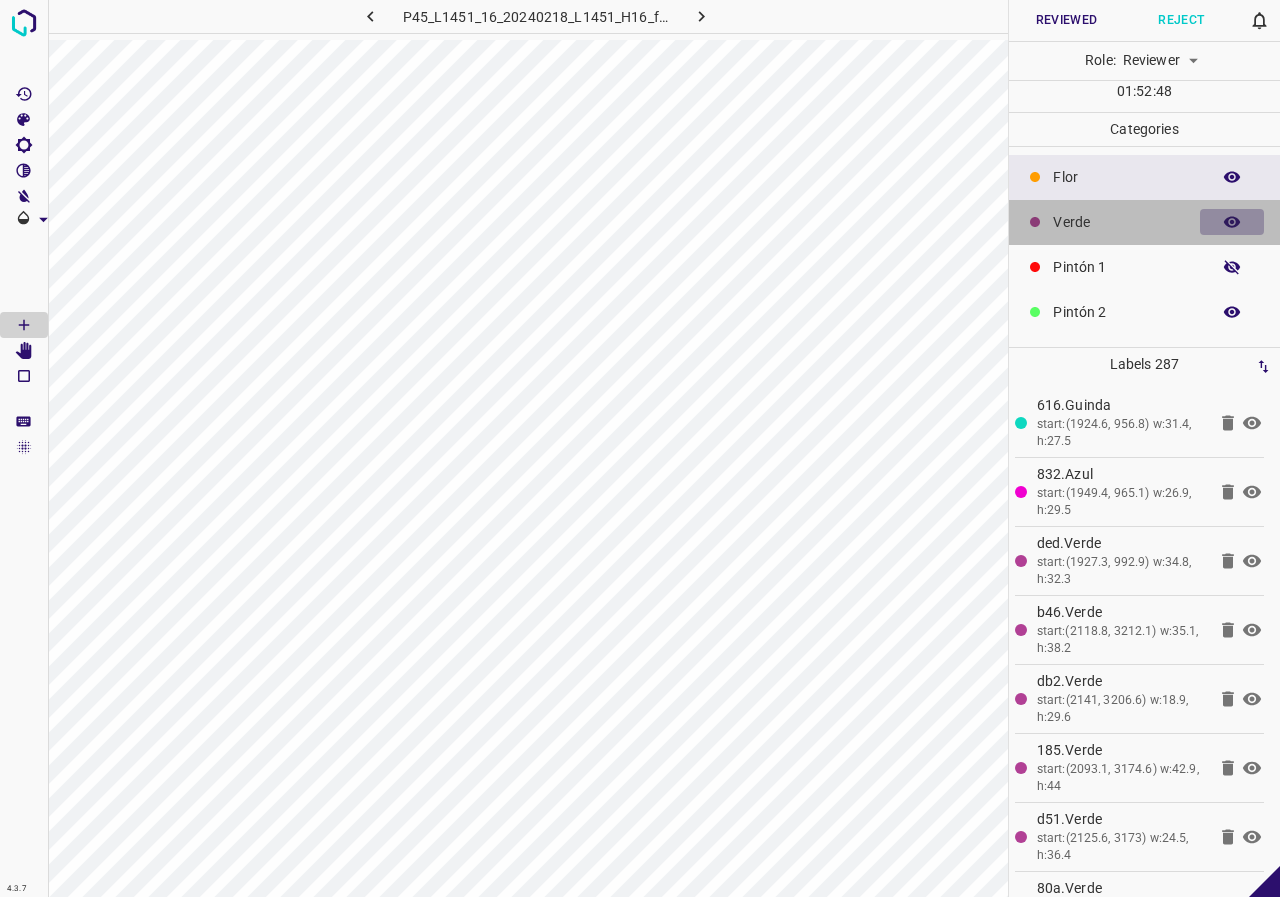 click at bounding box center [1232, 222] 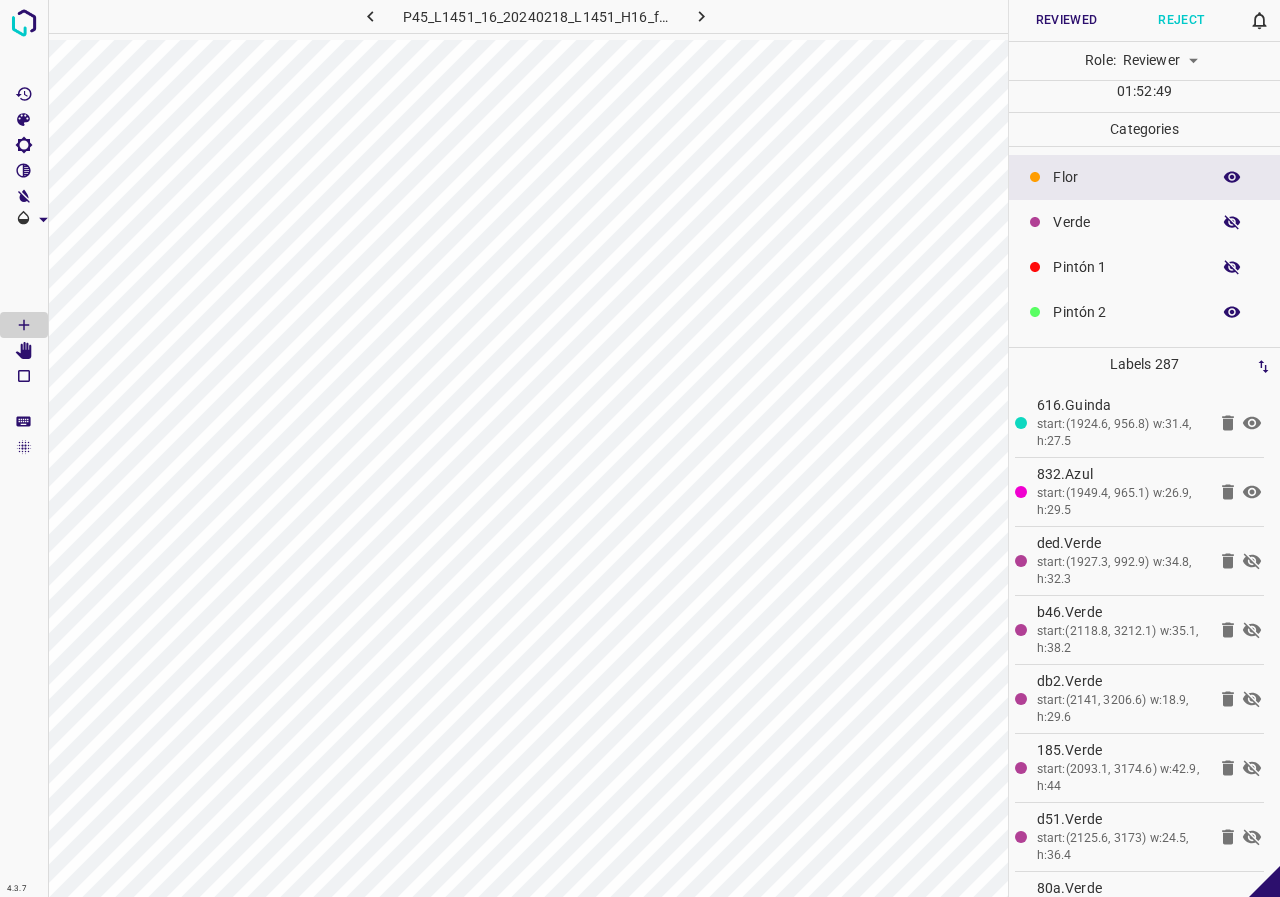 click 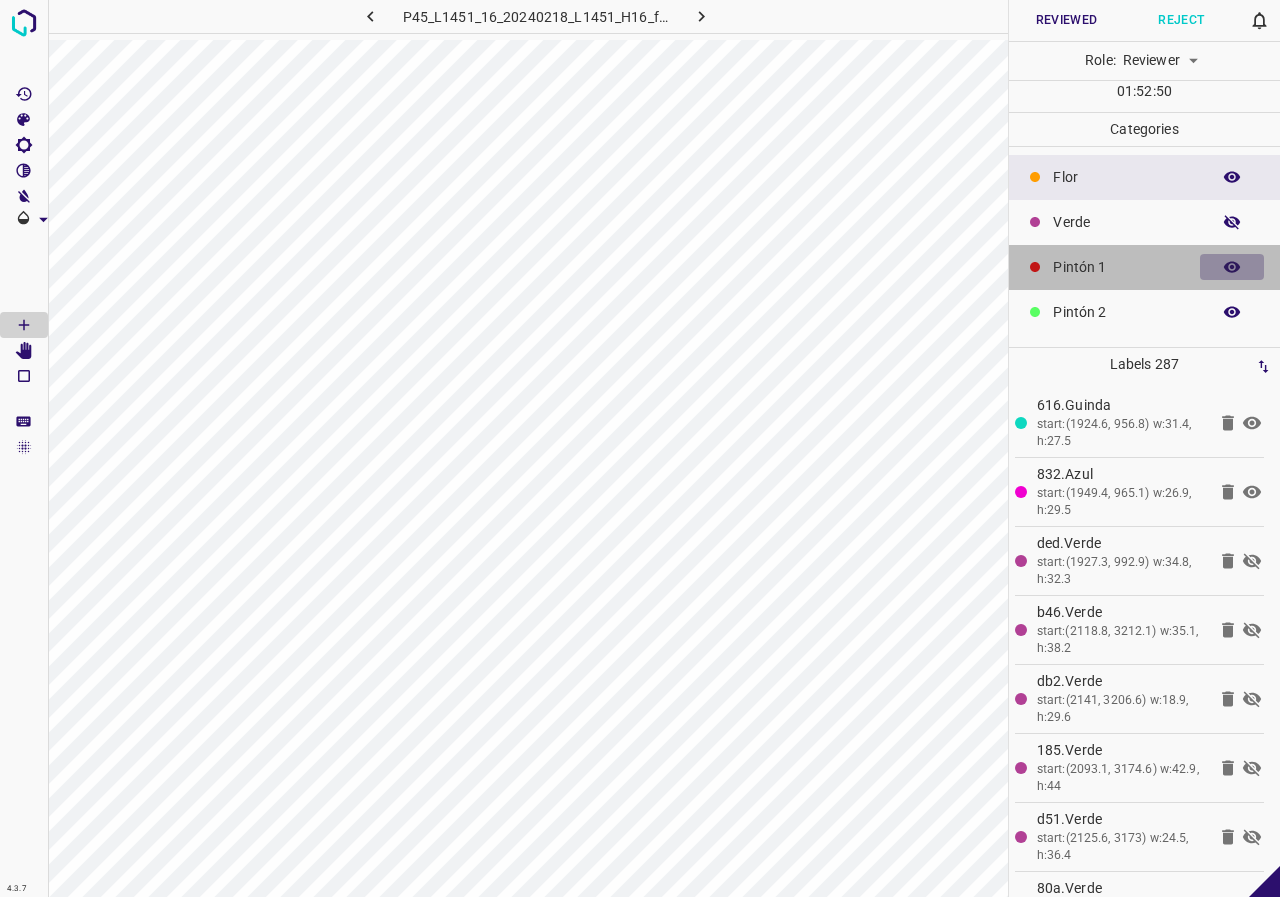 click 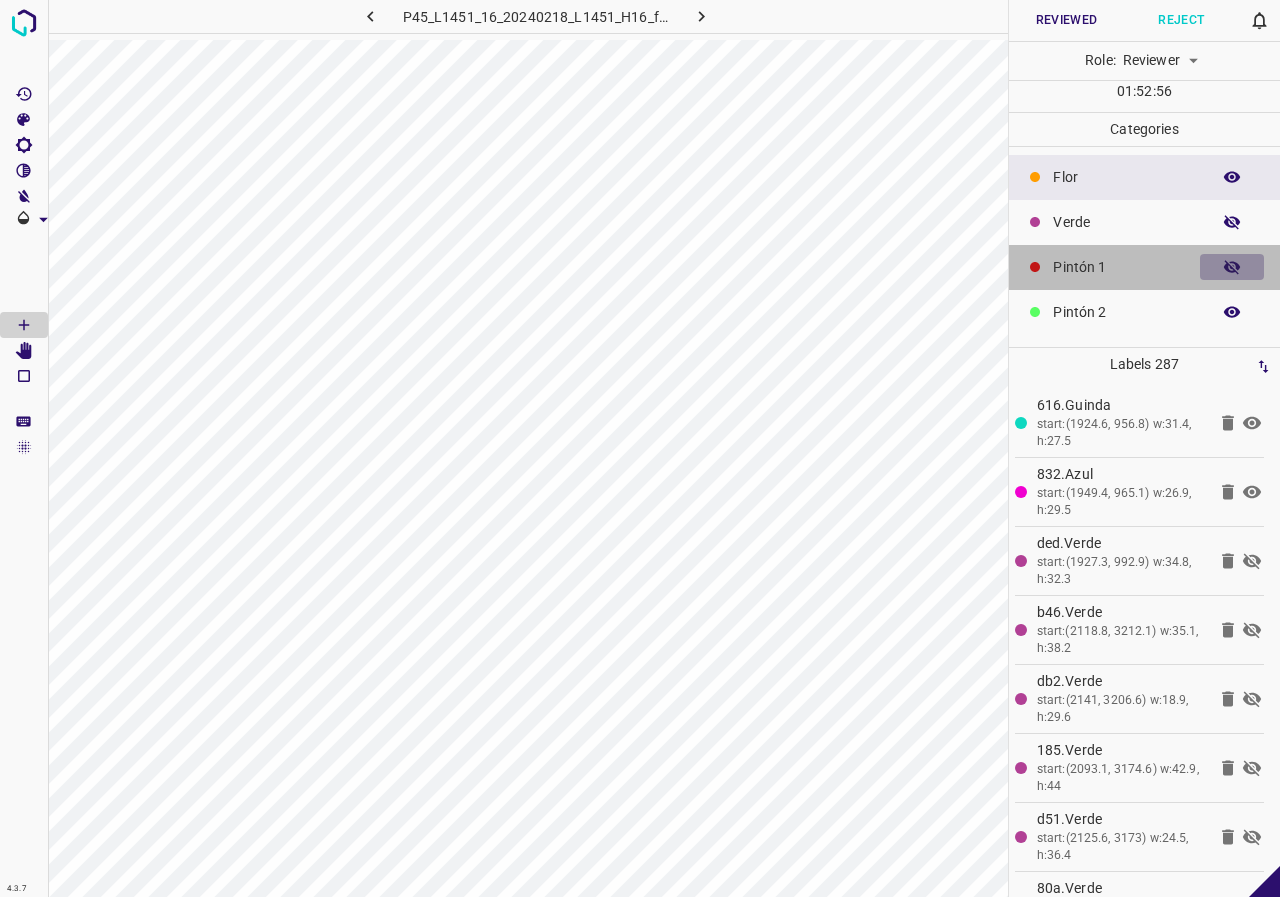 click 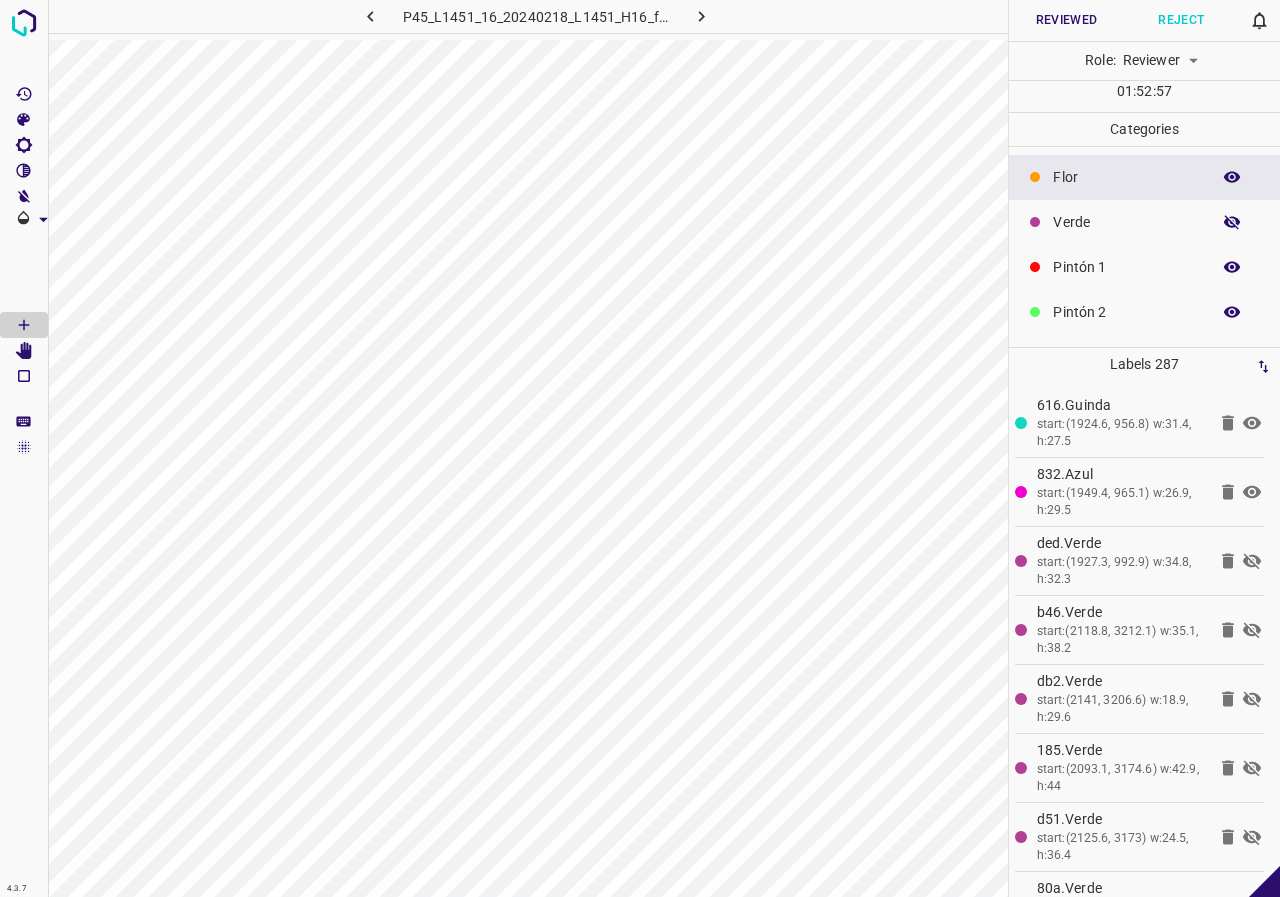 click 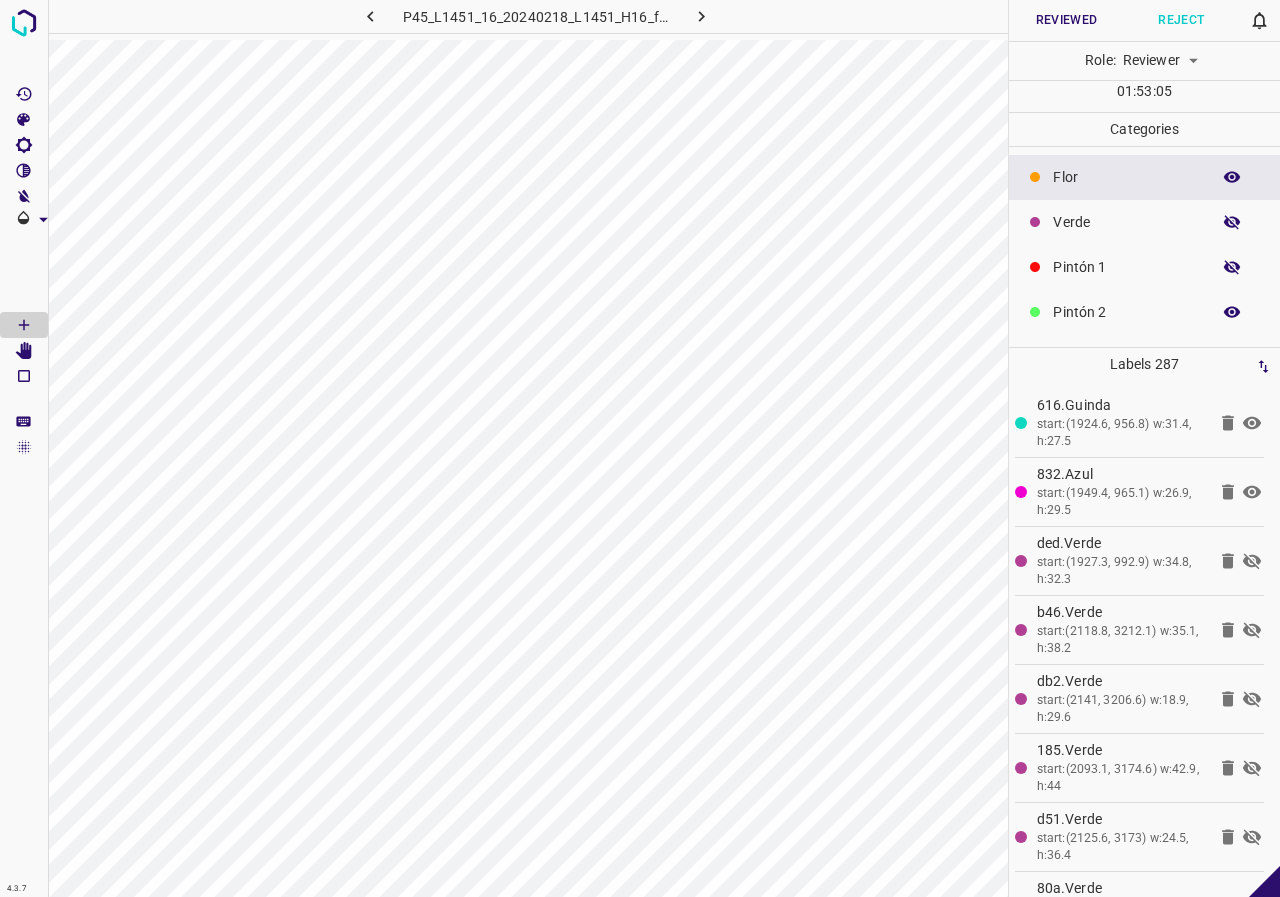 click 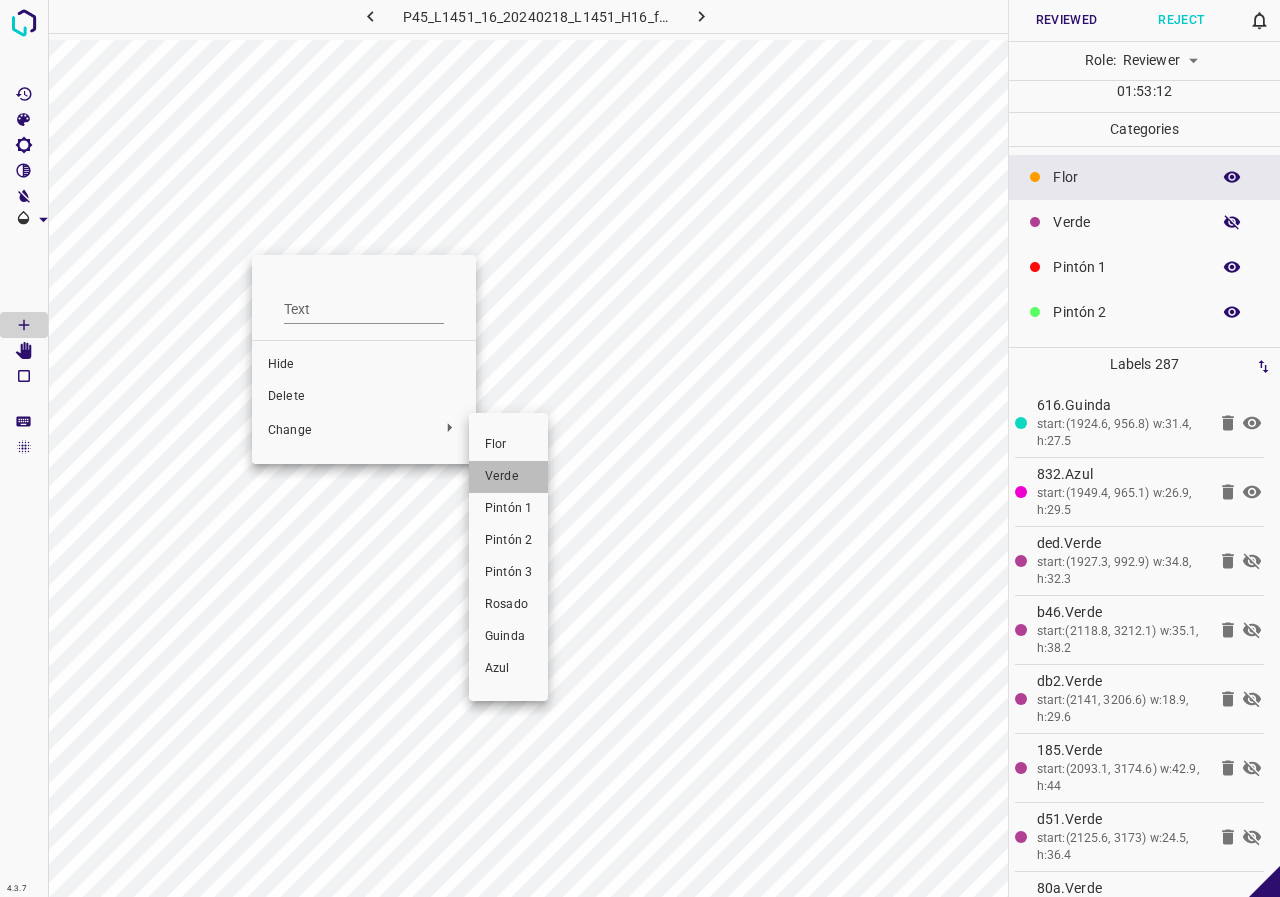 click on "Verde" at bounding box center [508, 477] 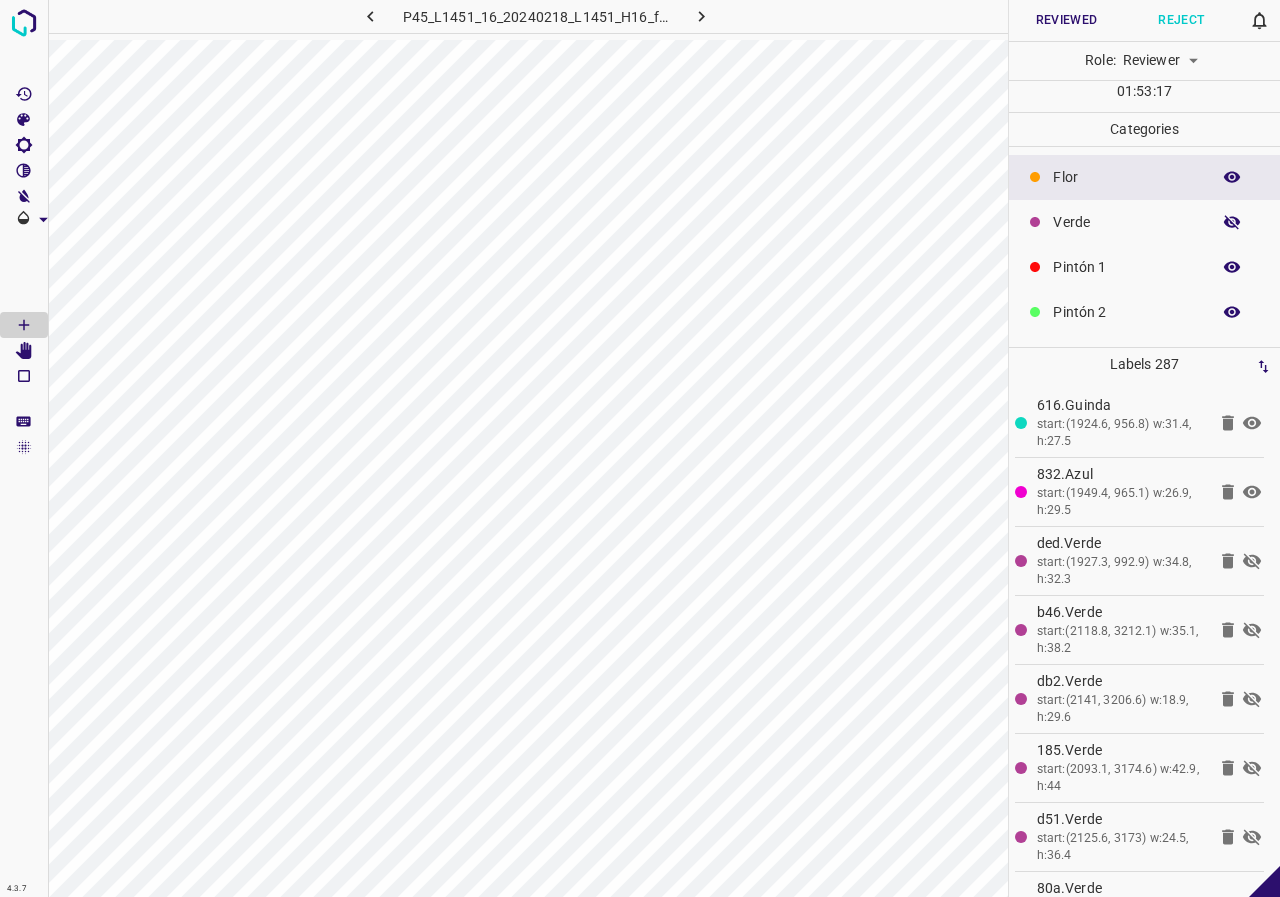 click 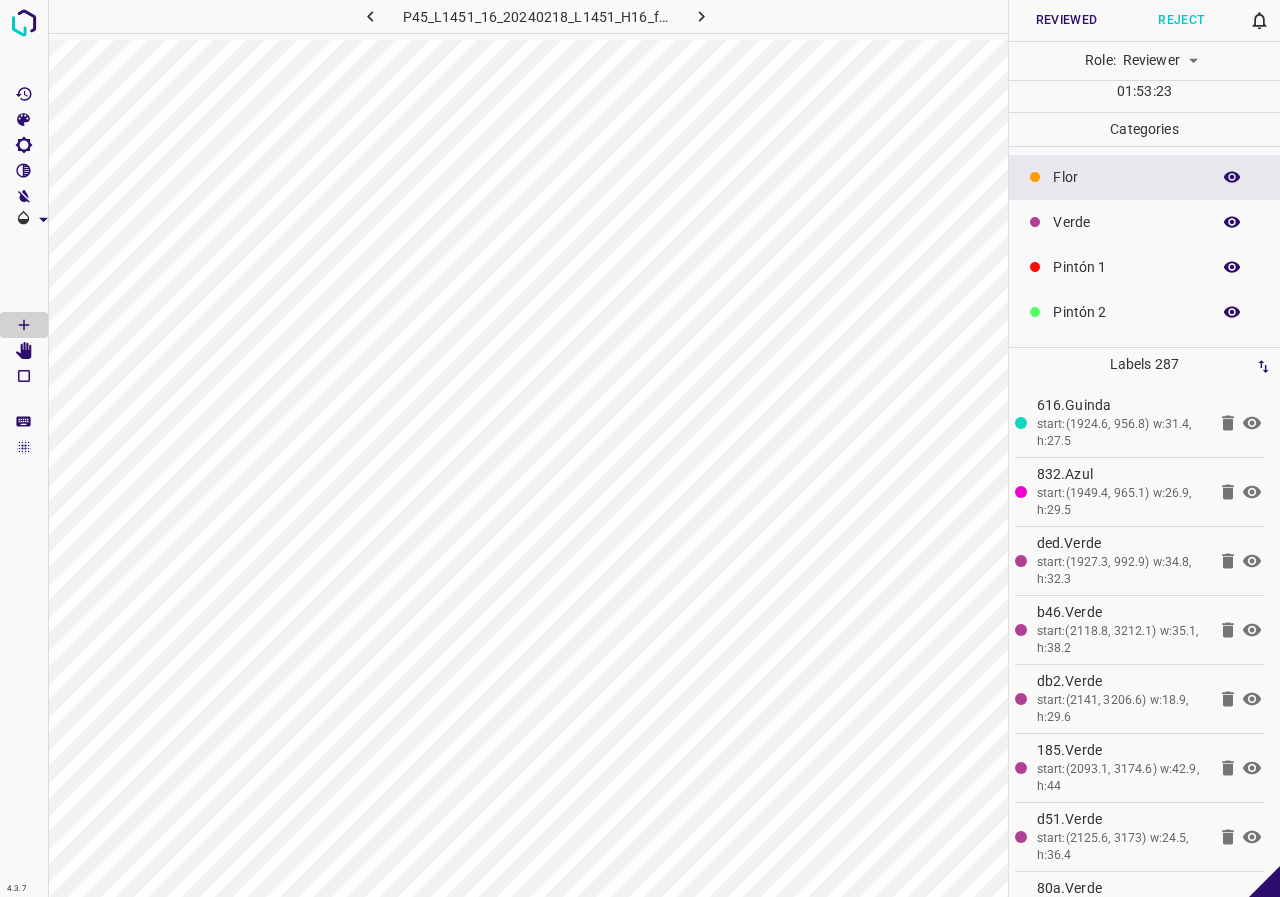 click 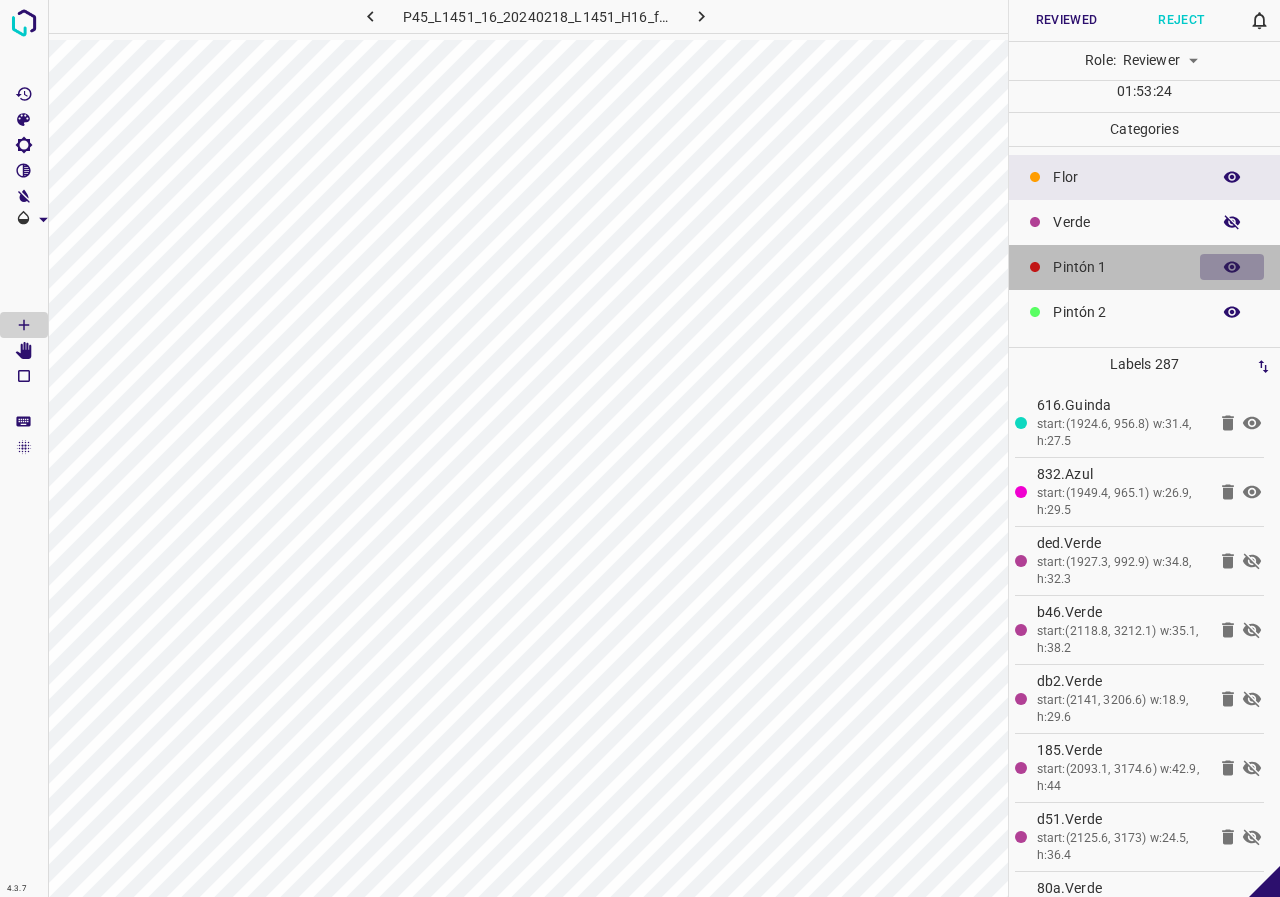 click 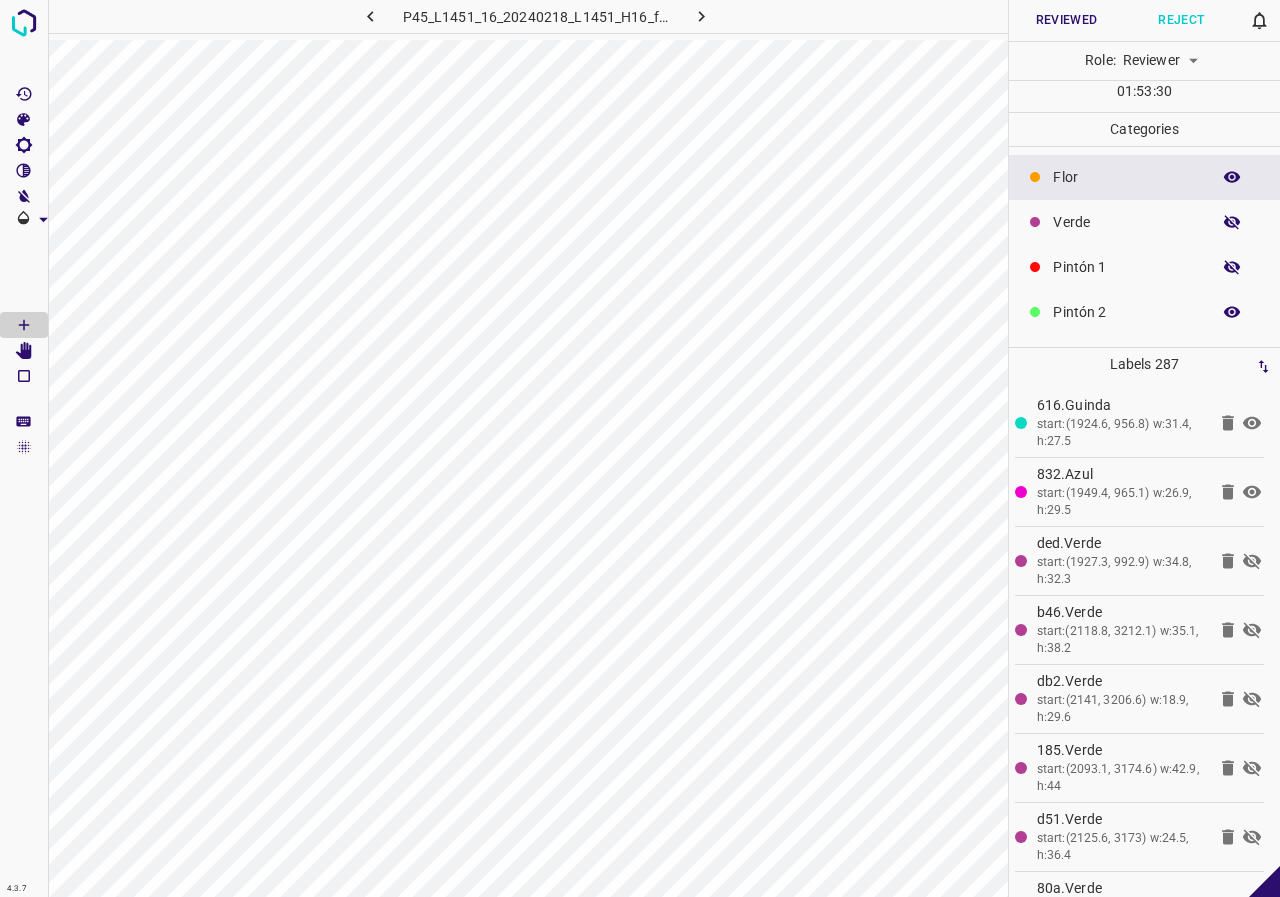 click 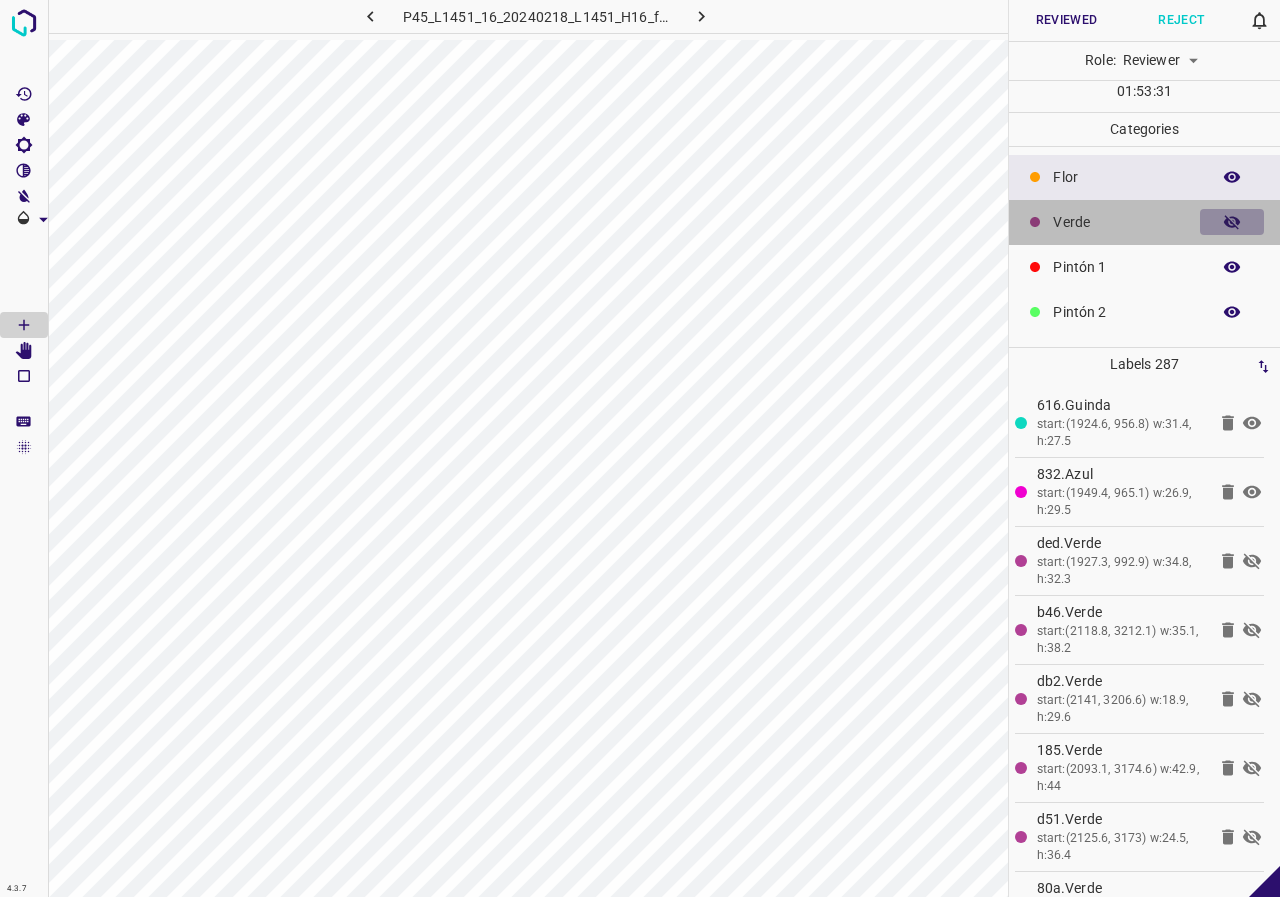 click 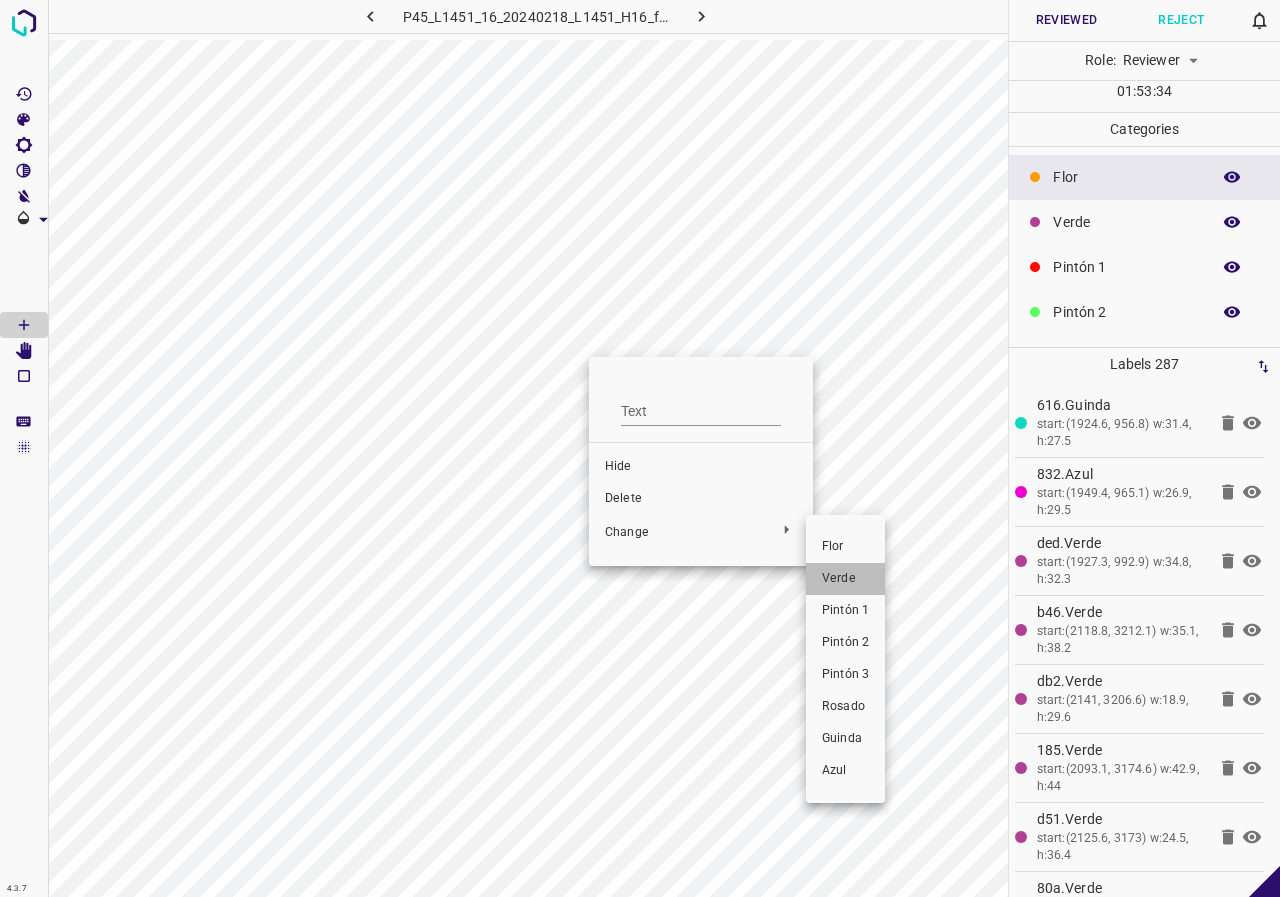 click on "Verde" at bounding box center (845, 579) 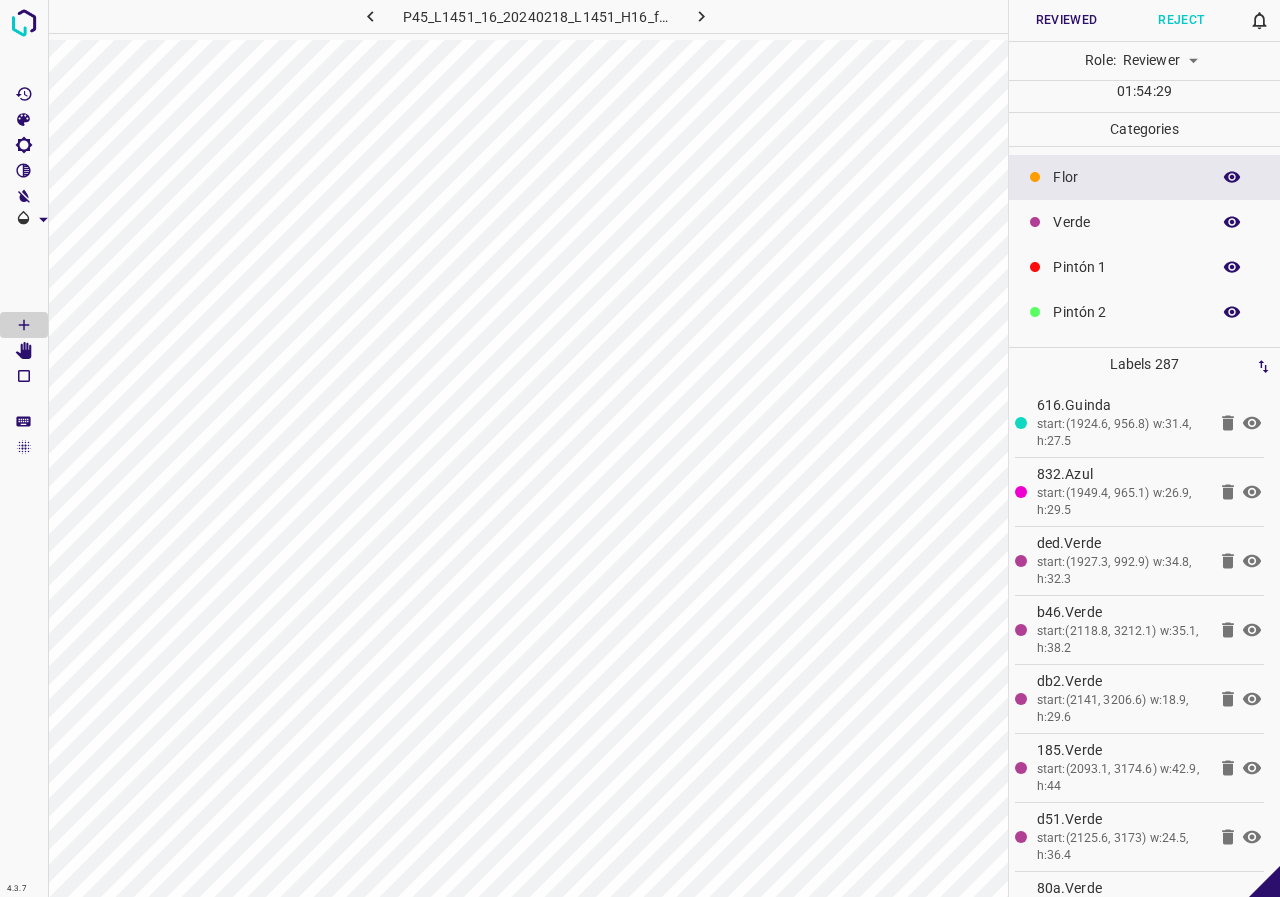 scroll, scrollTop: 100, scrollLeft: 0, axis: vertical 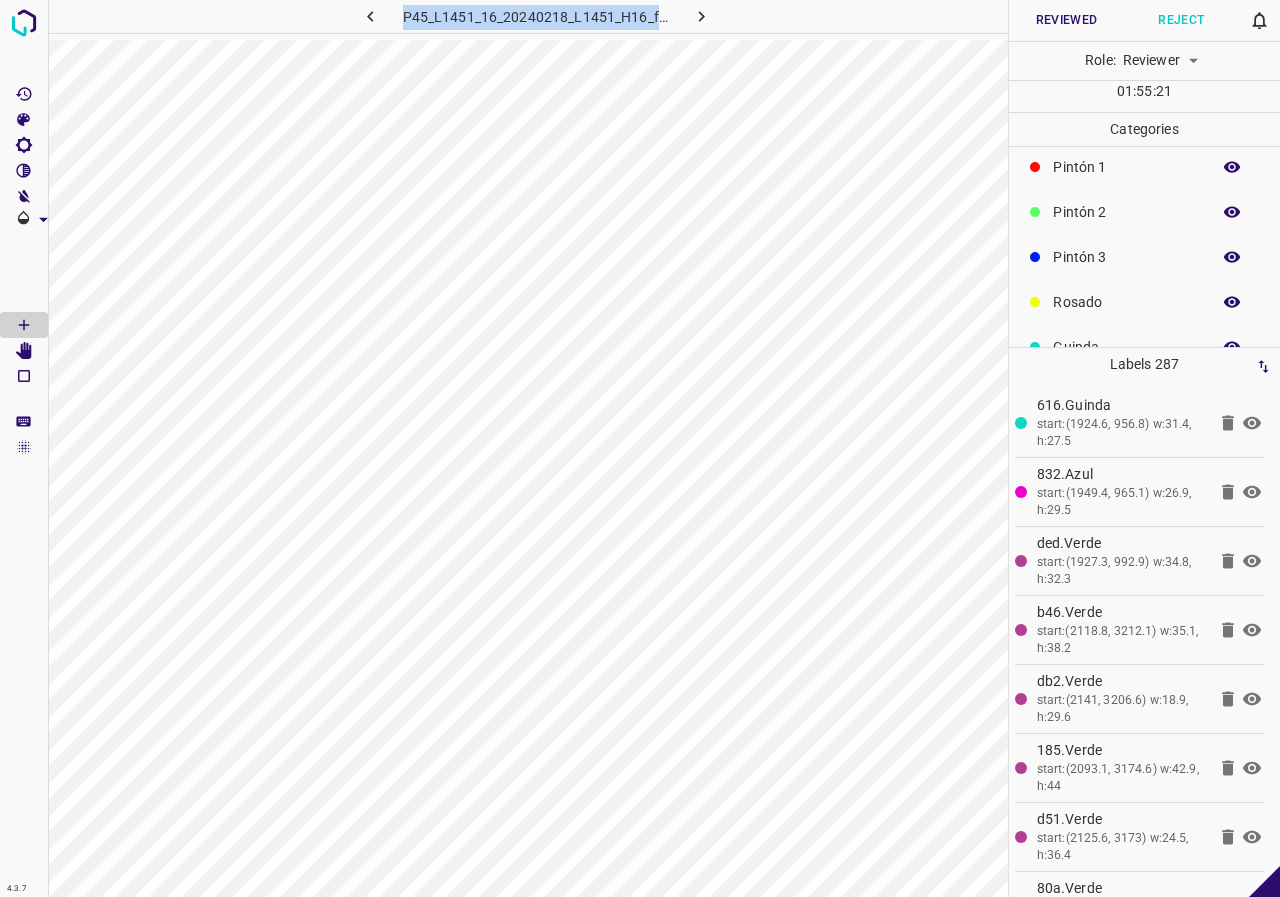 drag, startPoint x: 404, startPoint y: 16, endPoint x: 993, endPoint y: 19, distance: 589.0076 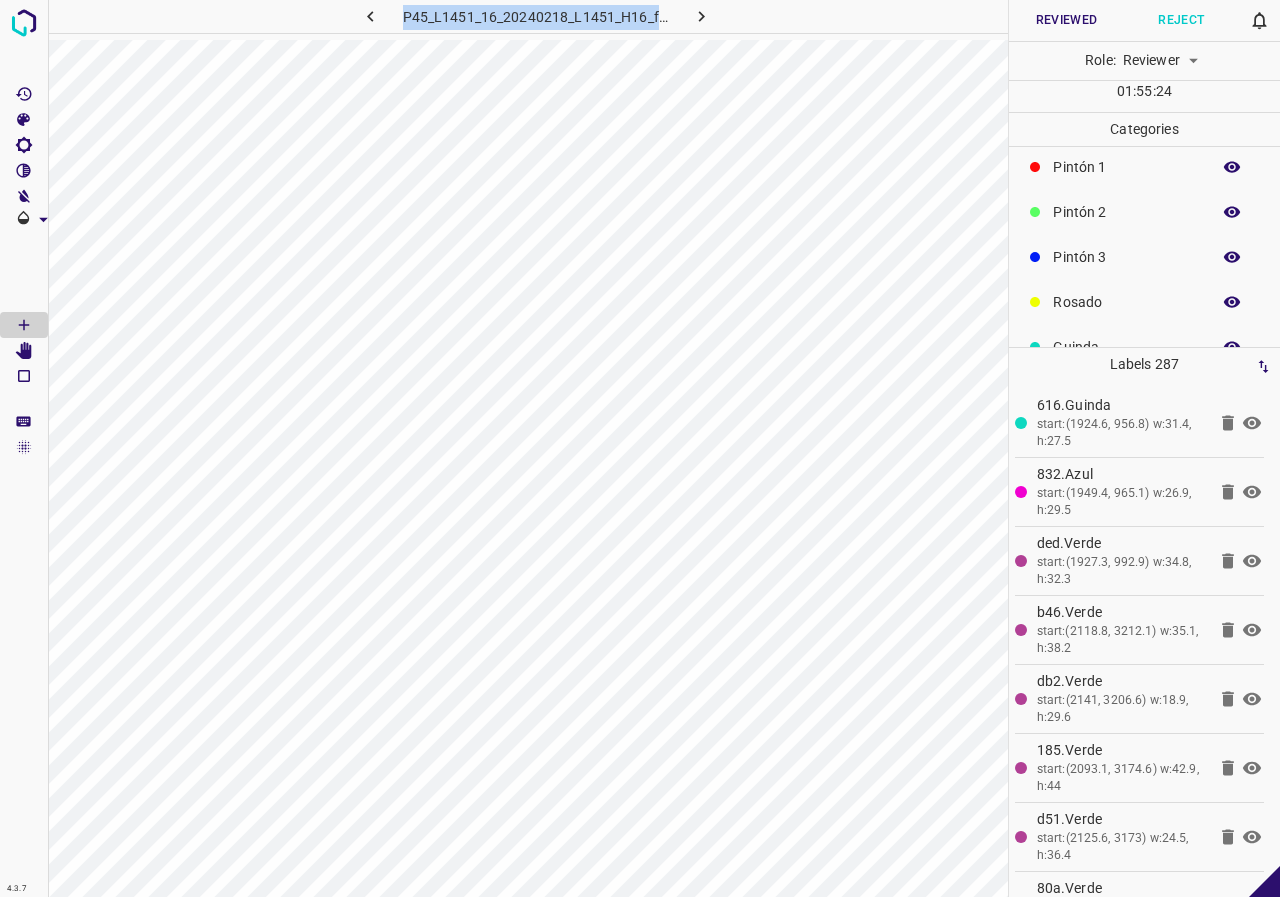 click on "P45_L1451_16_20240218_L1451_H16_frame_00052_49841.jpg" at bounding box center [536, 16] 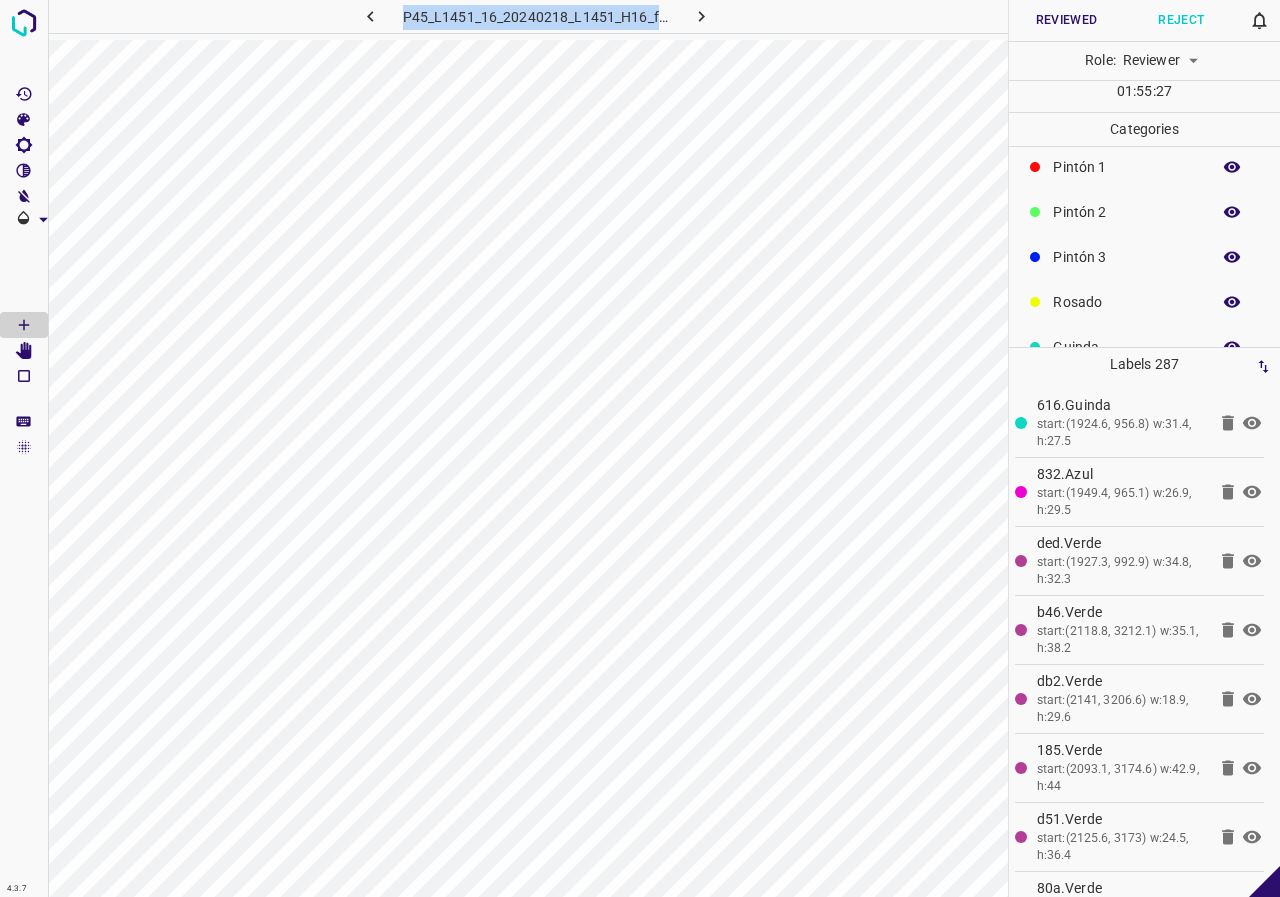 drag, startPoint x: 404, startPoint y: 17, endPoint x: 868, endPoint y: 14, distance: 464.0097 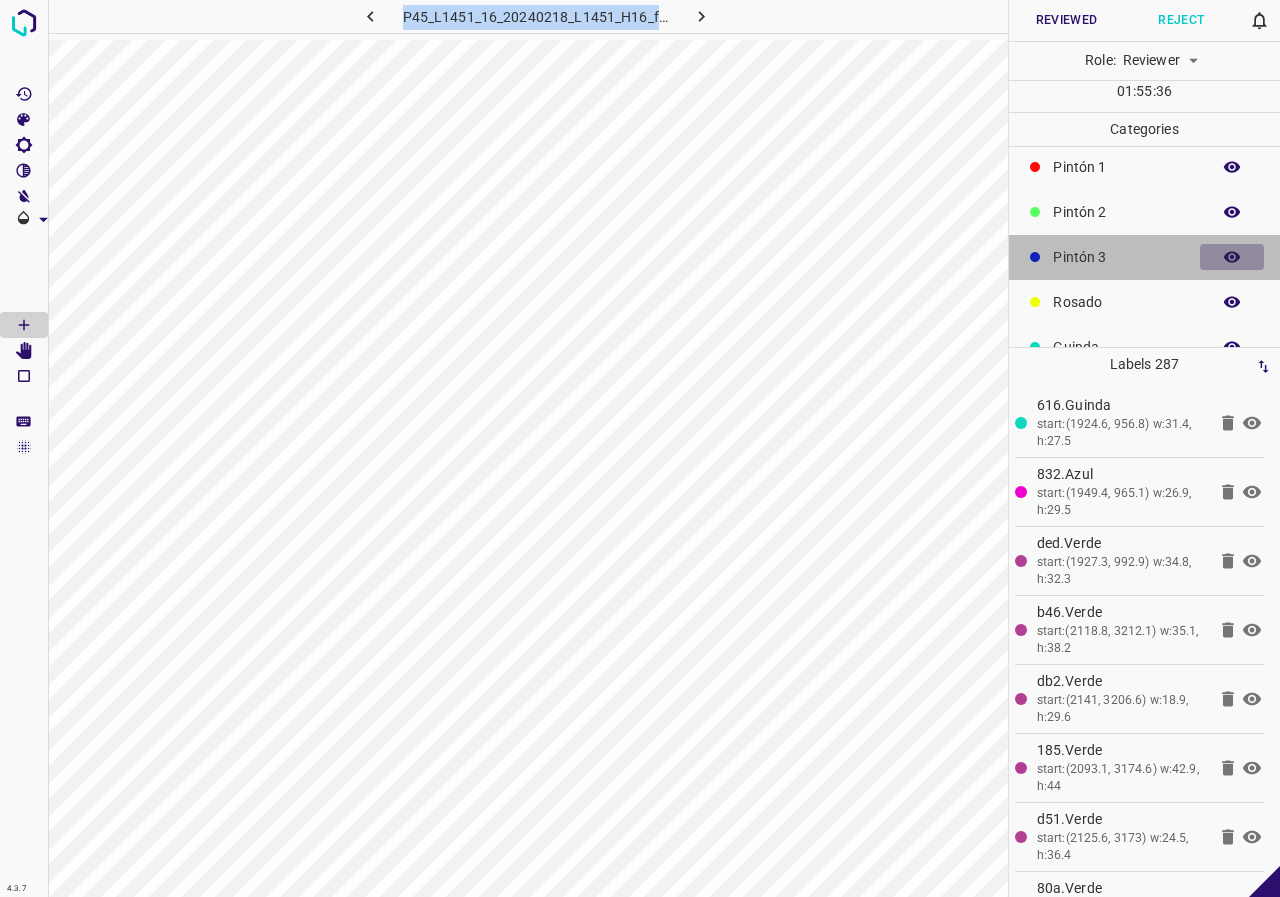 click 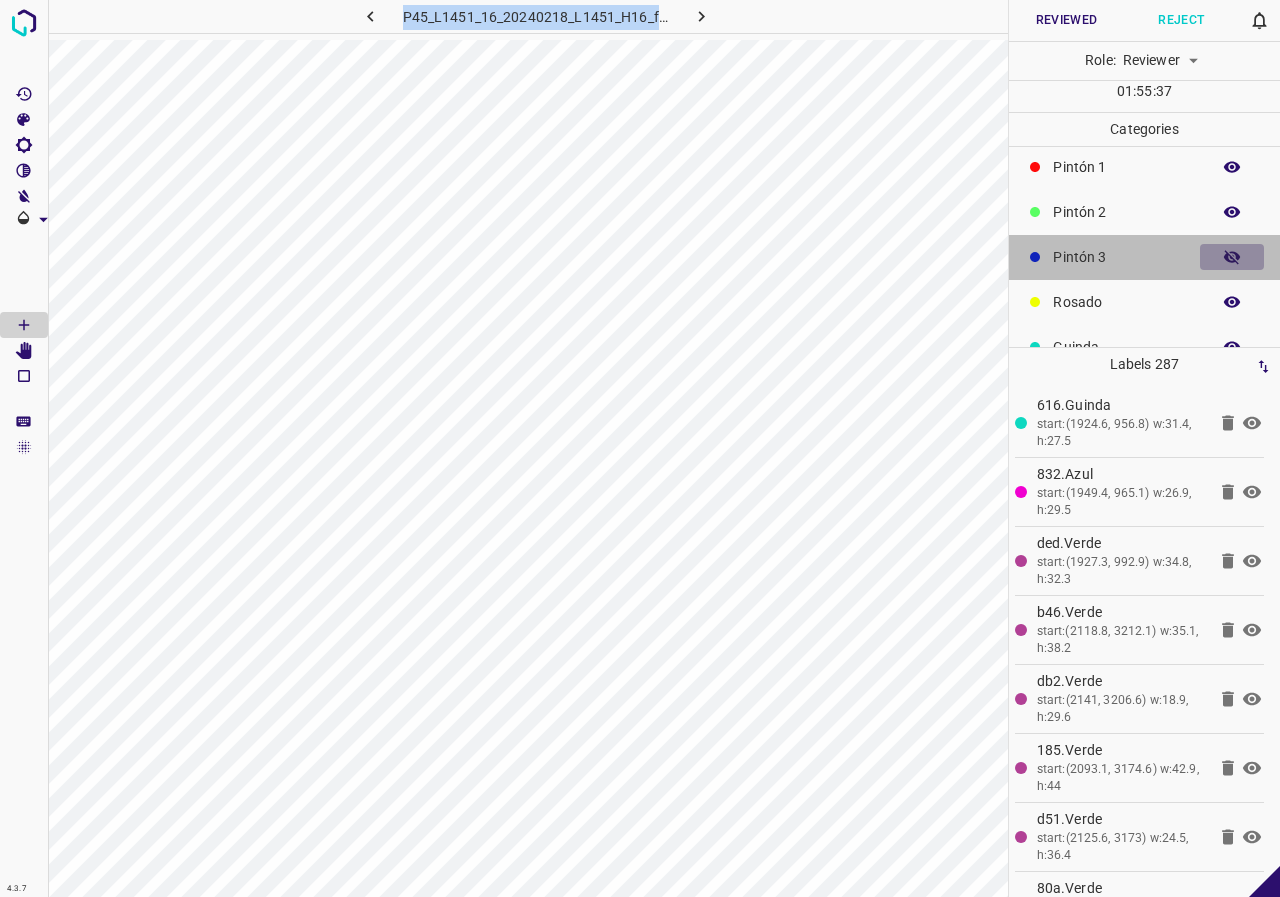 click 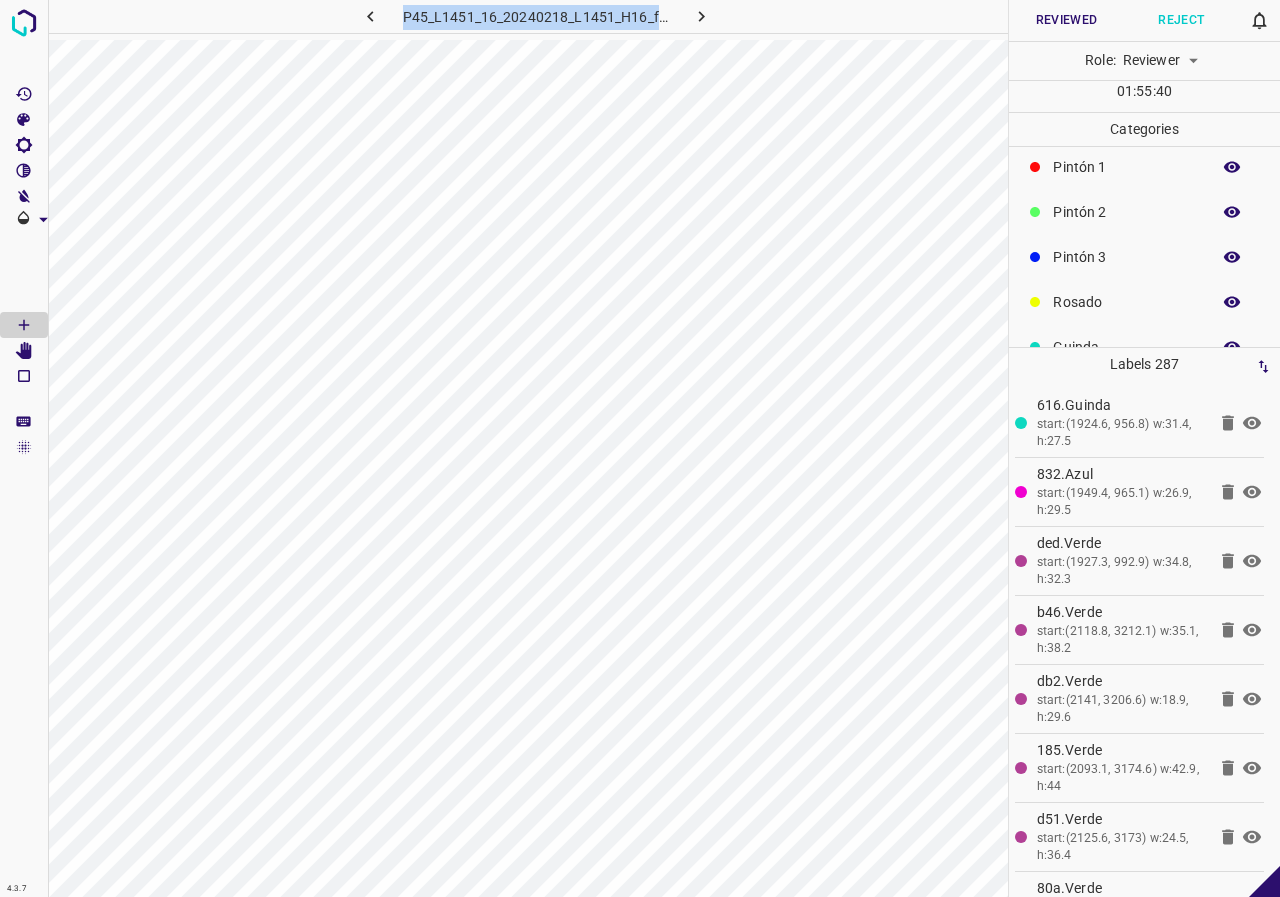 scroll, scrollTop: 176, scrollLeft: 0, axis: vertical 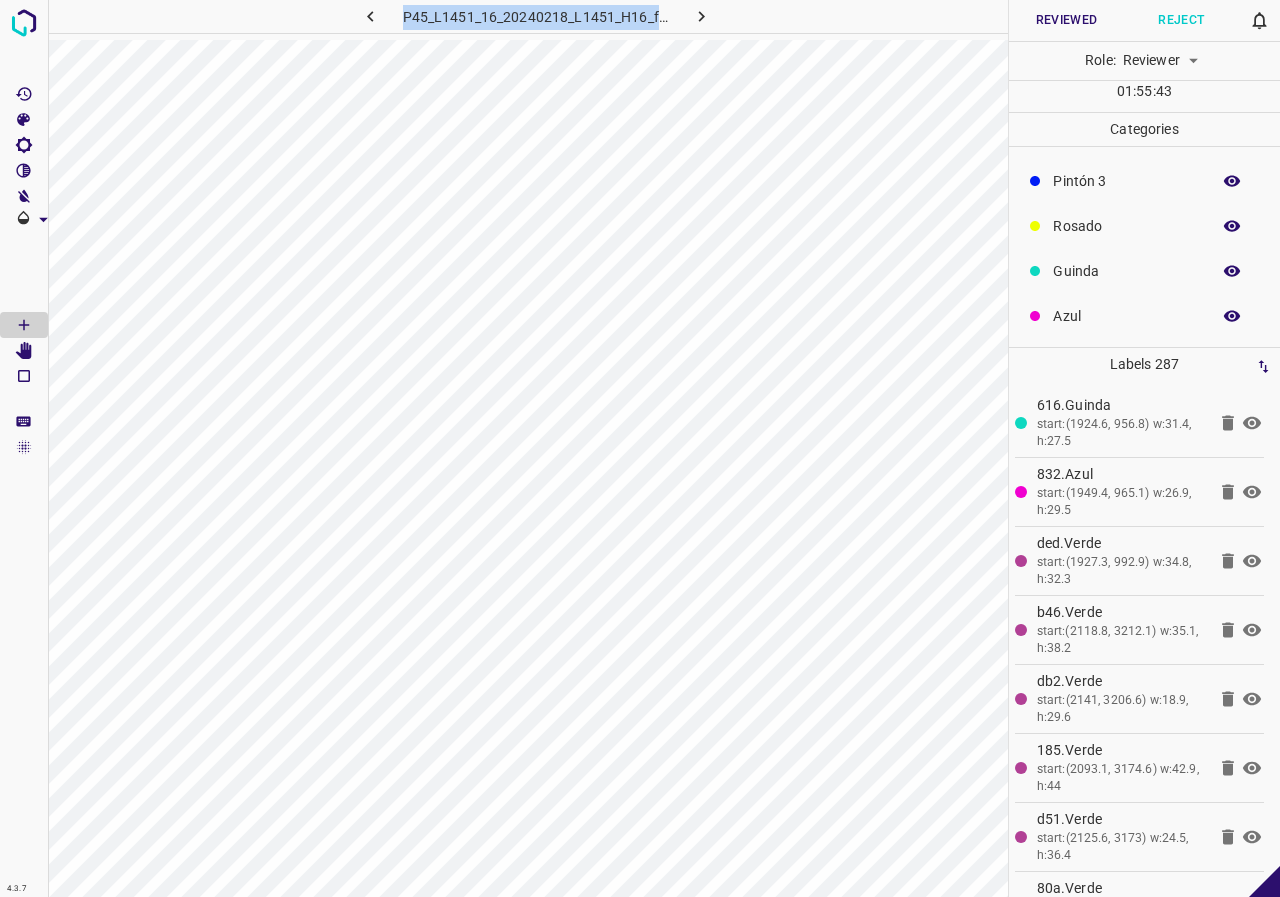 click at bounding box center [905, 16] 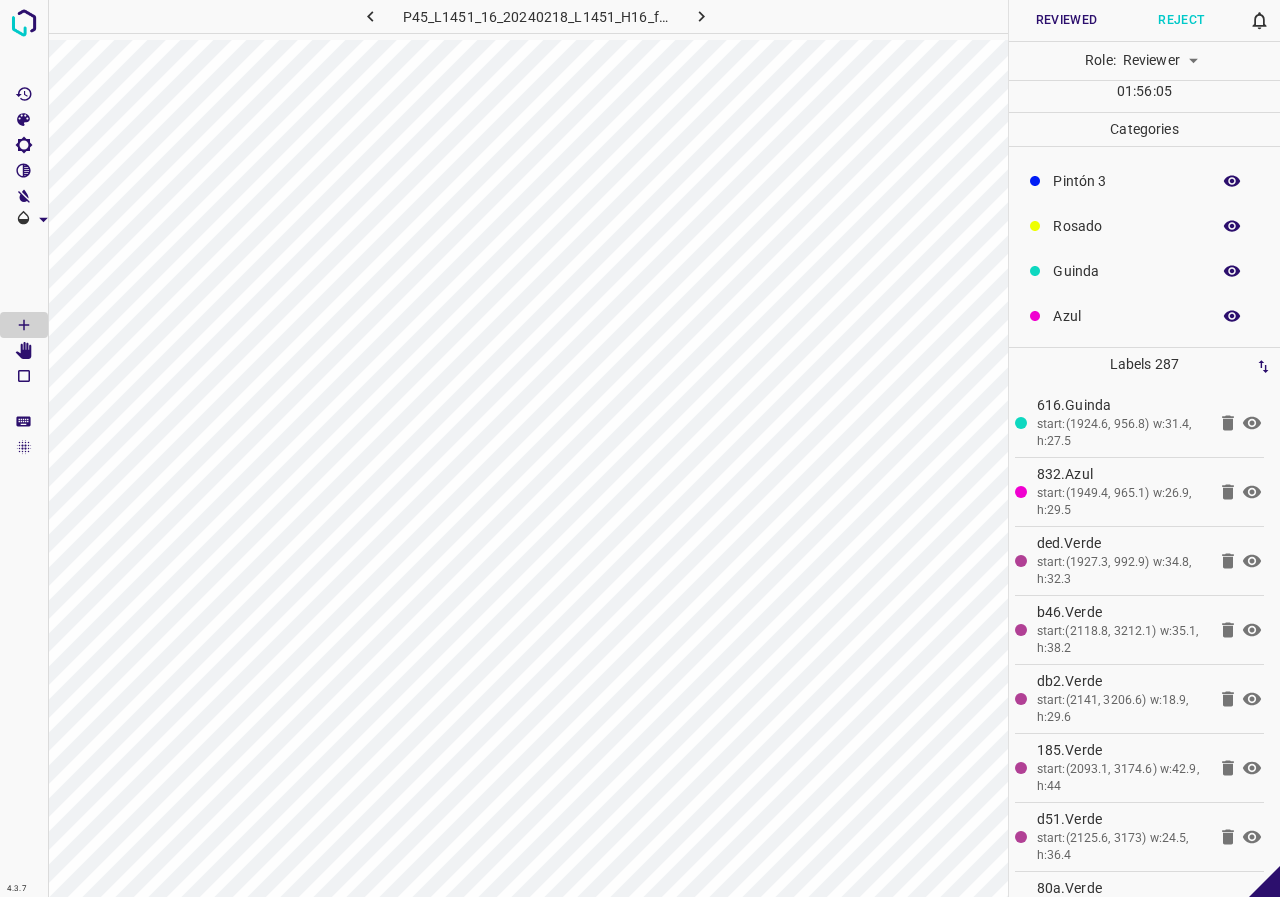 click 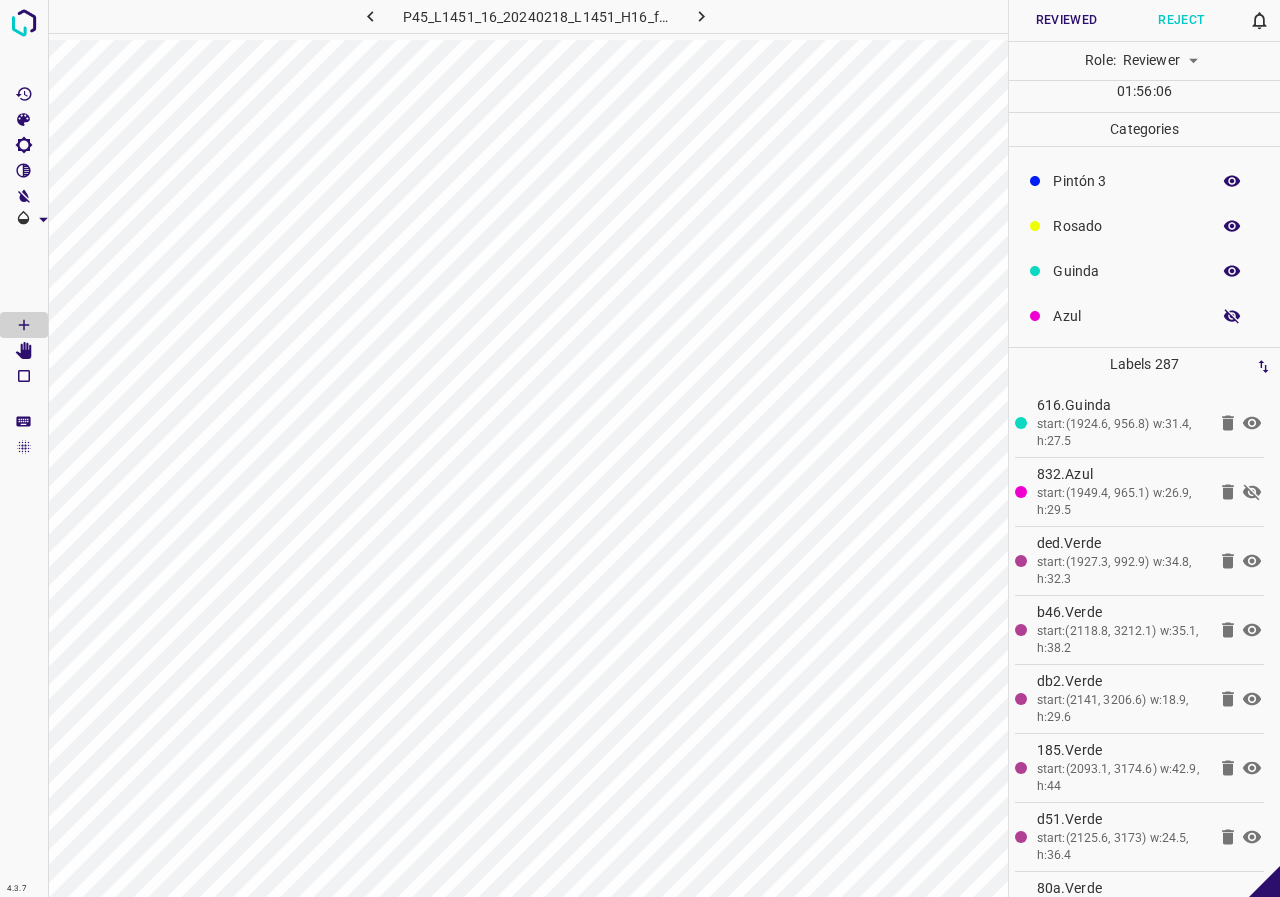 click 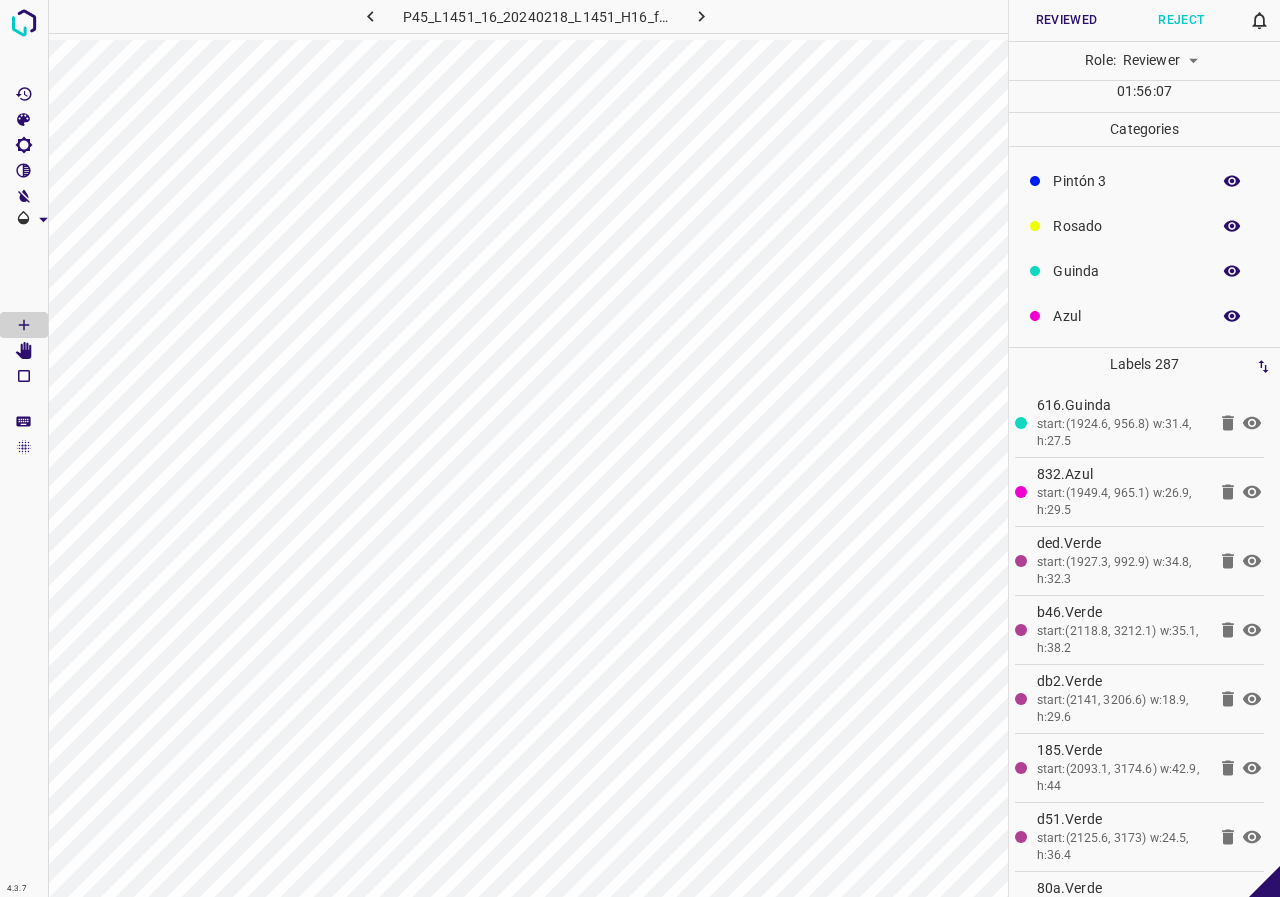click 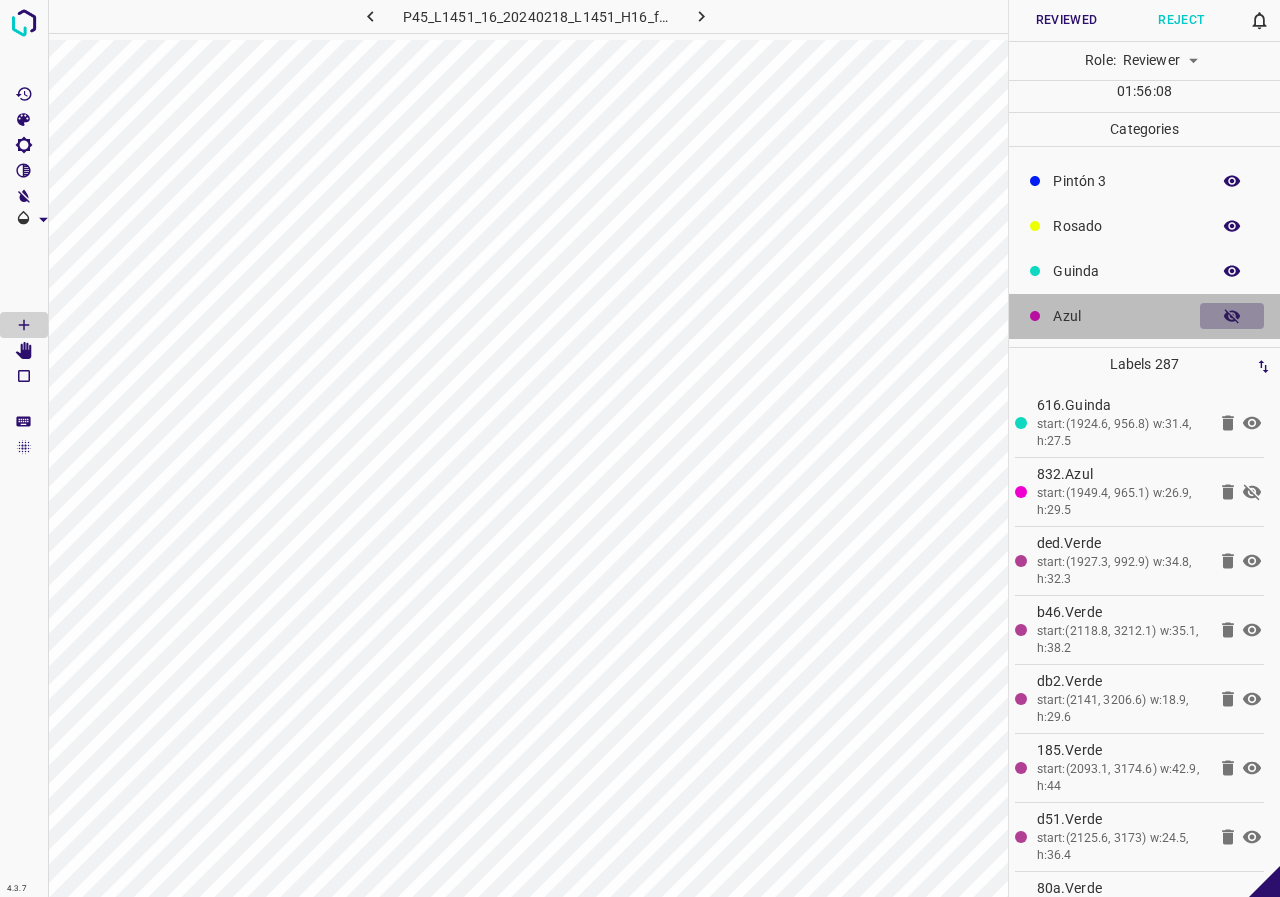 click 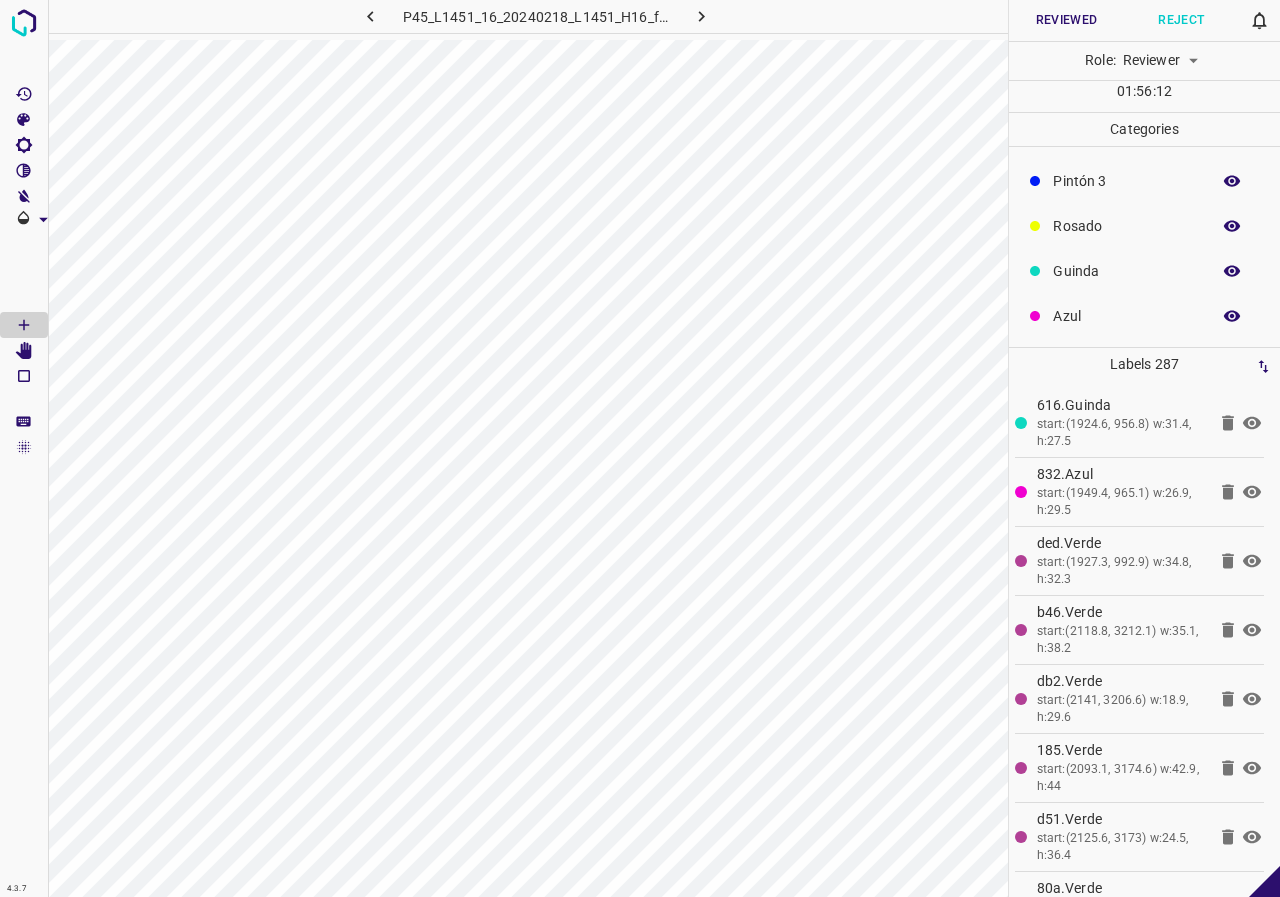 click 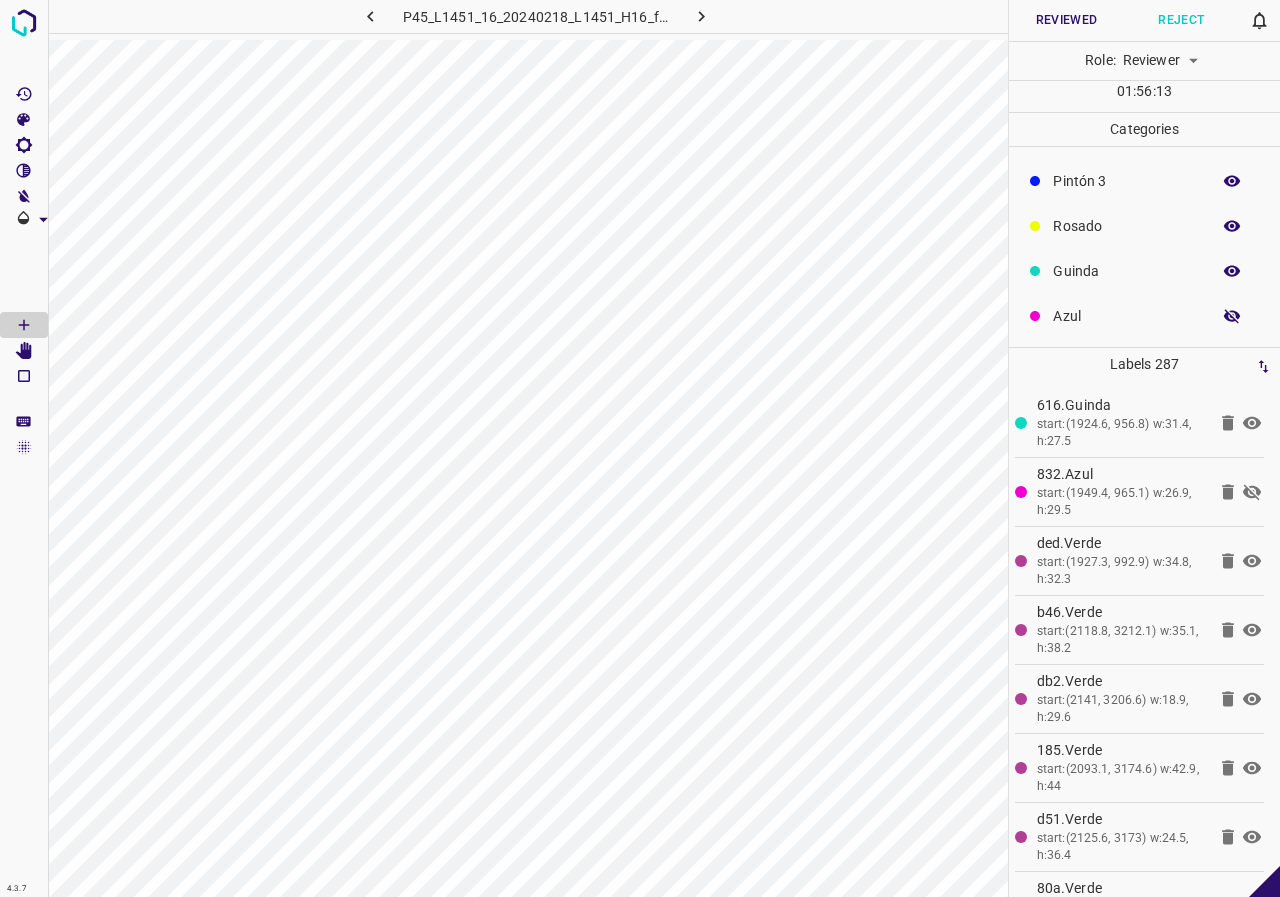 click 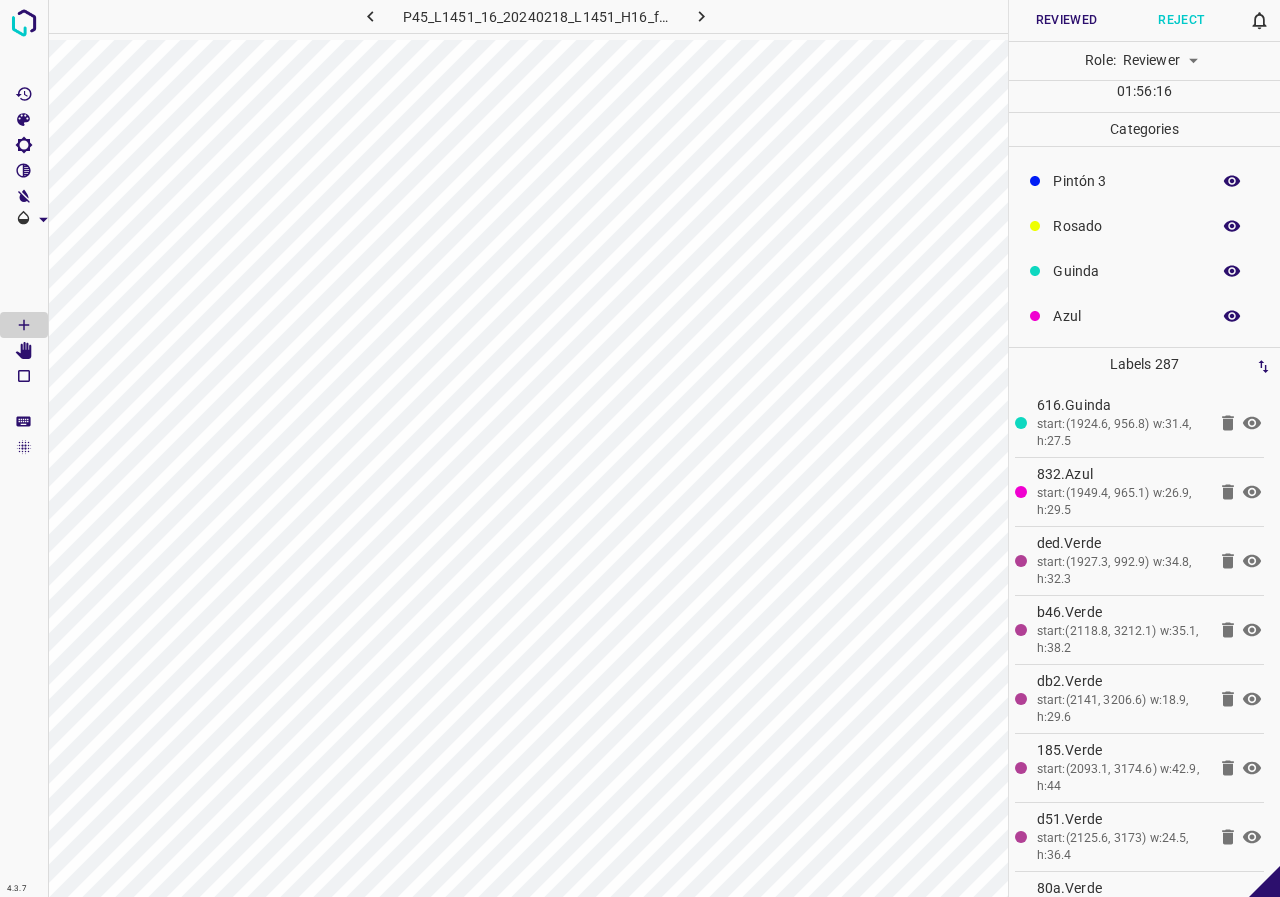 click 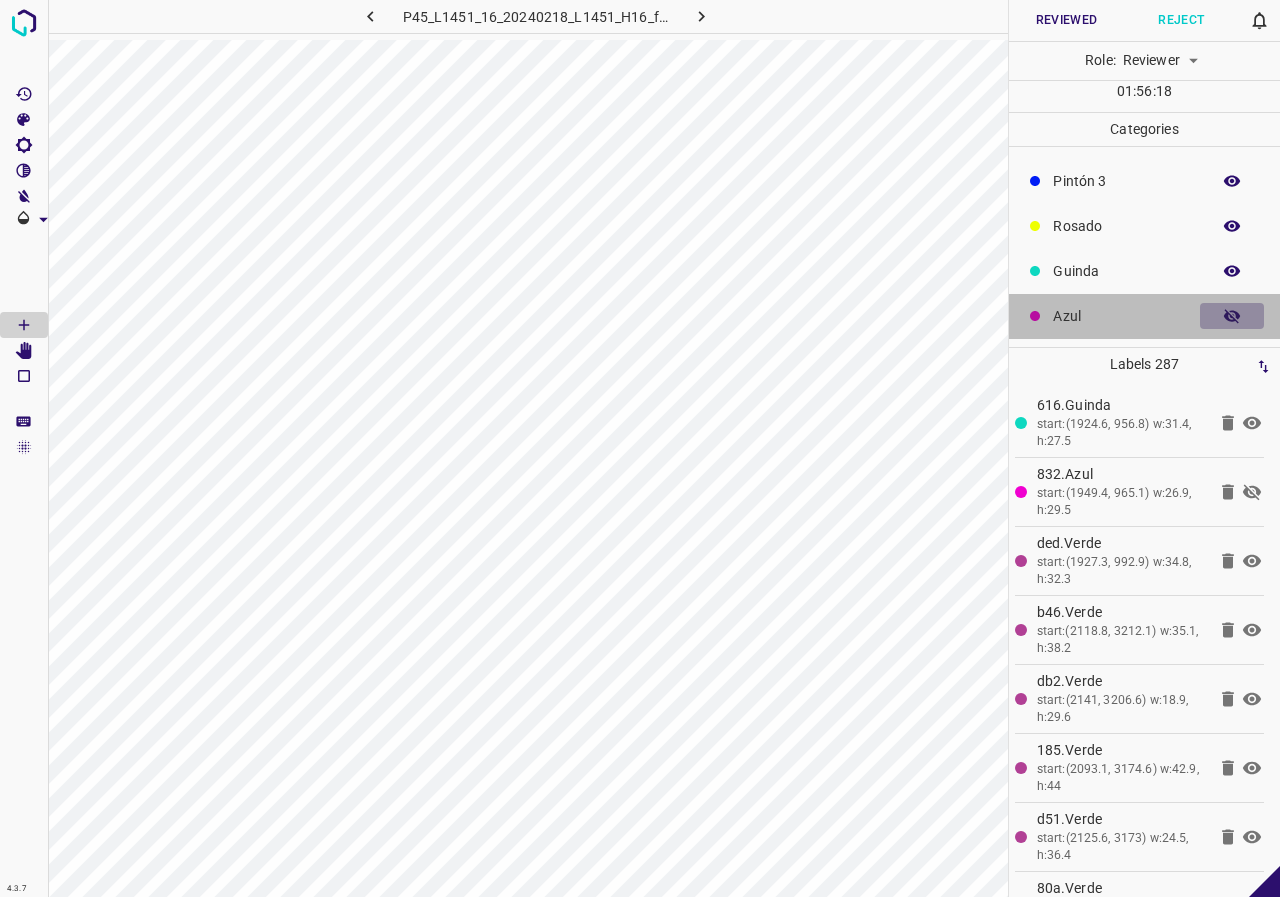 click 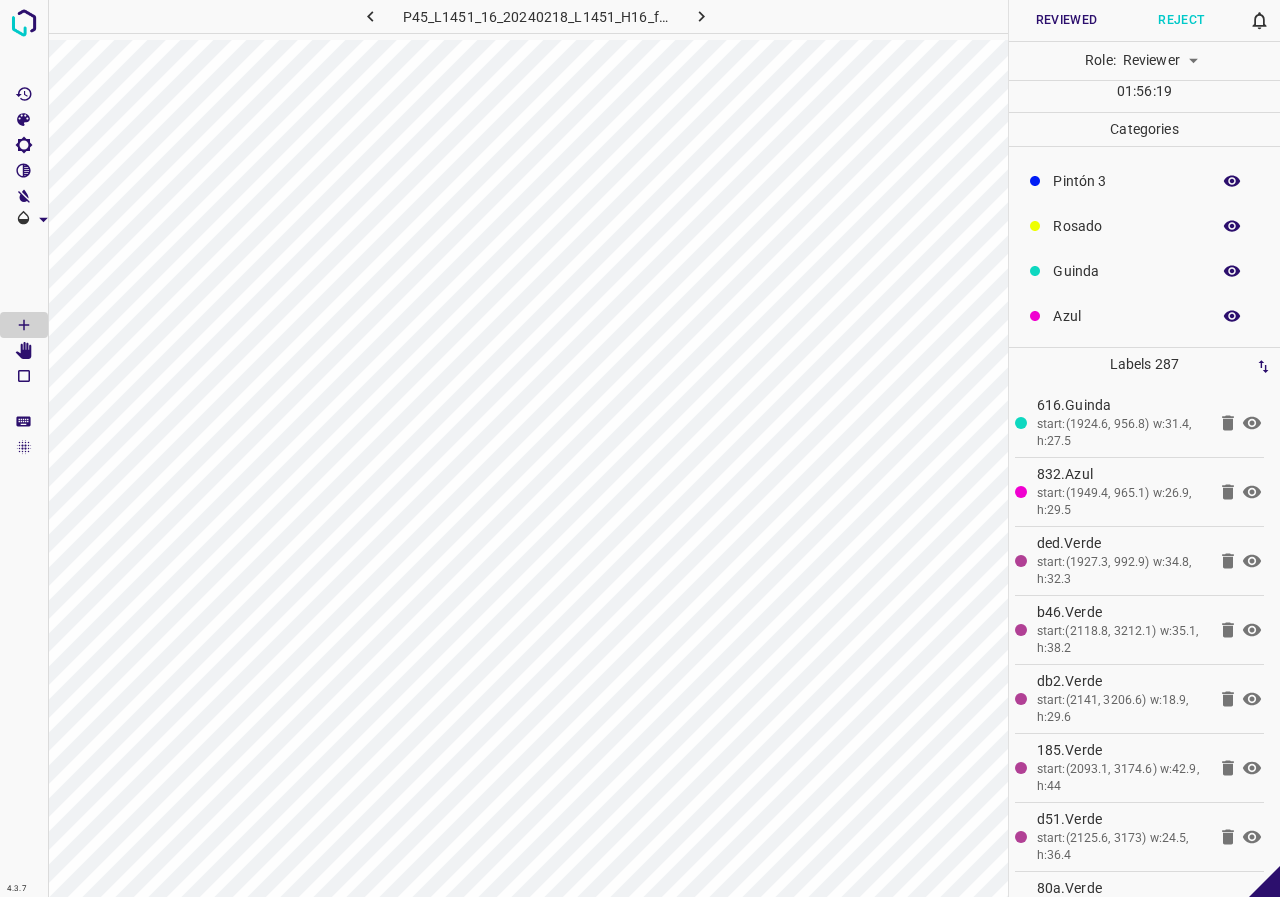 scroll, scrollTop: 0, scrollLeft: 0, axis: both 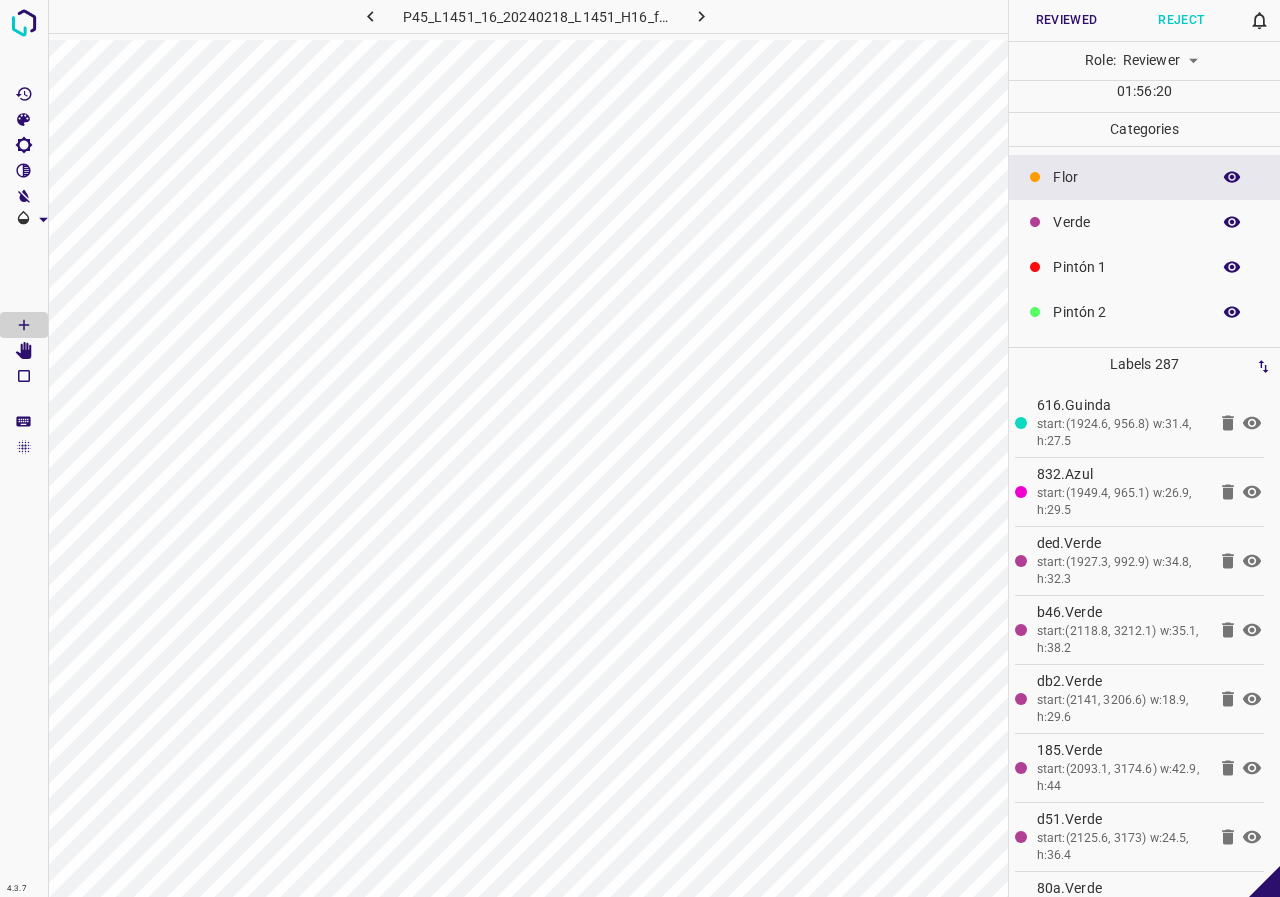 click 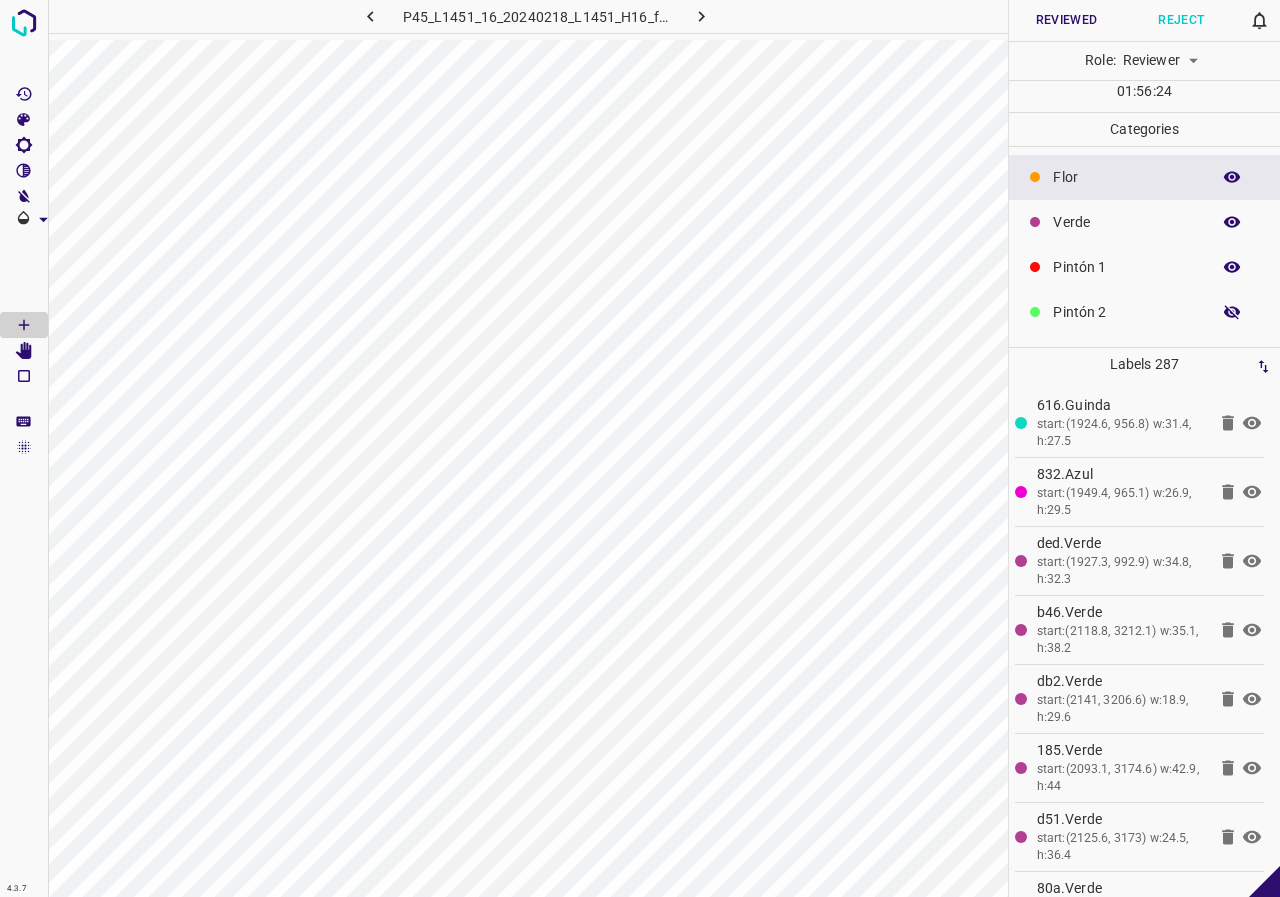 click 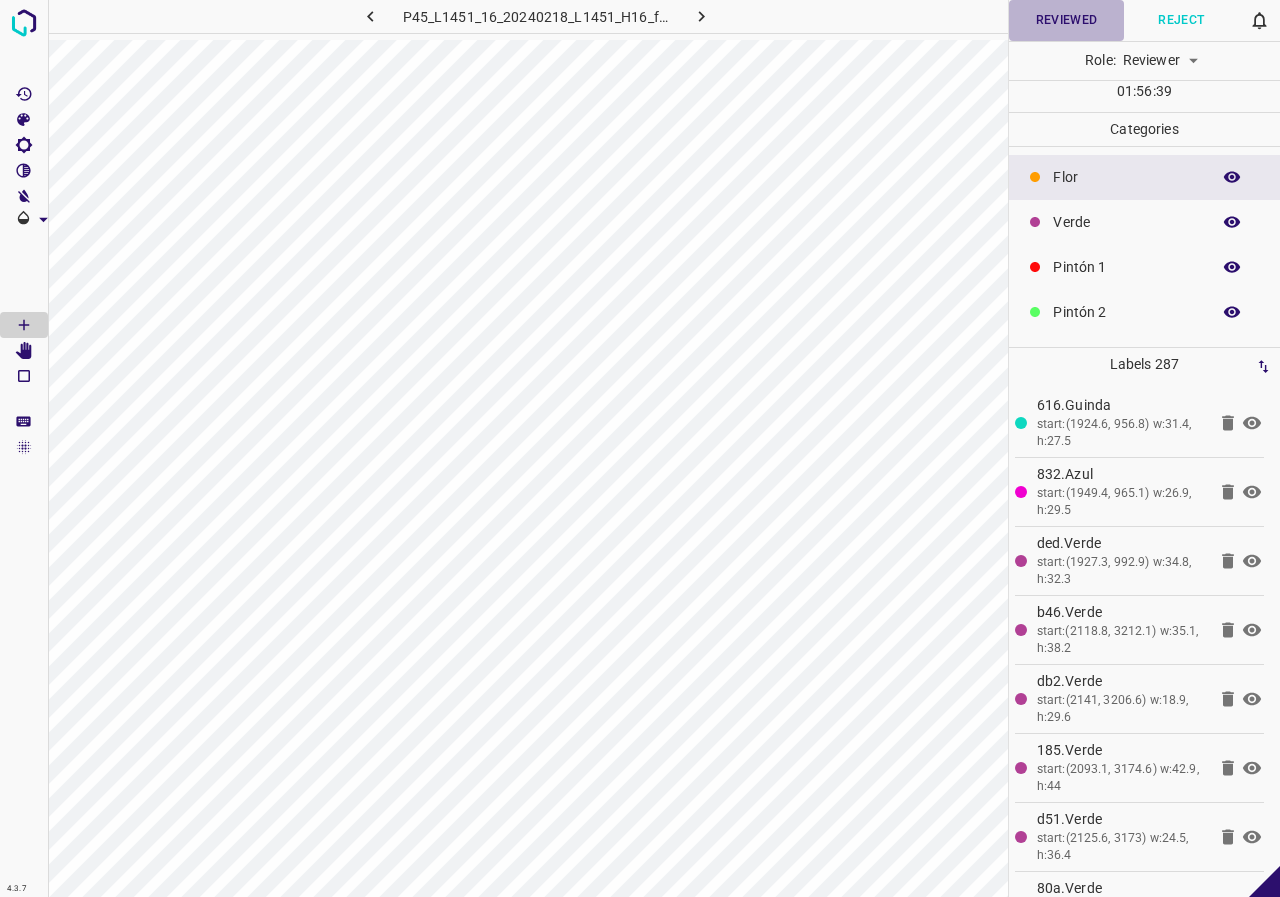 click on "Reviewed" at bounding box center (1066, 20) 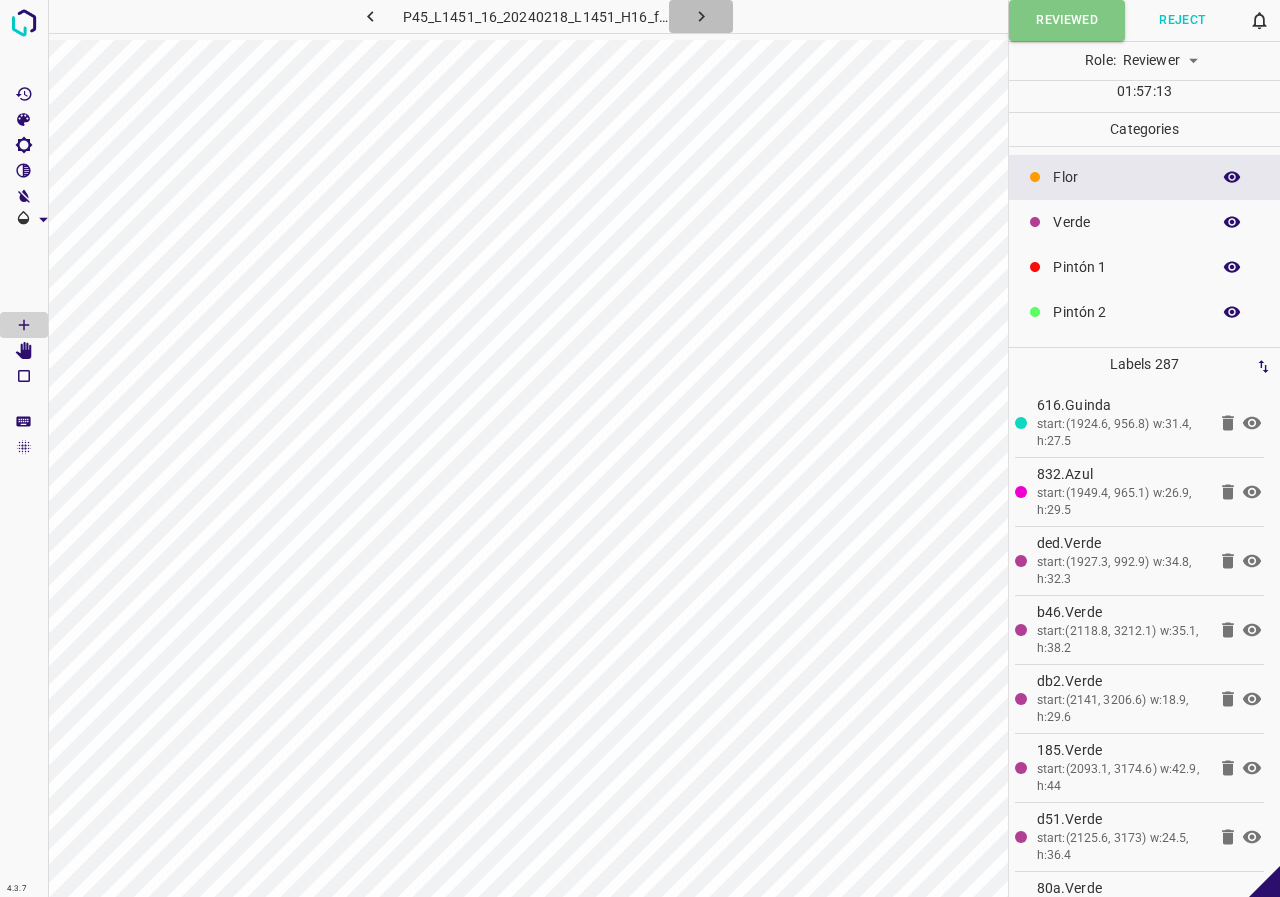 click 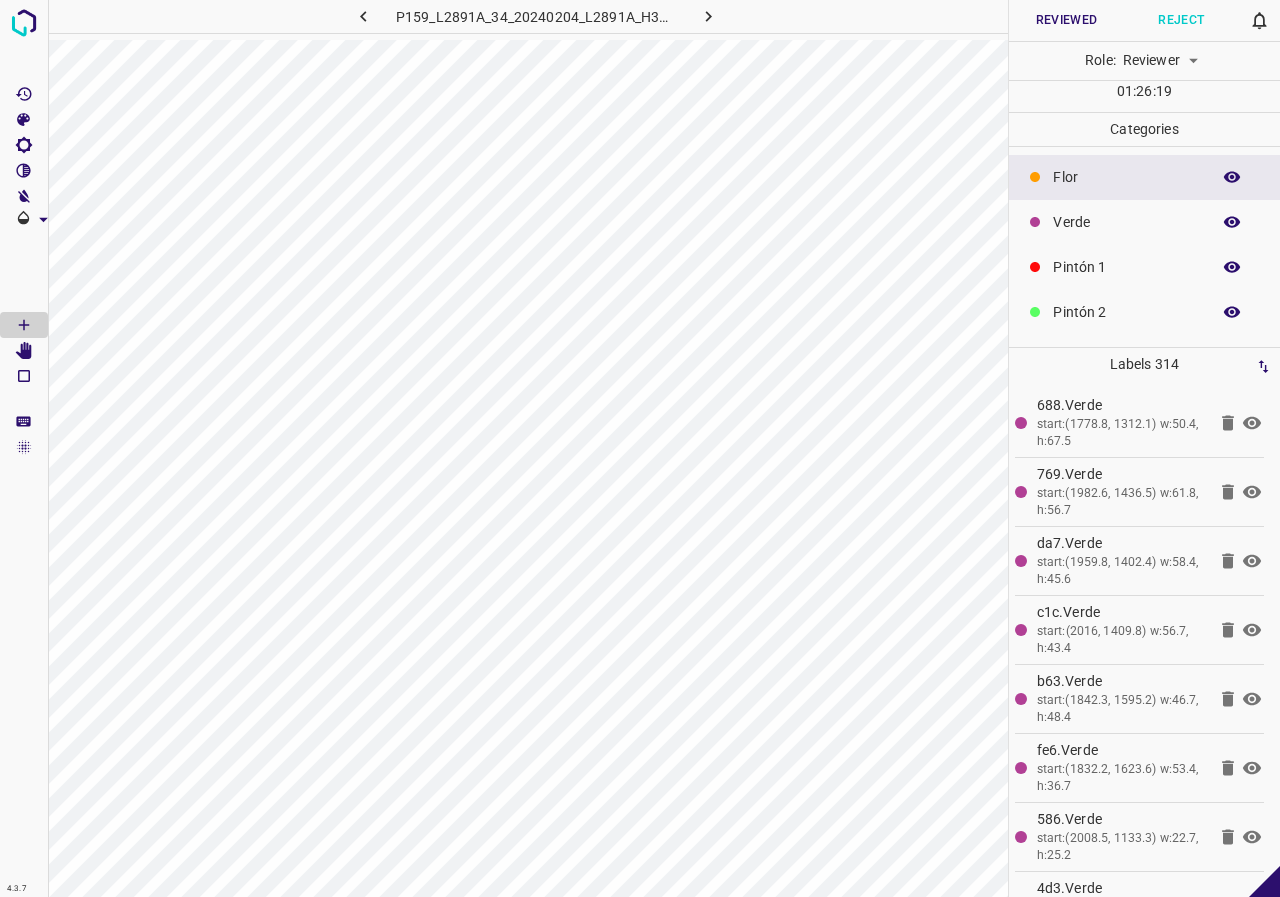 click at bounding box center [1232, 222] 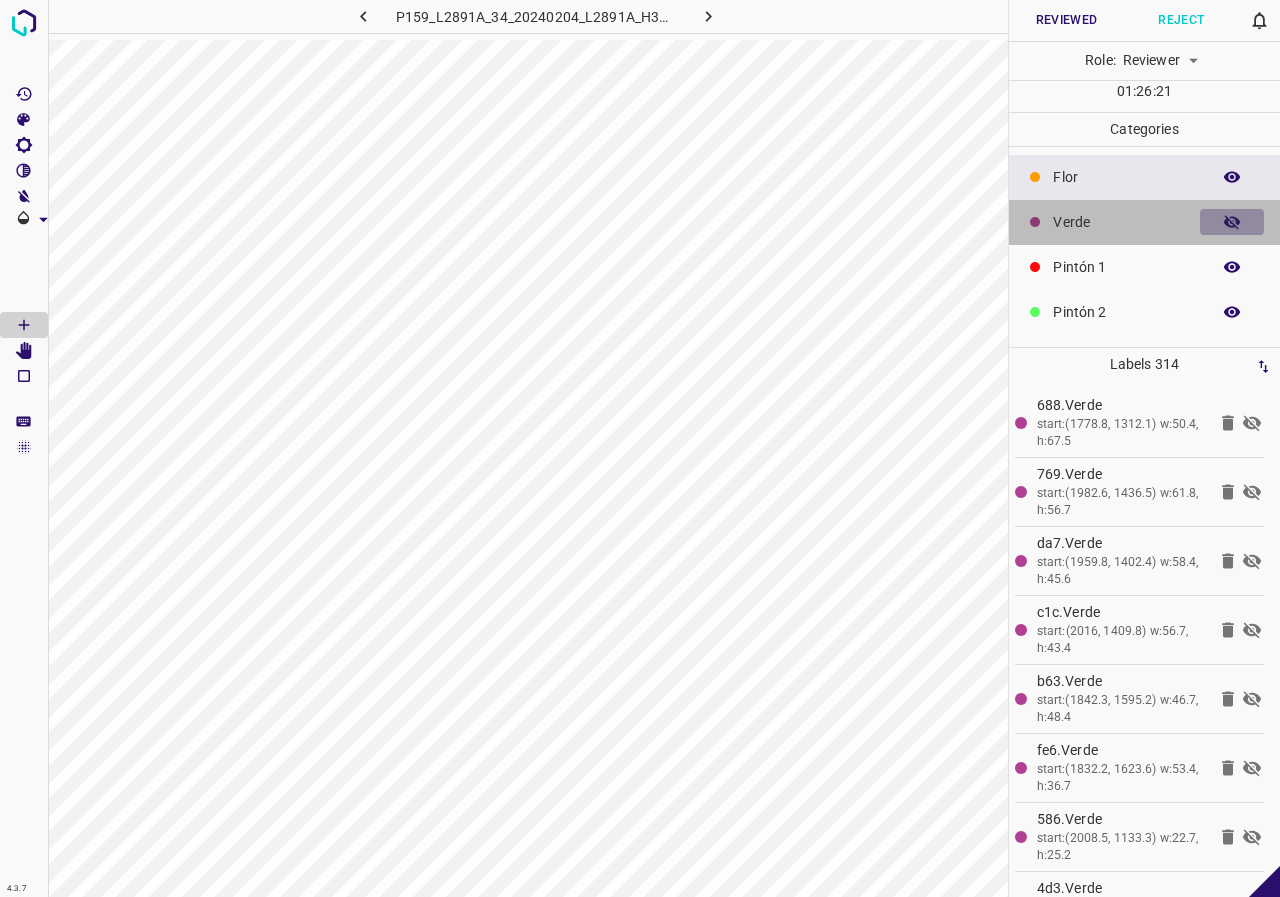 click at bounding box center [1232, 222] 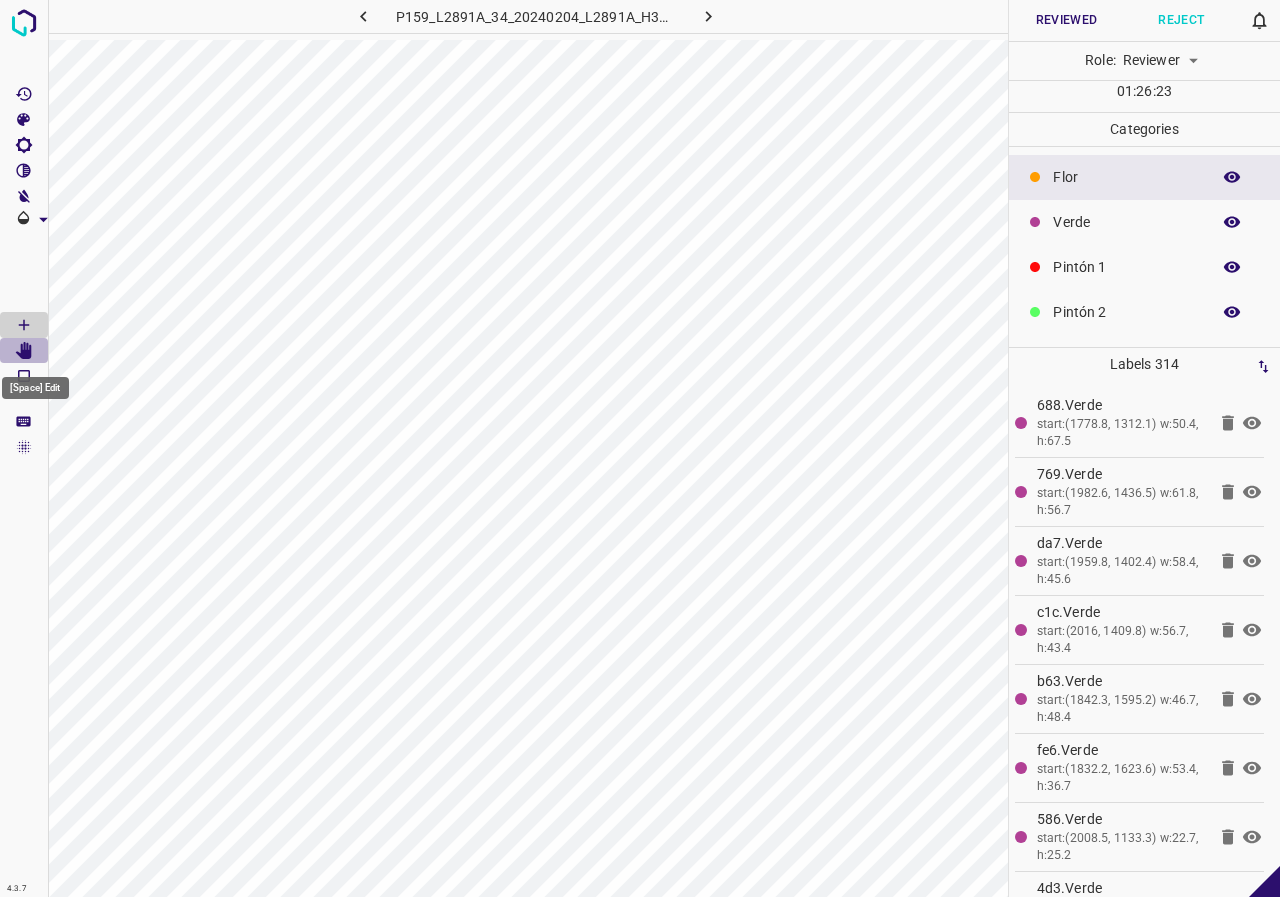 click 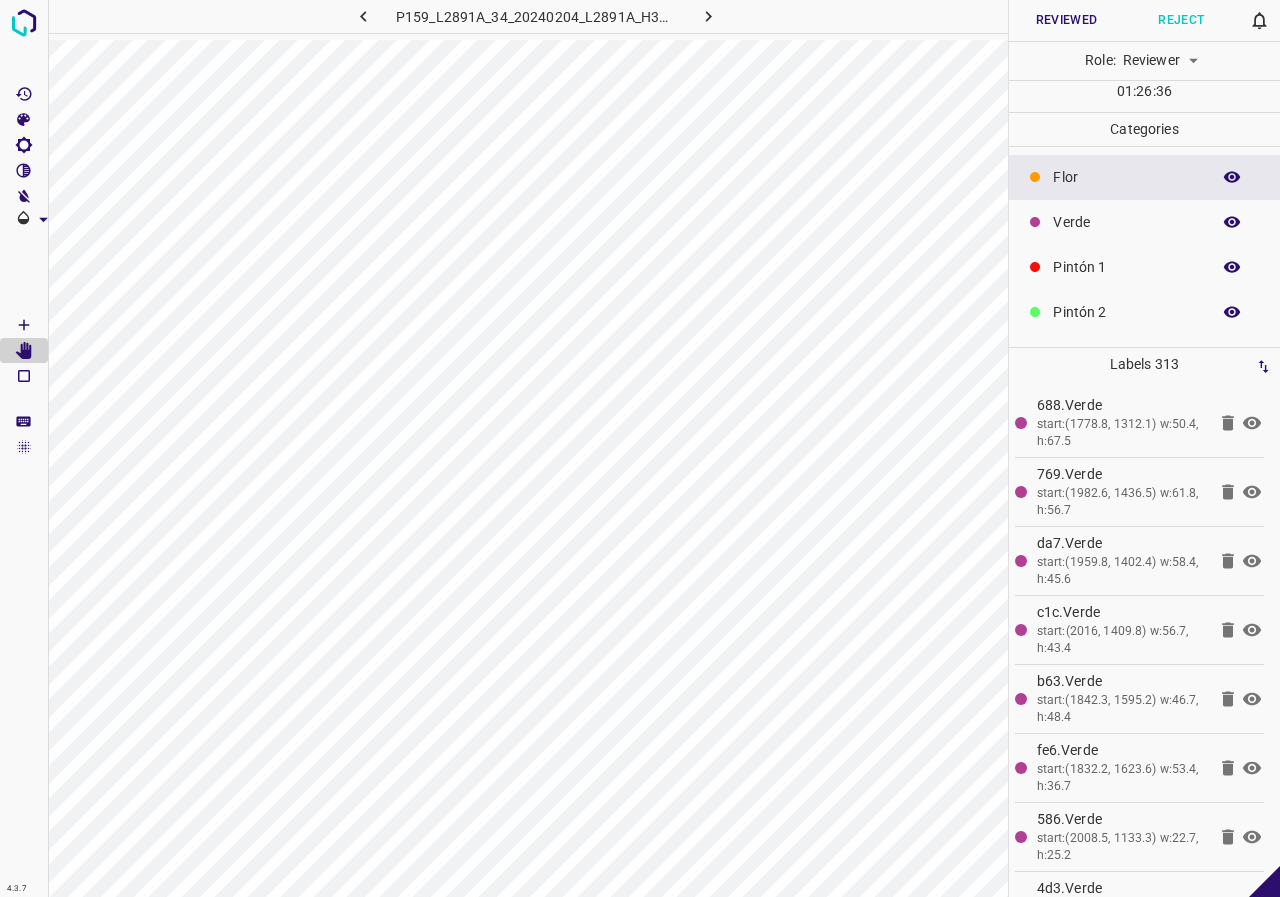 click 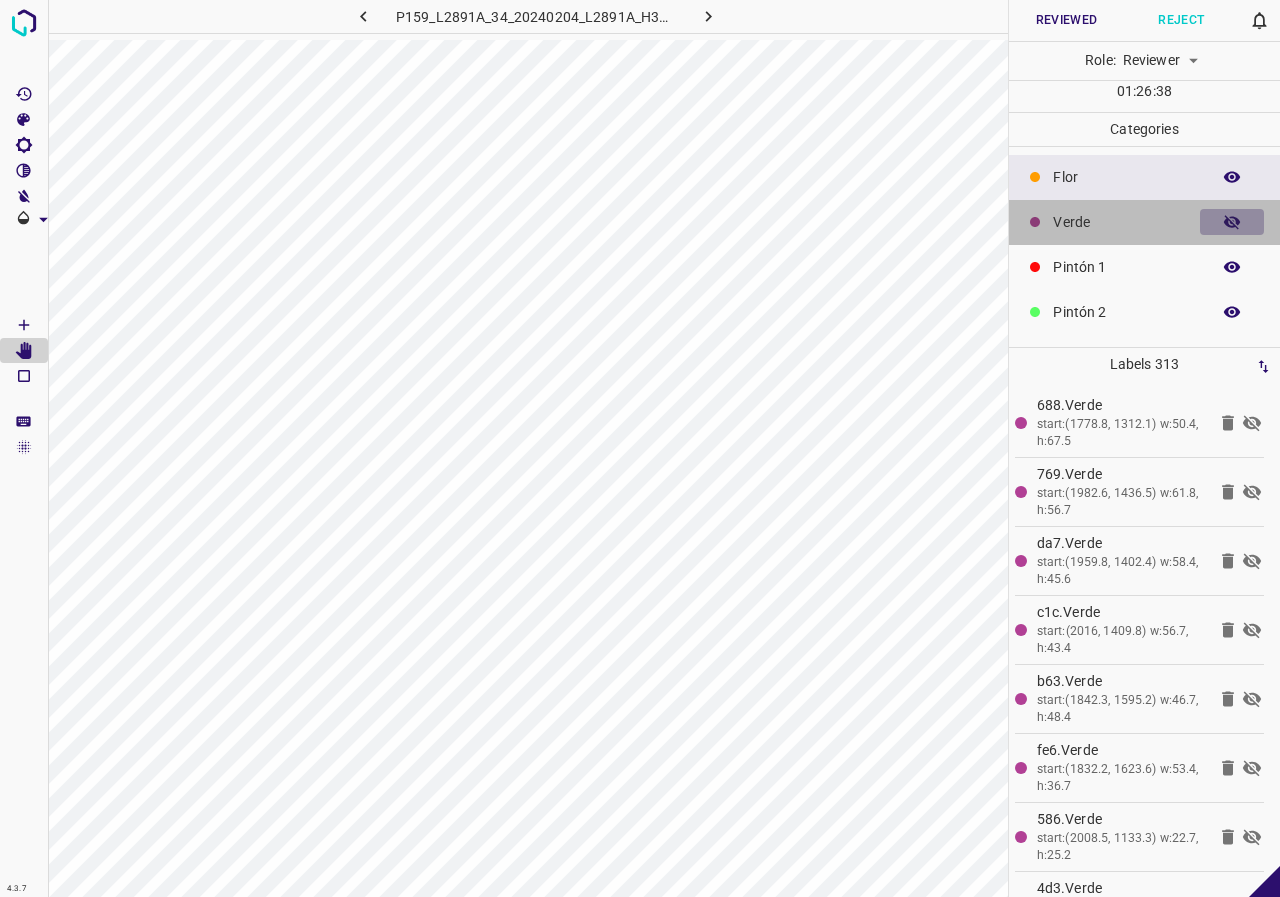 click 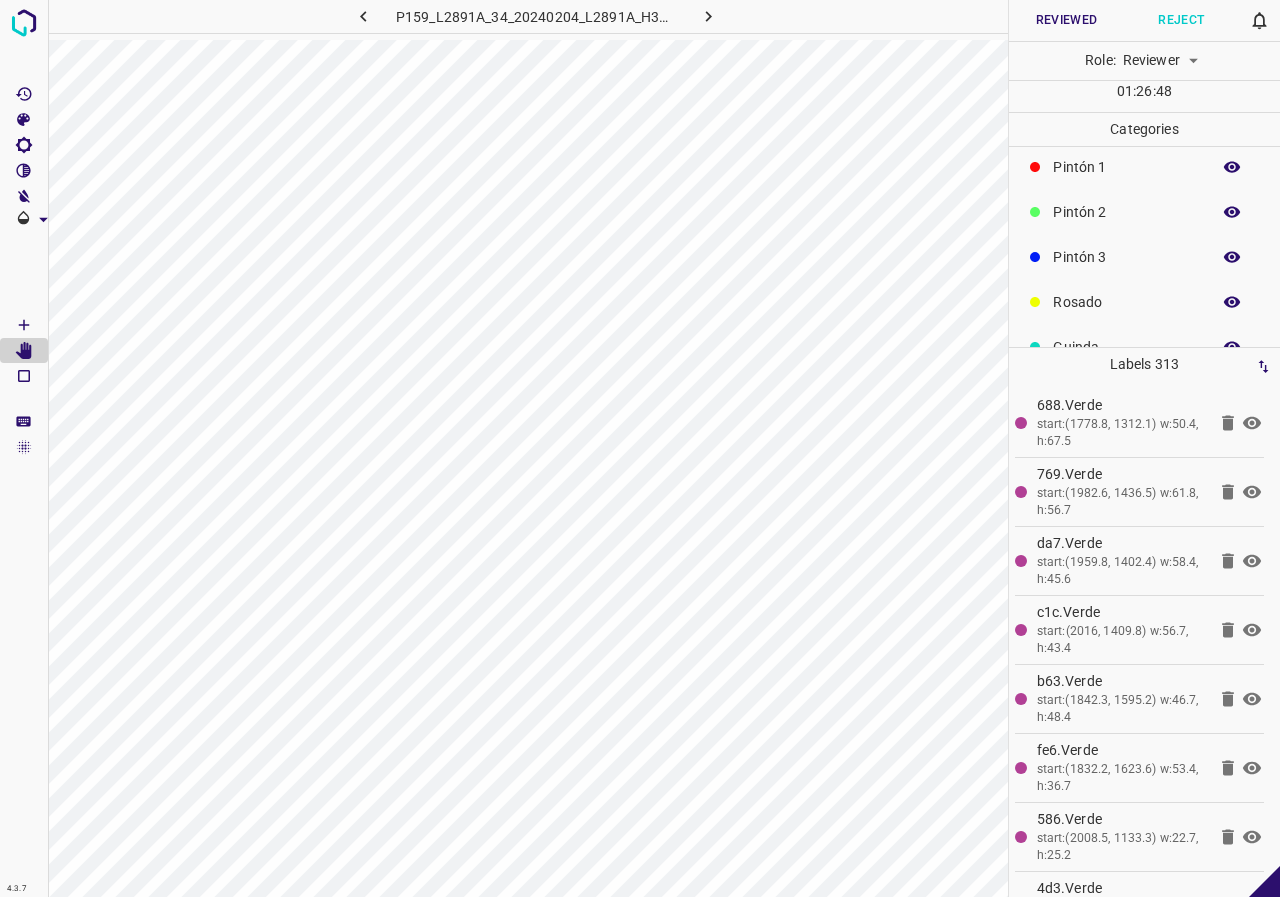 scroll, scrollTop: 176, scrollLeft: 0, axis: vertical 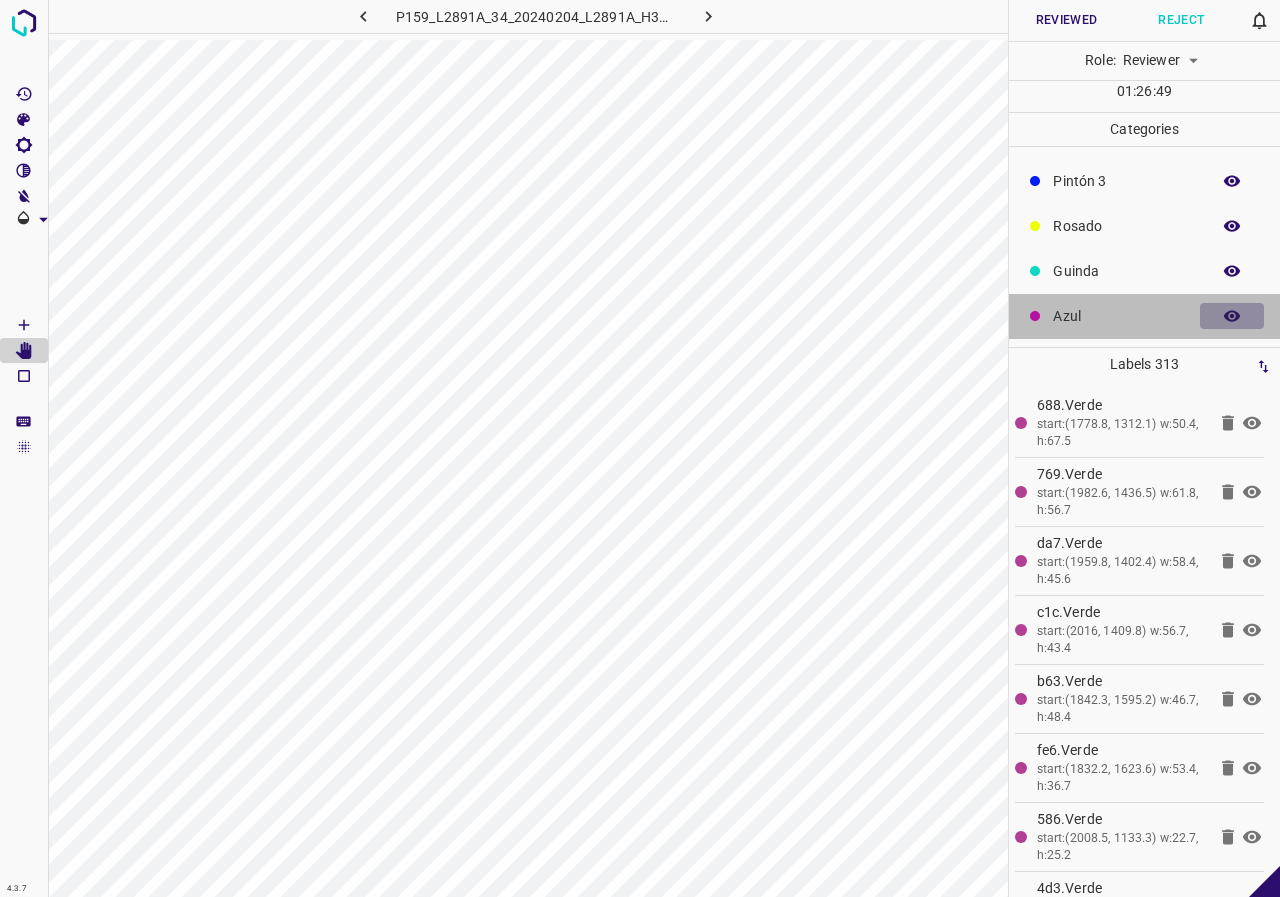 click at bounding box center [1232, 316] 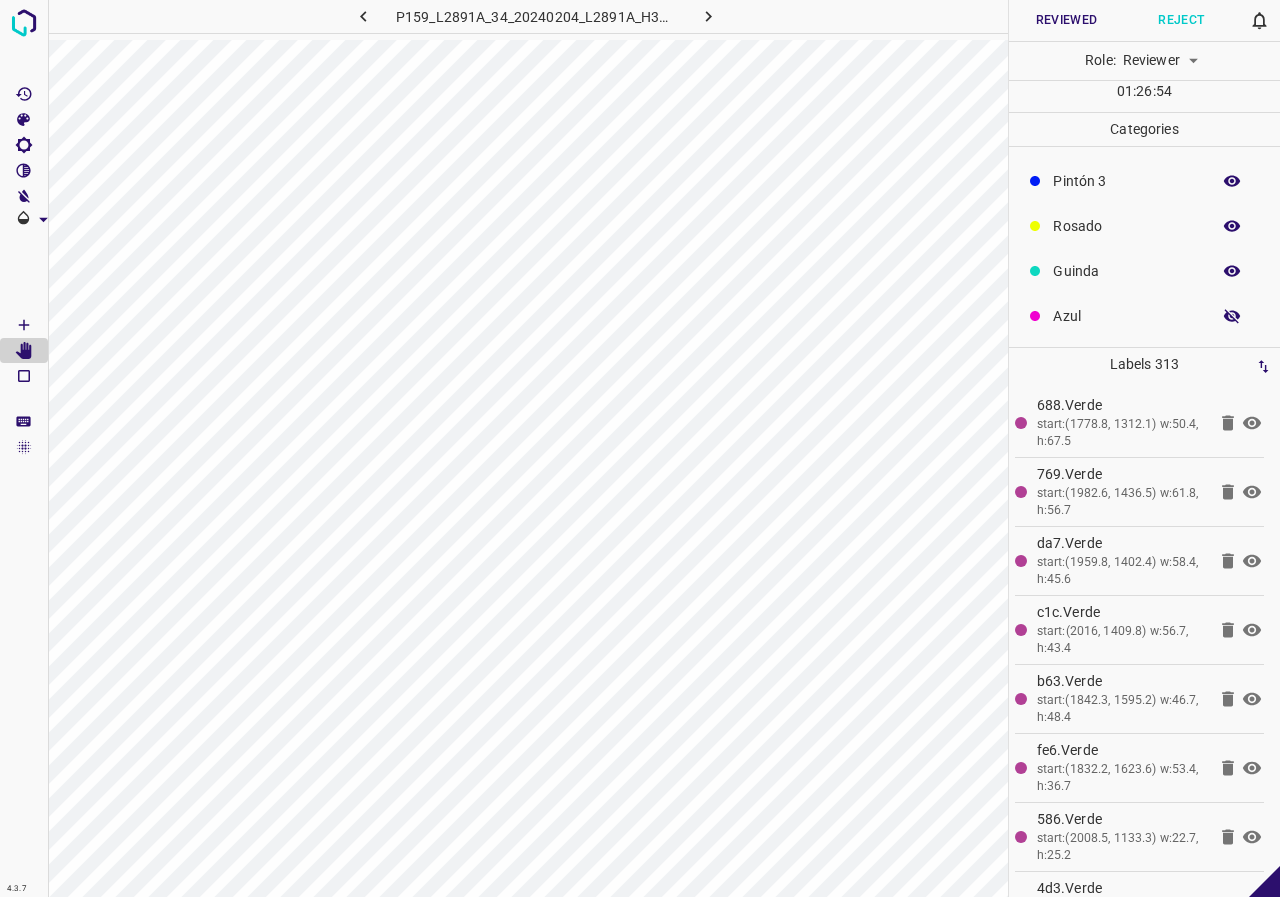 scroll, scrollTop: 0, scrollLeft: 0, axis: both 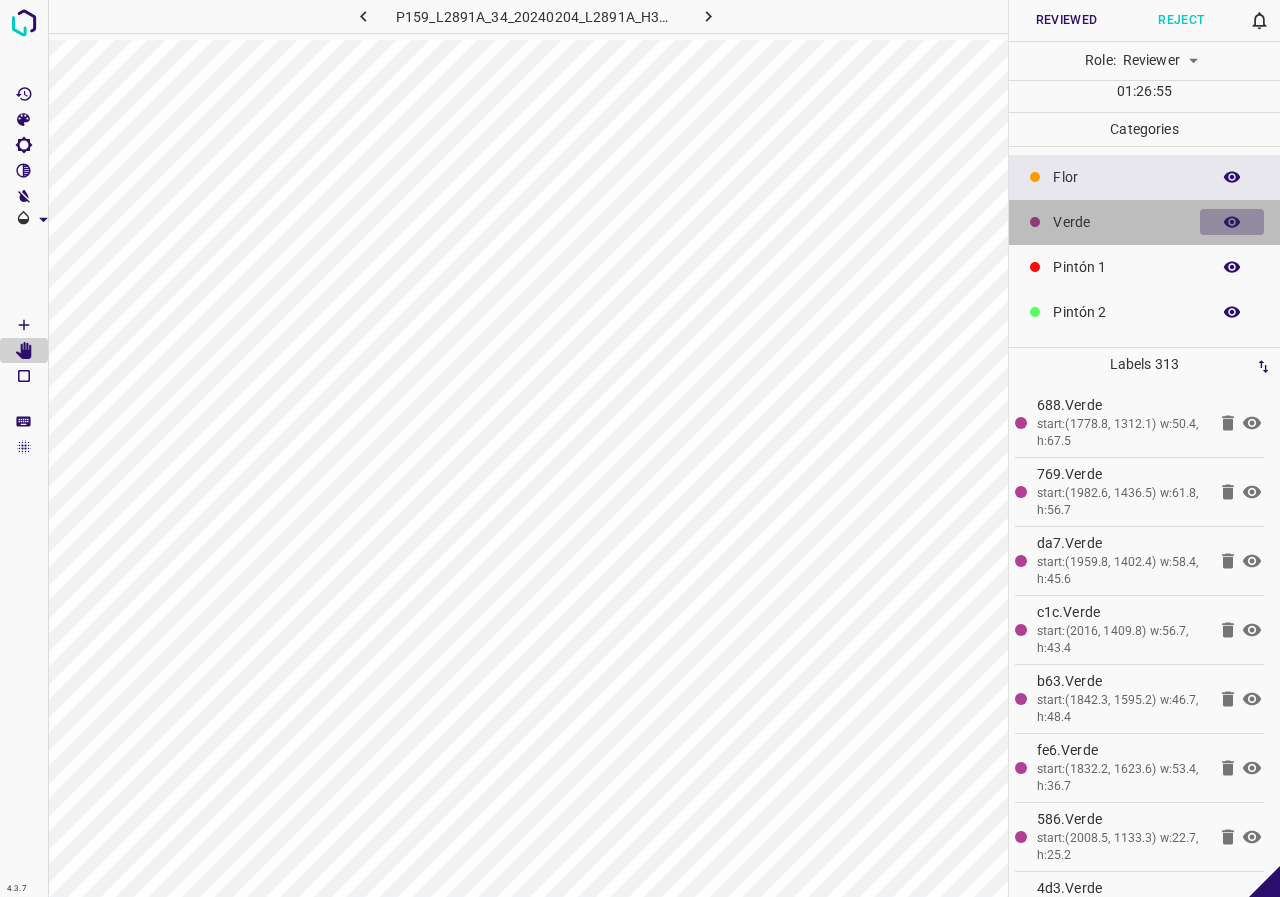 click 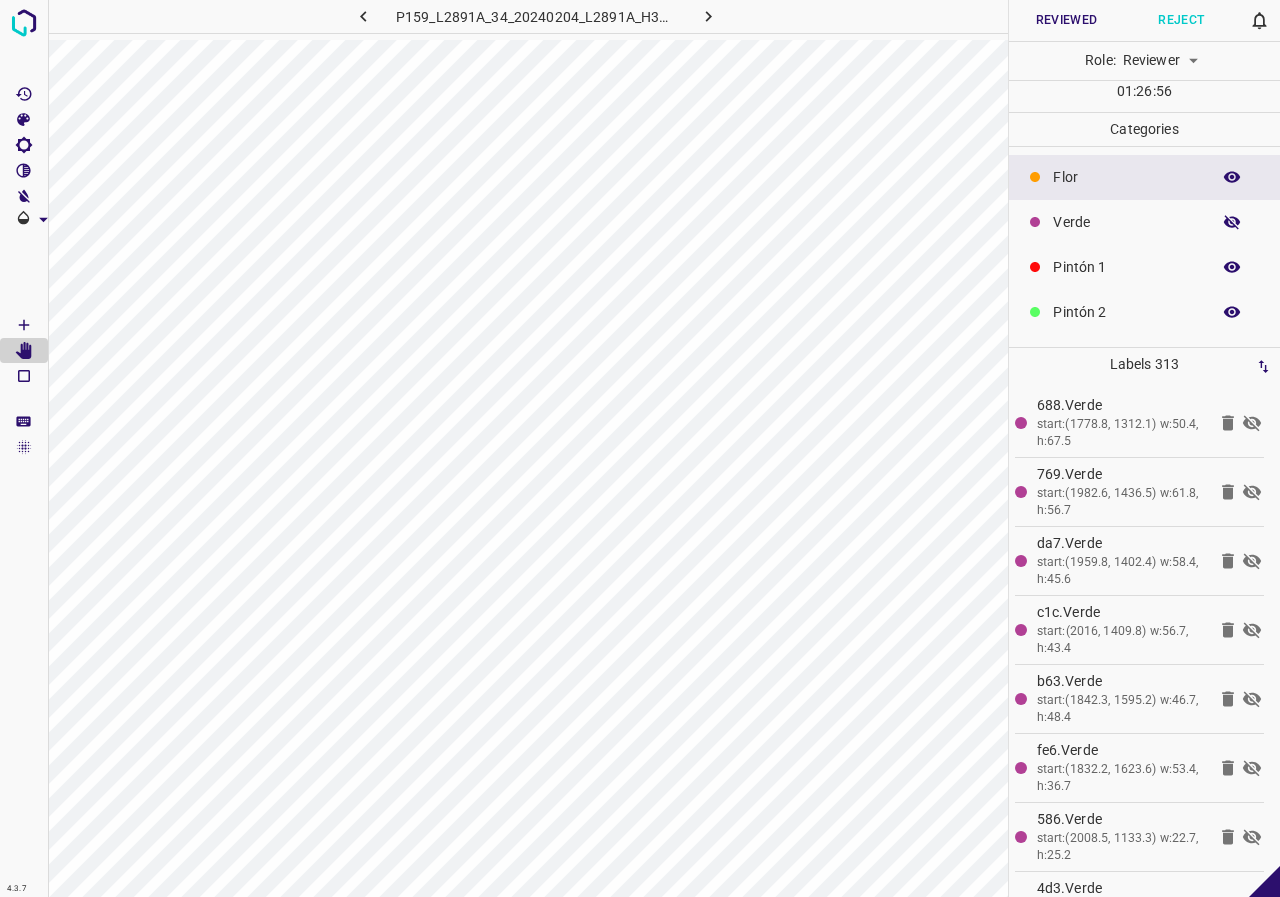 click 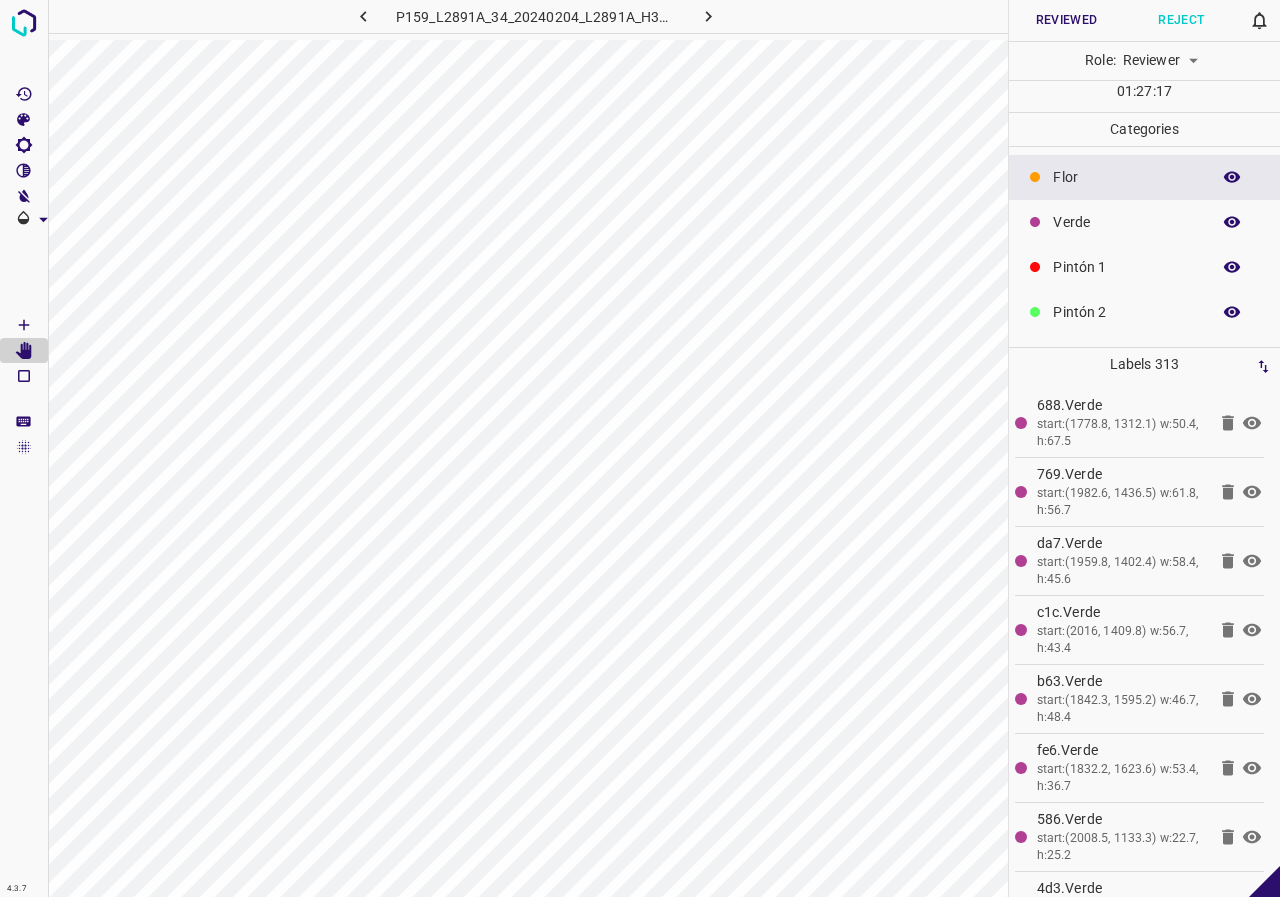 scroll, scrollTop: 176, scrollLeft: 0, axis: vertical 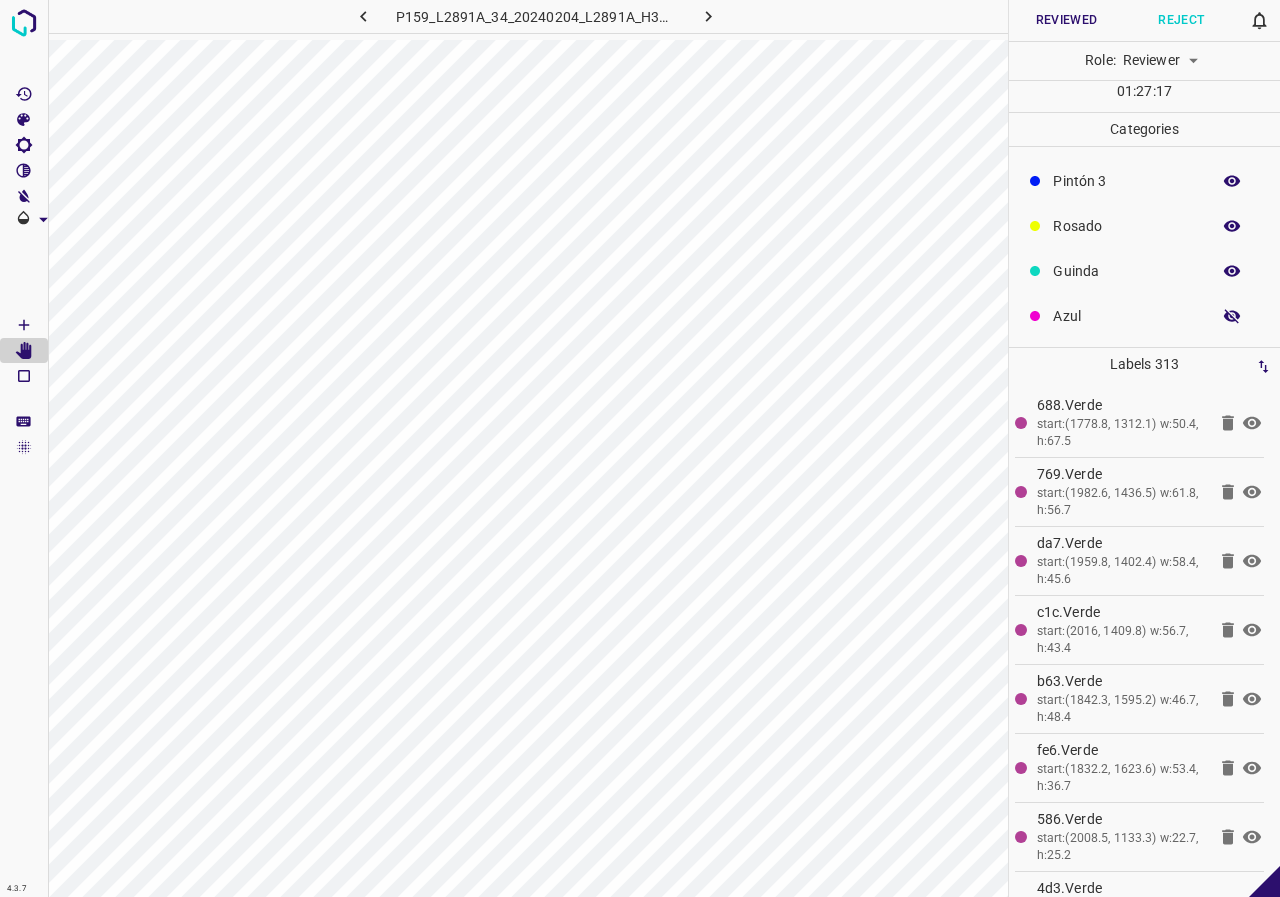 click 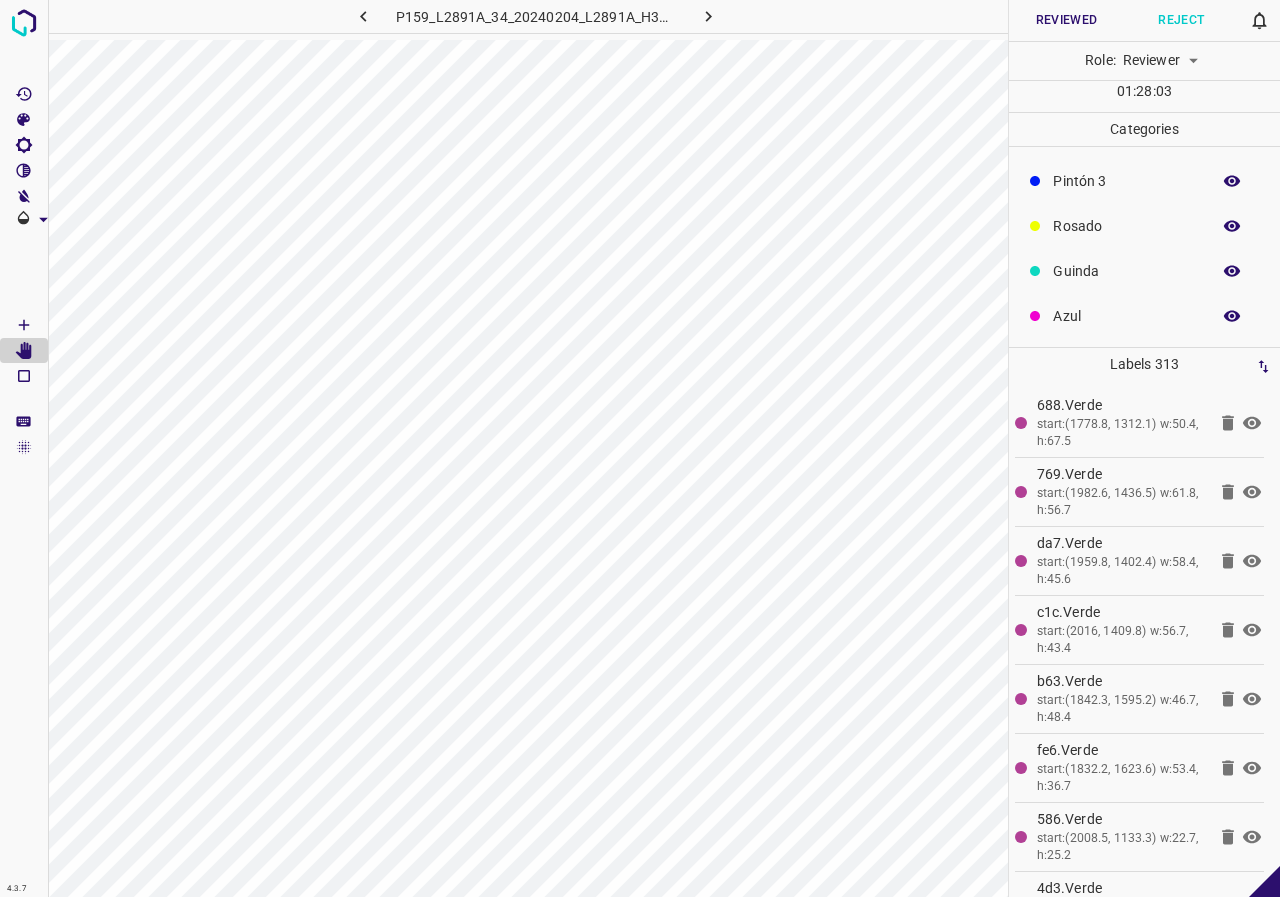 scroll, scrollTop: 0, scrollLeft: 0, axis: both 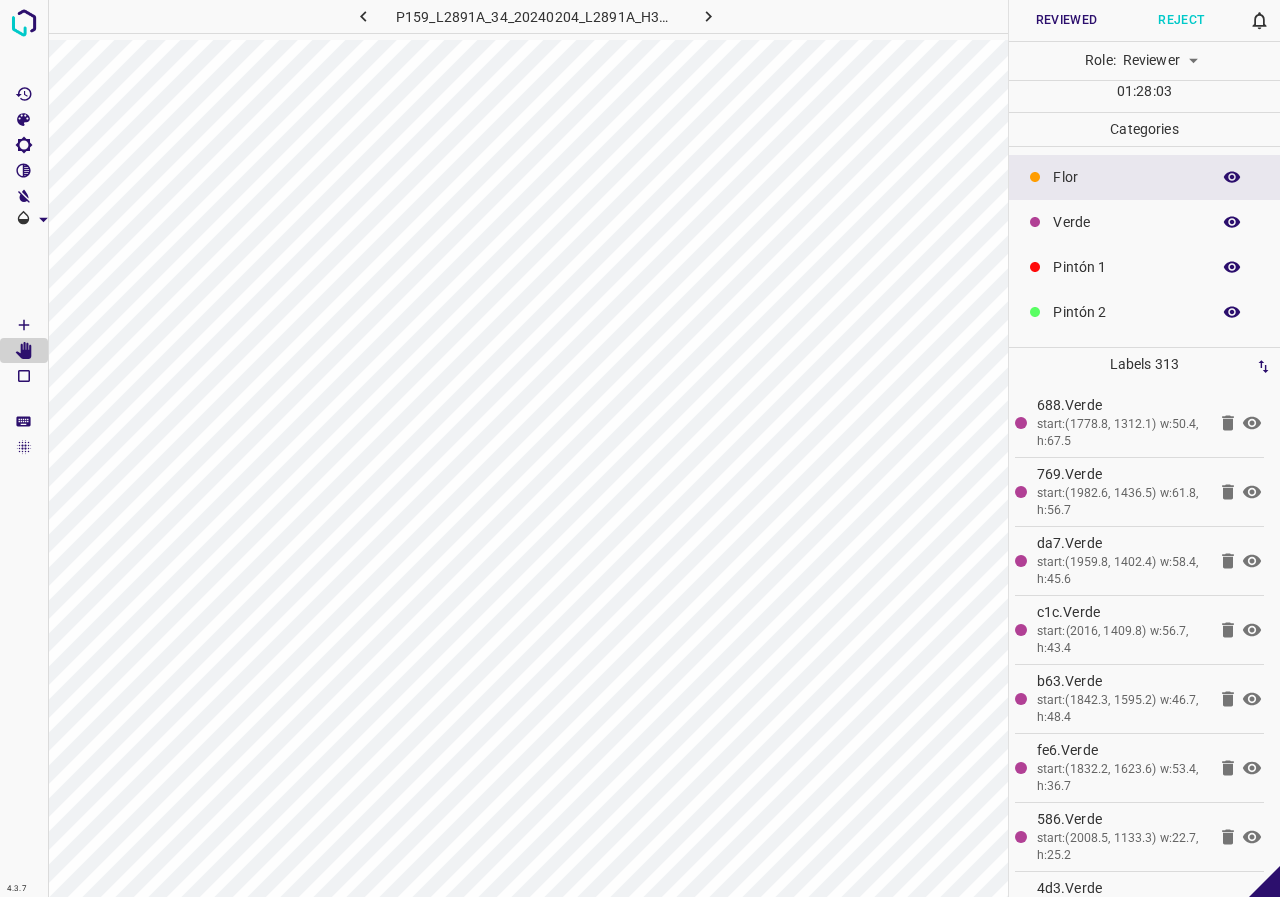 click 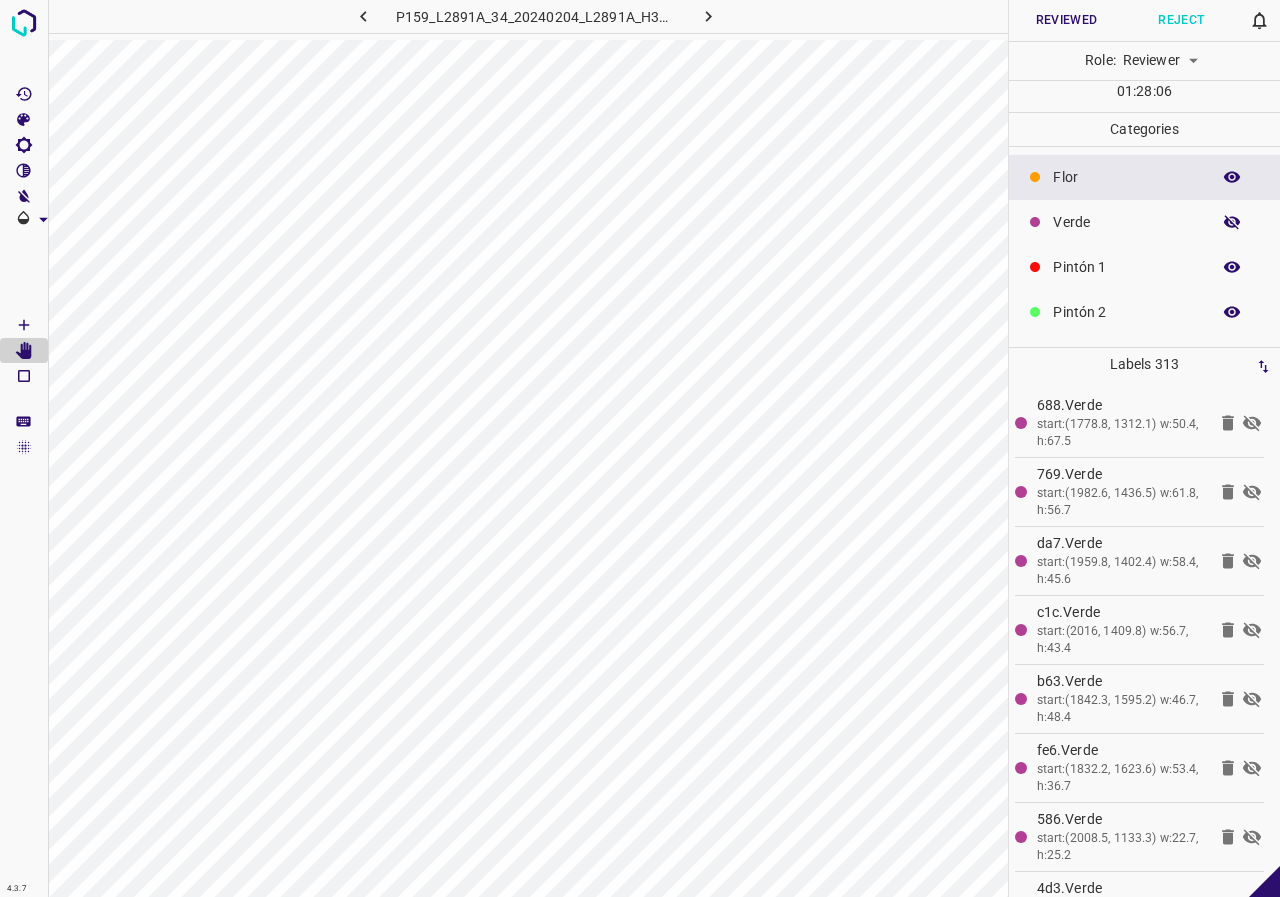 click 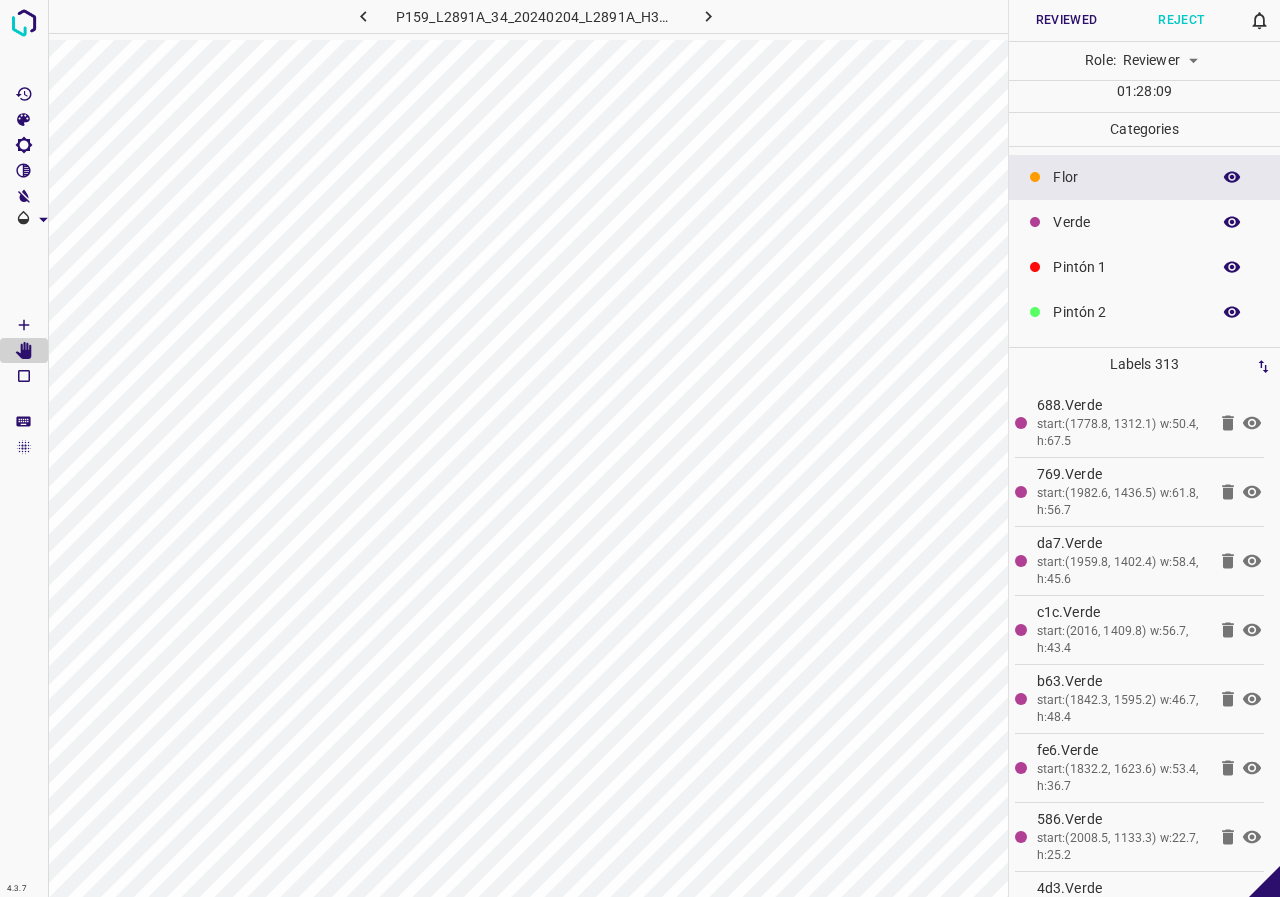 click 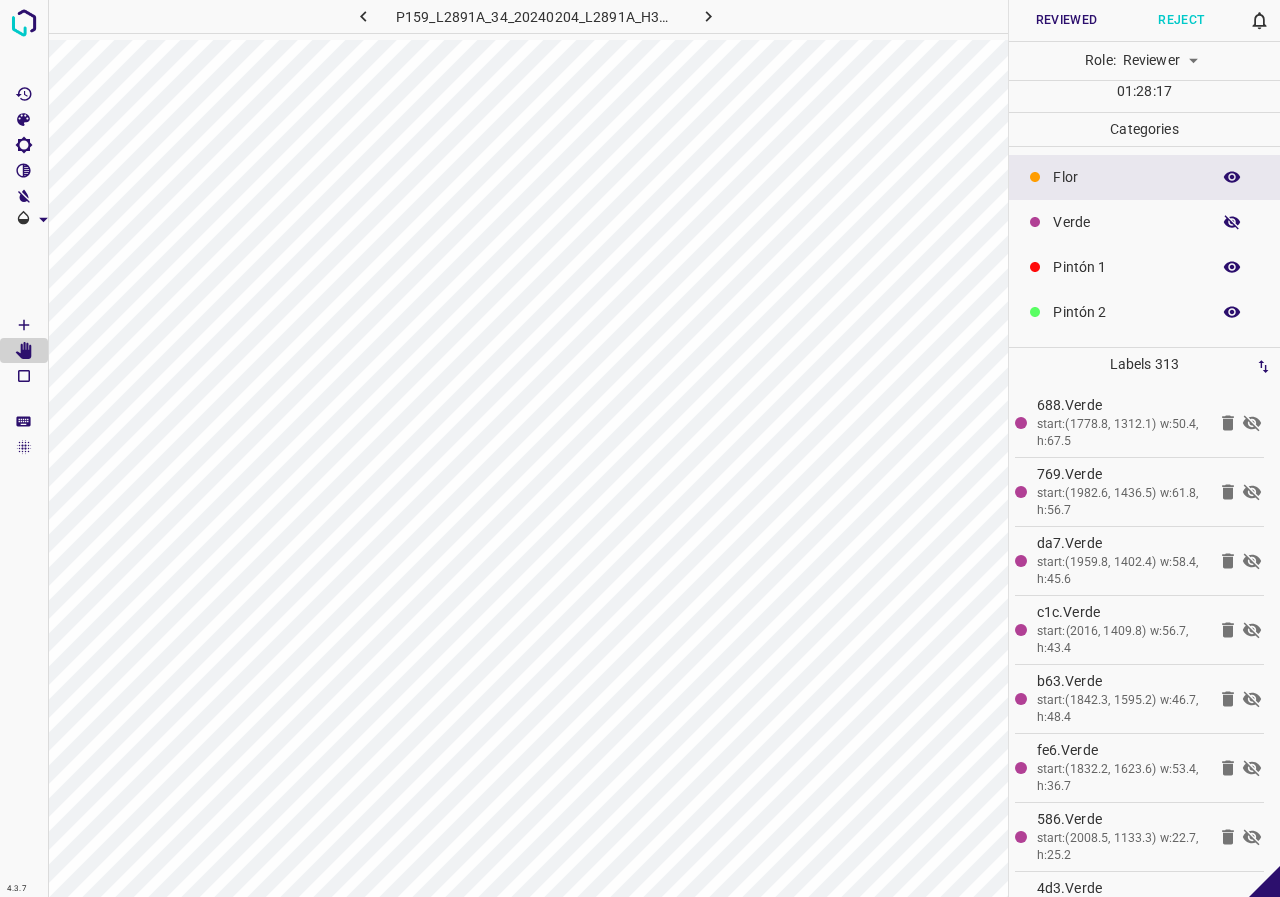 click 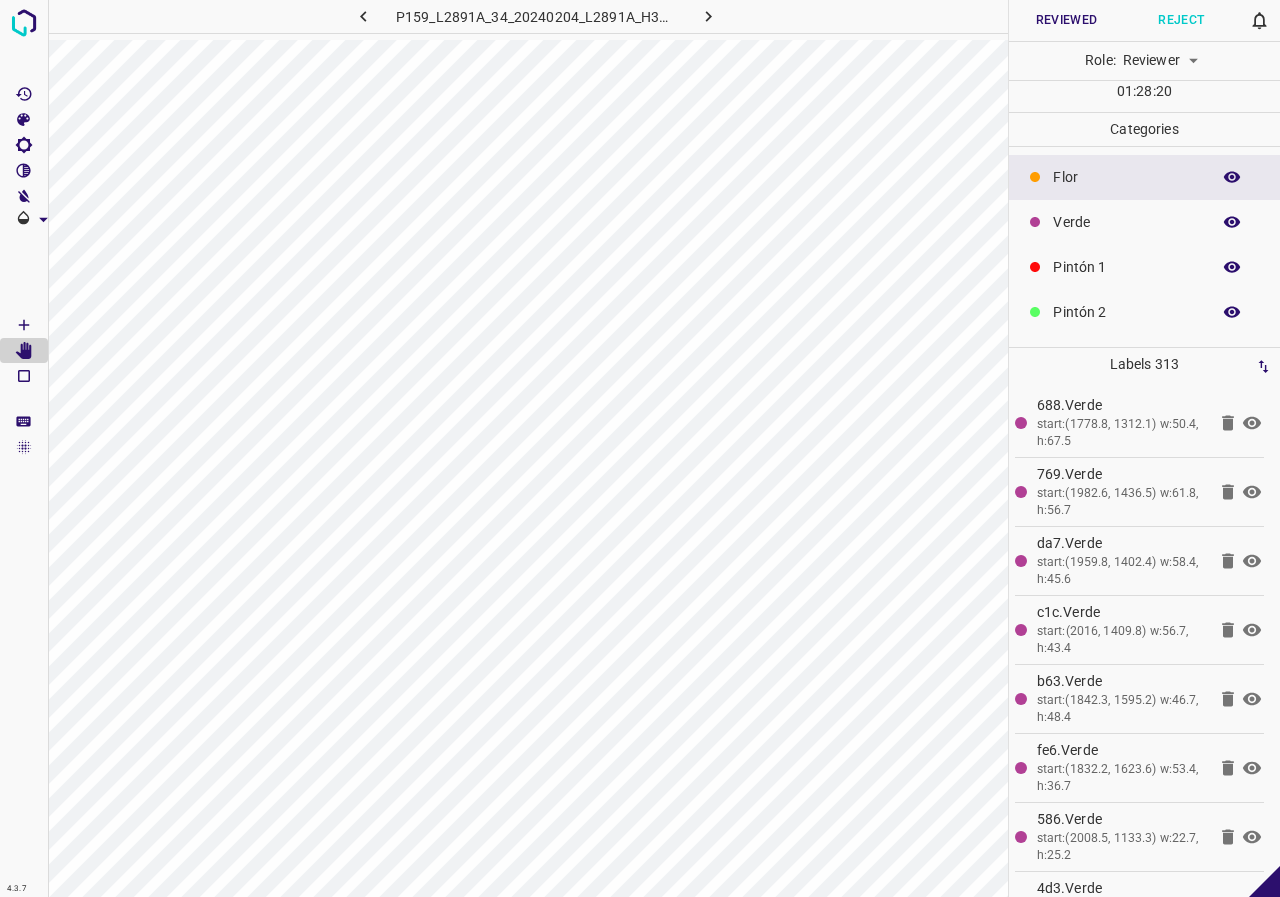 click 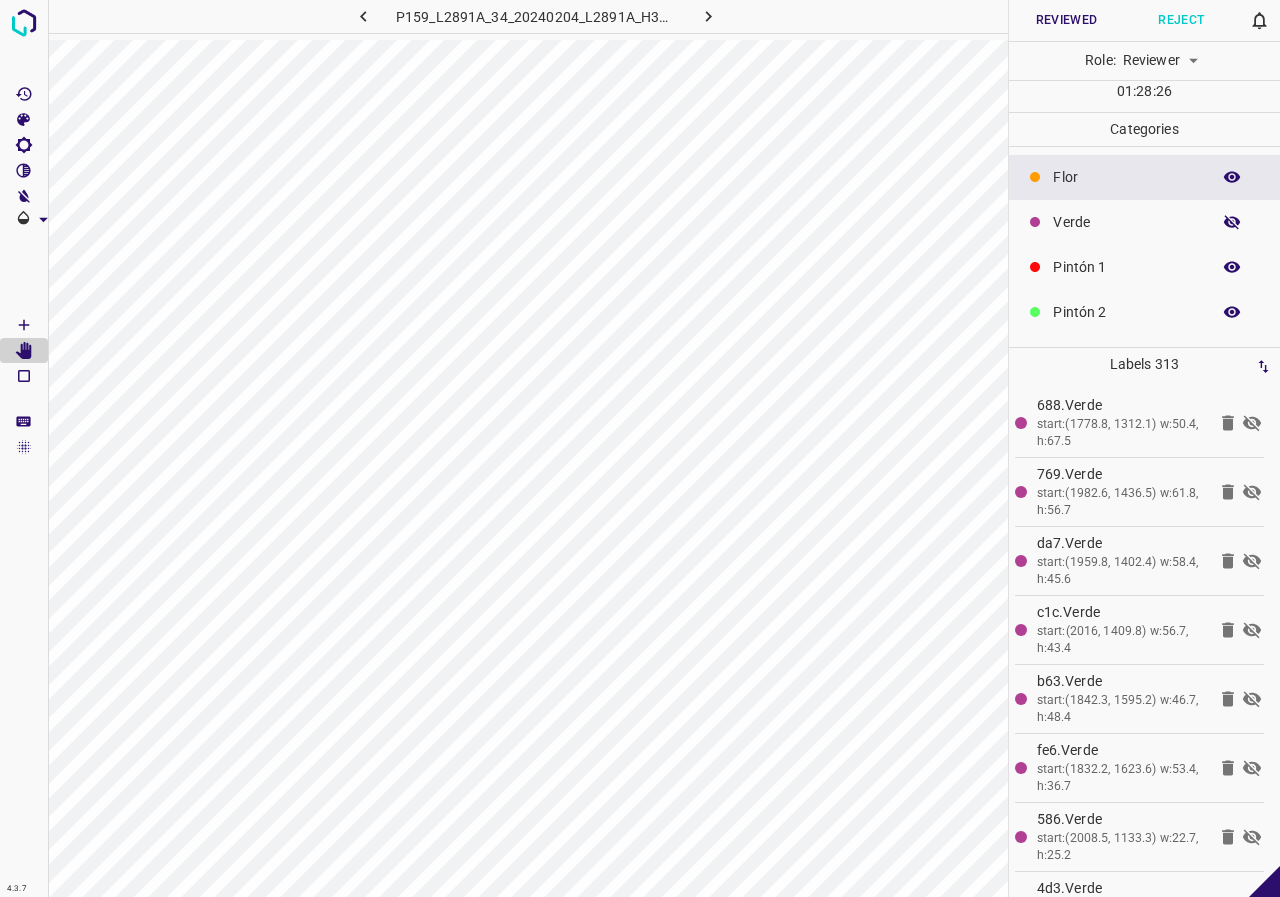click 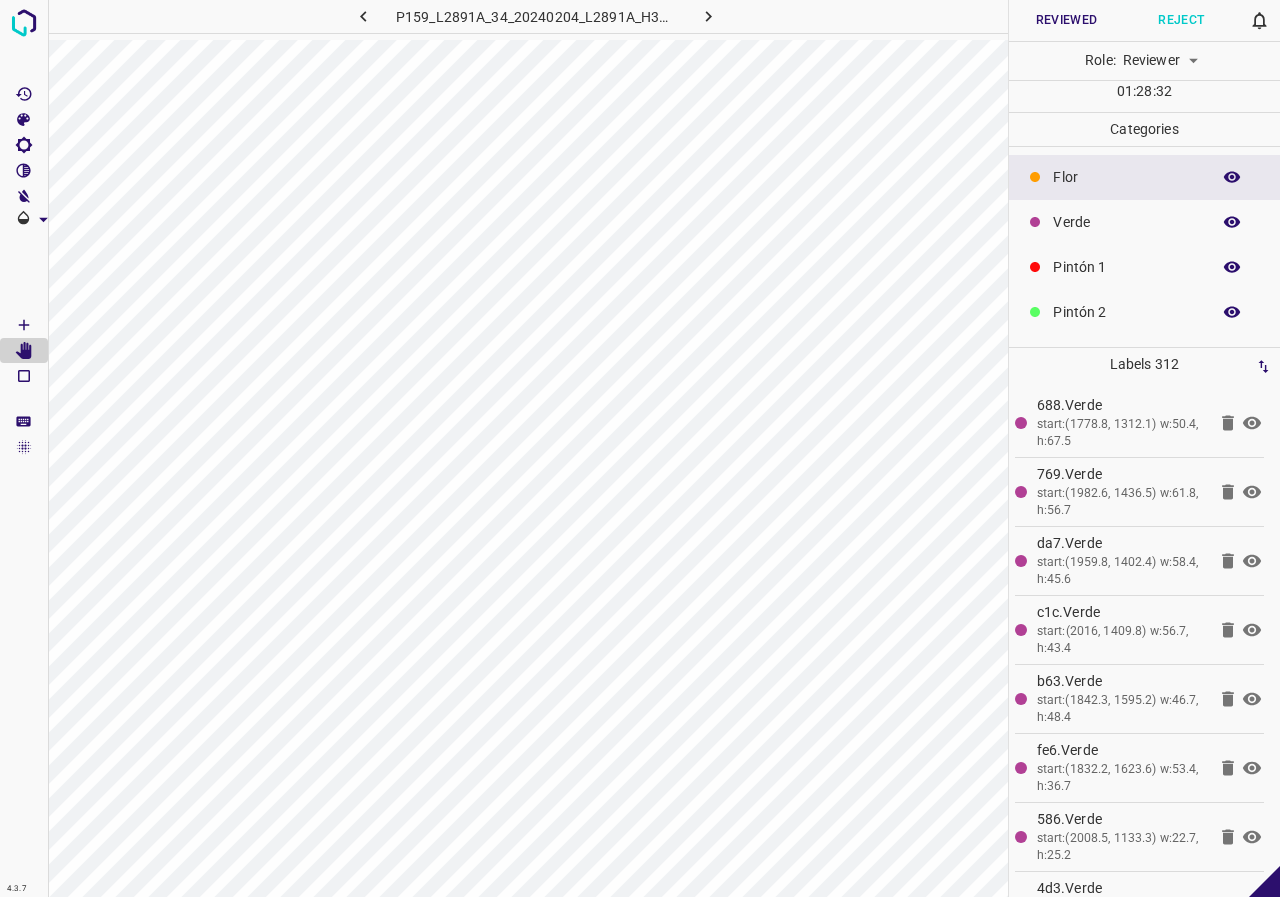 click 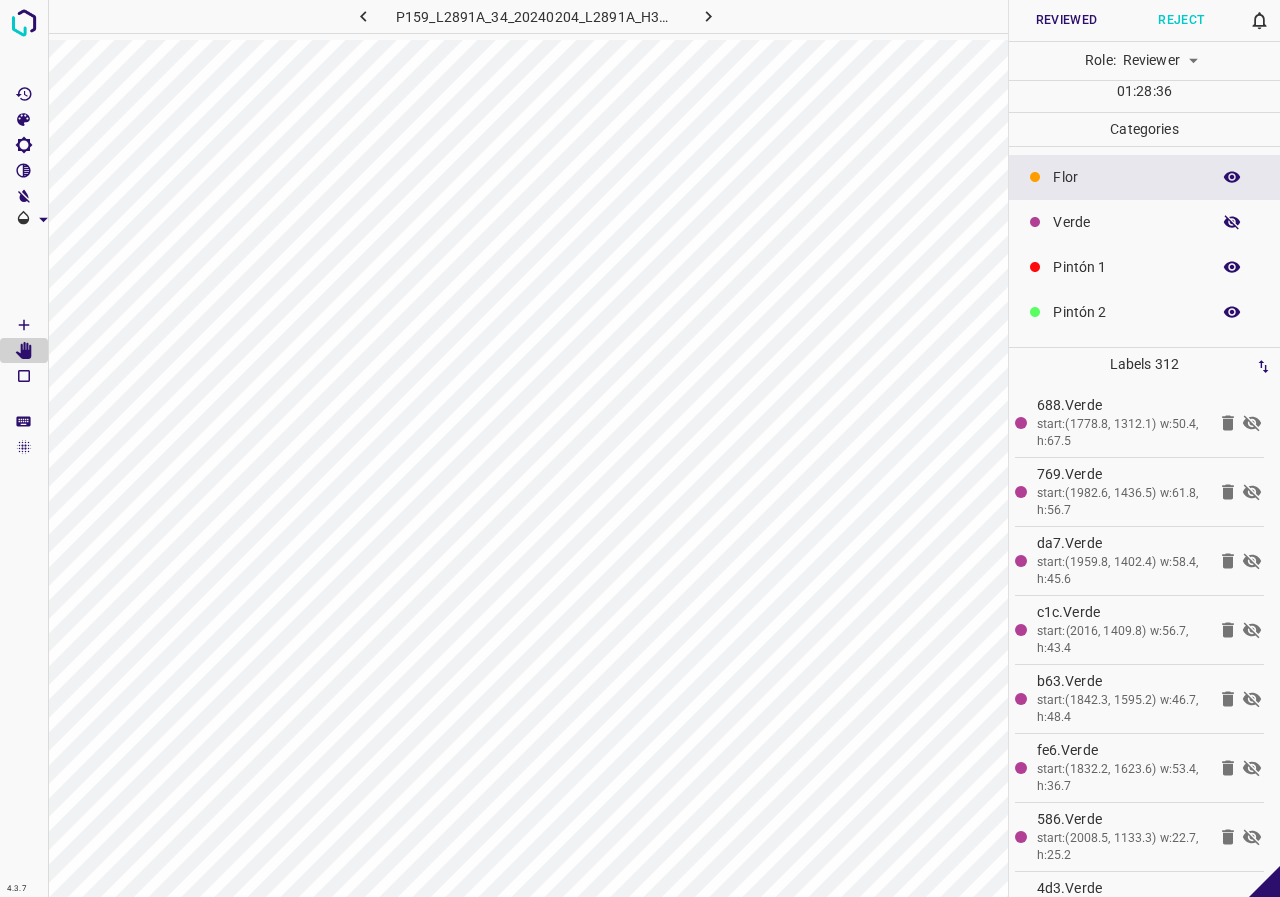 click 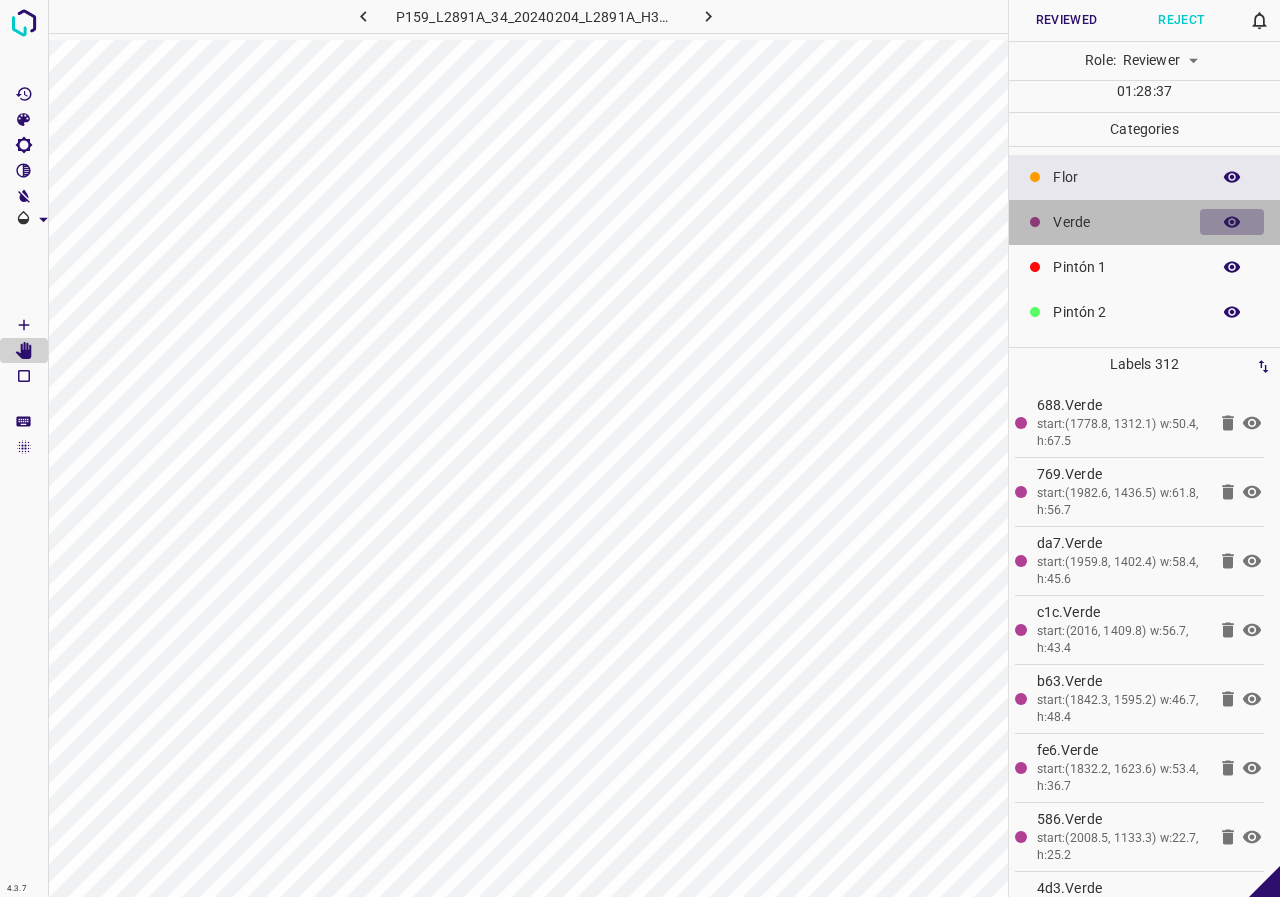 click 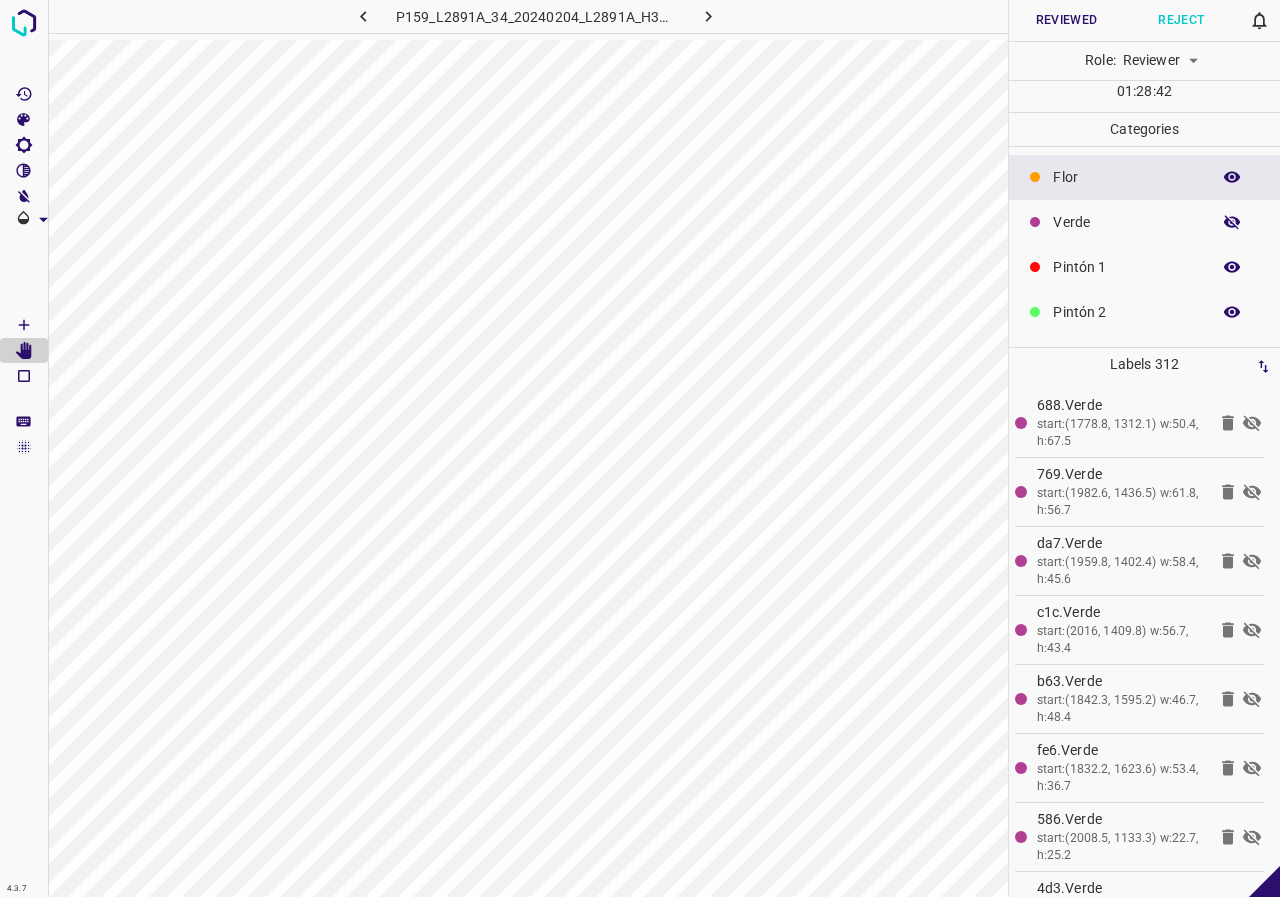 click 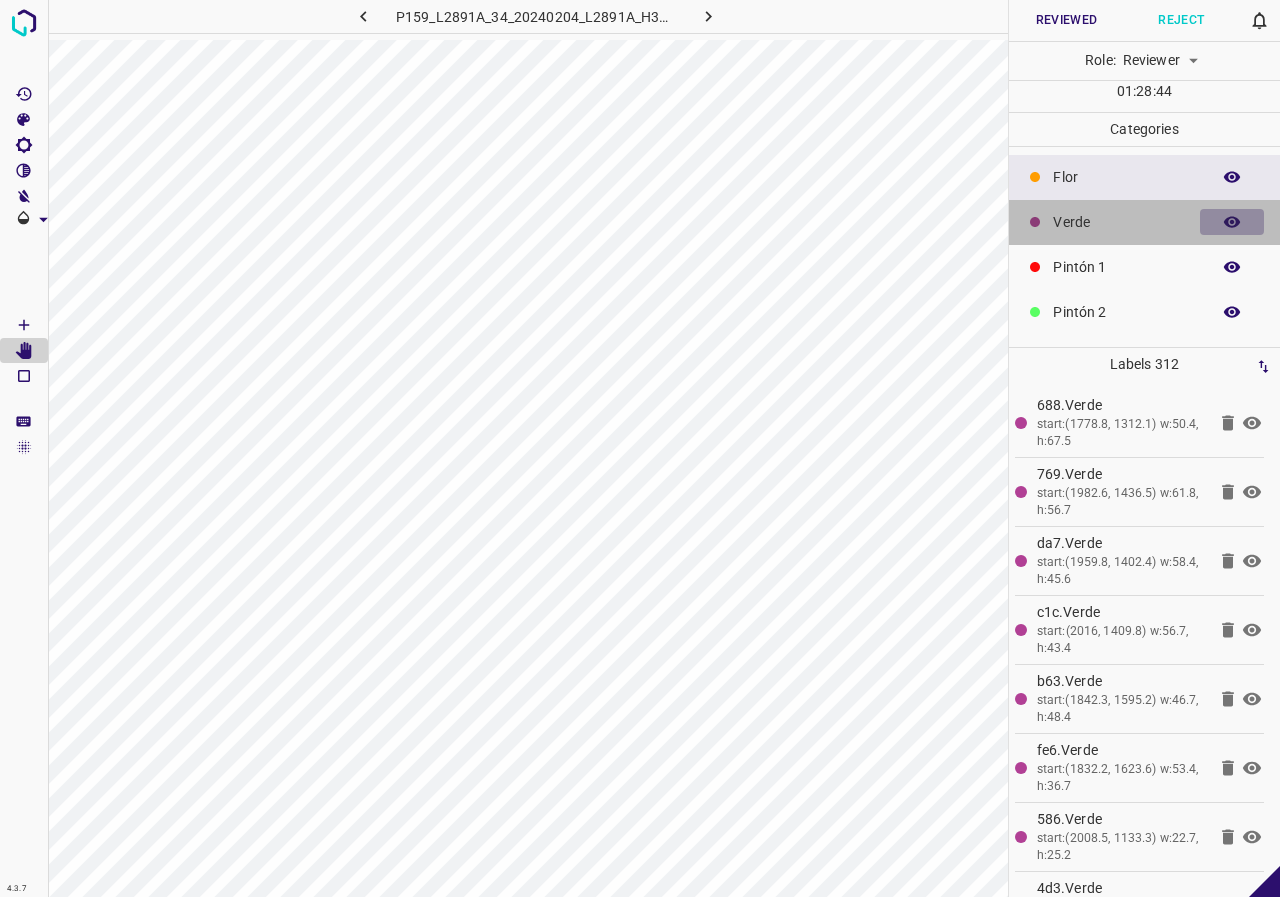 click 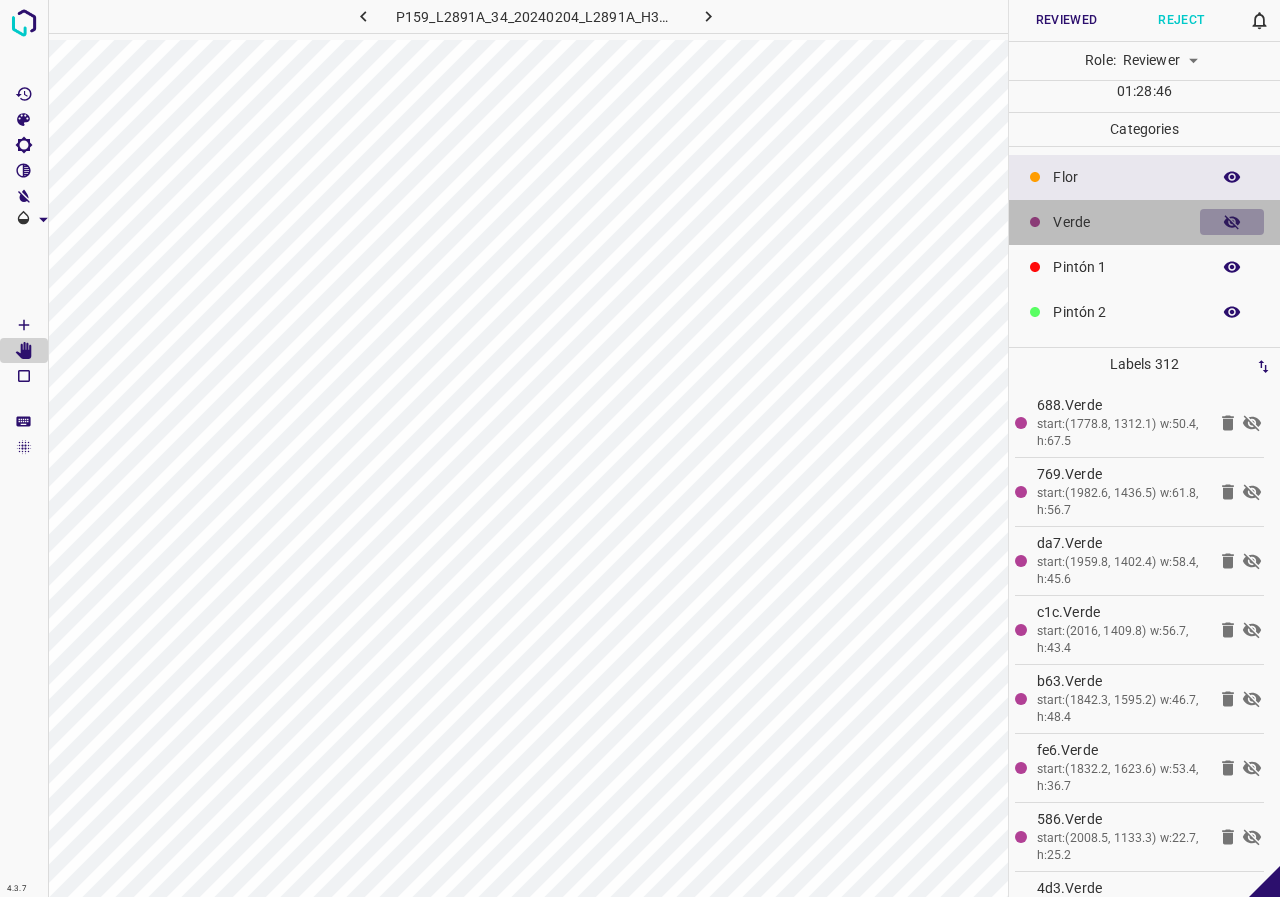 click 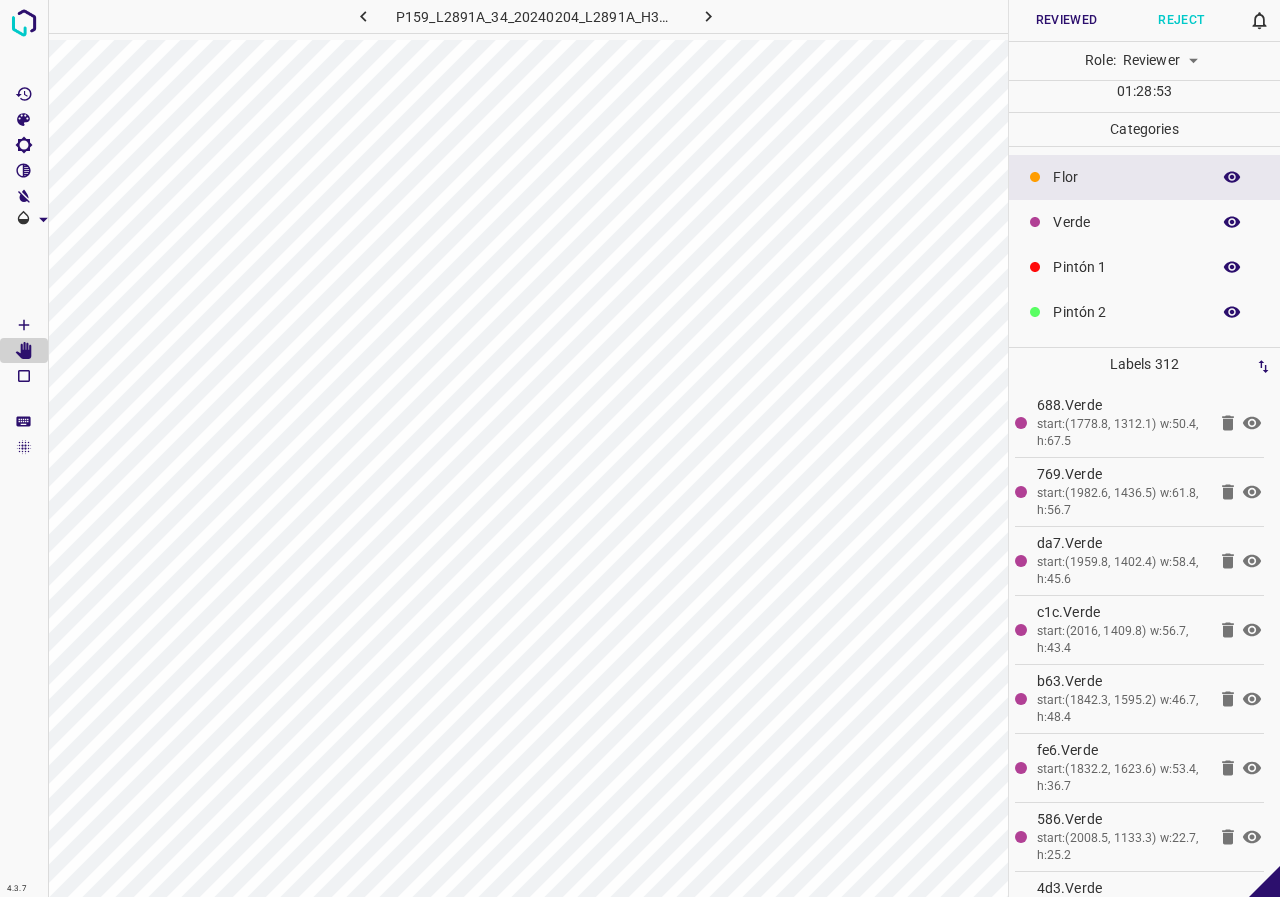 click 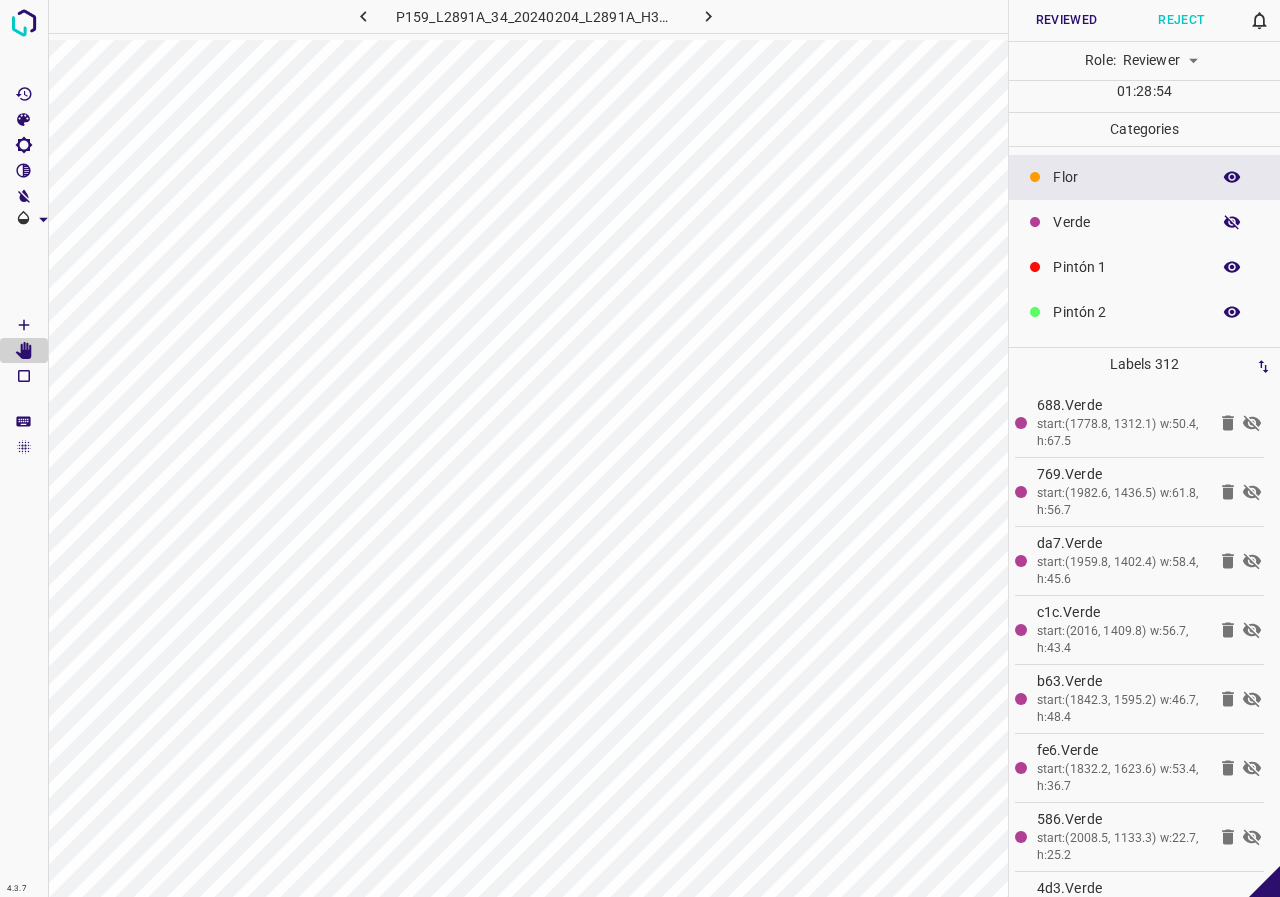 click 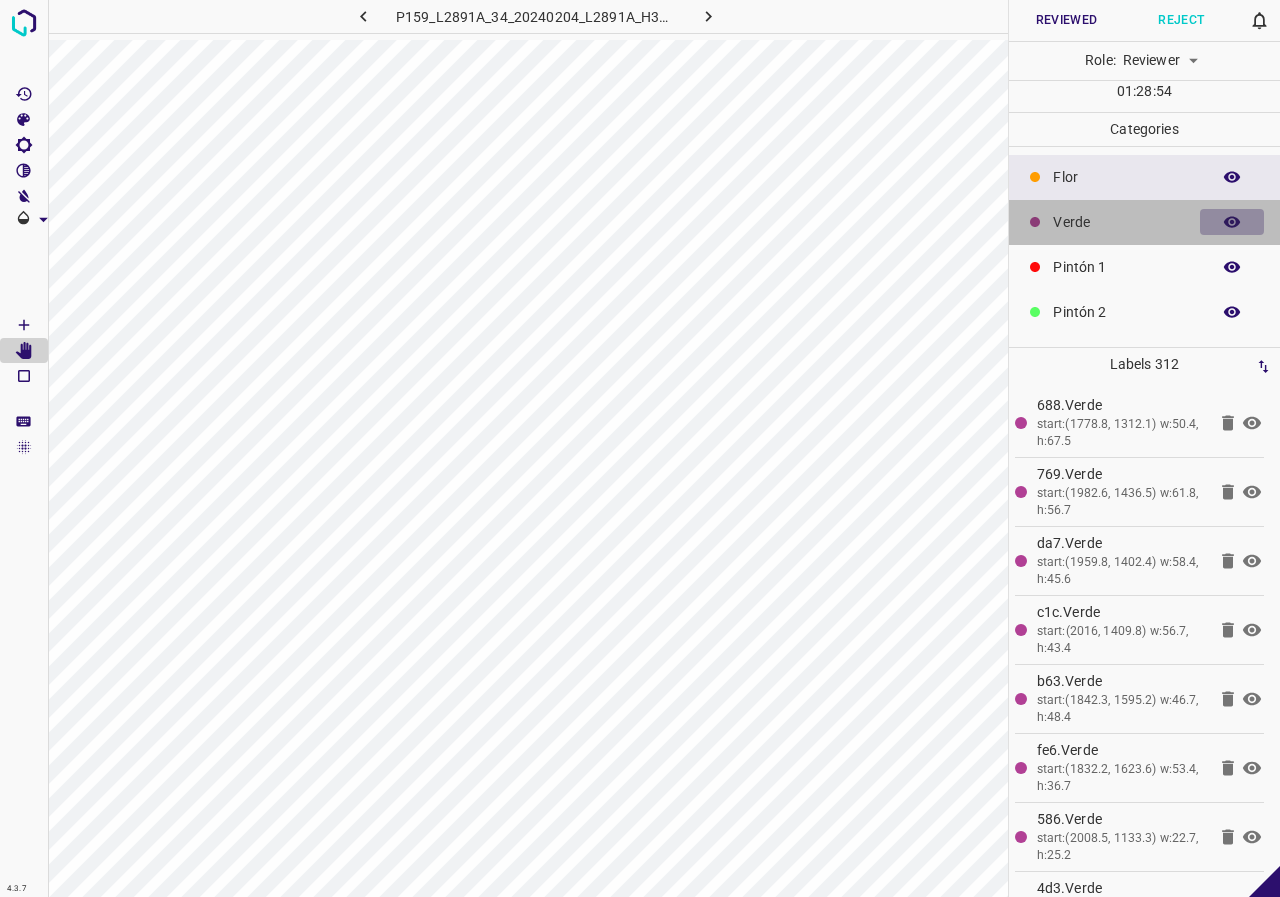 click 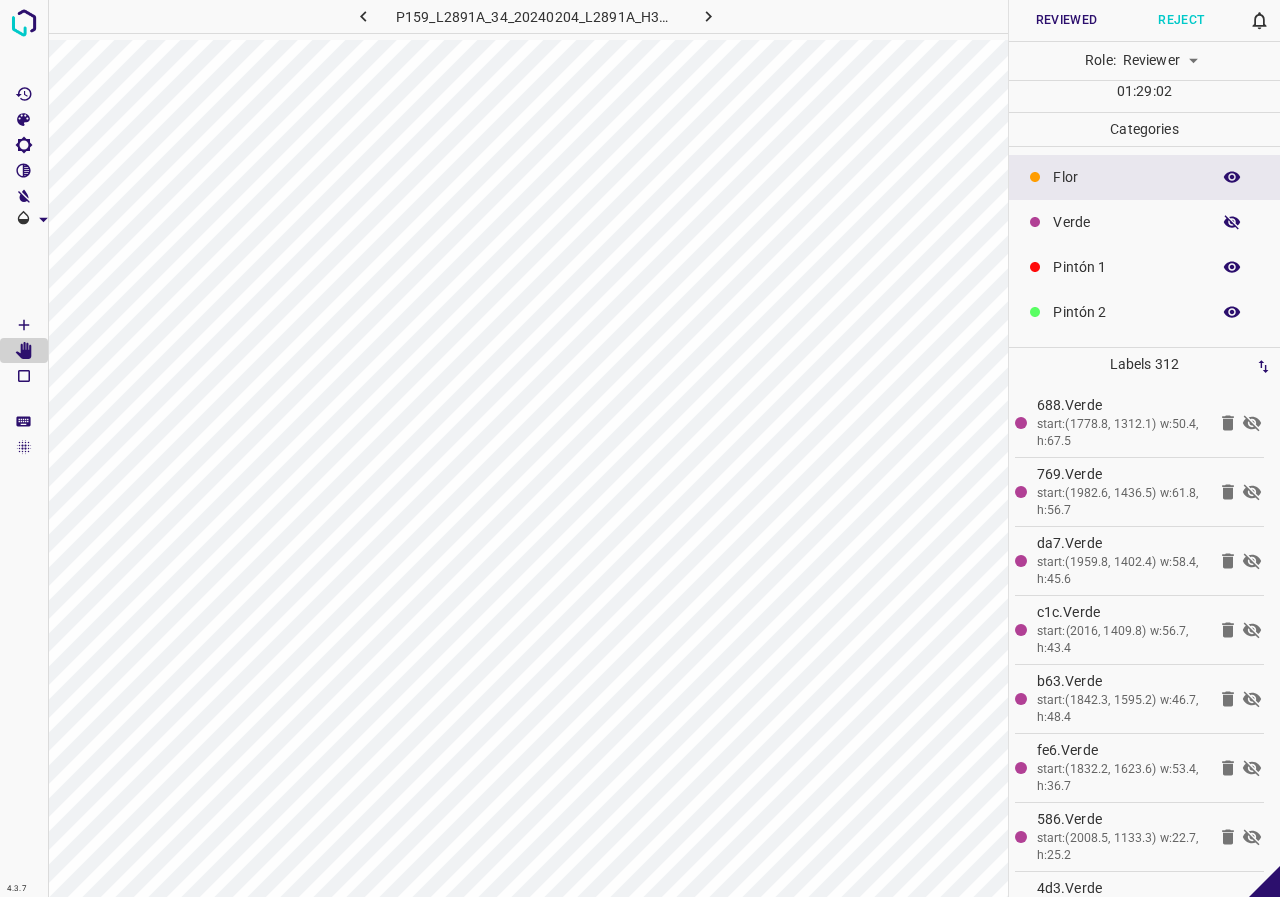 click 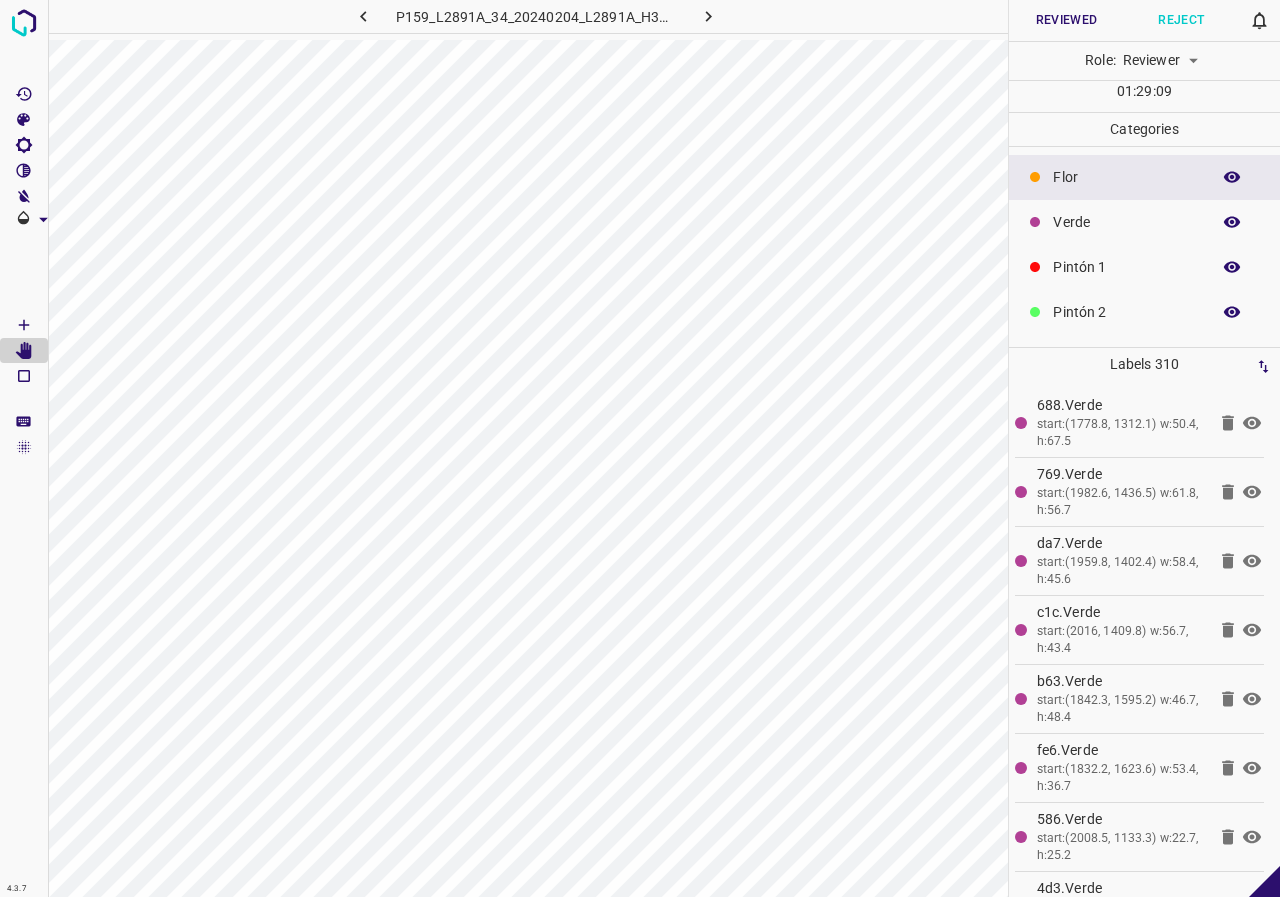 click 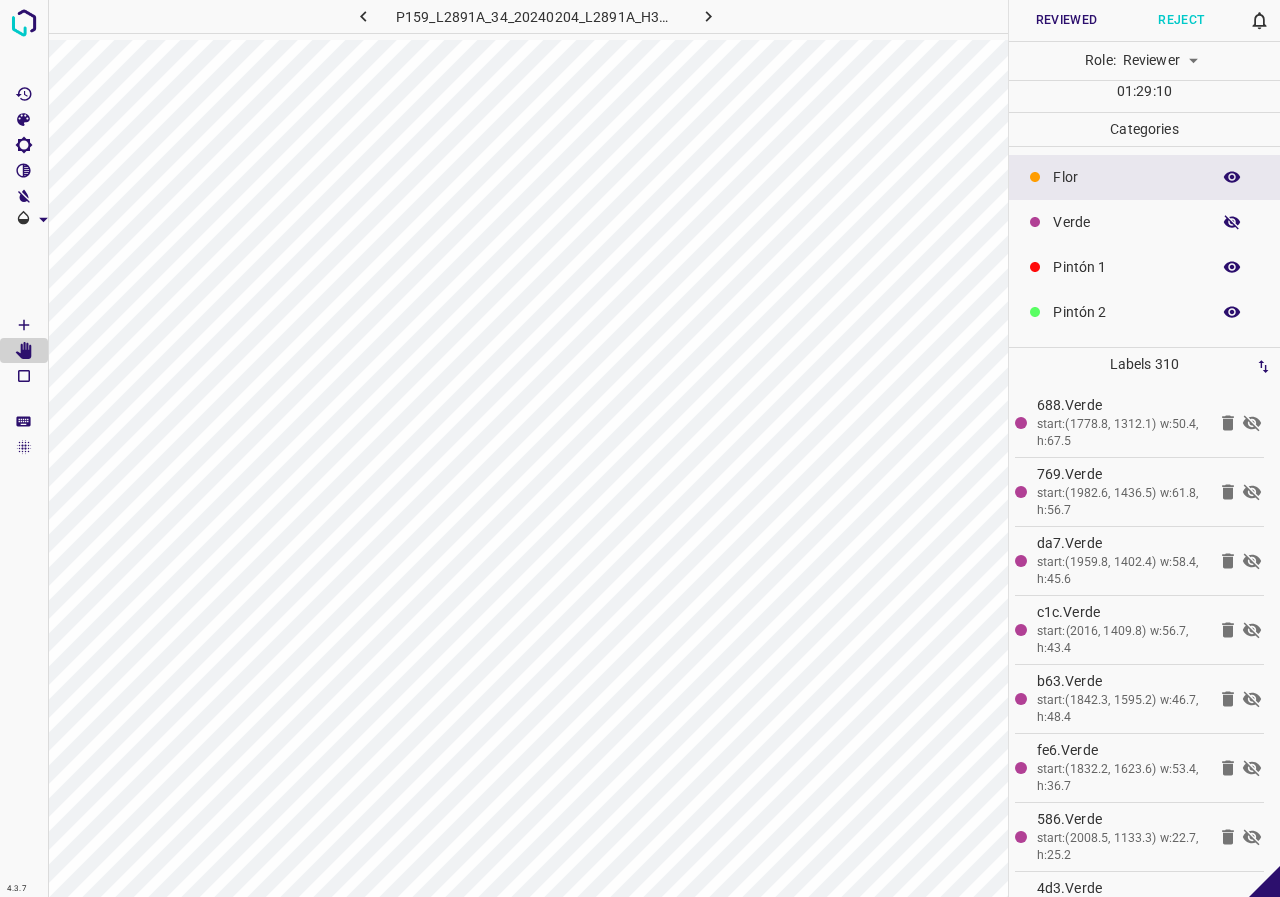 click 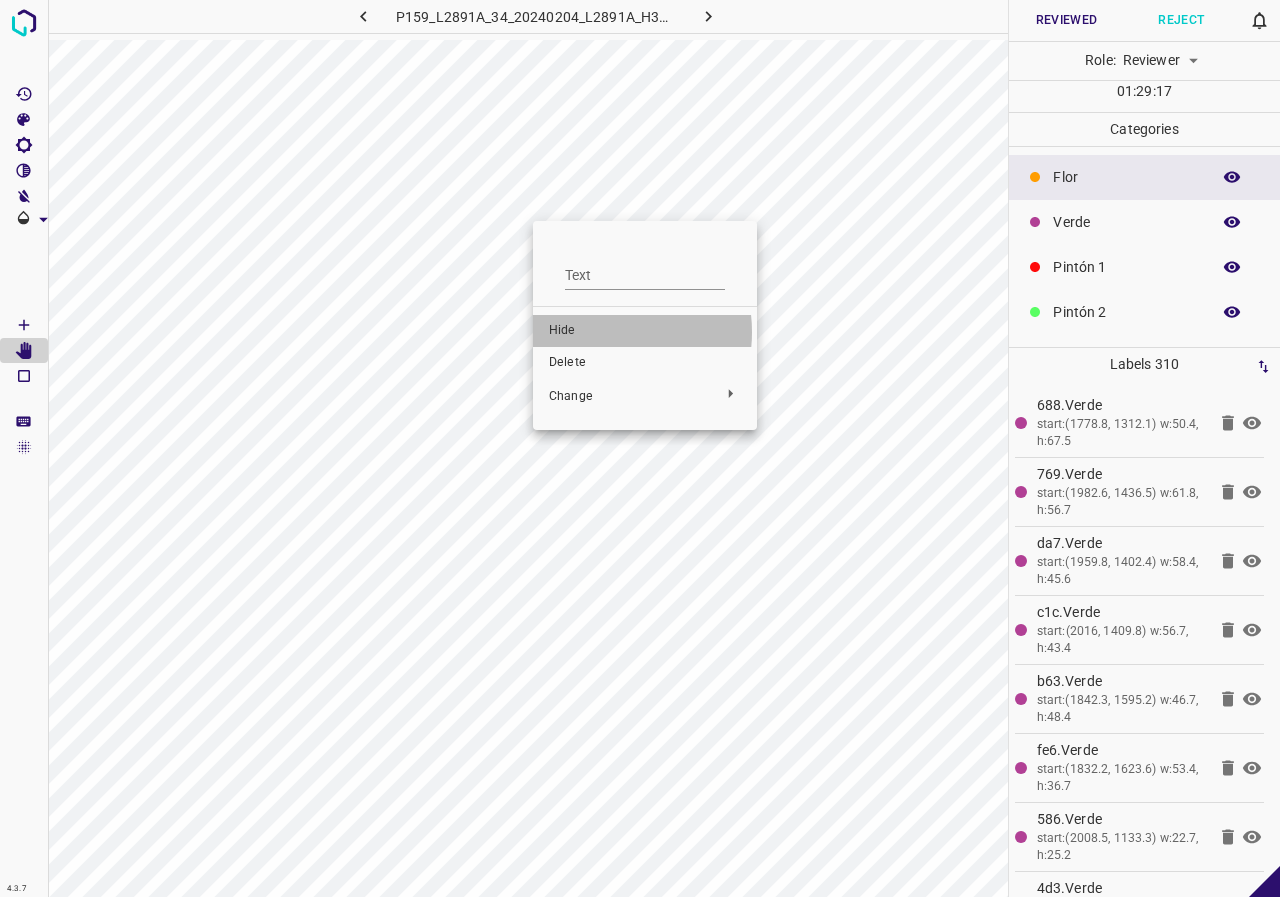 click on "Hide" at bounding box center [645, 331] 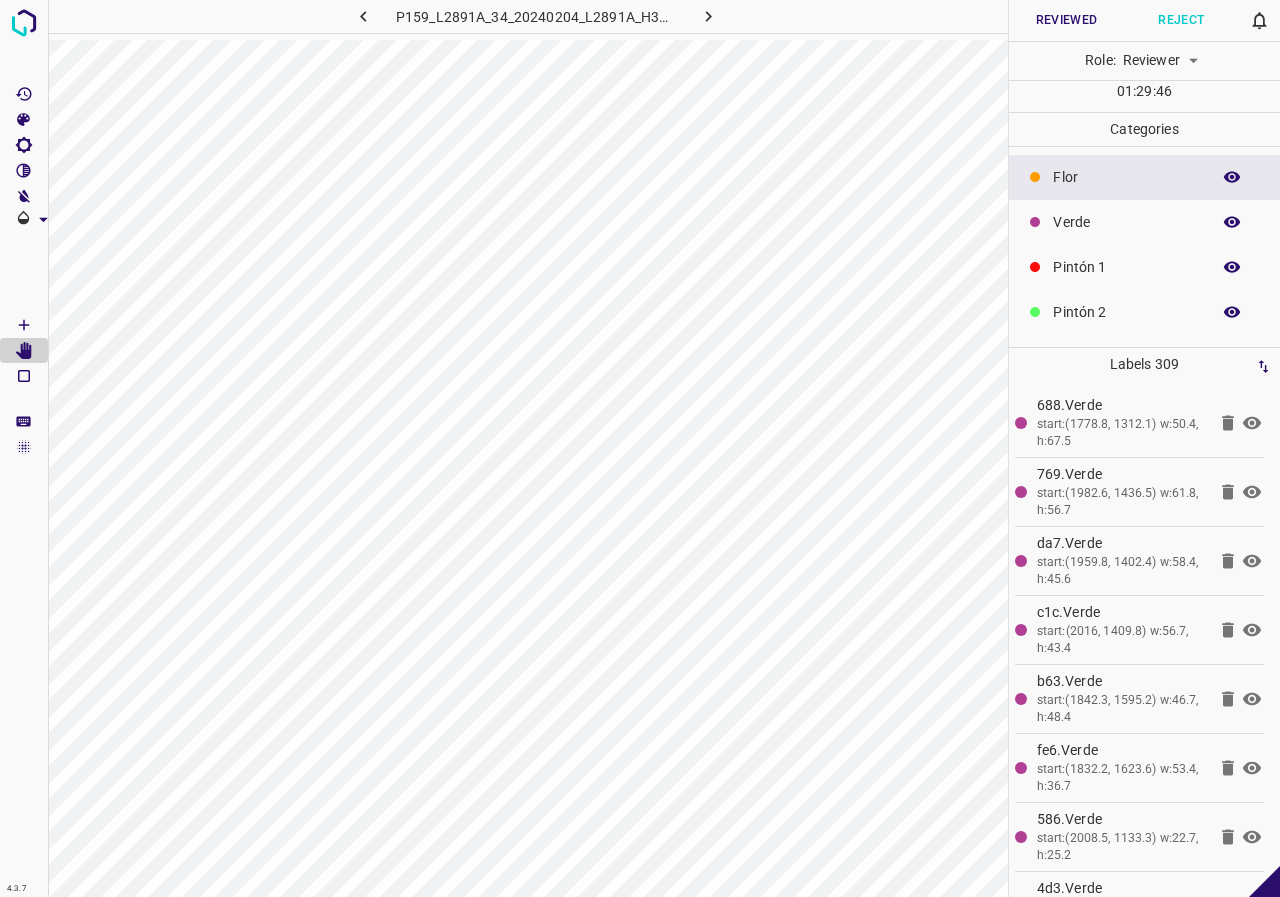 click at bounding box center (1232, 222) 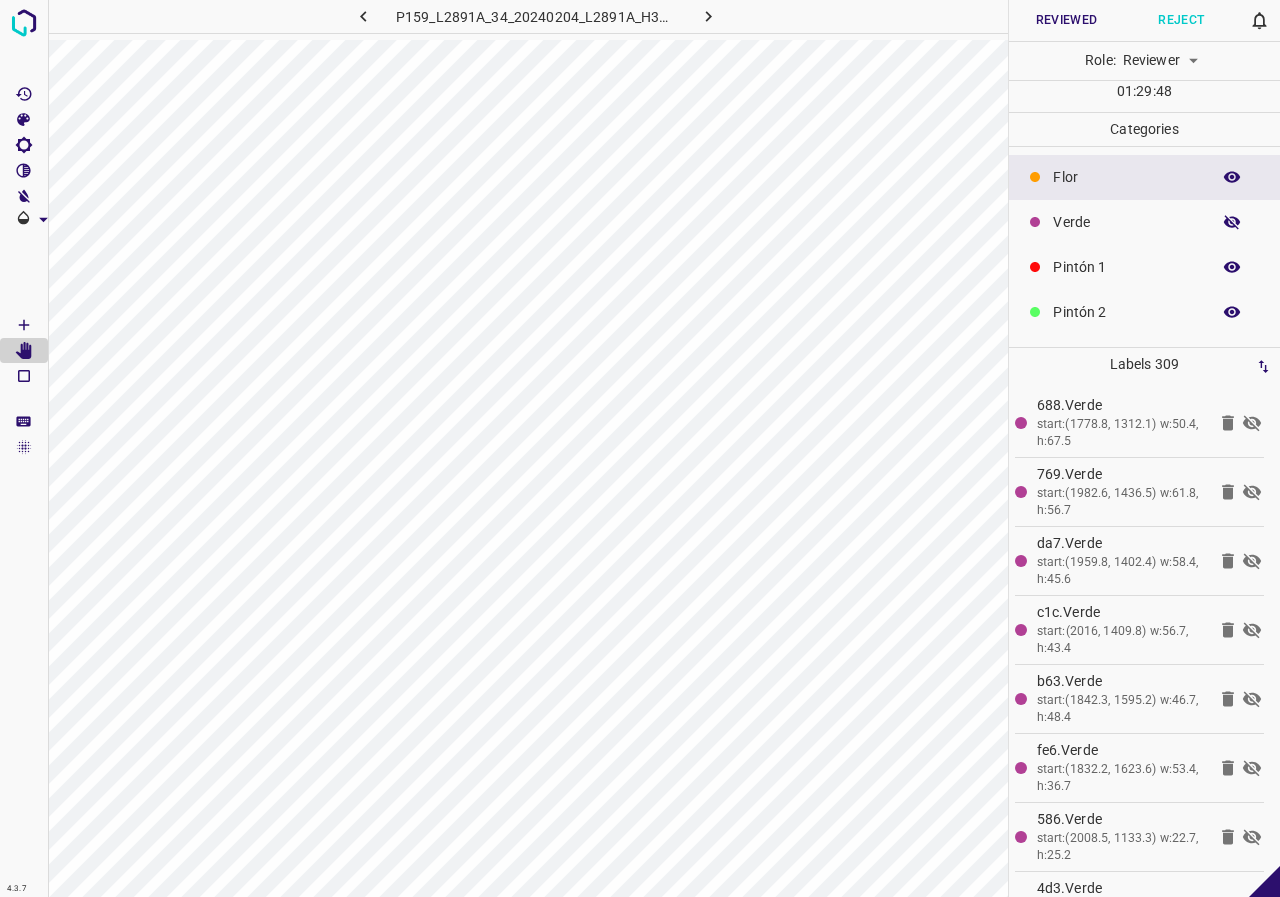 click at bounding box center [1232, 222] 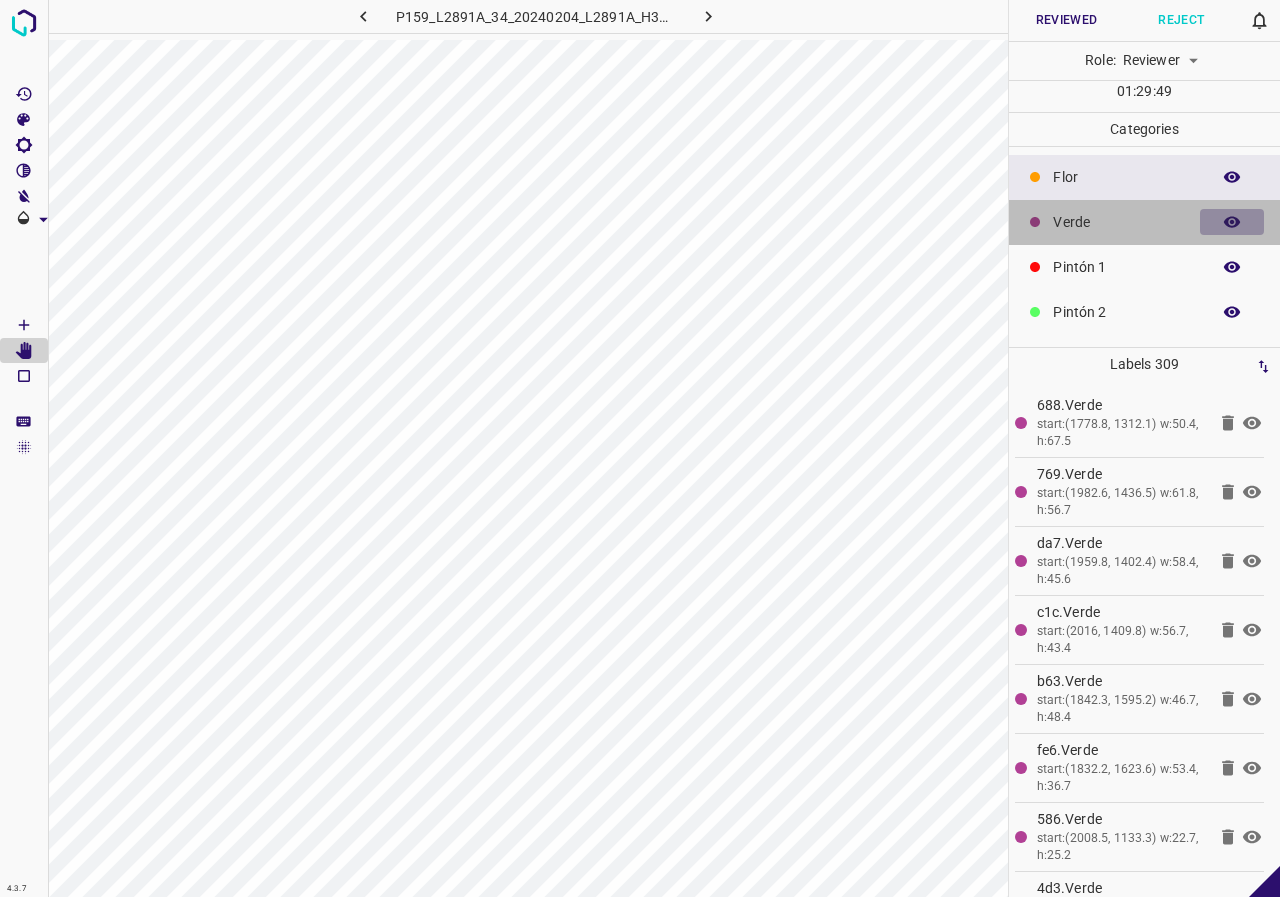 click at bounding box center (1232, 222) 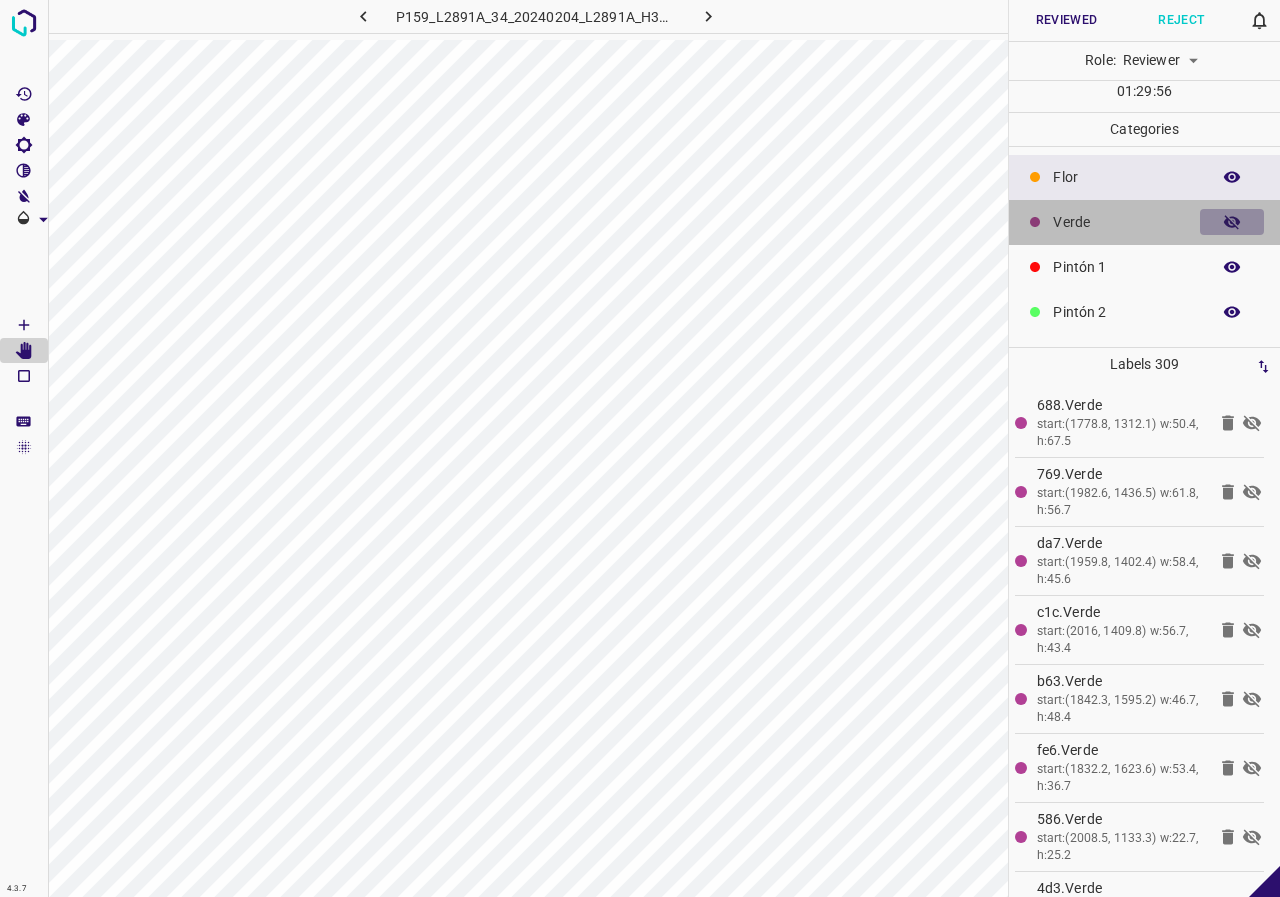 click at bounding box center (1232, 222) 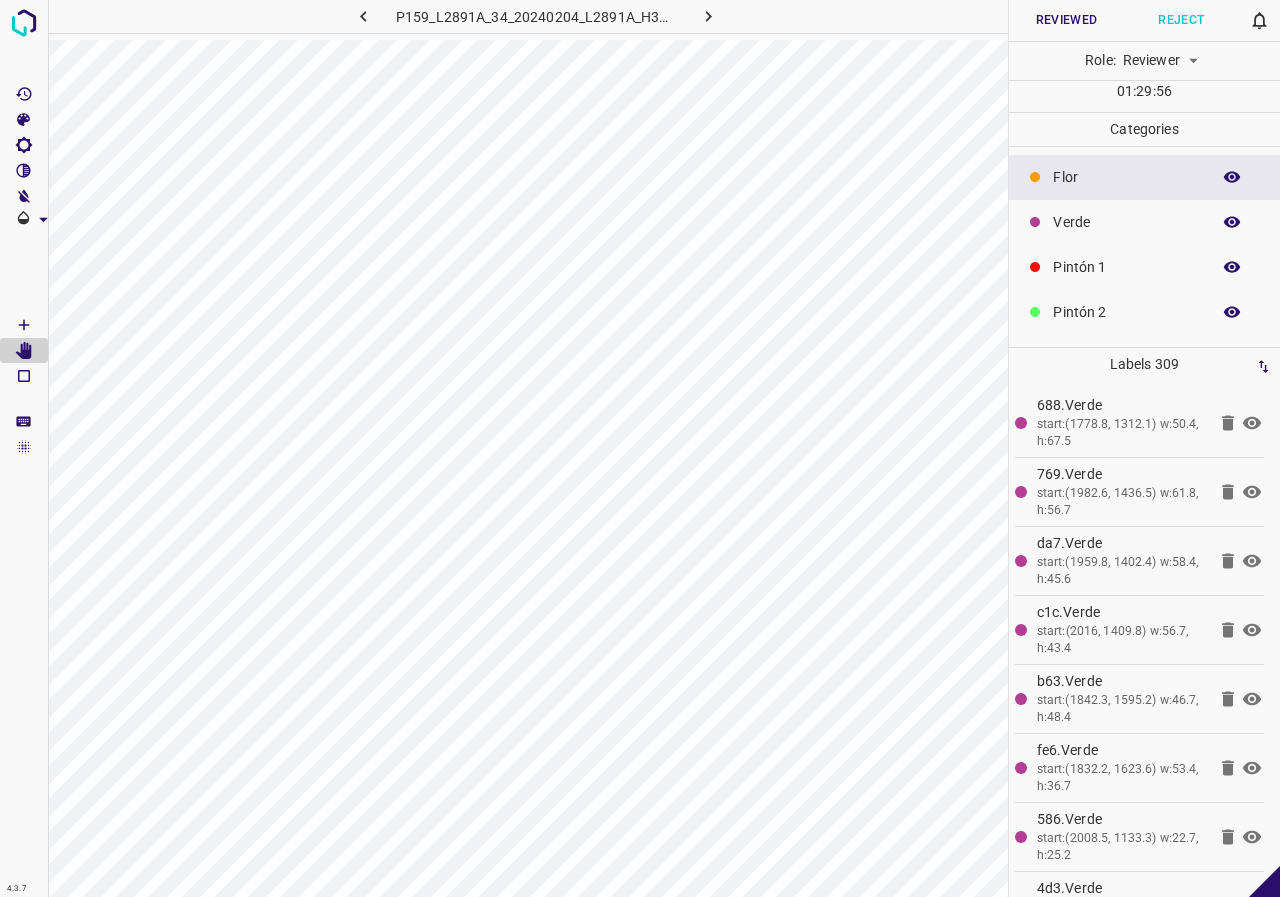 click at bounding box center (1232, 222) 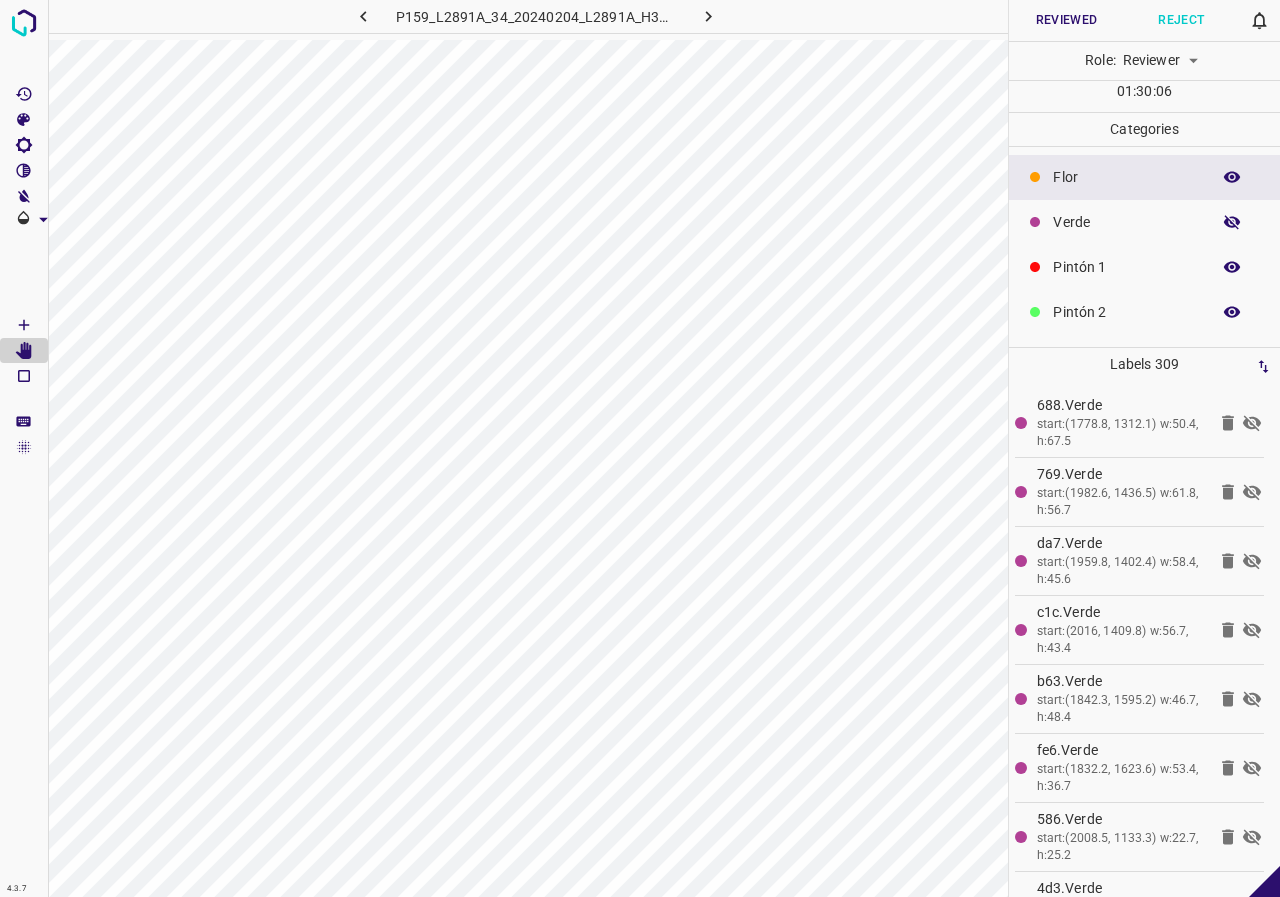 click 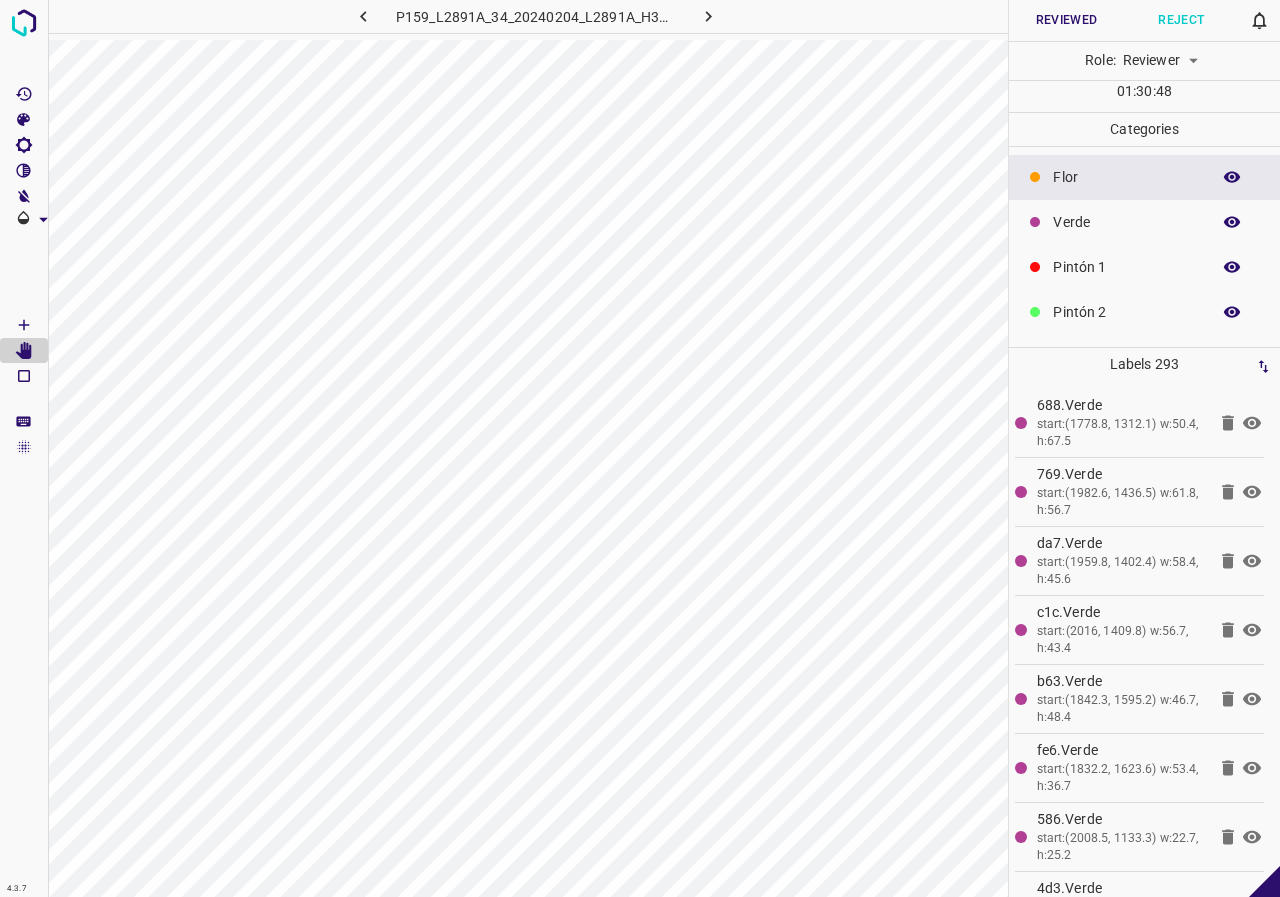 click at bounding box center (1232, 222) 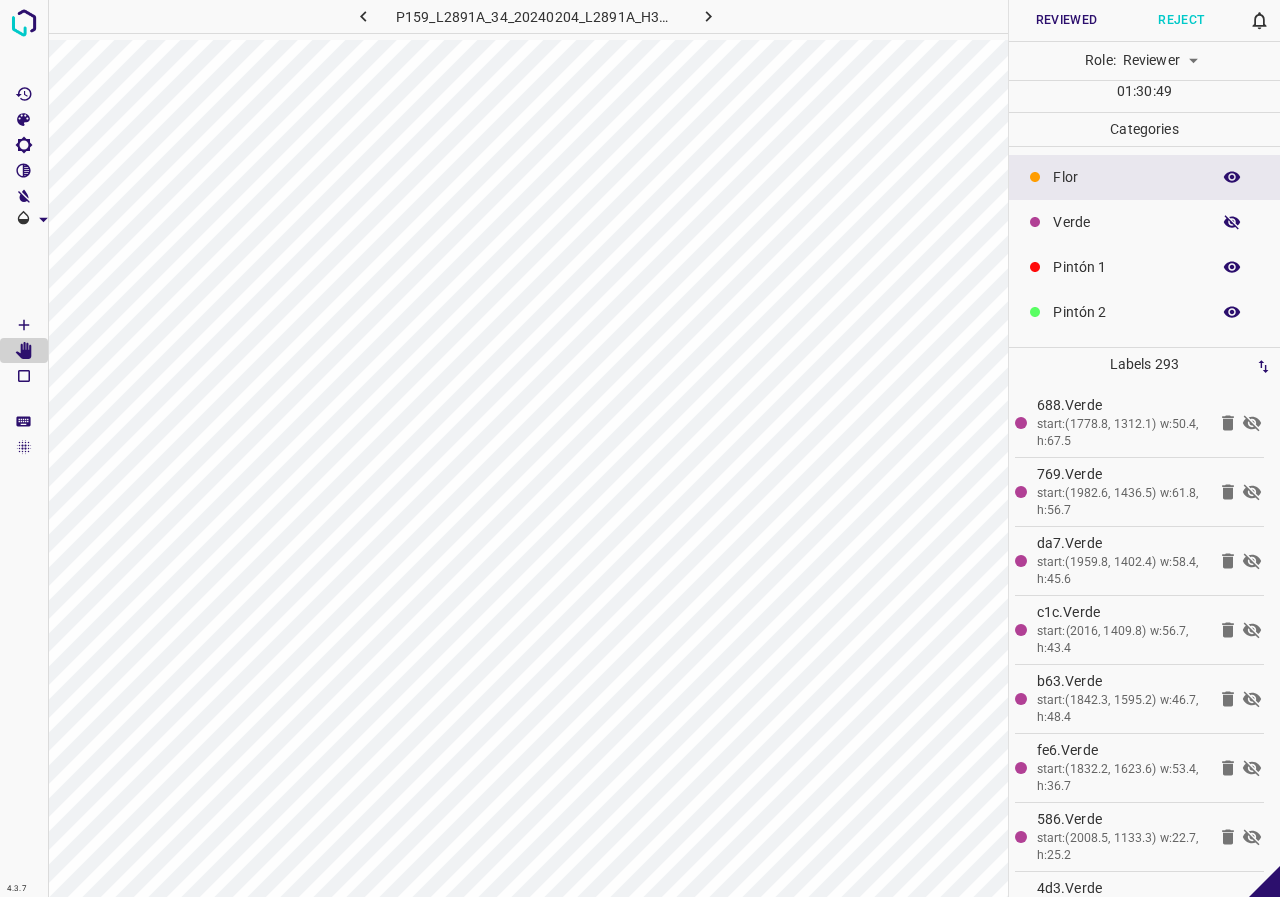 click at bounding box center [1232, 222] 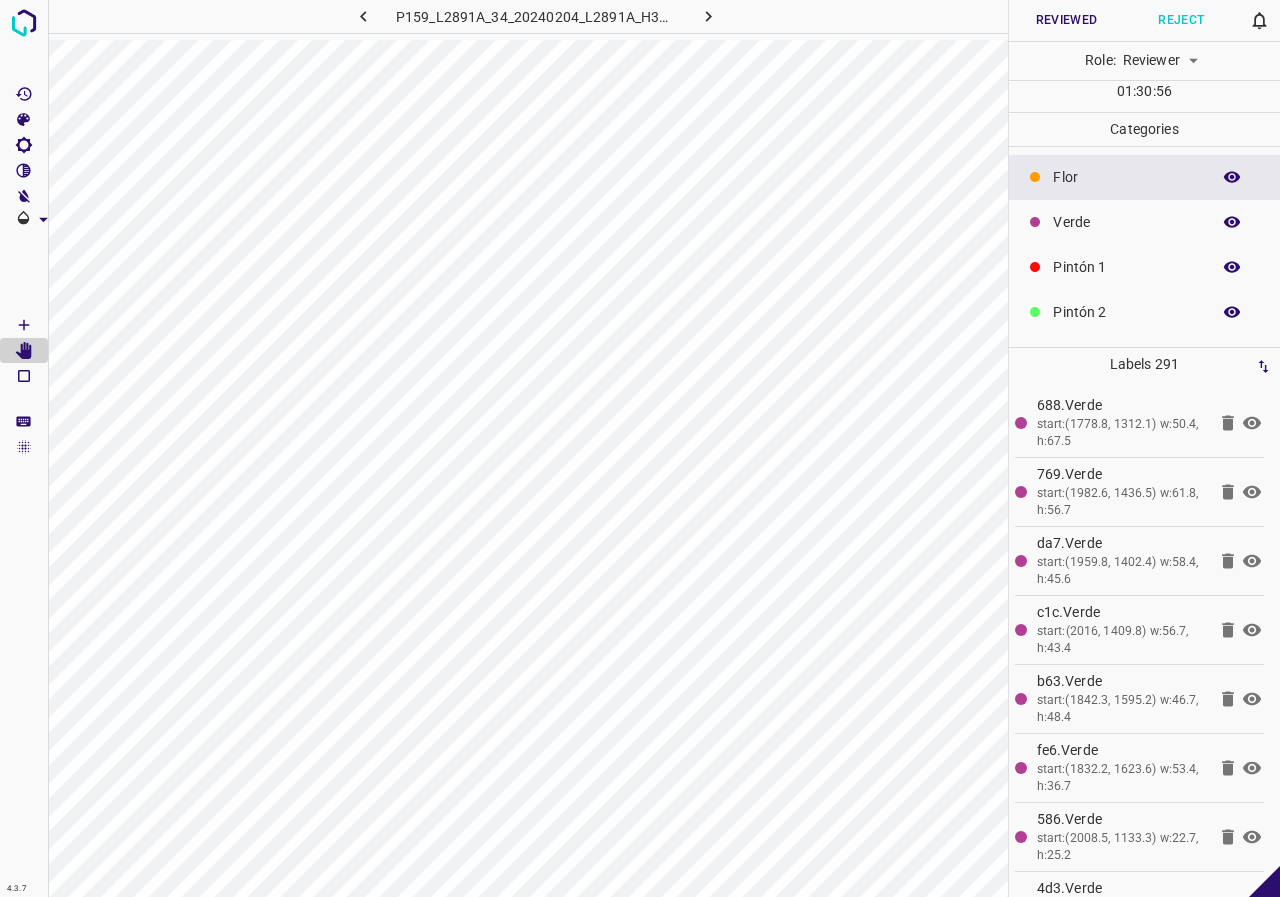 click at bounding box center [1232, 222] 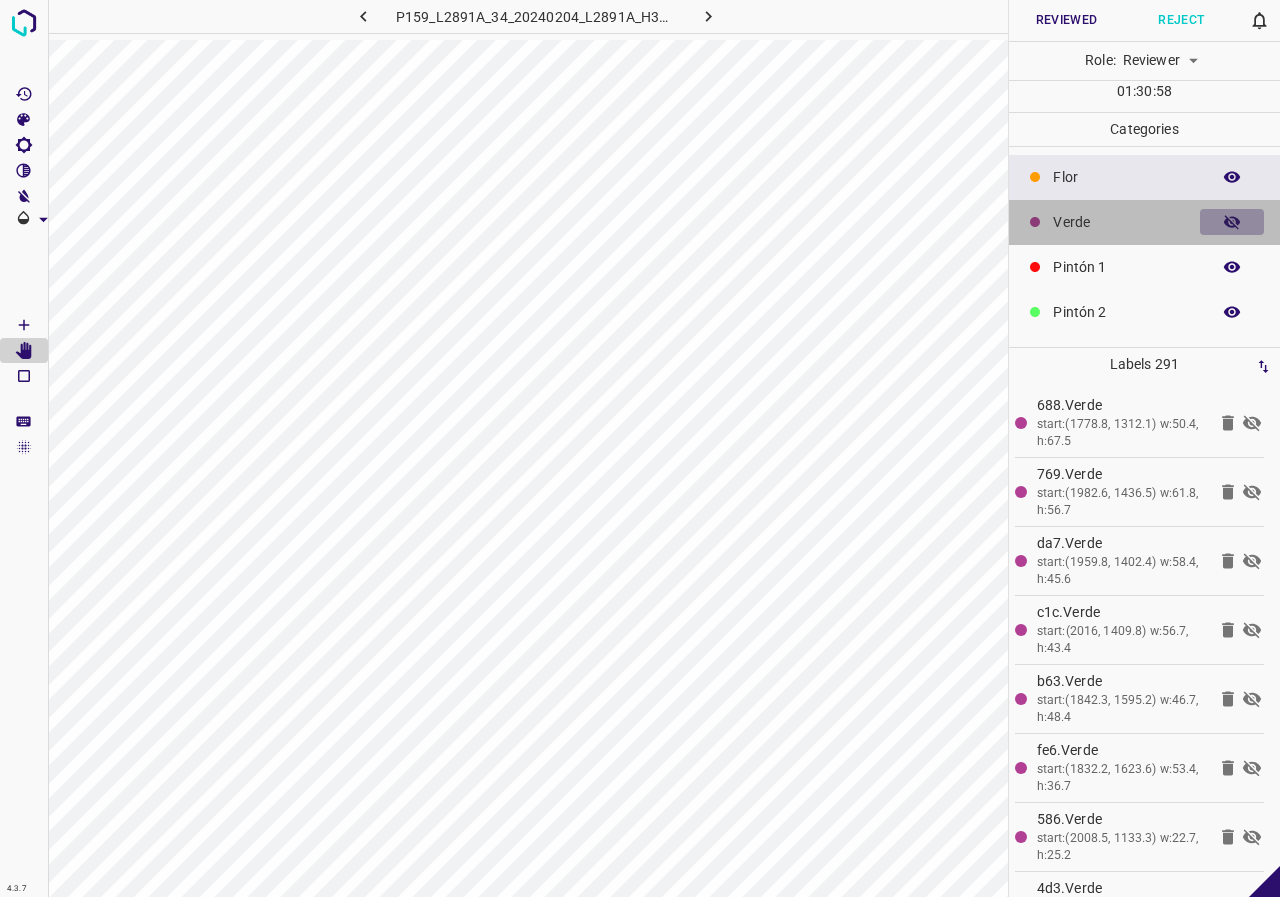 click at bounding box center [1232, 222] 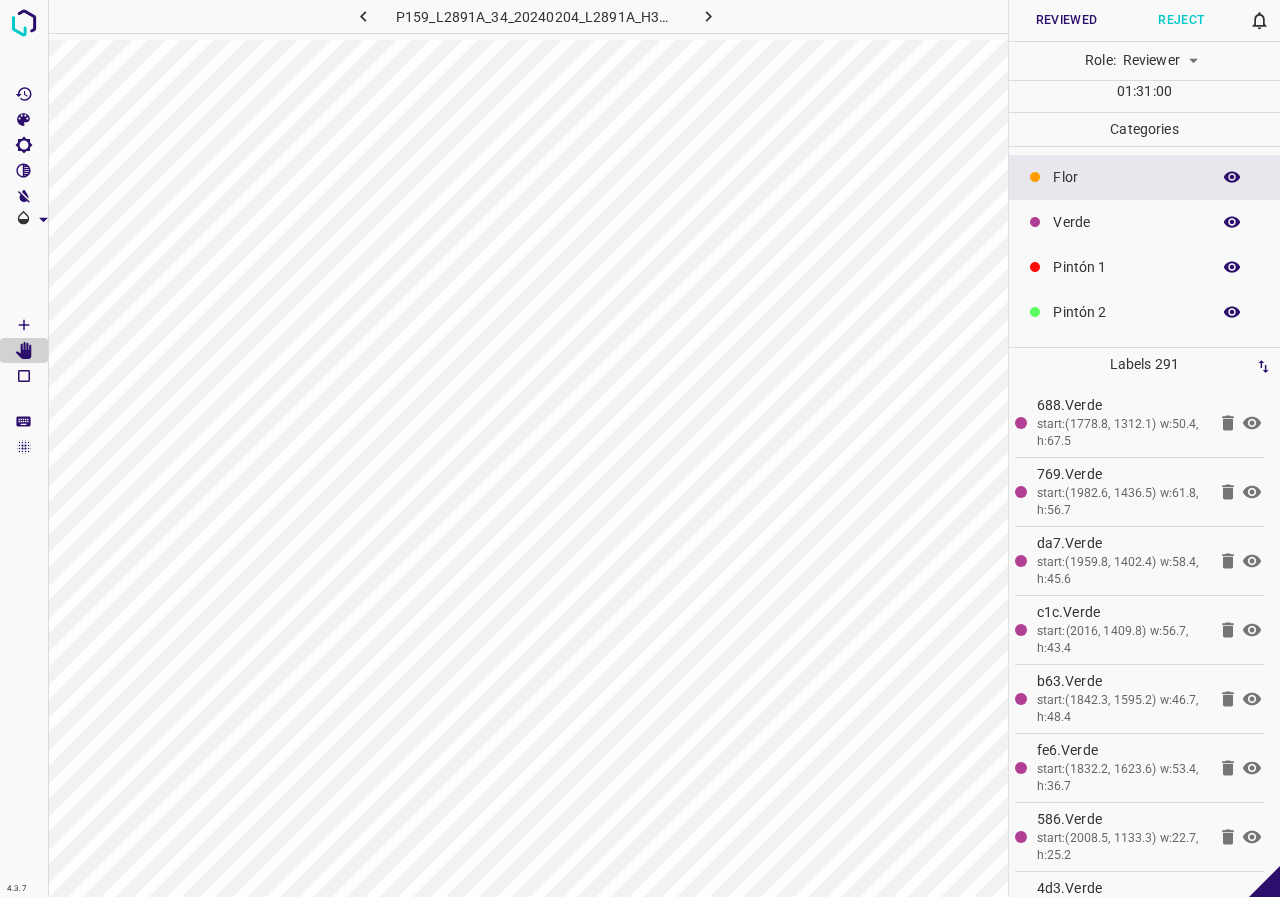 click at bounding box center (1232, 222) 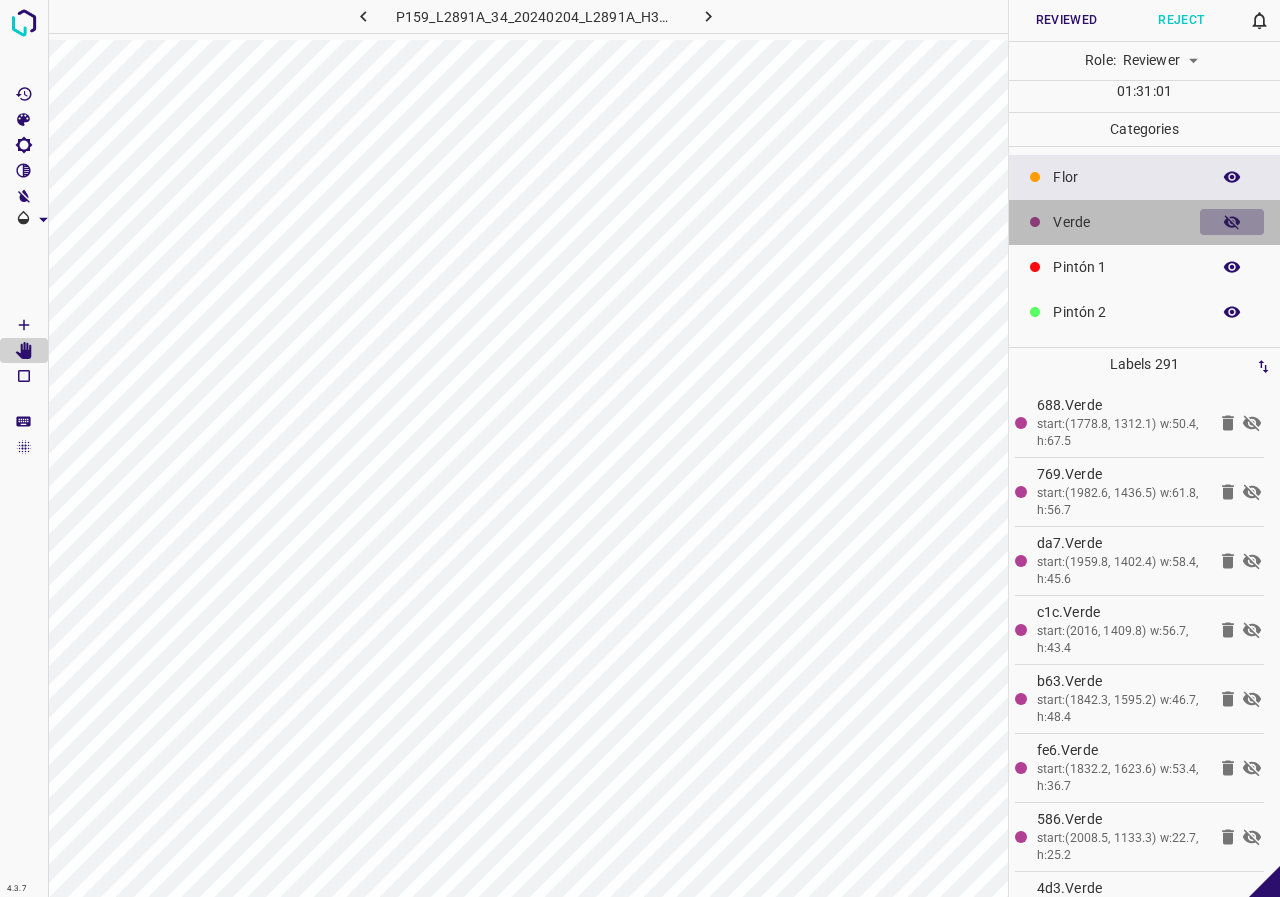 click at bounding box center (1232, 222) 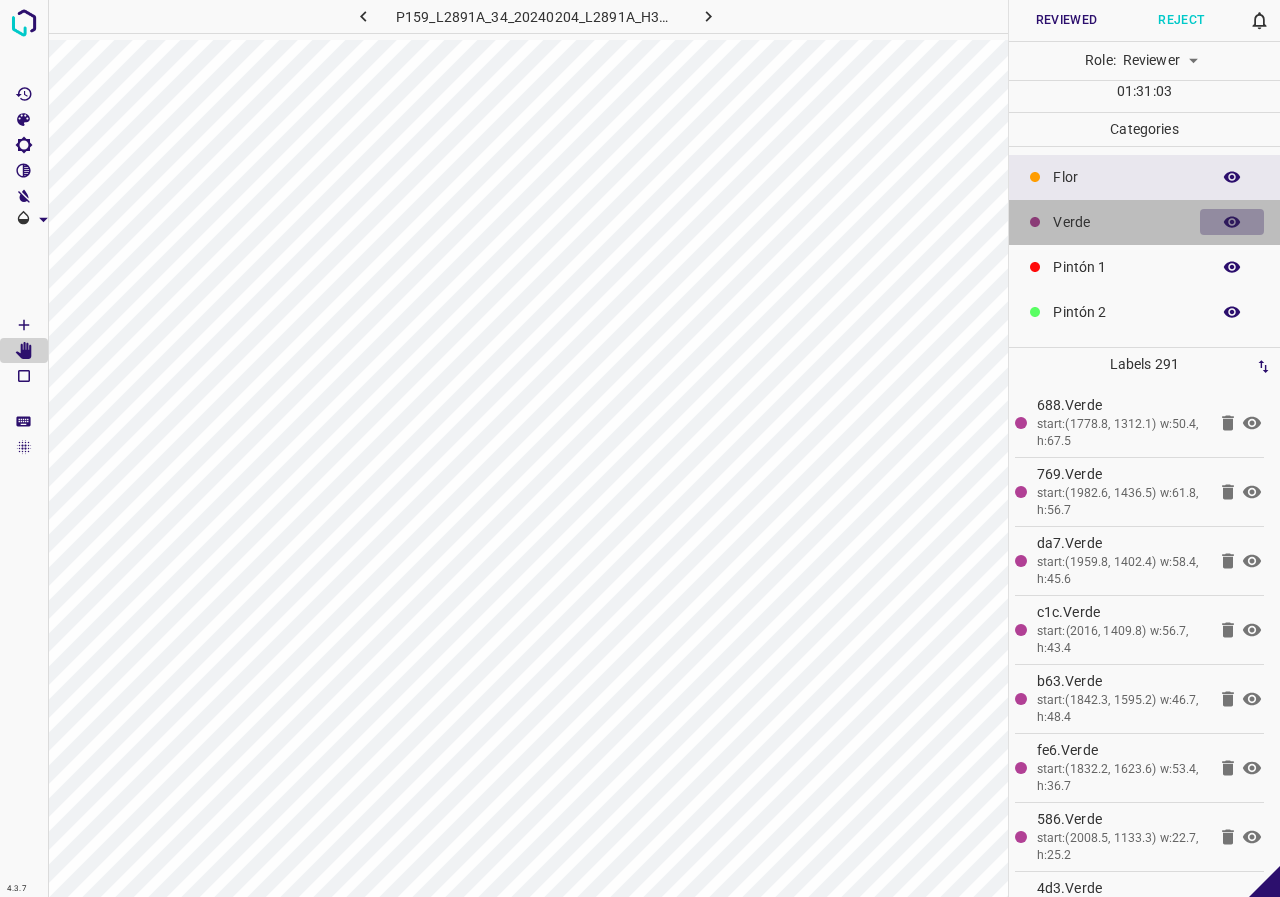 click 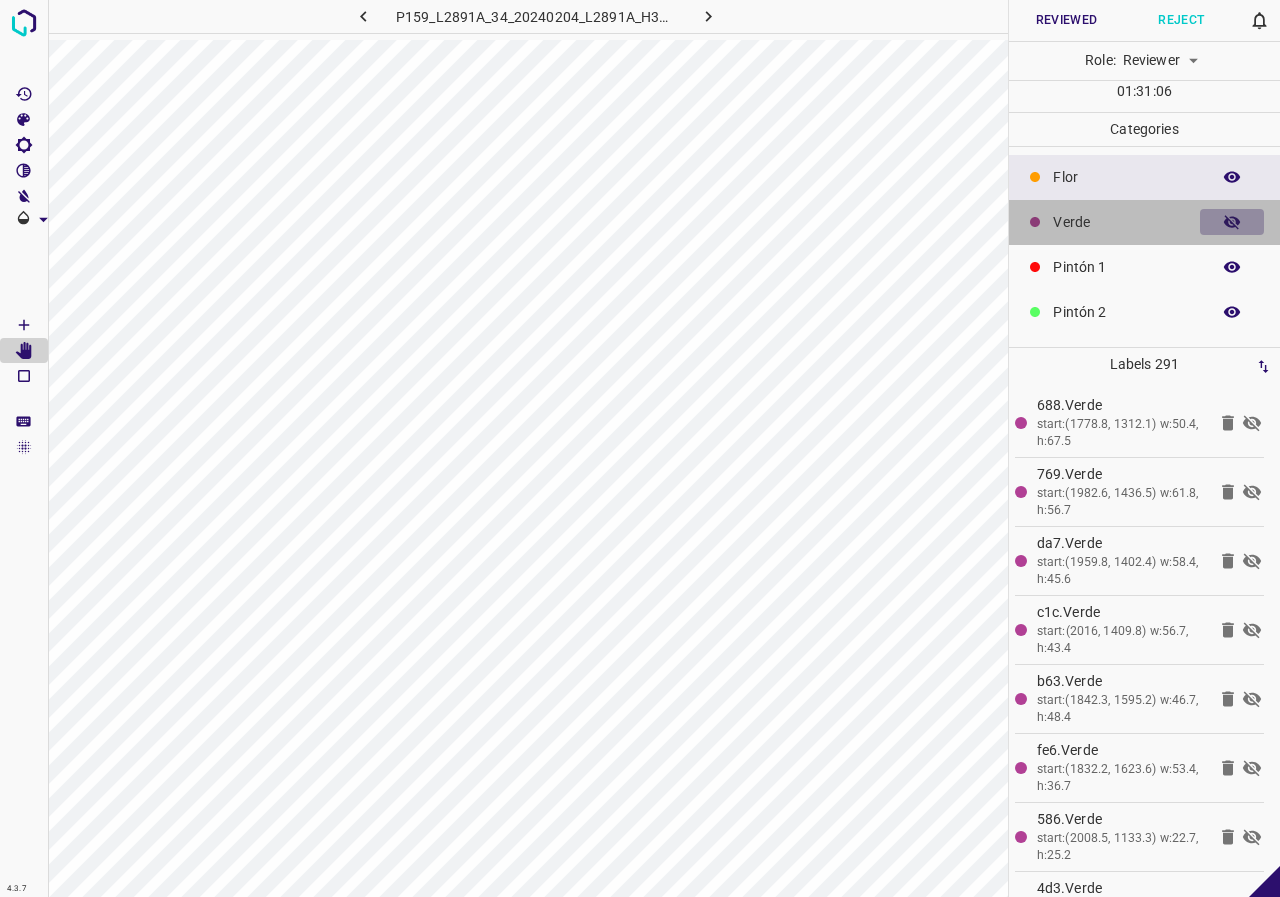 click 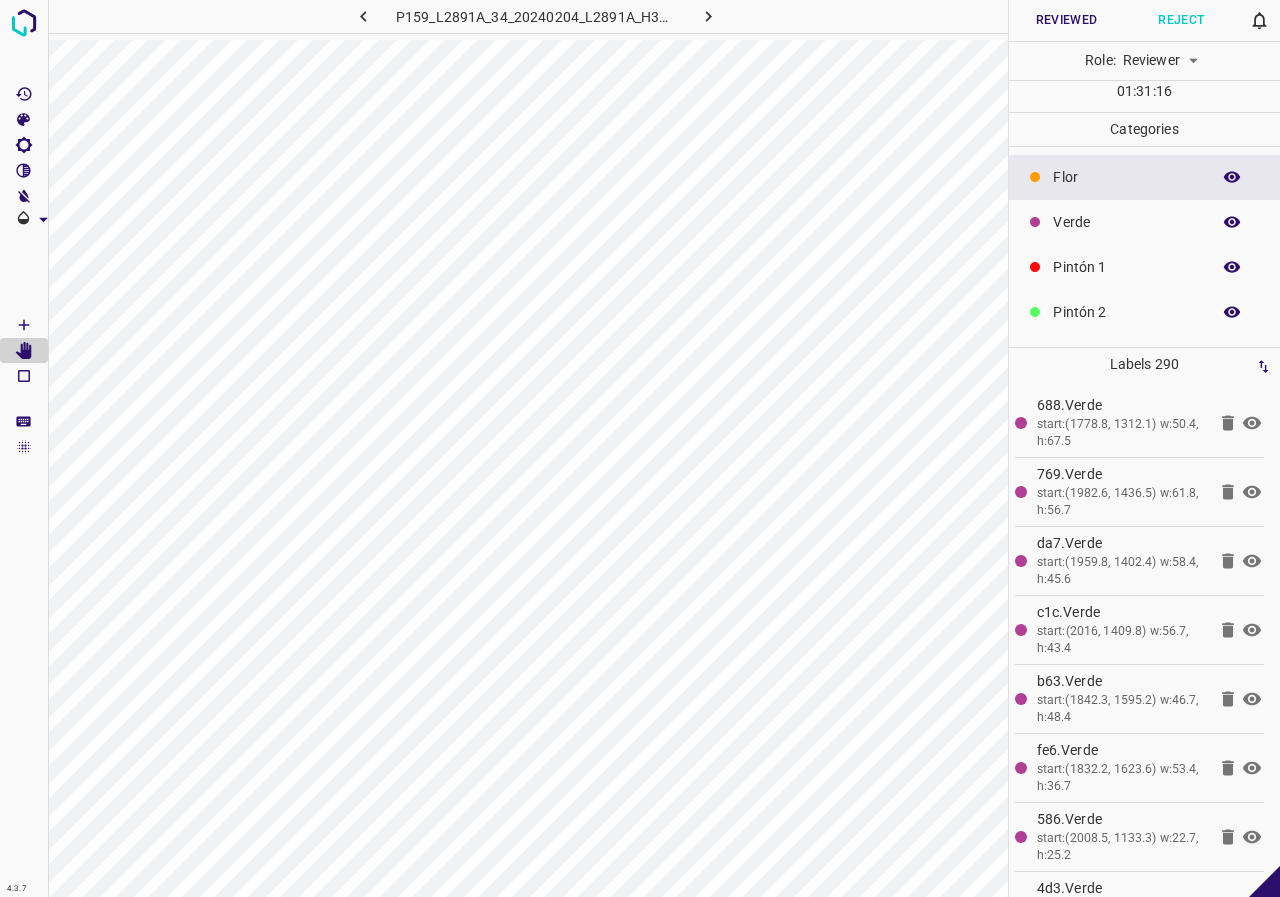 click on "Verde" at bounding box center [1144, 222] 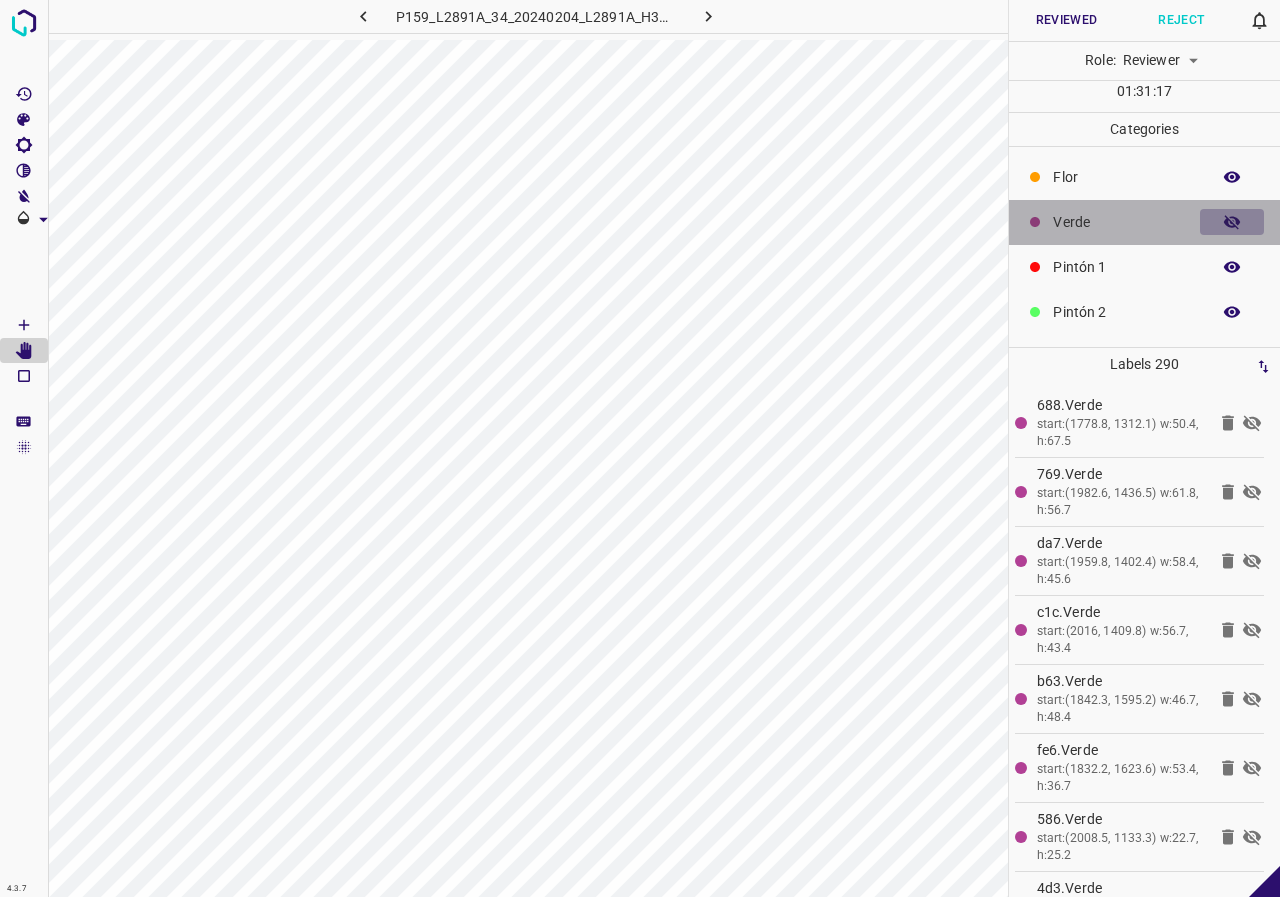 click at bounding box center (1232, 222) 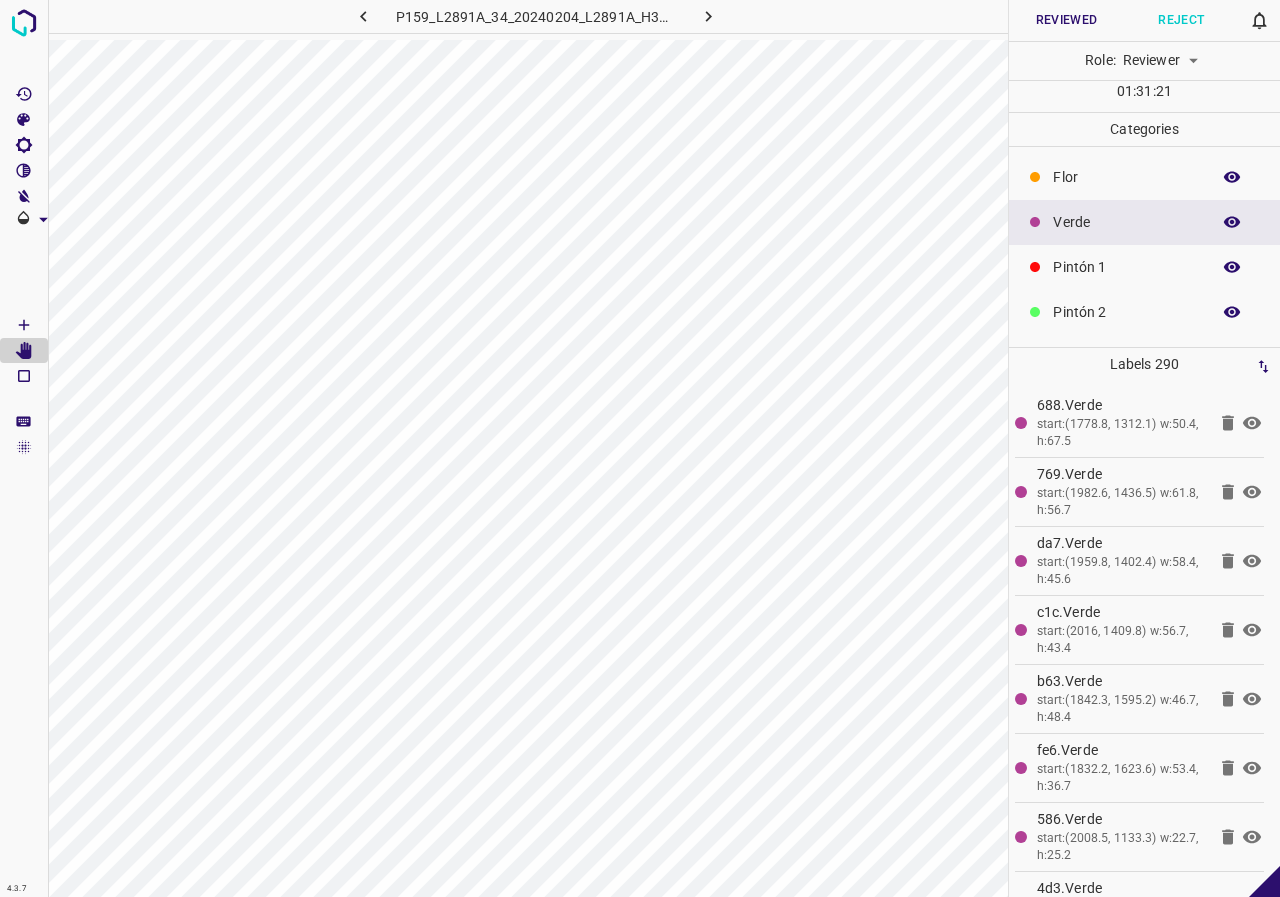 click at bounding box center [1232, 312] 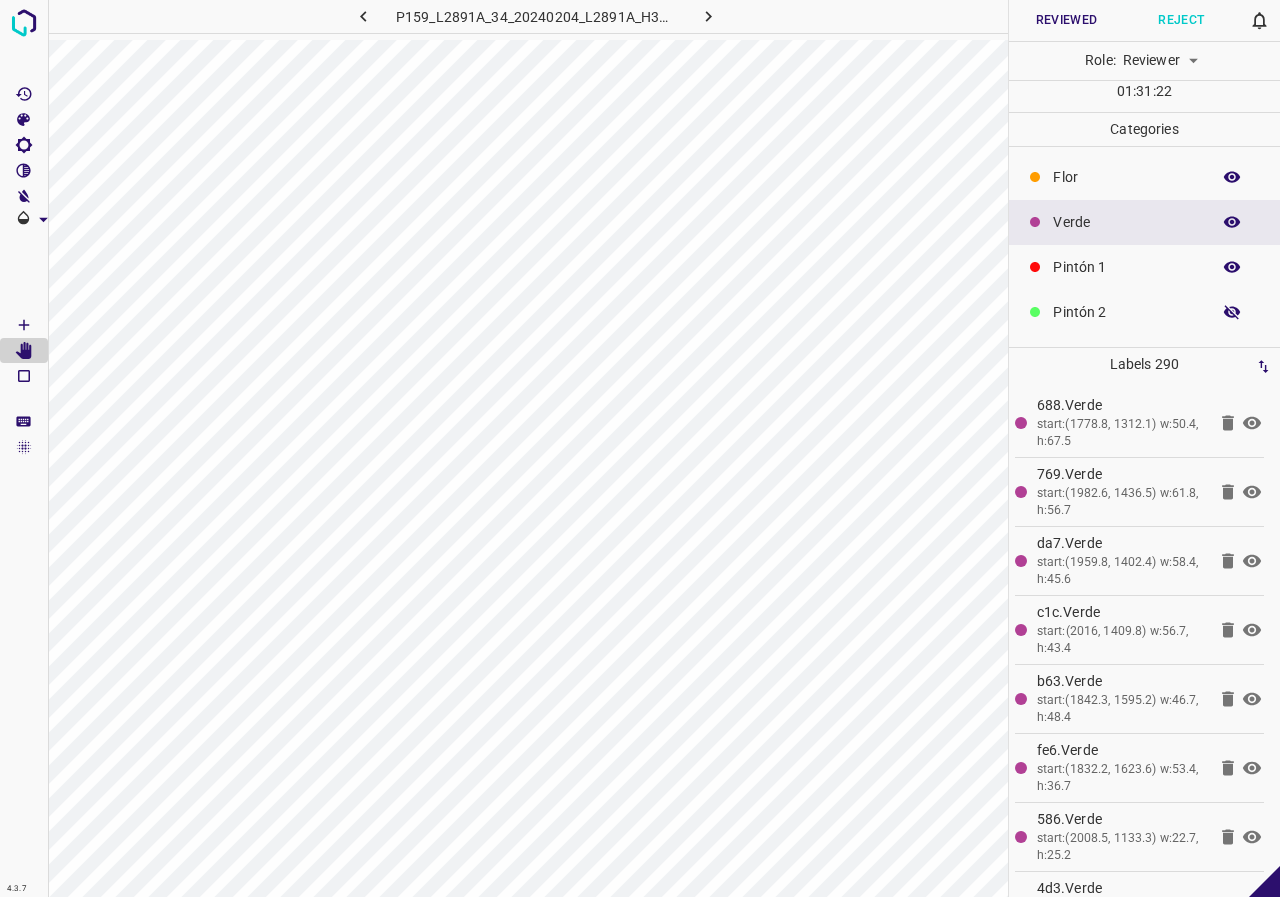 click at bounding box center [1232, 312] 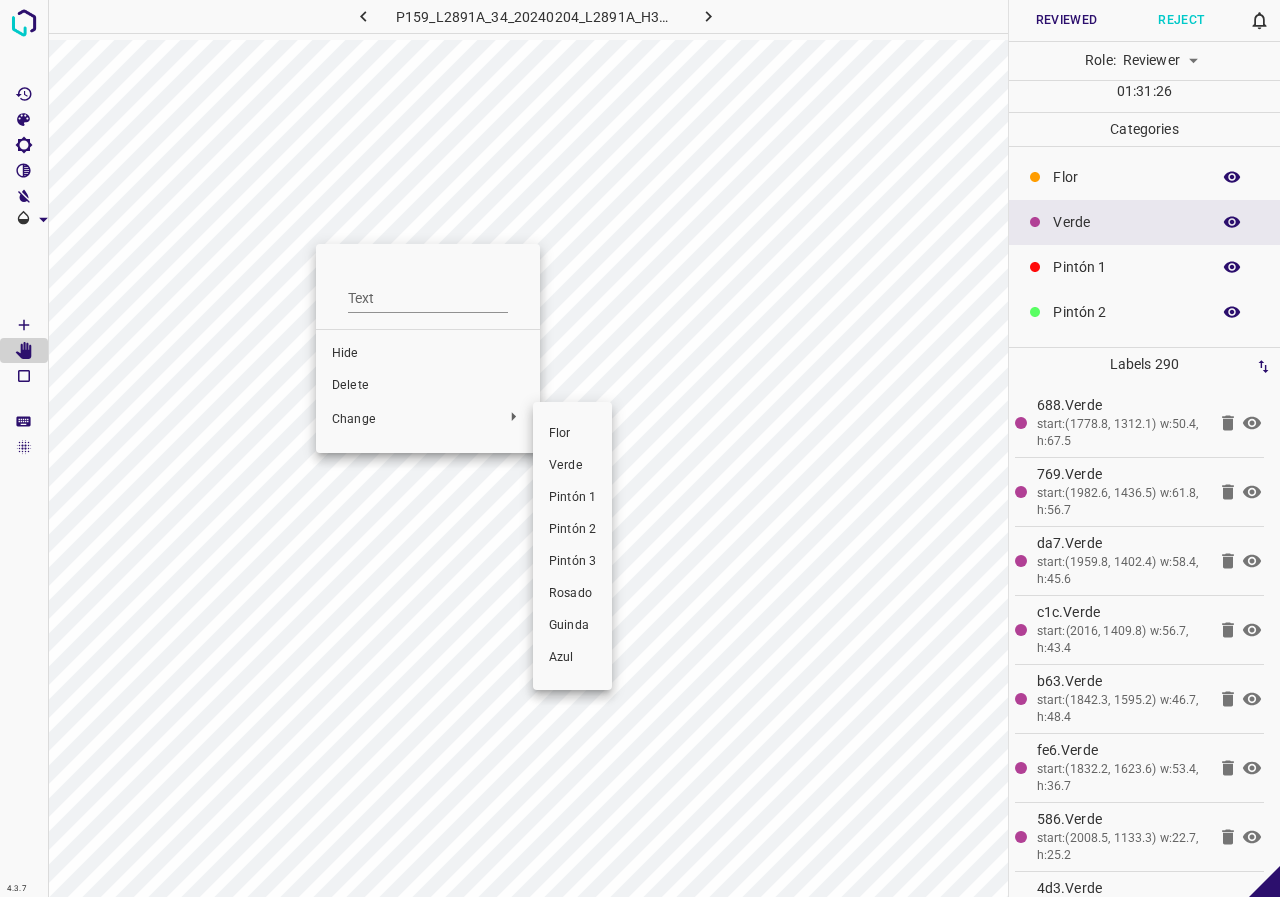 click on "Pintón 3" at bounding box center [572, 562] 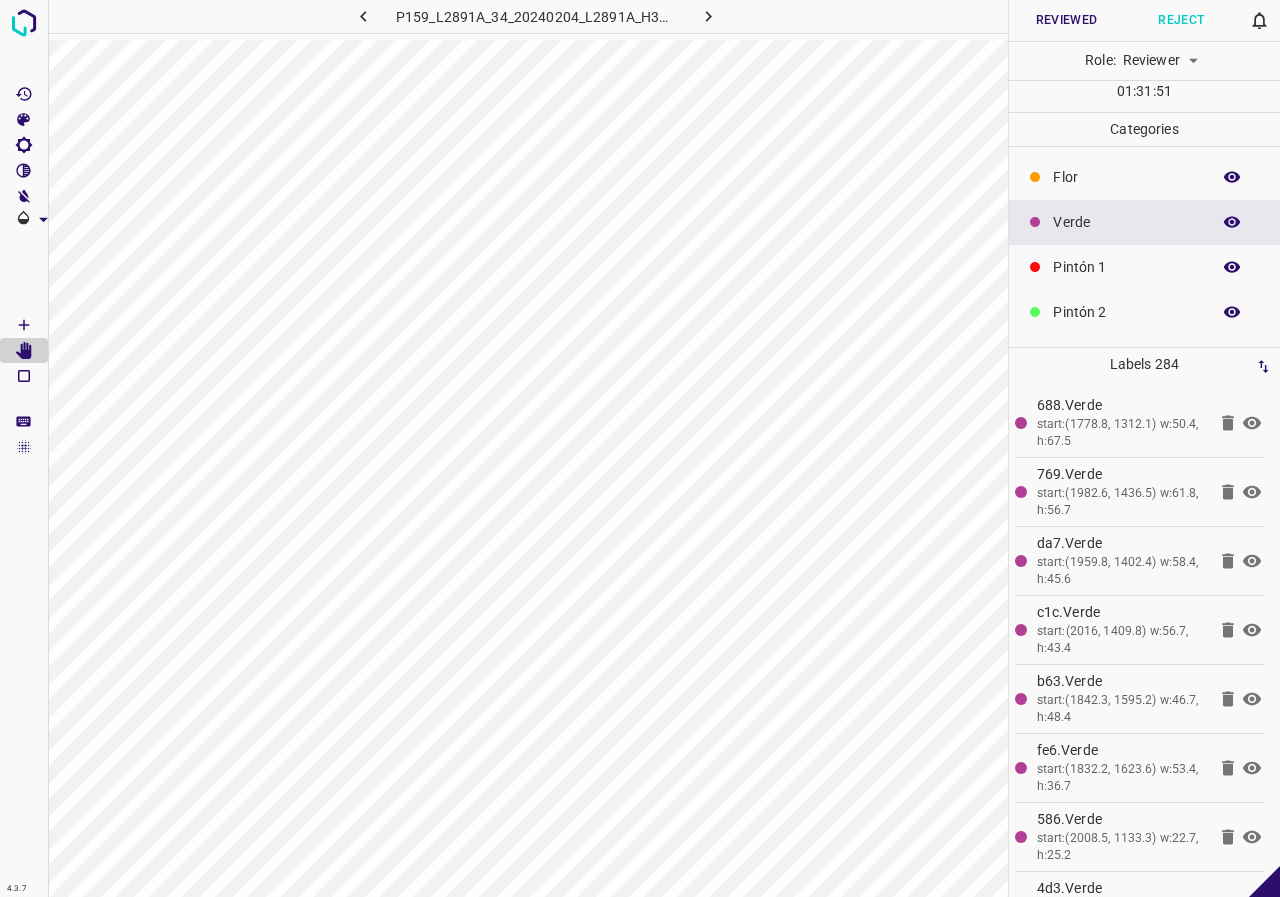 click 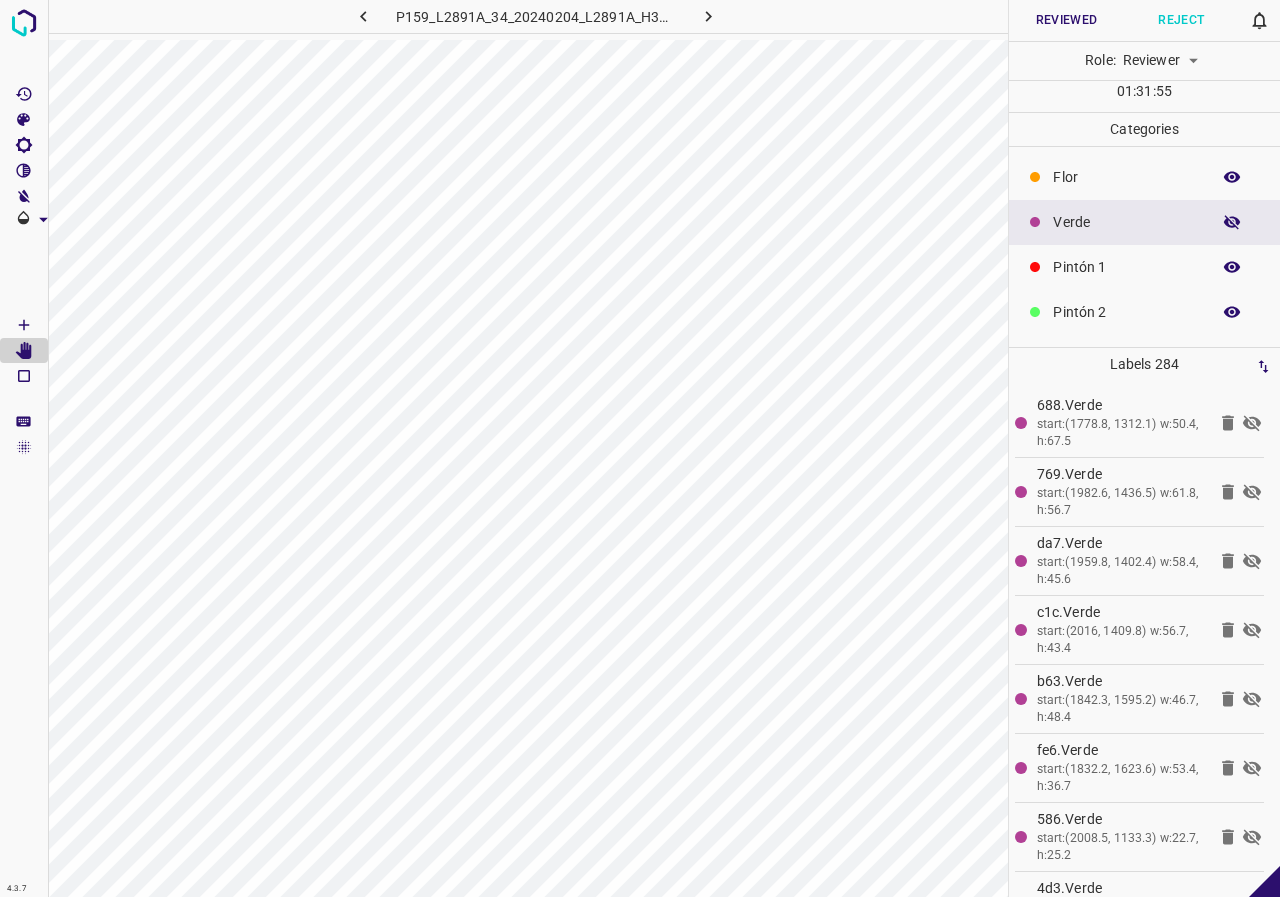 click 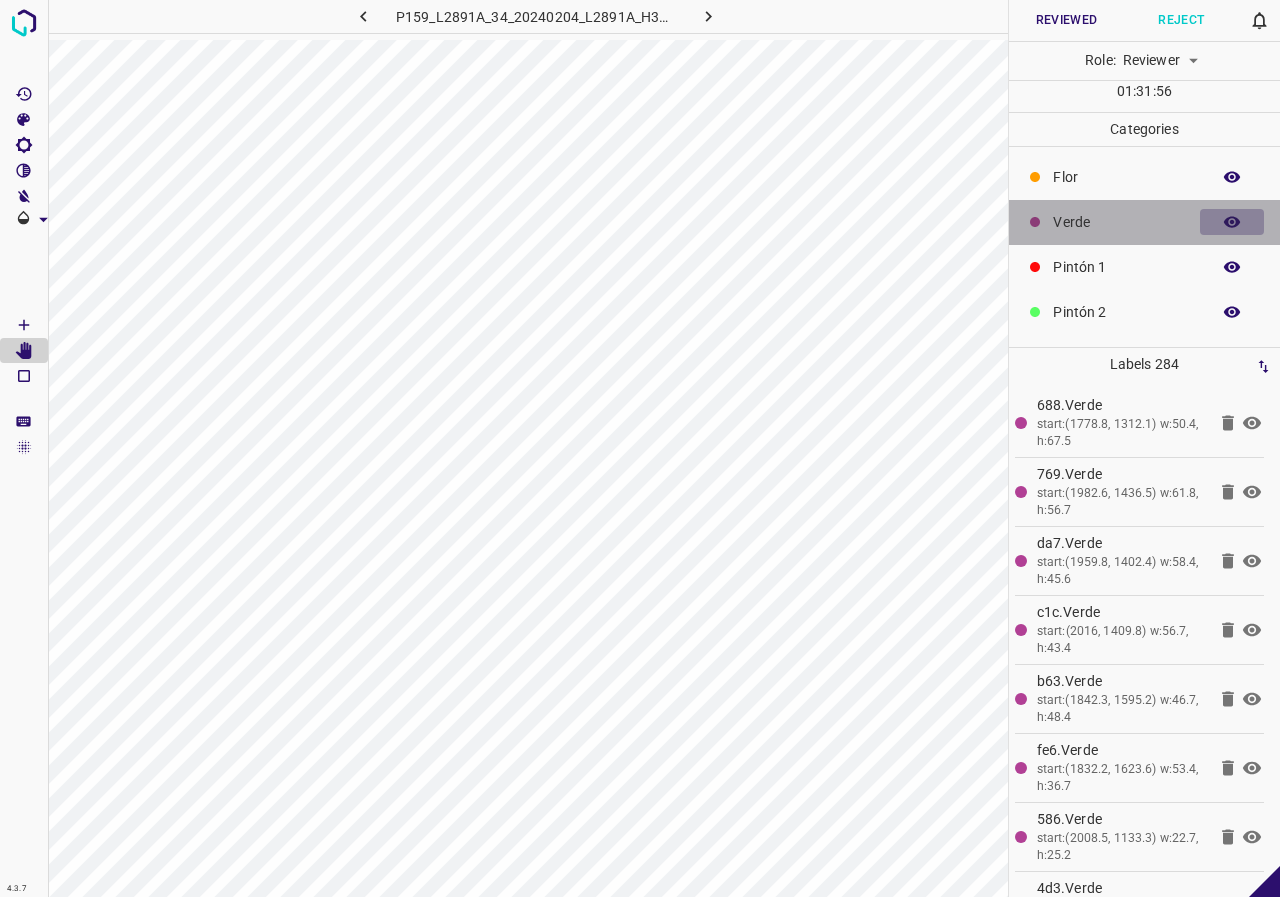 click 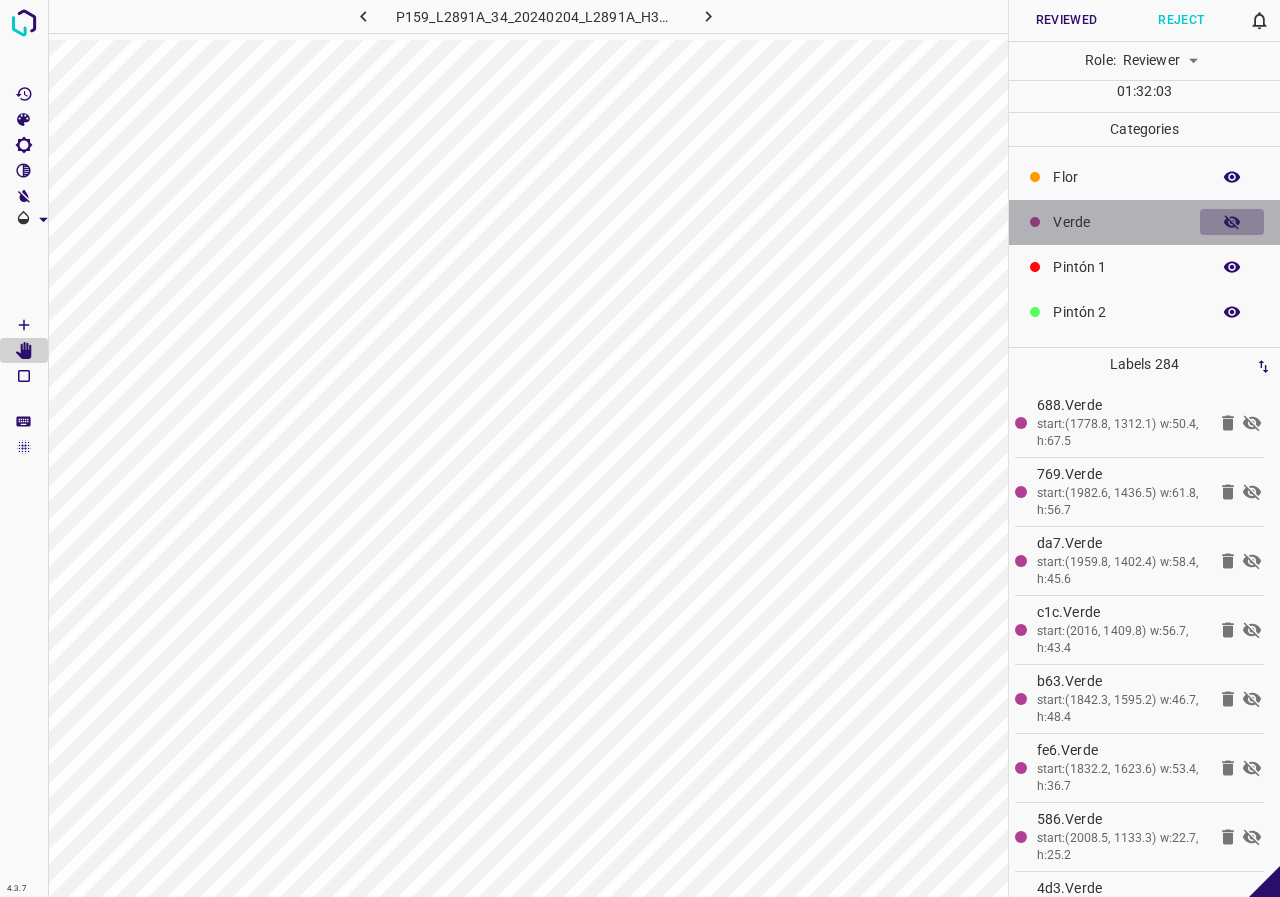 click 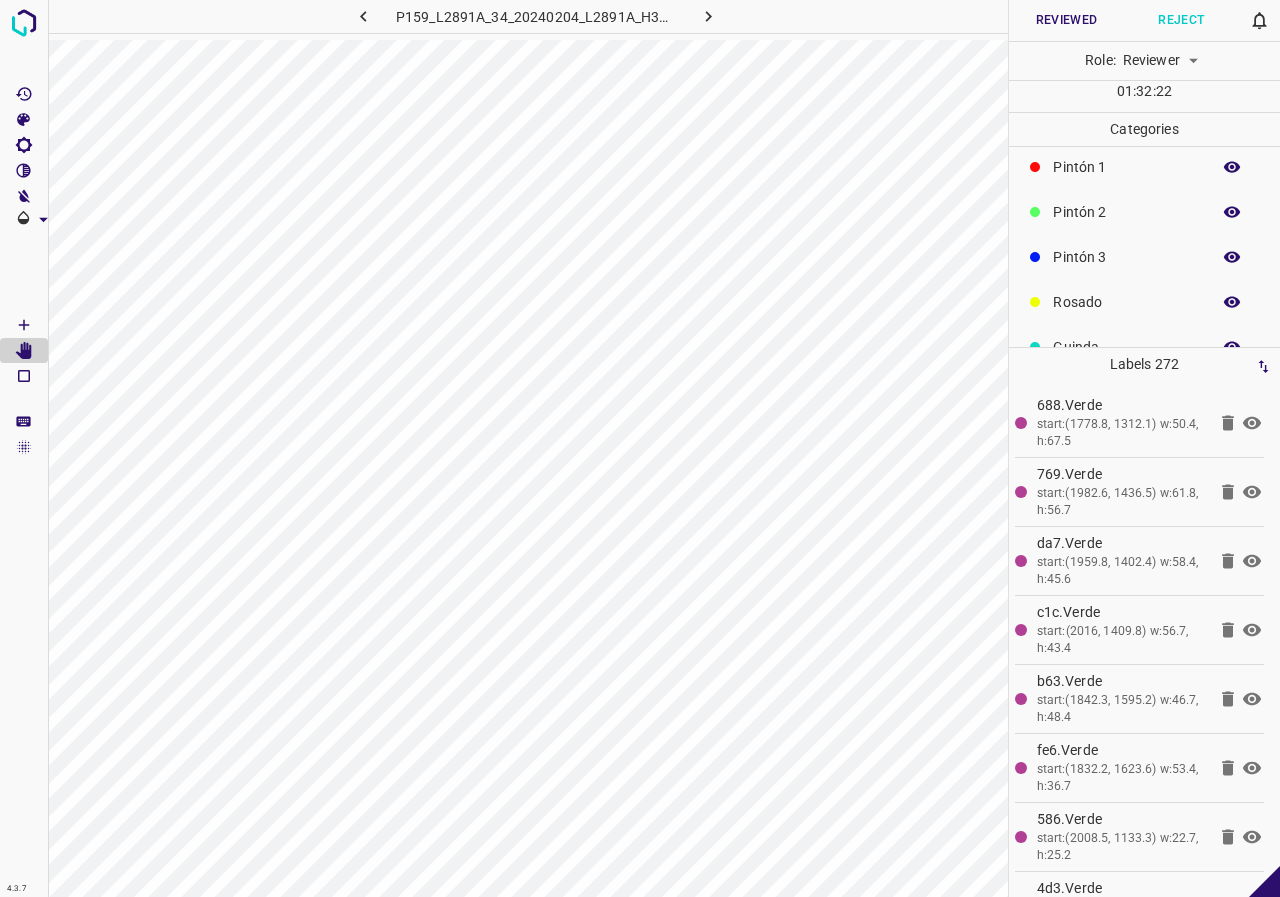 scroll, scrollTop: 176, scrollLeft: 0, axis: vertical 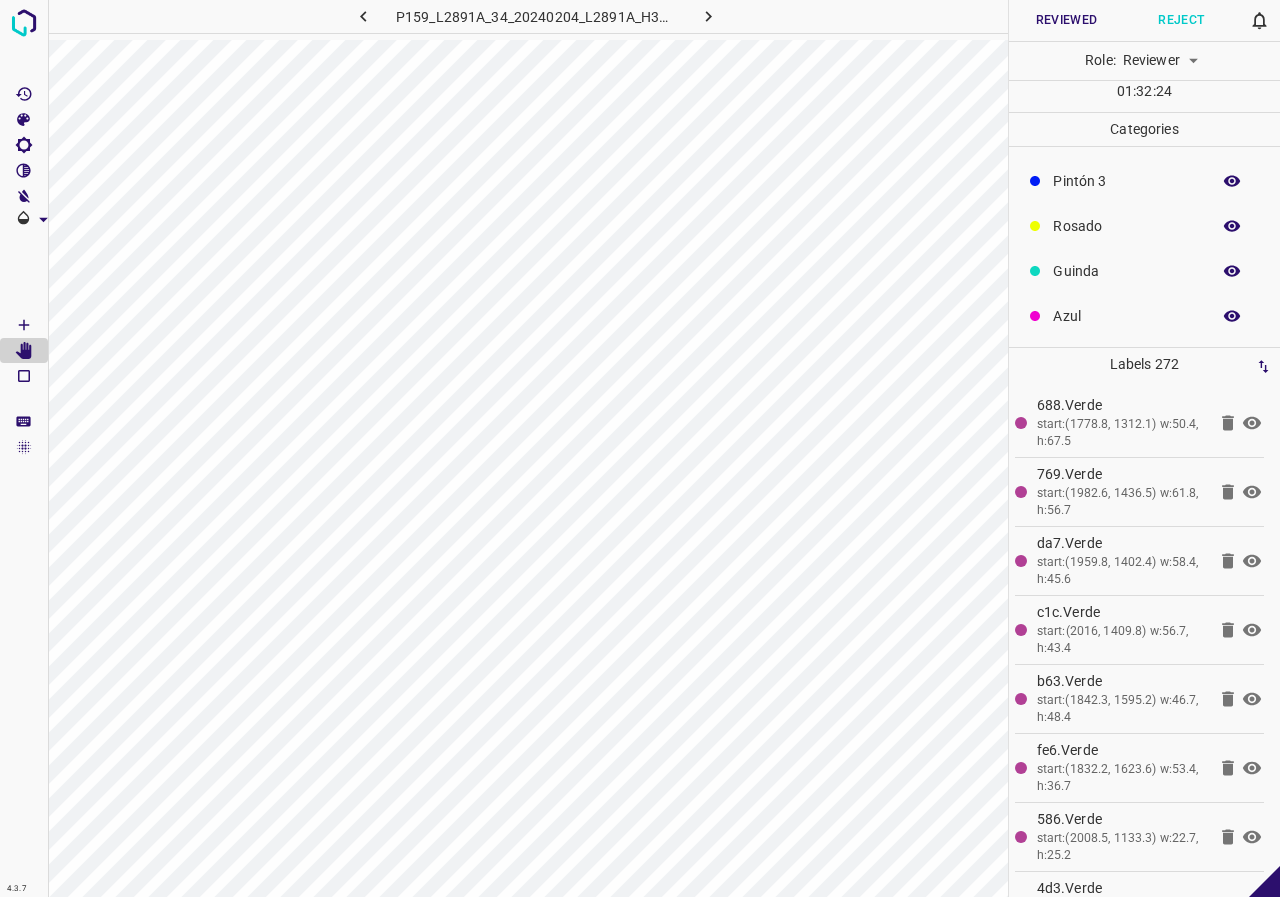 click 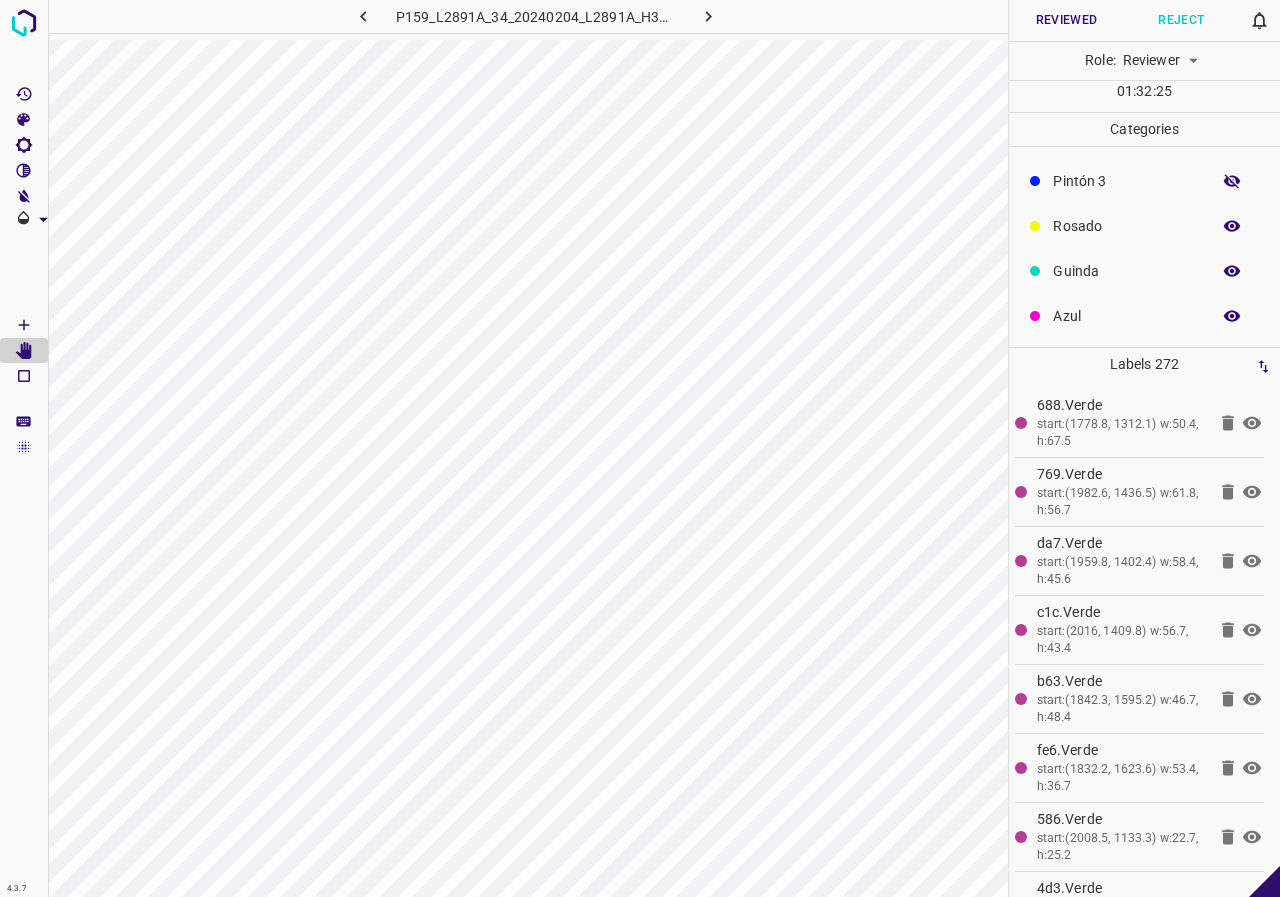 click 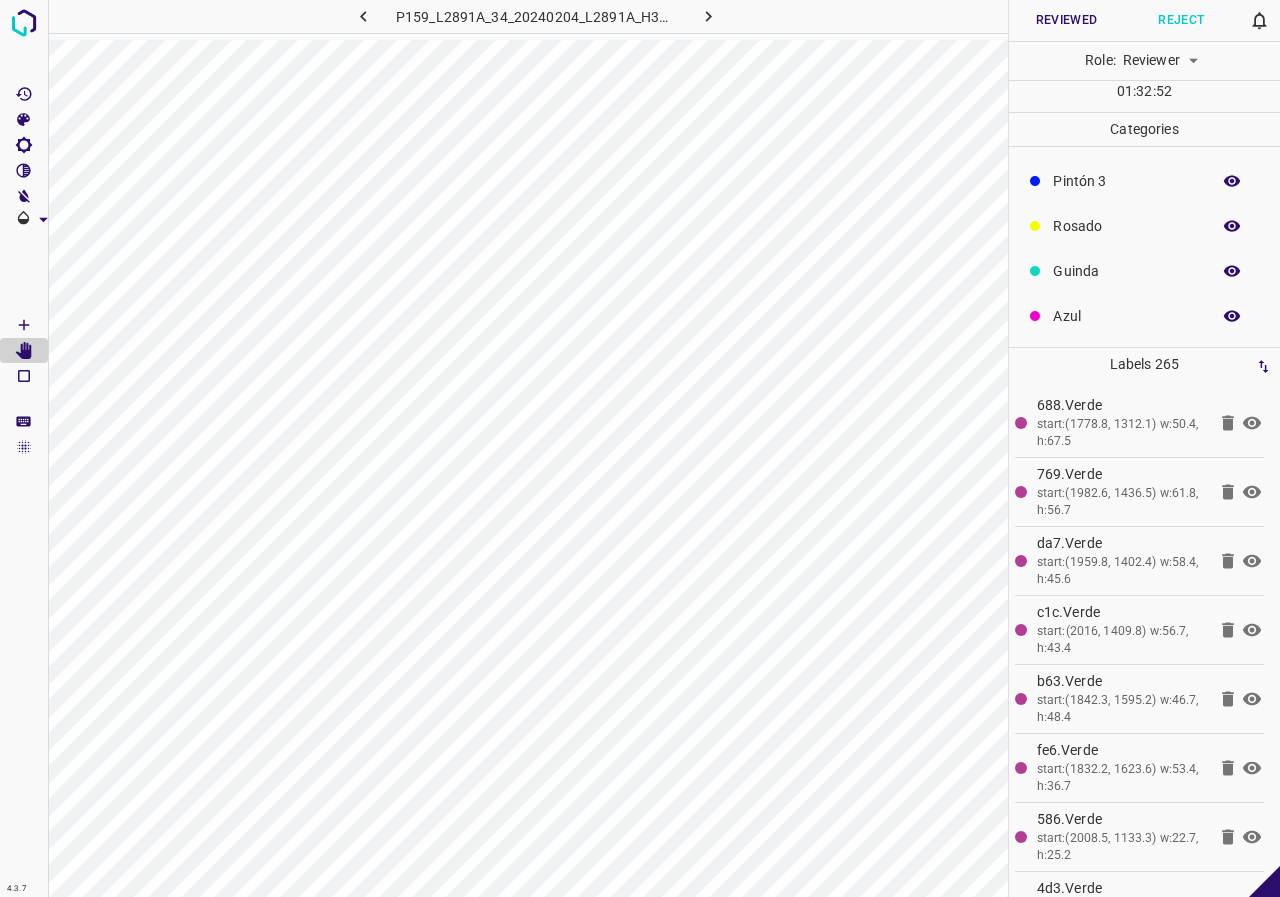 scroll, scrollTop: 0, scrollLeft: 0, axis: both 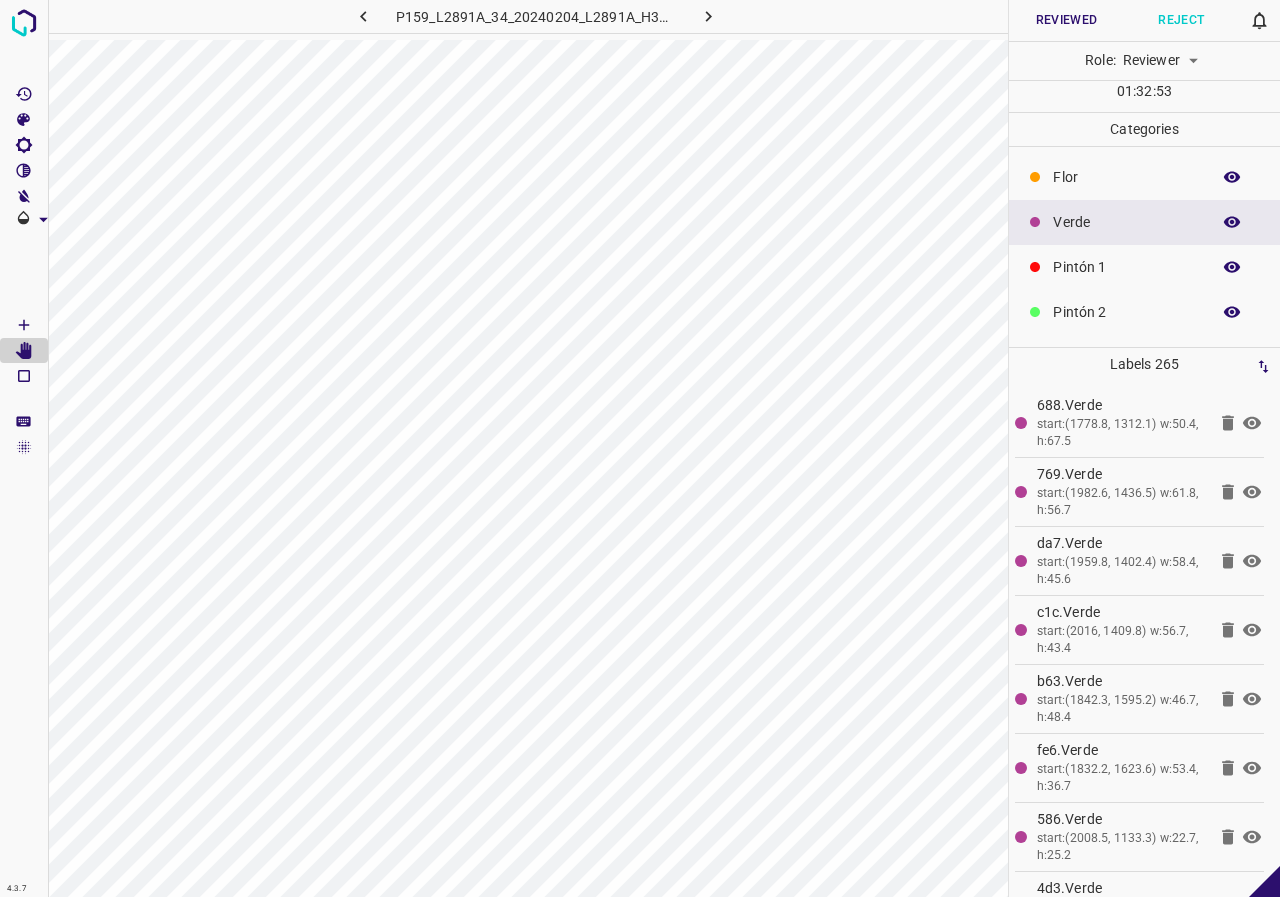 click 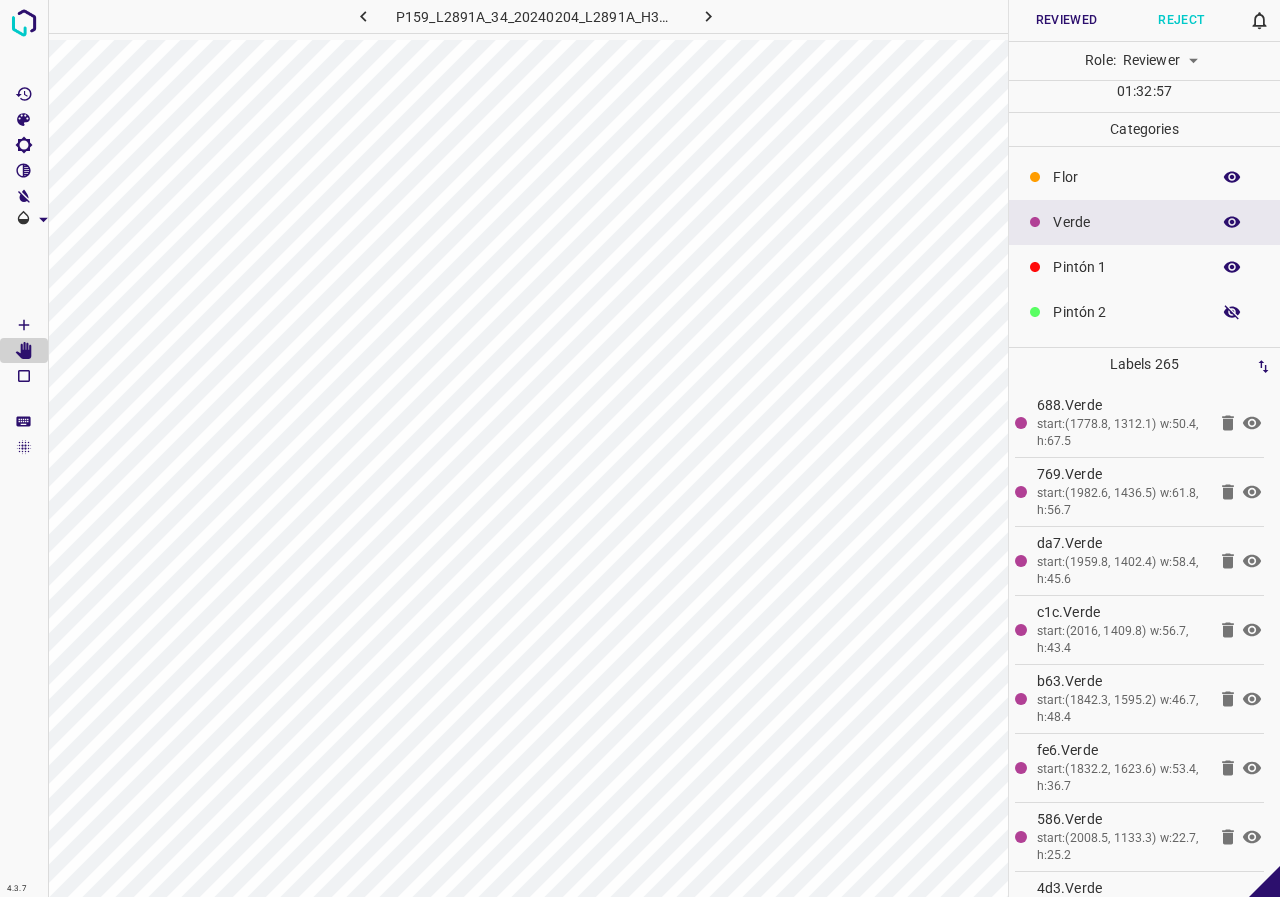 click at bounding box center [1232, 312] 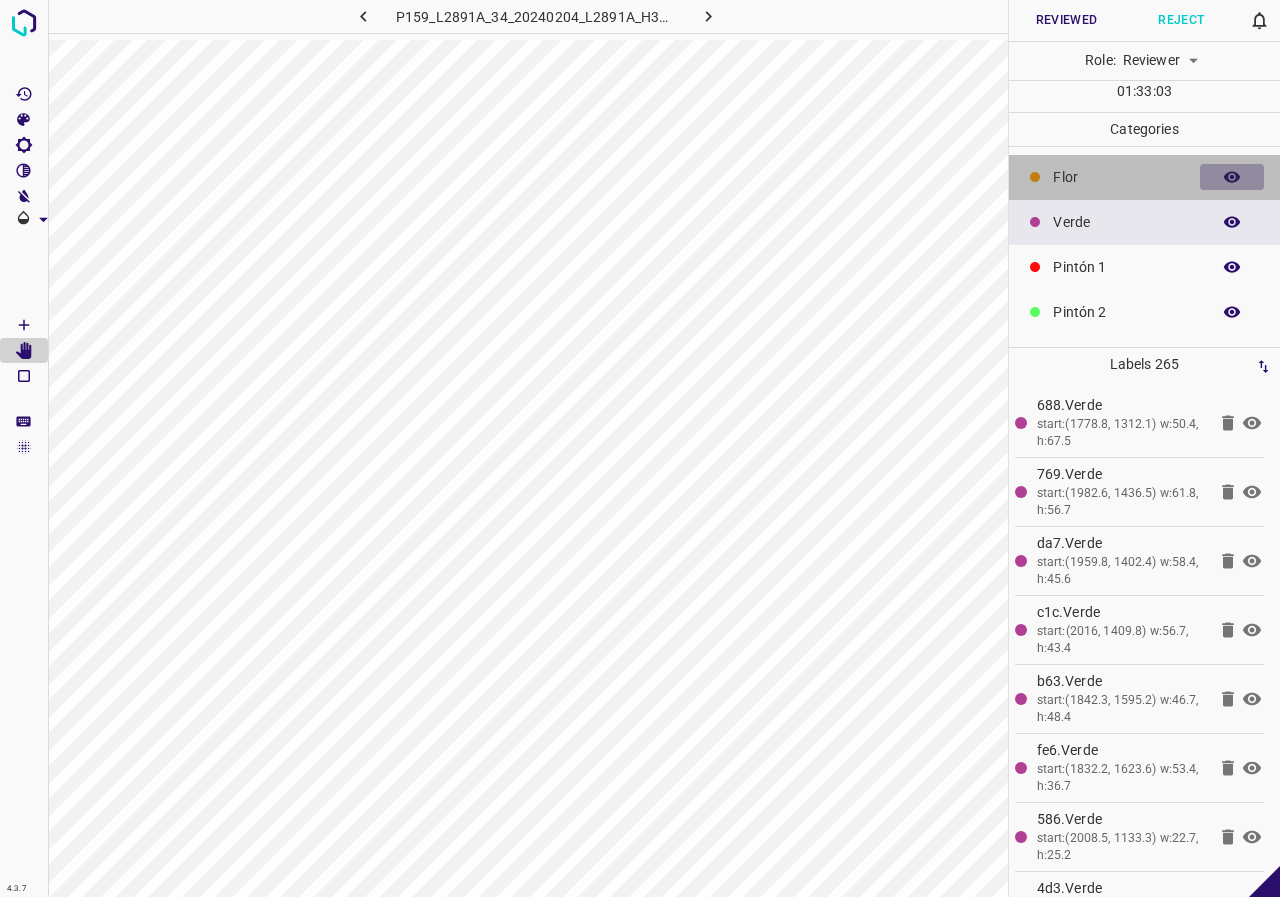 click at bounding box center (1232, 177) 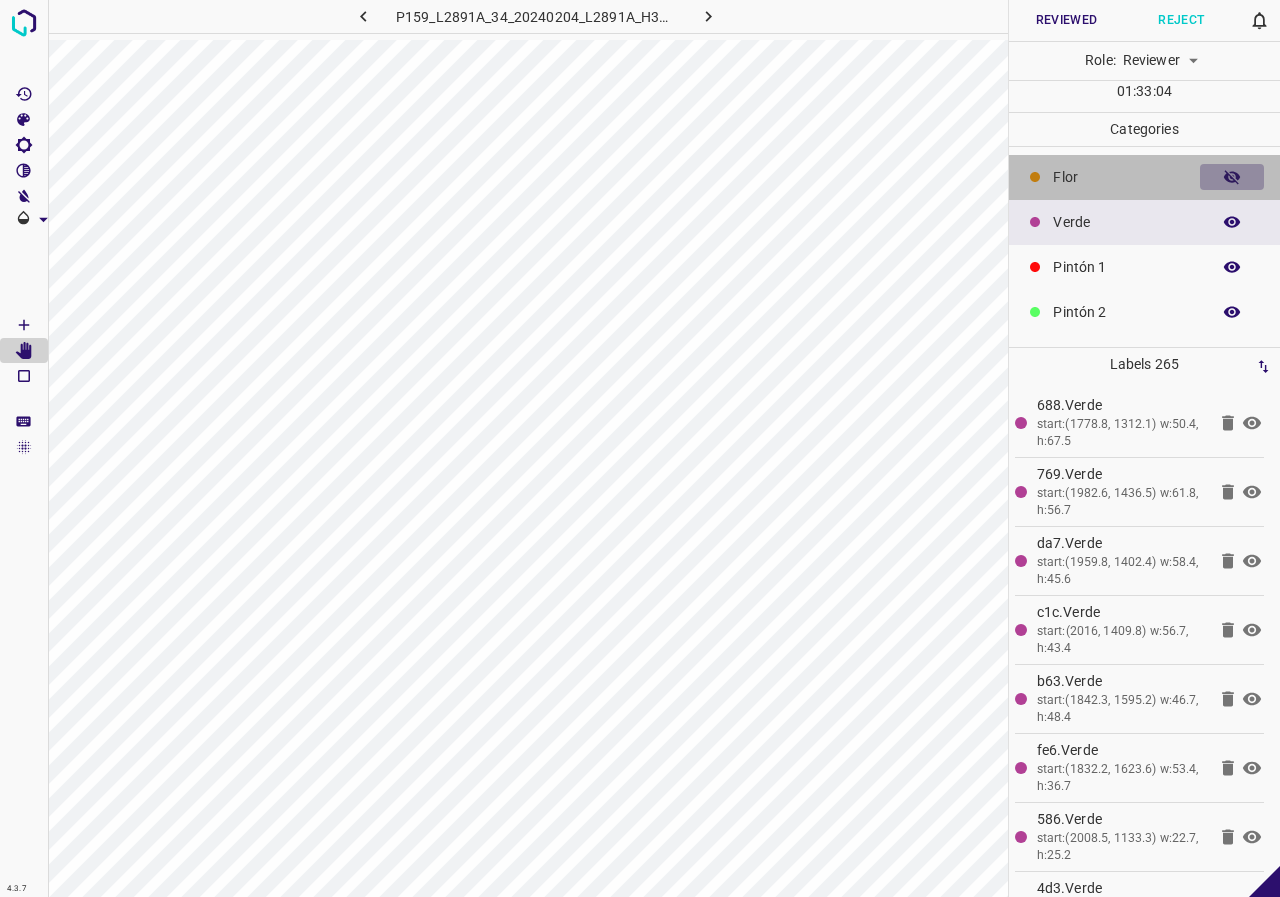 click at bounding box center [1232, 177] 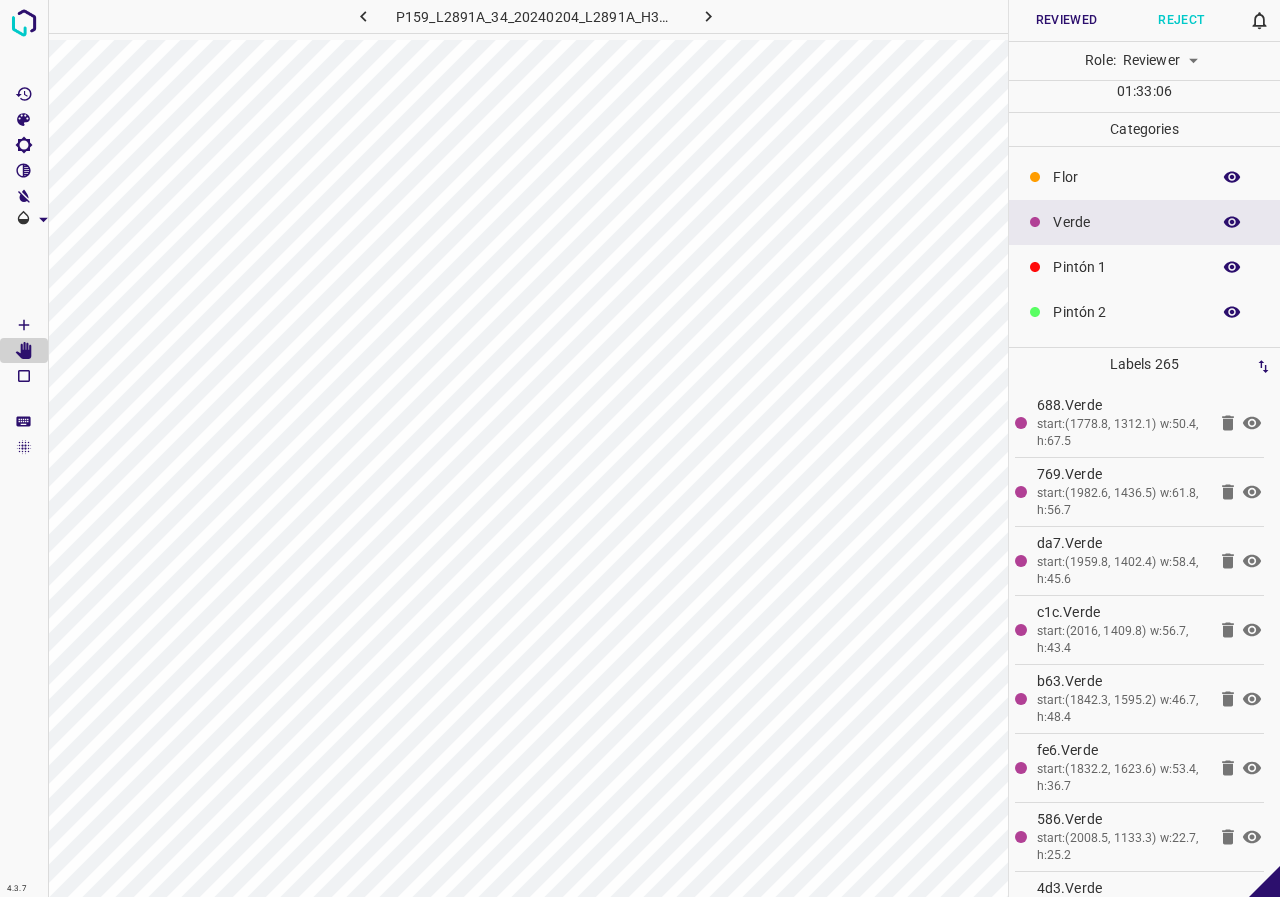 click on "Flor" at bounding box center [1126, 177] 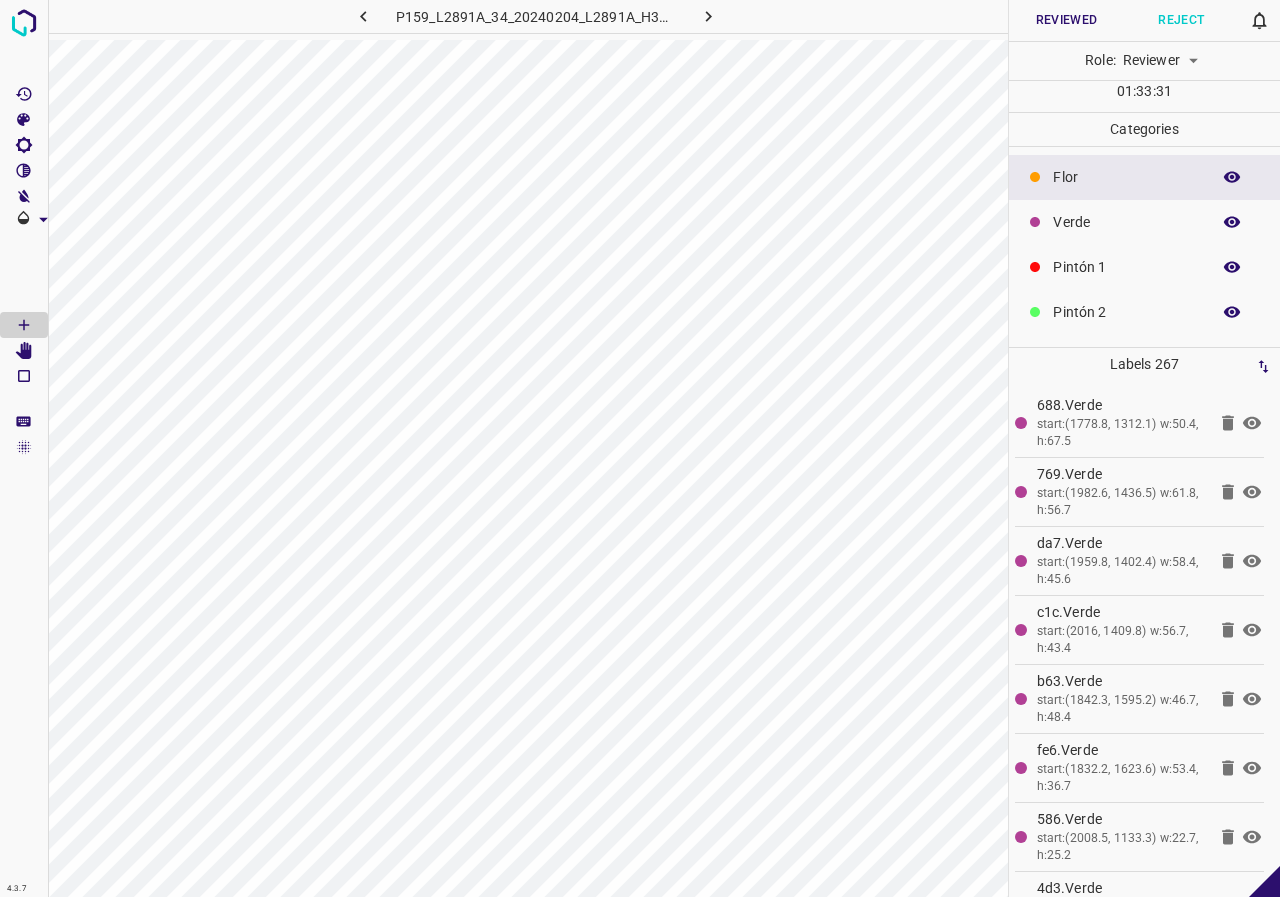 click 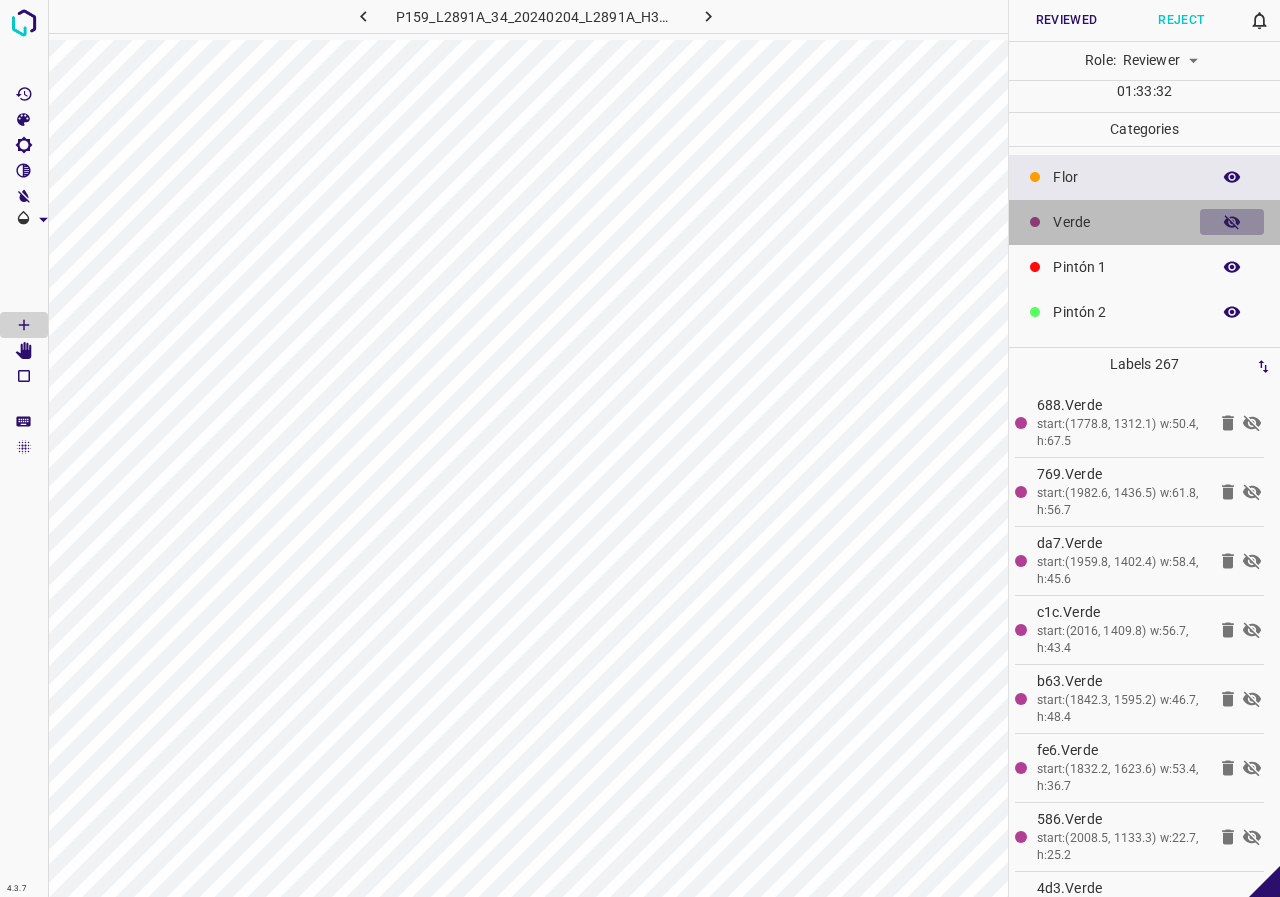 click 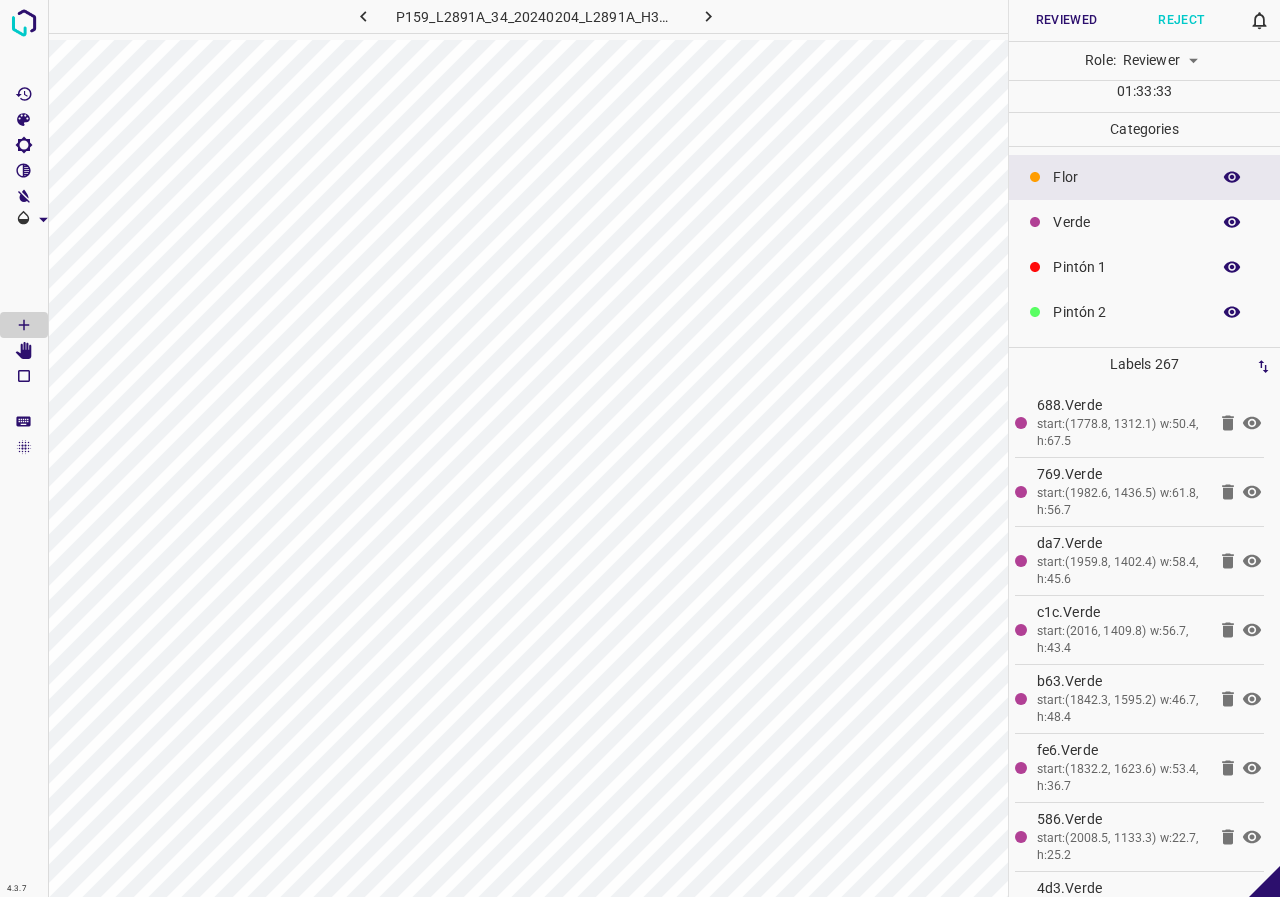 click 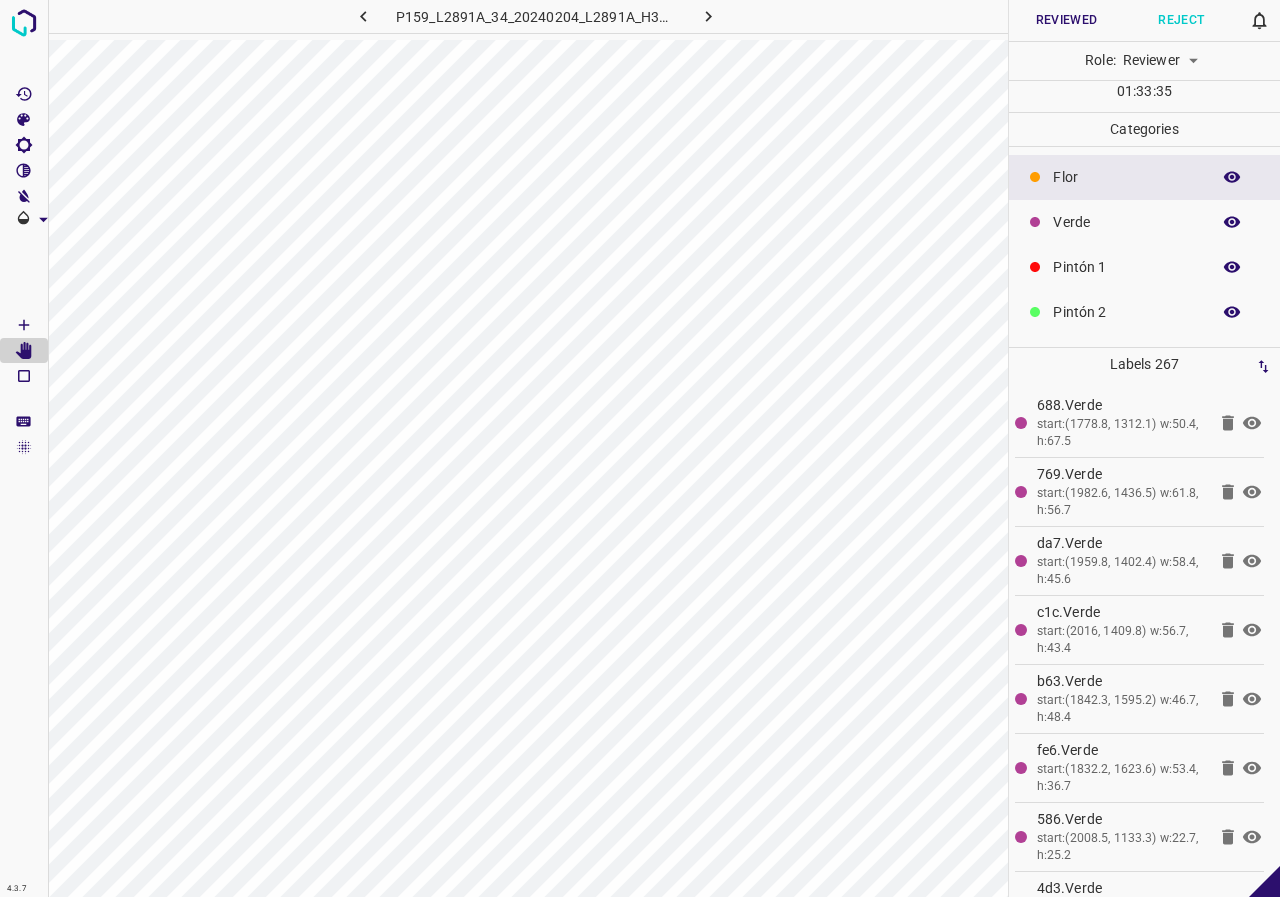 click 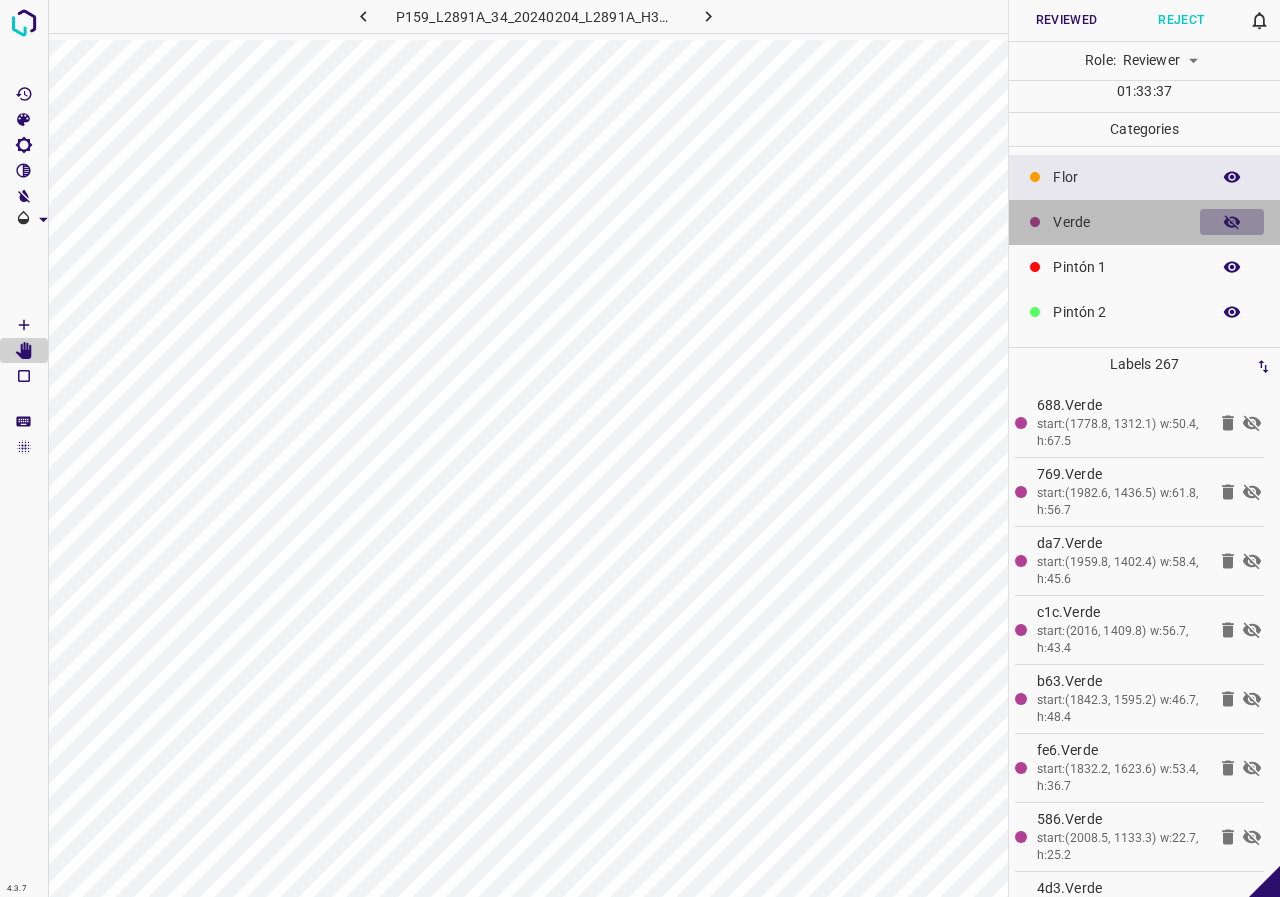 click 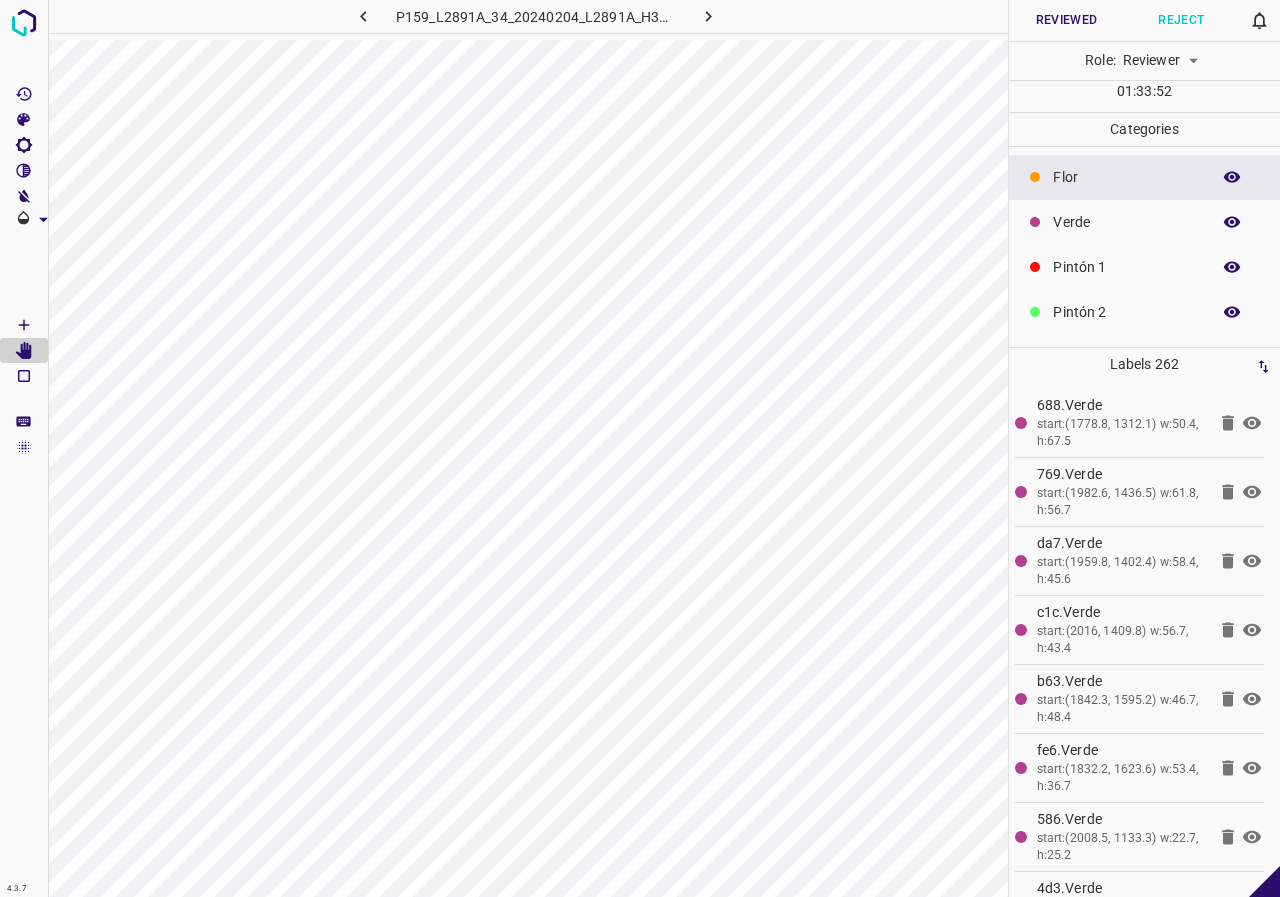 click 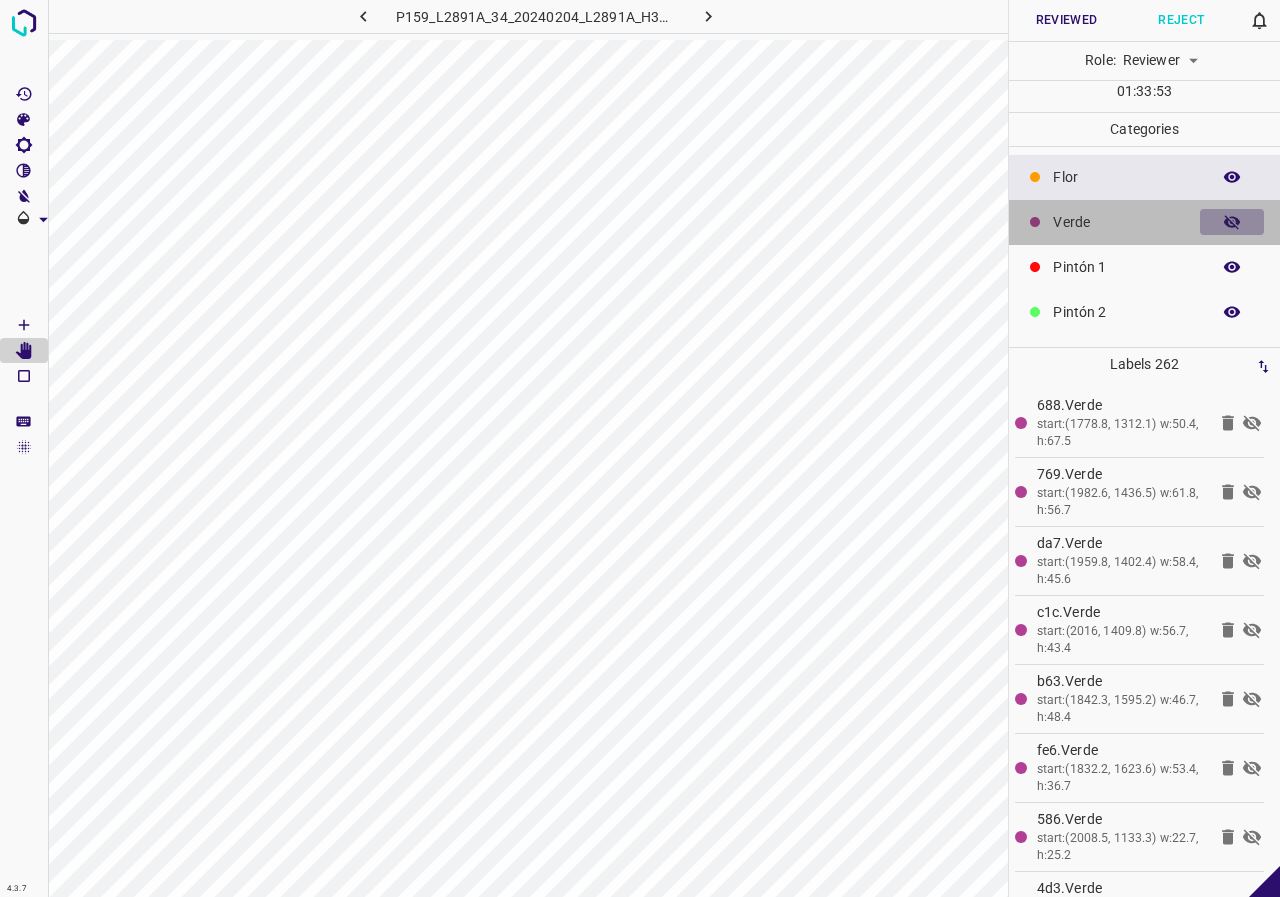 click 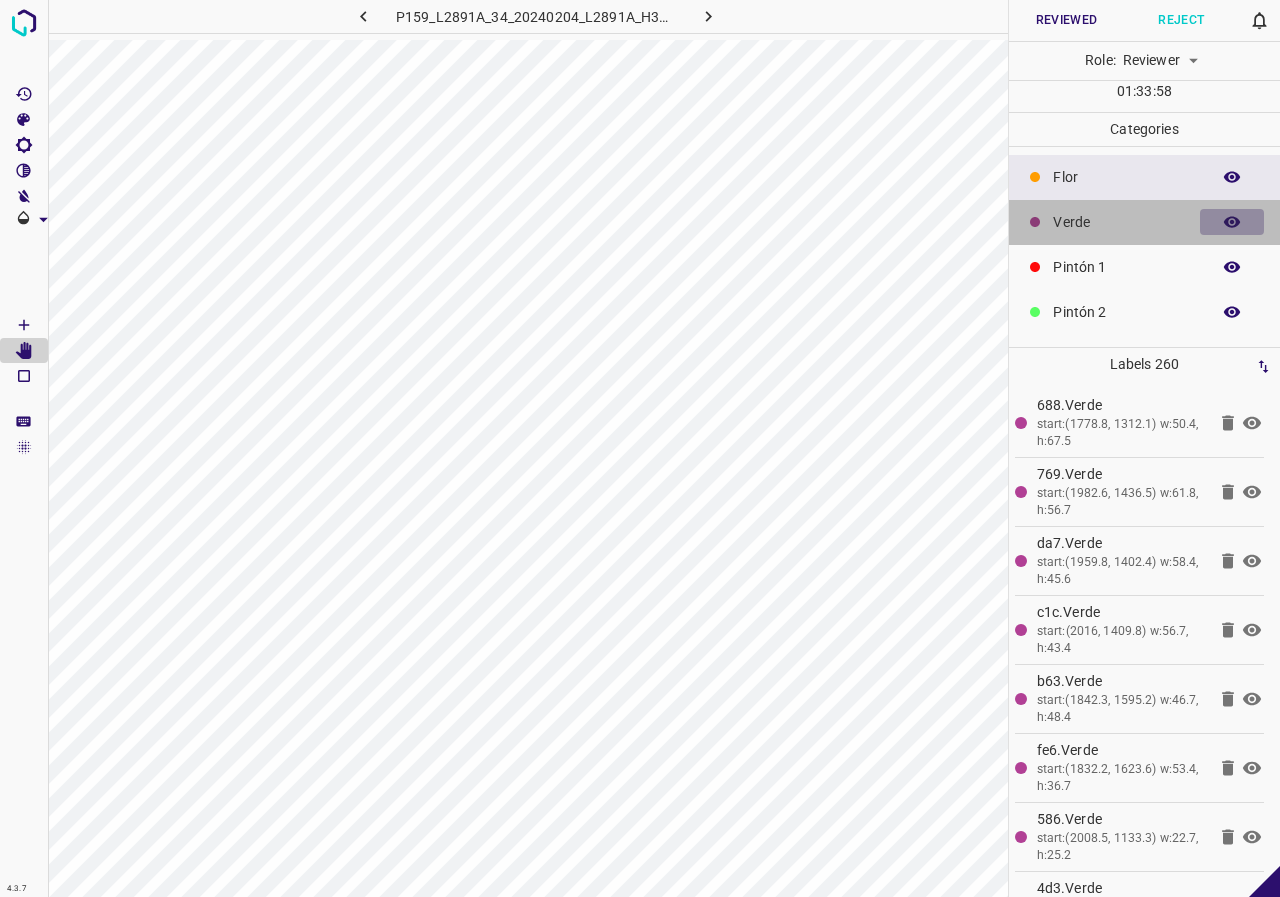 click at bounding box center [1232, 222] 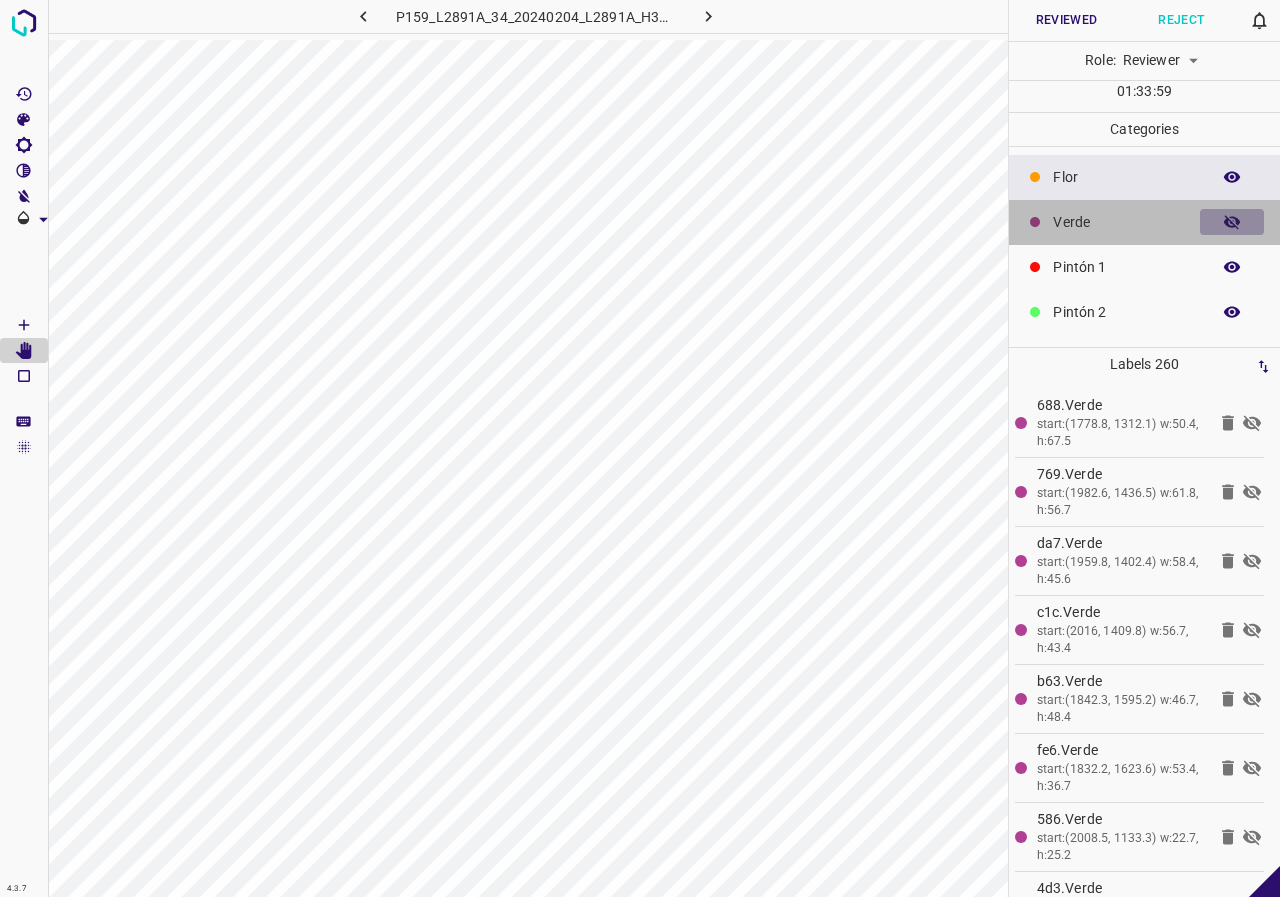 click at bounding box center (1232, 222) 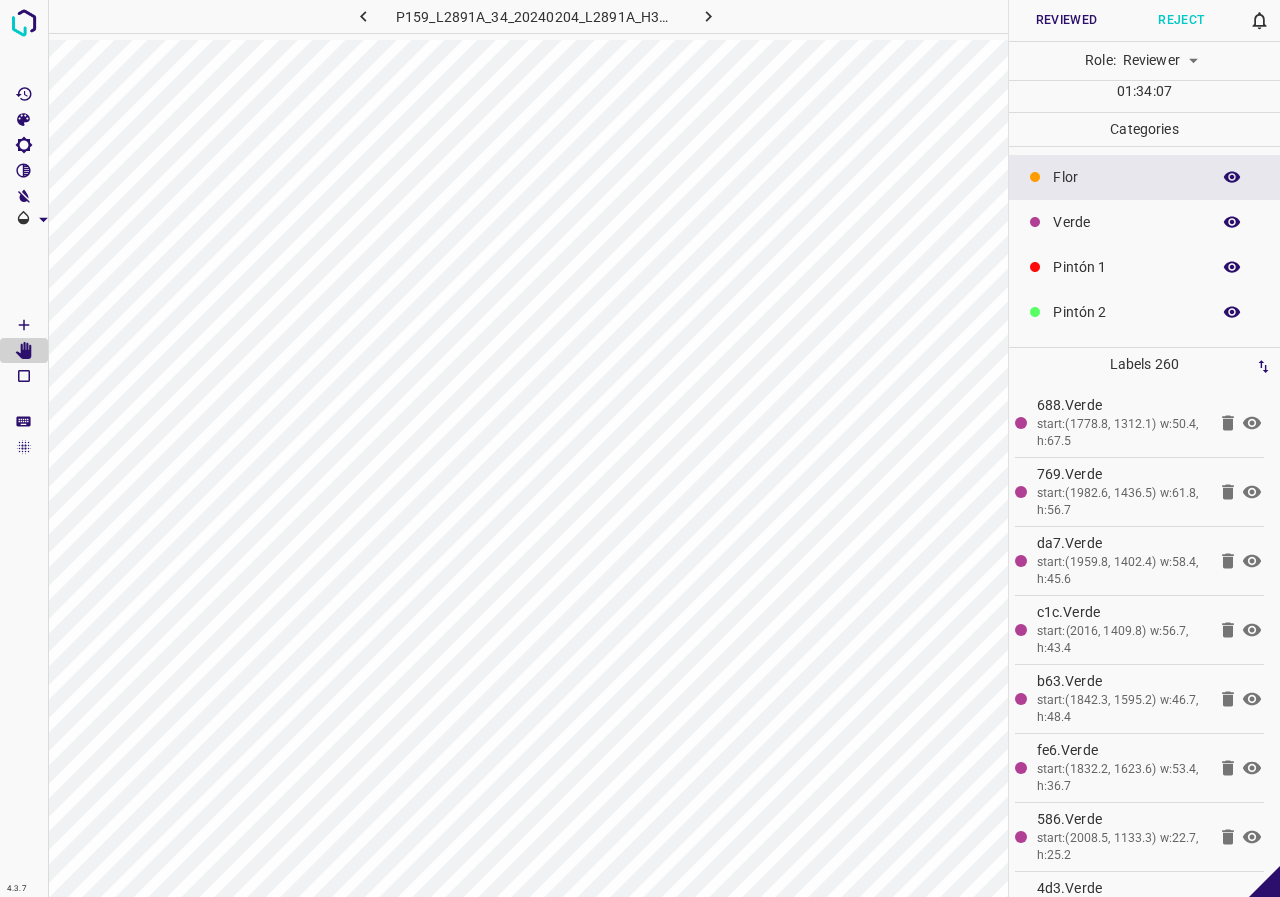 click 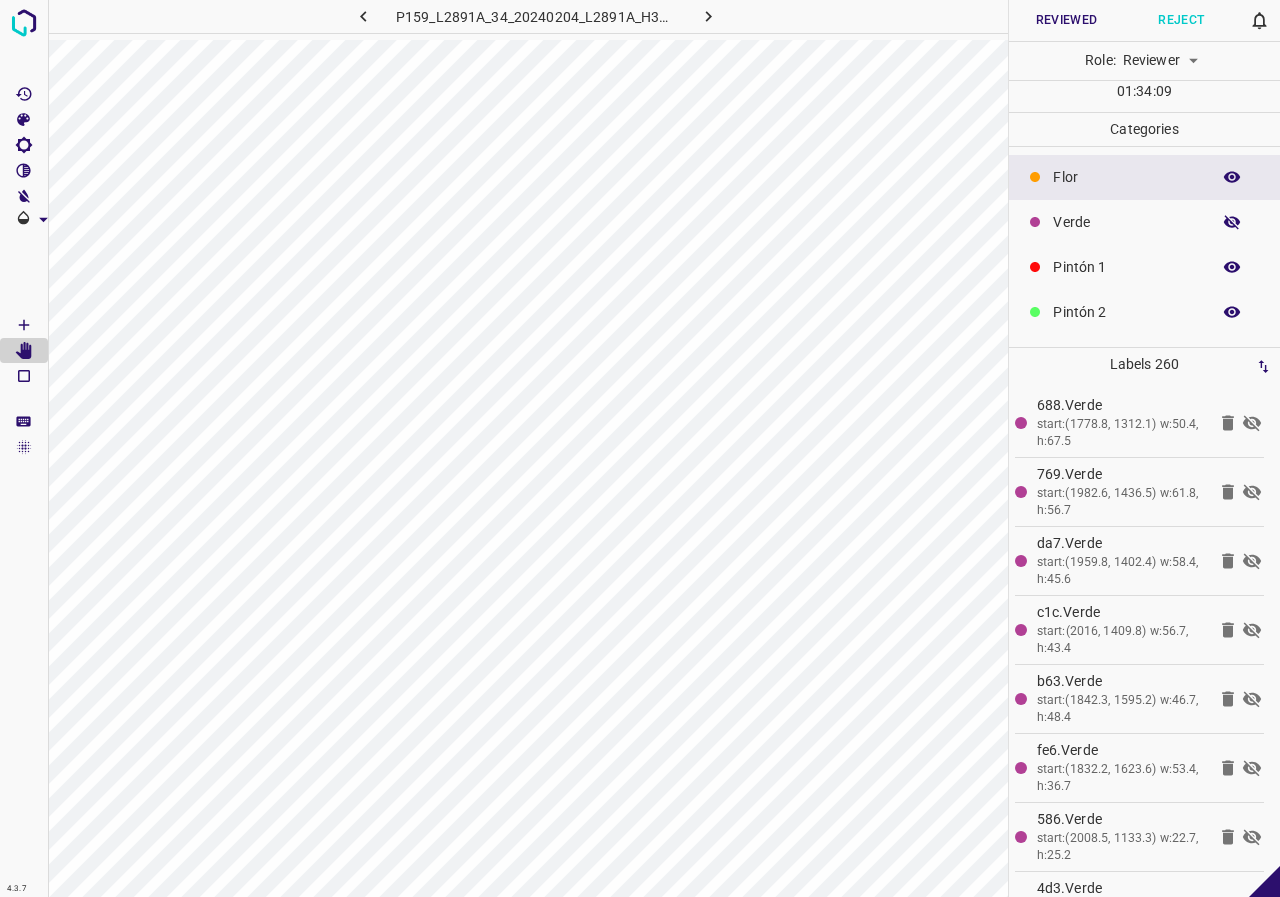 click 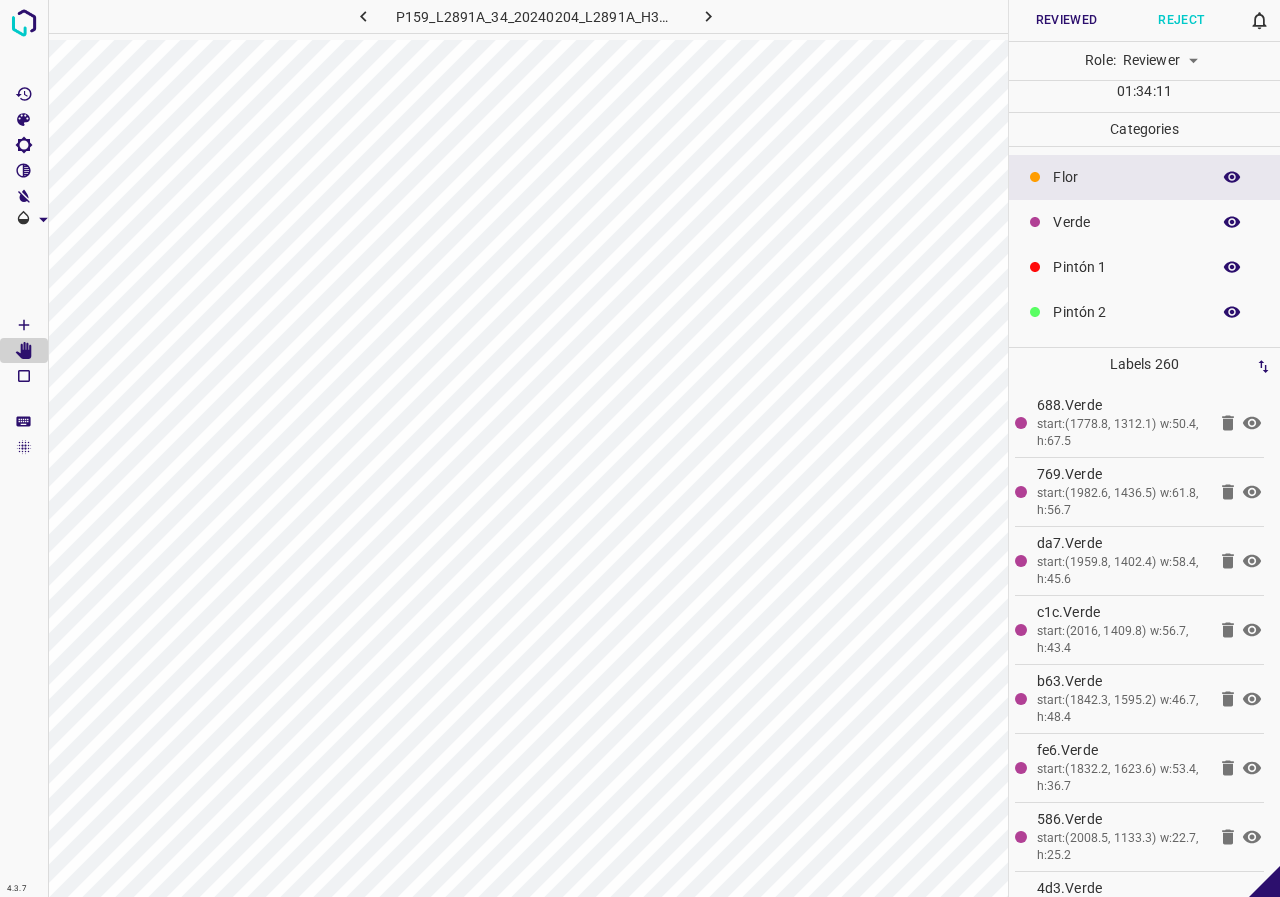 click at bounding box center [1232, 222] 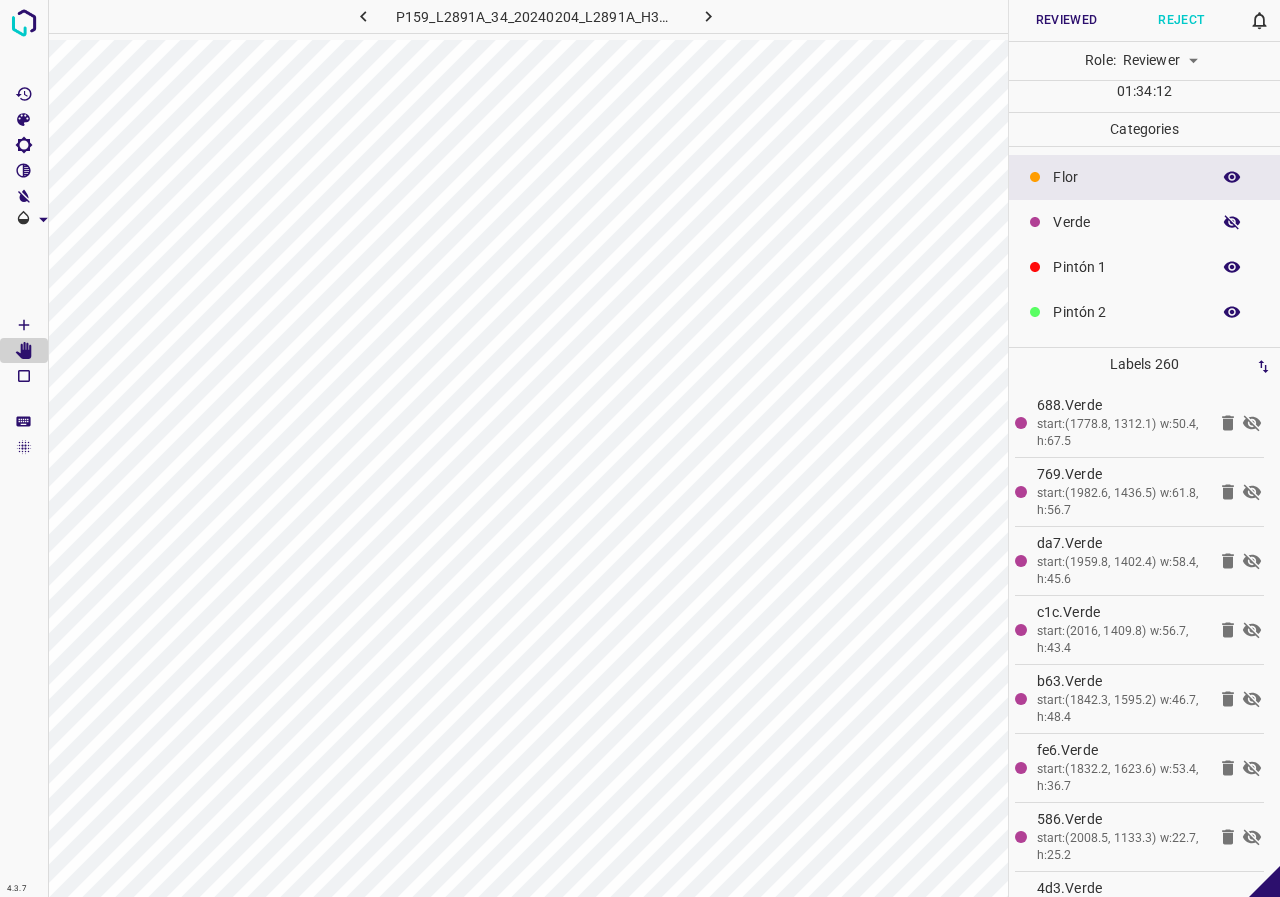 click at bounding box center (1232, 222) 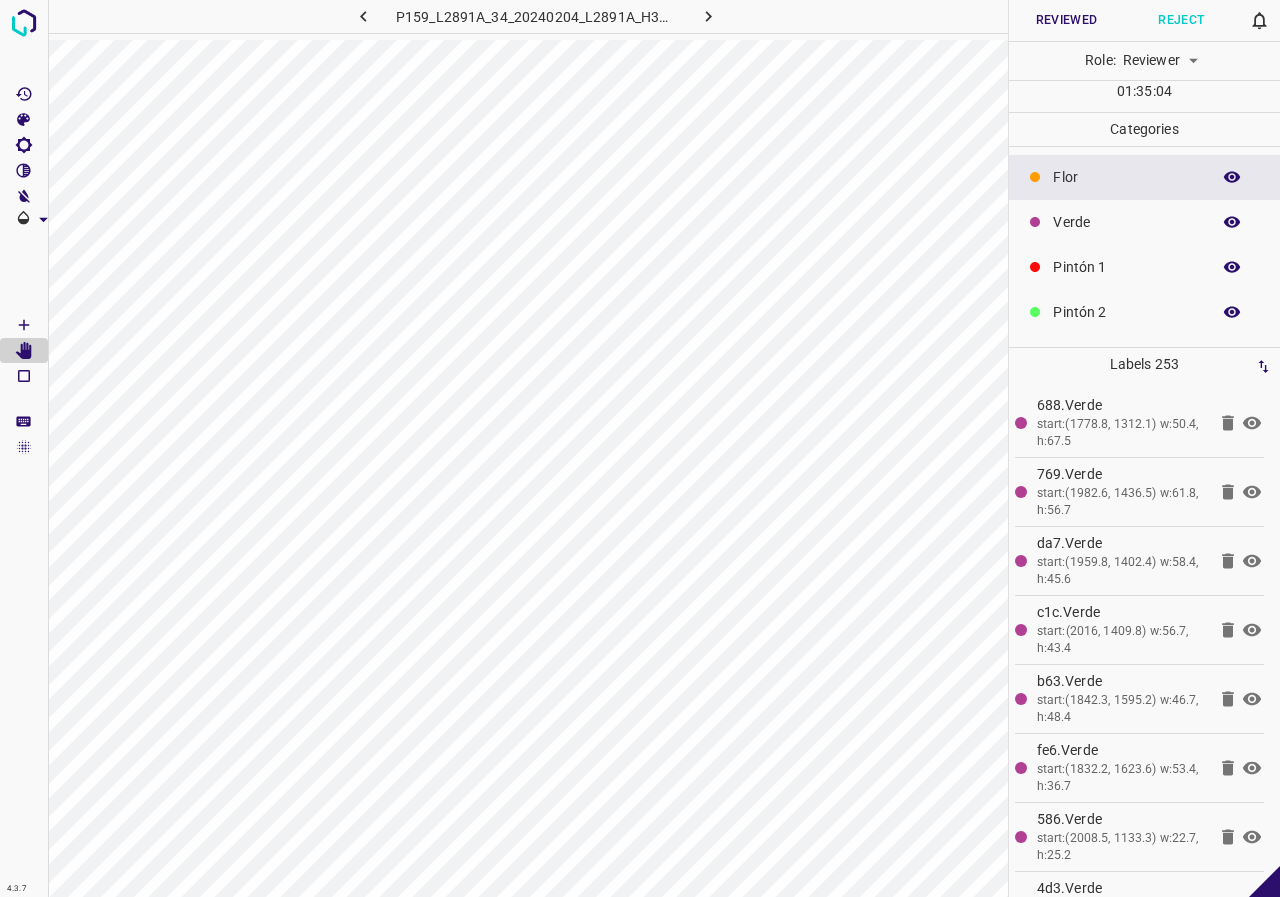 click at bounding box center (1232, 222) 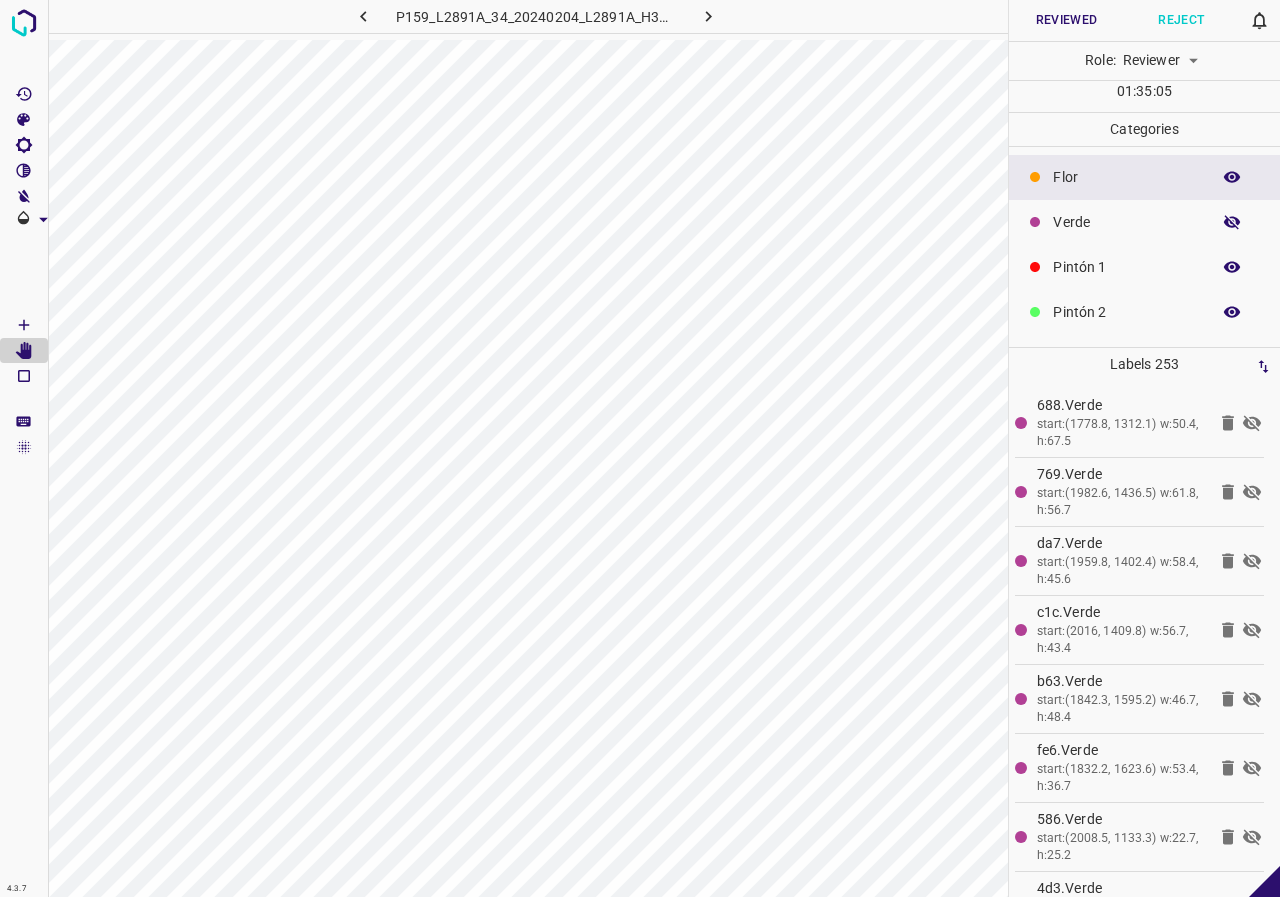 click at bounding box center (1232, 222) 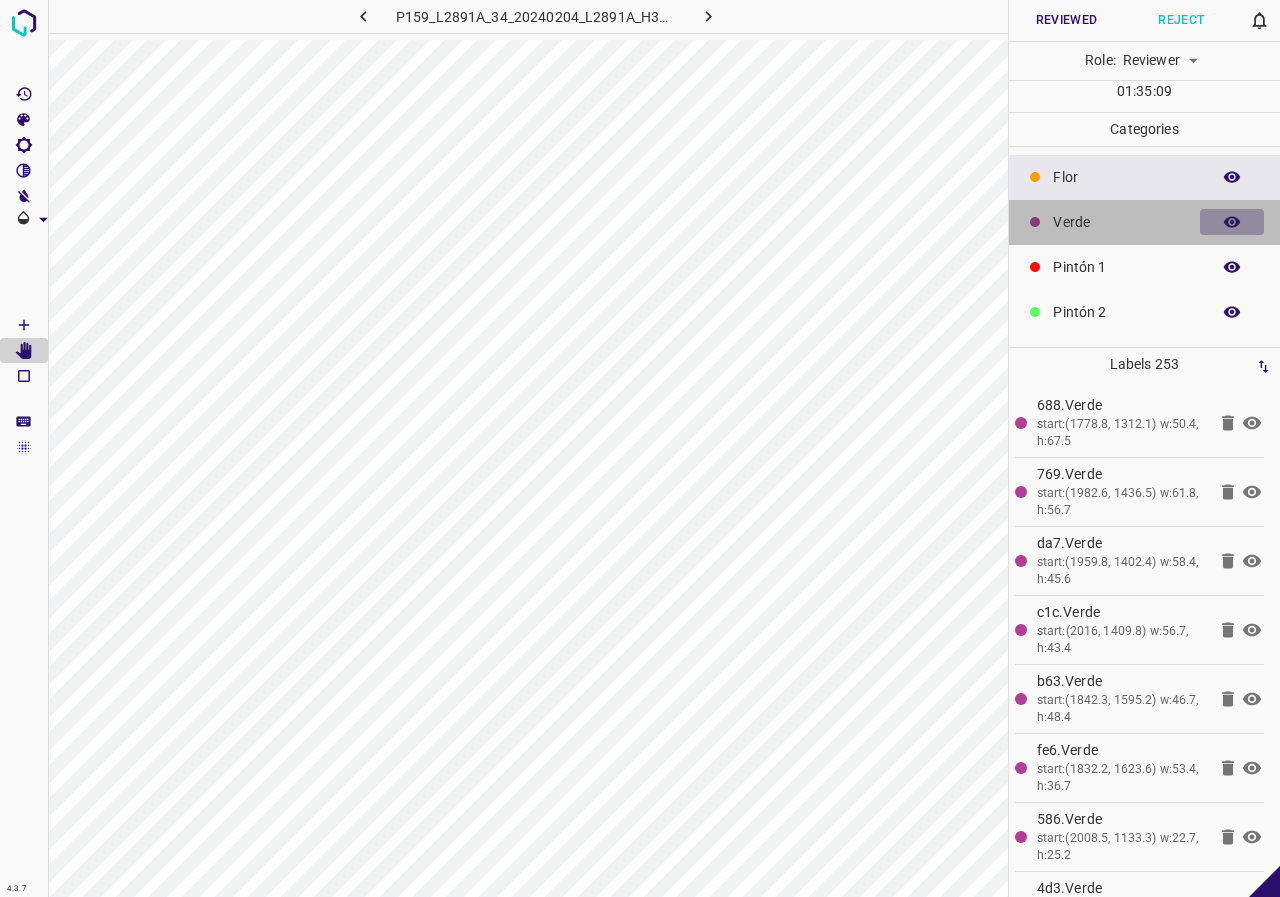 click 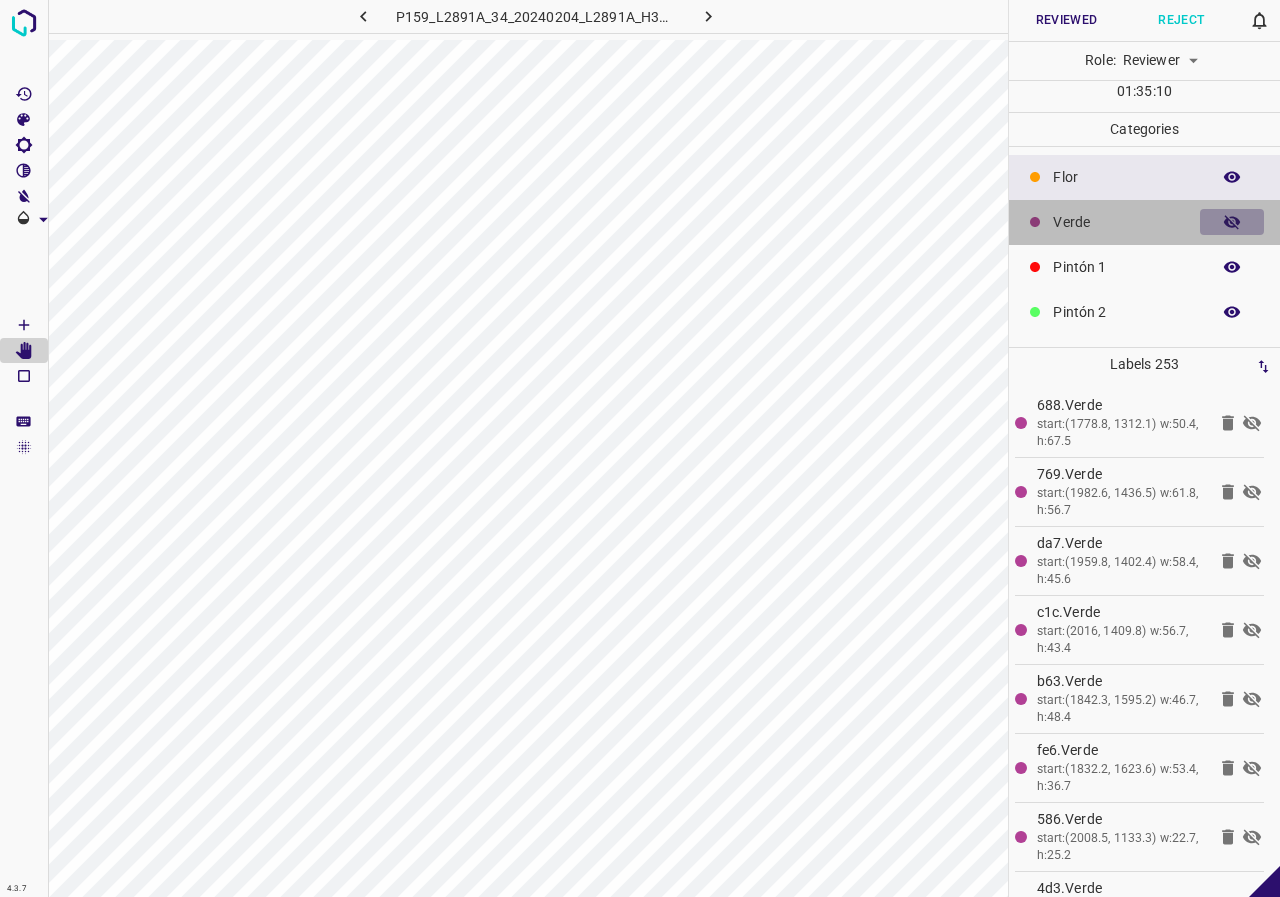 click 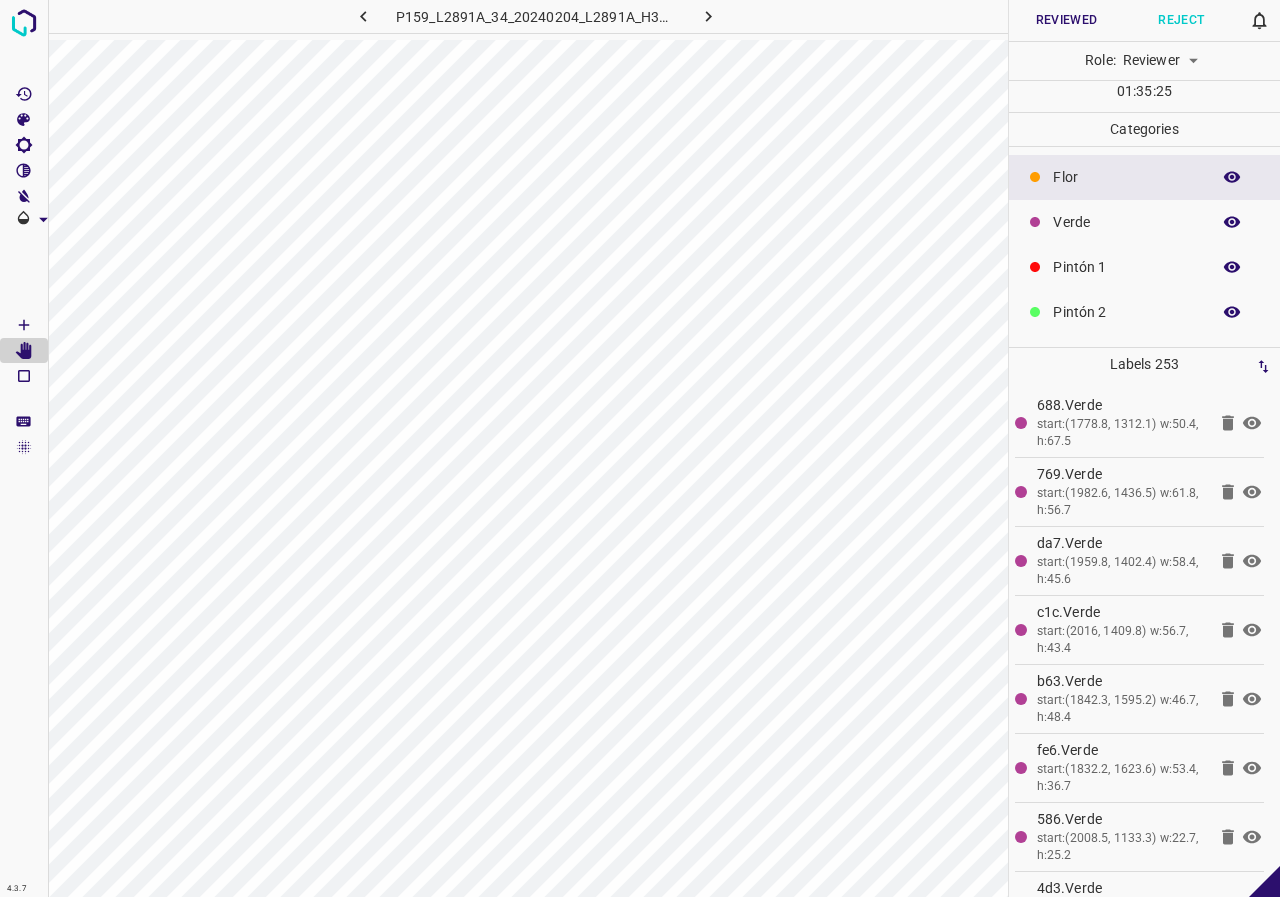 click 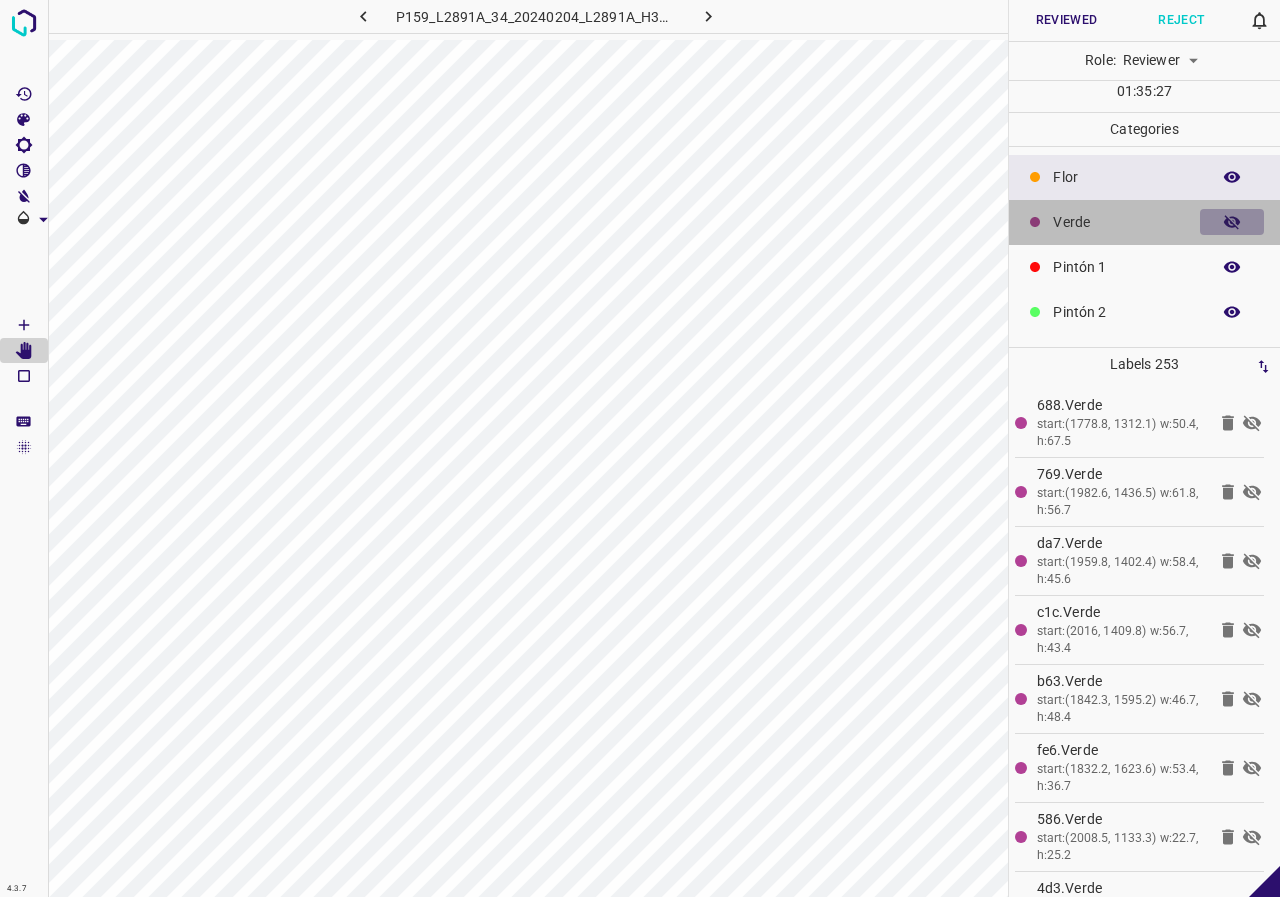 click 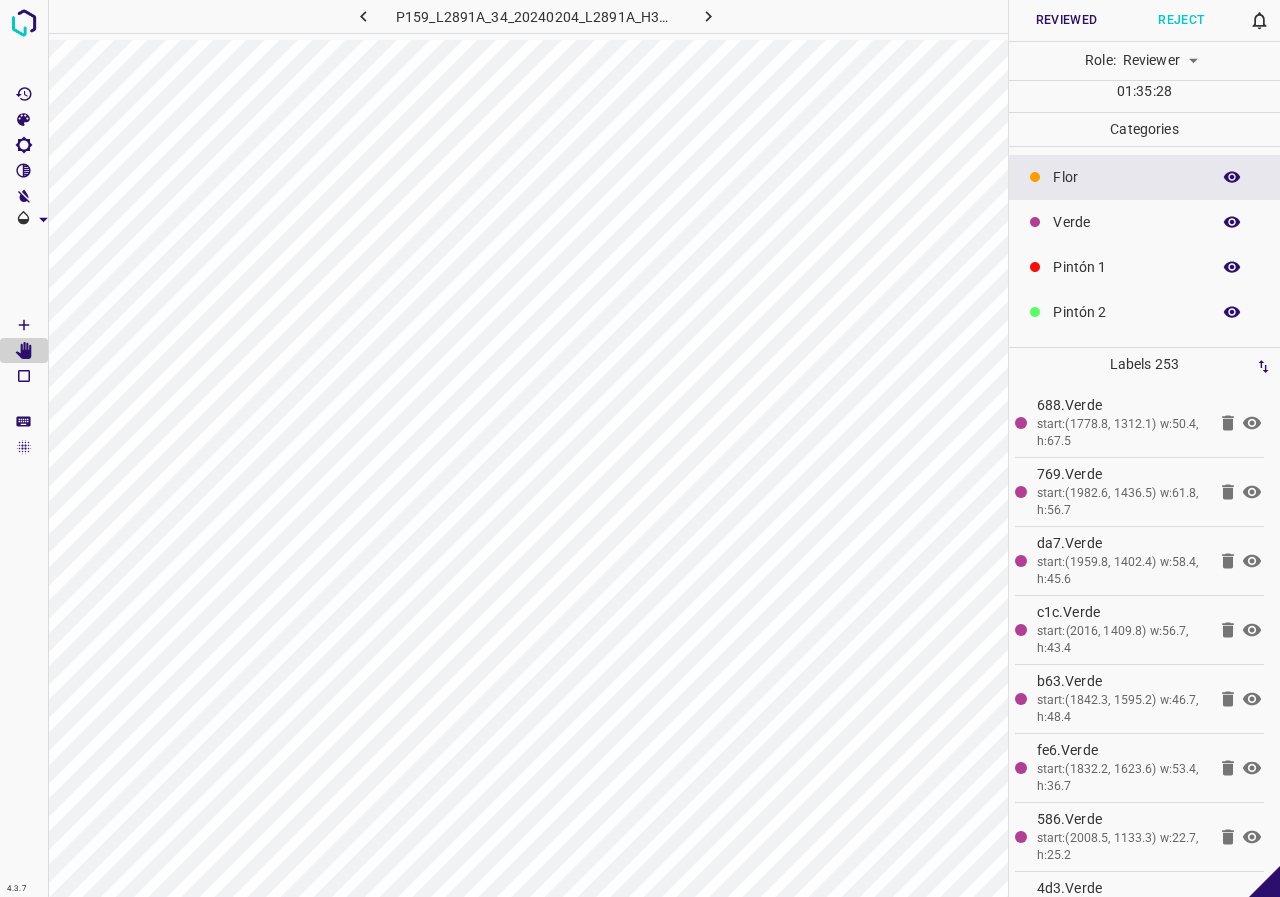 click 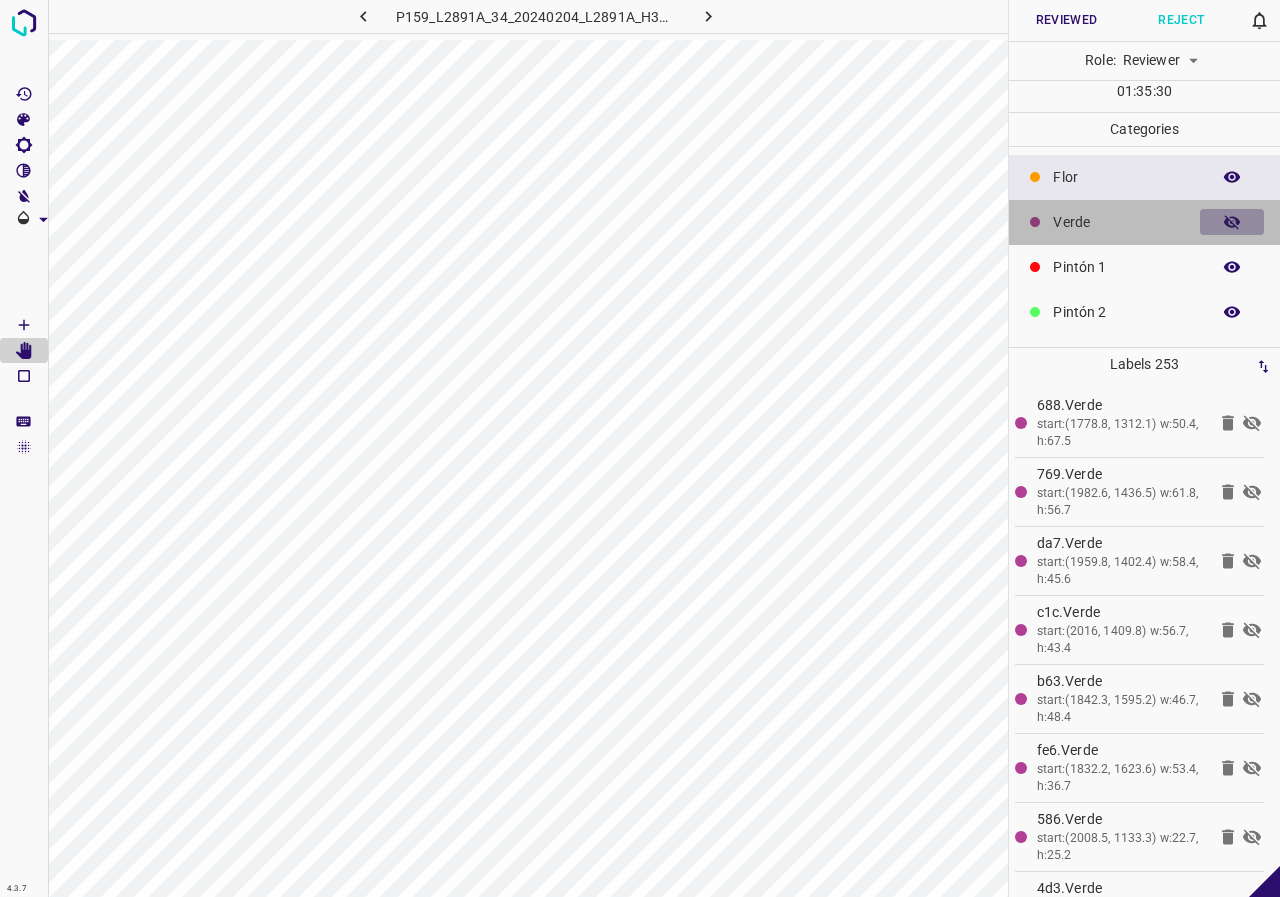 click 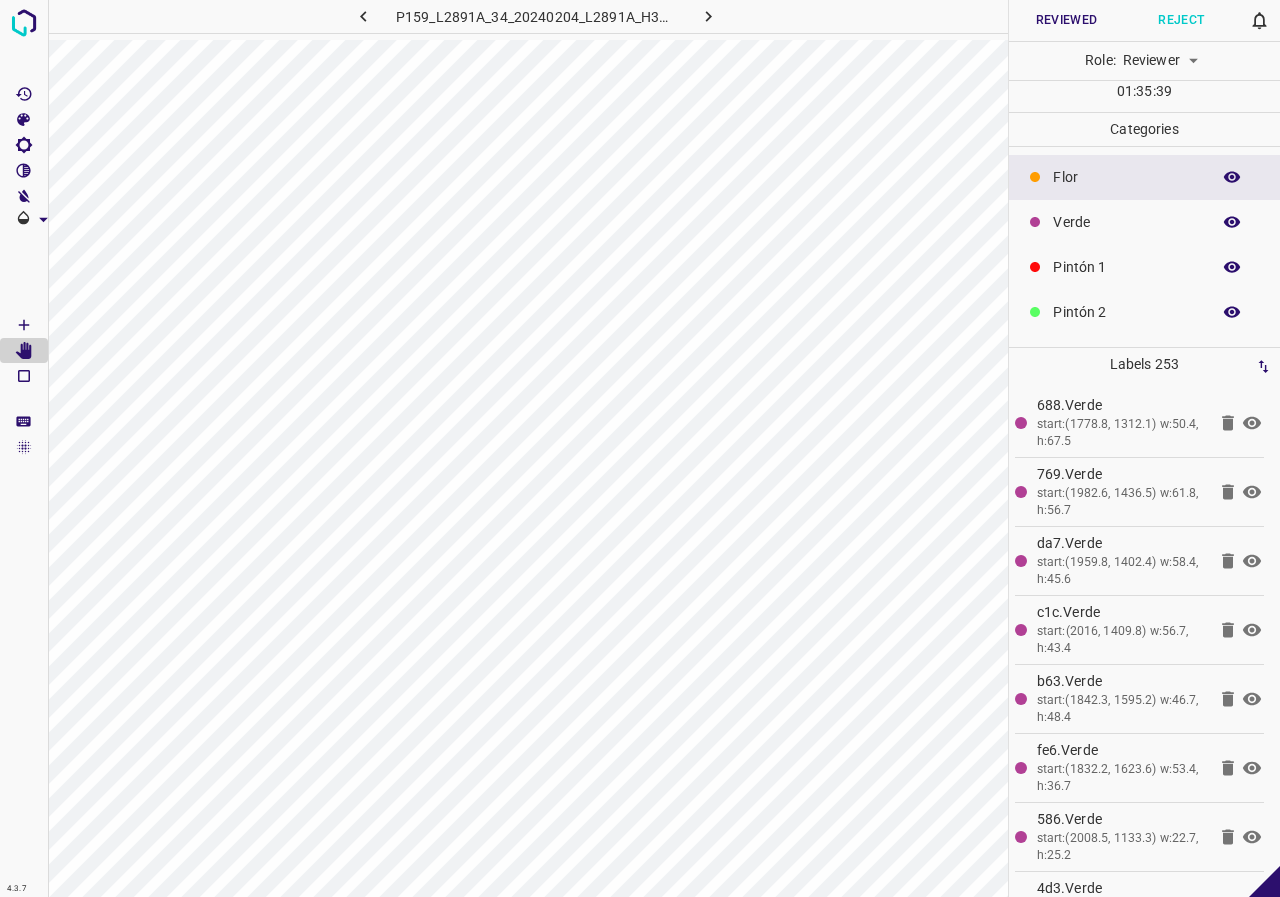 click at bounding box center (1232, 222) 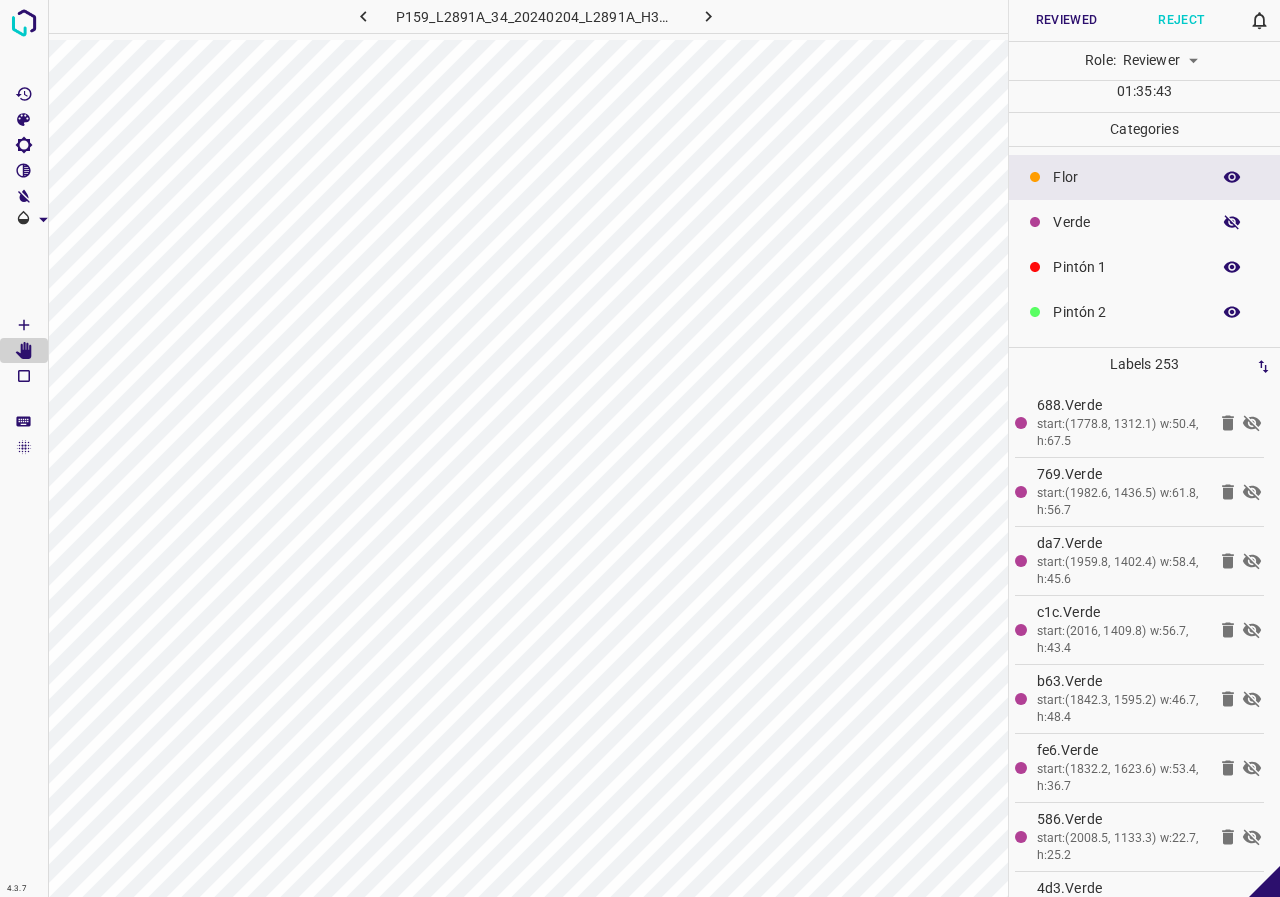 click at bounding box center [1232, 222] 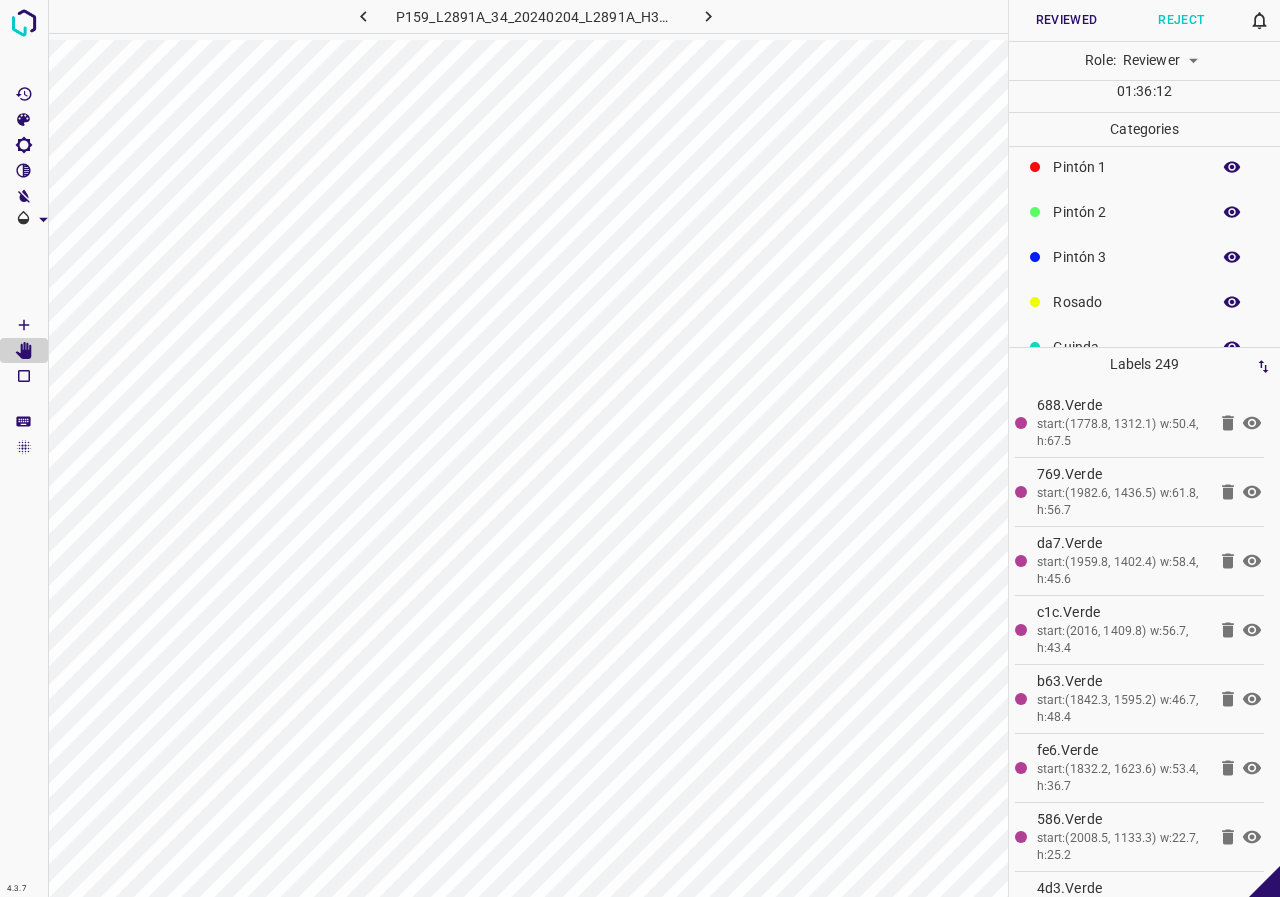 scroll, scrollTop: 0, scrollLeft: 0, axis: both 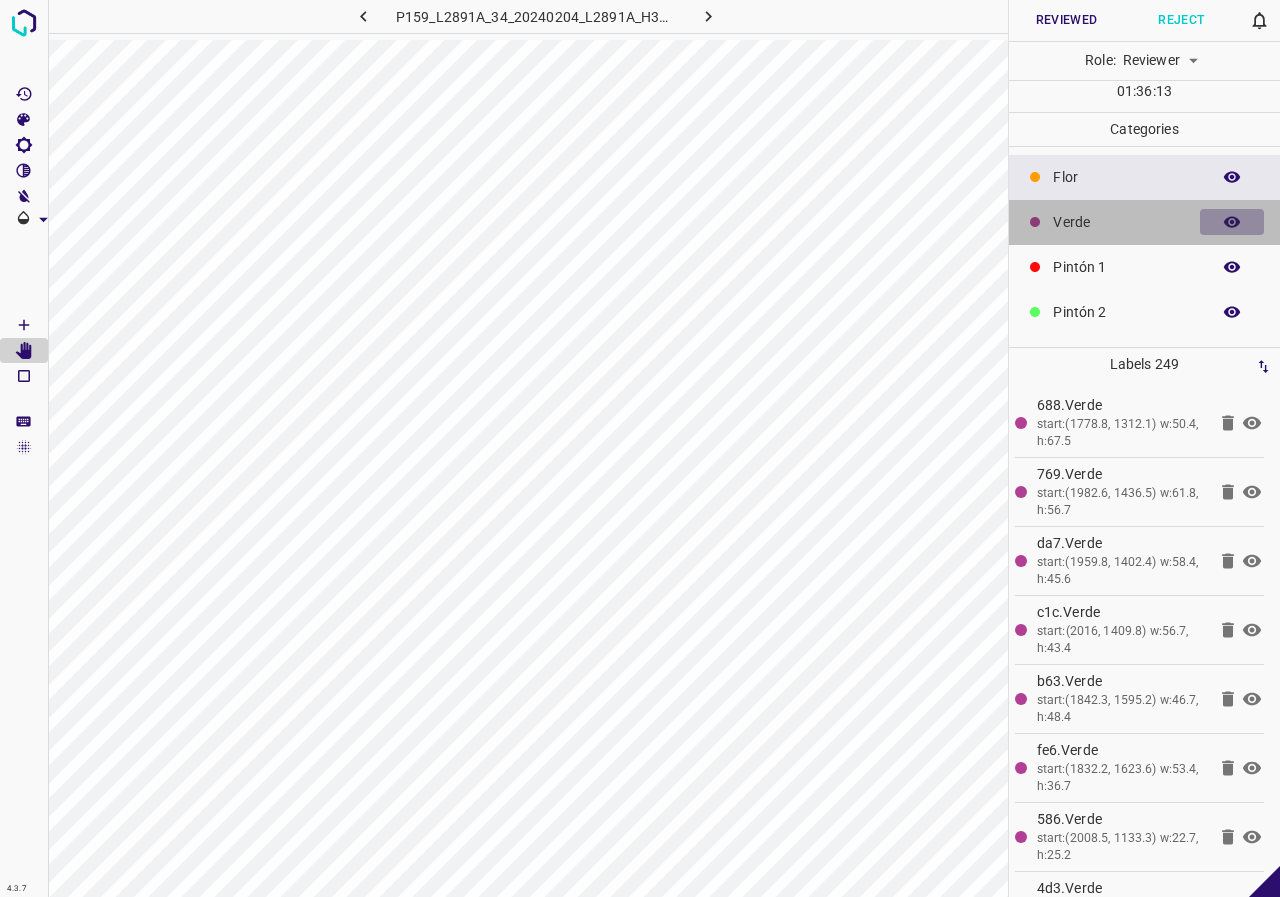 click 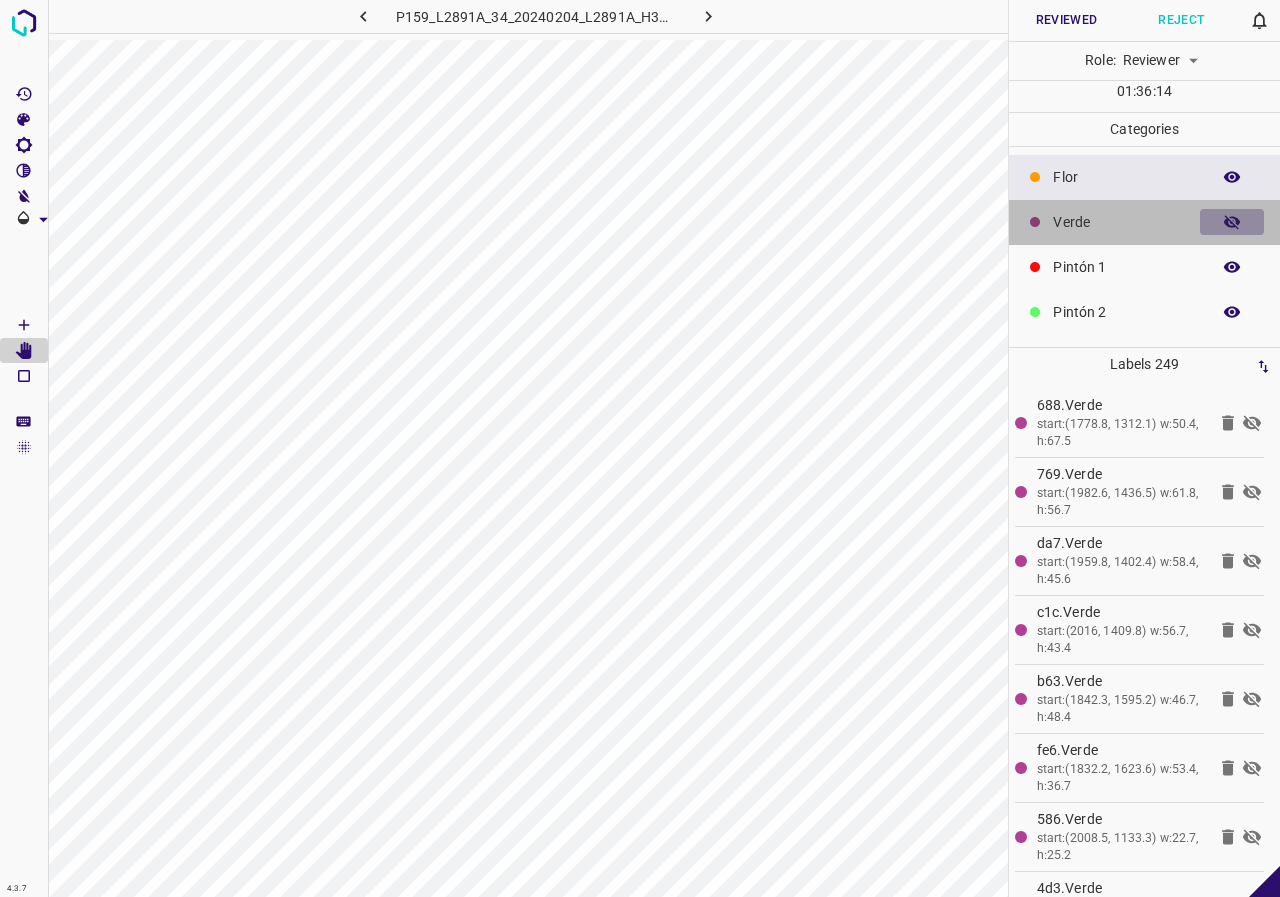 click 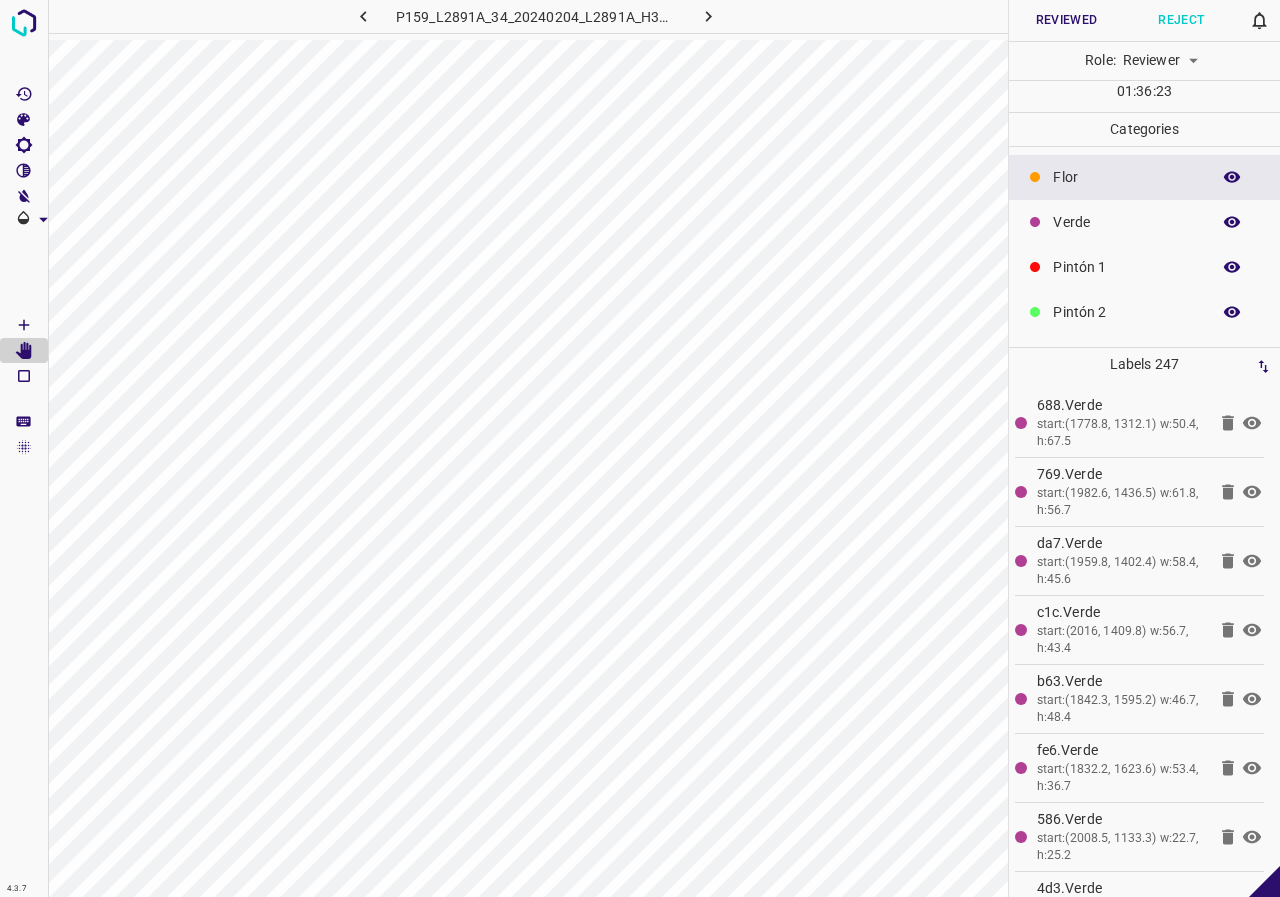 click at bounding box center (1232, 222) 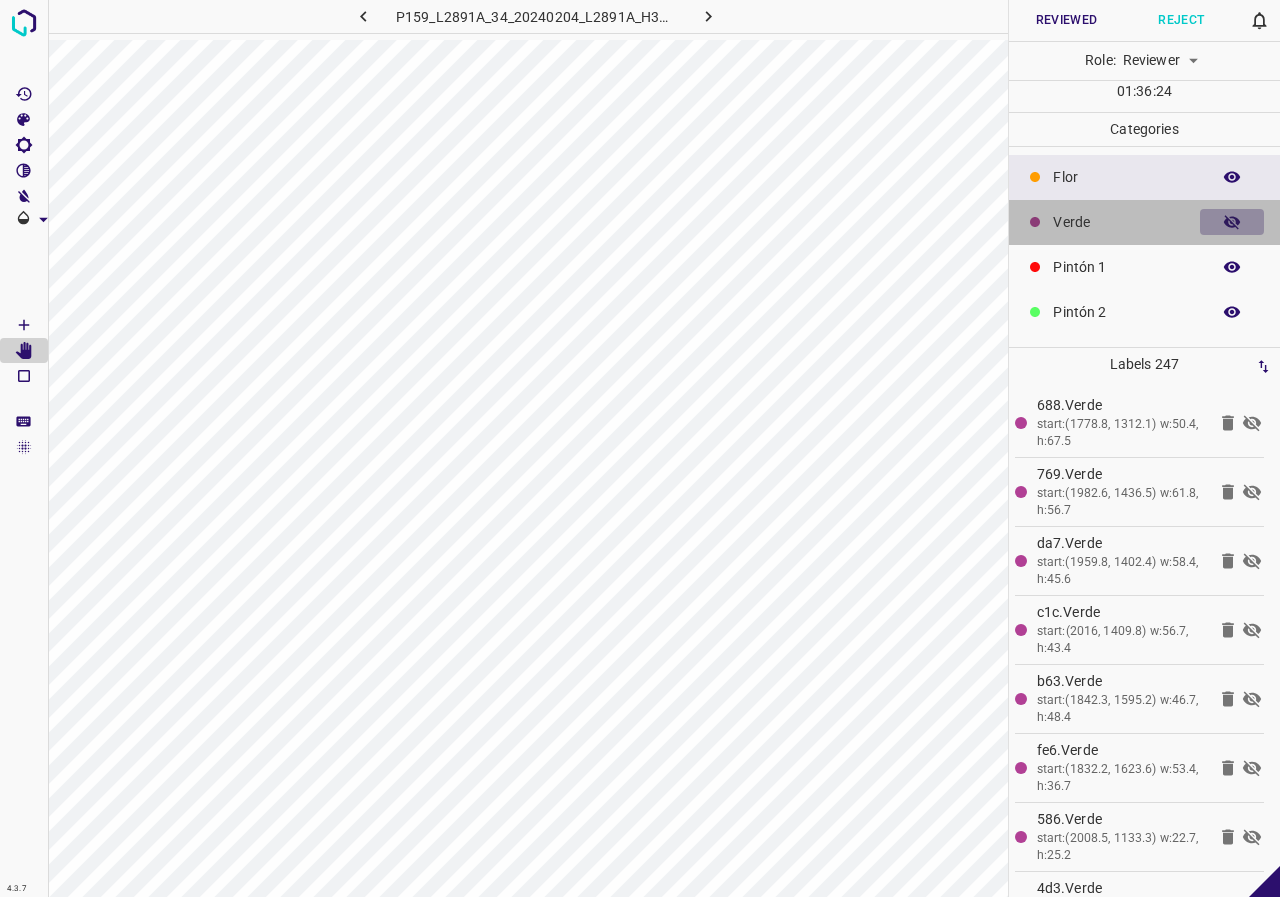 click at bounding box center (1232, 222) 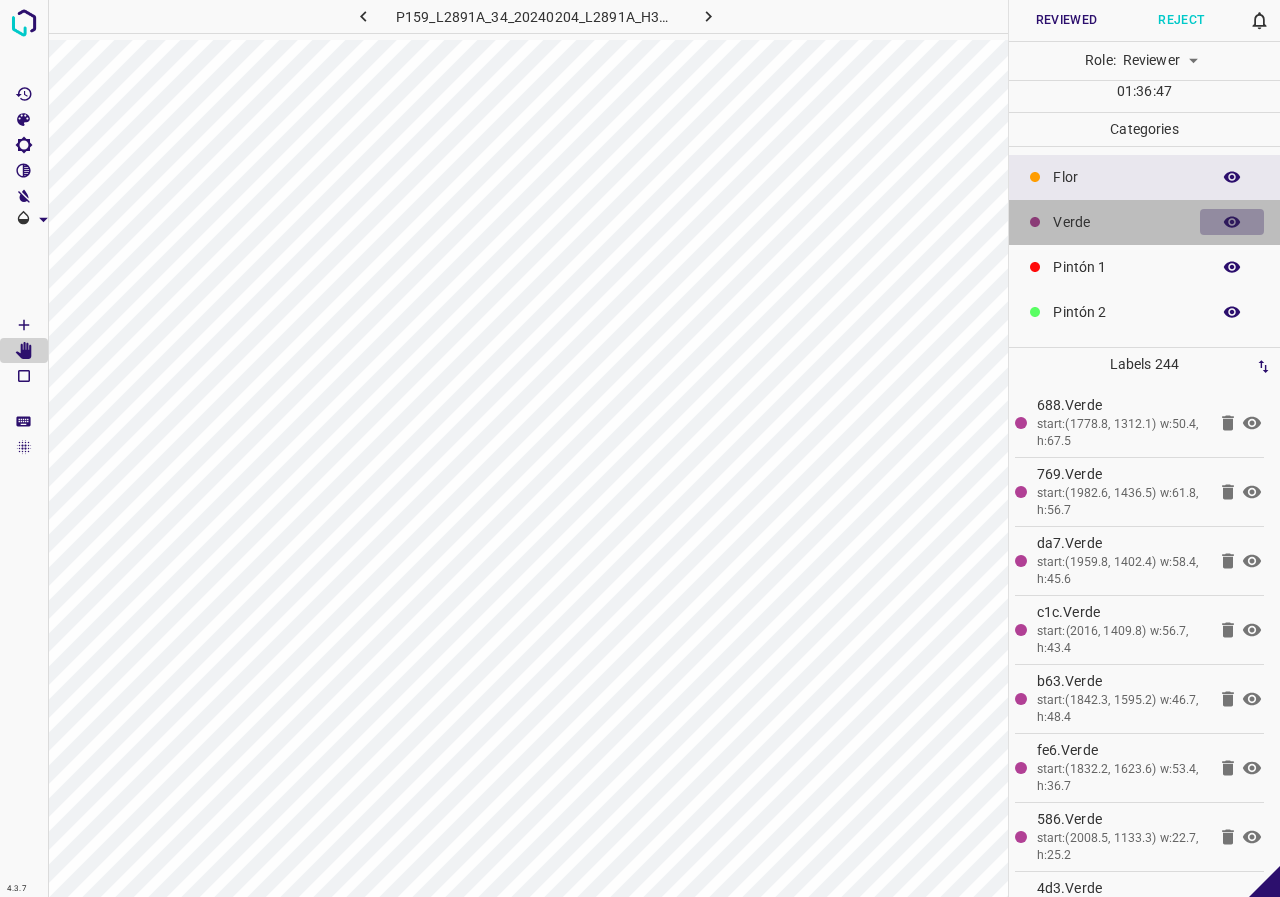 click 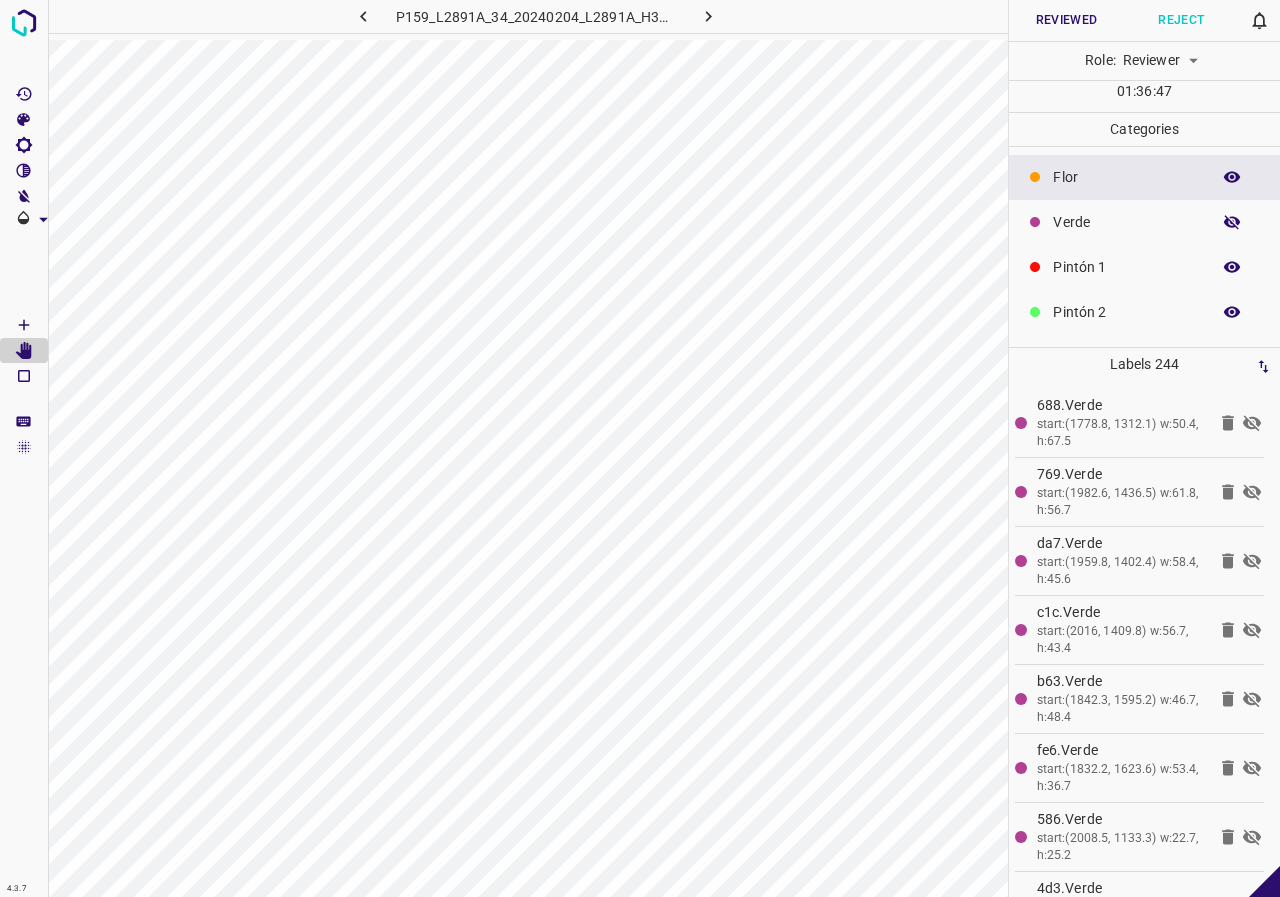 click 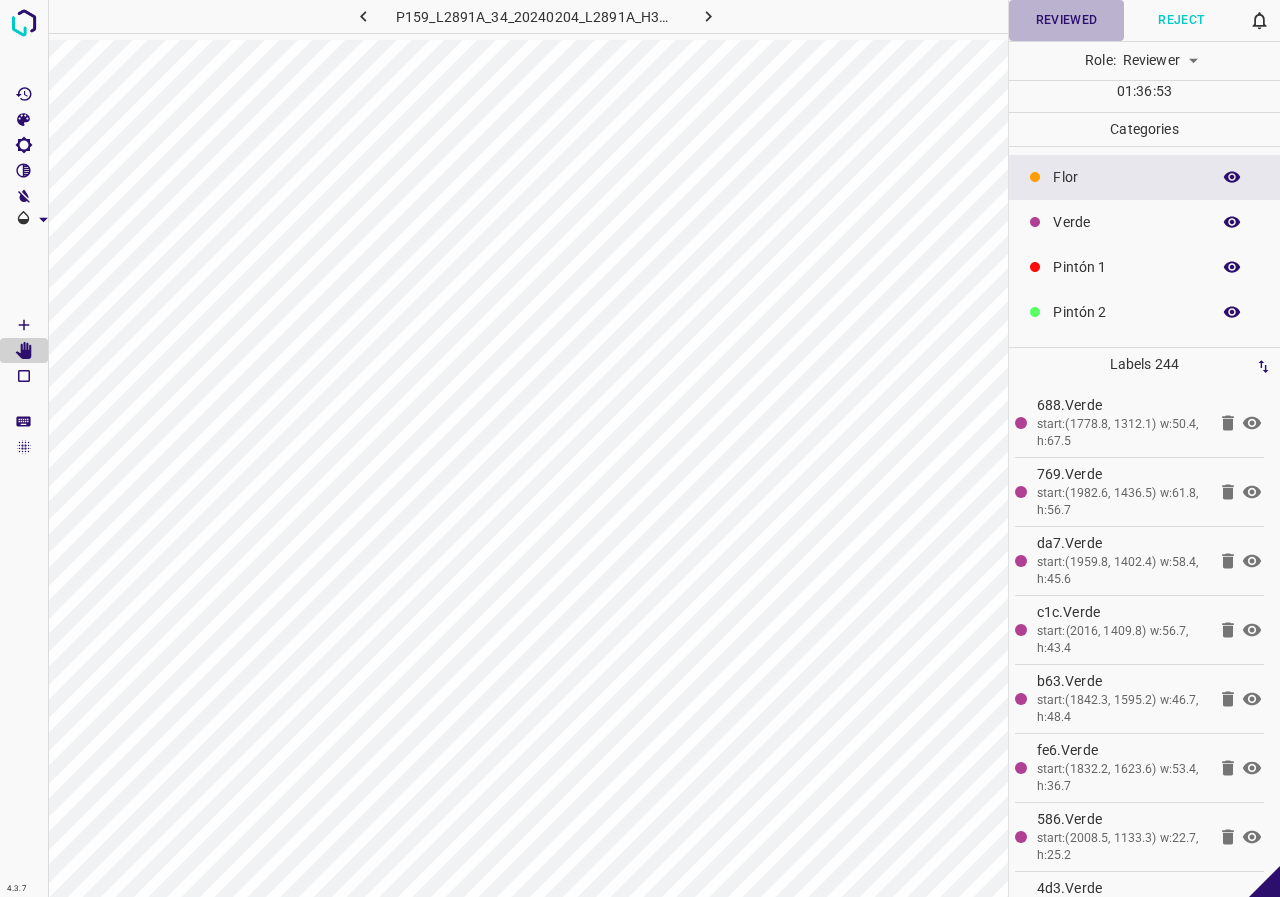 click on "Reviewed" at bounding box center [1066, 20] 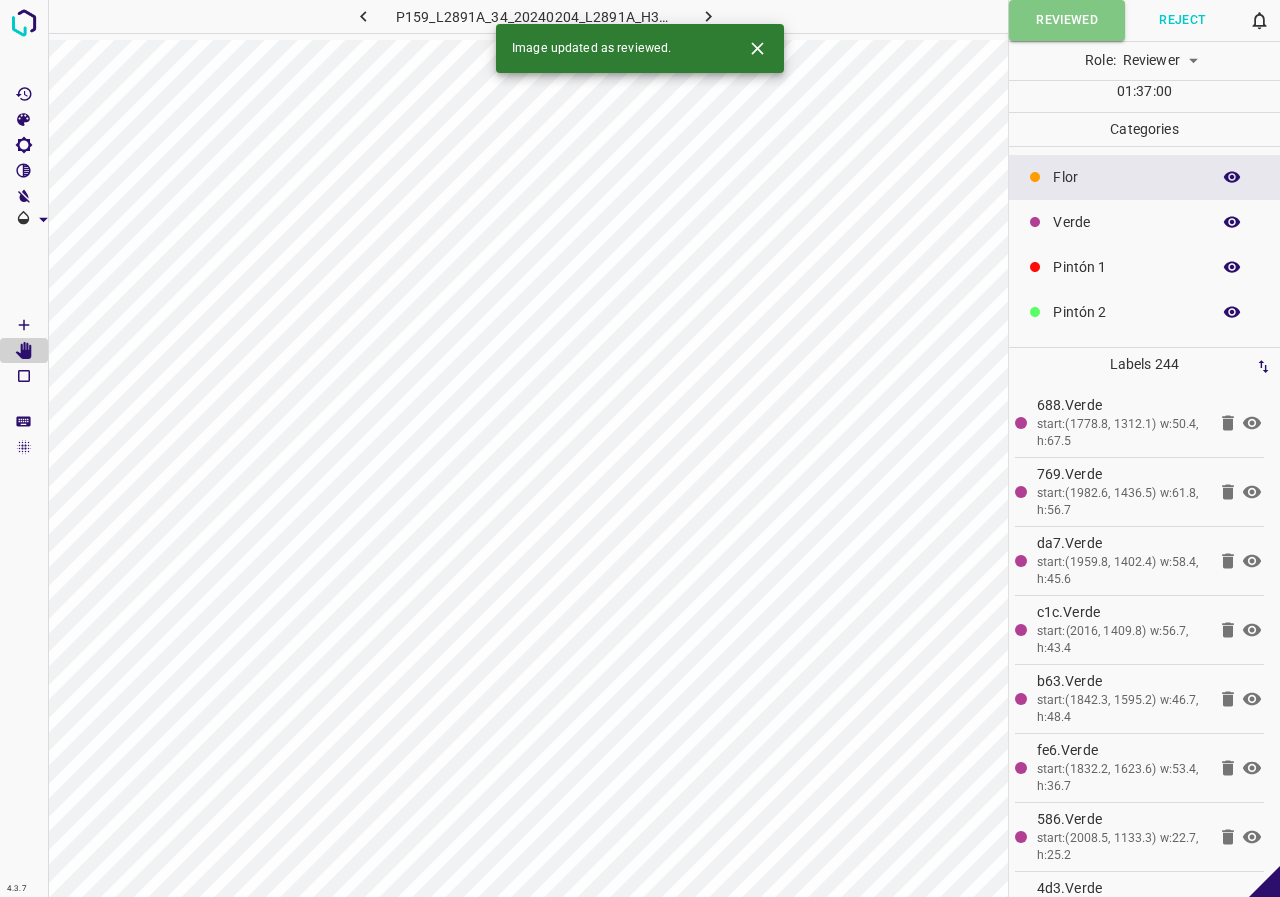 click at bounding box center [708, 16] 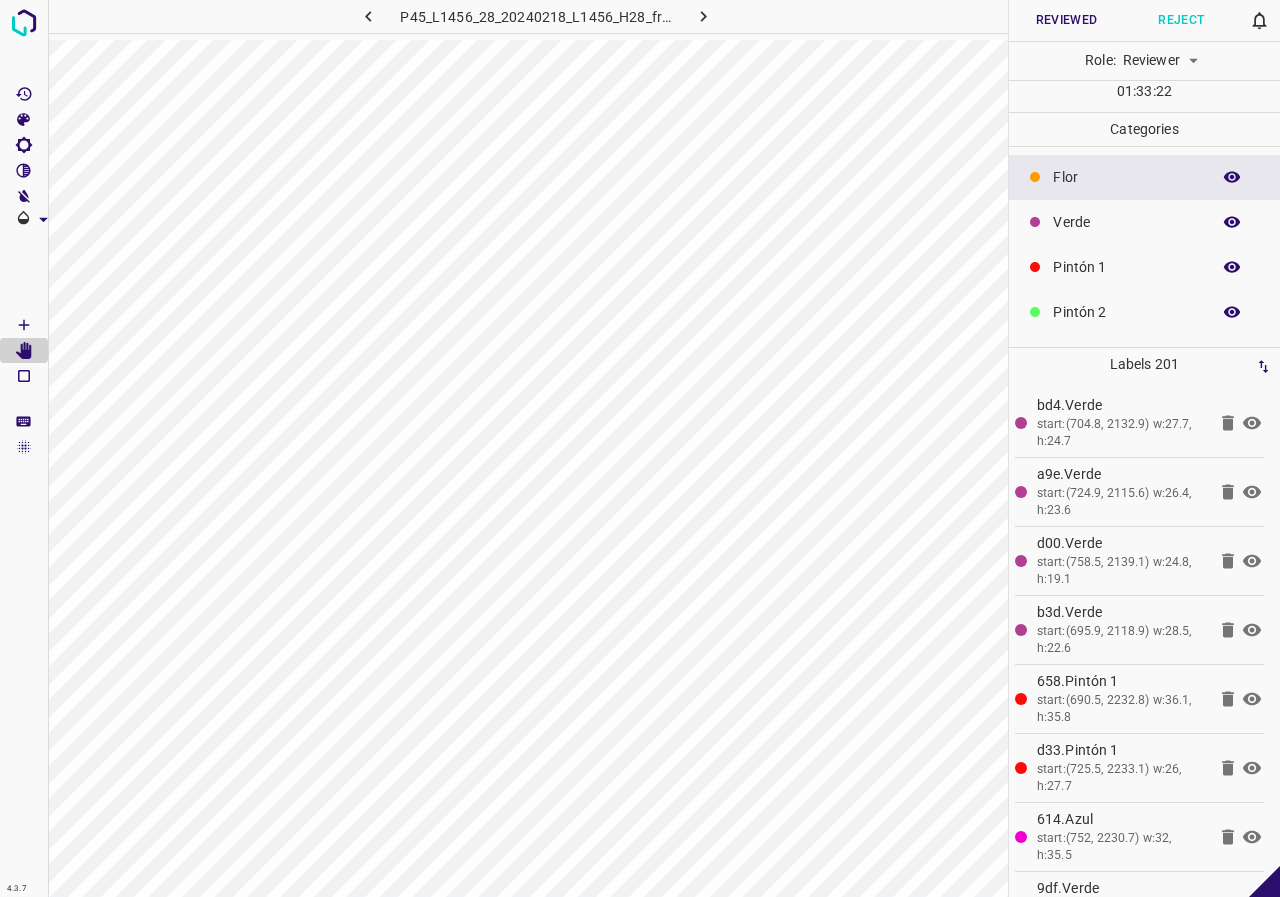click on "Verde" at bounding box center [1144, 222] 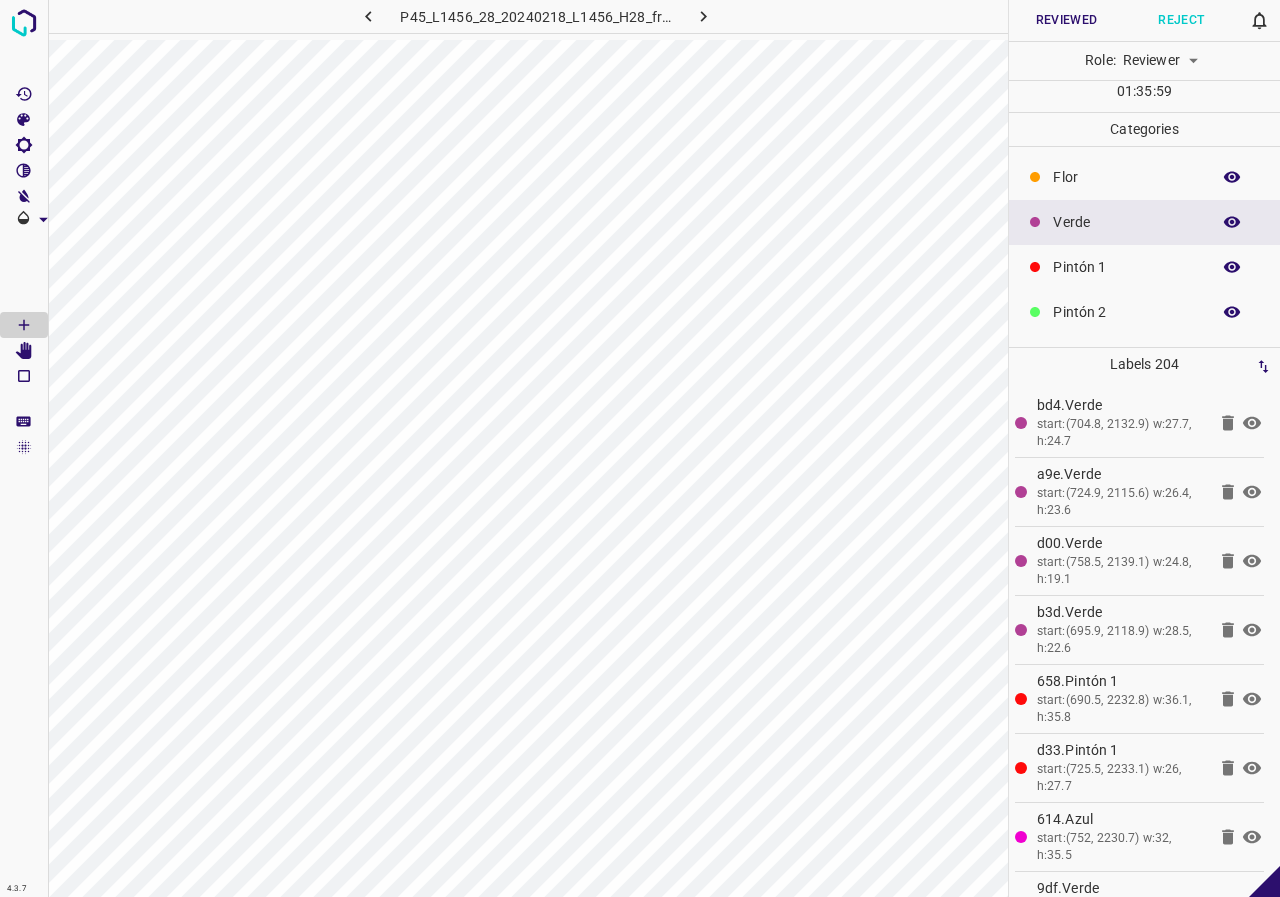 click on "Pintón 2" at bounding box center (1126, 312) 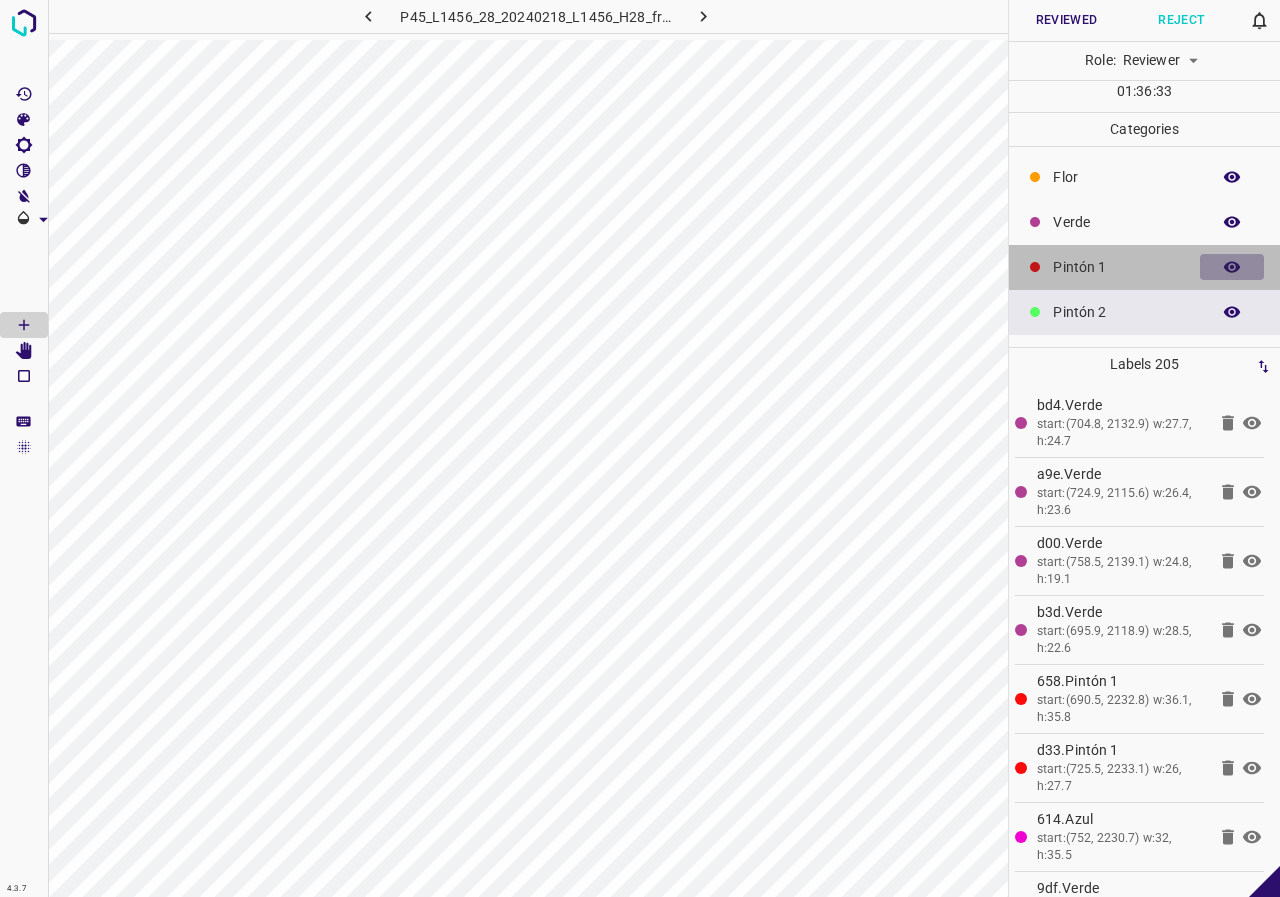 click at bounding box center (1232, 267) 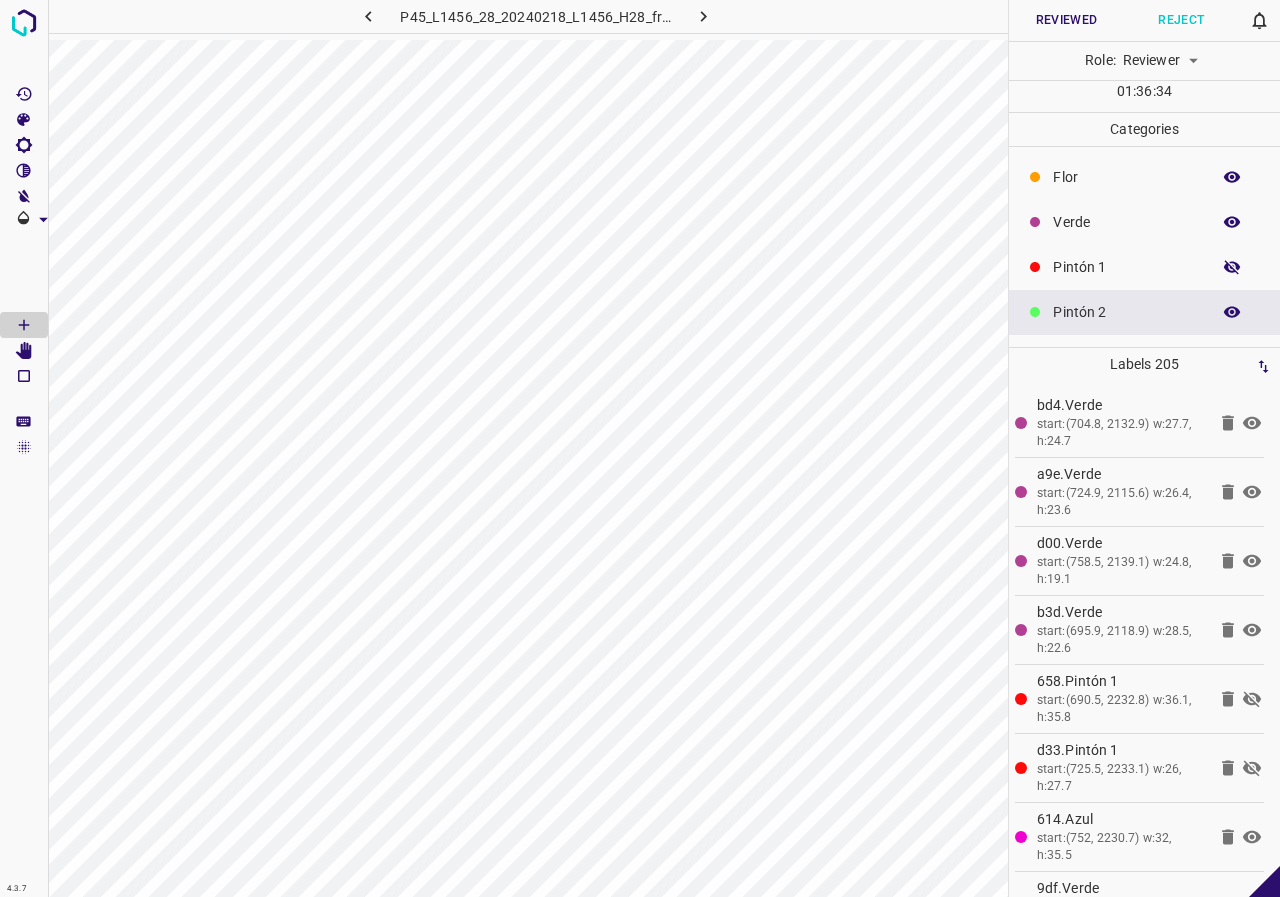click at bounding box center (1232, 267) 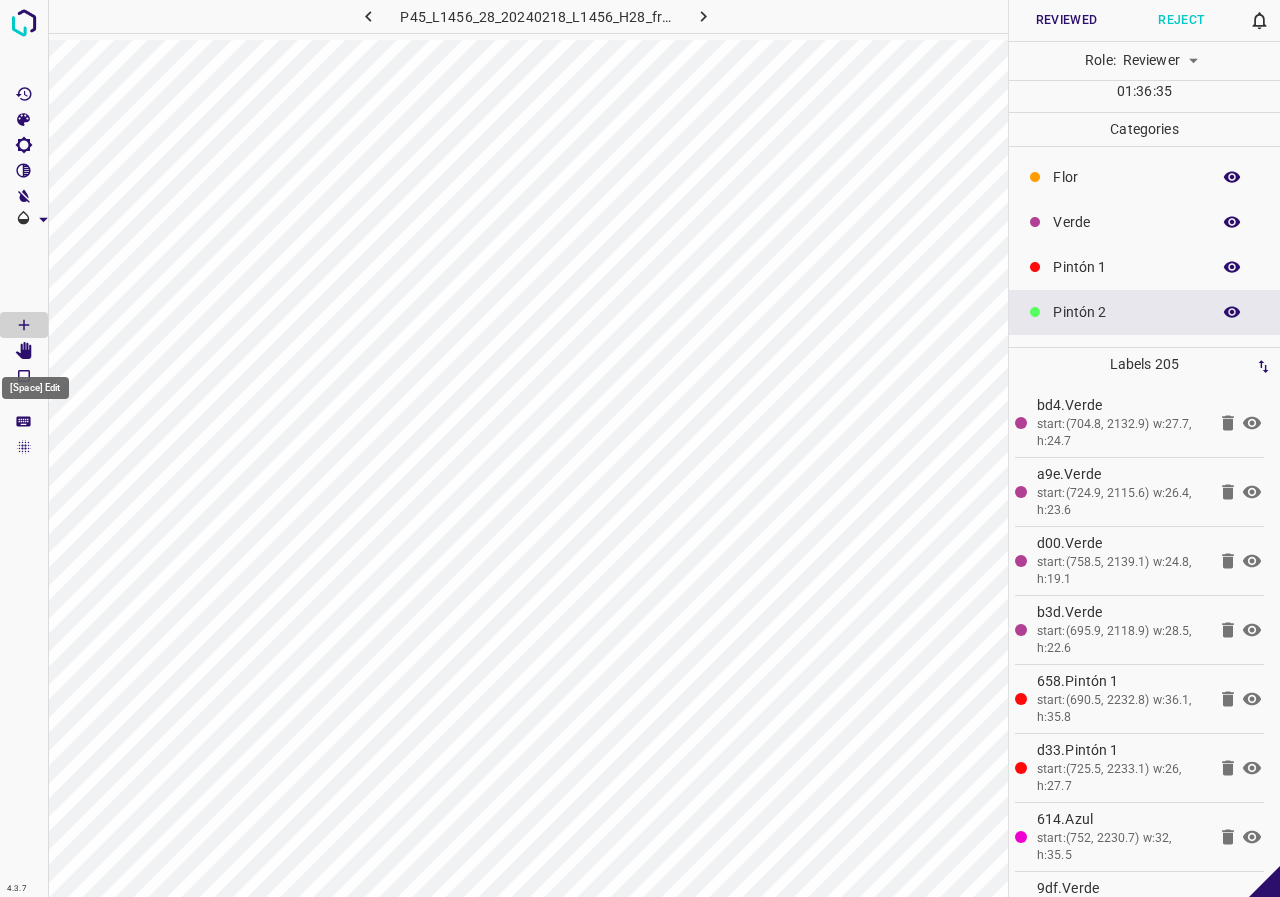 click 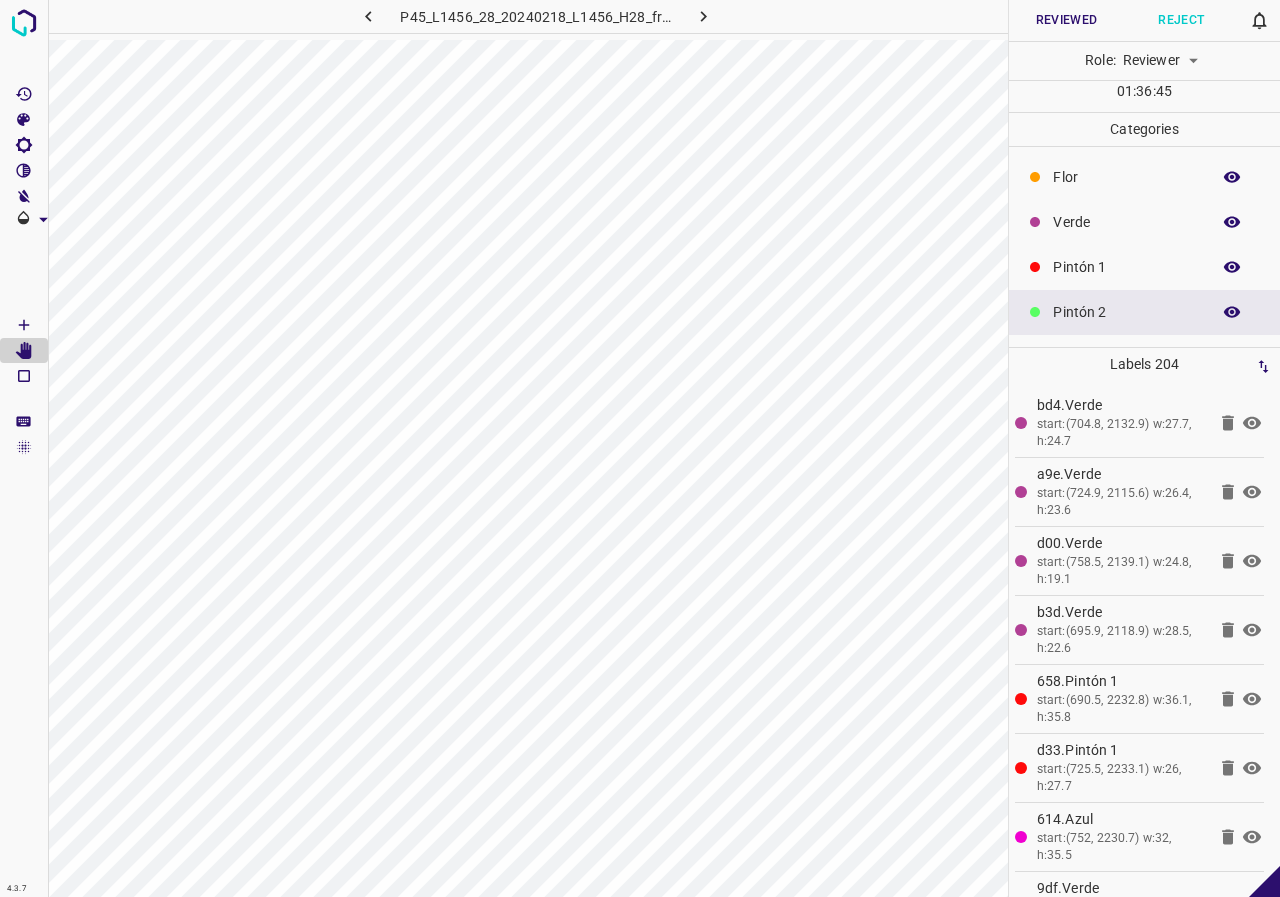 click 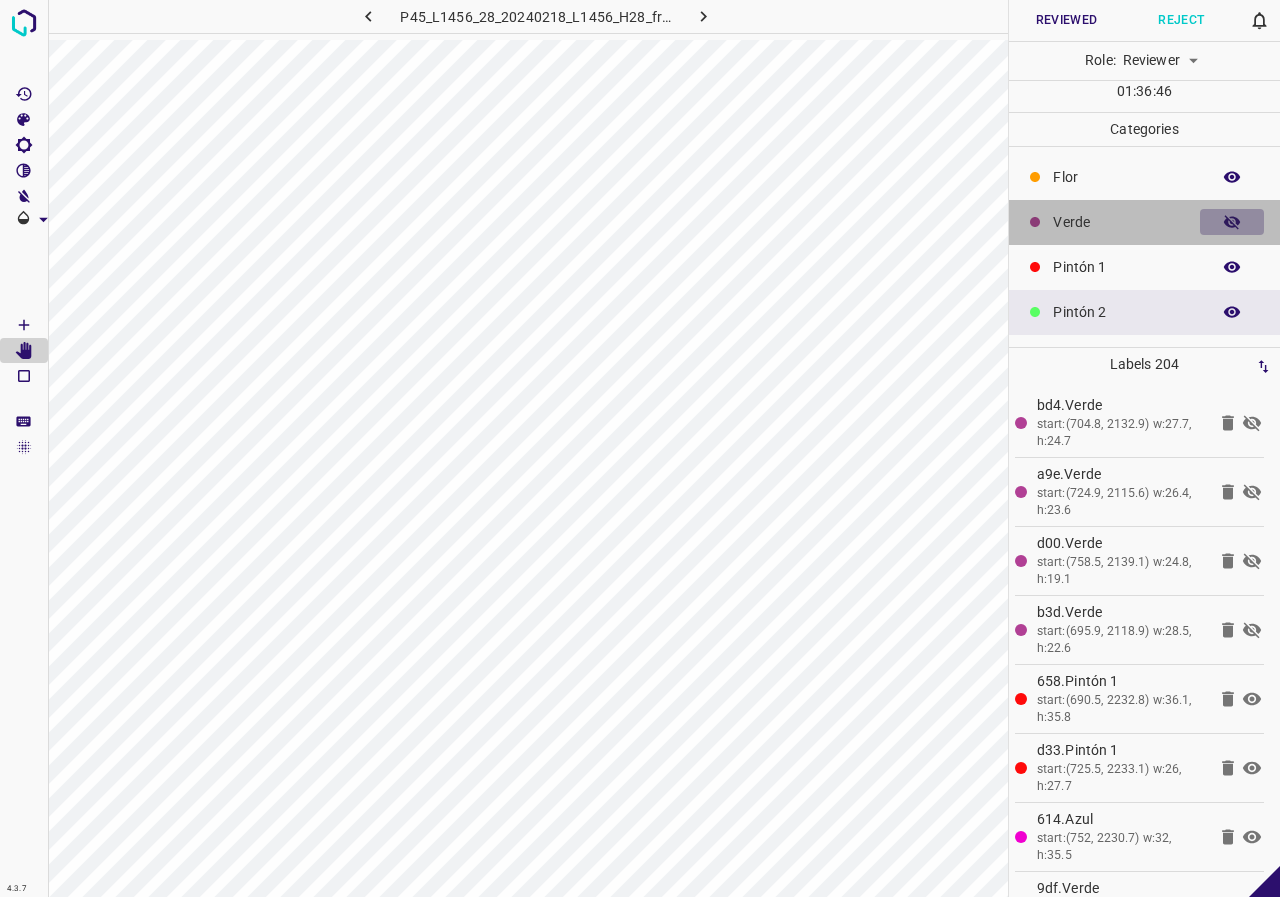 click 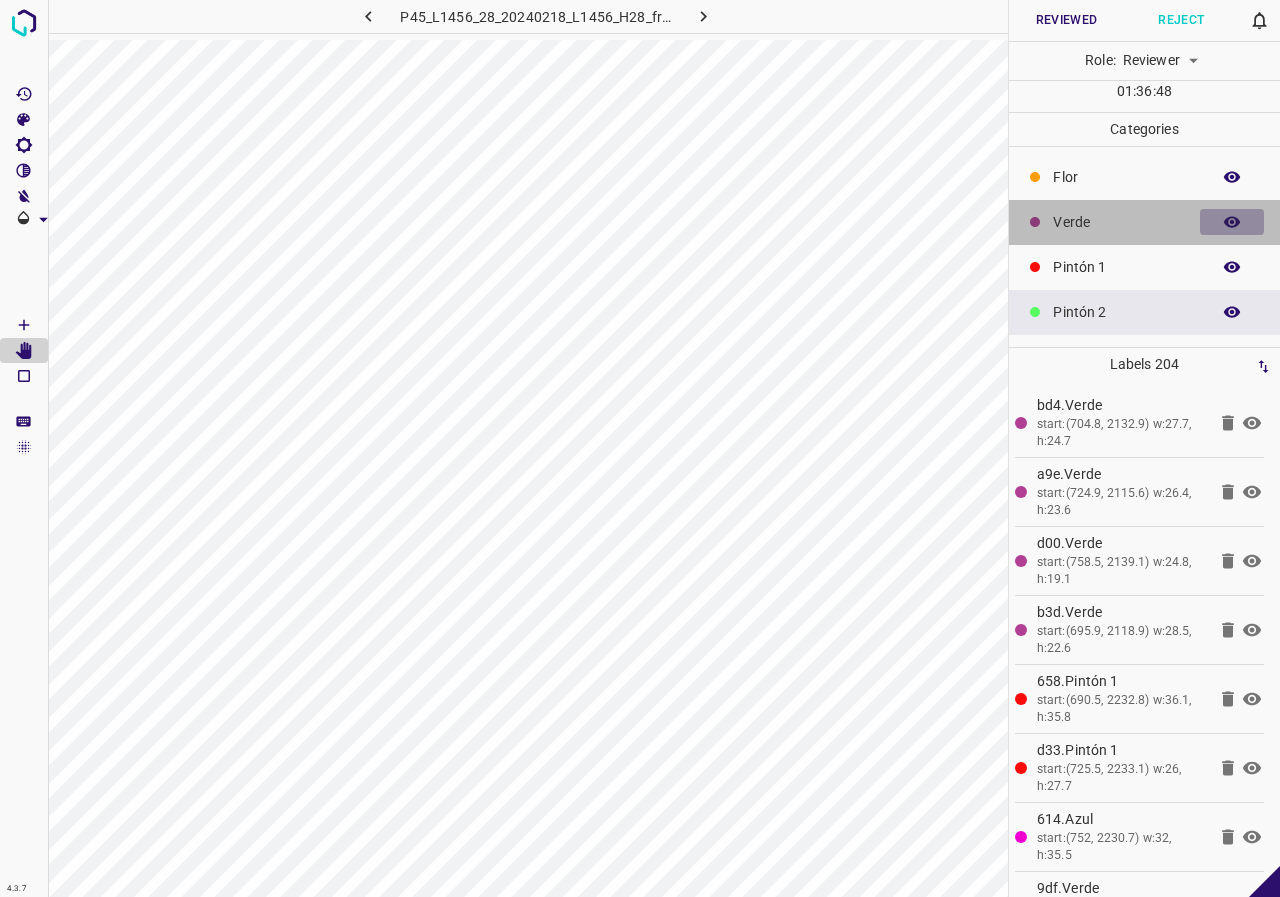 click 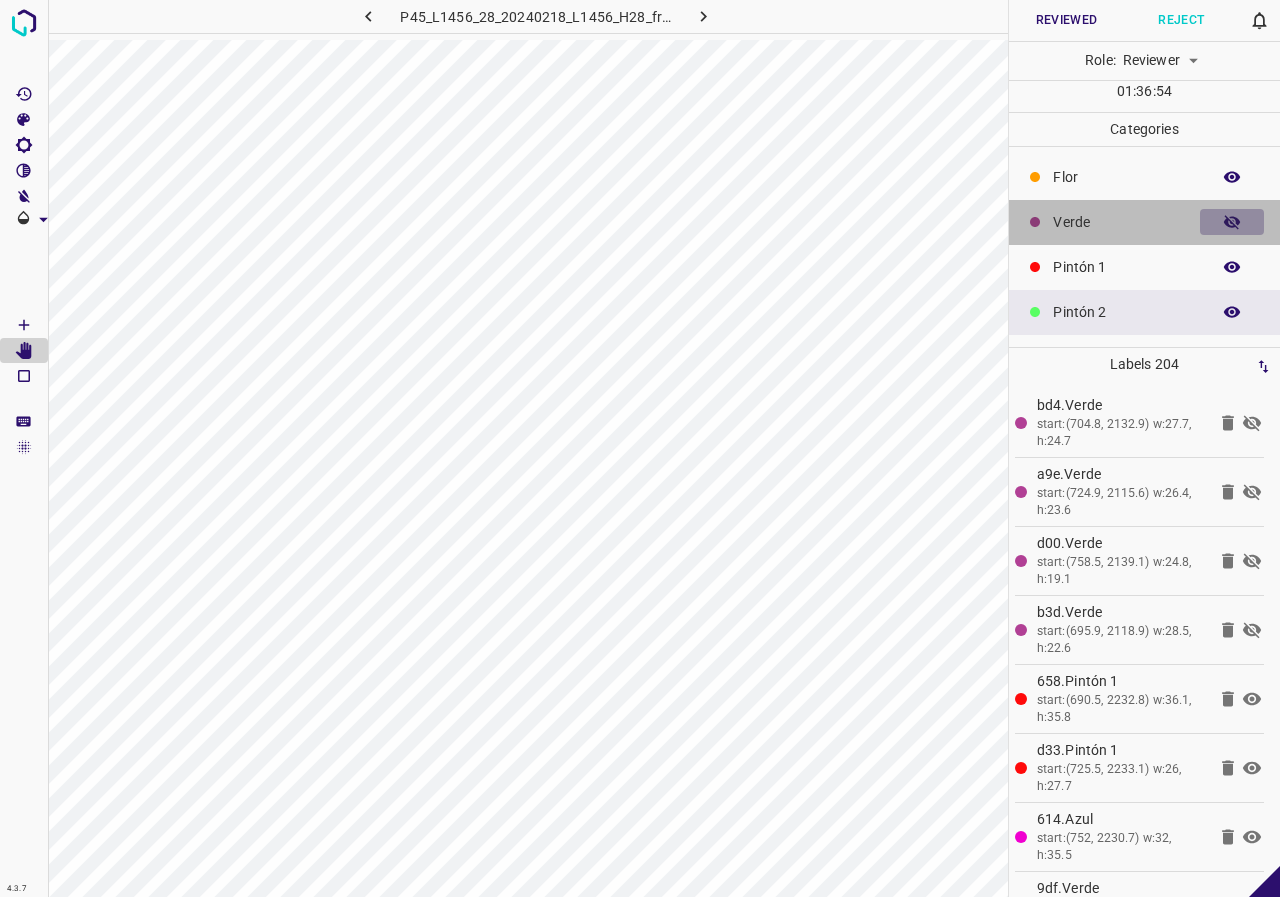 click 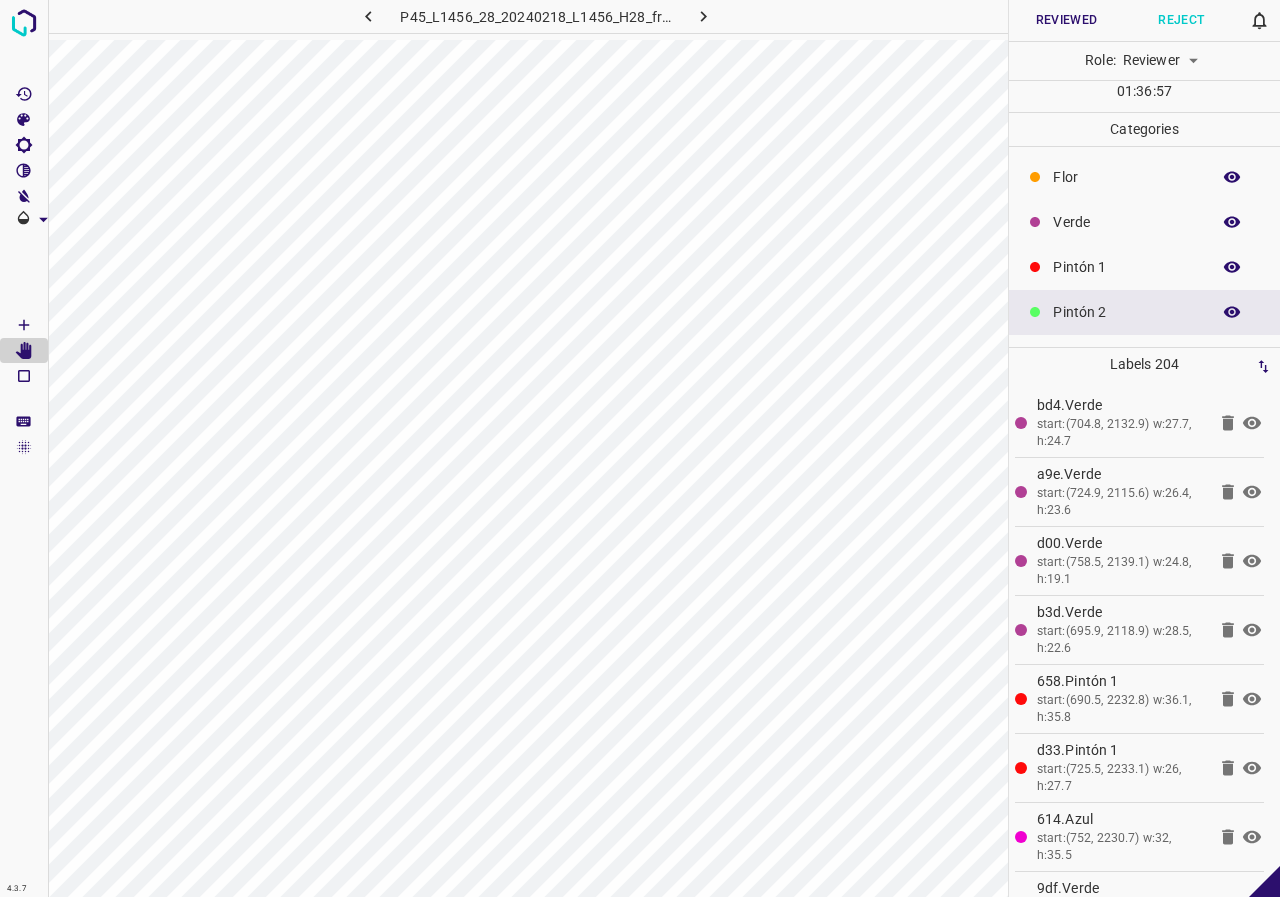 click on "Pintón 1" at bounding box center [1126, 267] 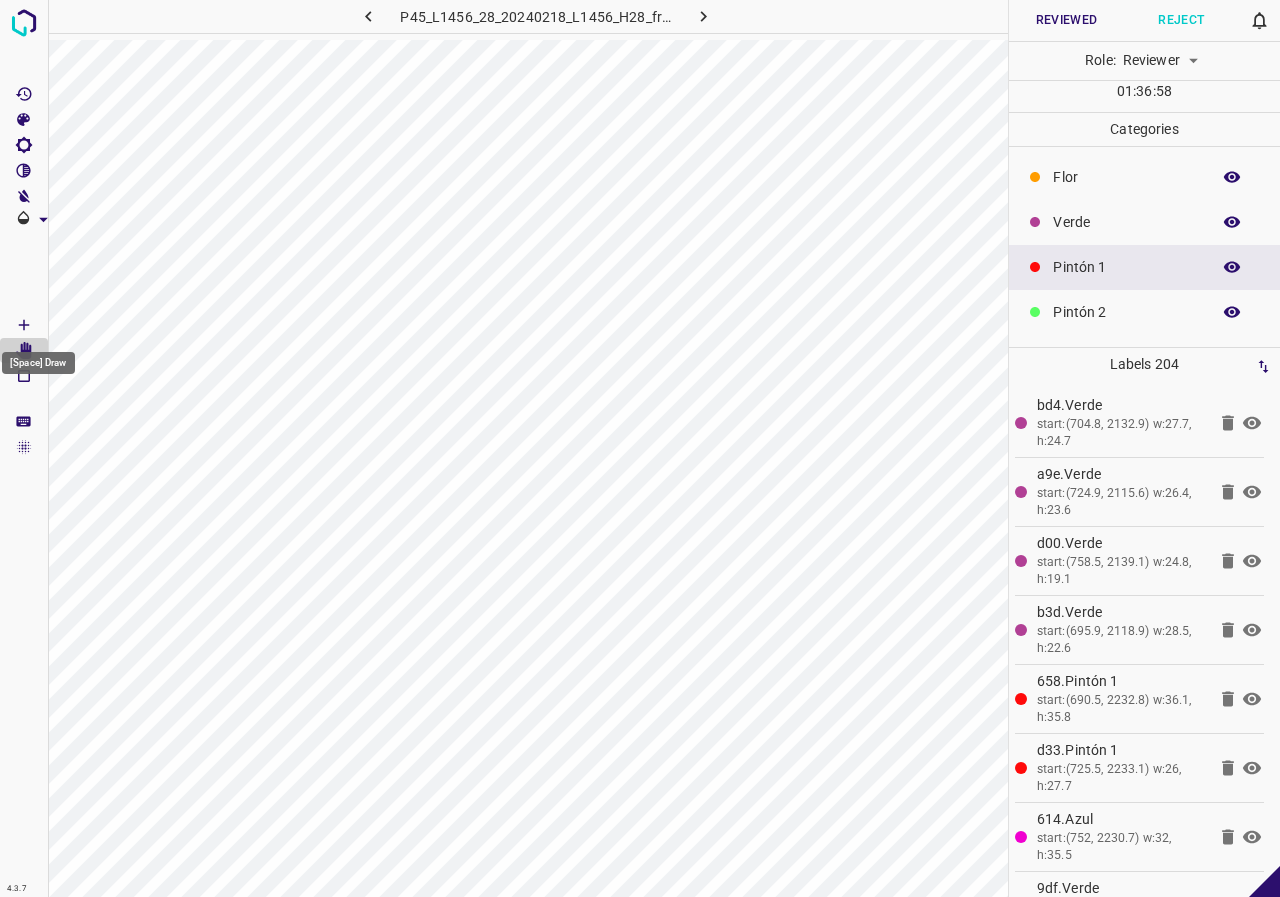 click at bounding box center (24, 325) 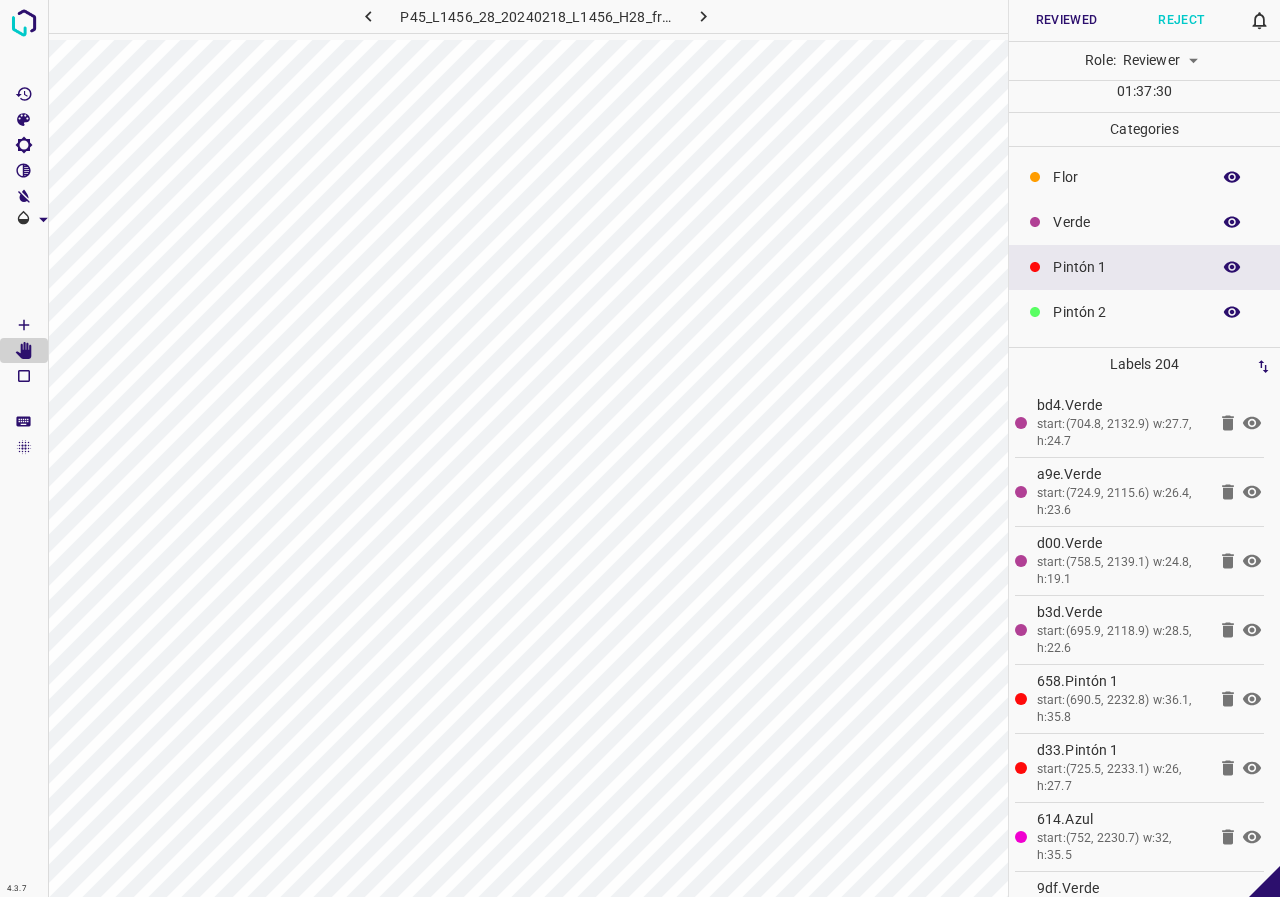 click at bounding box center [1232, 222] 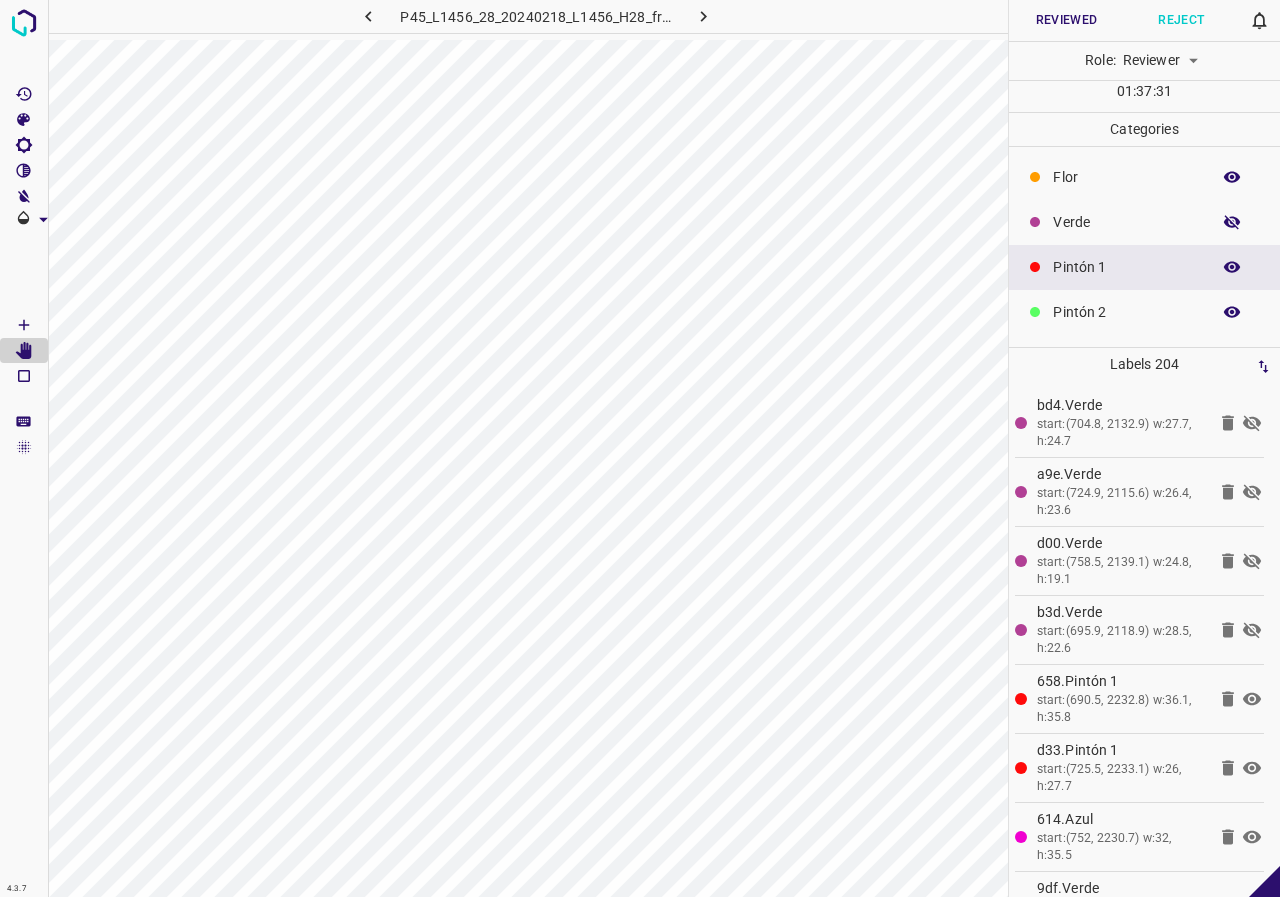 click at bounding box center [1232, 222] 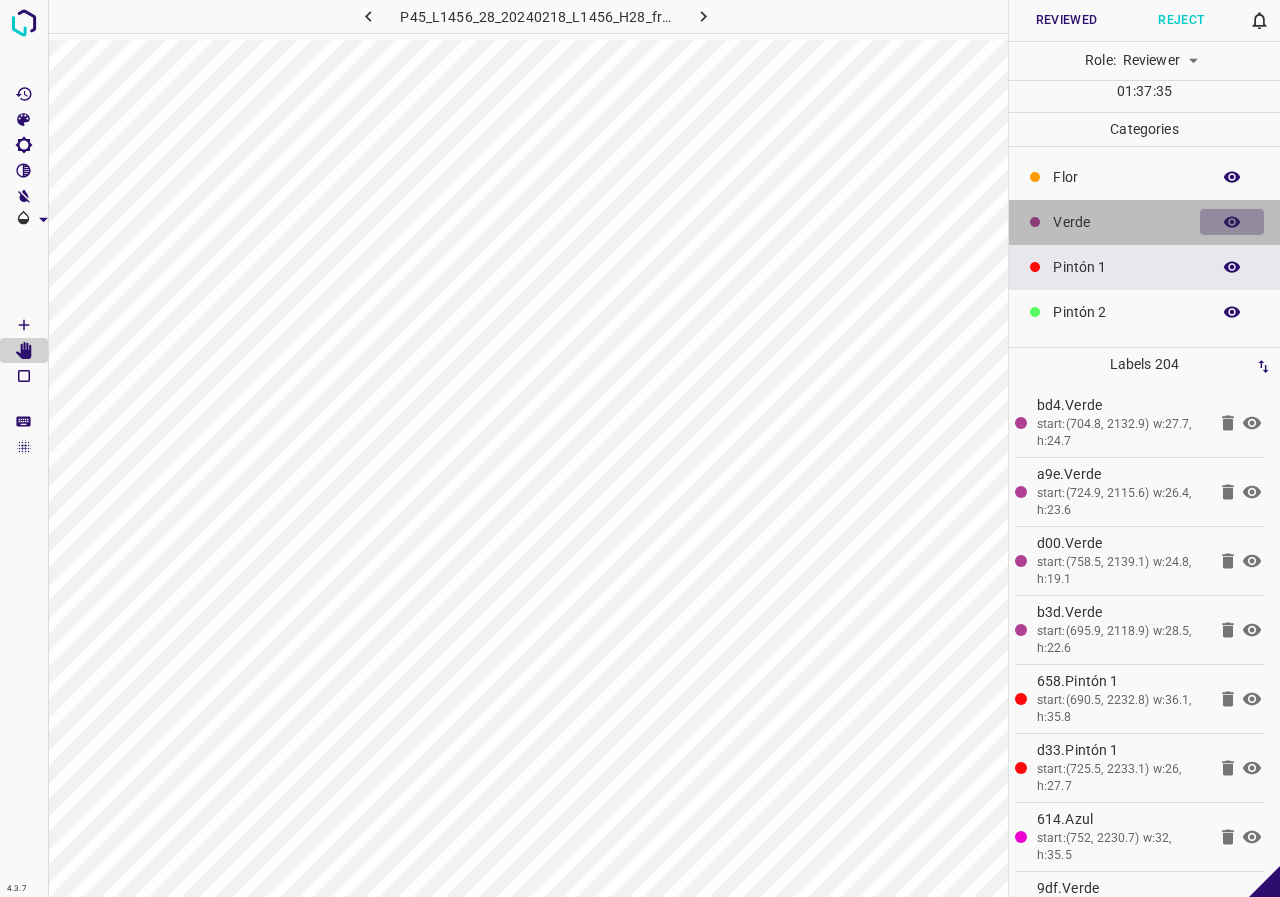 click 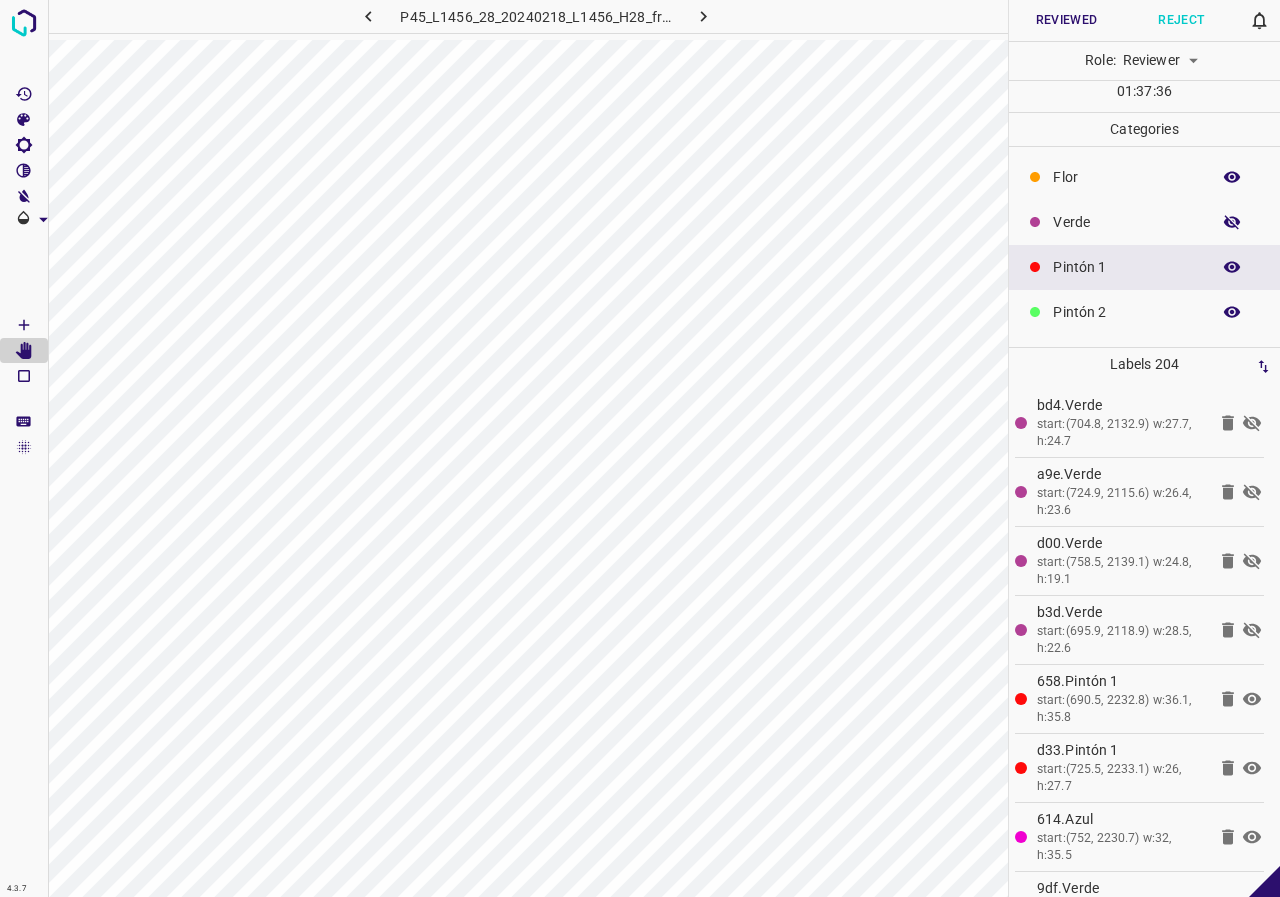 click 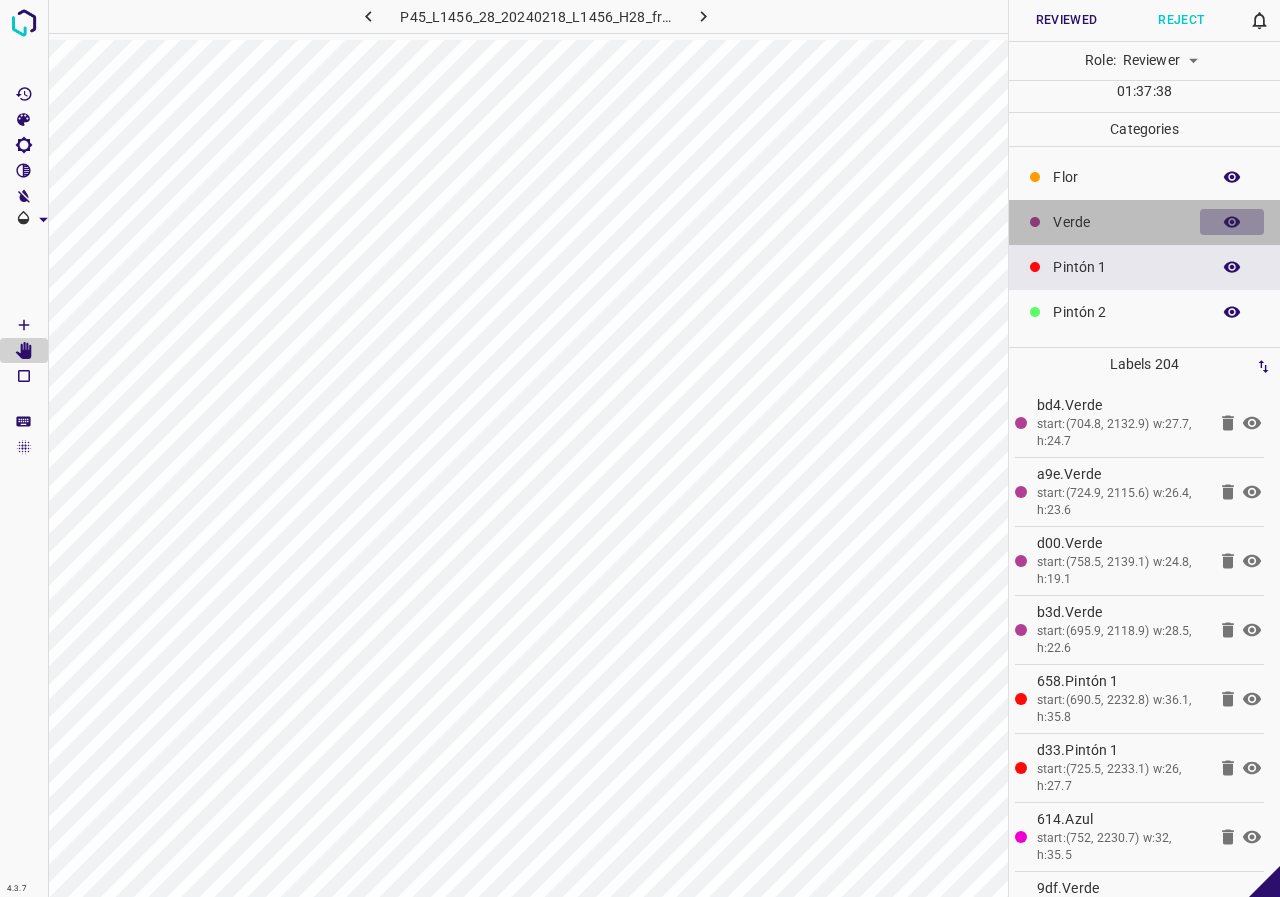 click 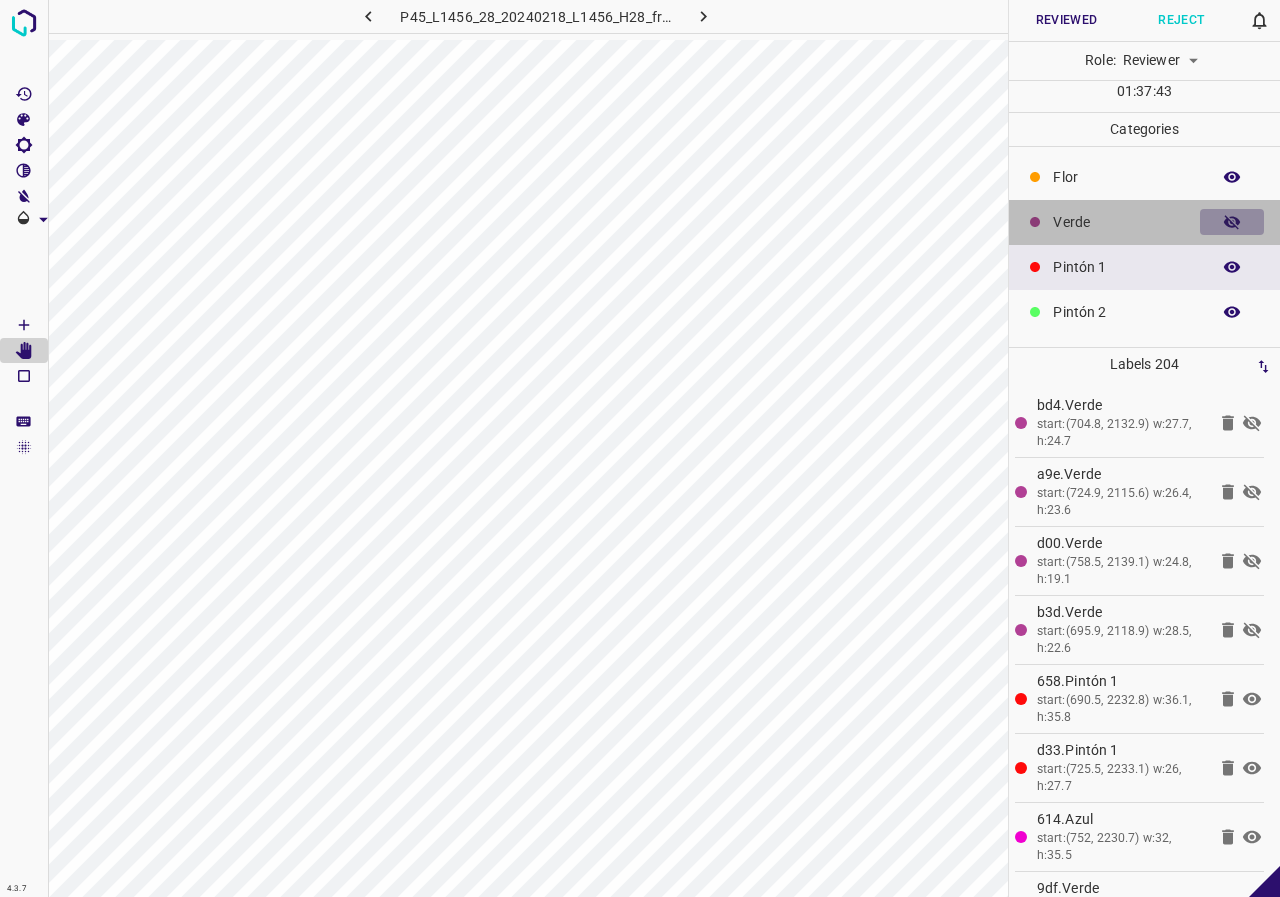 click 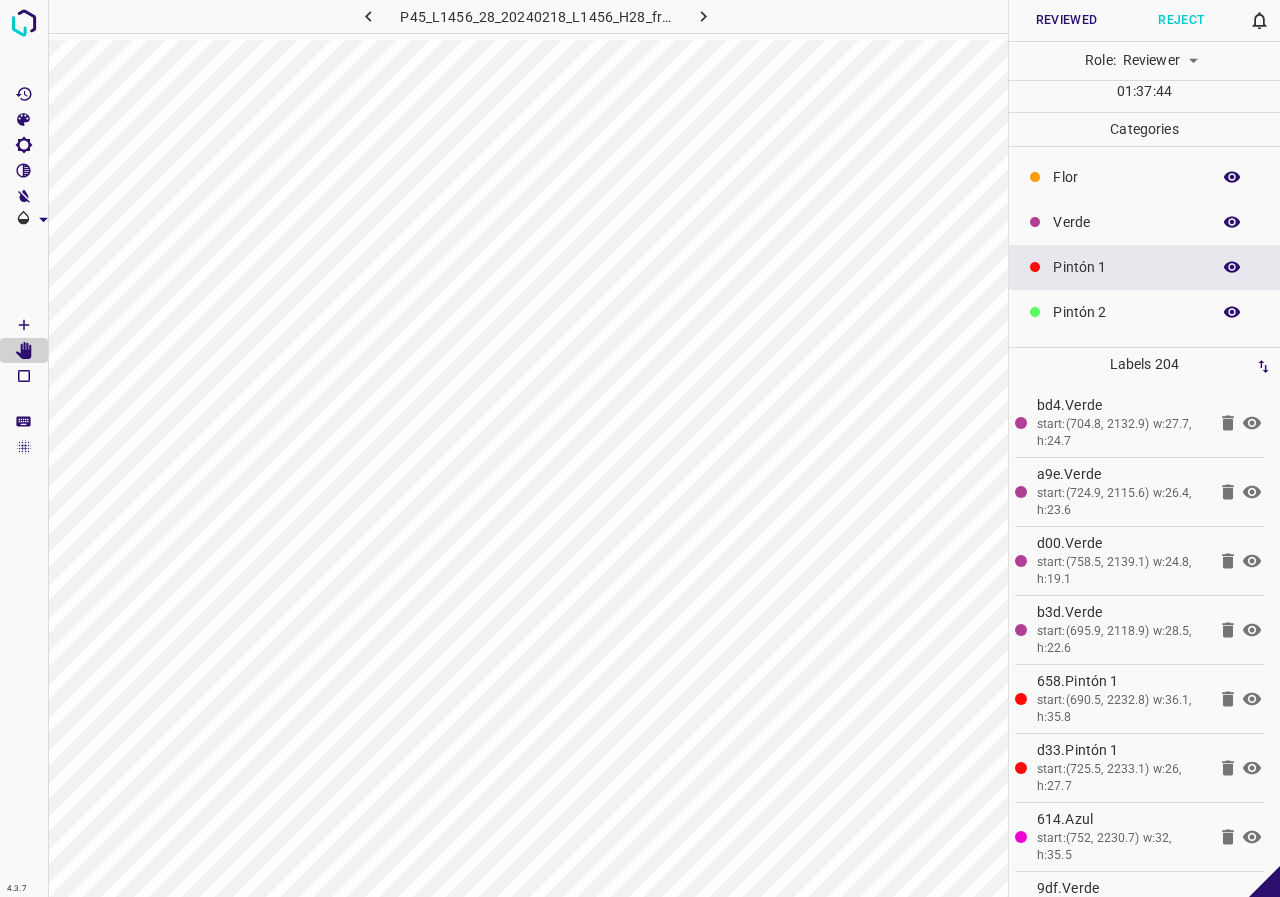 click 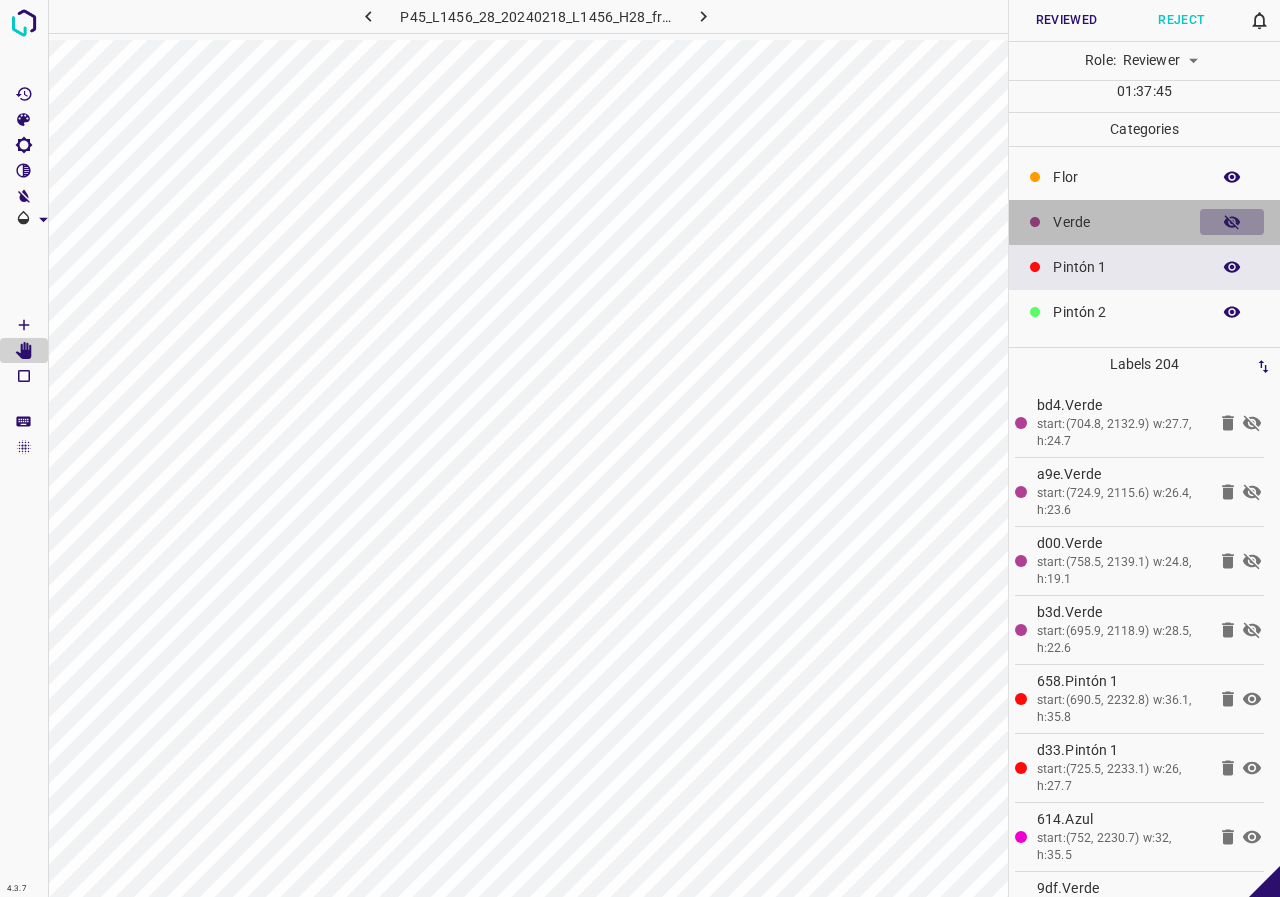 click 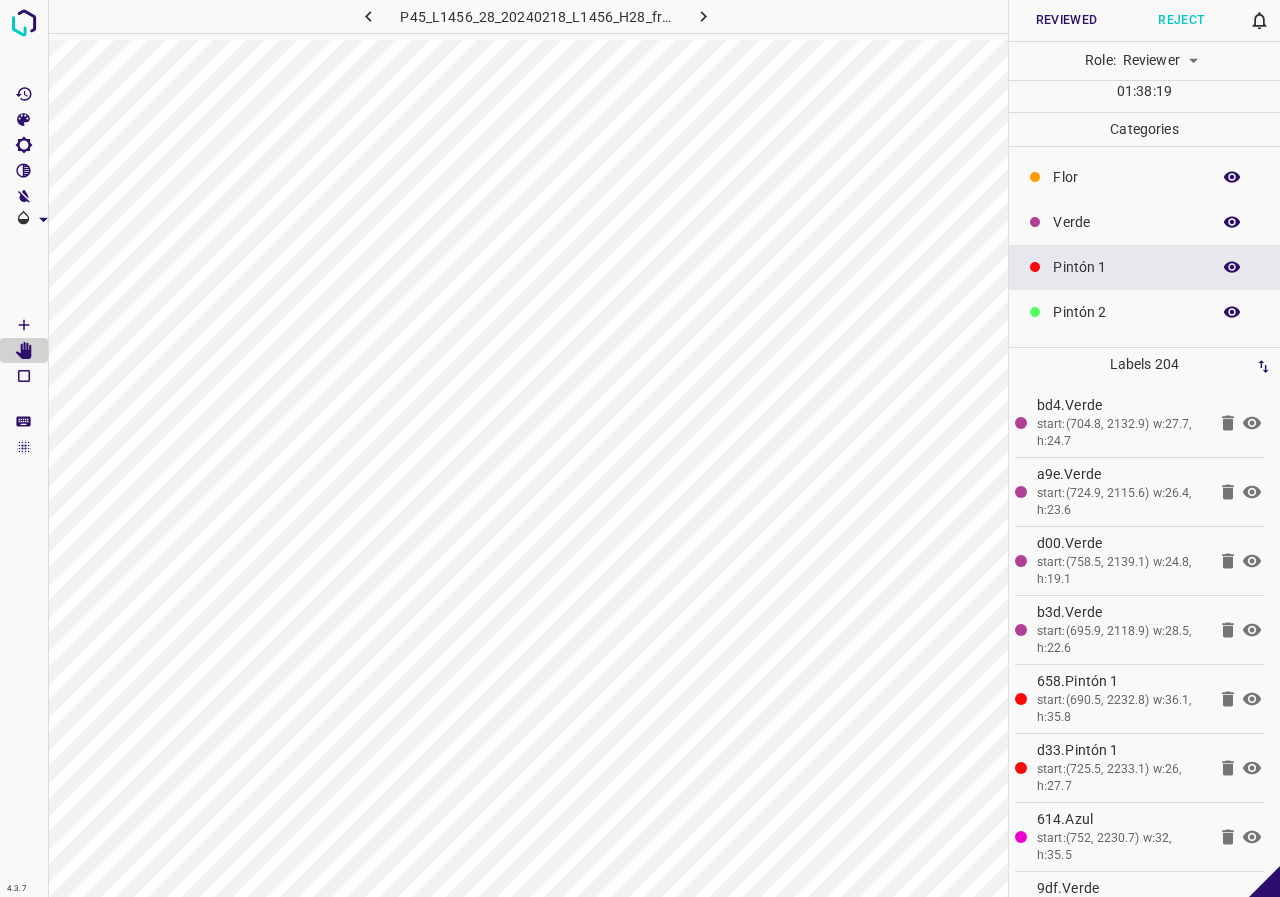 click on "Flor" at bounding box center [1126, 177] 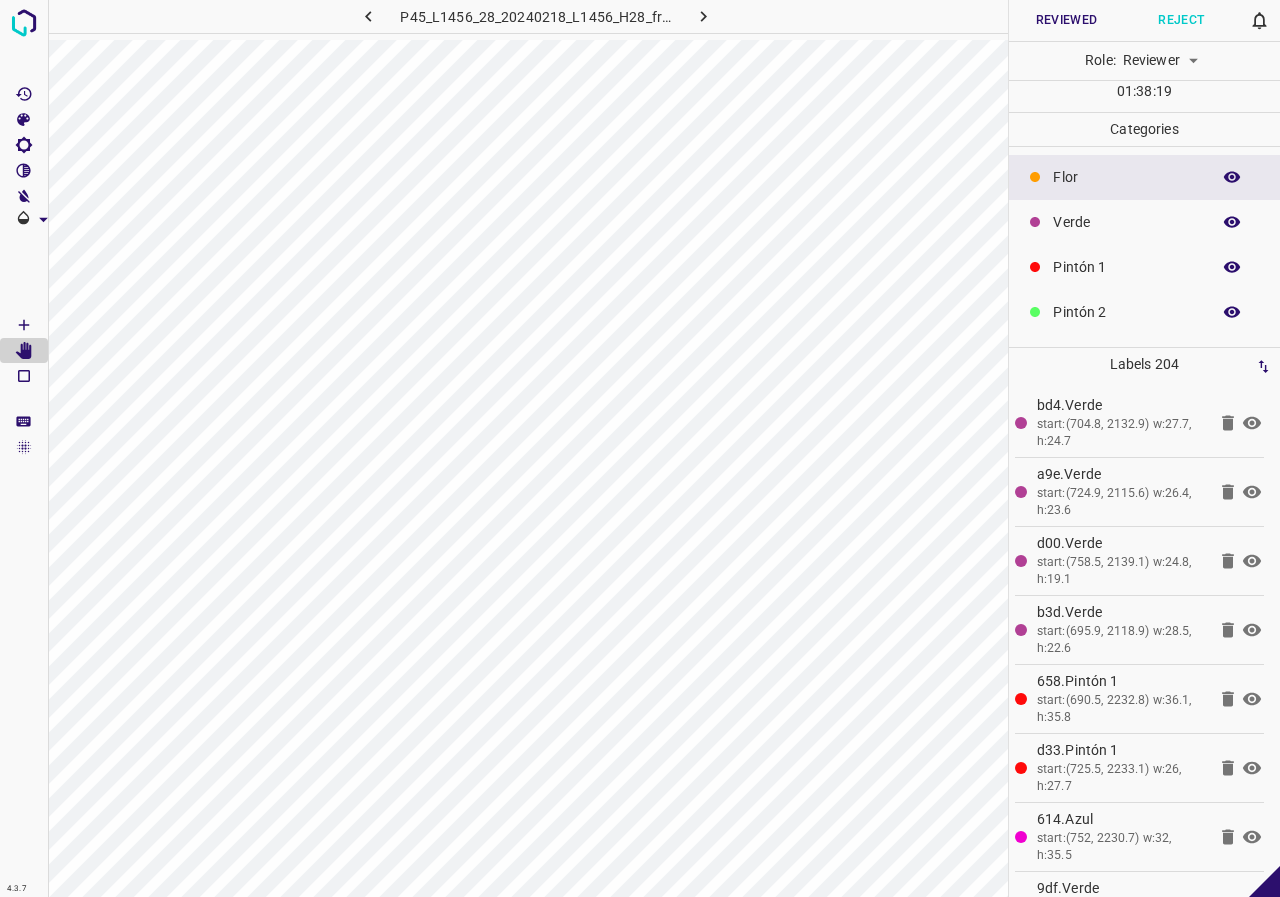 click on "Verde" at bounding box center [1126, 222] 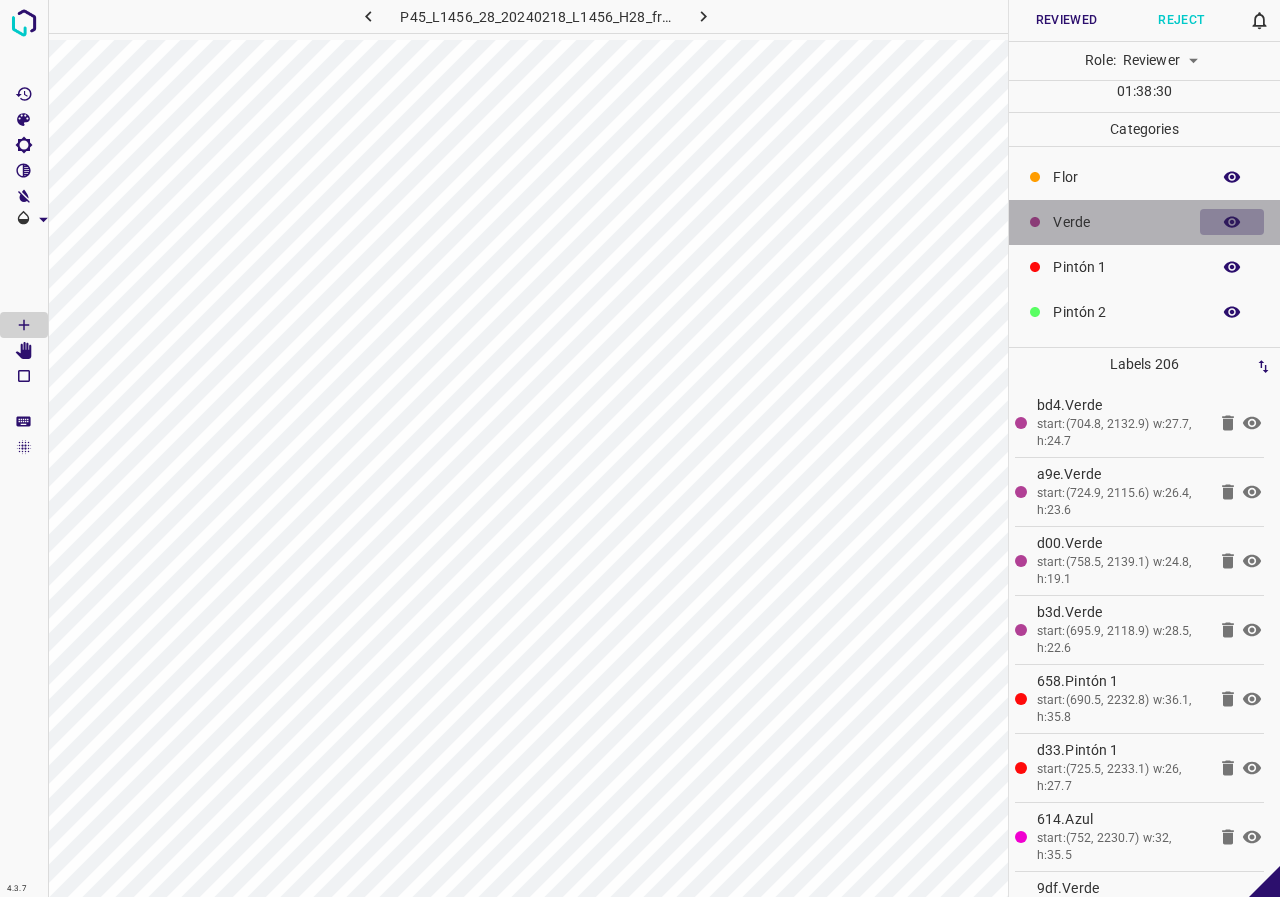 click at bounding box center (1232, 222) 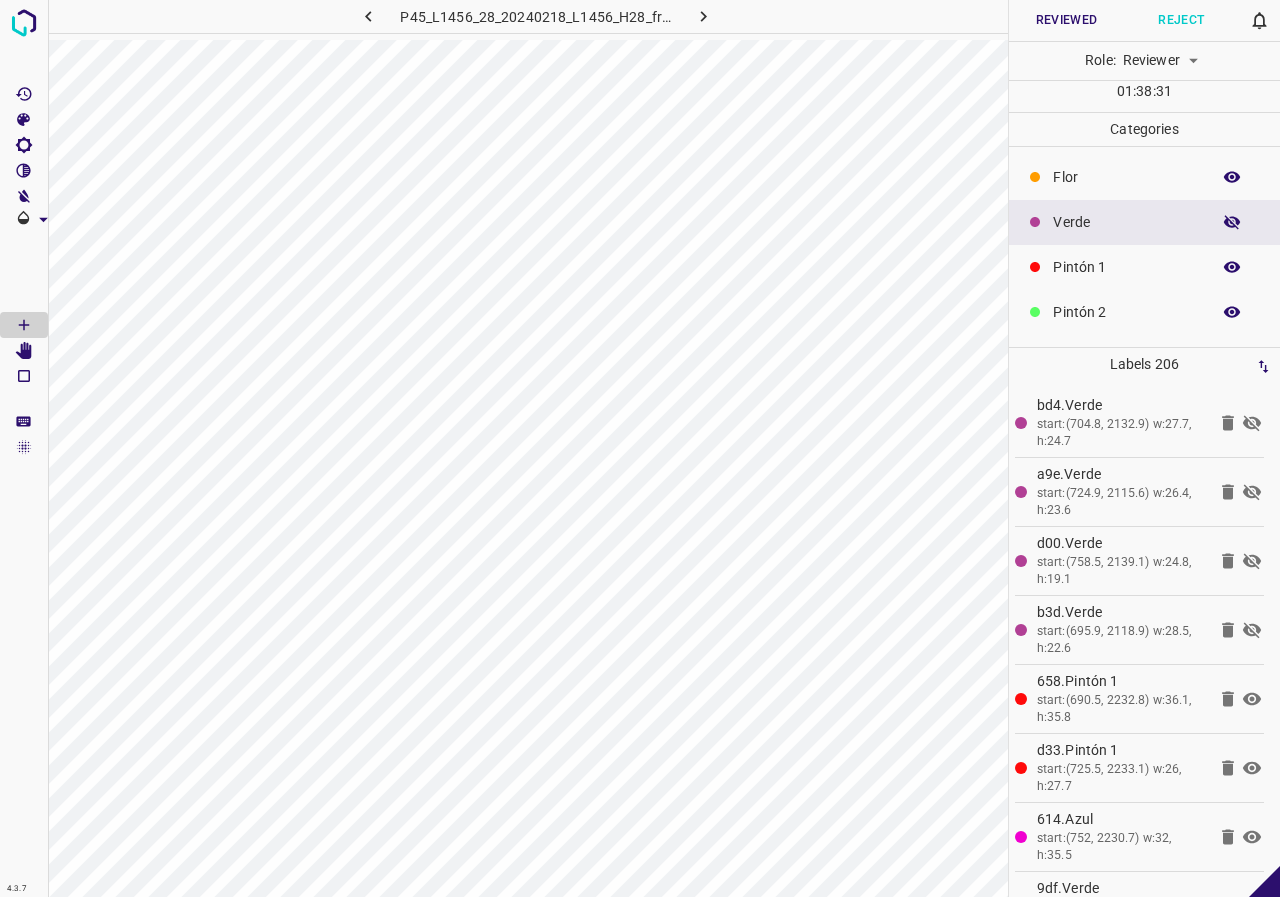 click at bounding box center (1232, 222) 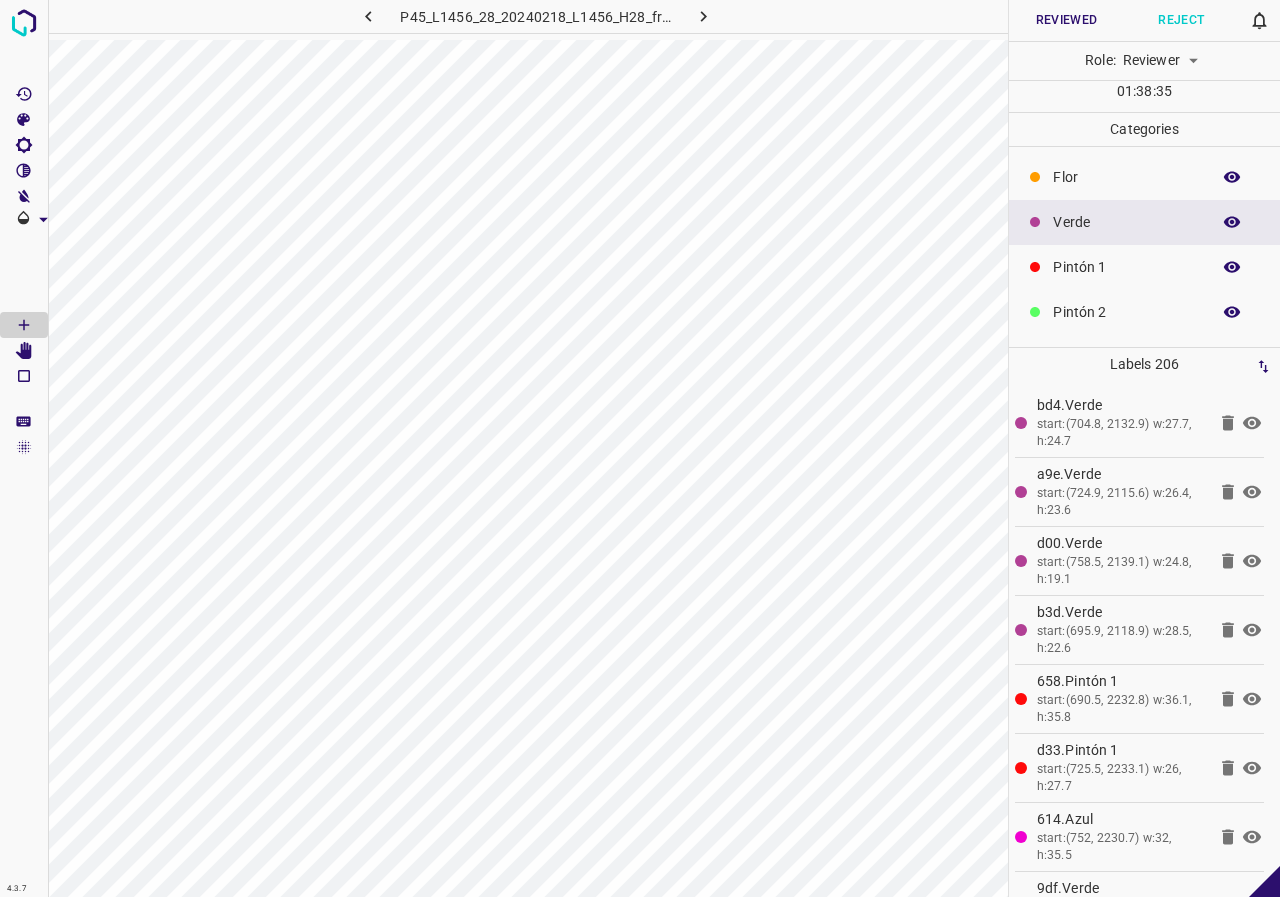 click at bounding box center [1232, 222] 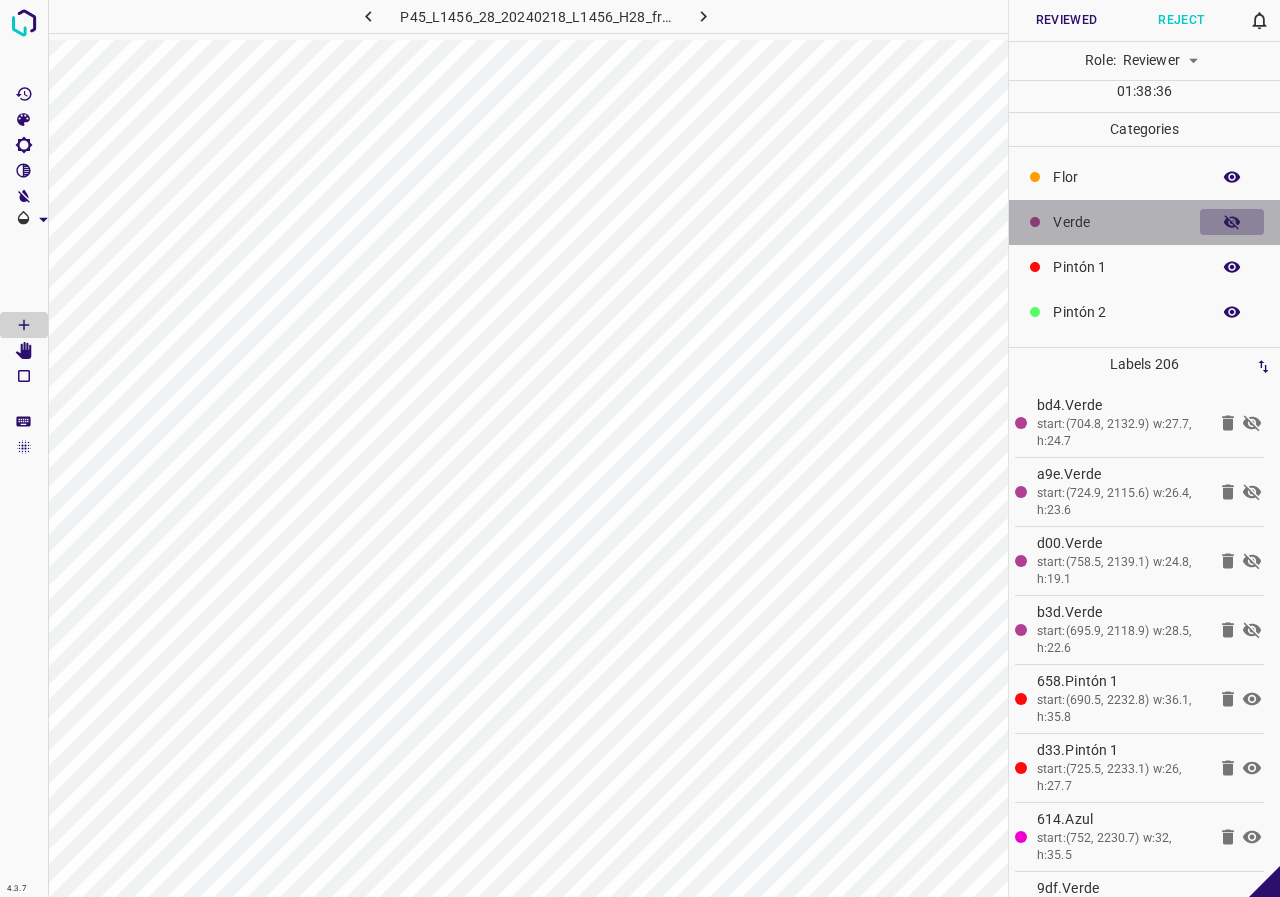 click at bounding box center (1232, 222) 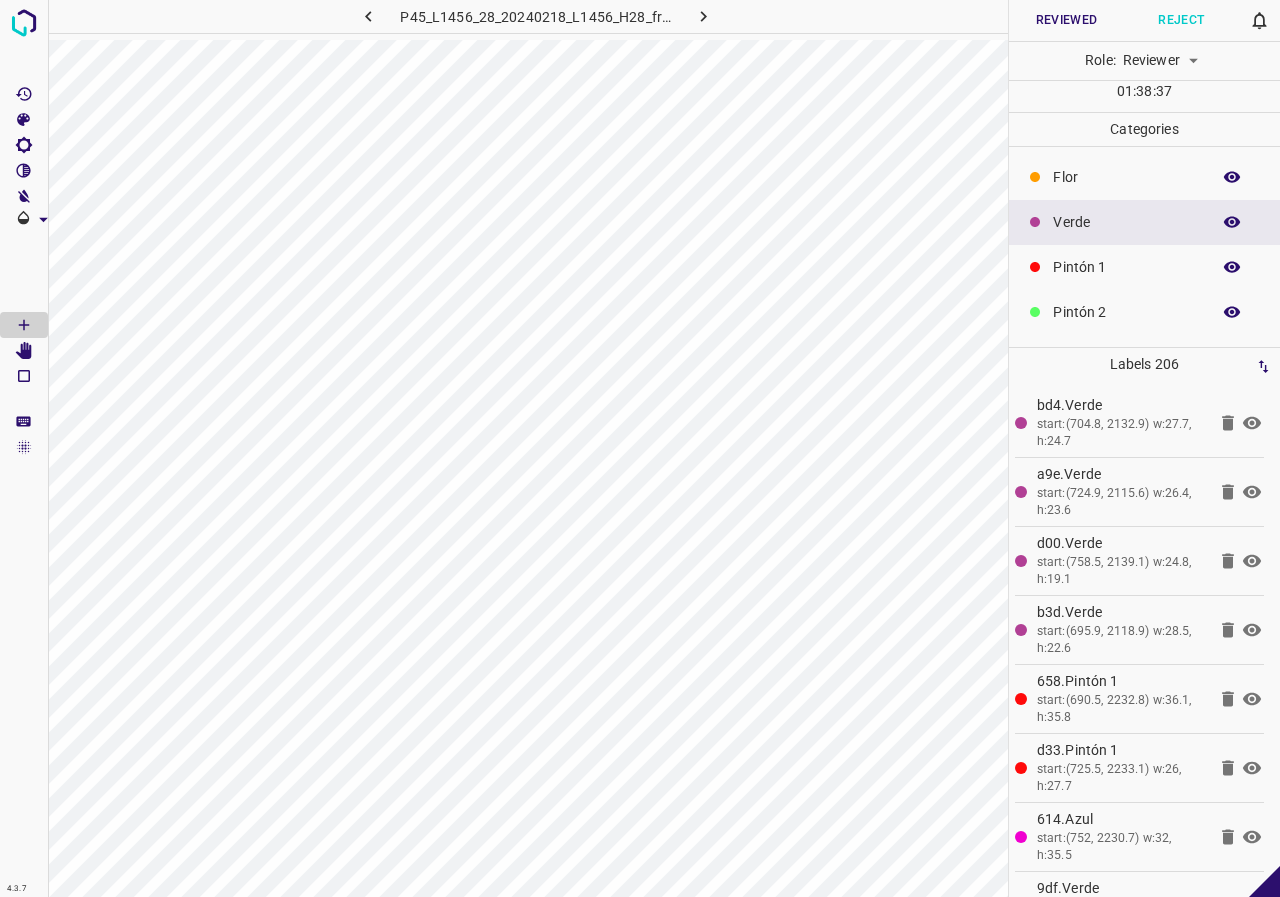 click at bounding box center [1232, 222] 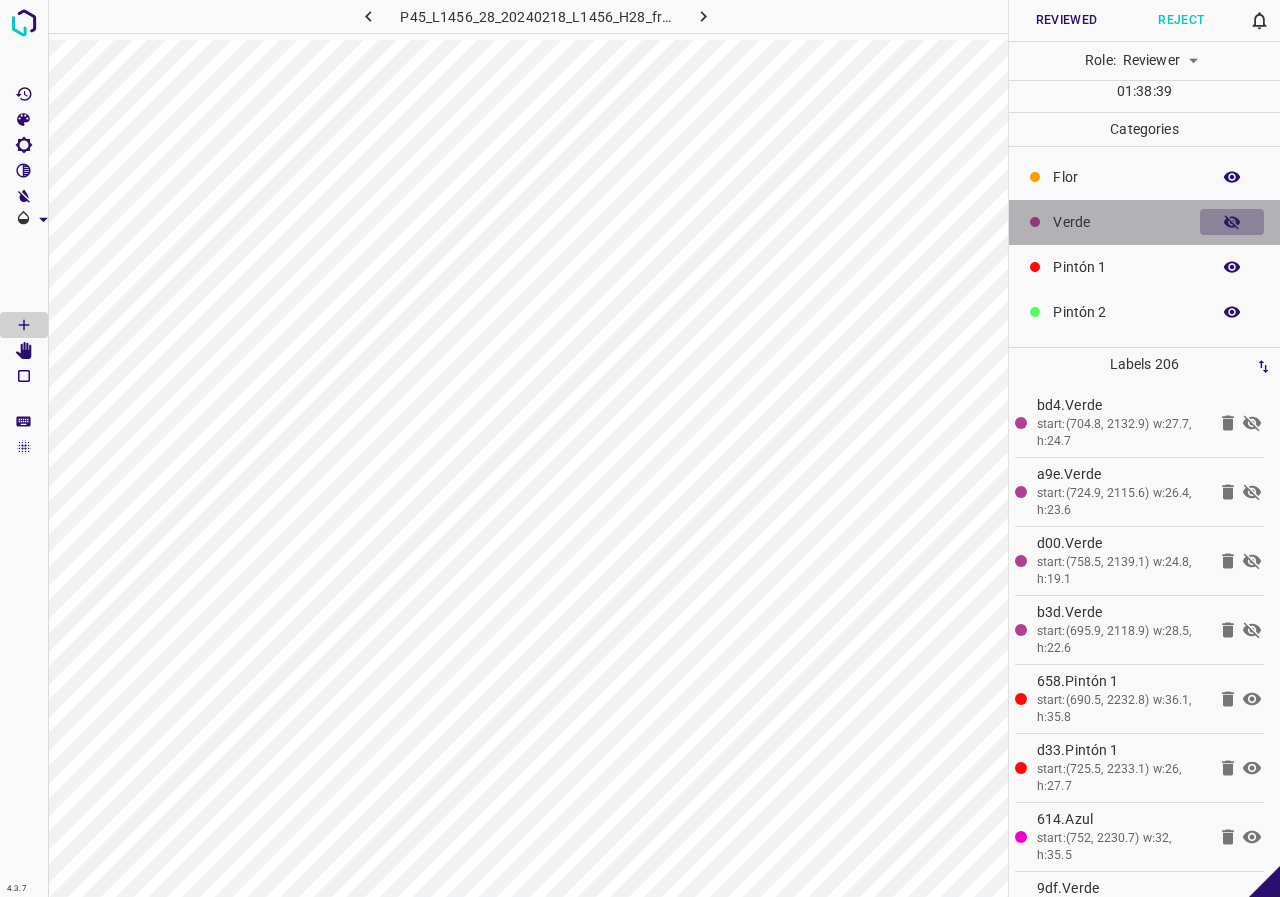 click at bounding box center [1232, 222] 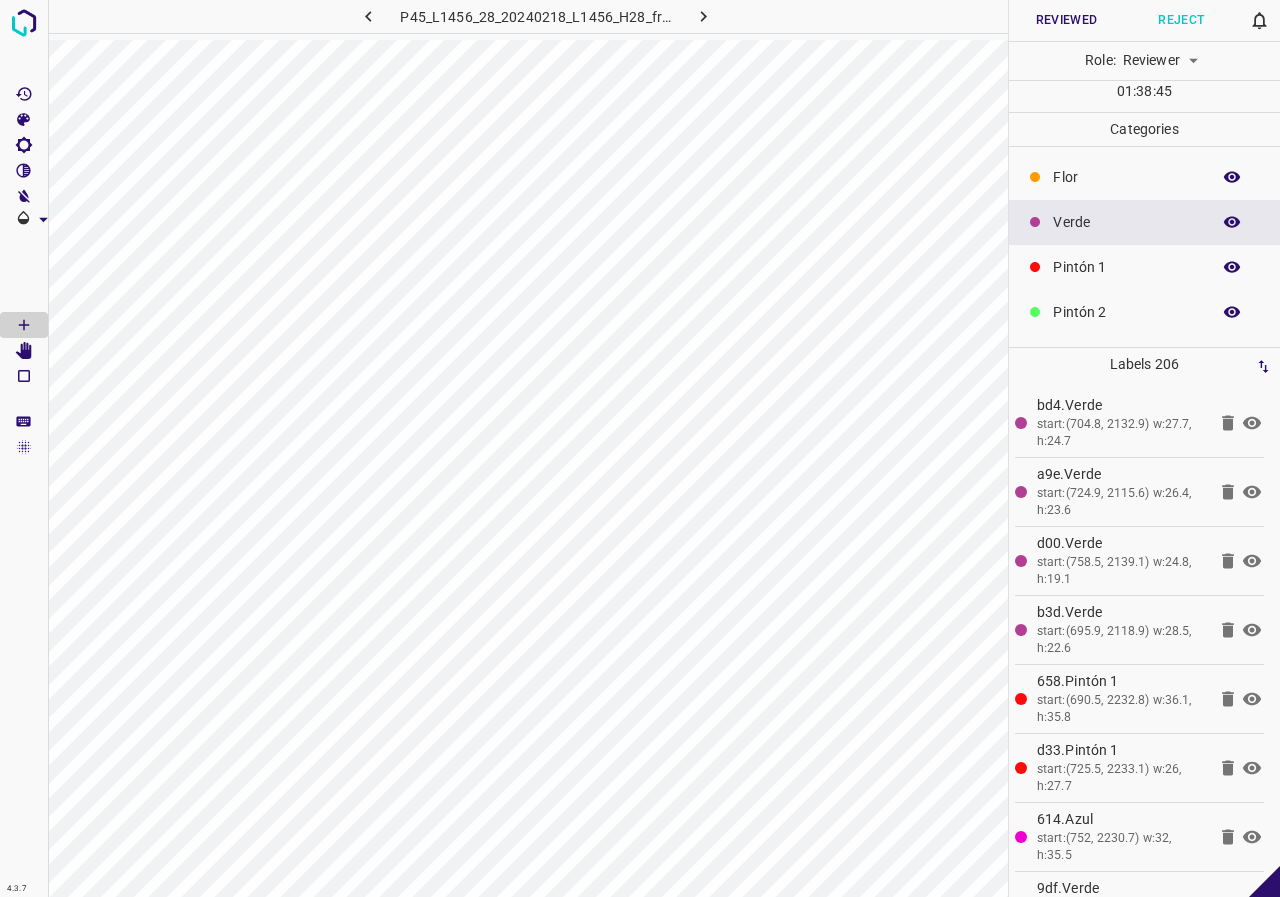 click 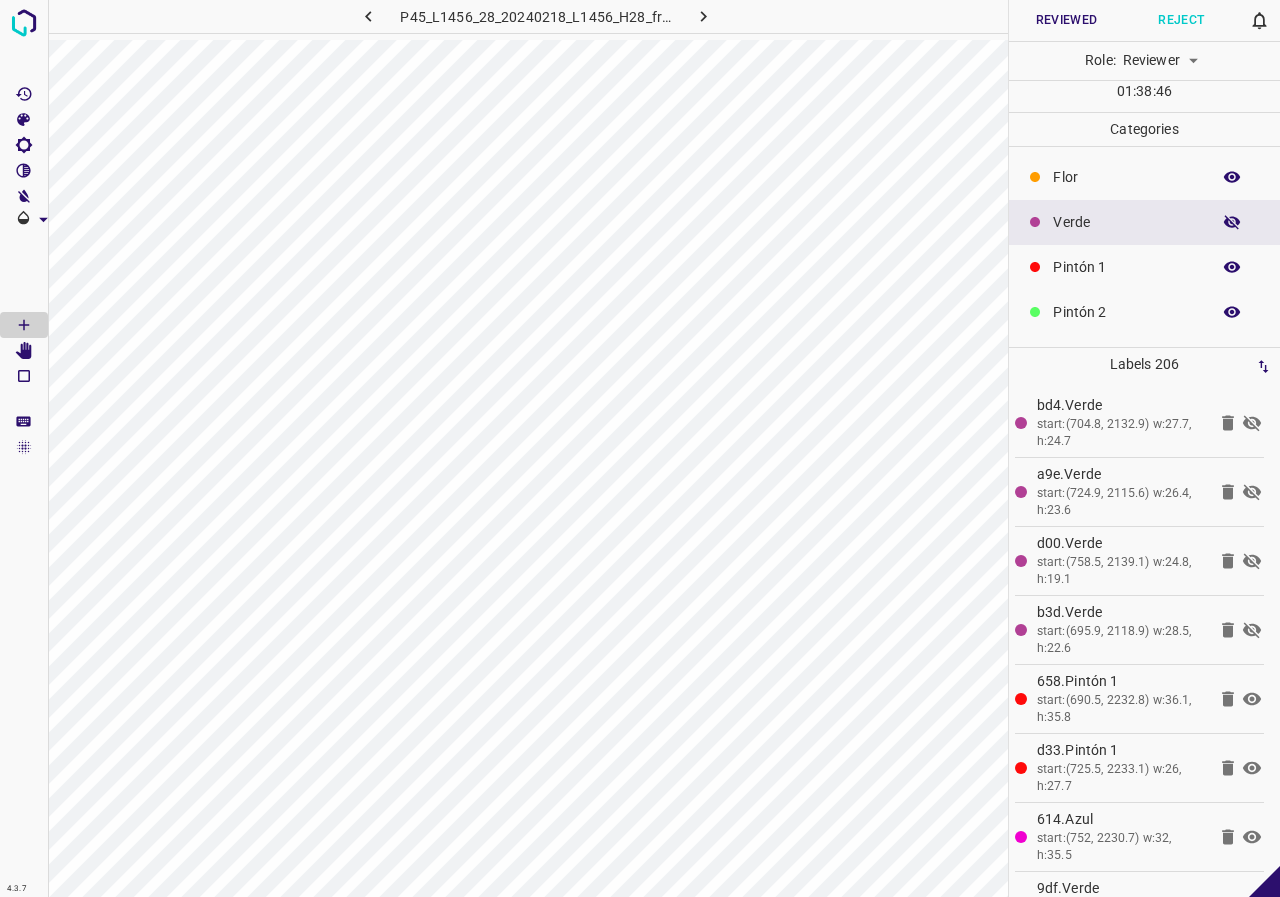 click 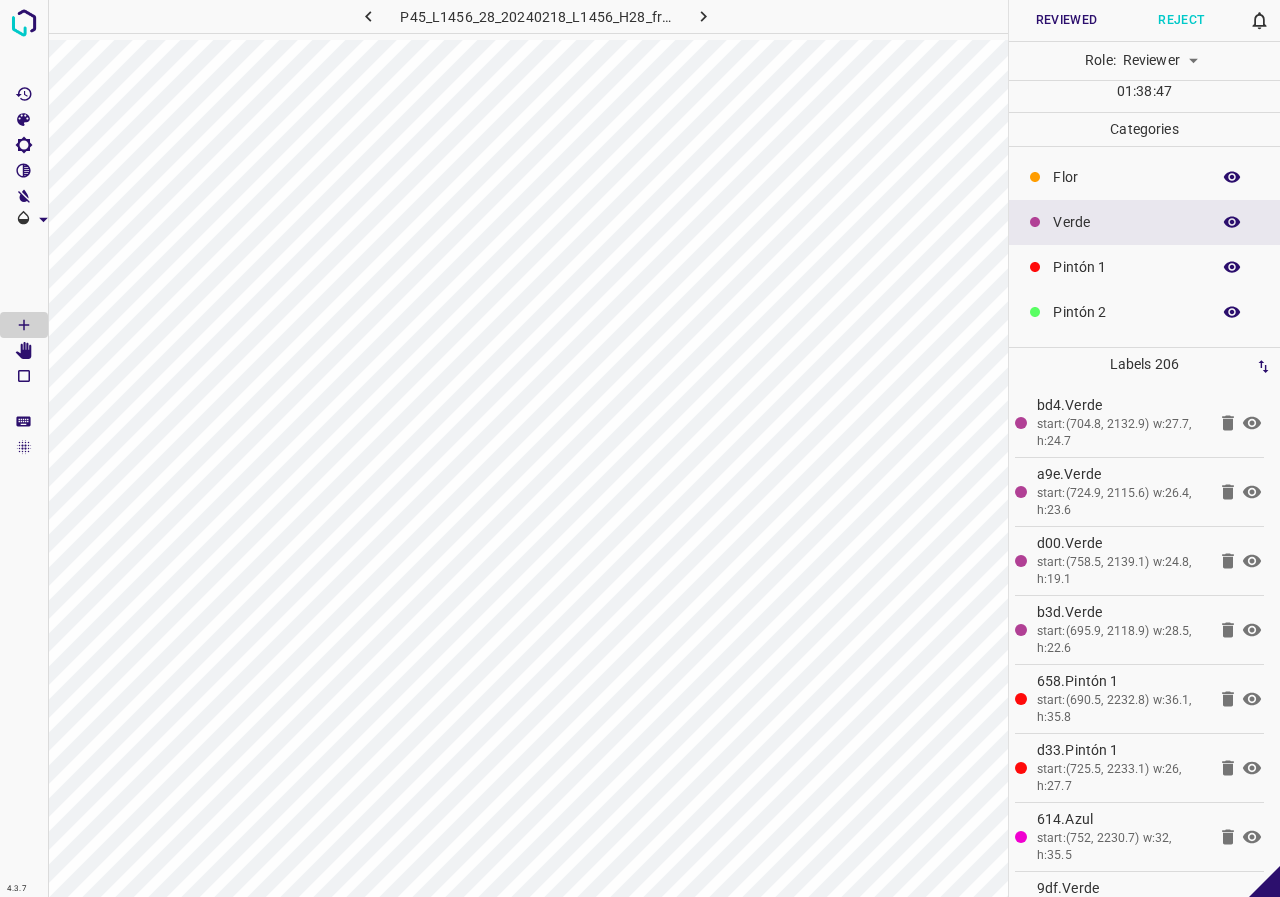click 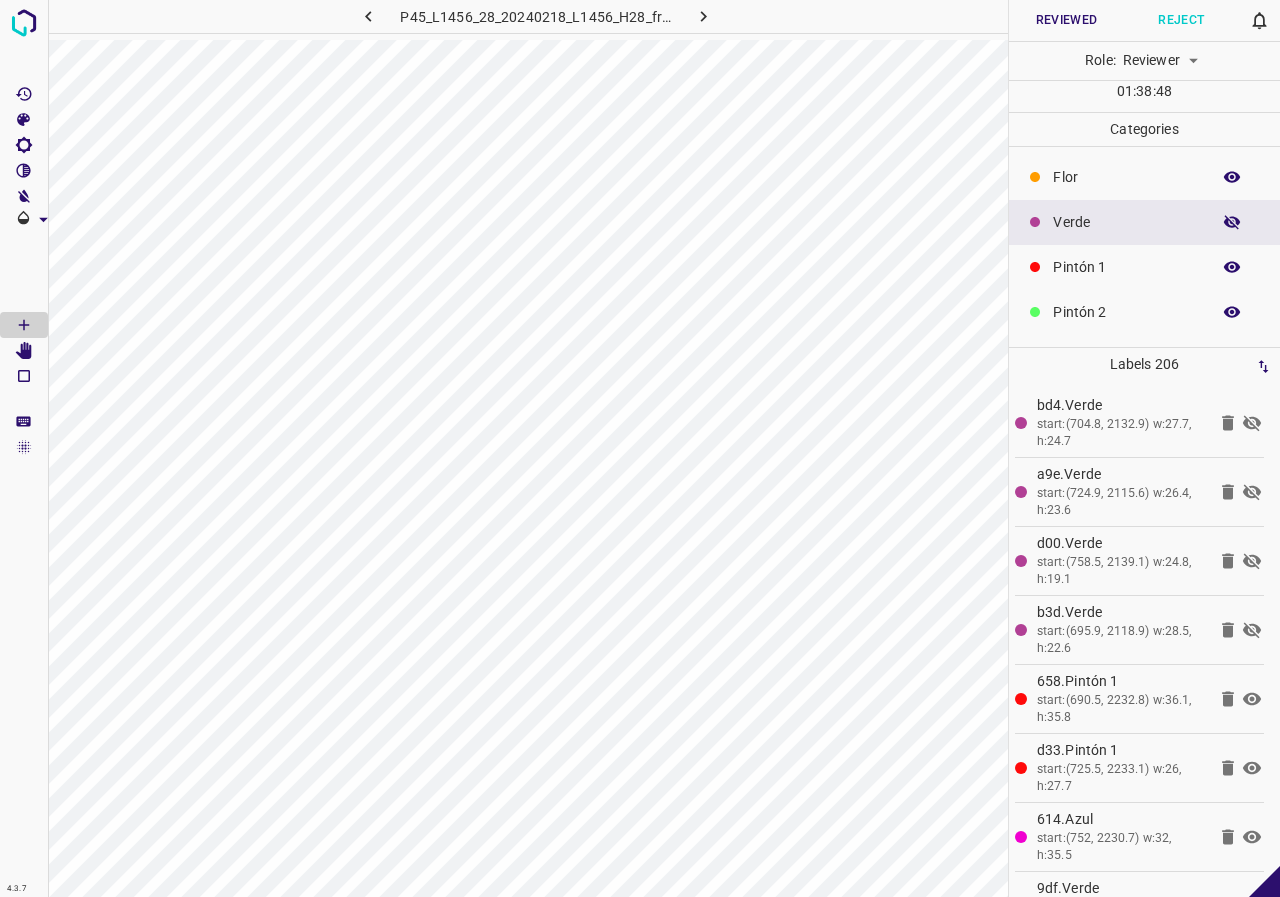 click 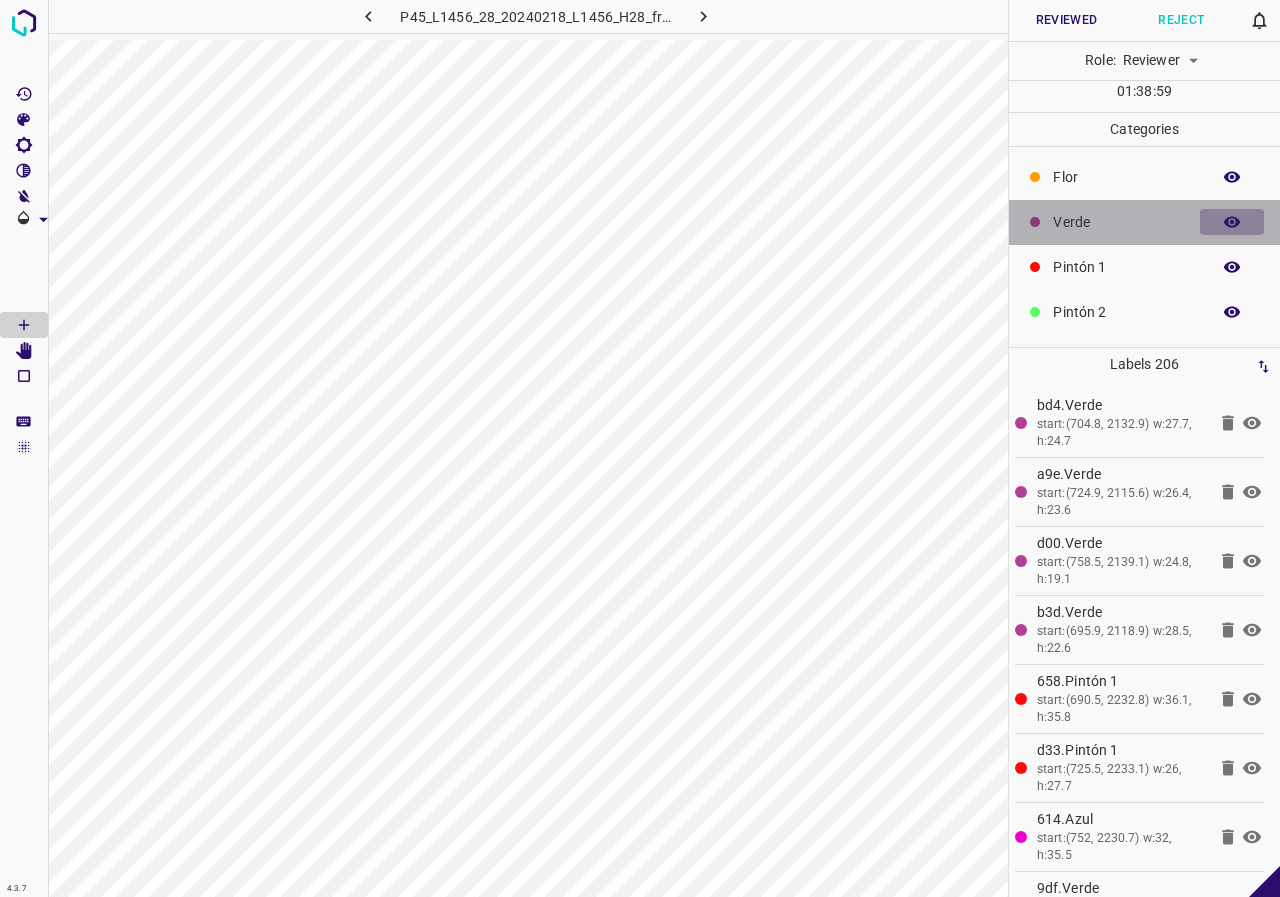 click at bounding box center [1232, 222] 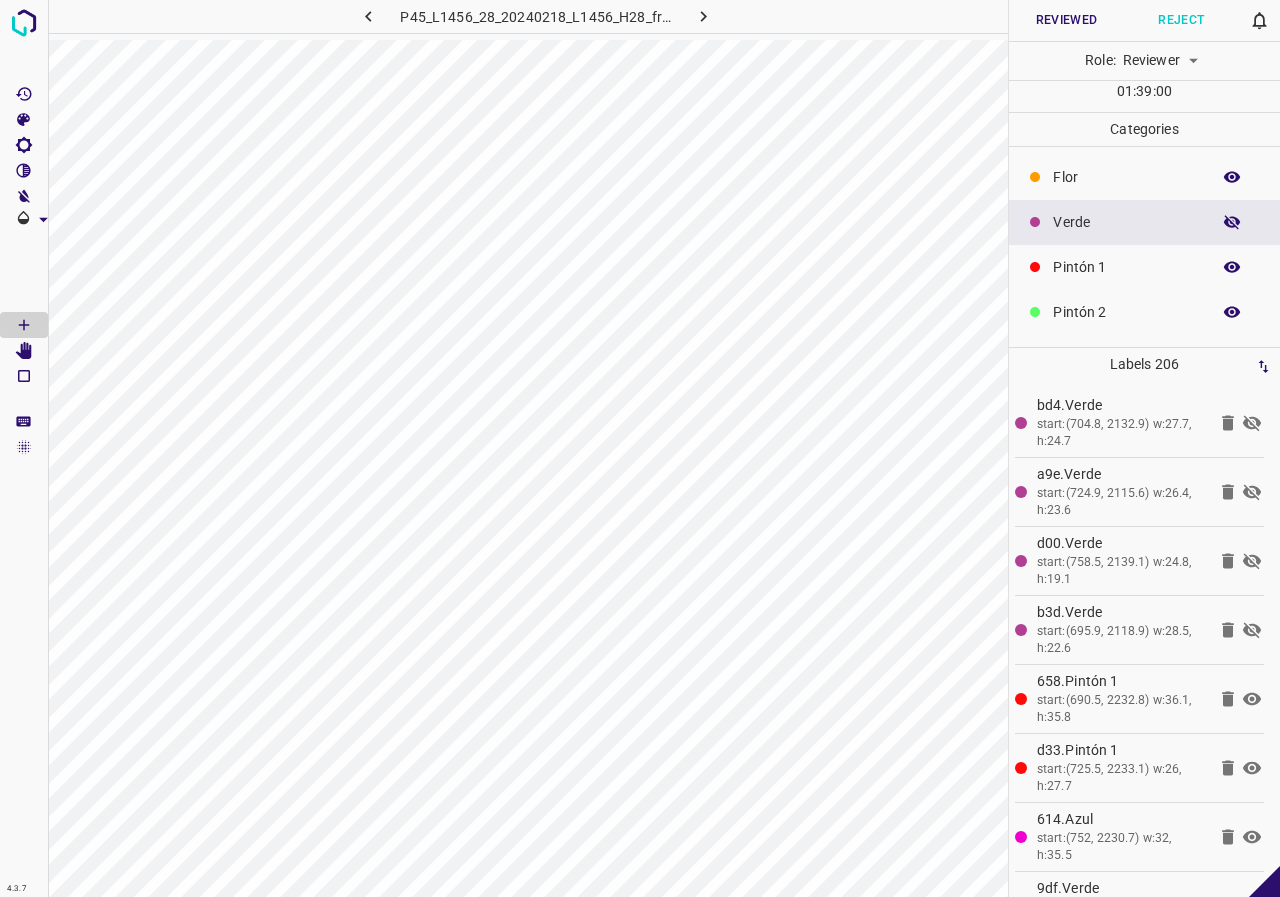 click at bounding box center [1232, 222] 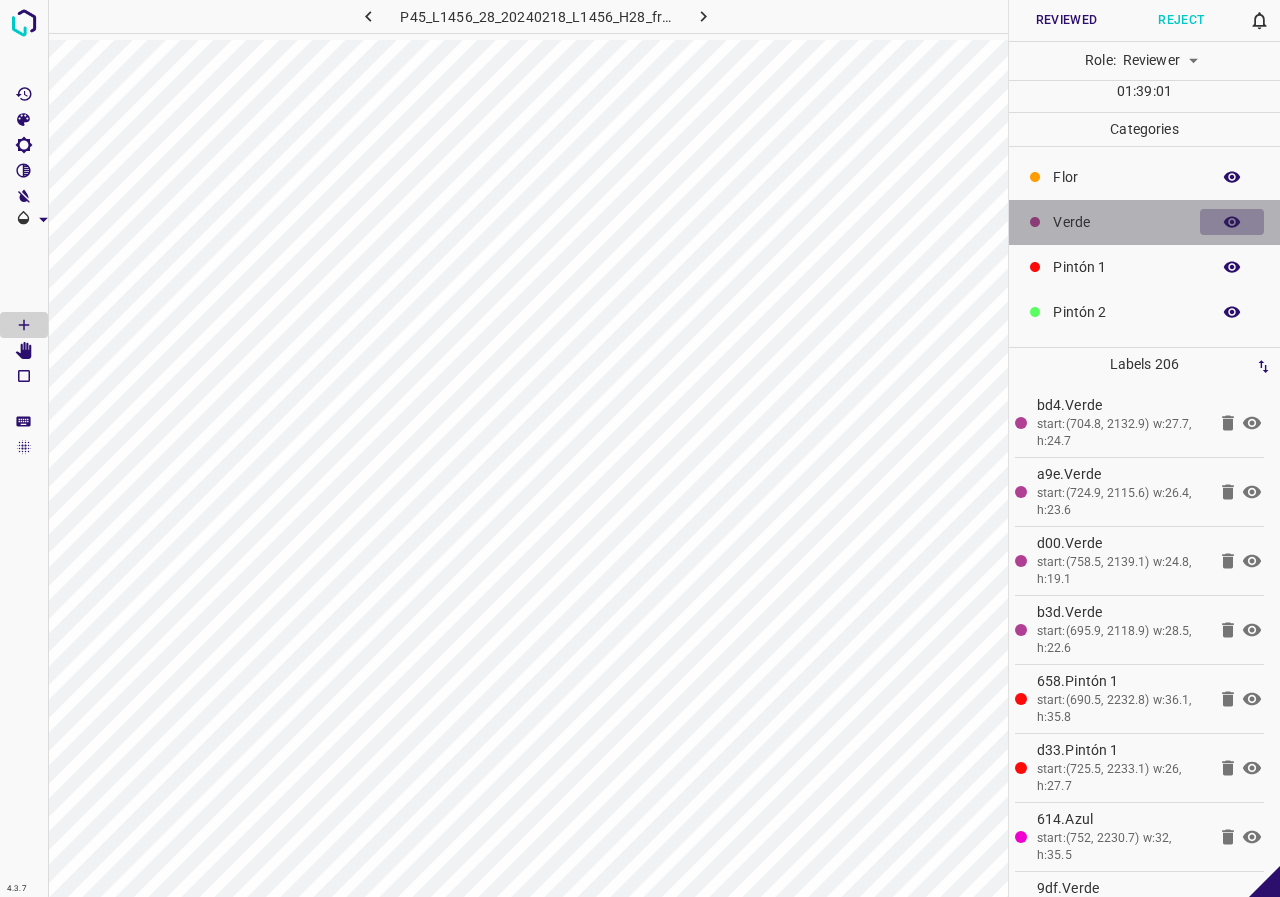 click at bounding box center [1232, 222] 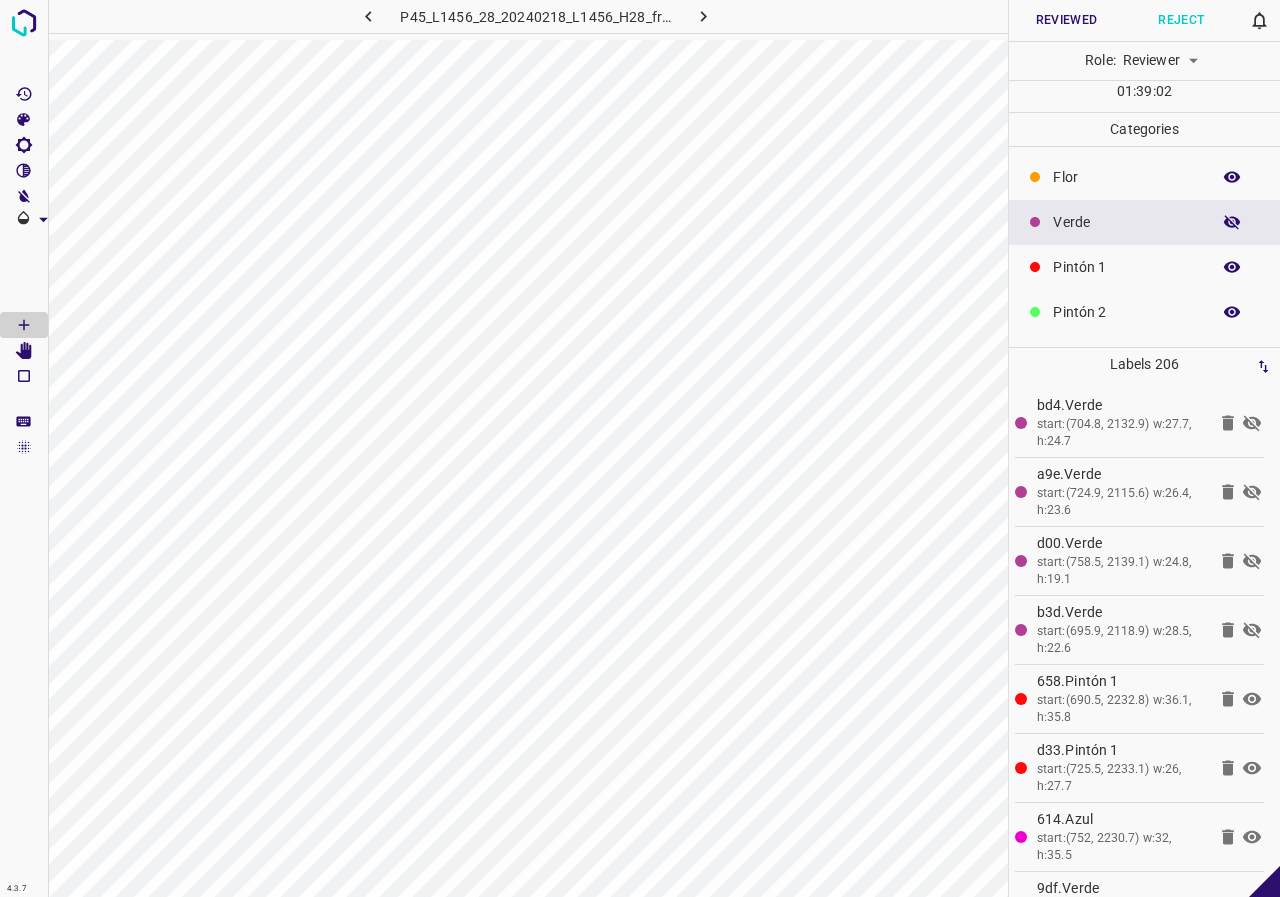 click at bounding box center [1232, 222] 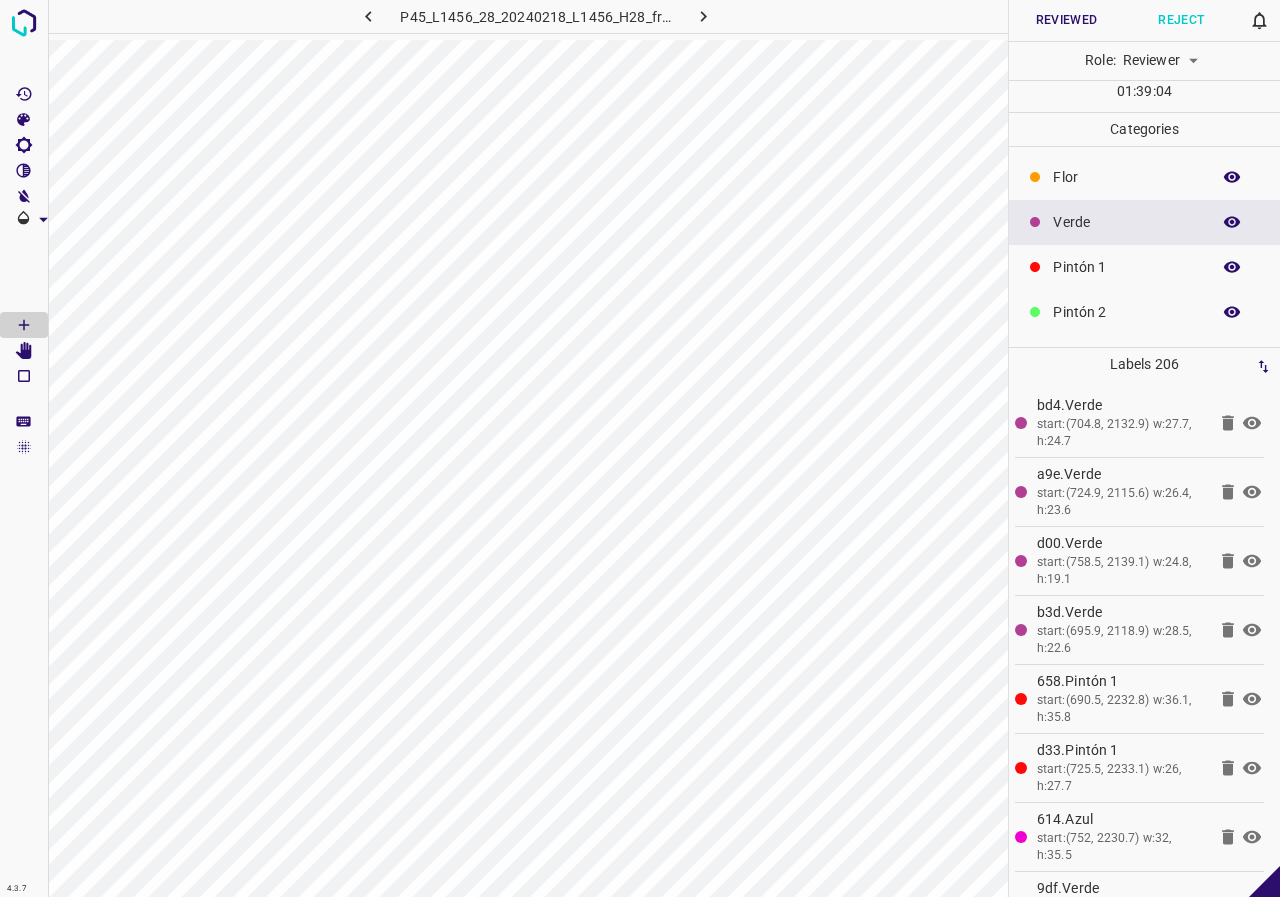 click at bounding box center [1232, 222] 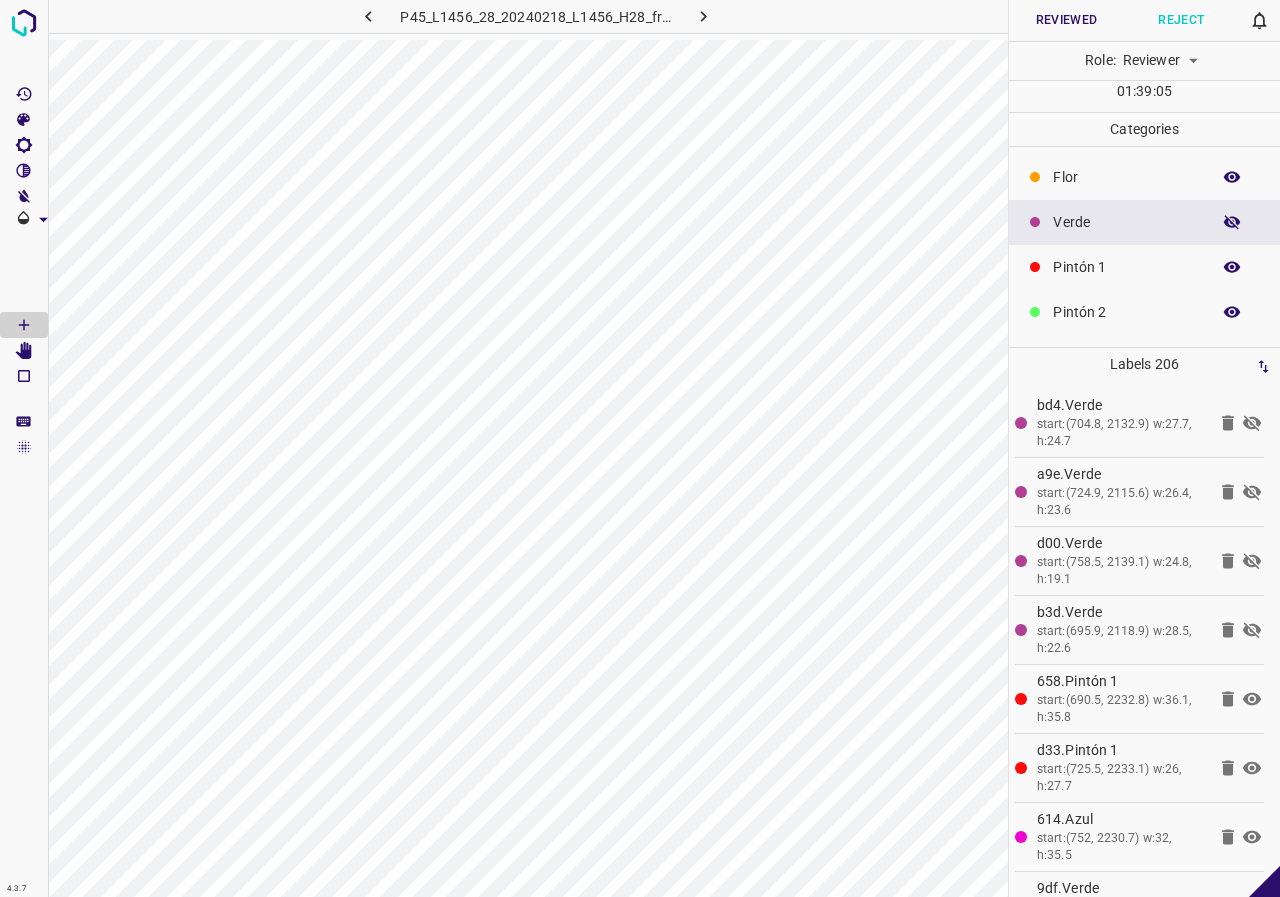 click 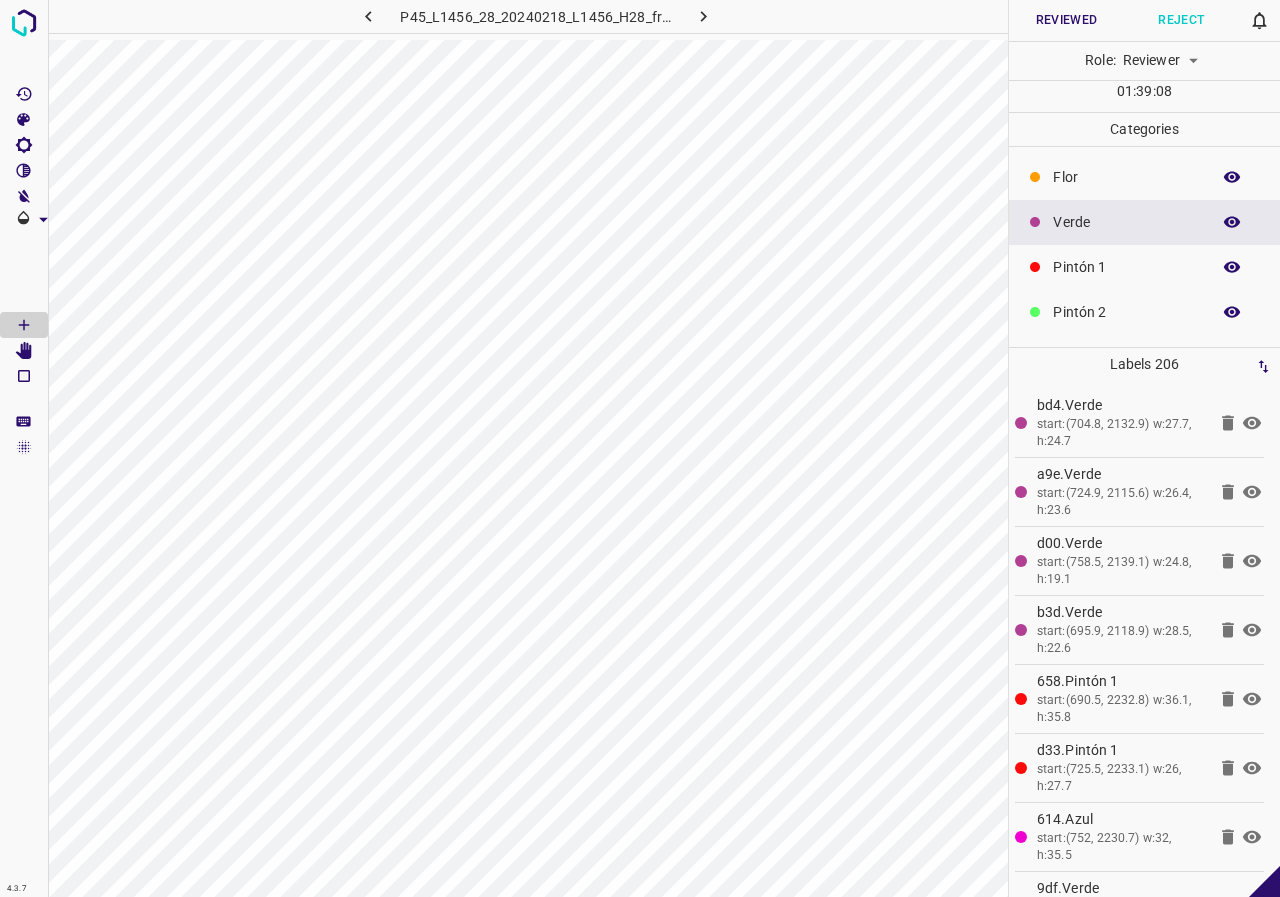 click at bounding box center (1232, 222) 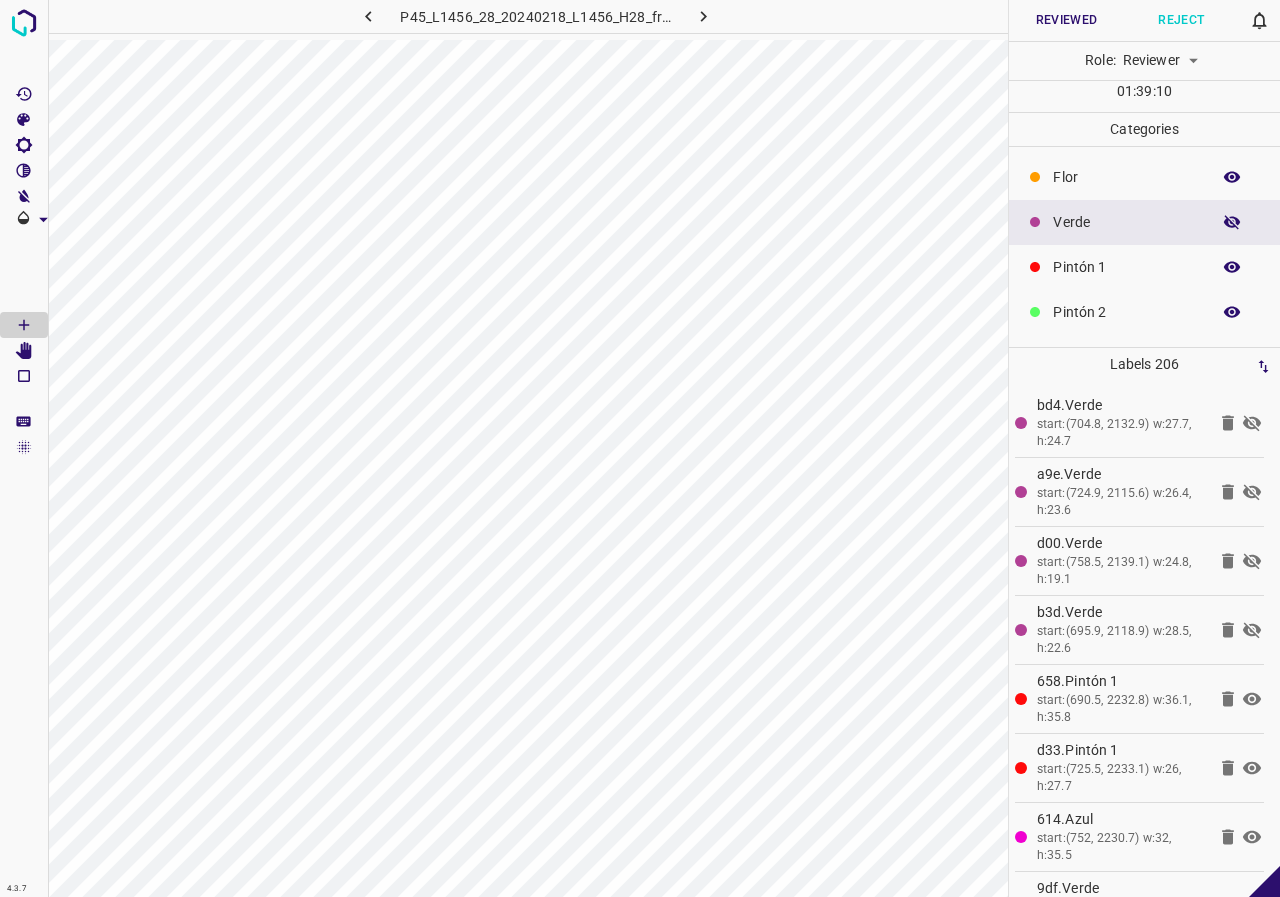 click at bounding box center (1232, 222) 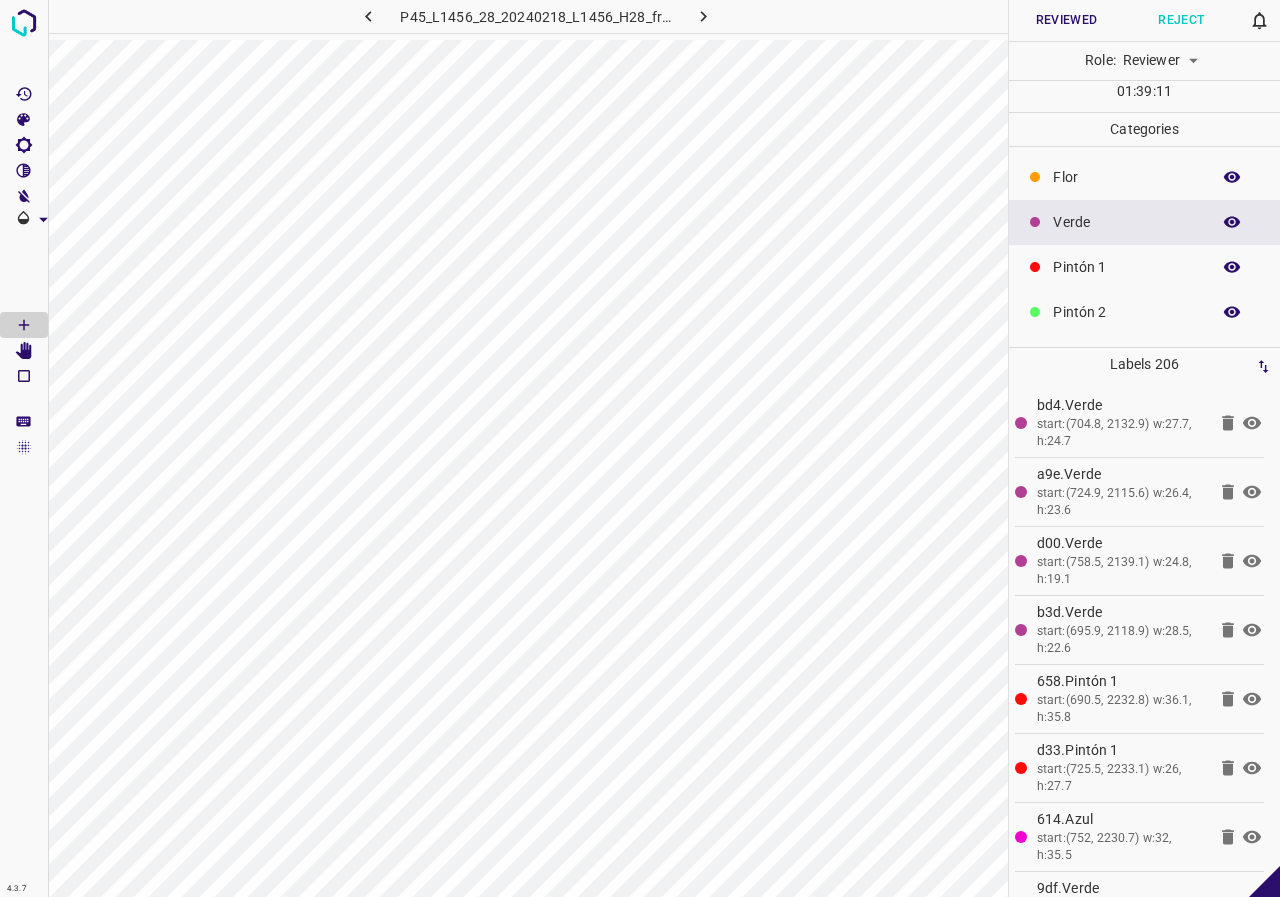 type 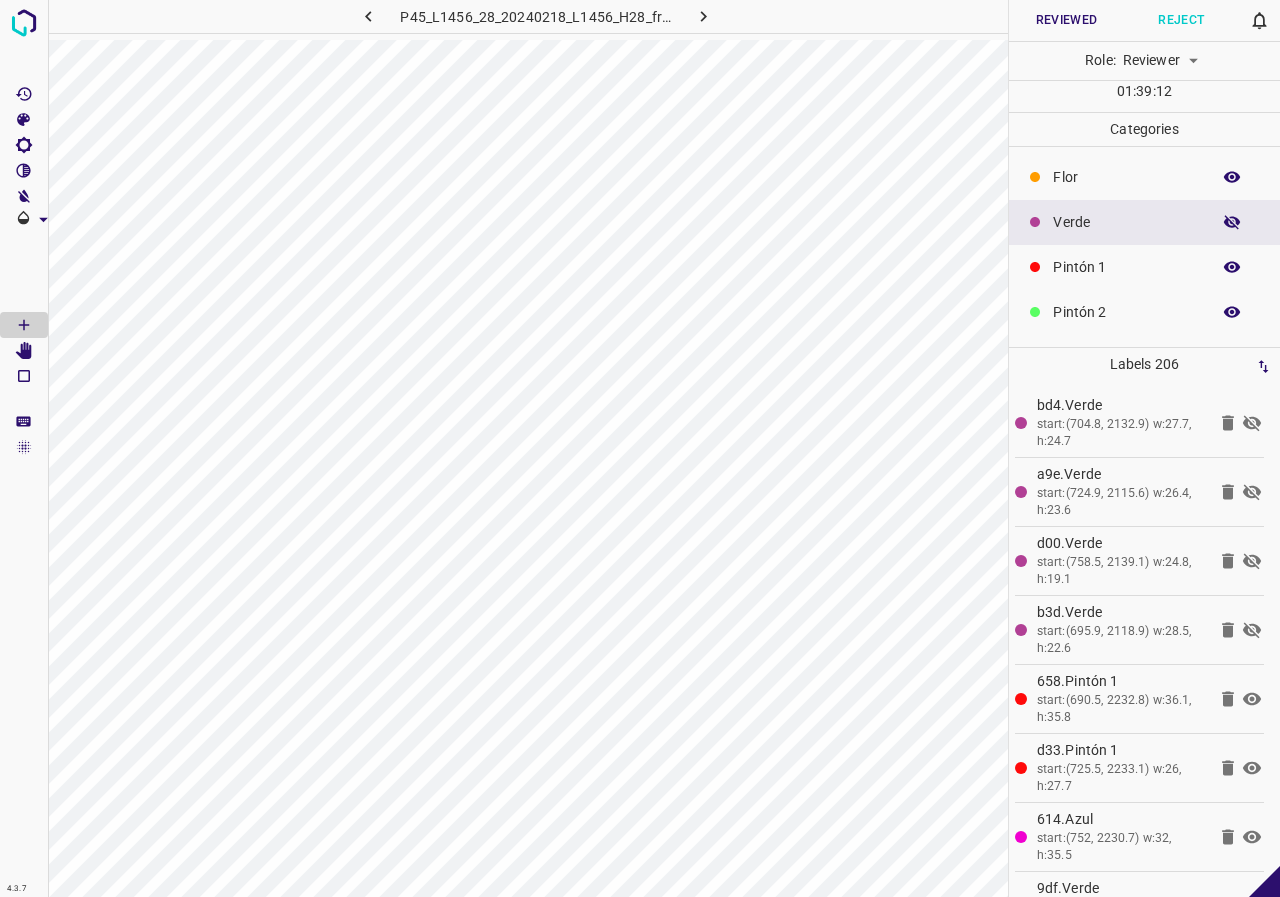 click at bounding box center (1232, 222) 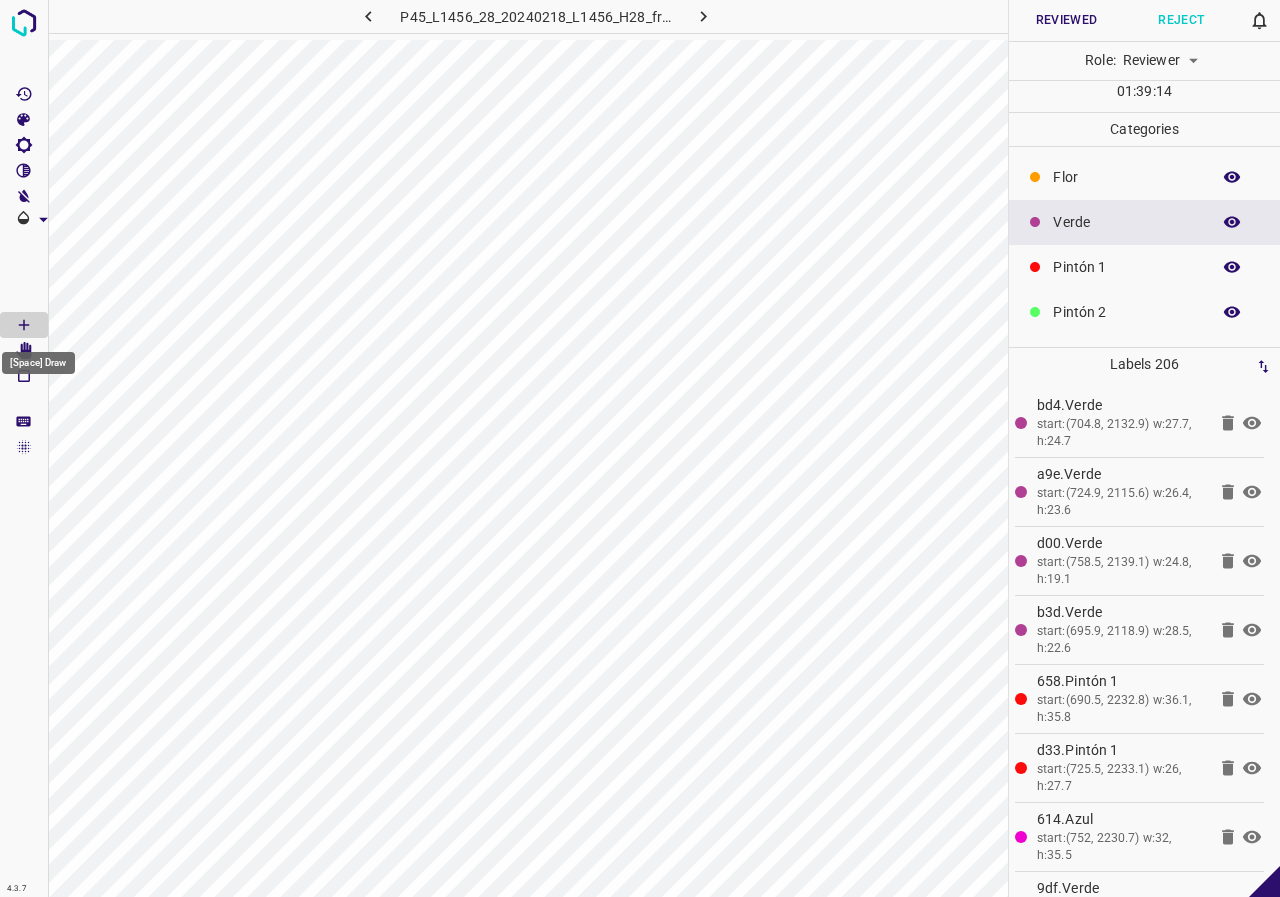 click on "[Space] Draw" at bounding box center [38, 357] 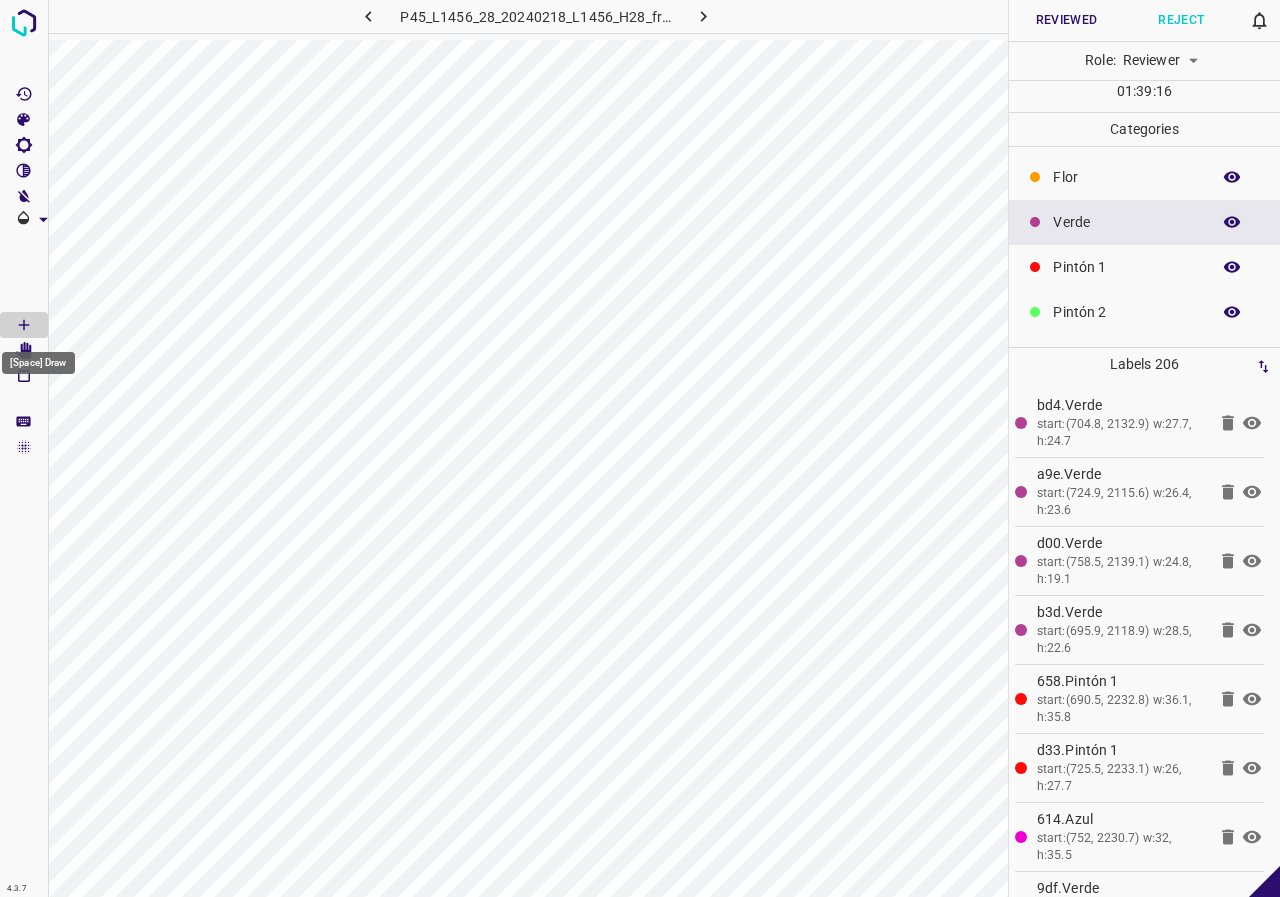 click on "[Space] Draw" at bounding box center (38, 357) 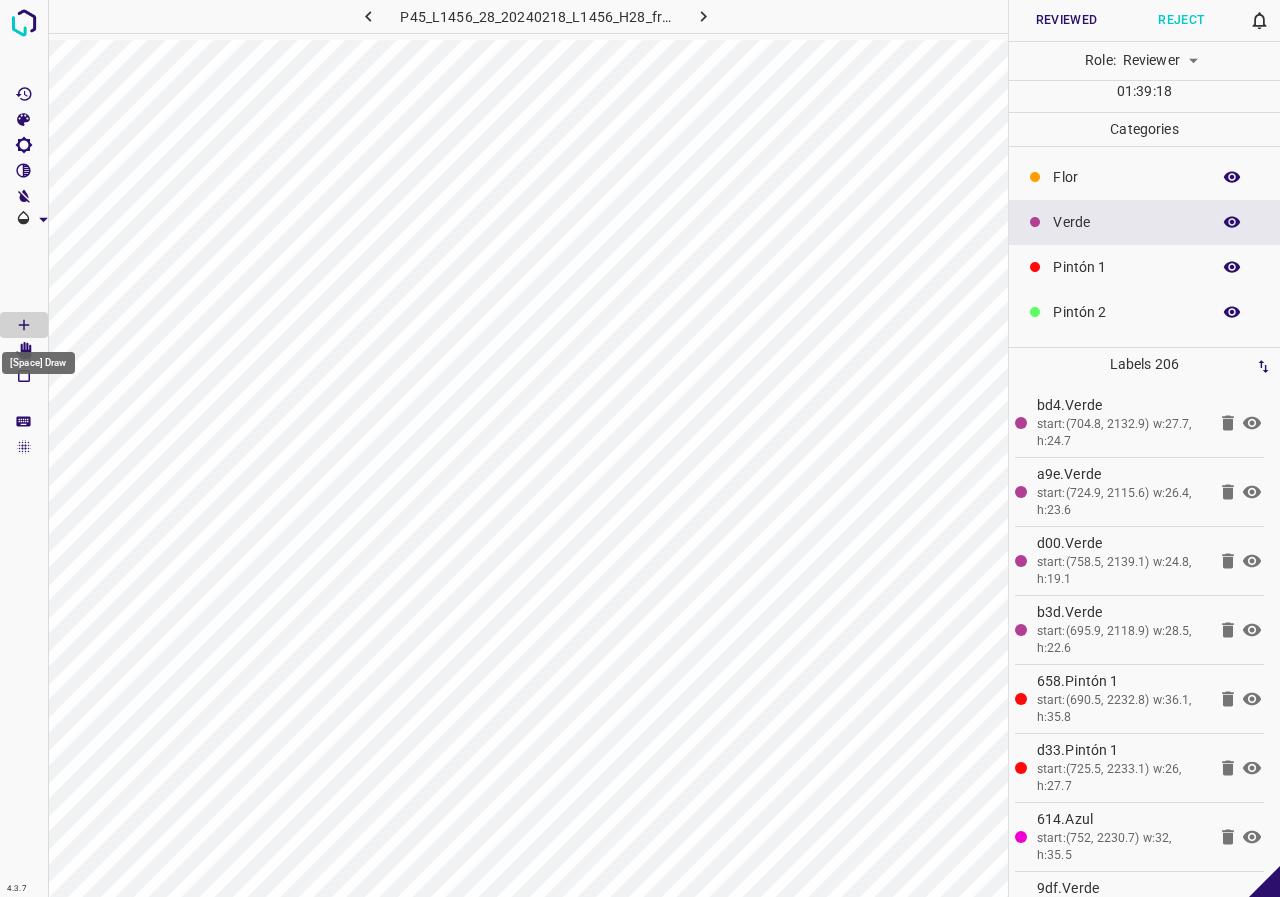 click on "[Space] Draw" at bounding box center (38, 357) 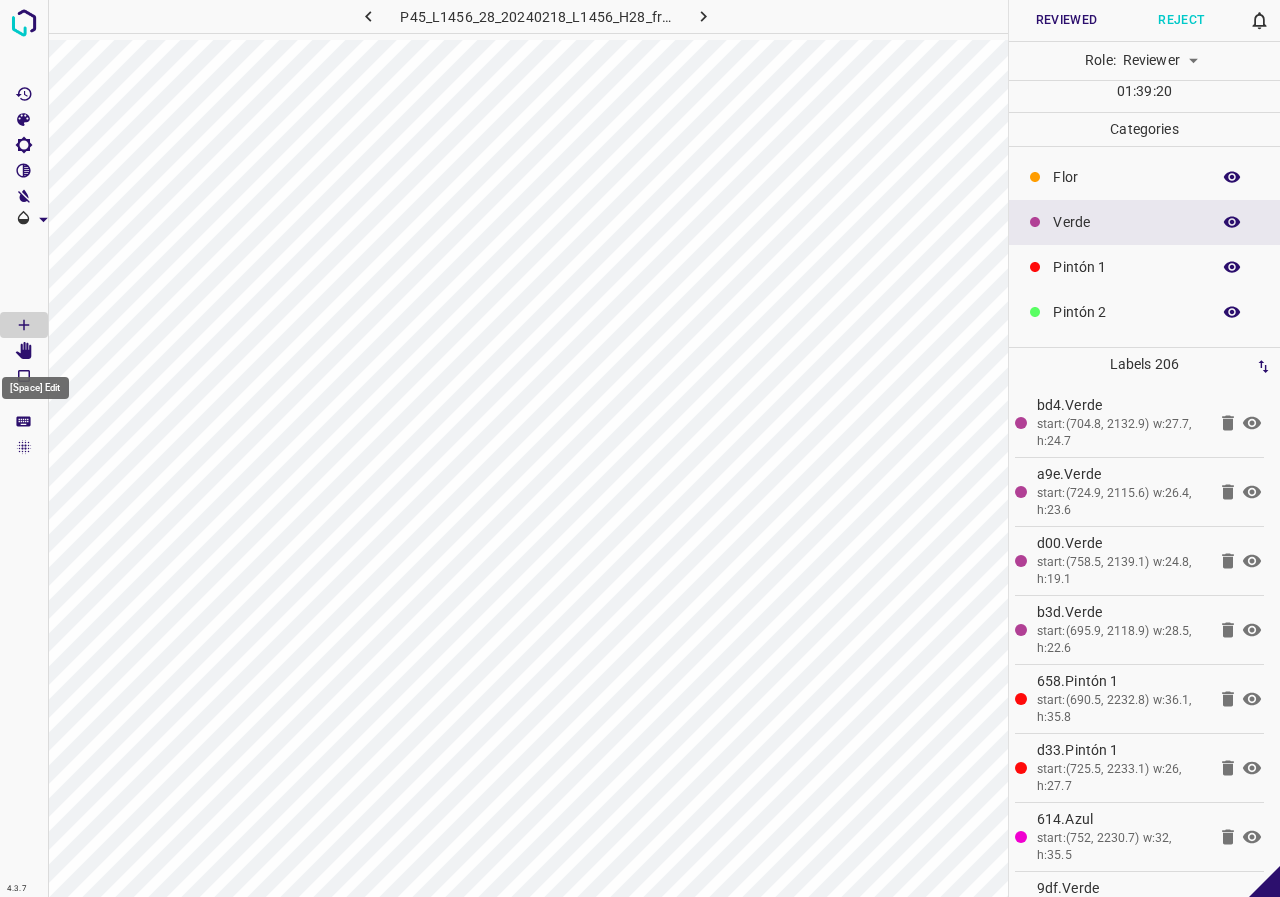 click at bounding box center (24, 351) 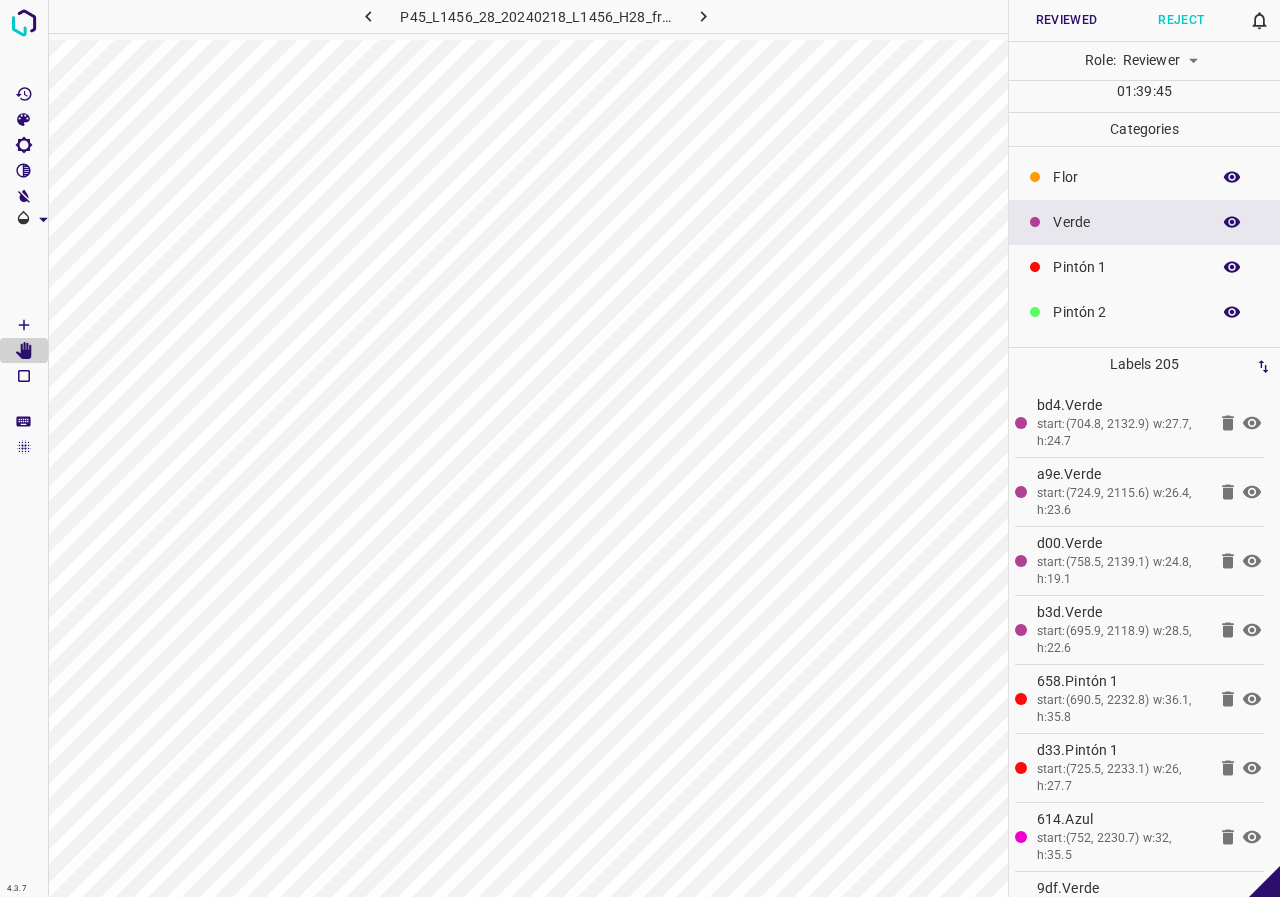 click 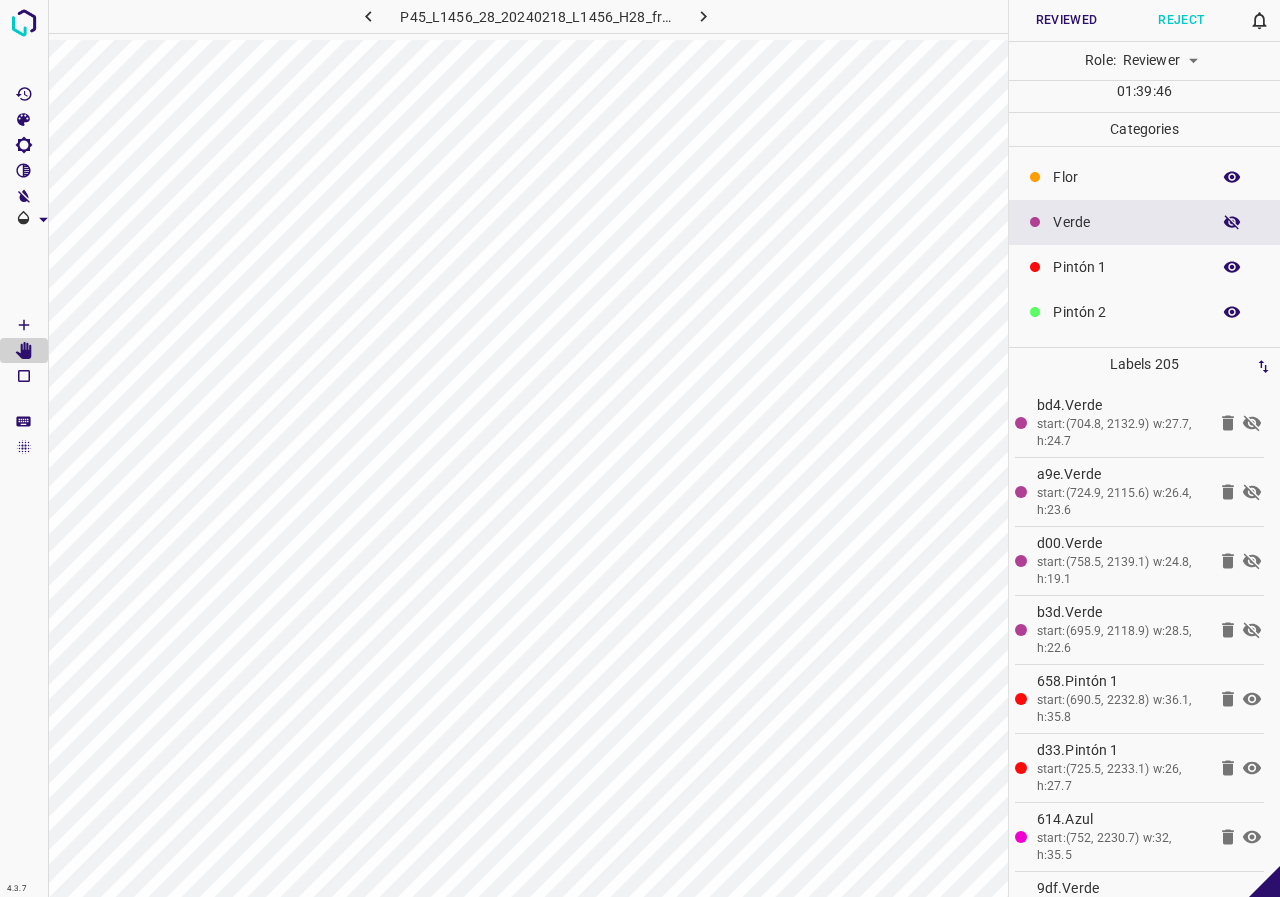 click 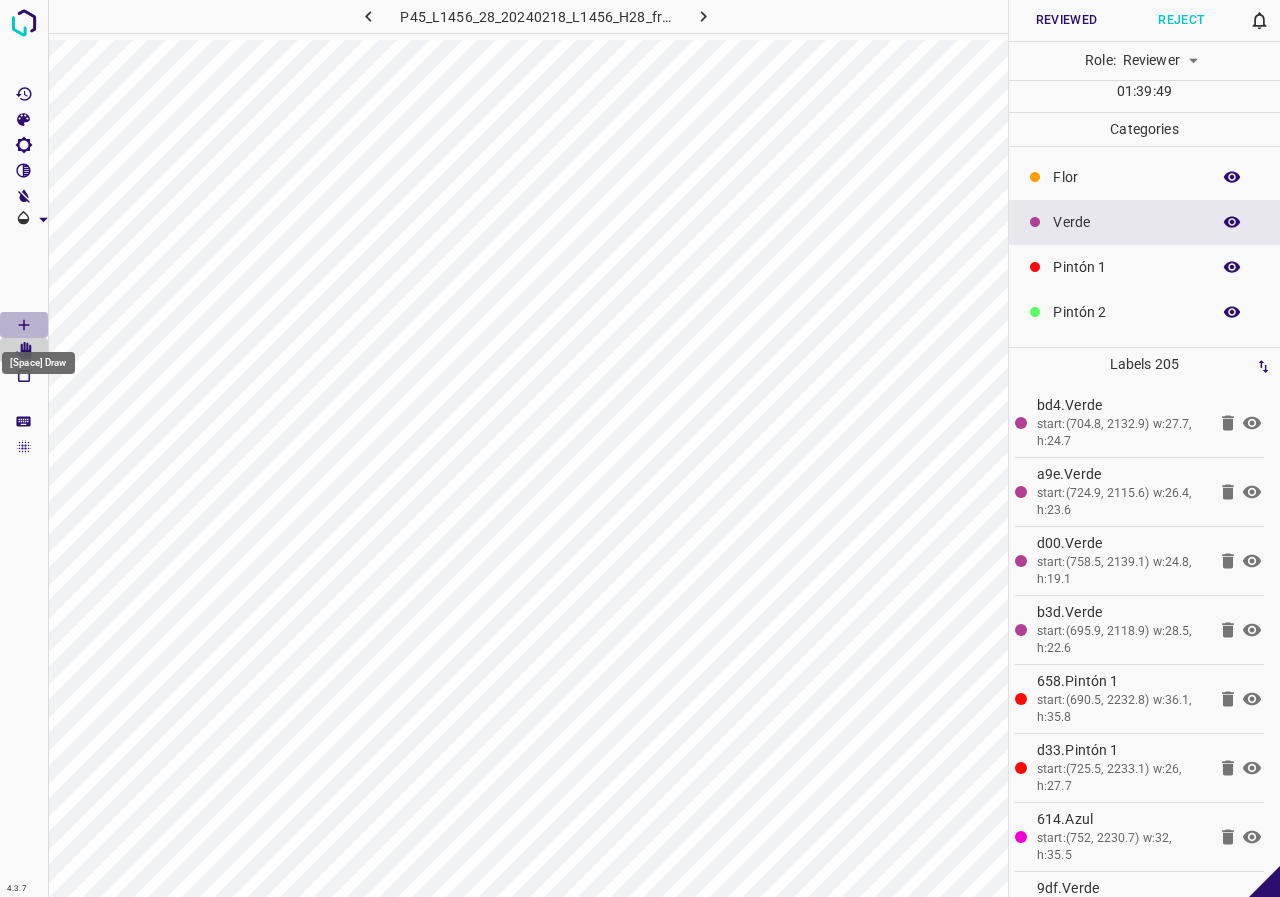 click at bounding box center (24, 325) 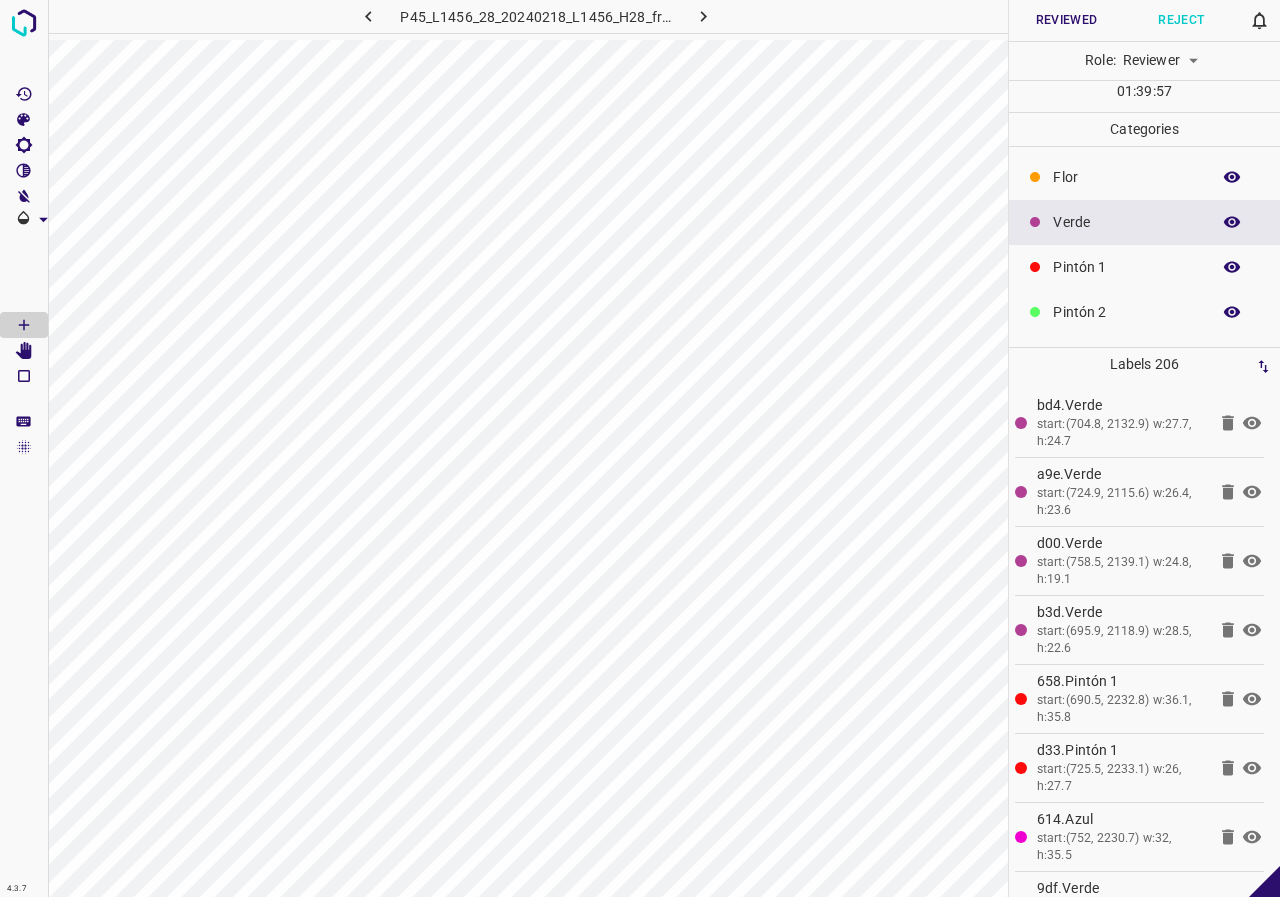 click 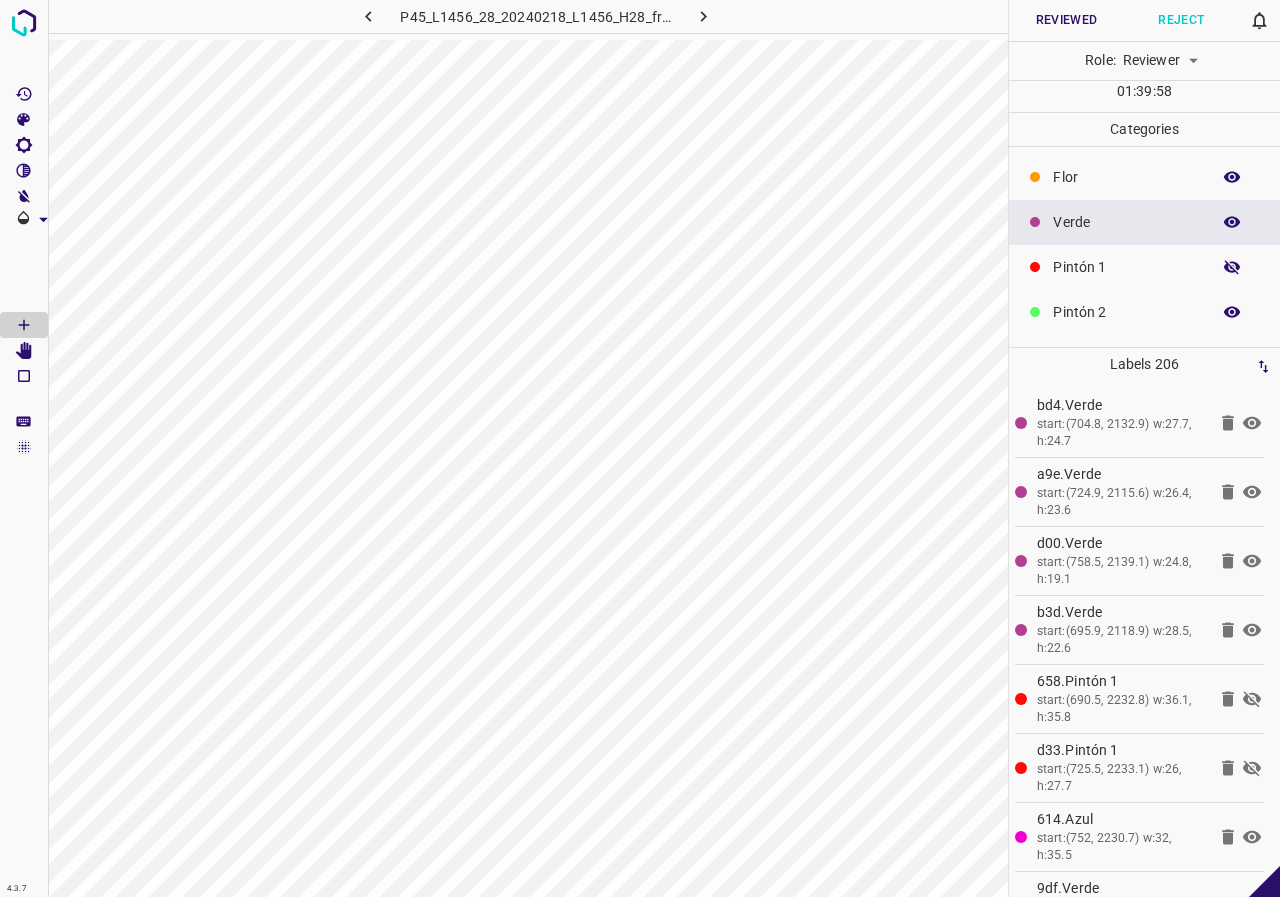 click 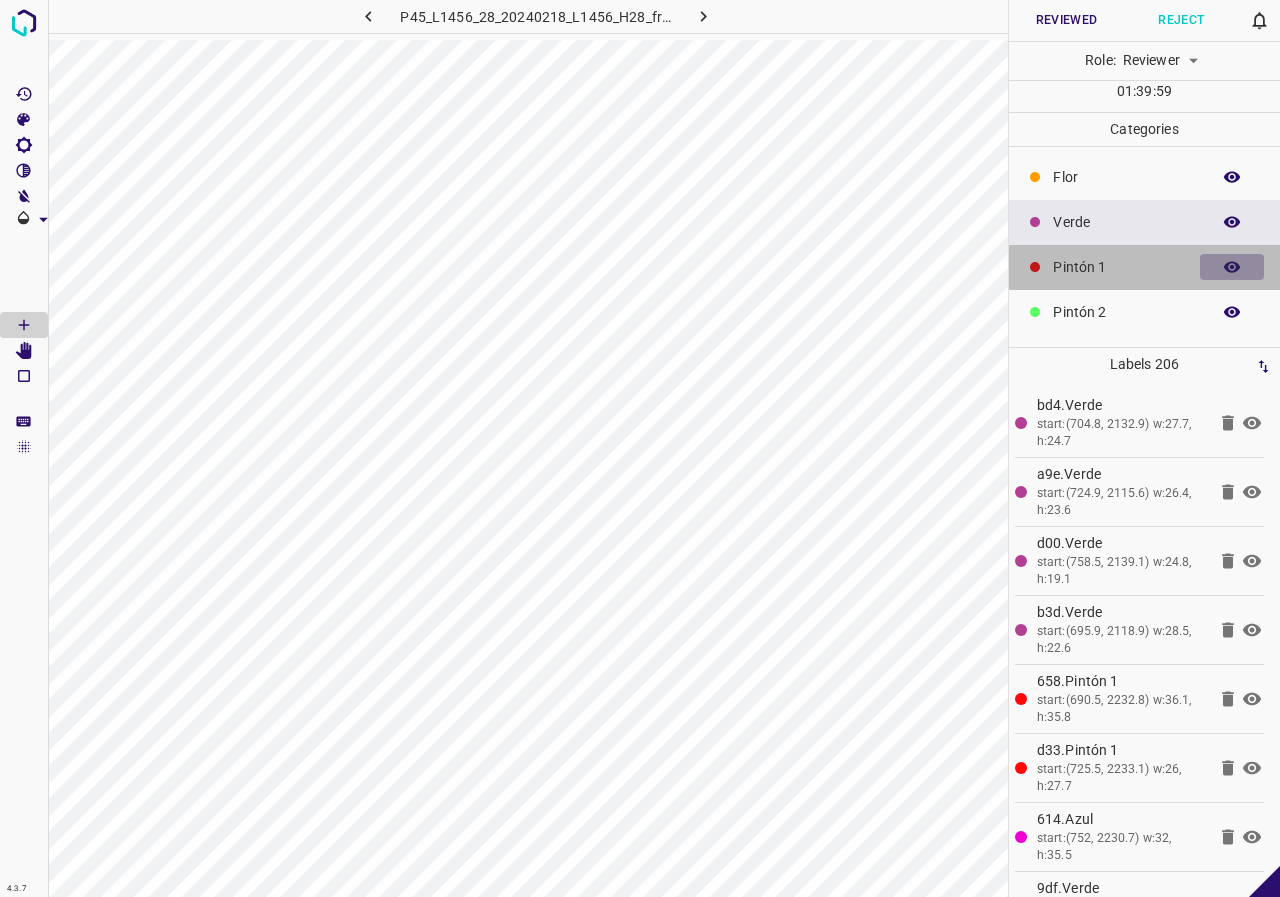 click 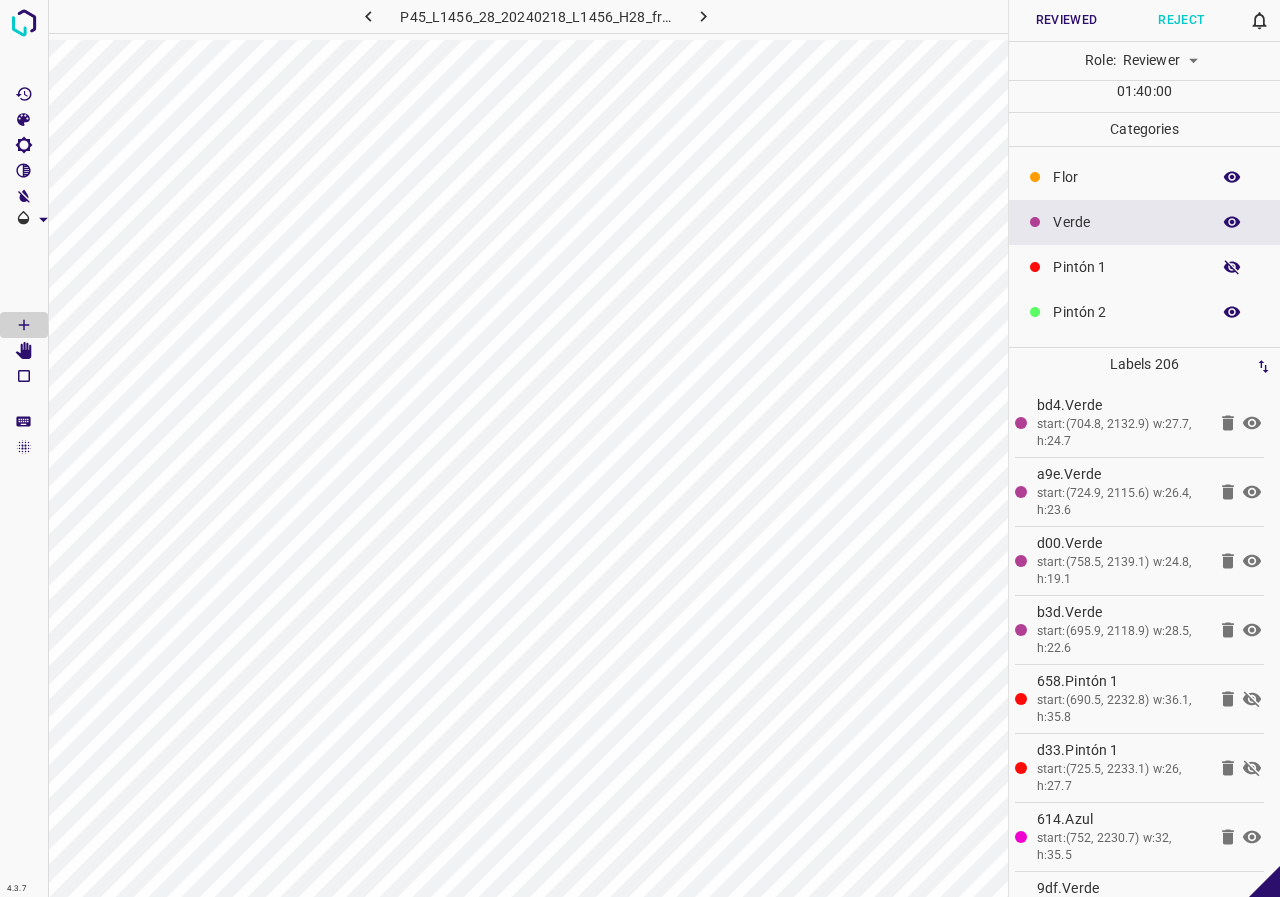 click 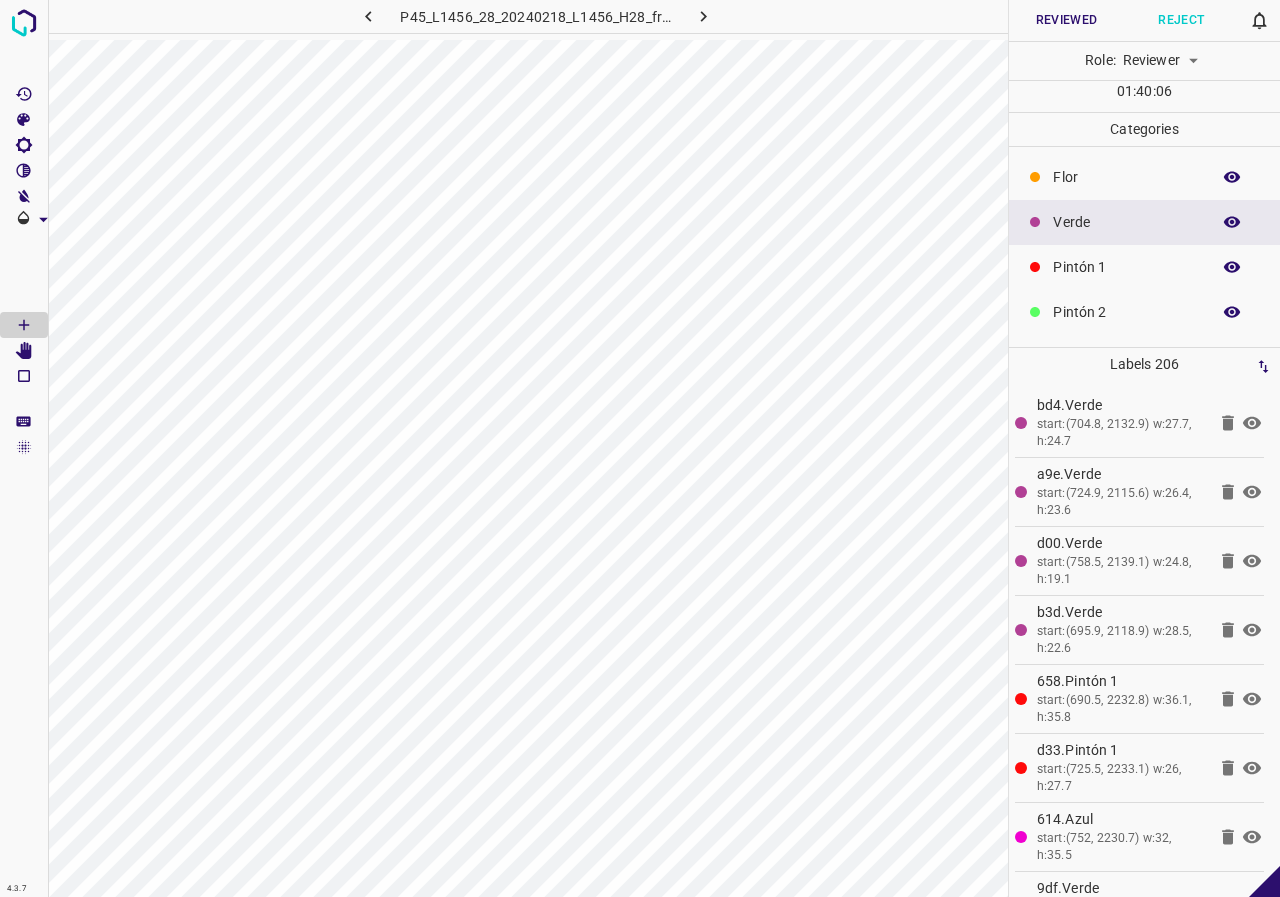 click 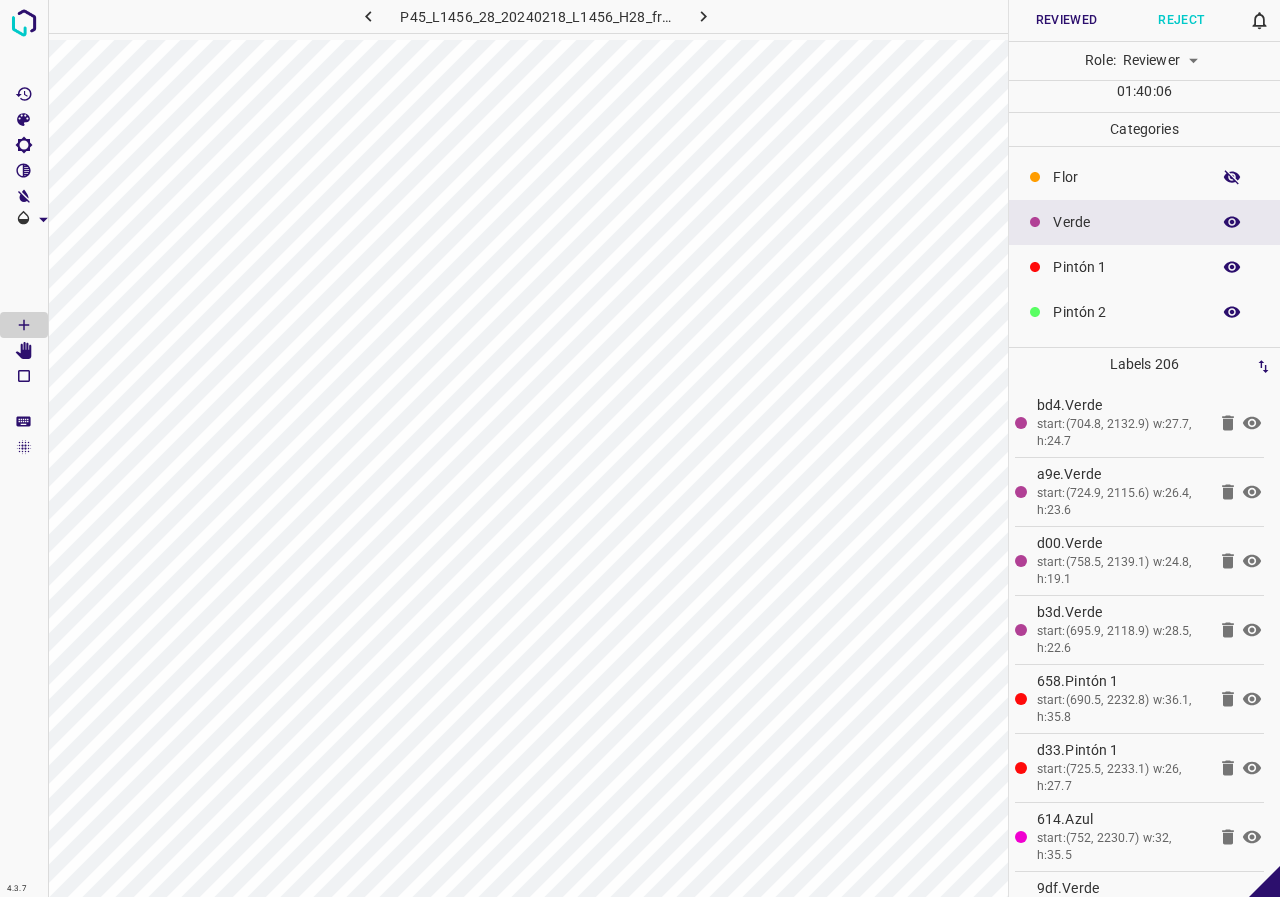 click 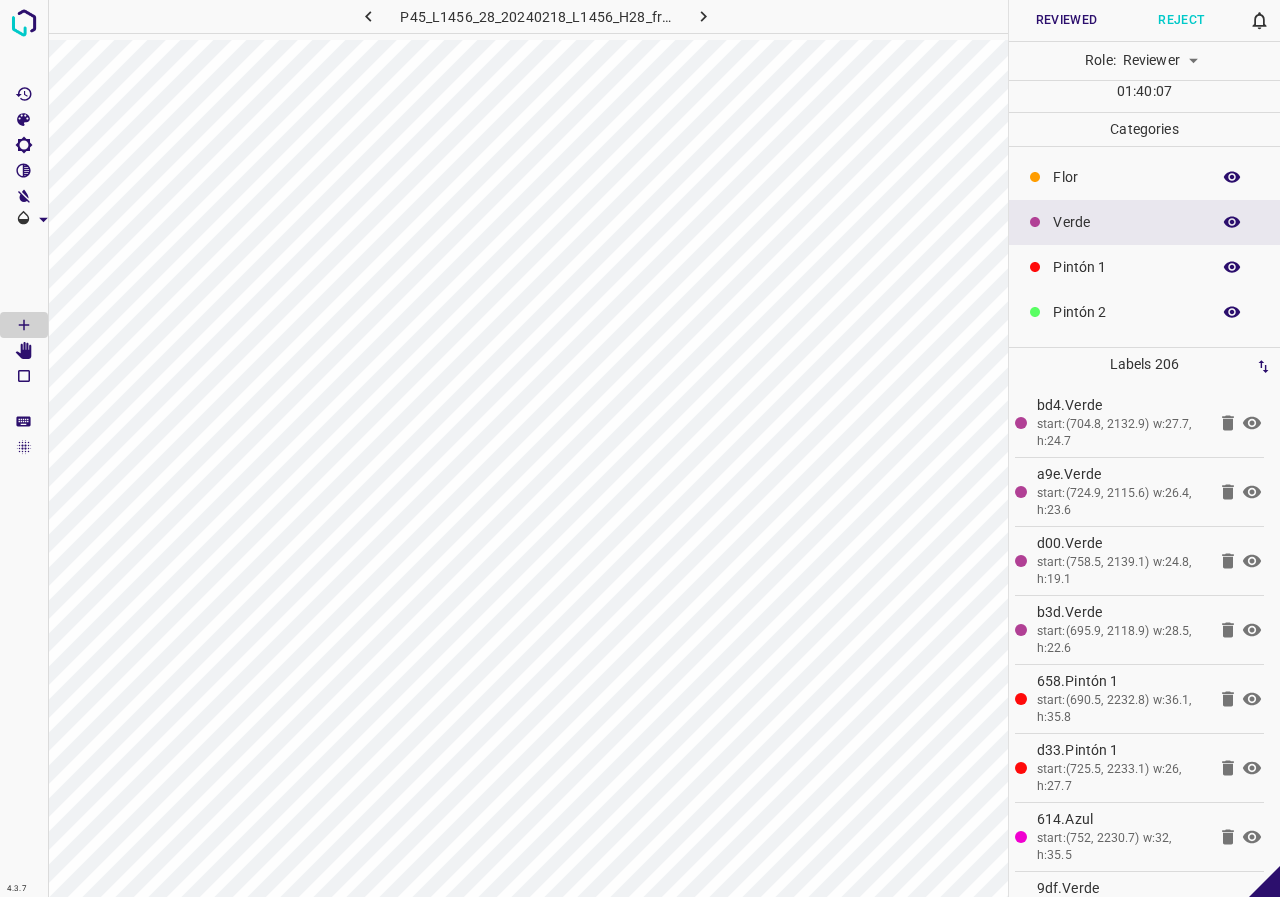 click 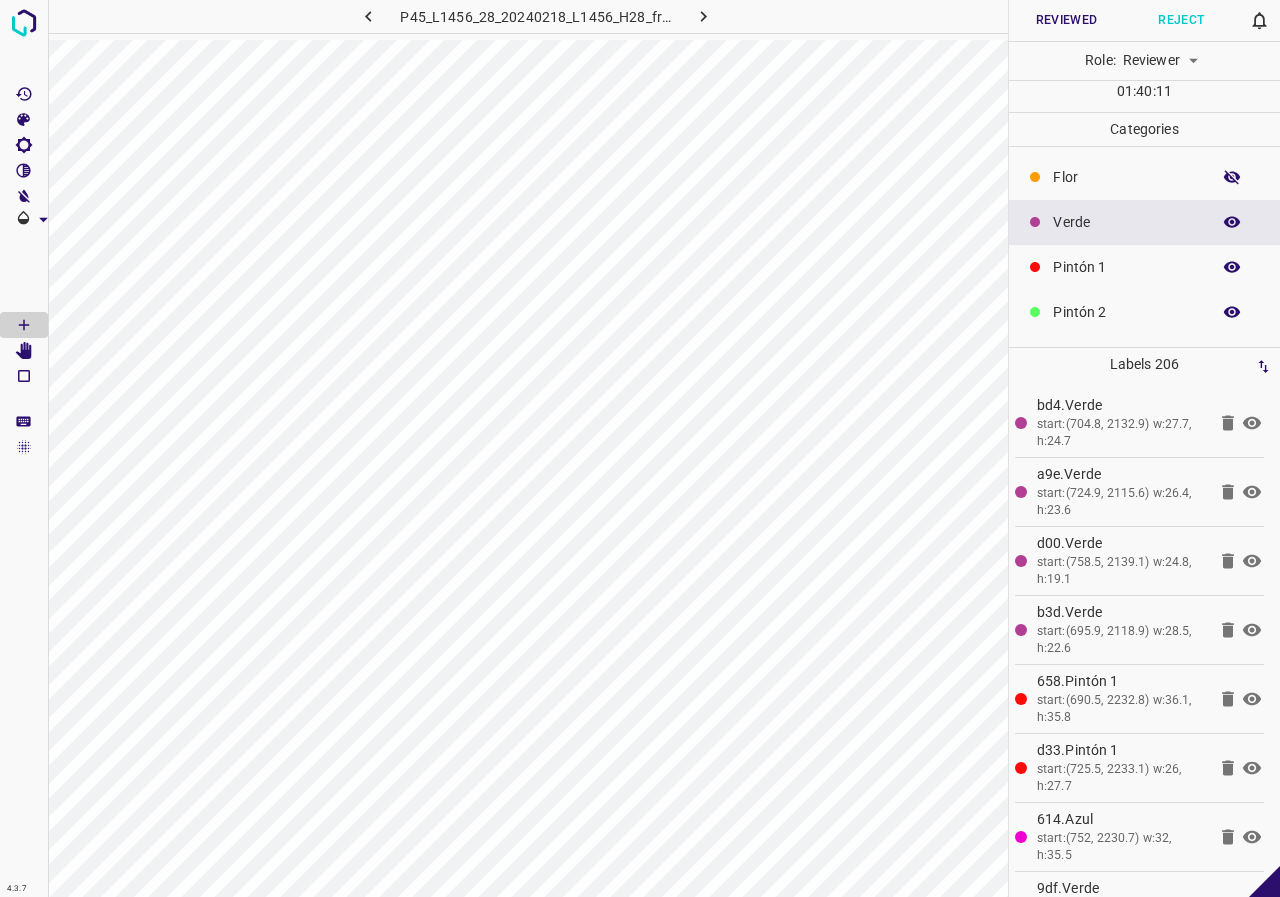 click 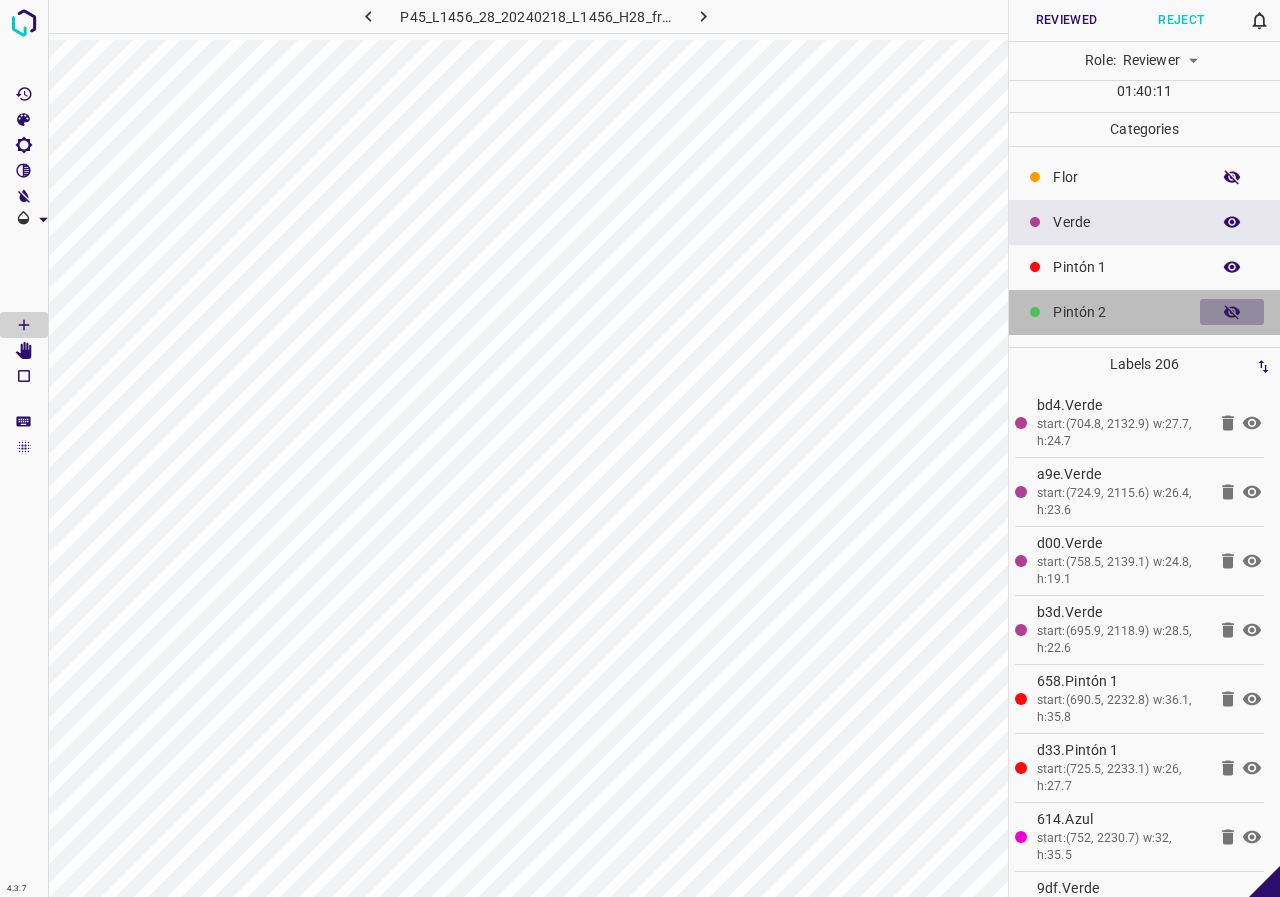 click 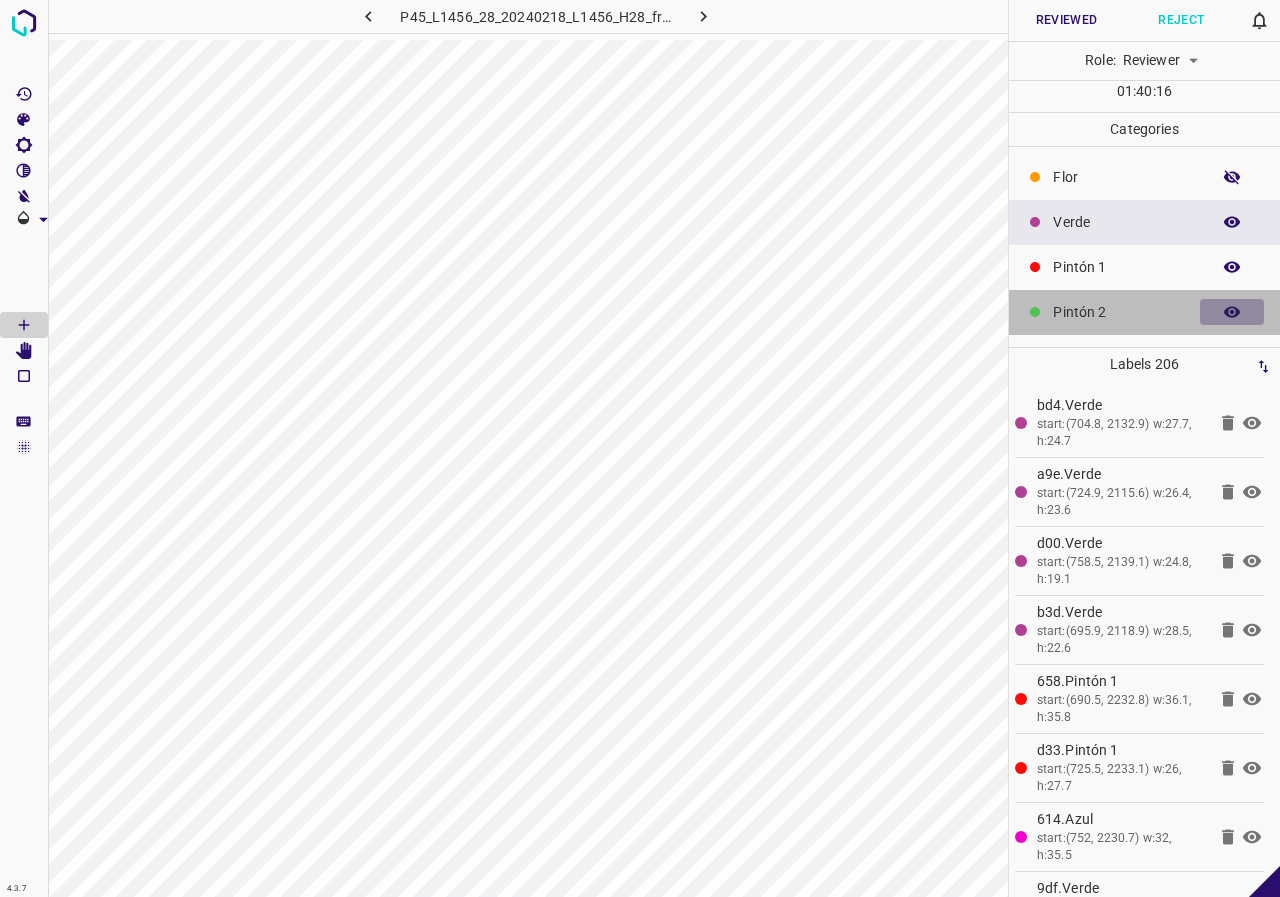 click 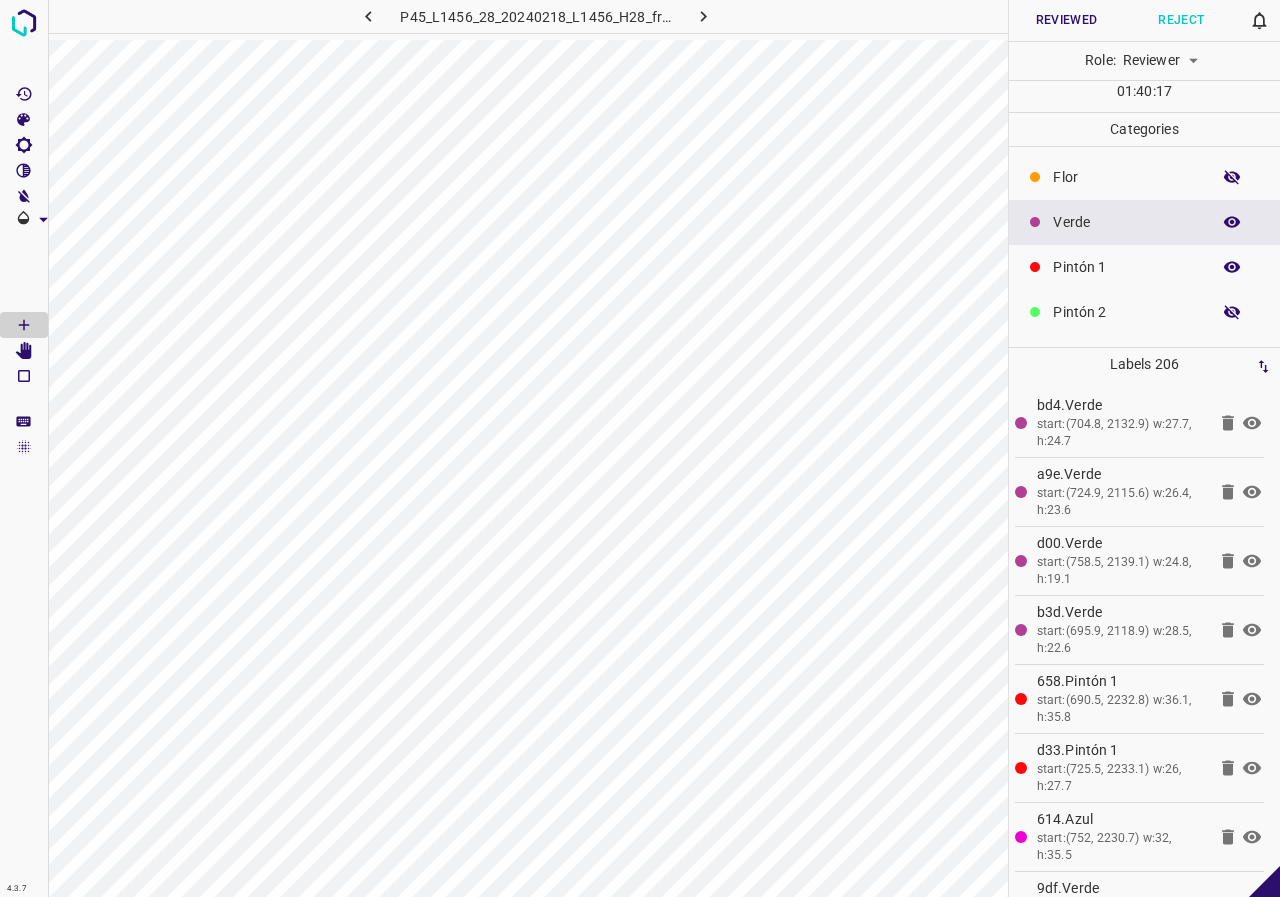 click 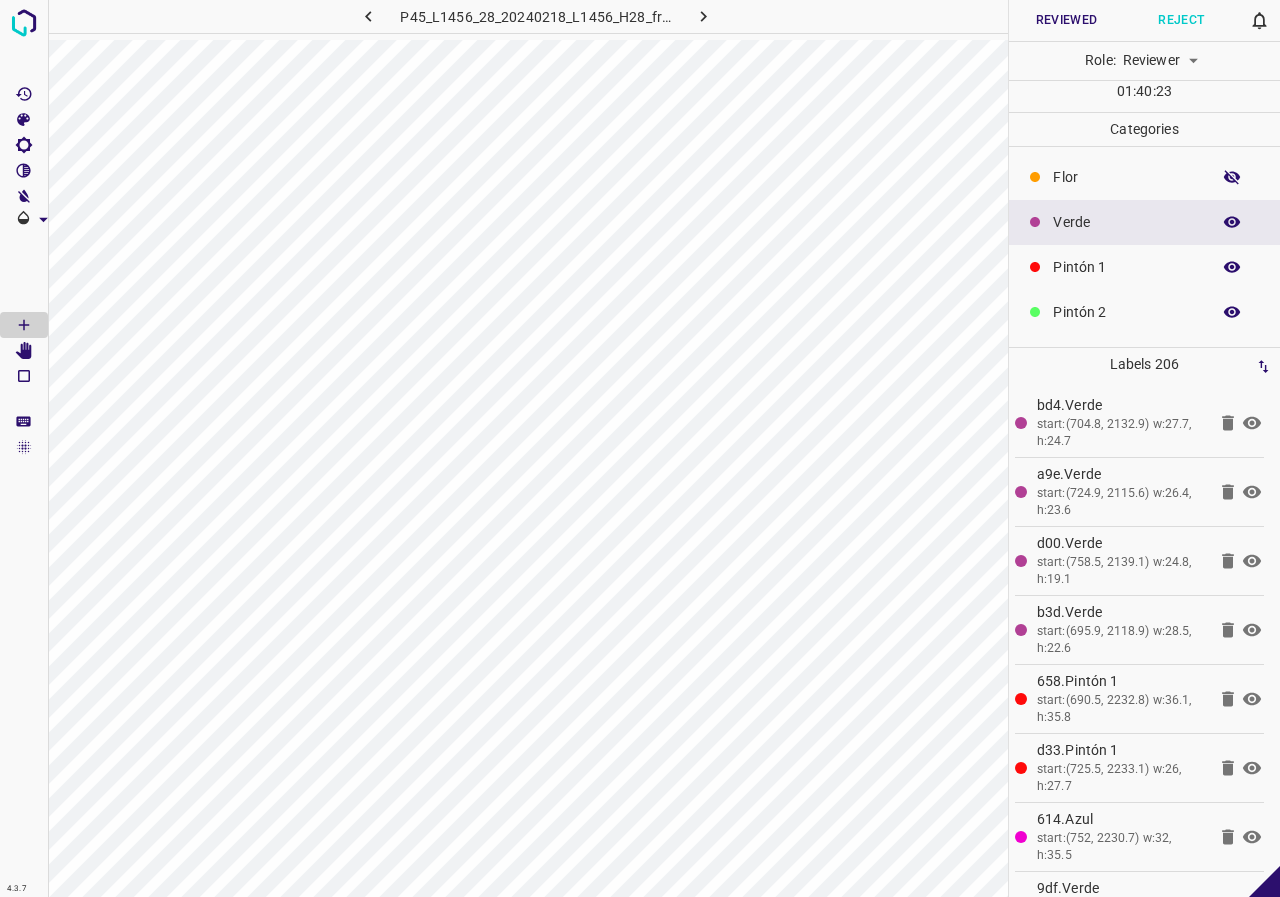 scroll, scrollTop: 100, scrollLeft: 0, axis: vertical 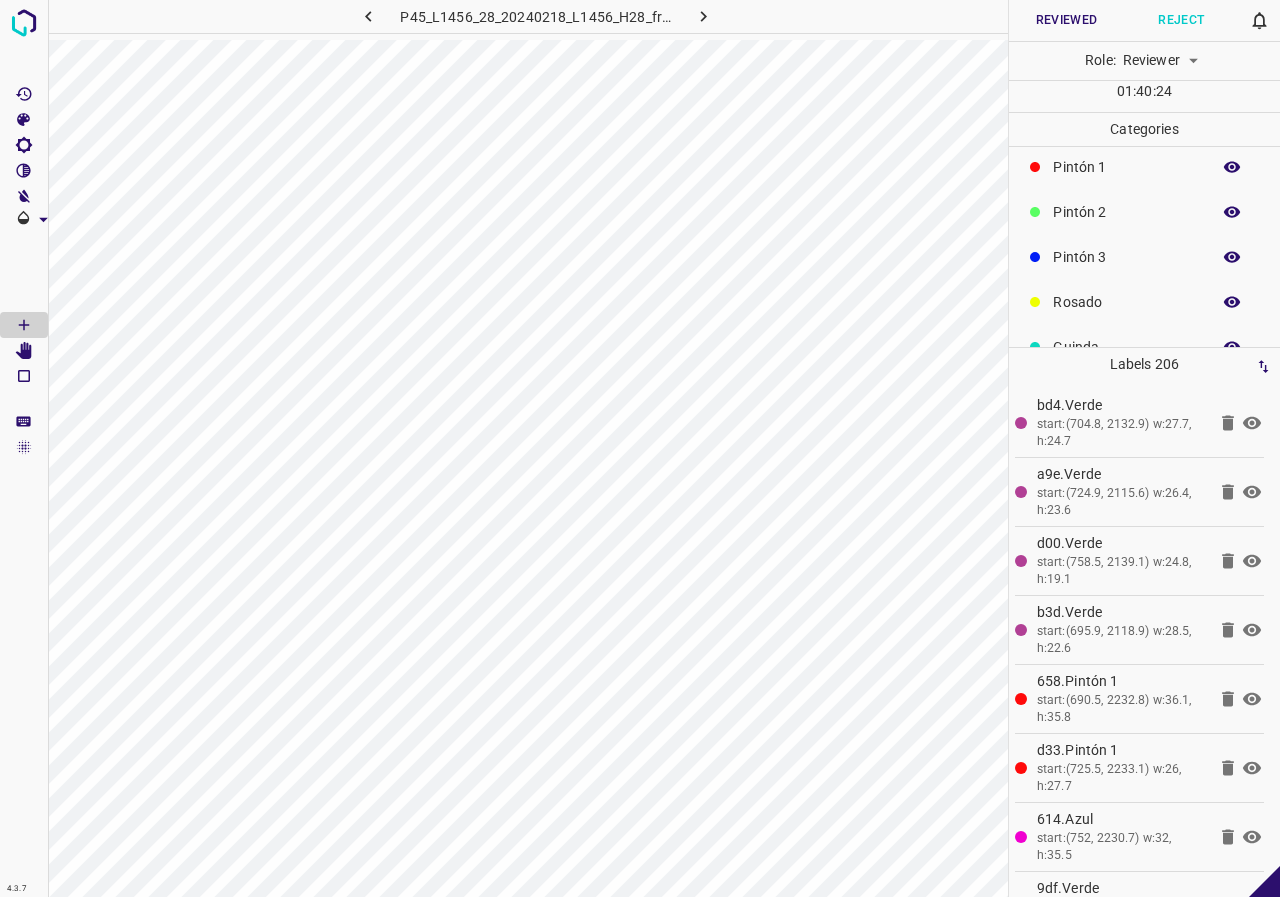 click 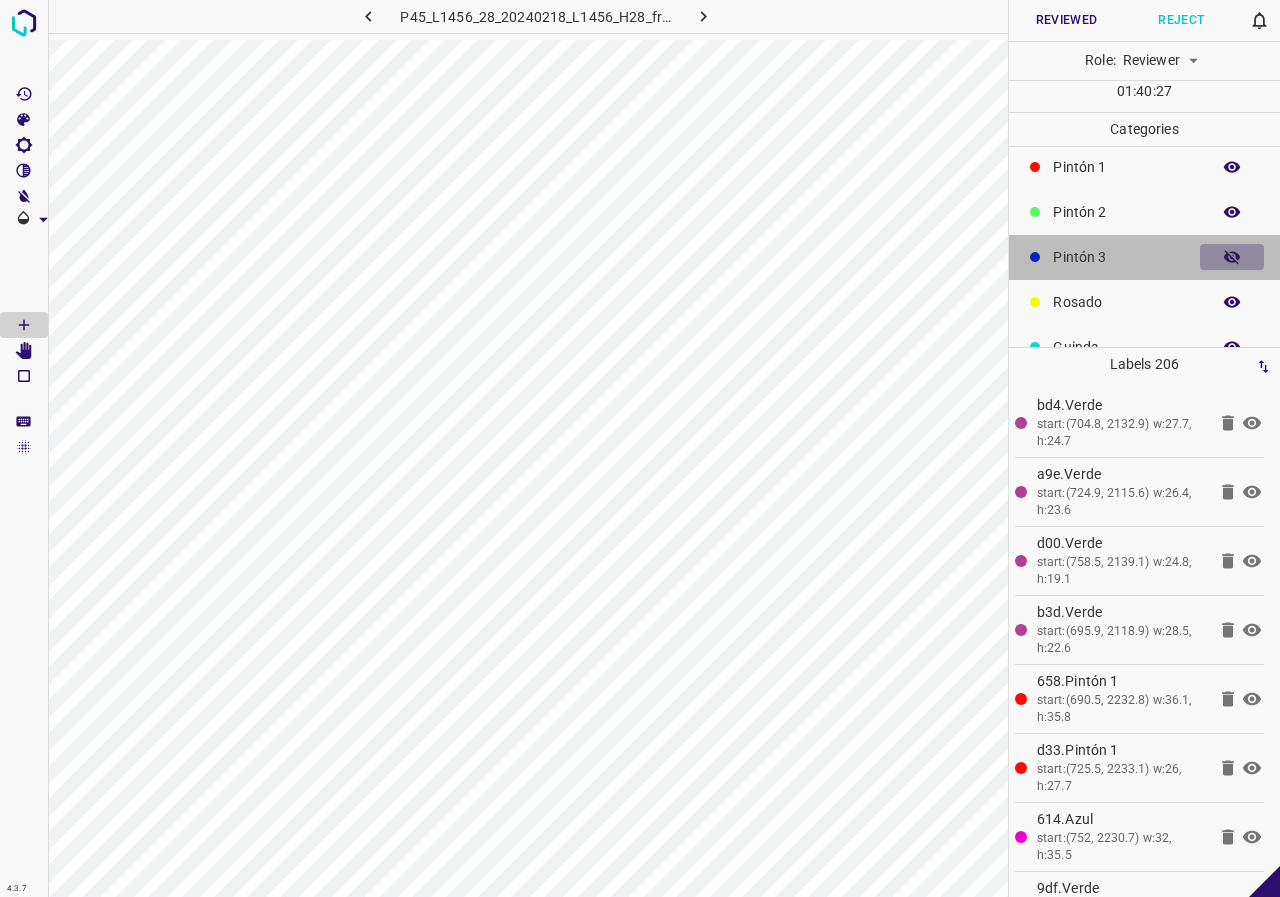 click 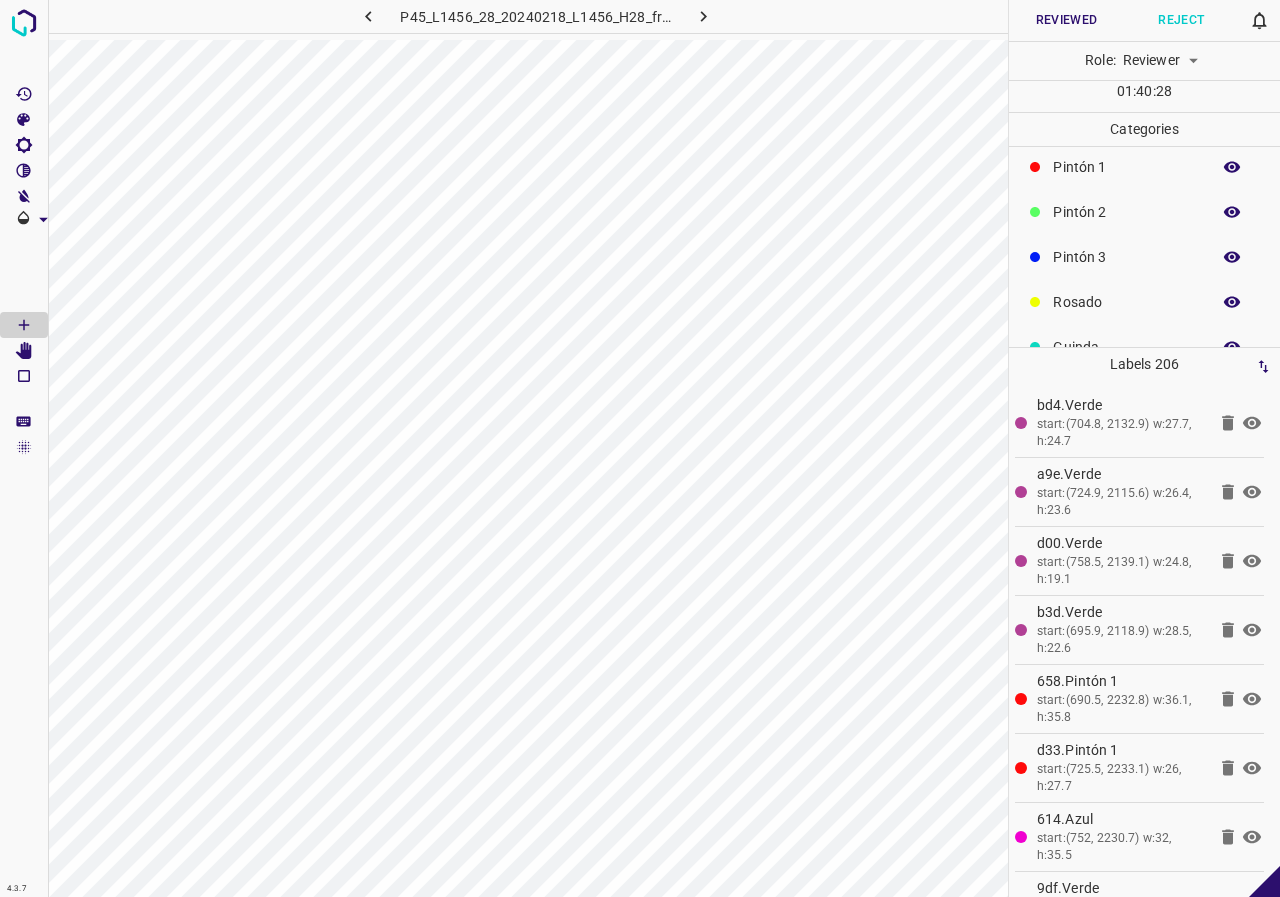 click 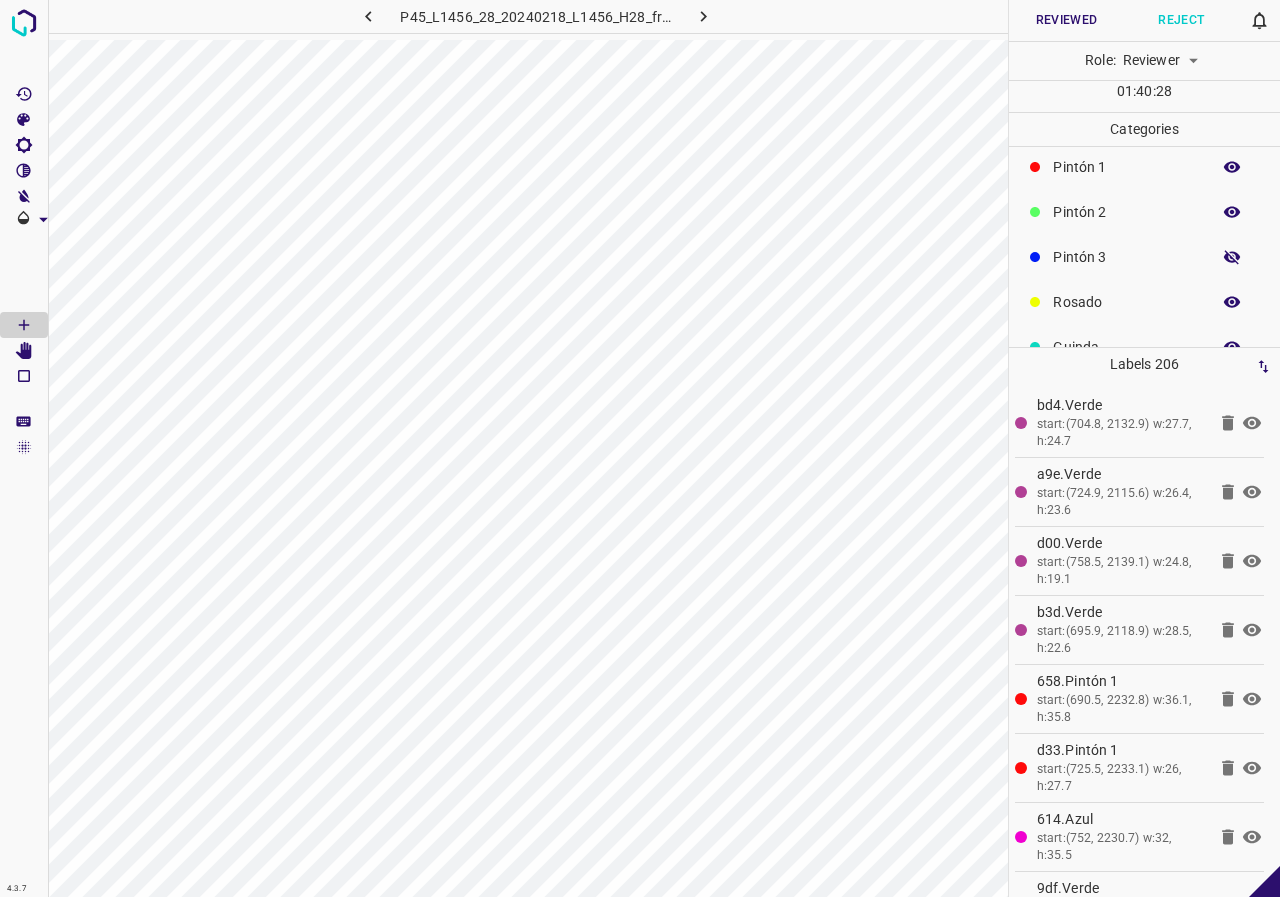 click 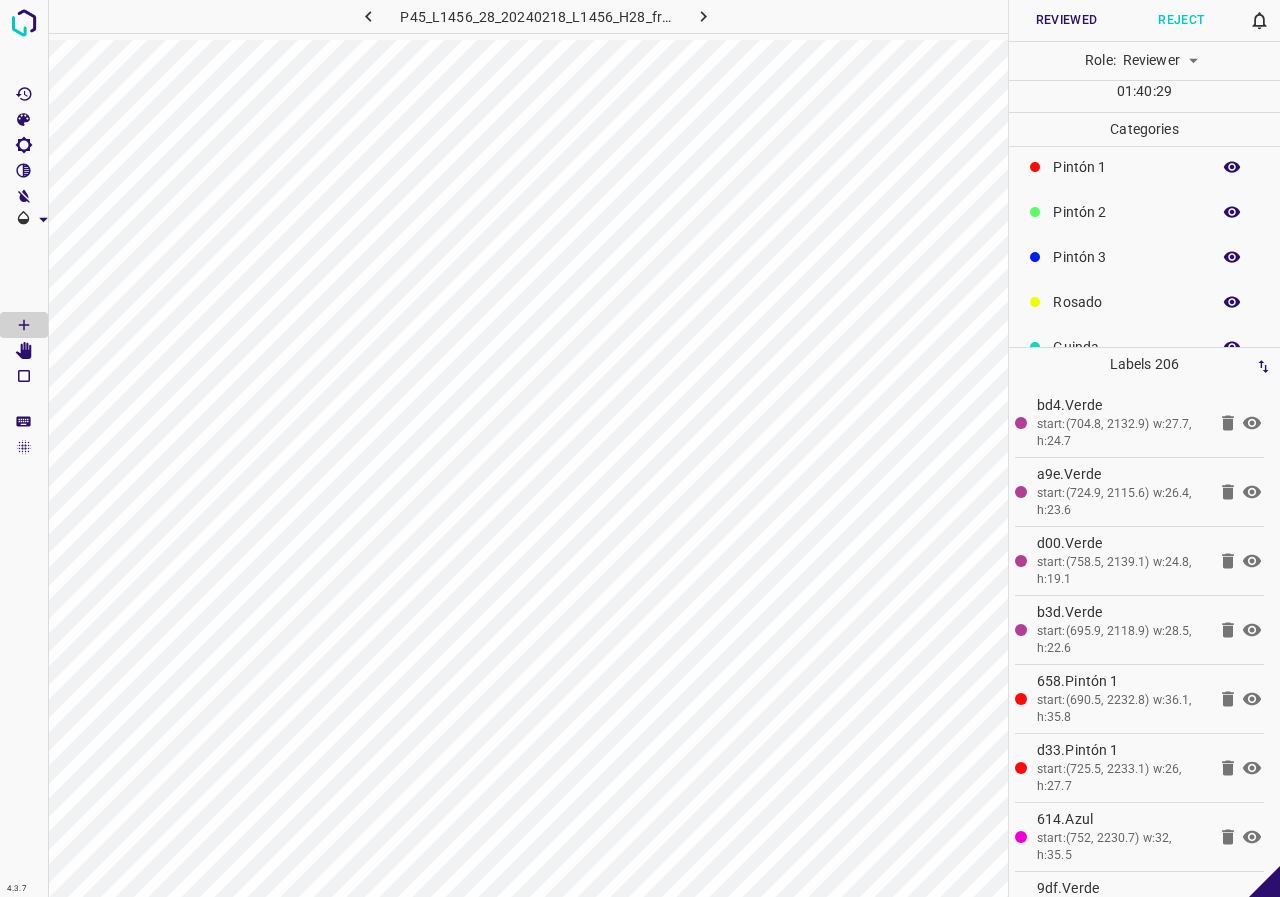 click 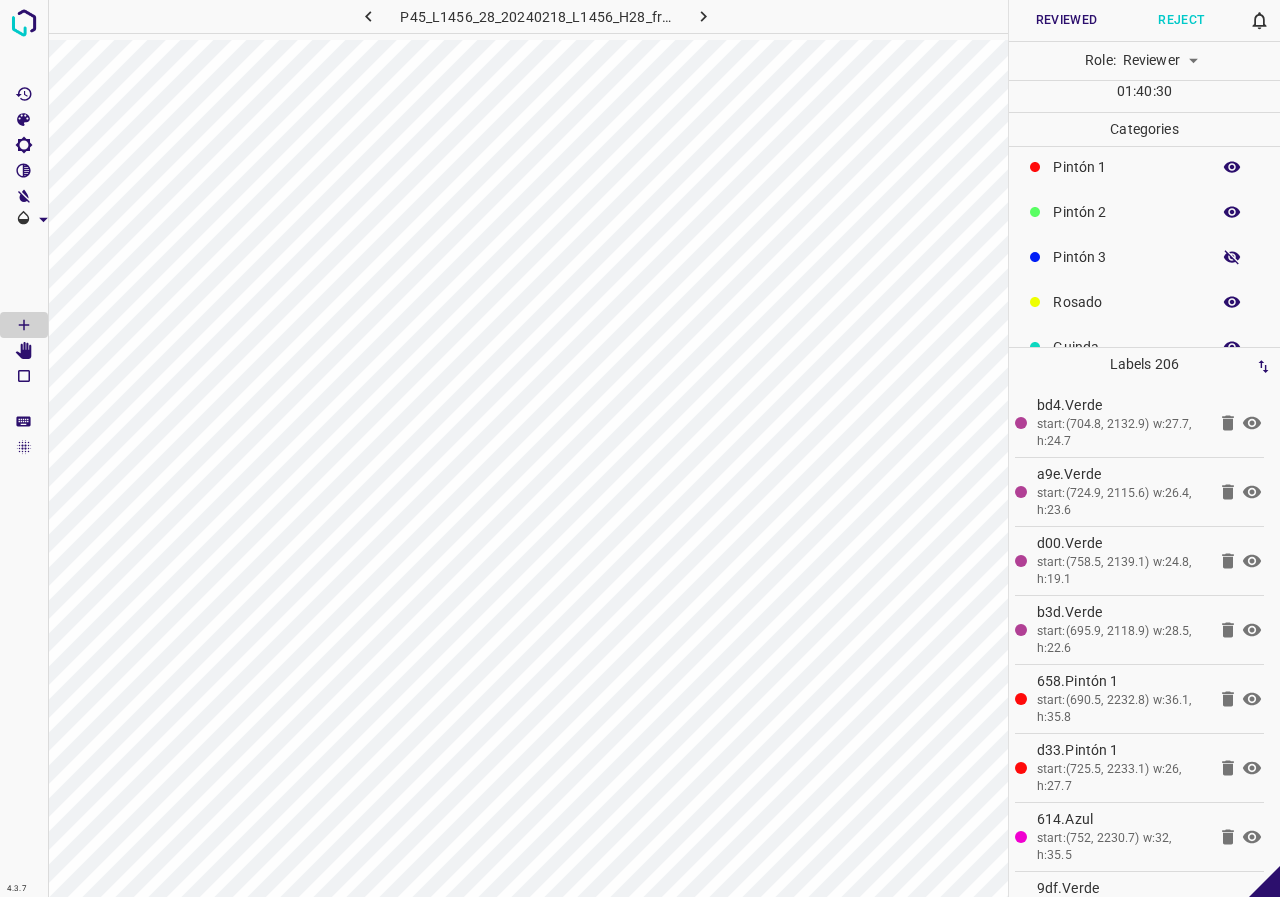 click 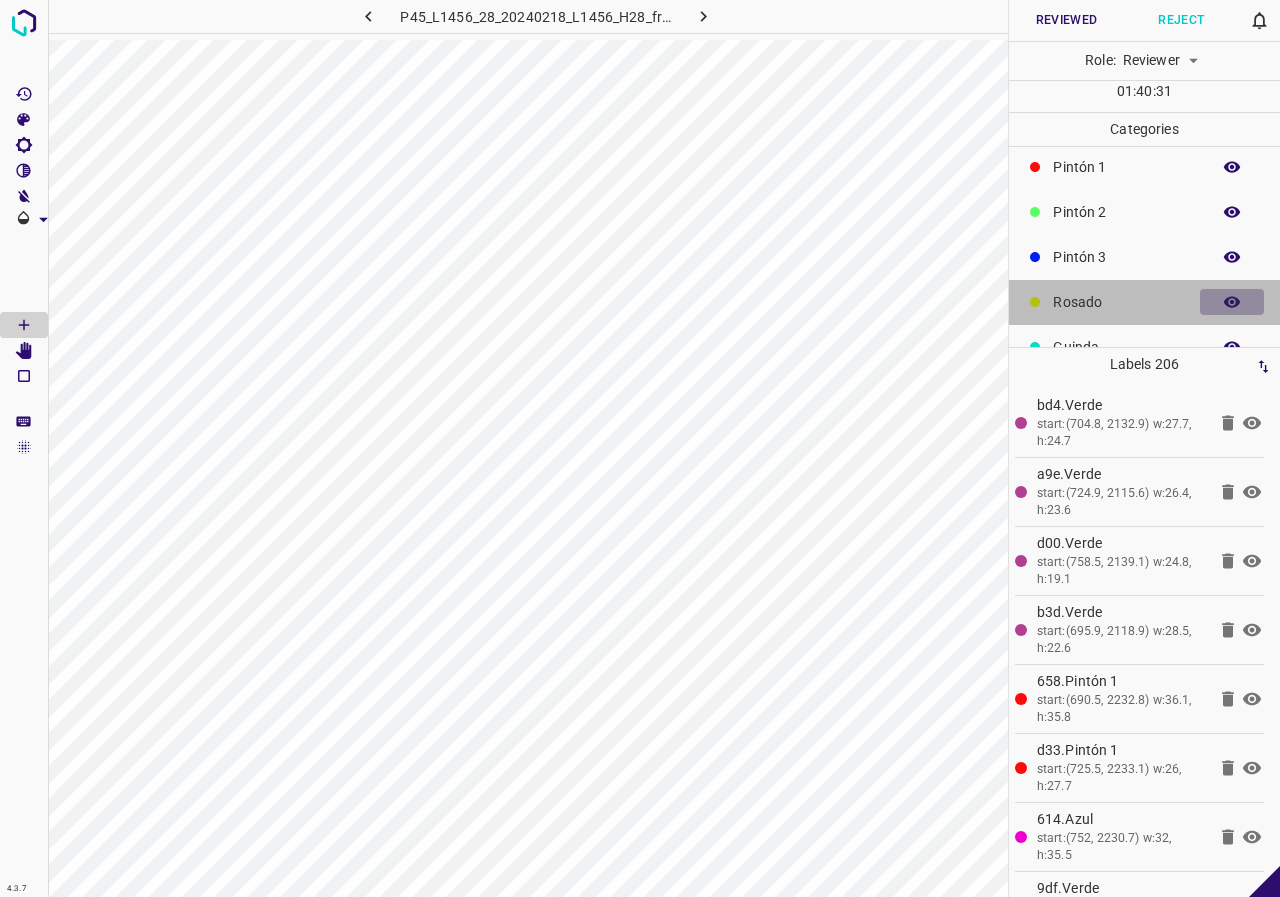 click 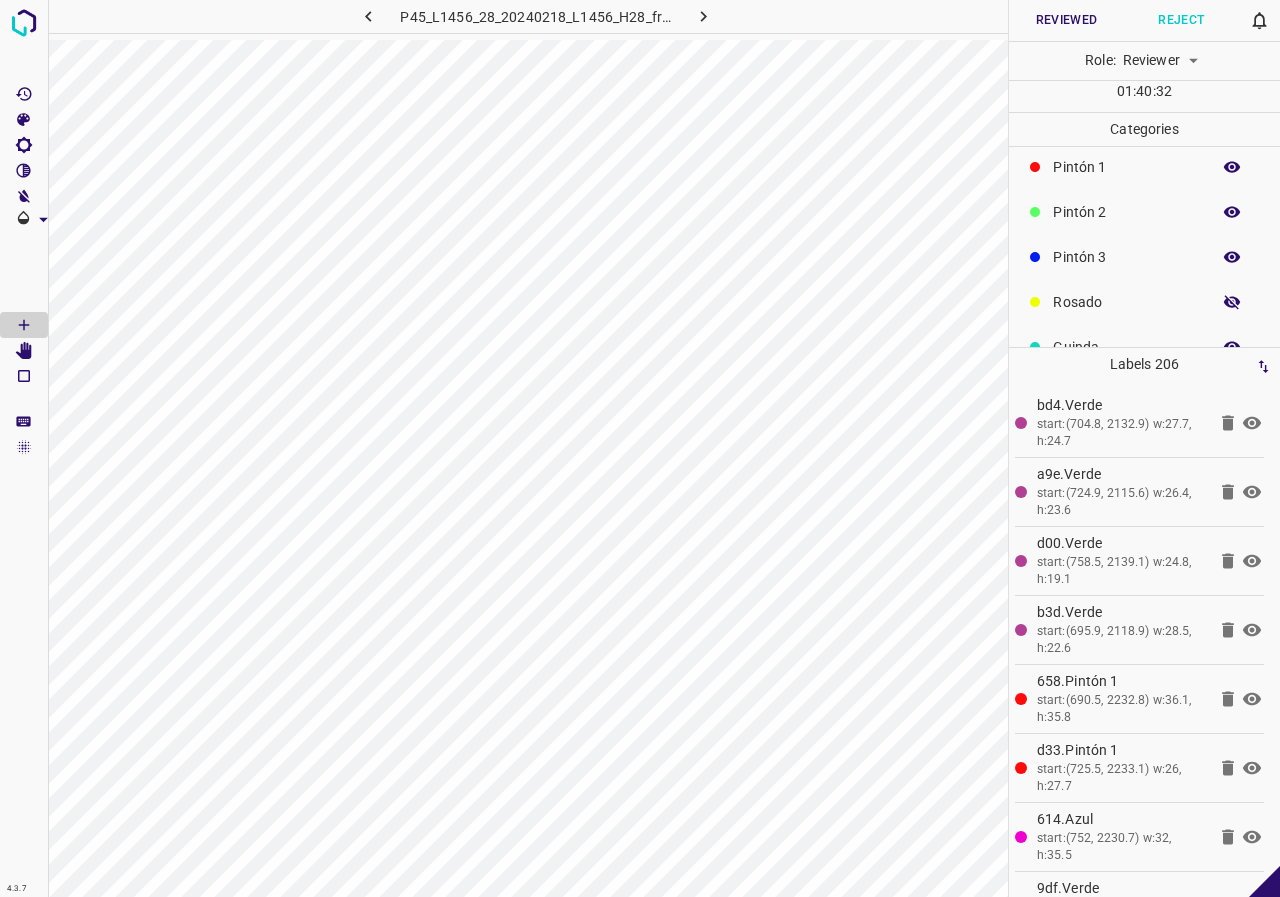 click 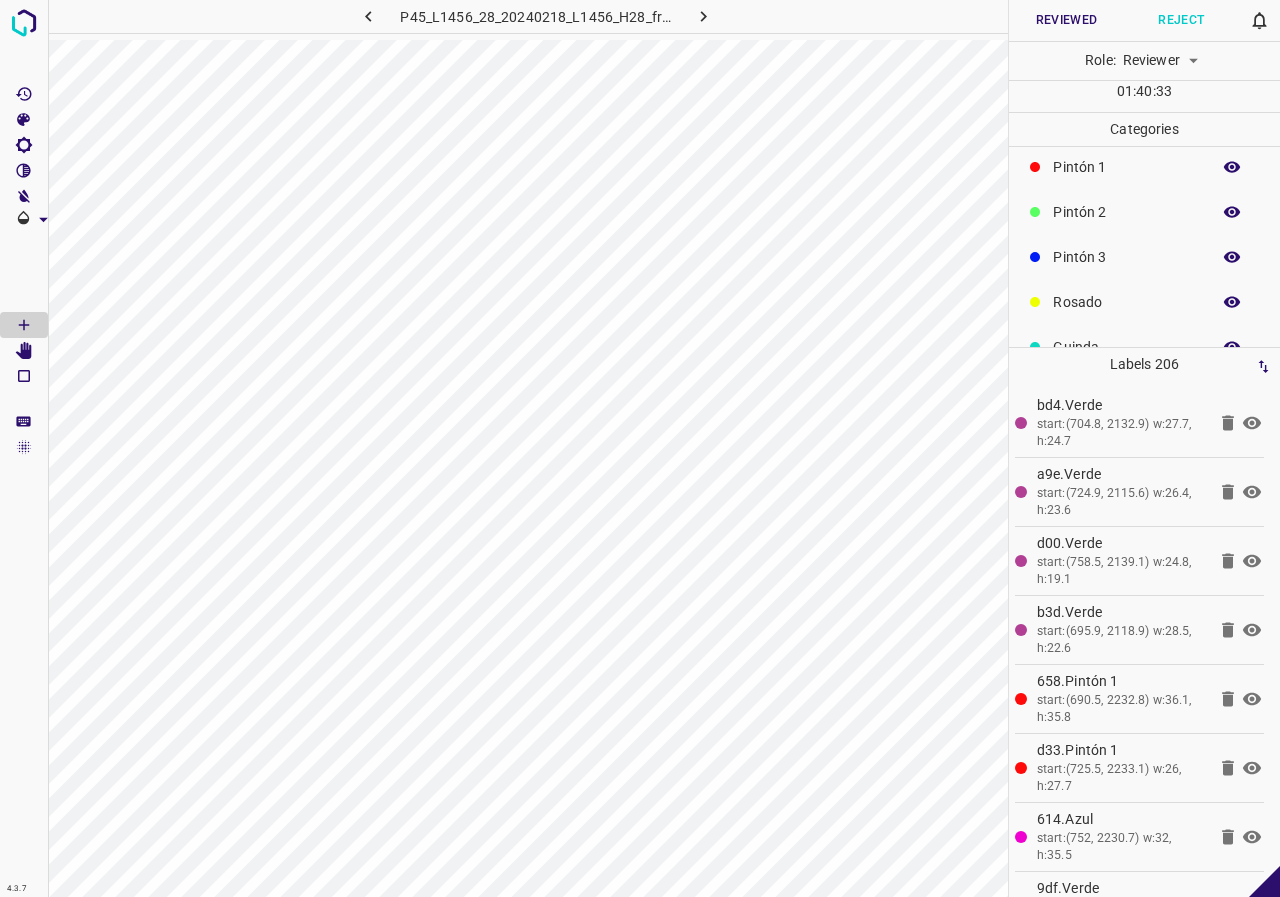 click 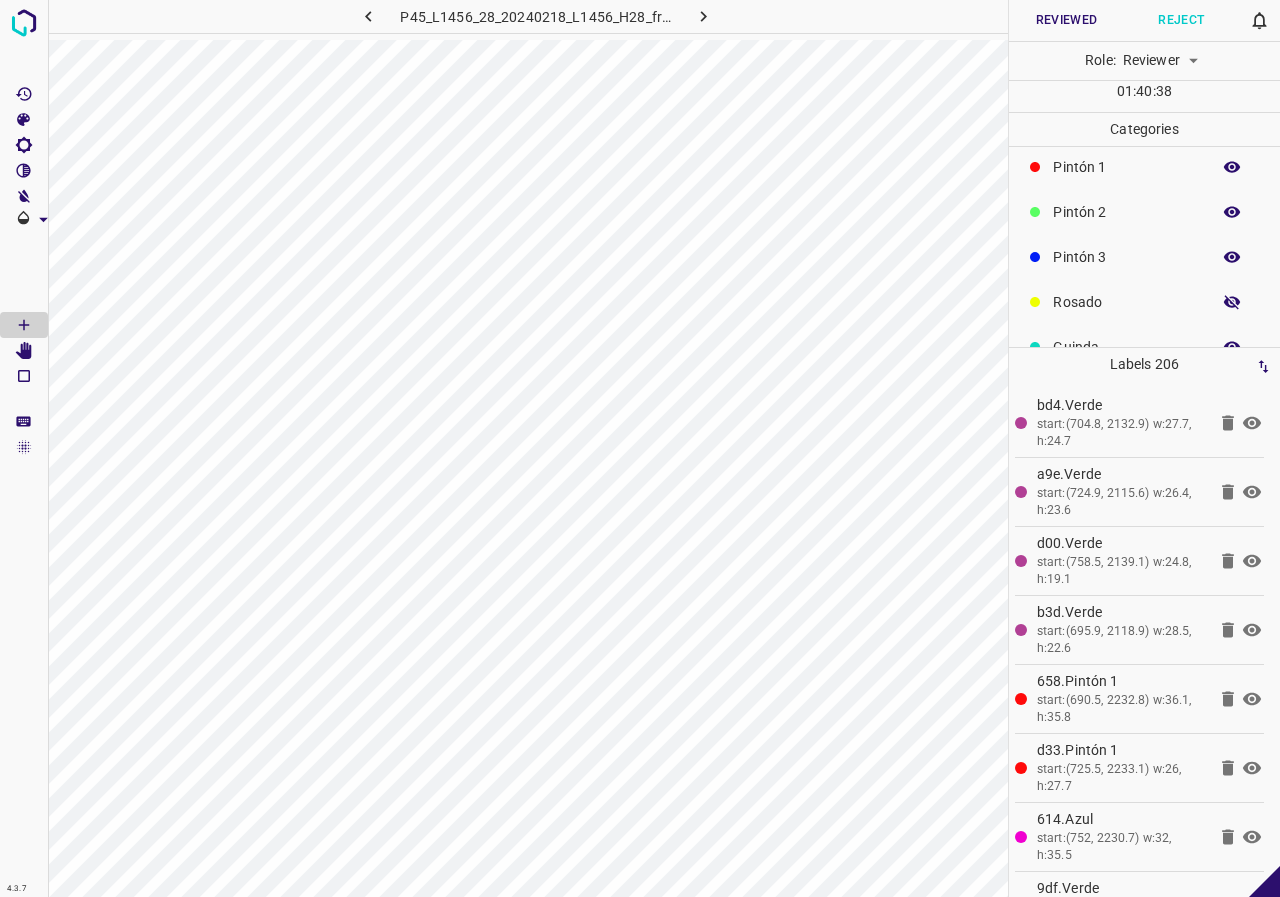 click 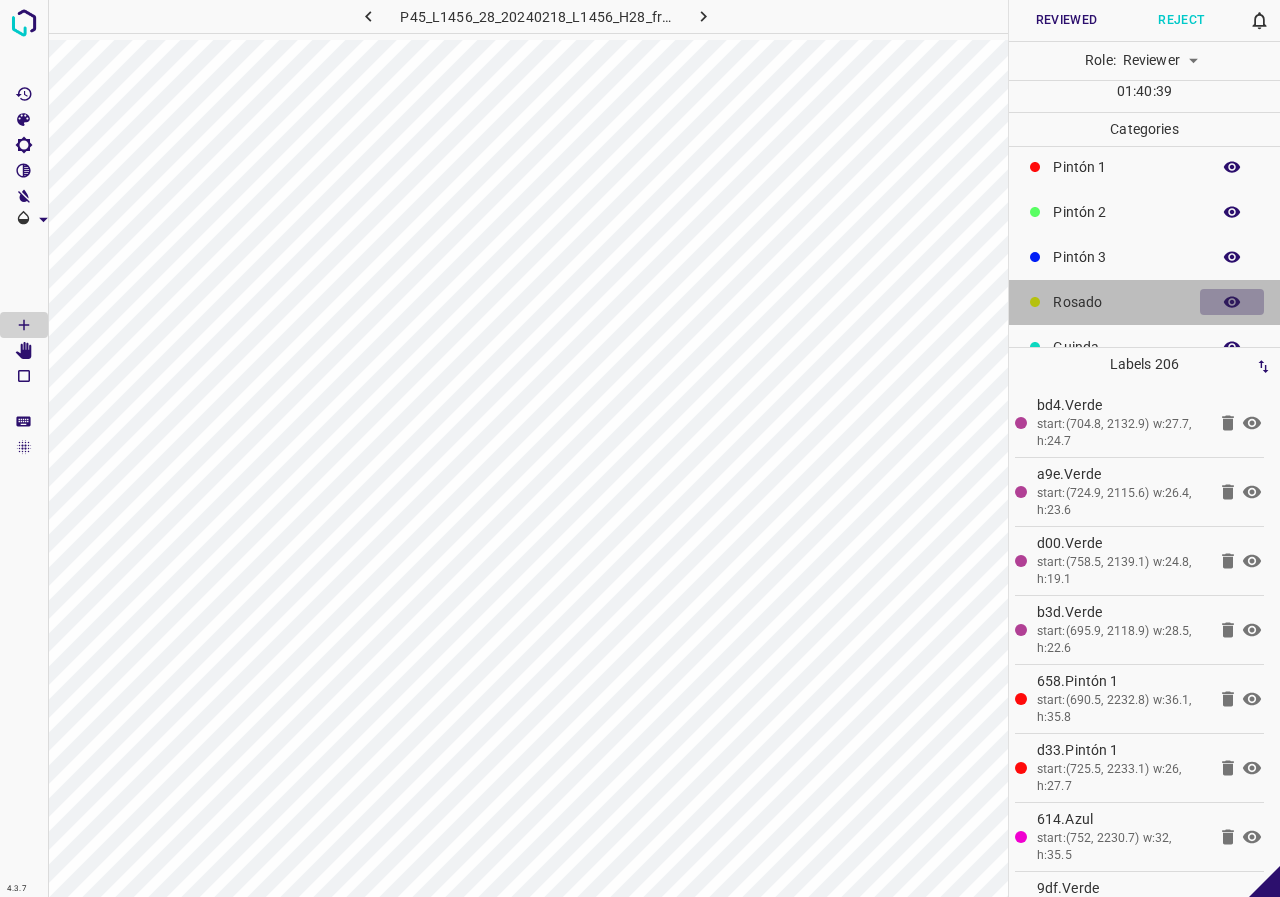 click 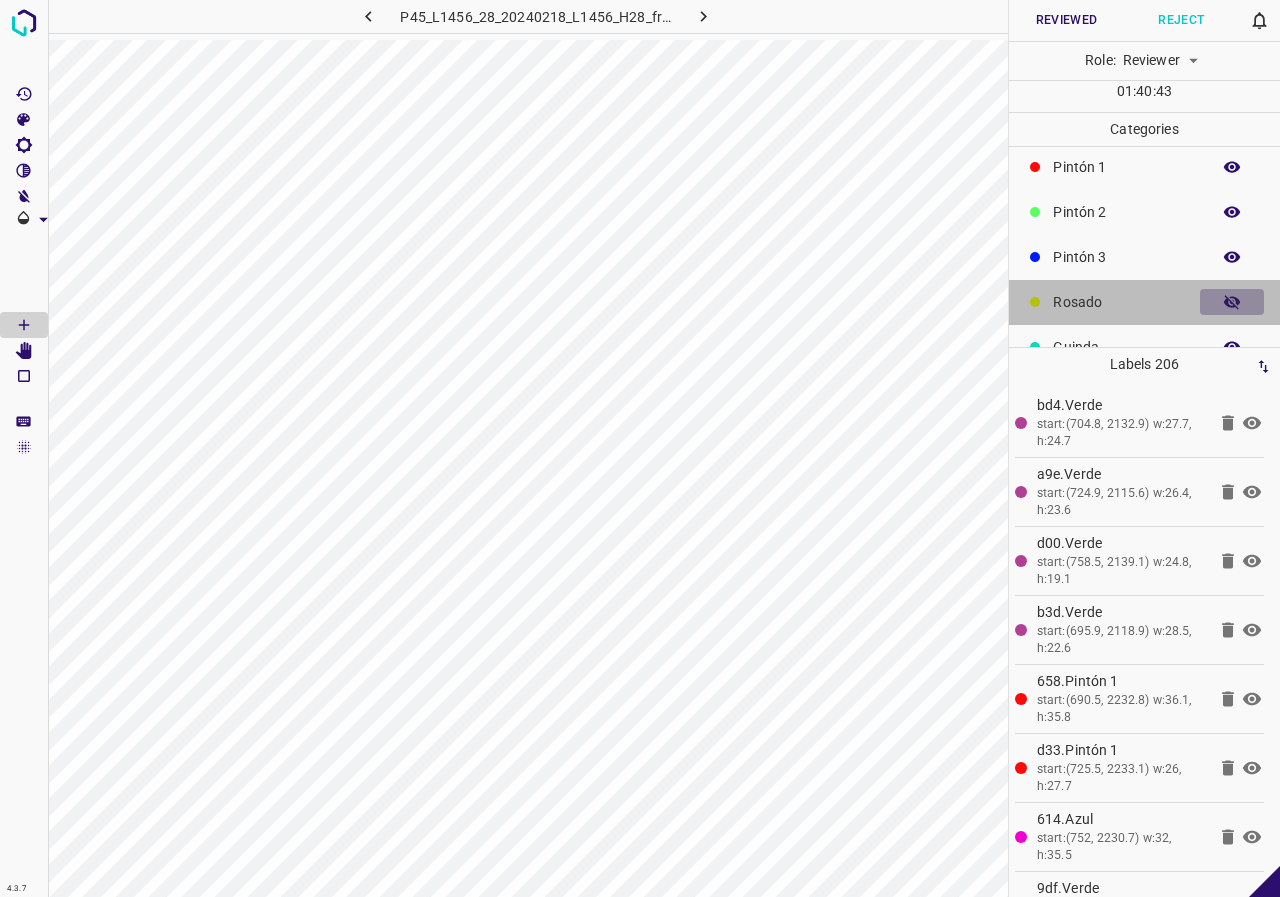 click 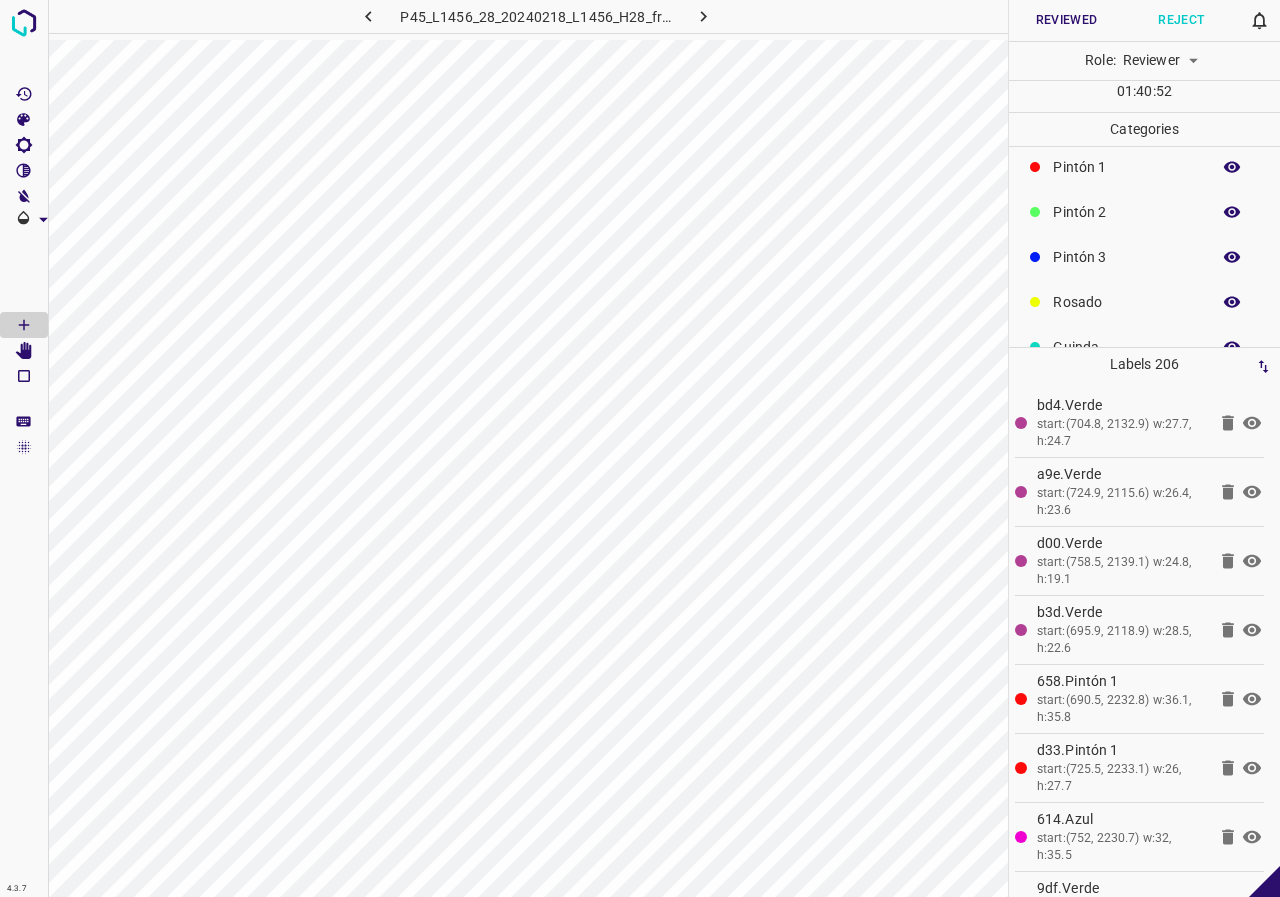 click at bounding box center [1232, 302] 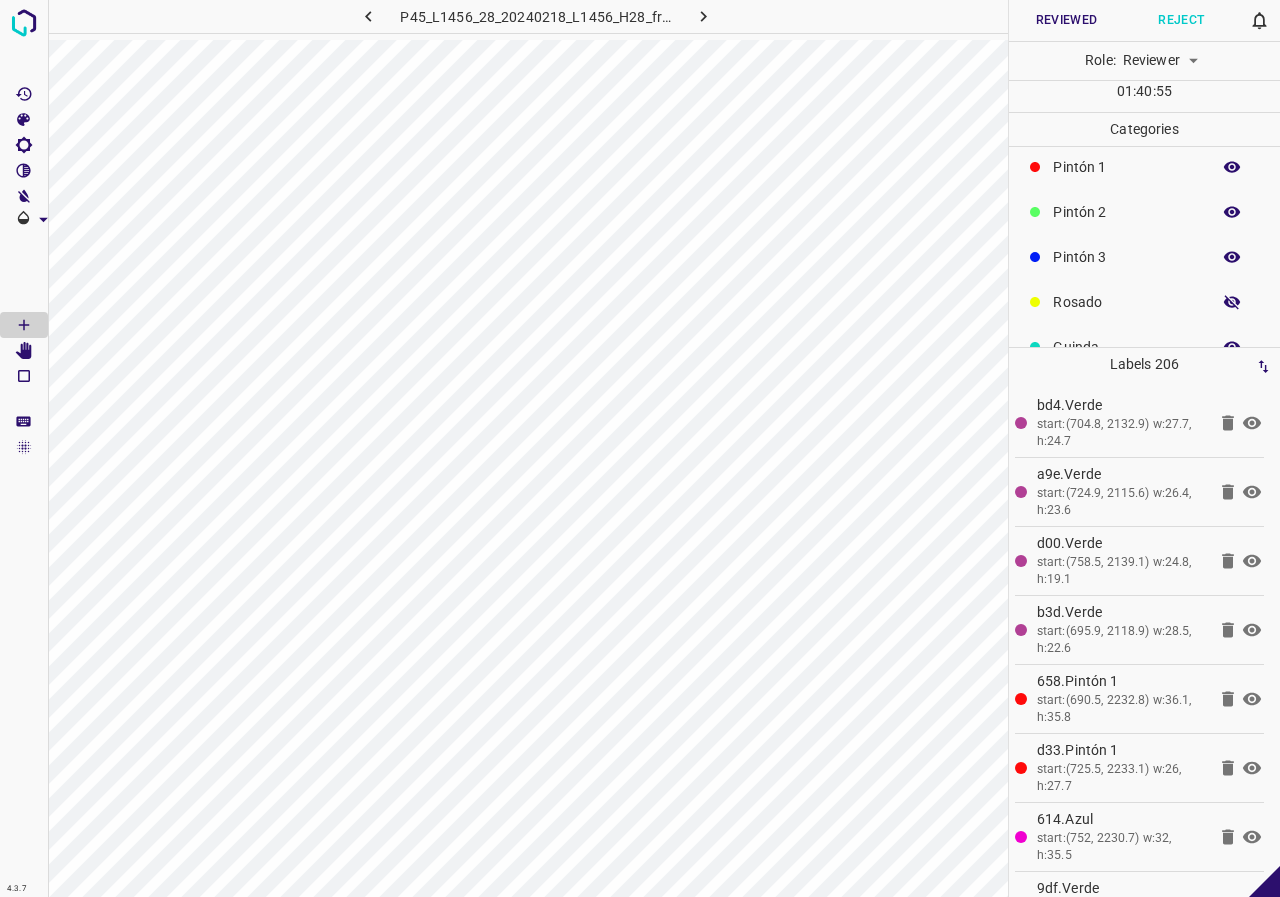 click at bounding box center [1232, 302] 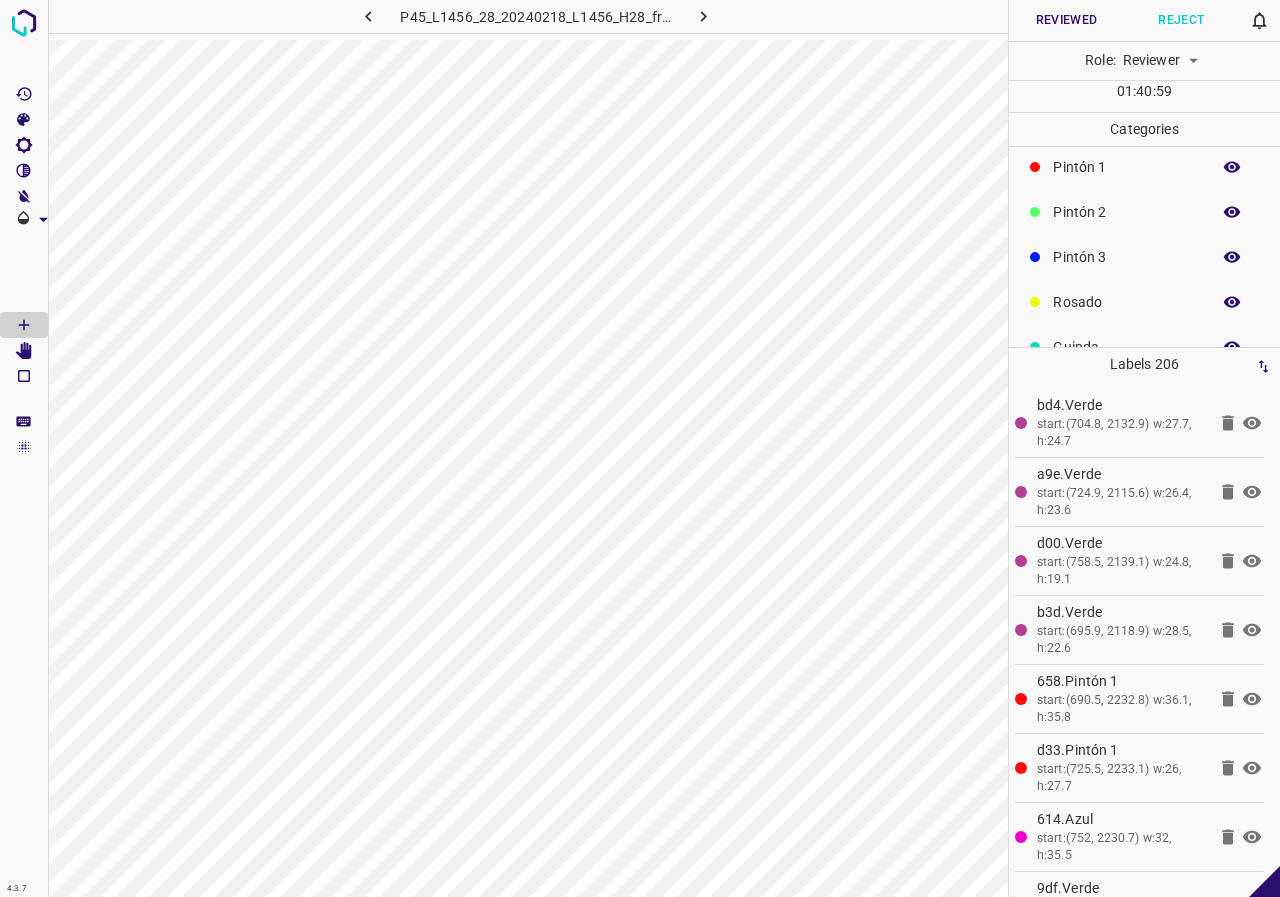scroll, scrollTop: 176, scrollLeft: 0, axis: vertical 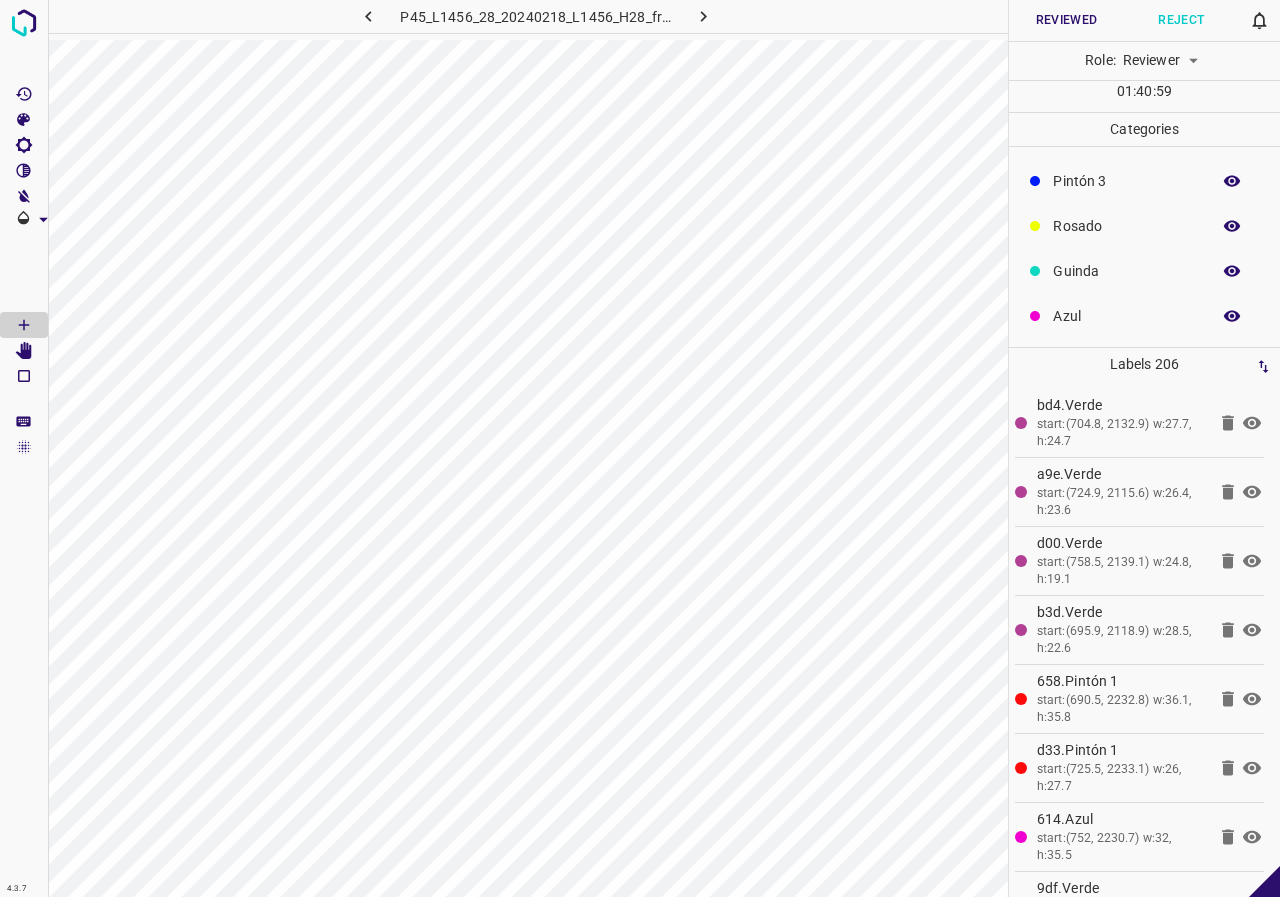 click at bounding box center [1232, 271] 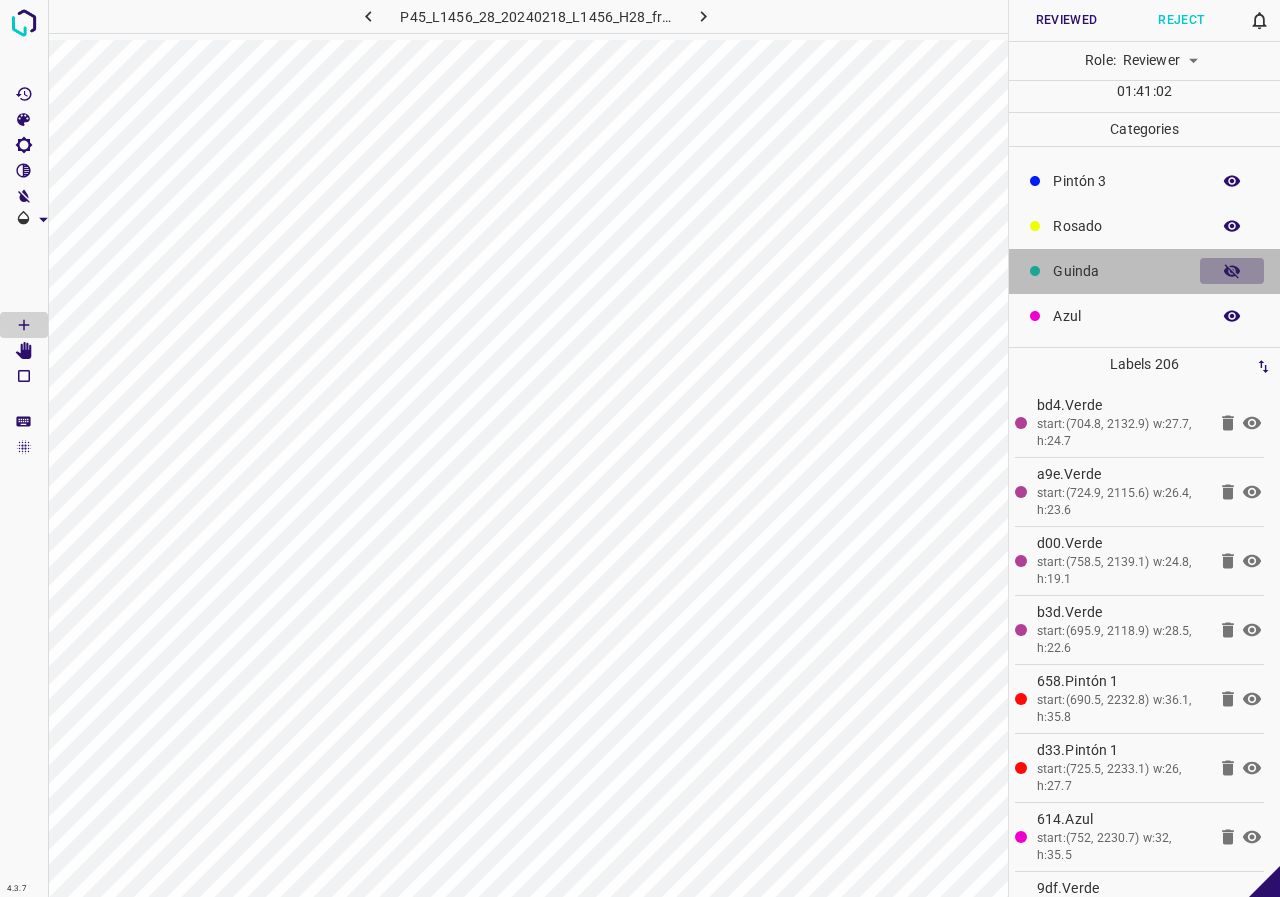 click at bounding box center (1232, 271) 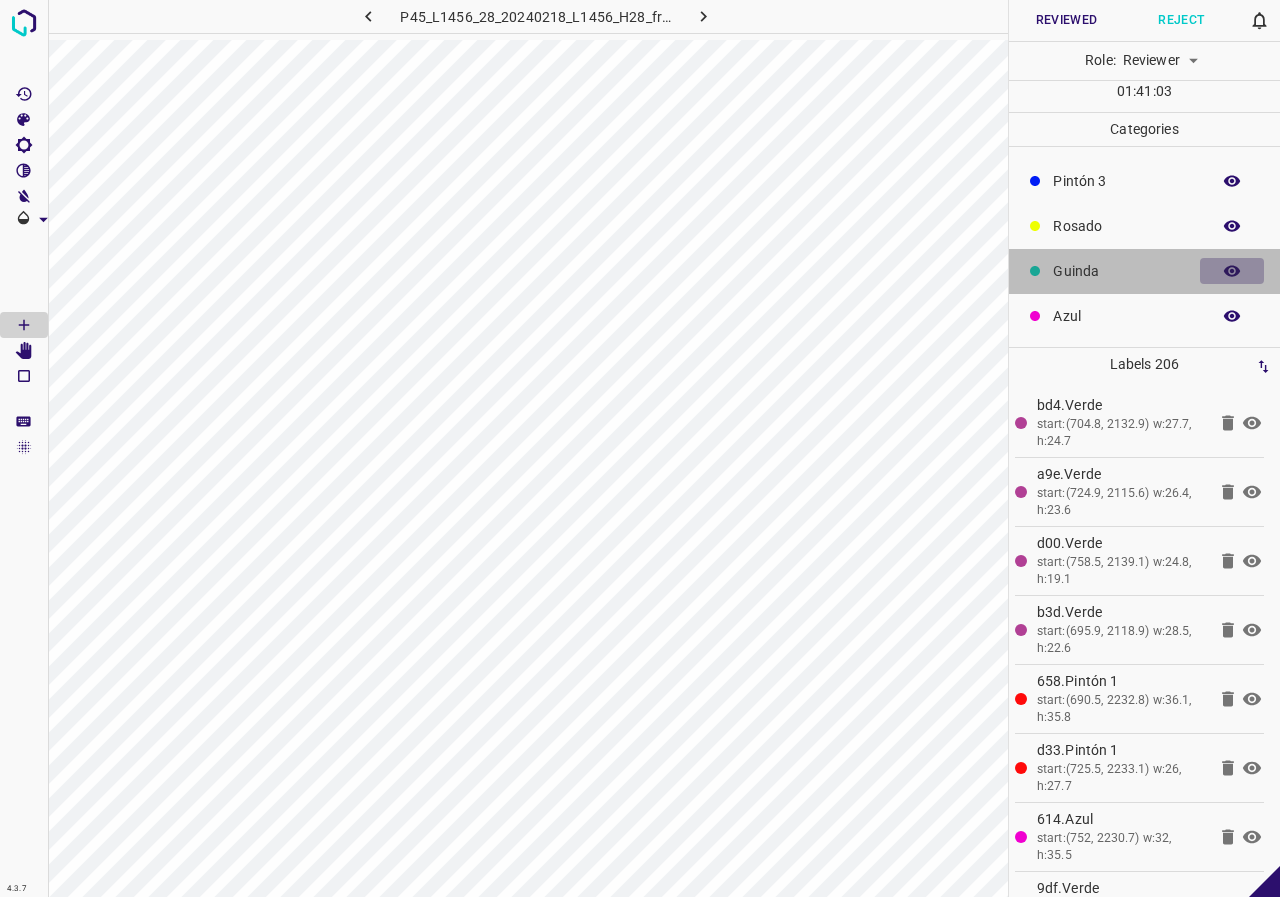 click 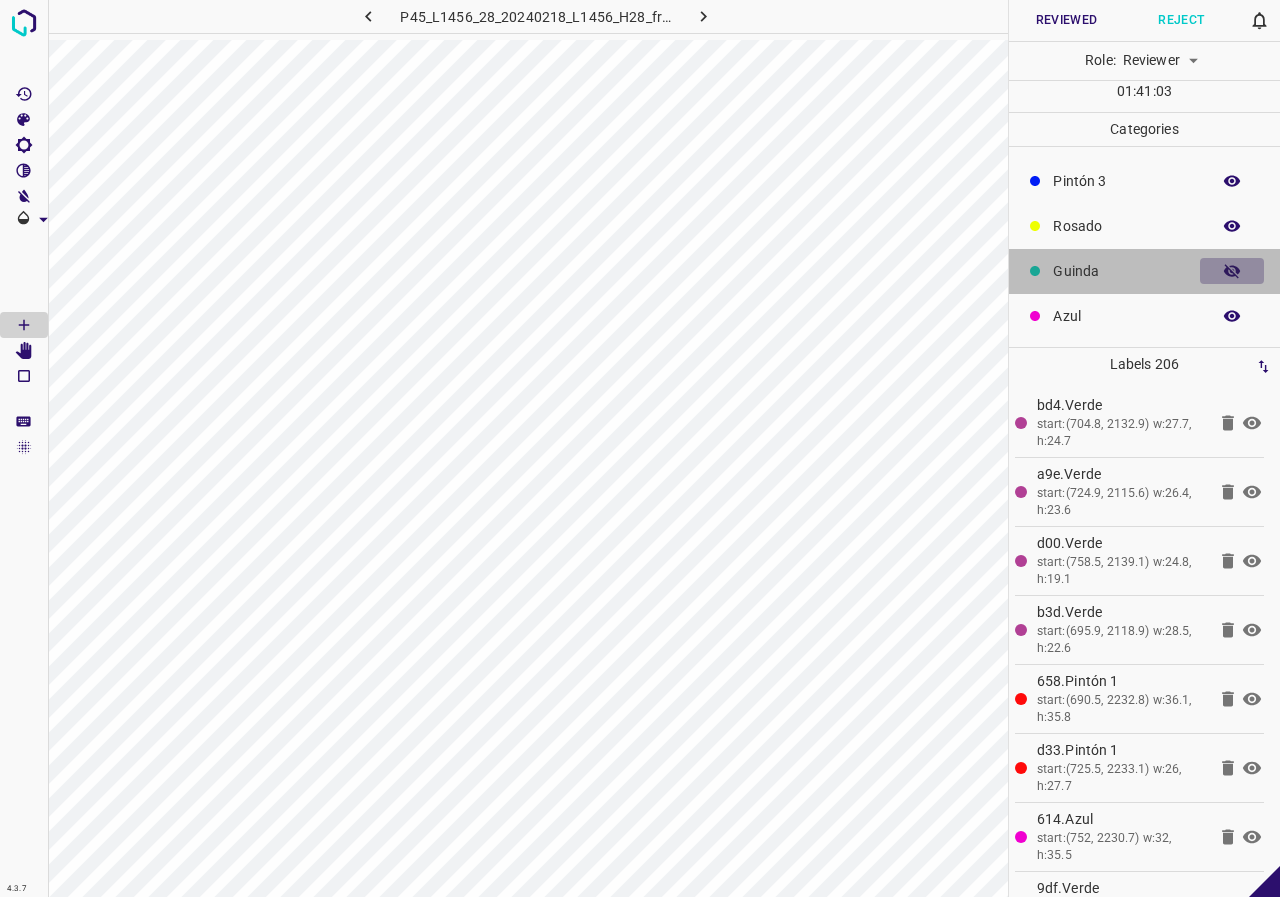 click 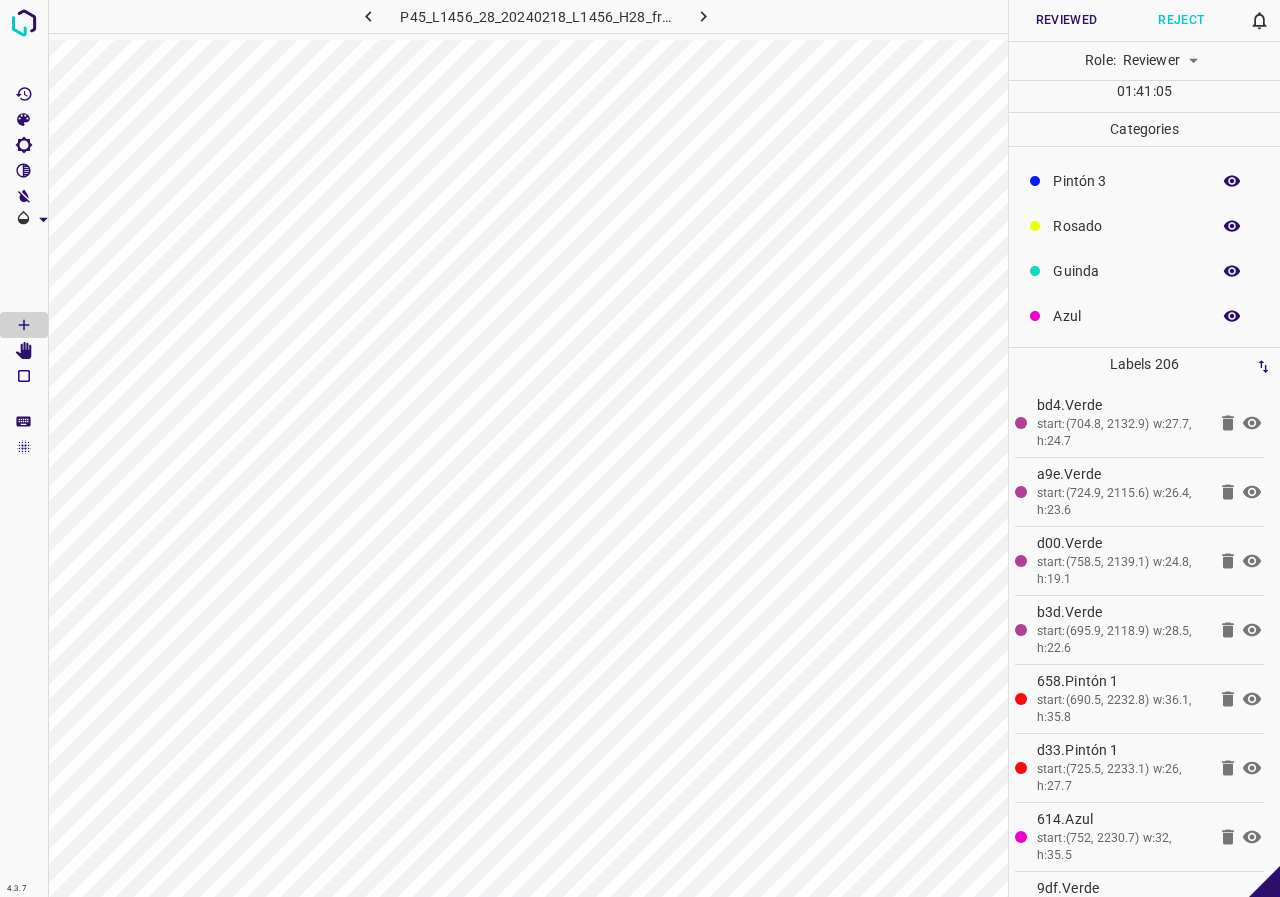 click at bounding box center (1232, 316) 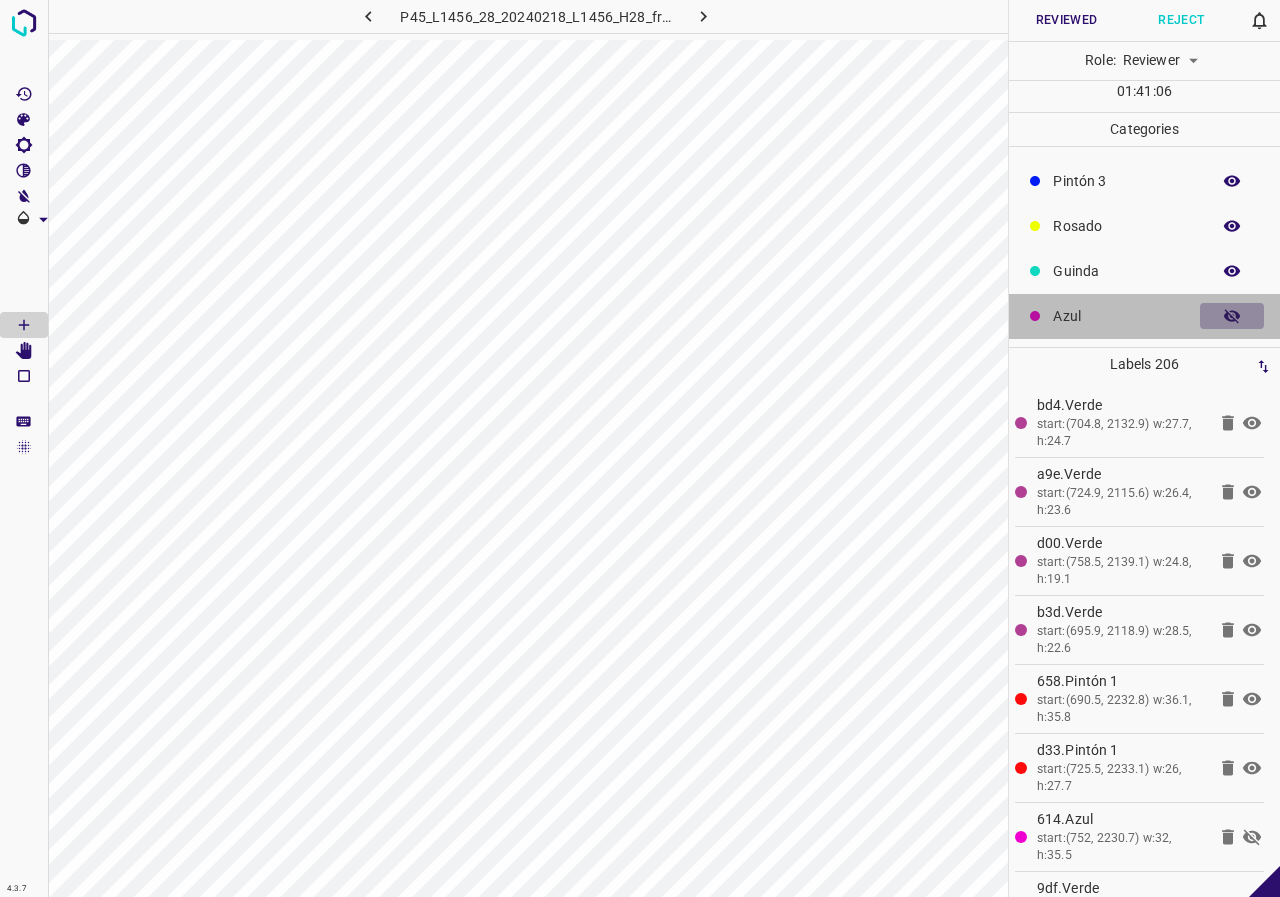 click at bounding box center [1232, 316] 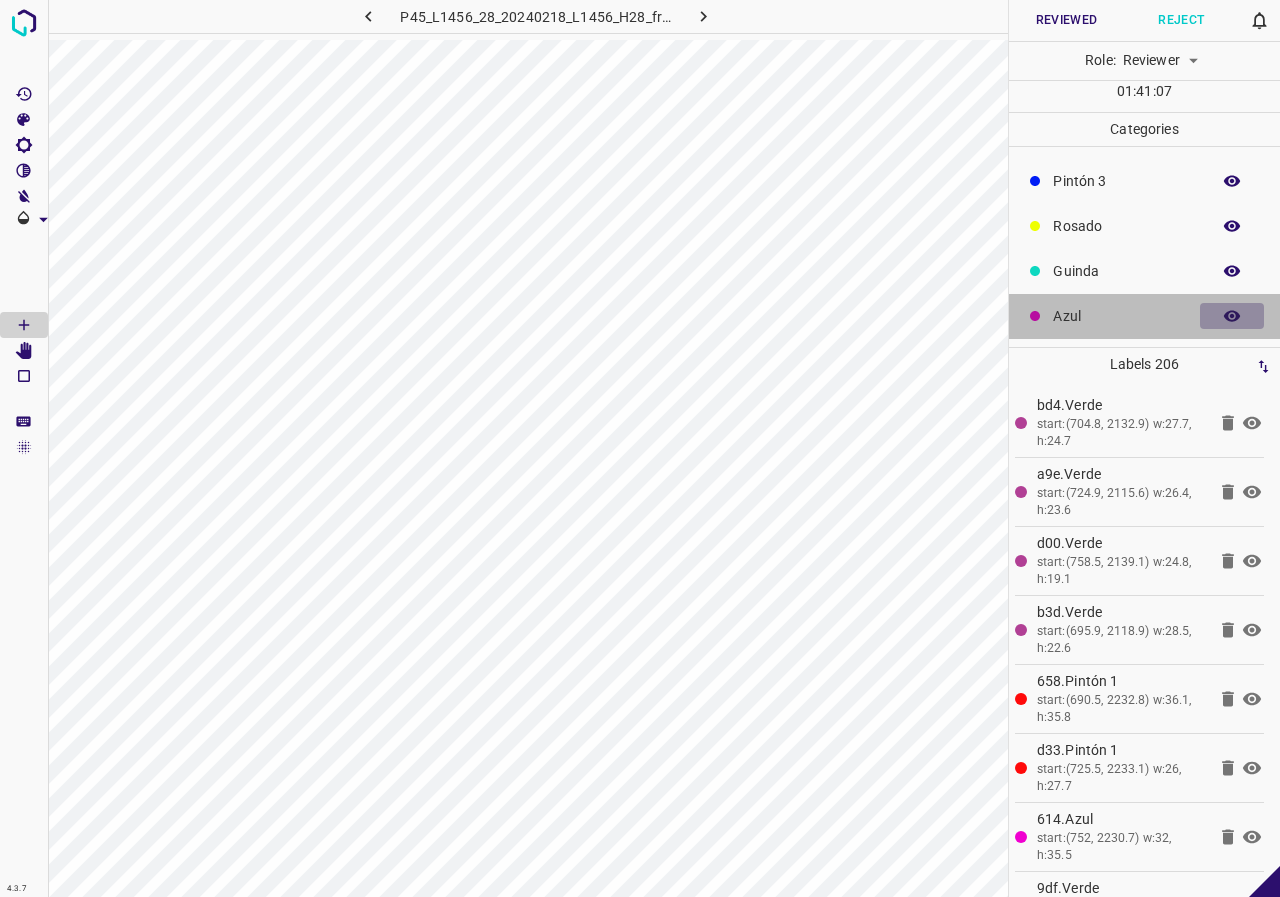 click at bounding box center [1232, 316] 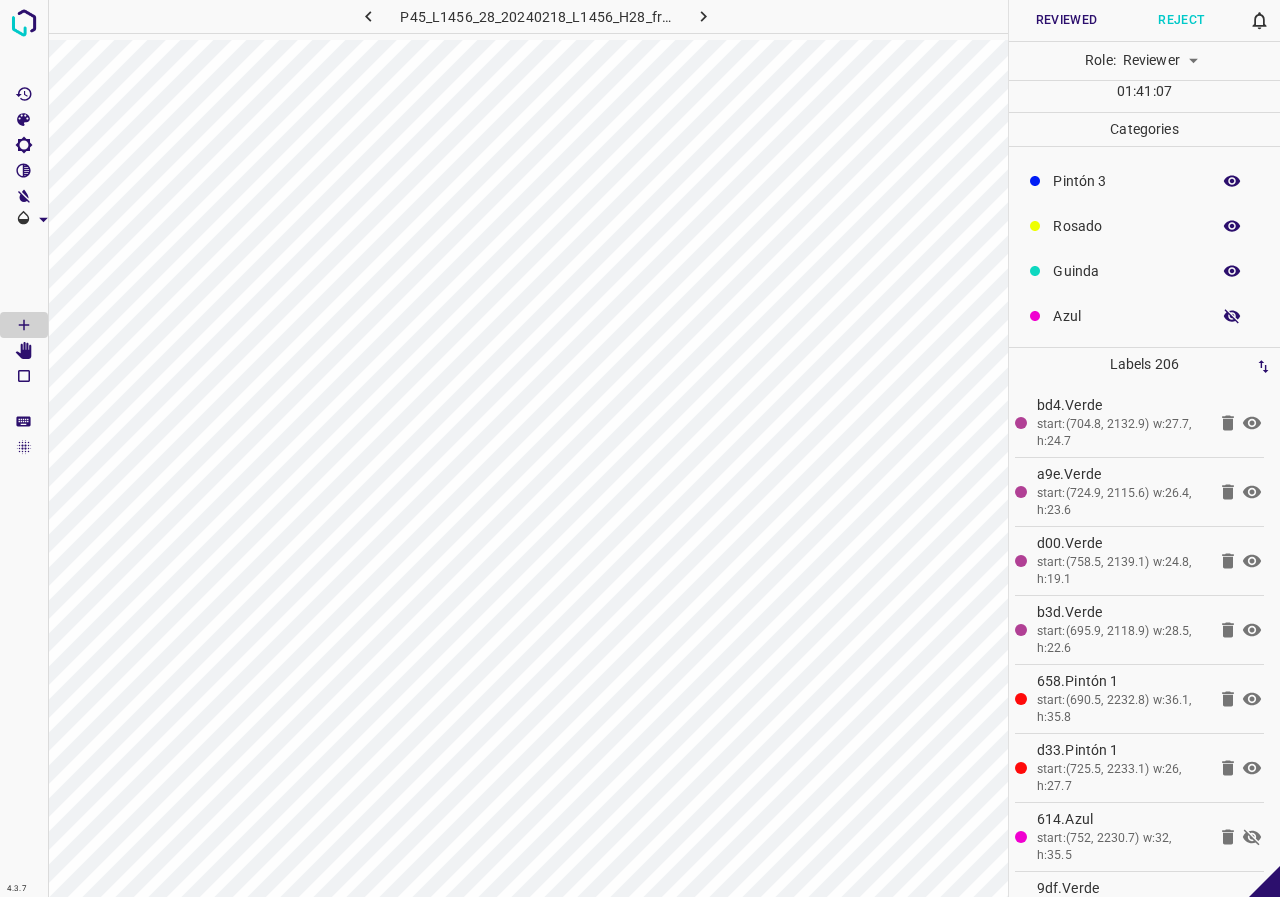 click at bounding box center (1232, 316) 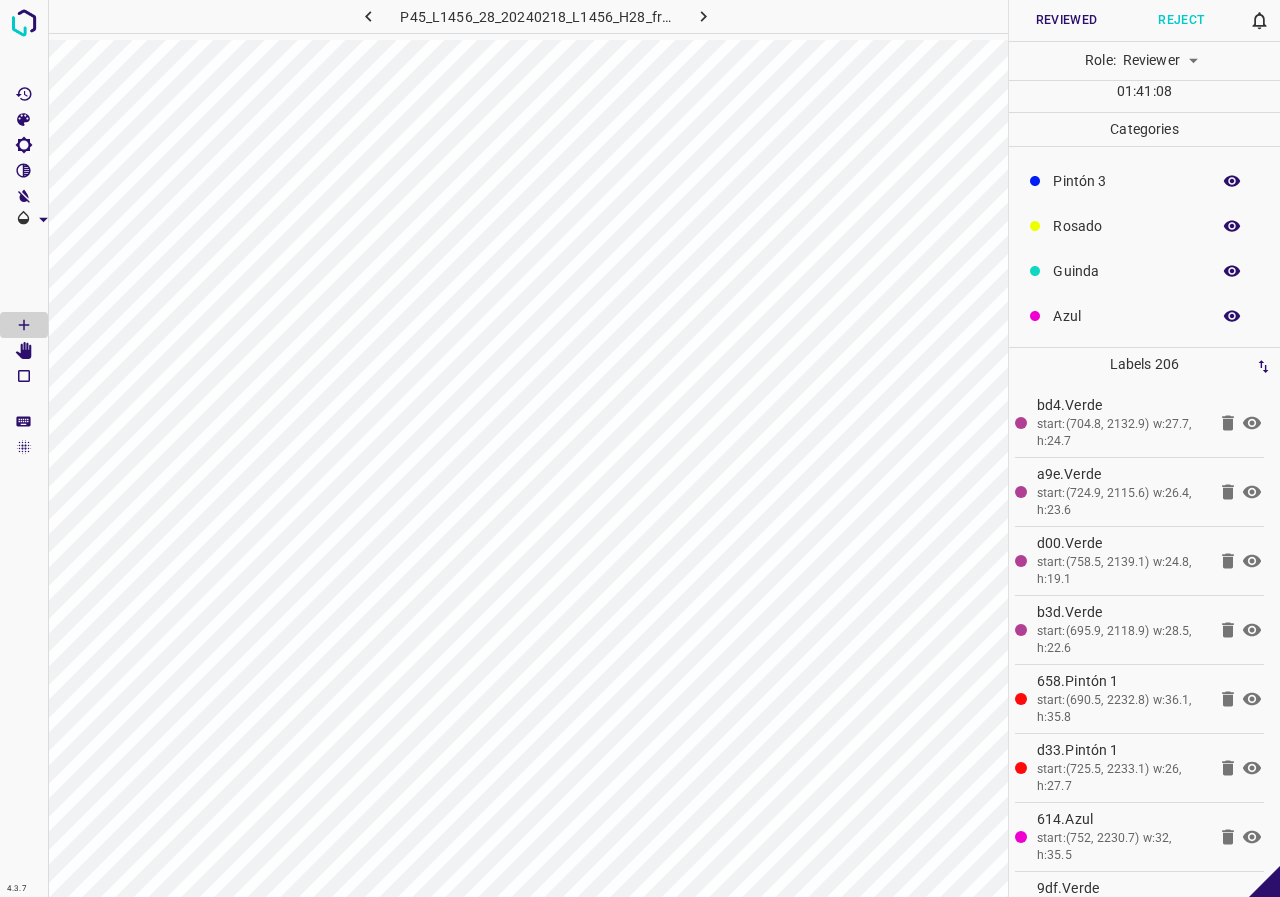 click at bounding box center [1232, 316] 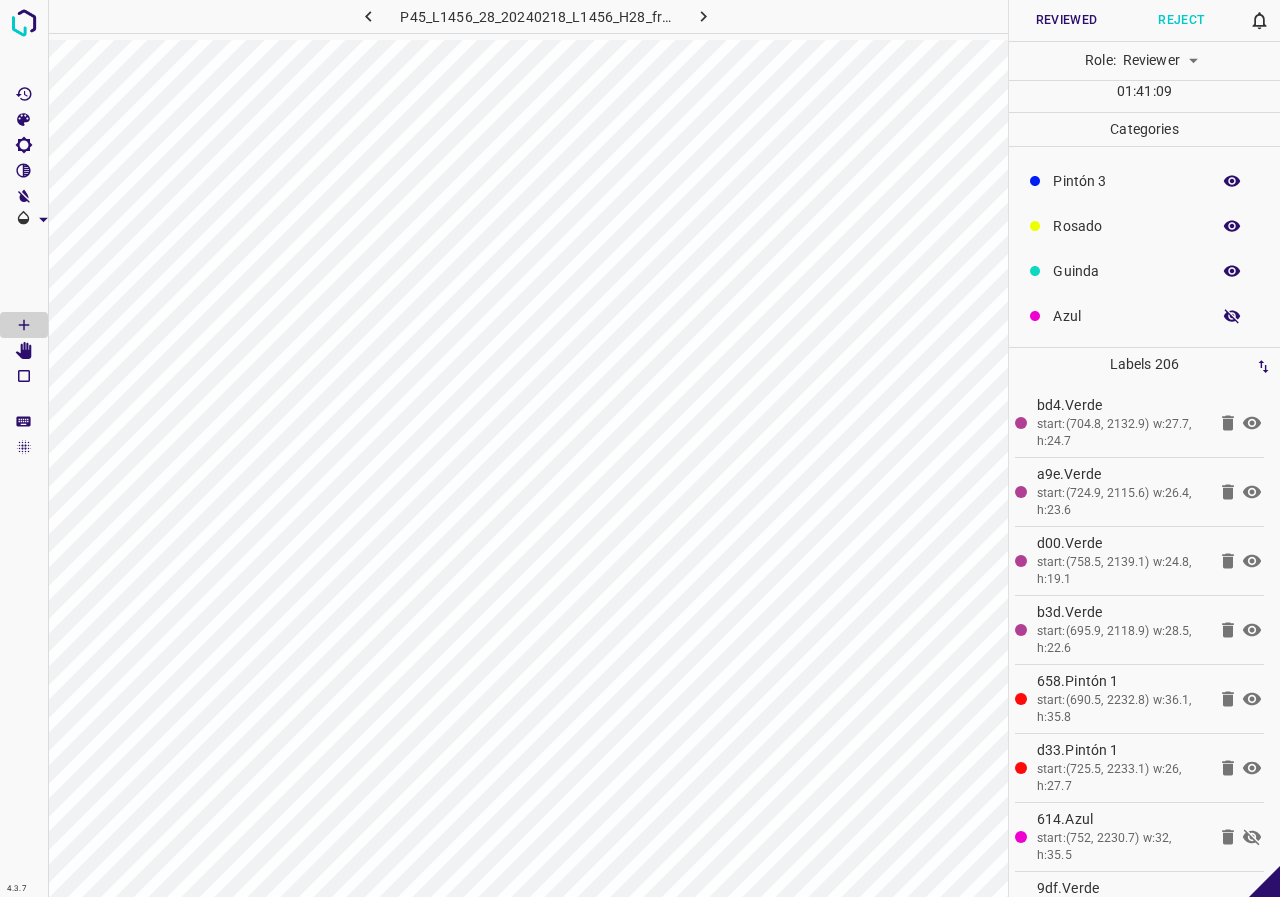 click at bounding box center [1232, 316] 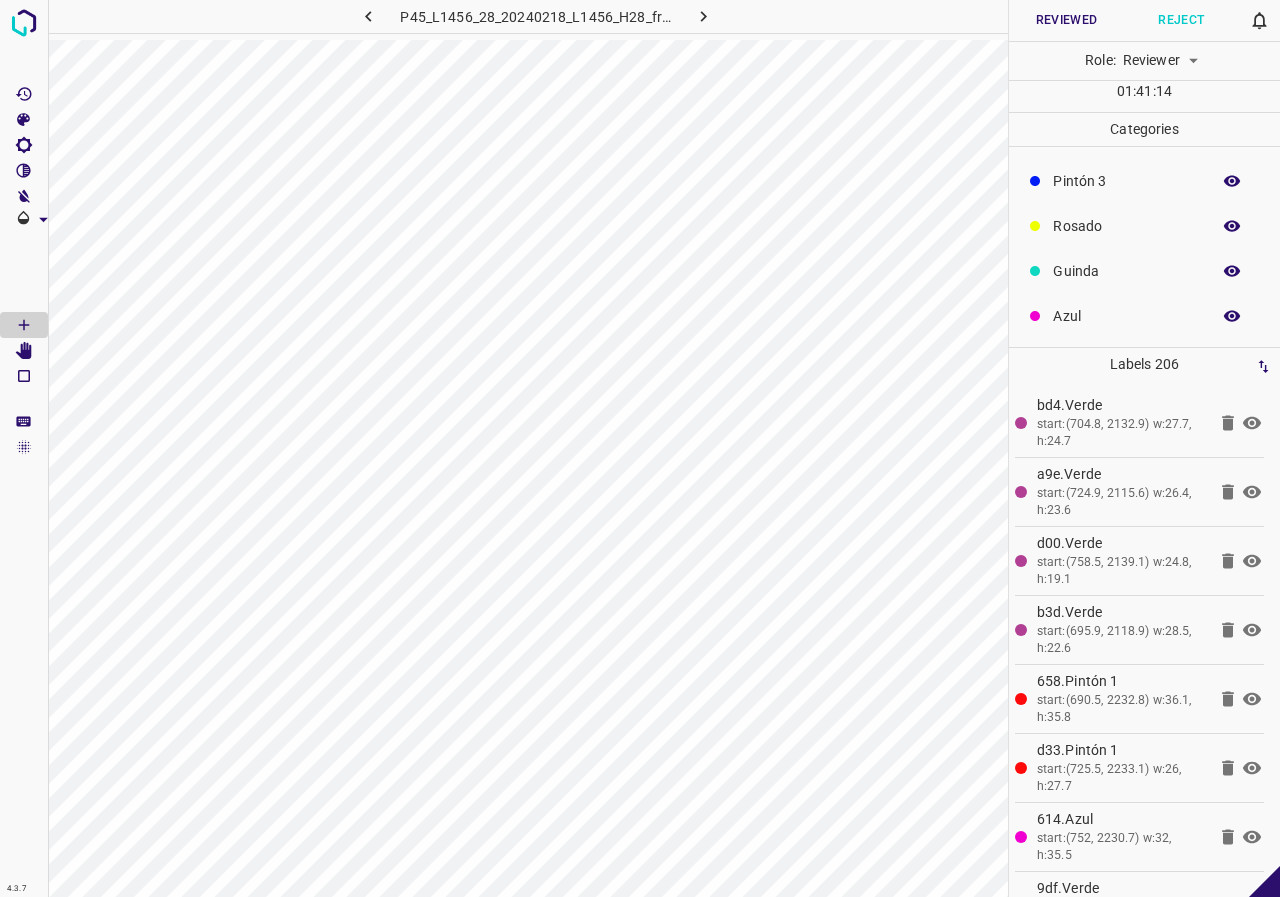 click 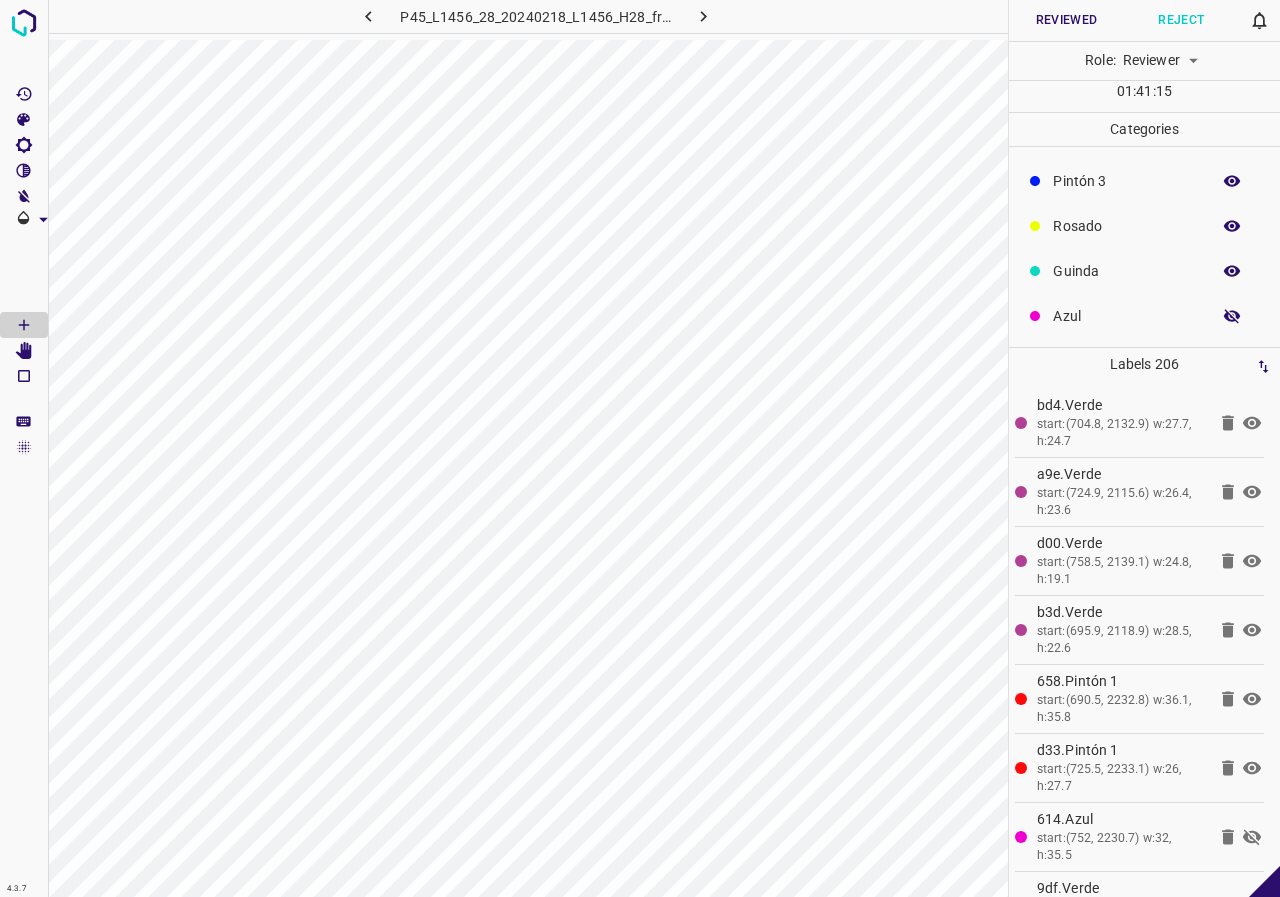 click 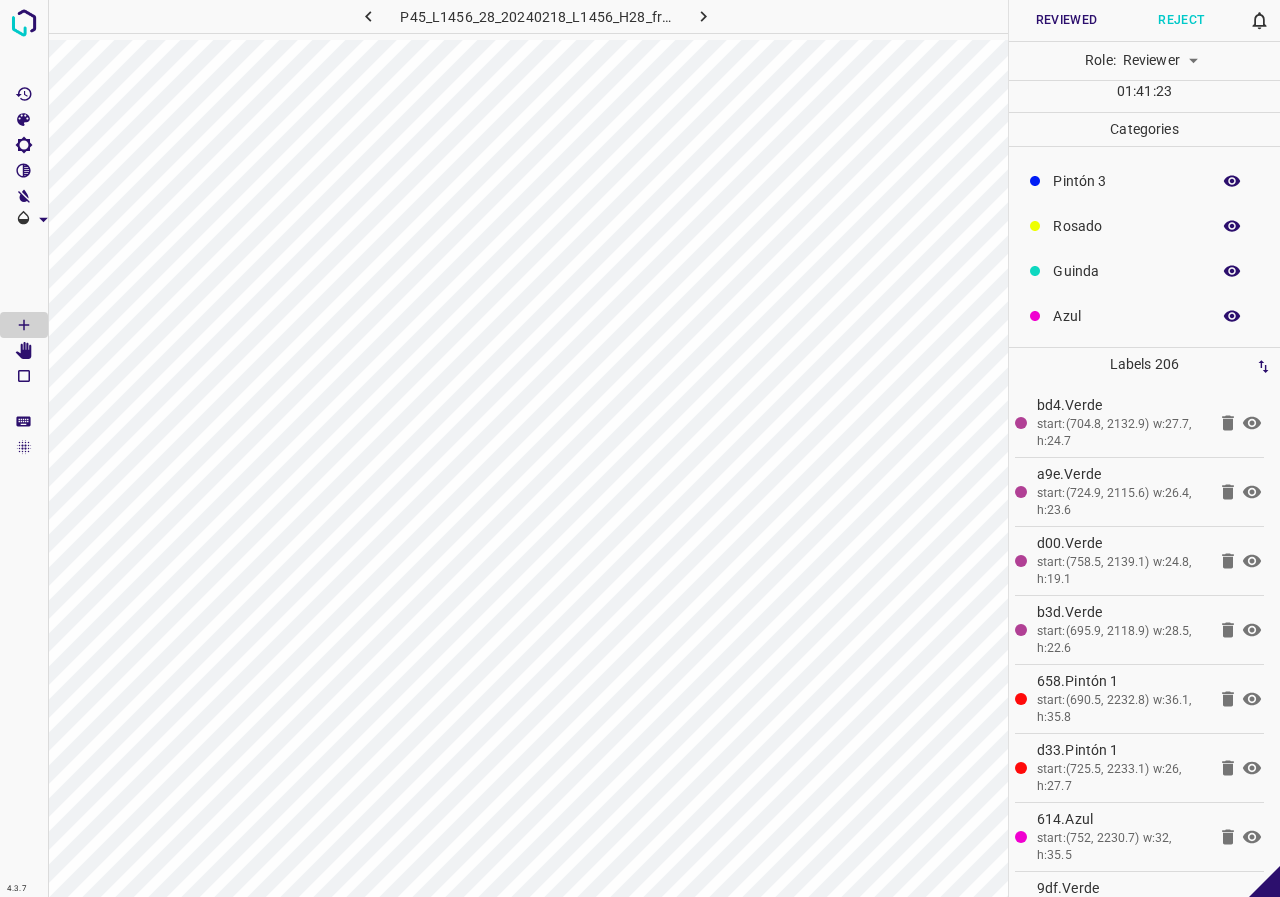 click 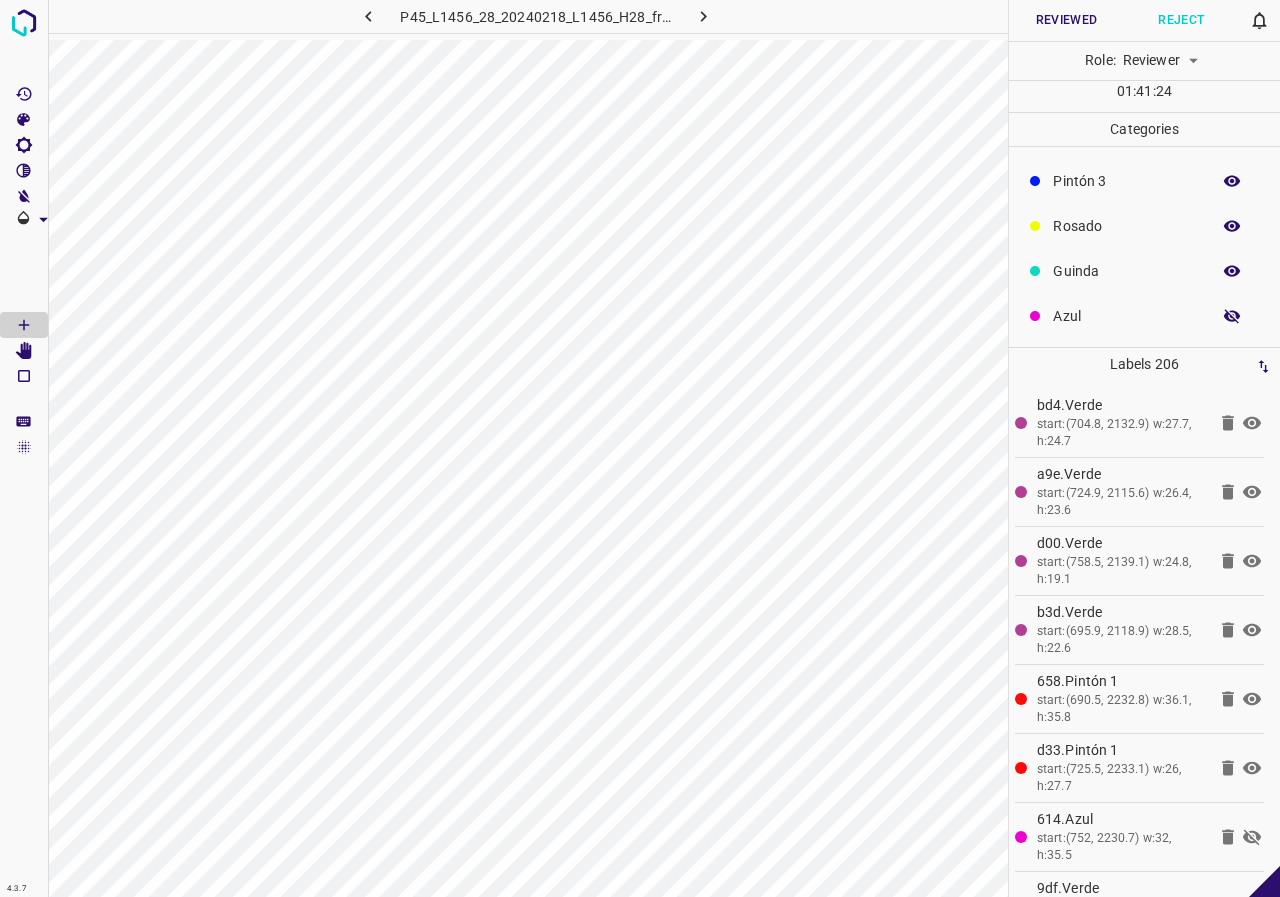 click 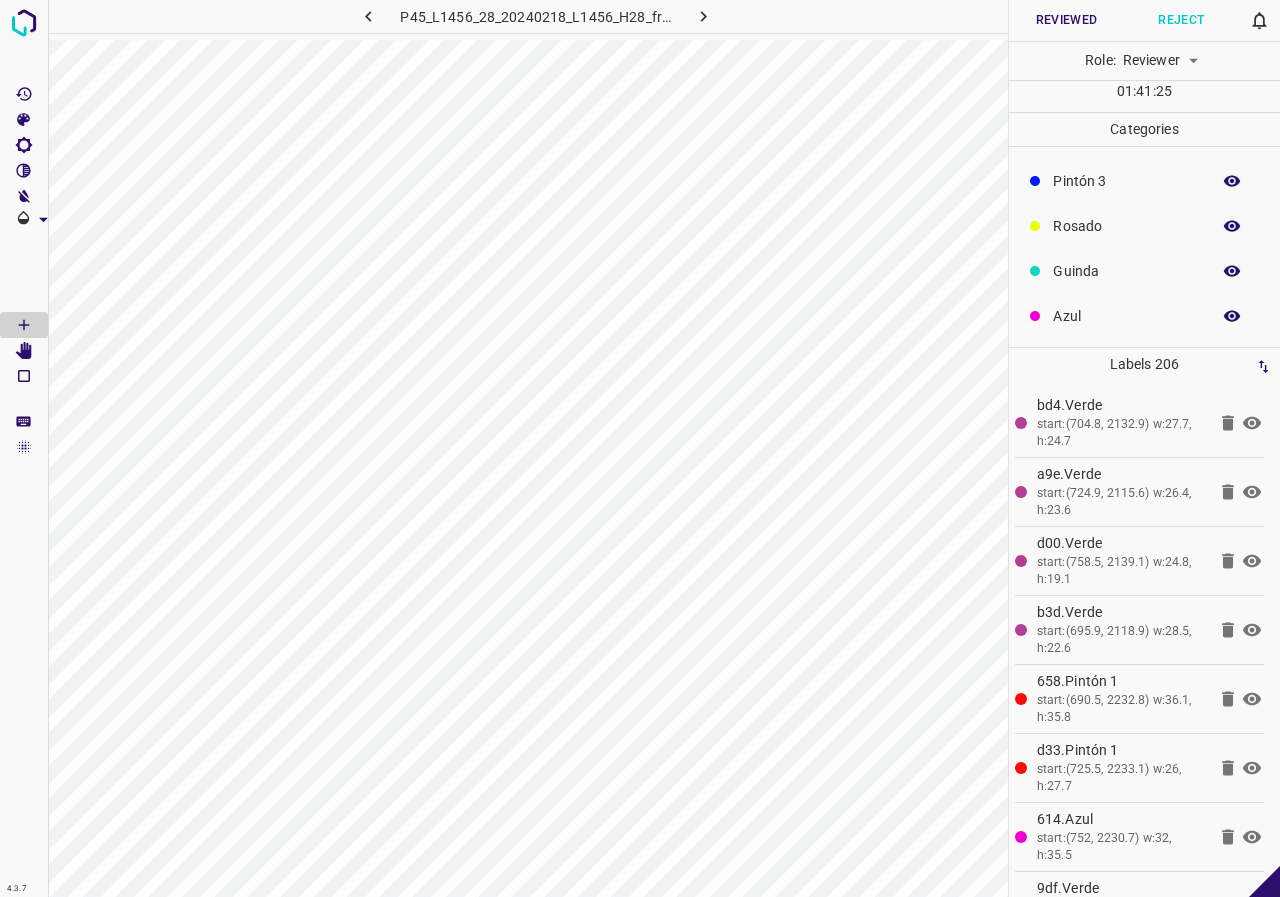 click 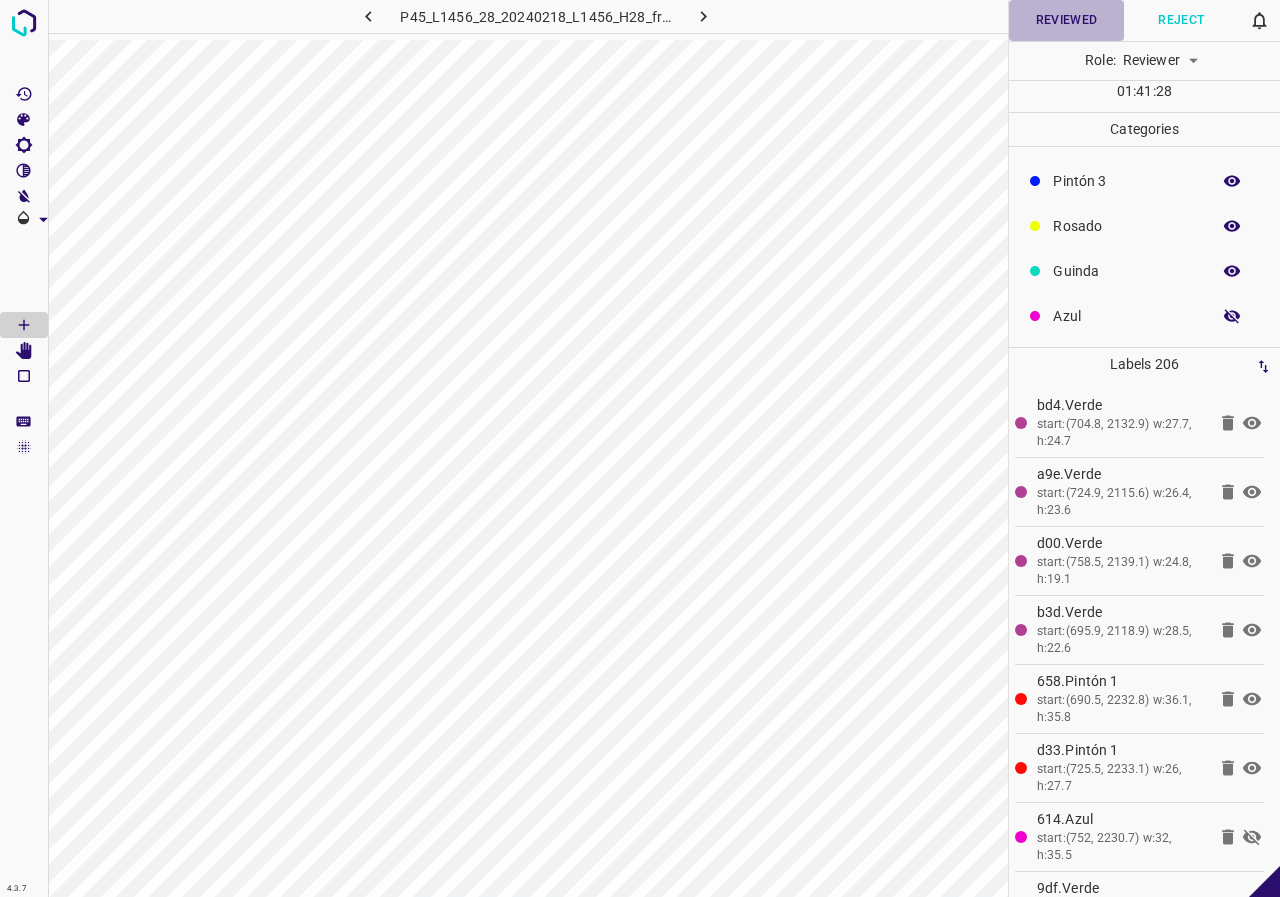 click on "Reviewed" at bounding box center [1066, 20] 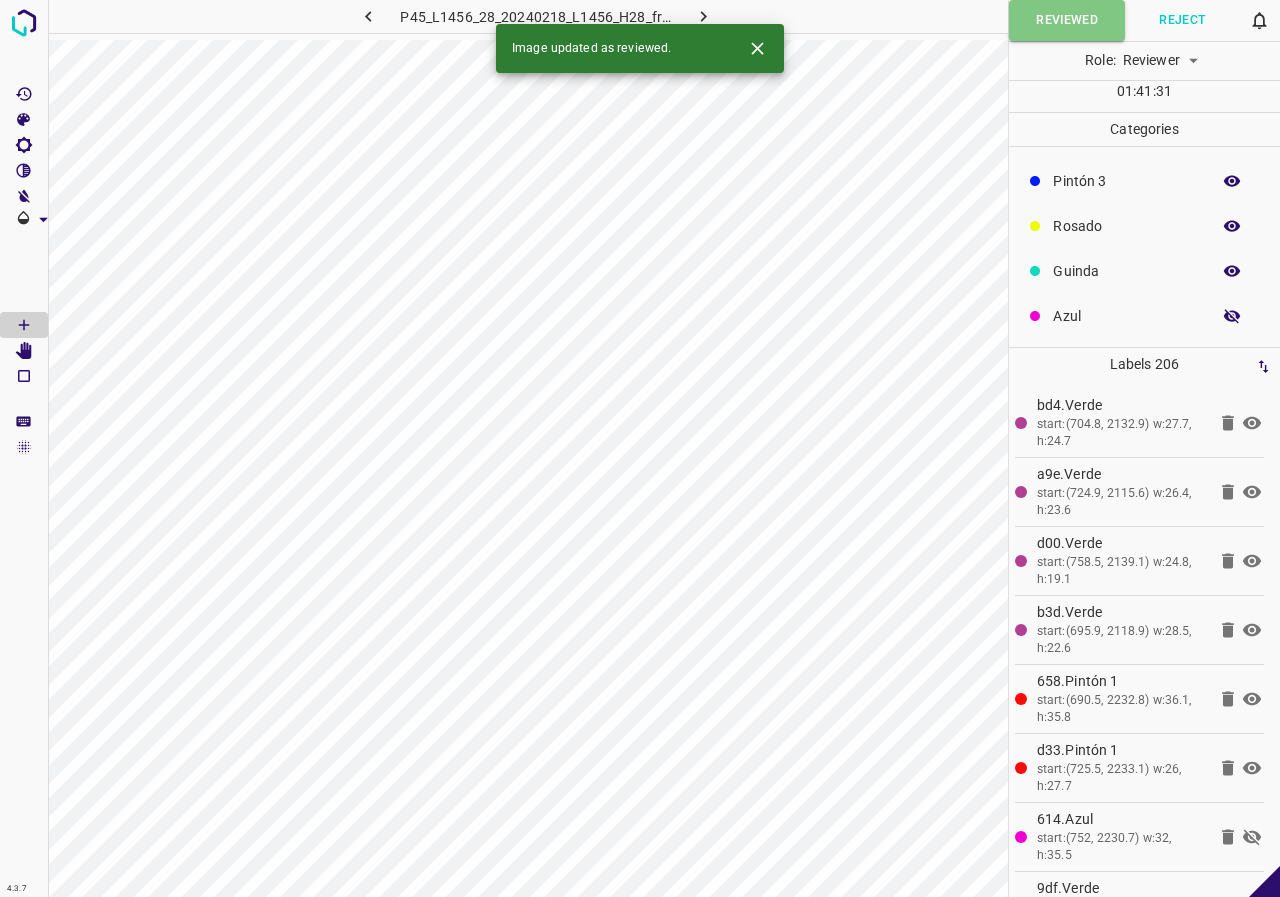 click 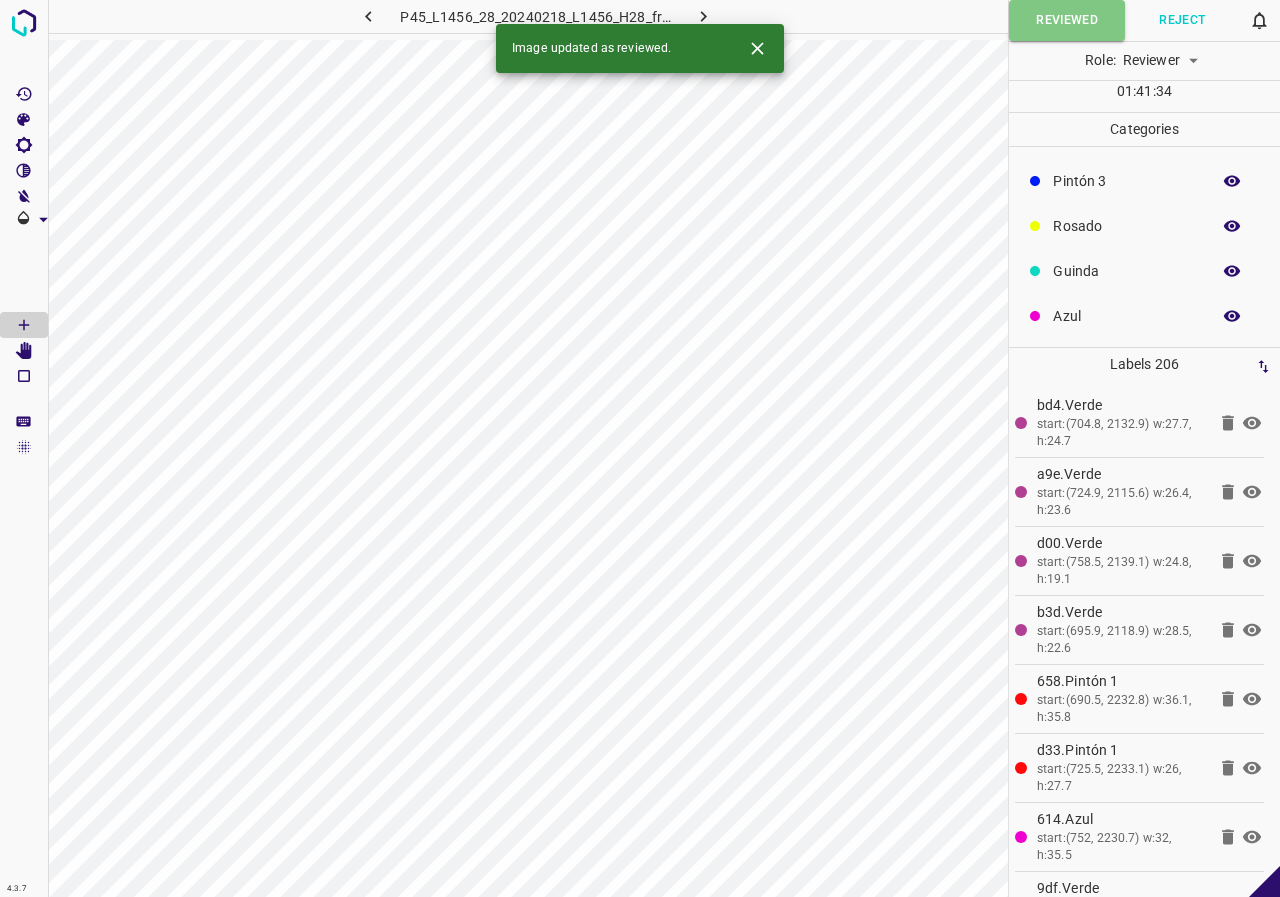 scroll, scrollTop: 0, scrollLeft: 0, axis: both 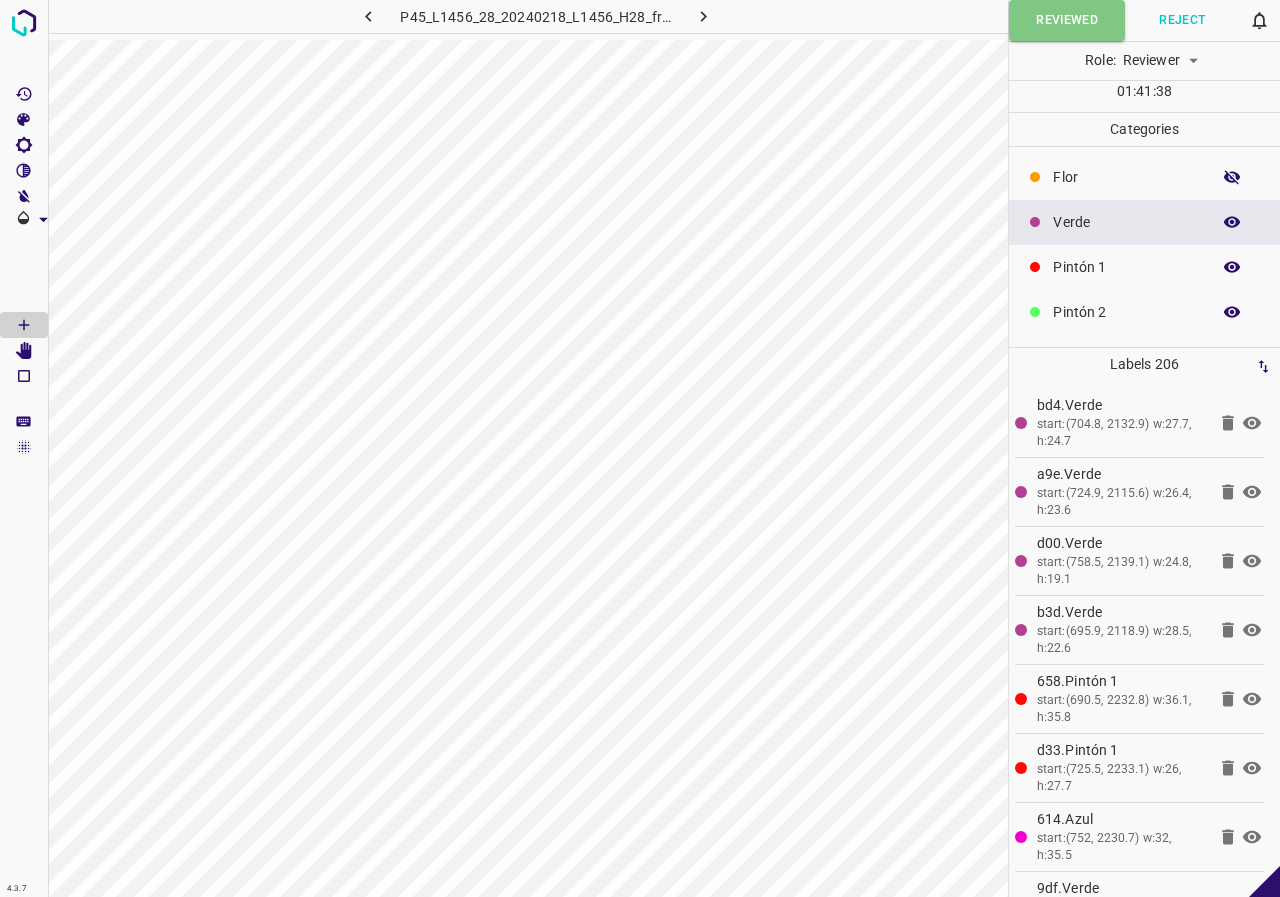 click 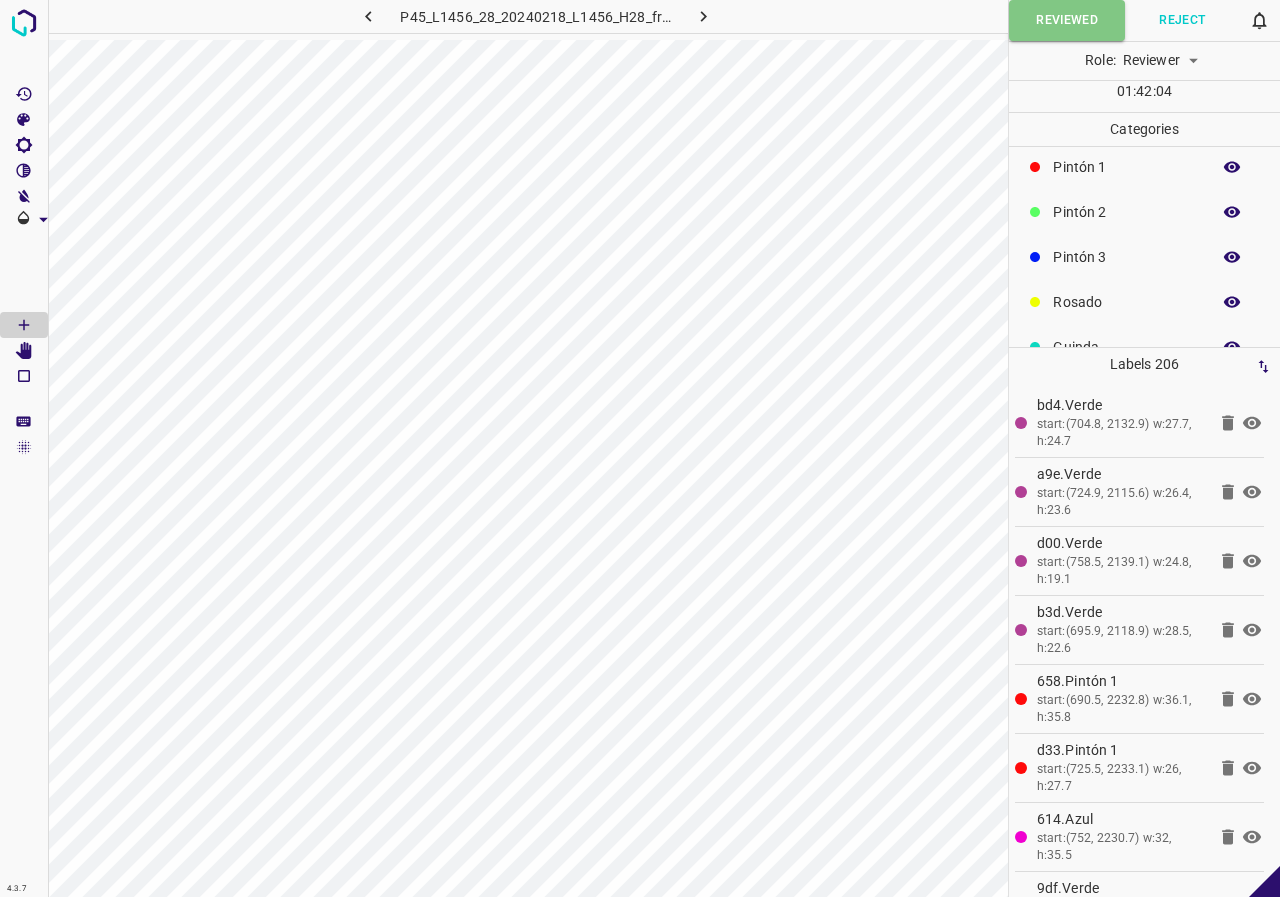 scroll, scrollTop: 176, scrollLeft: 0, axis: vertical 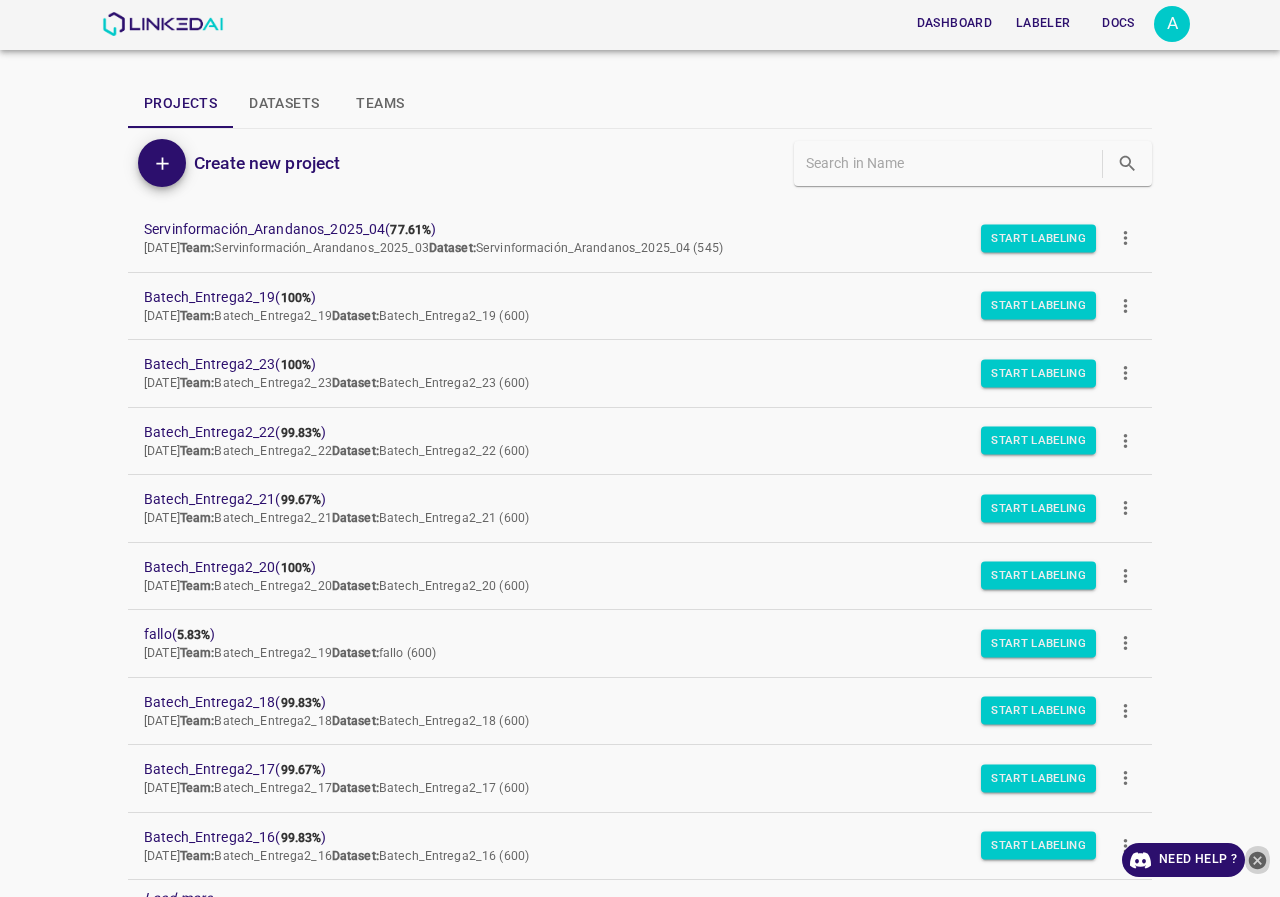 click 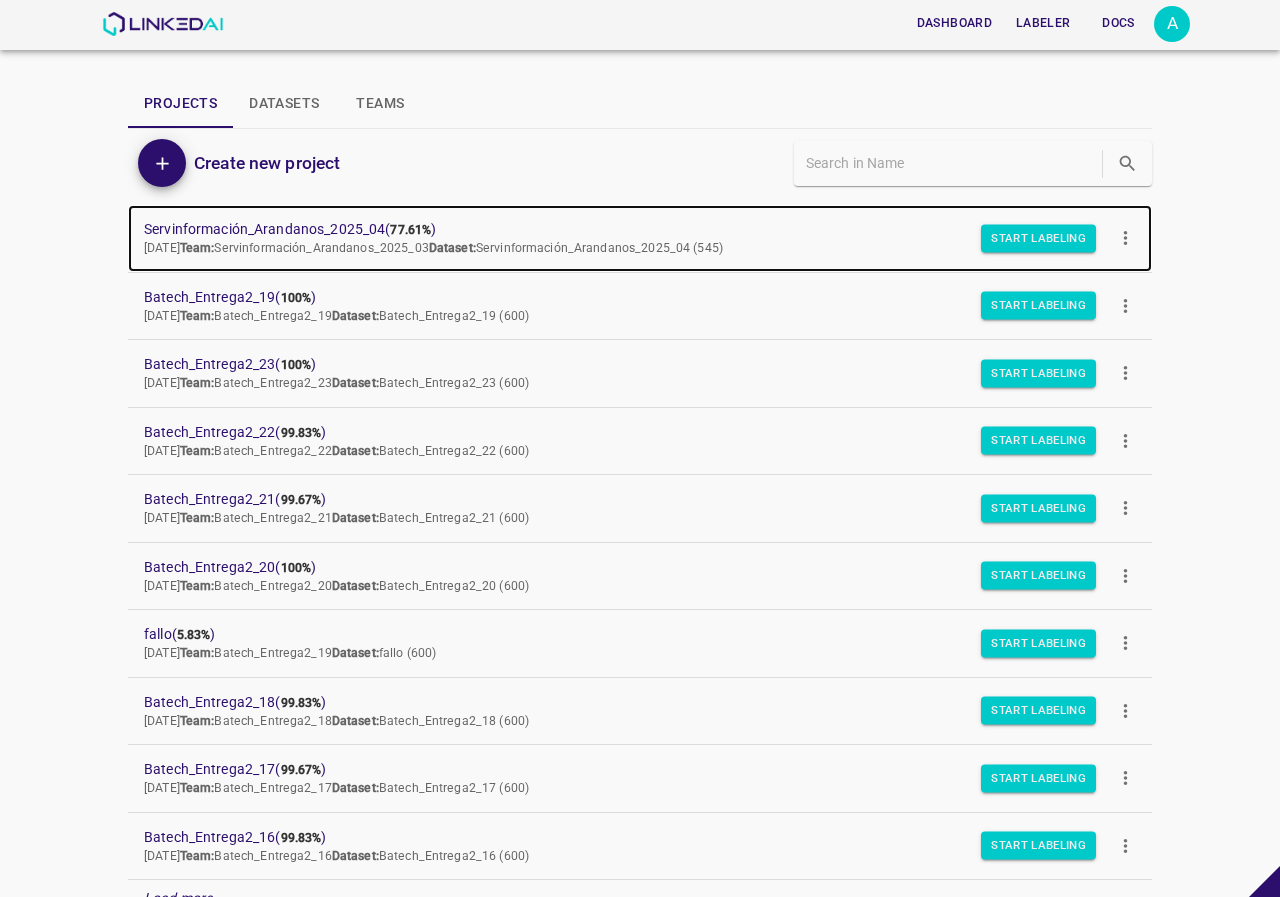 click on "Servinformación_Arandanos_2025_04  ( 77.61% )" at bounding box center [624, 229] 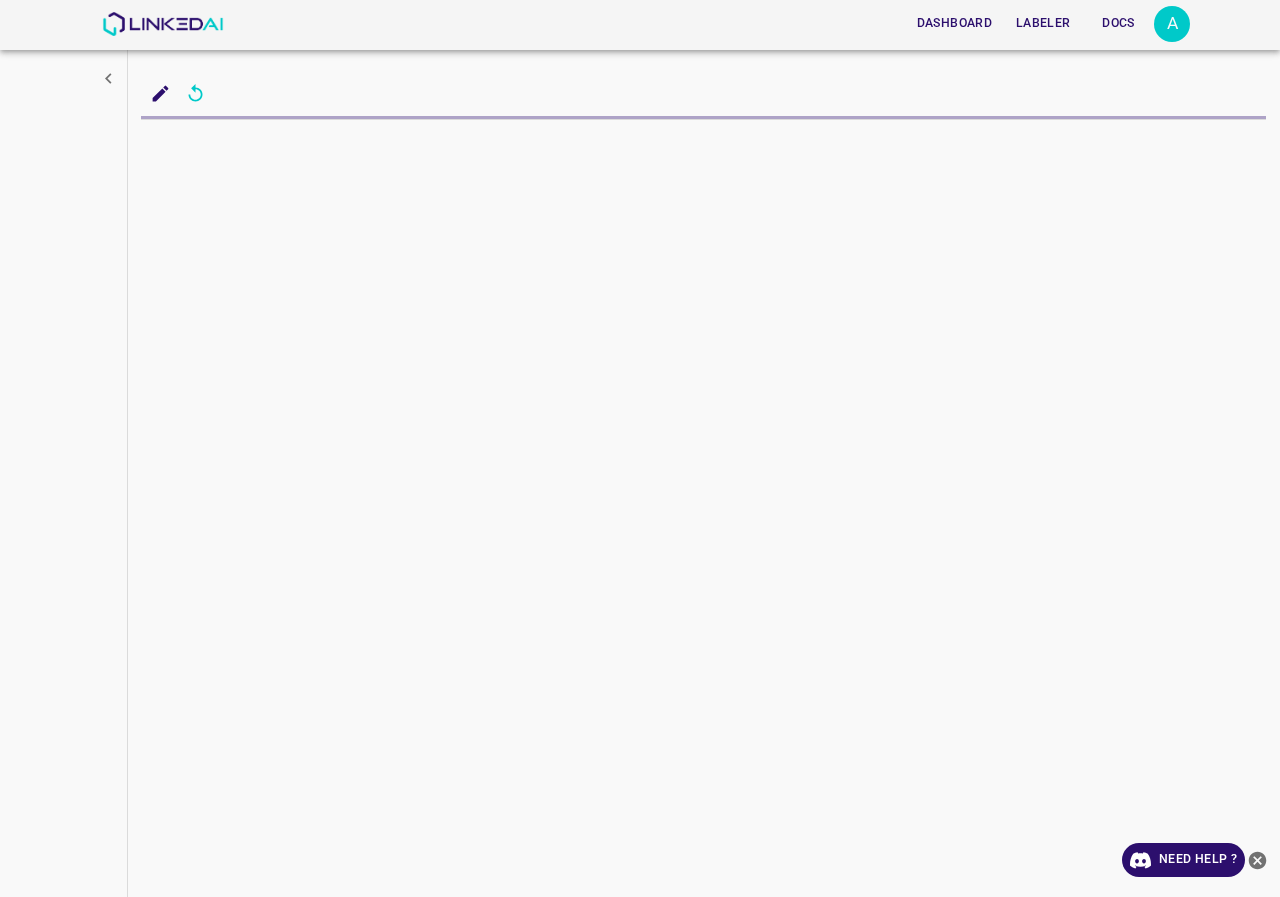 scroll, scrollTop: 0, scrollLeft: 0, axis: both 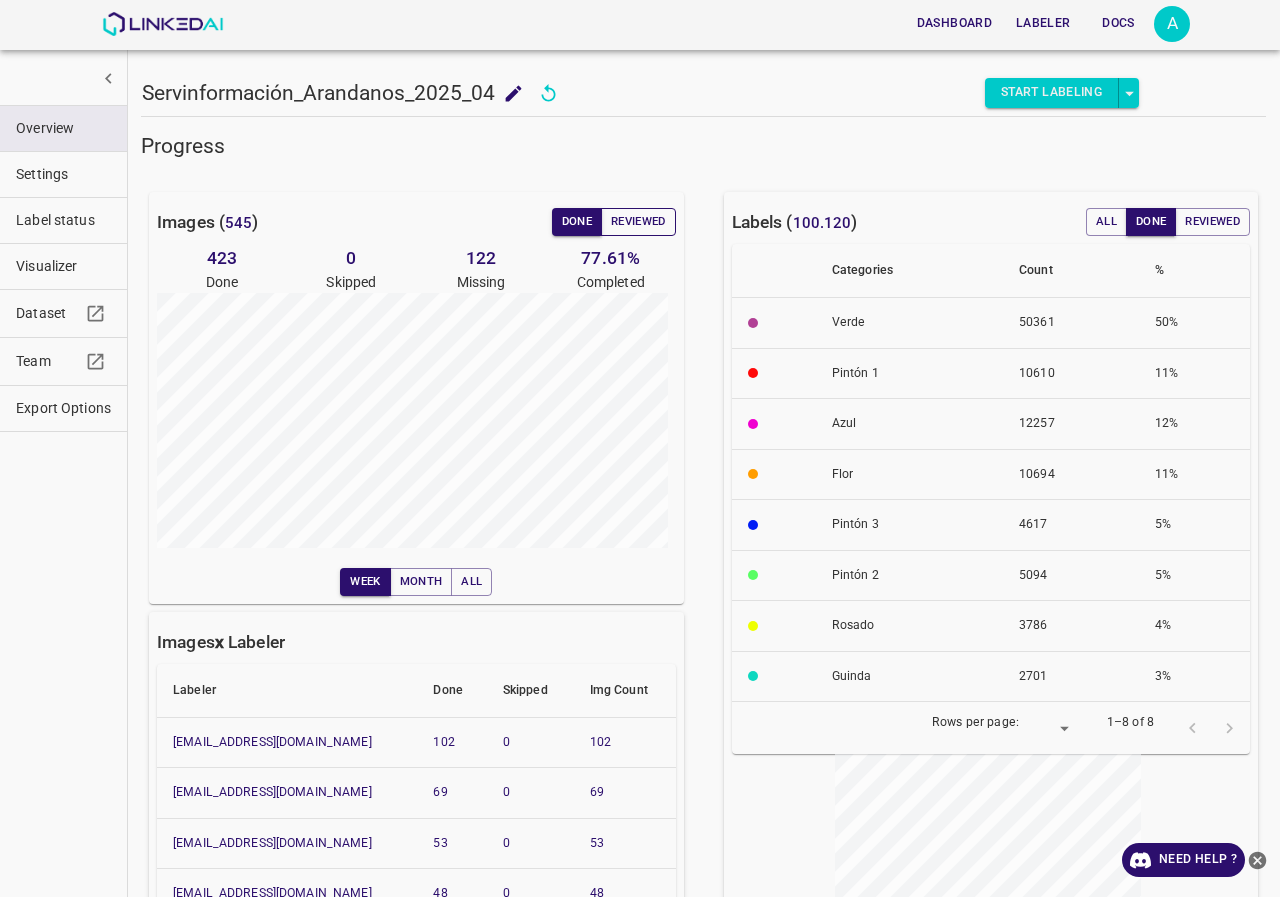 click on "Reviewed" at bounding box center (638, 222) 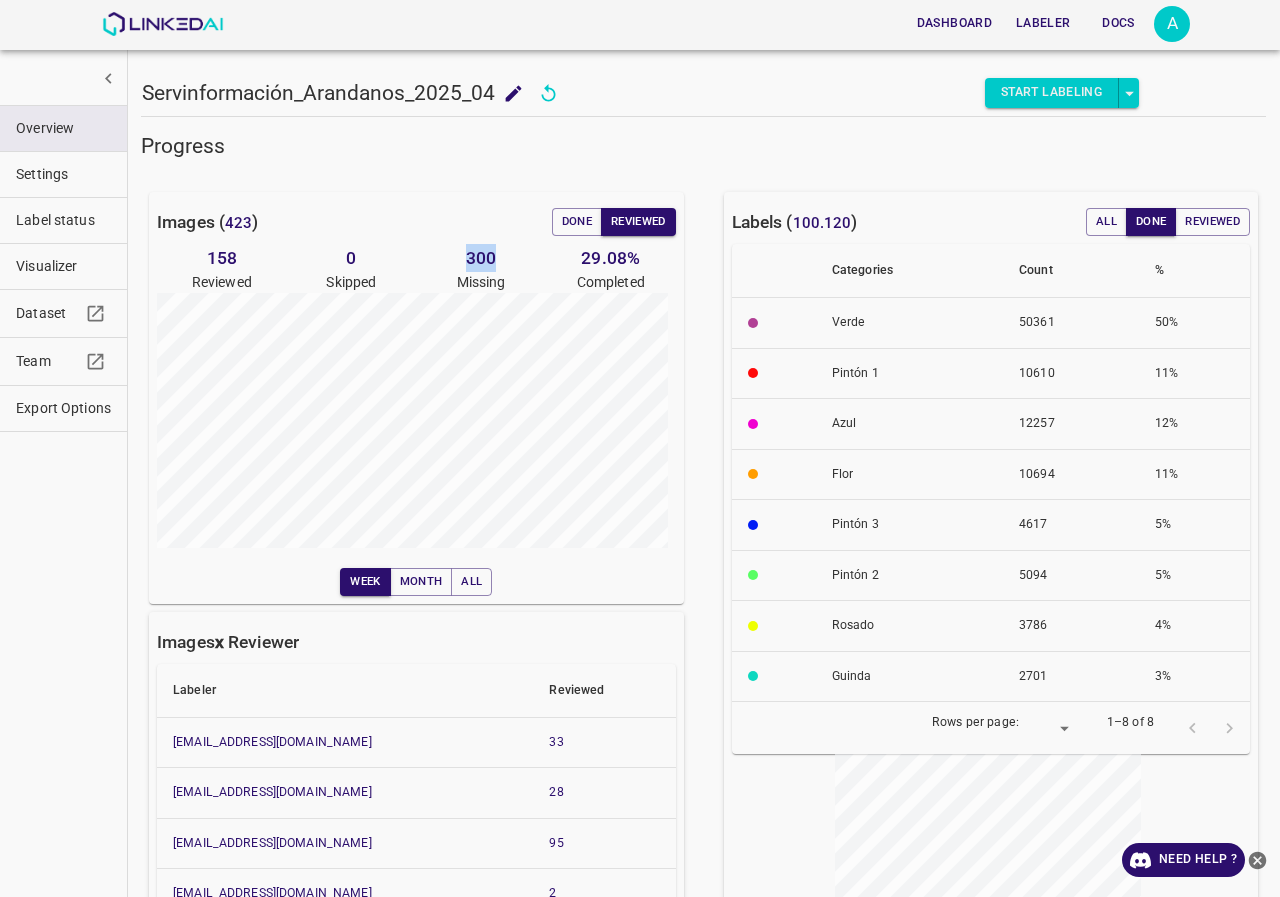 drag, startPoint x: 461, startPoint y: 256, endPoint x: 497, endPoint y: 256, distance: 36 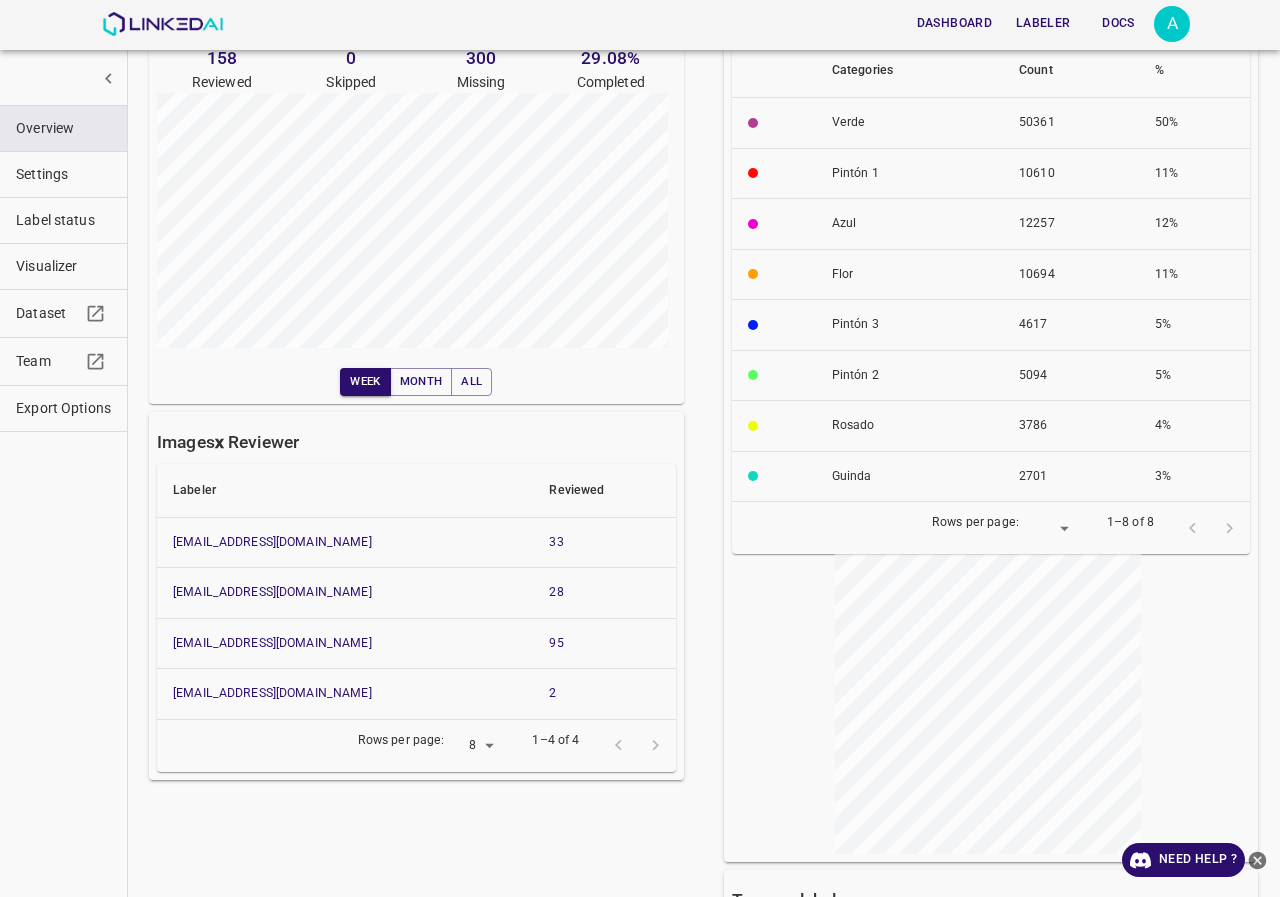 scroll, scrollTop: 0, scrollLeft: 0, axis: both 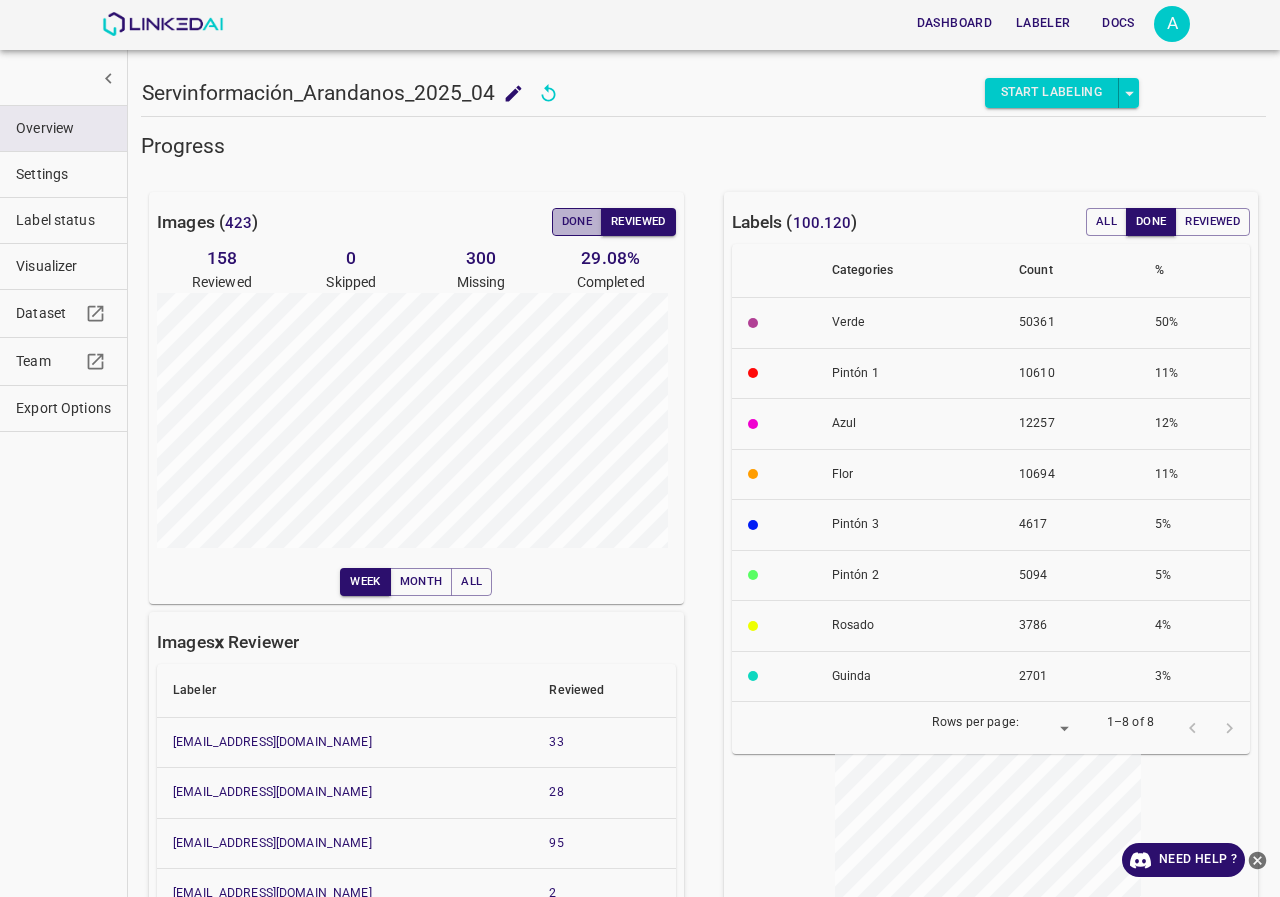 click on "Done" at bounding box center (577, 222) 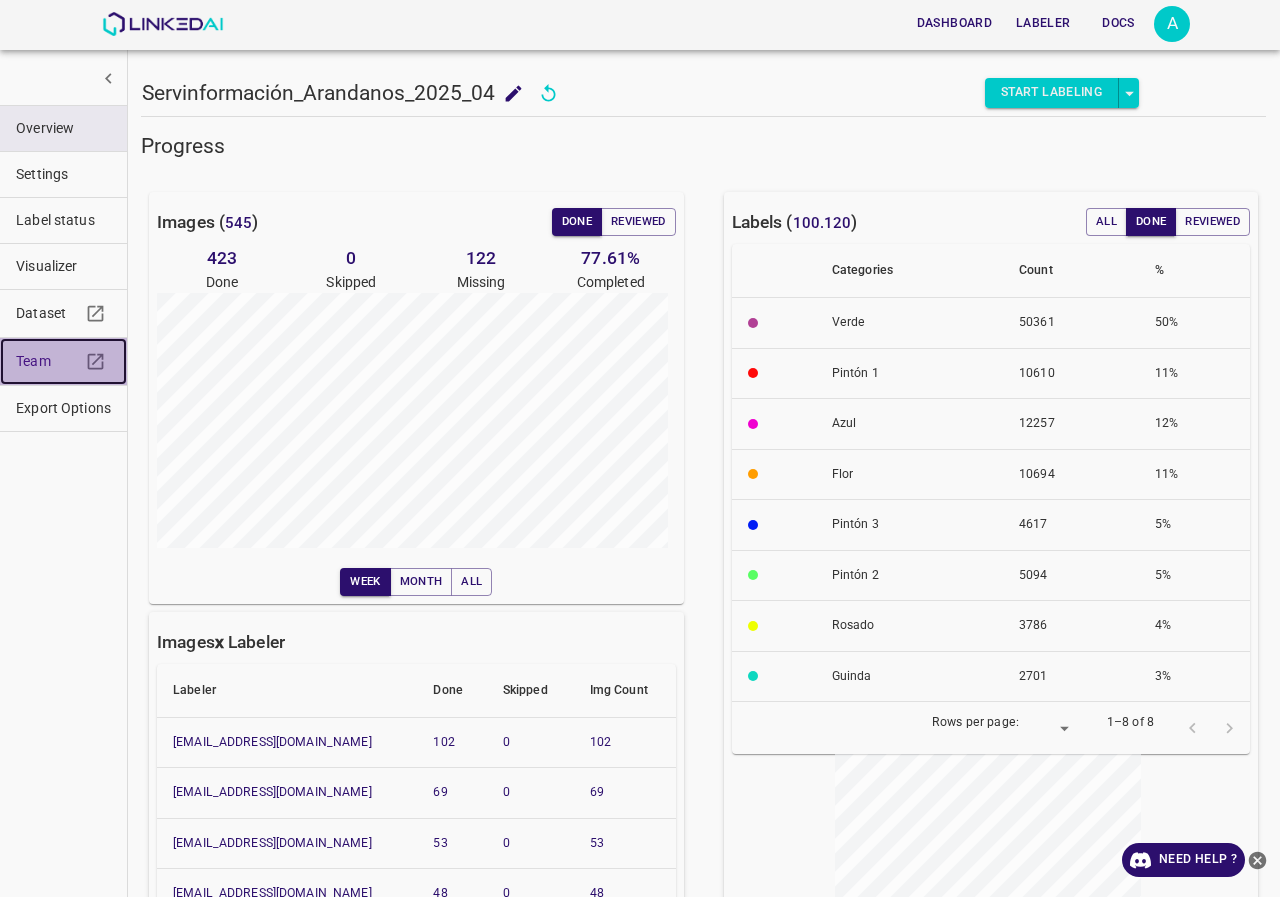 click on "Team" at bounding box center [48, 361] 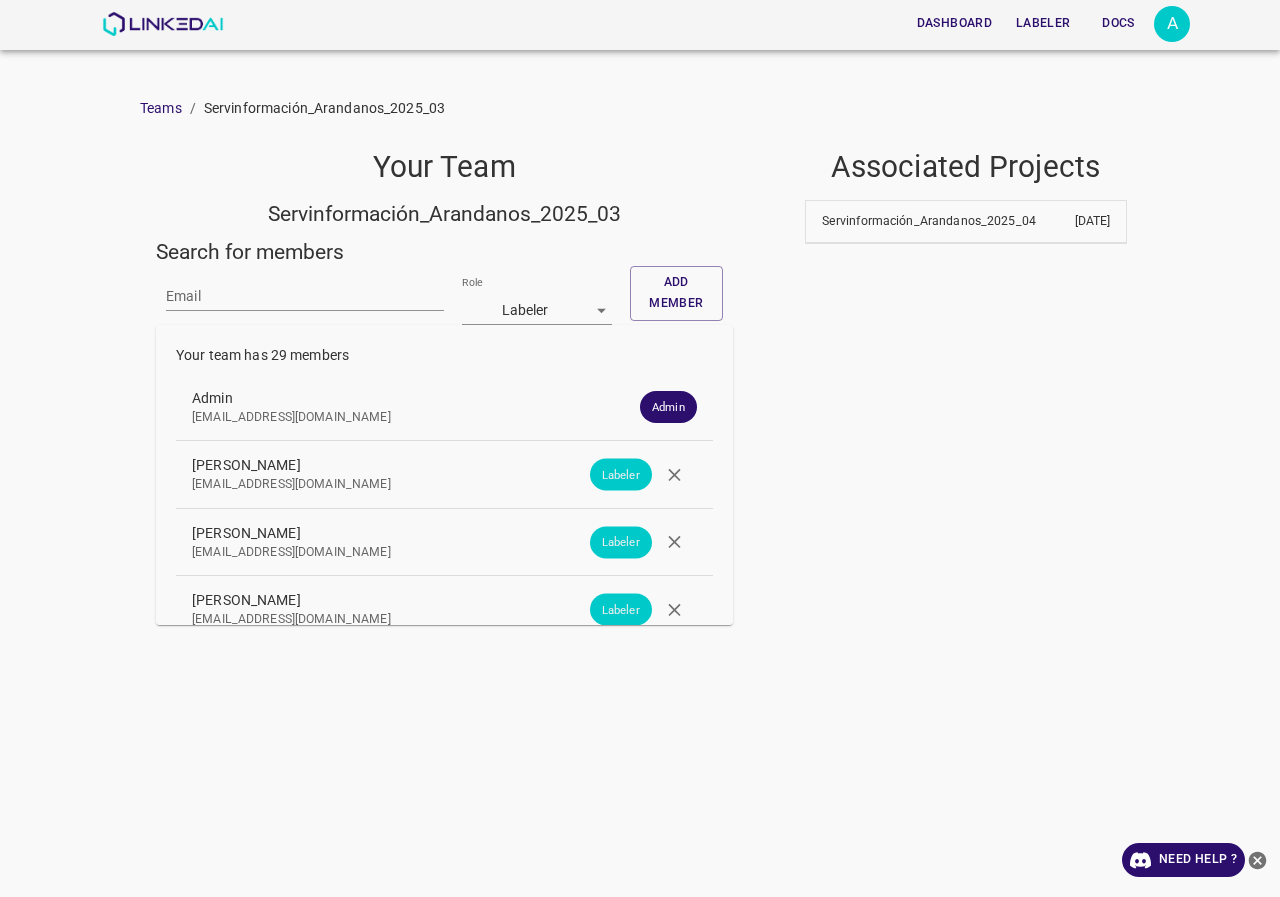 scroll, scrollTop: 0, scrollLeft: 0, axis: both 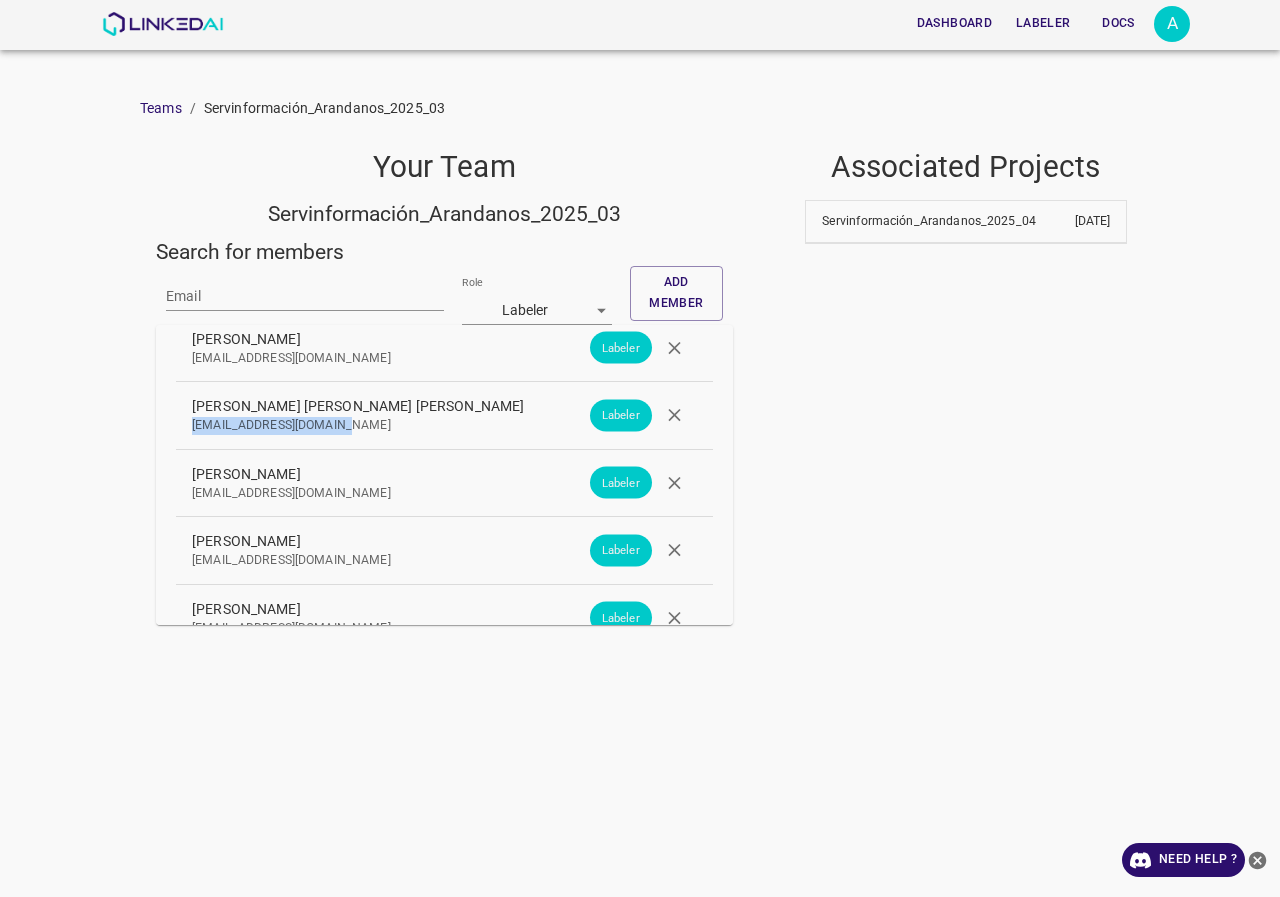 drag, startPoint x: 348, startPoint y: 428, endPoint x: 191, endPoint y: 427, distance: 157.00319 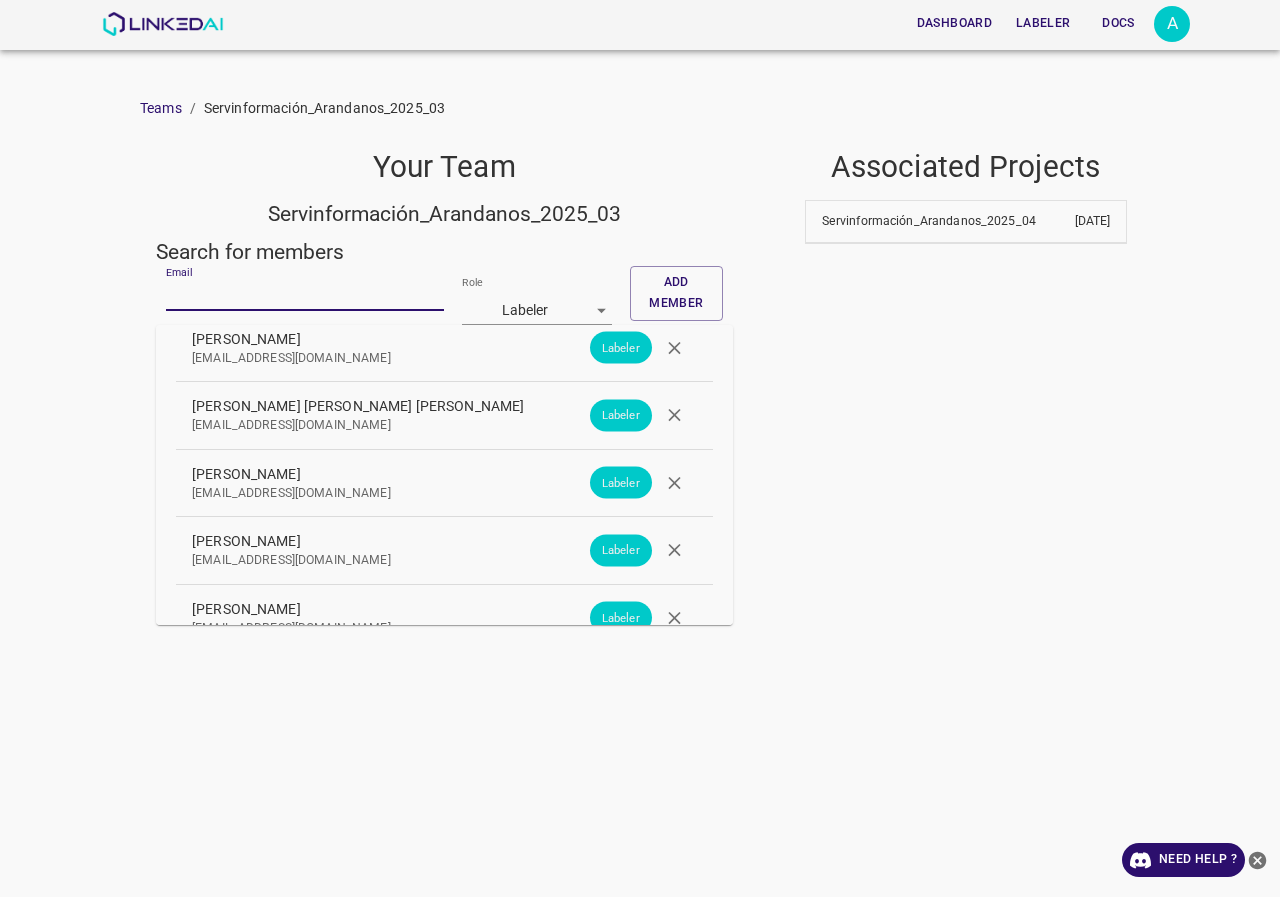 click on "Email" at bounding box center (305, 296) 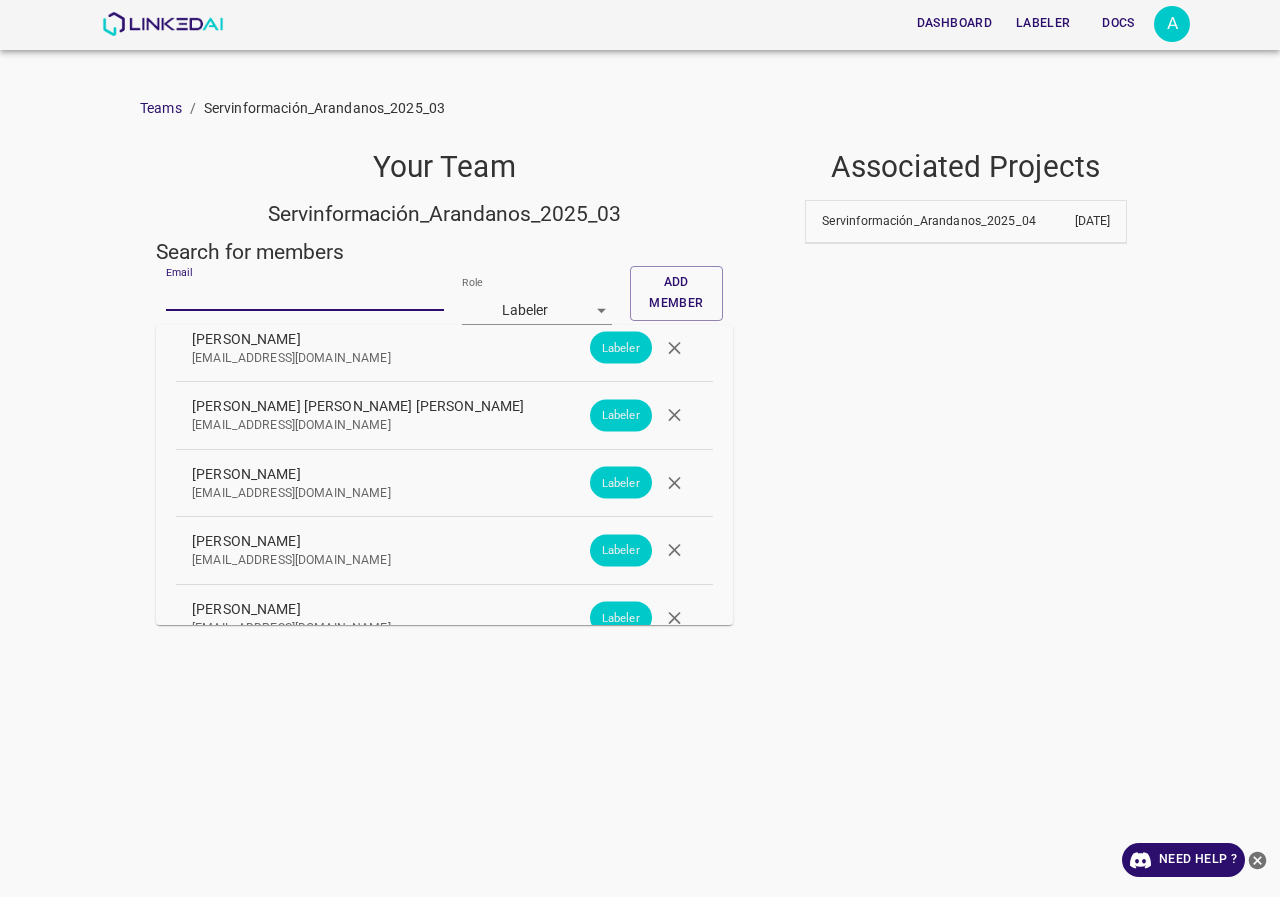 drag, startPoint x: 85, startPoint y: 436, endPoint x: 98, endPoint y: 431, distance: 13.928389 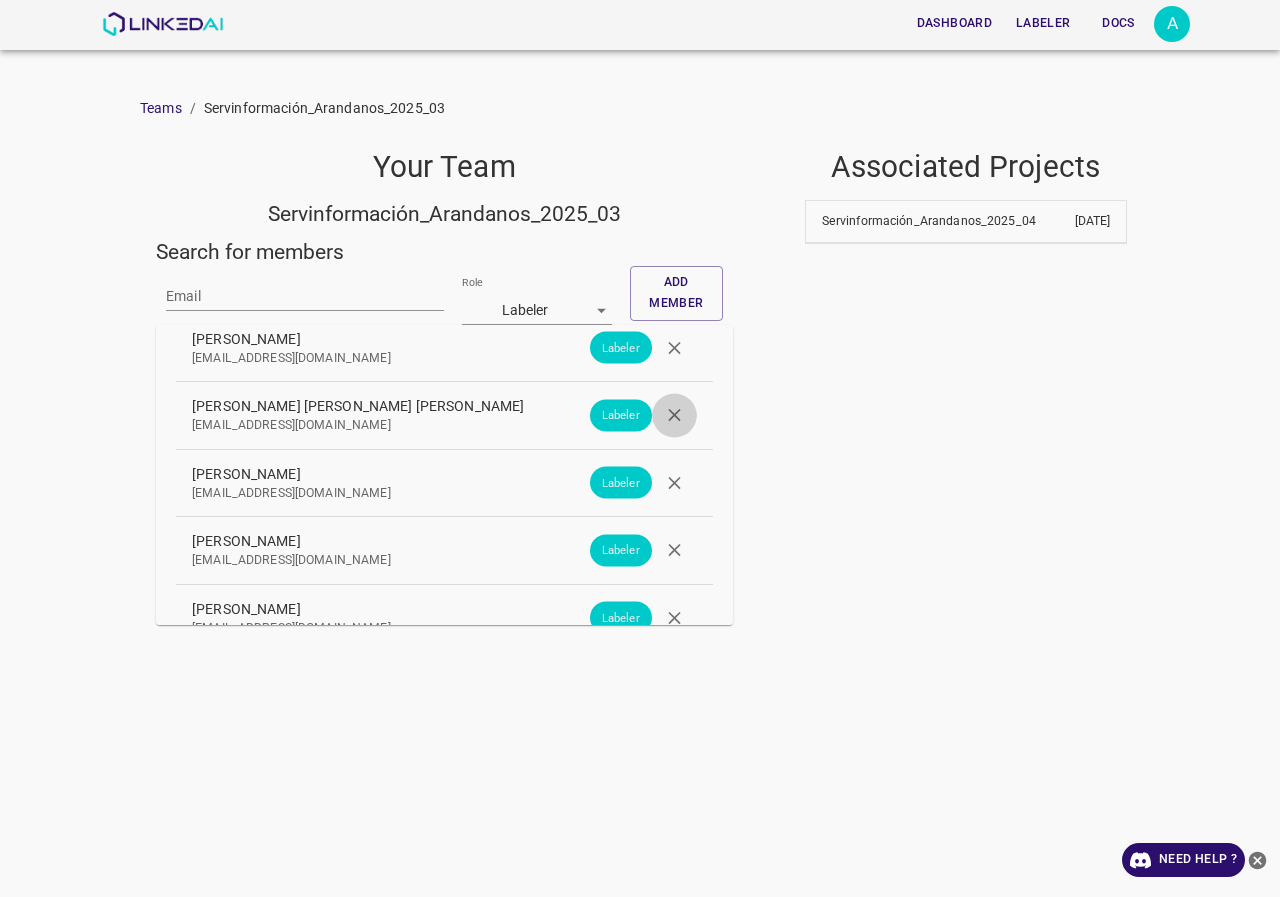 click 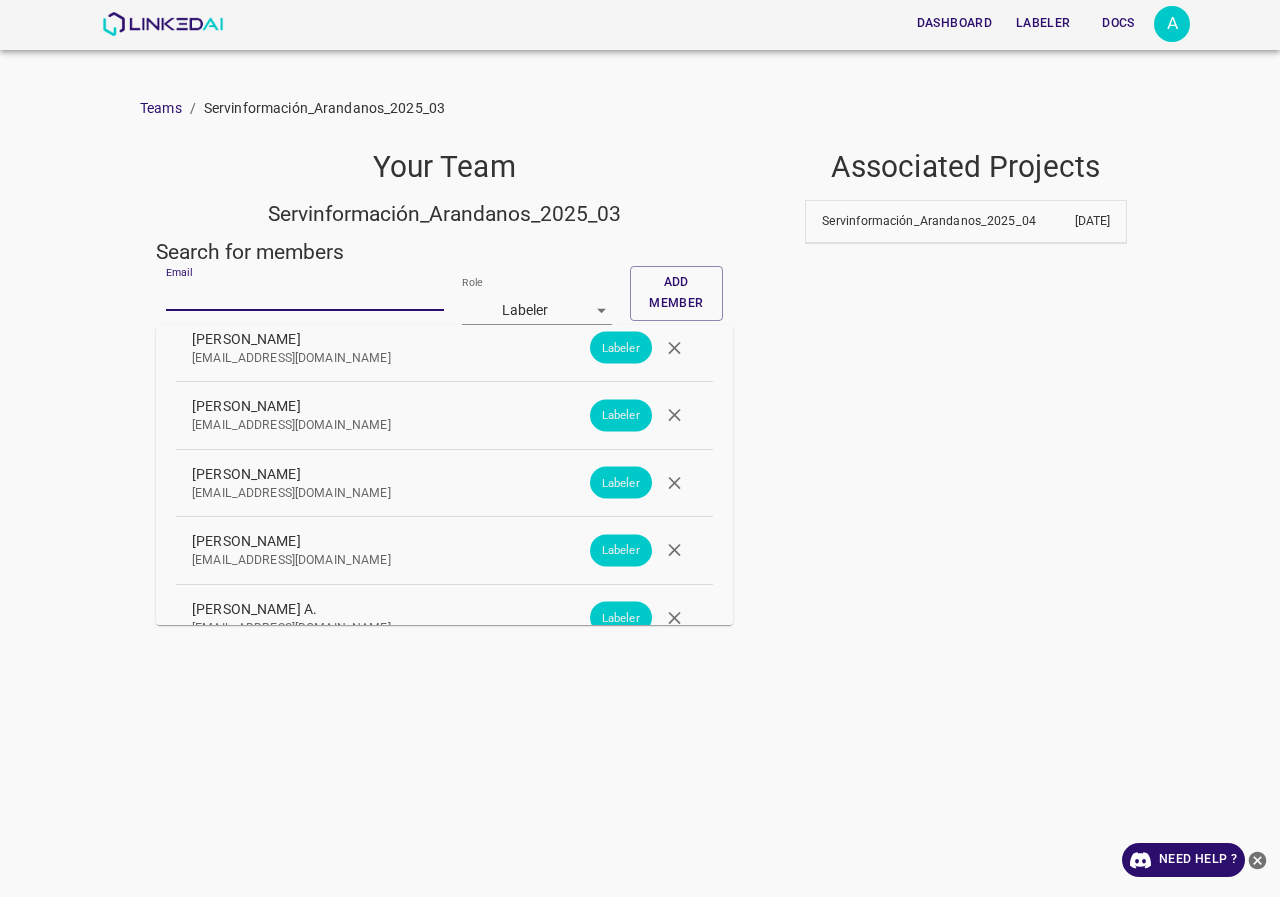 click on "Email" at bounding box center [305, 296] 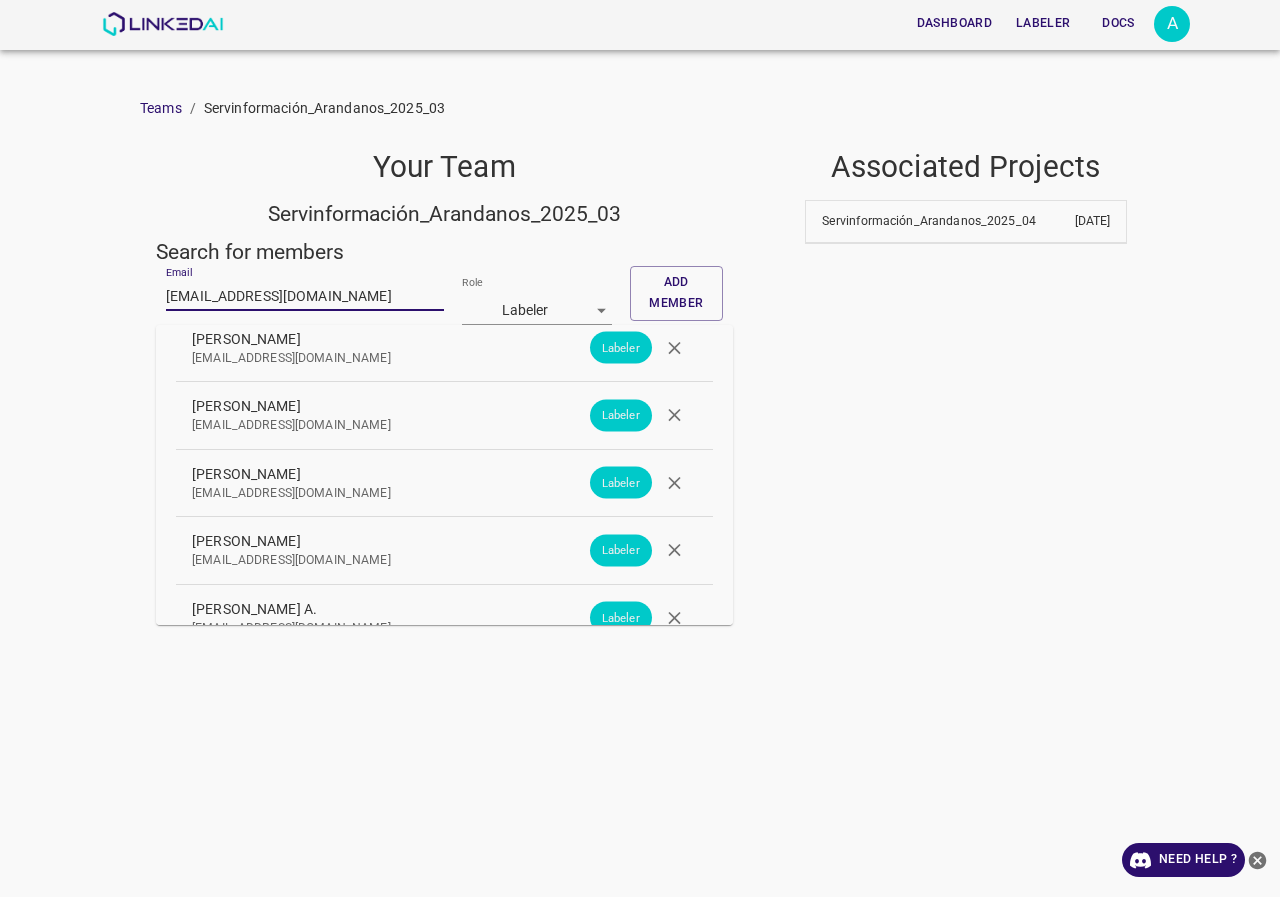 type on "[EMAIL_ADDRESS][DOMAIN_NAME]" 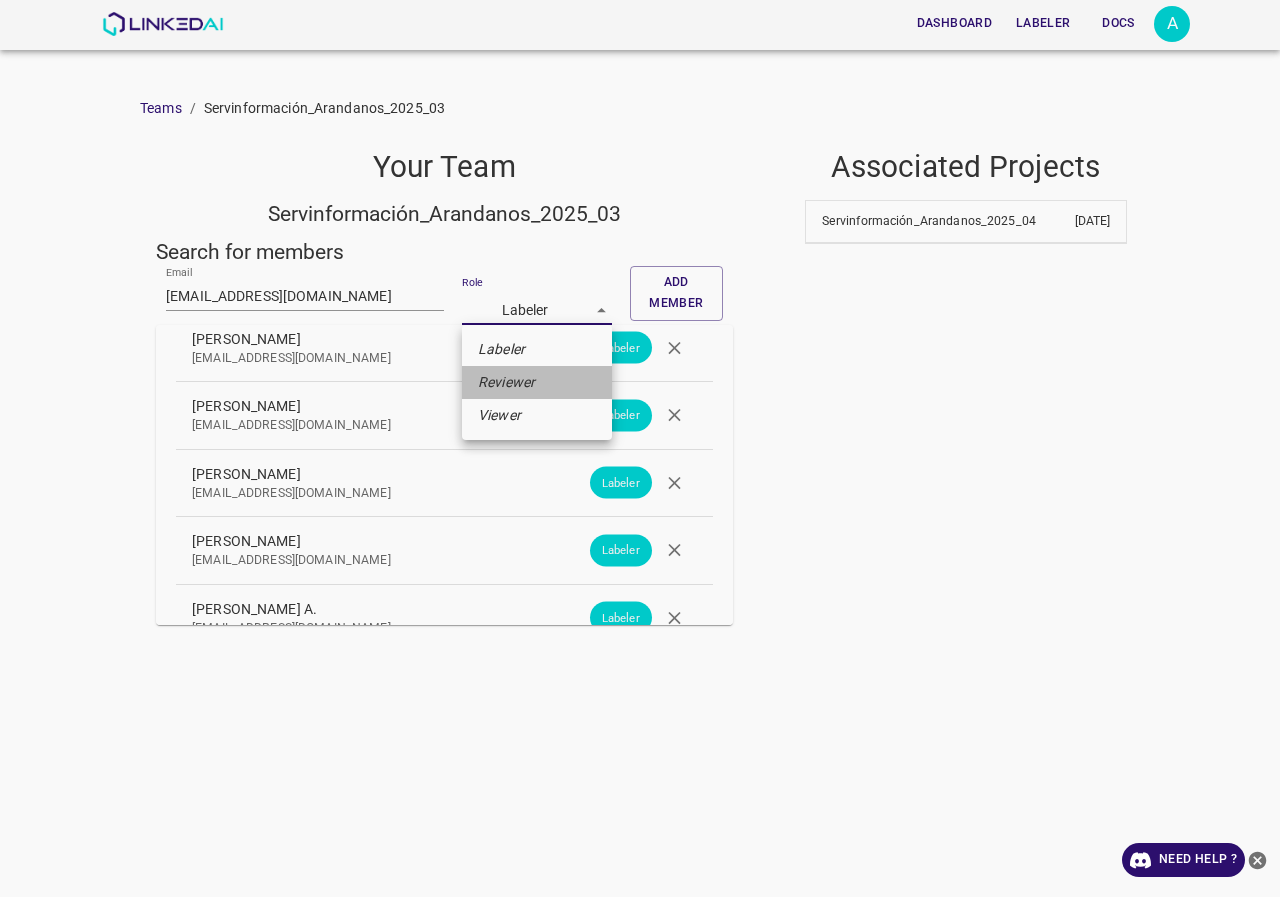 click on "Reviewer" at bounding box center [537, 382] 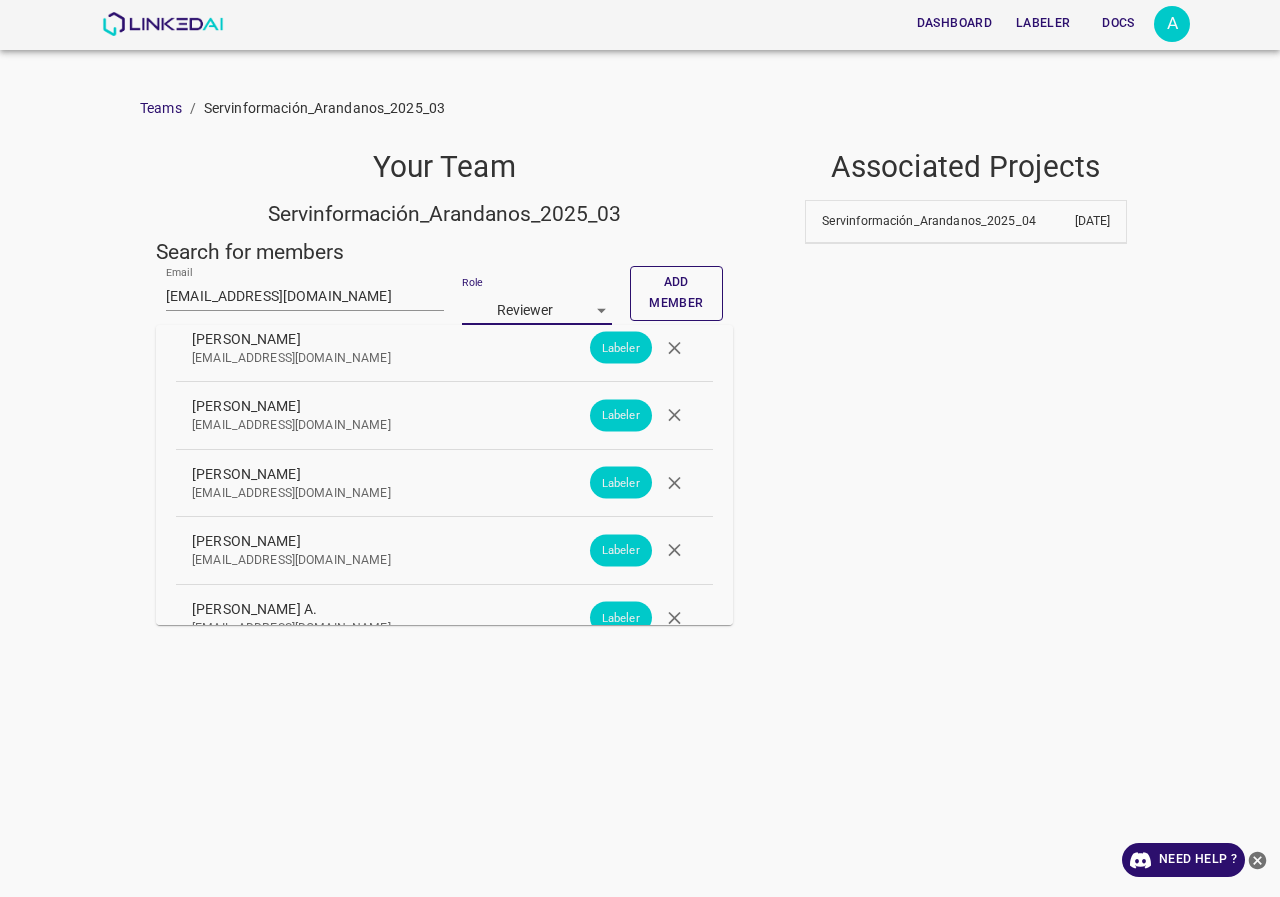 click on "Add member" at bounding box center (676, 293) 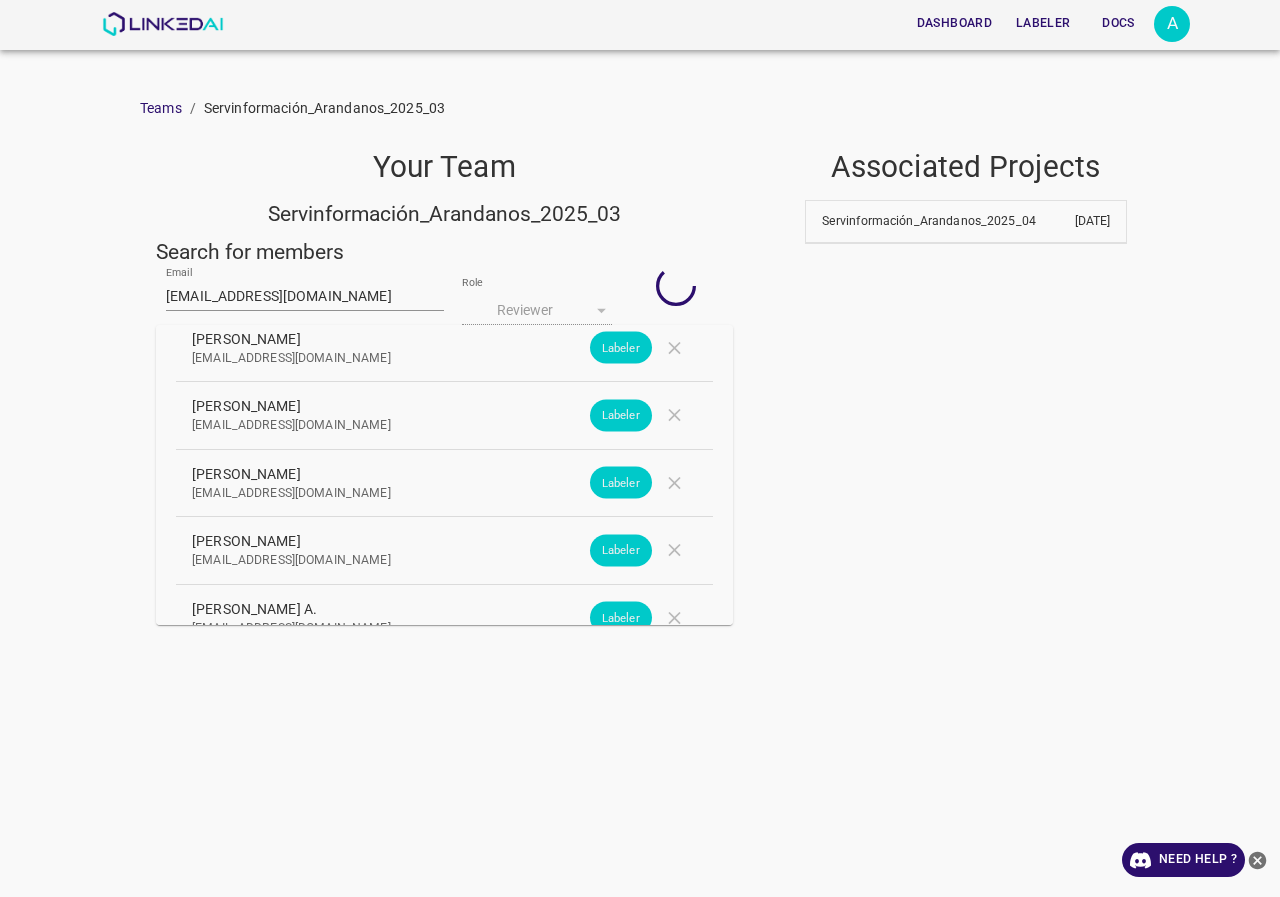 type 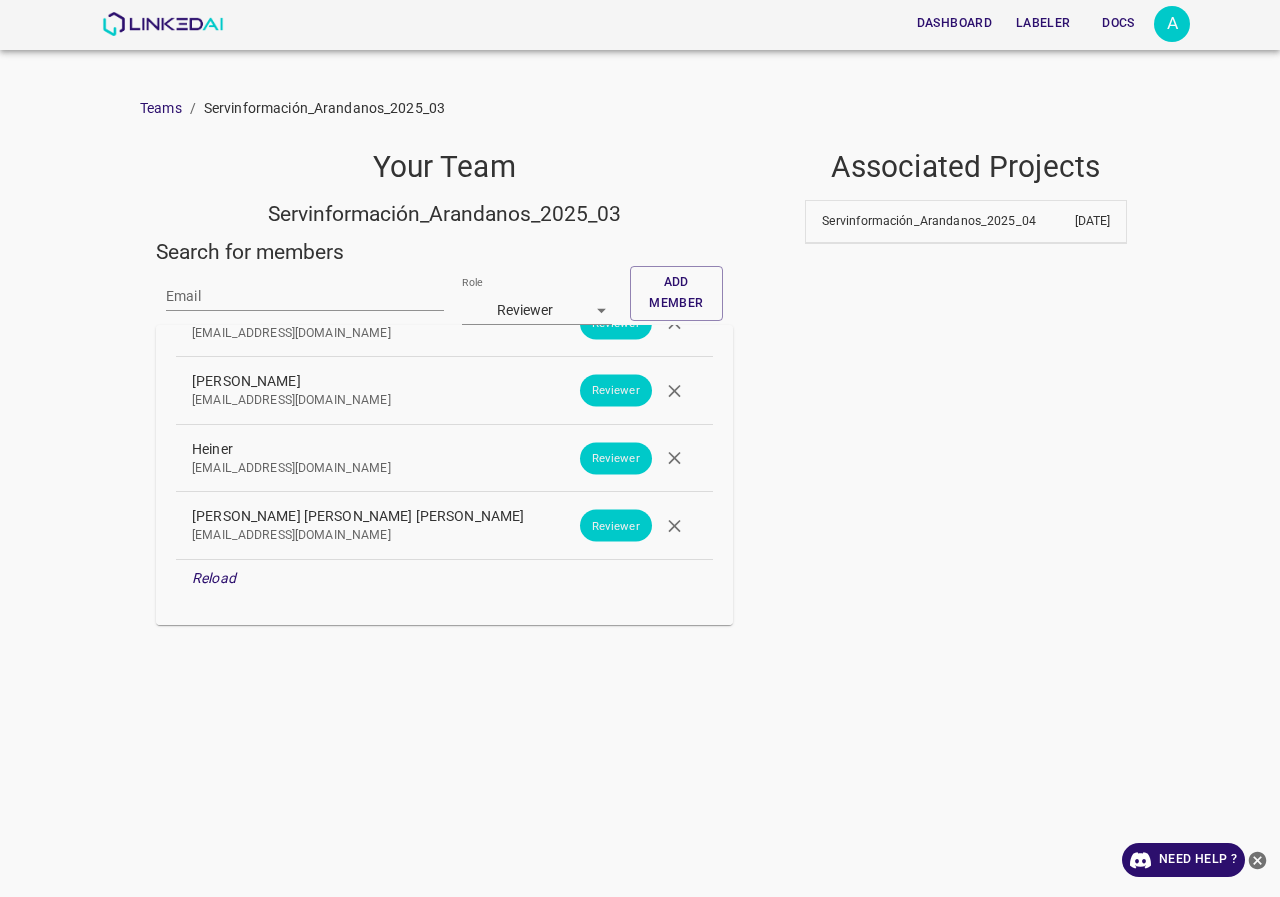 scroll, scrollTop: 1772, scrollLeft: 0, axis: vertical 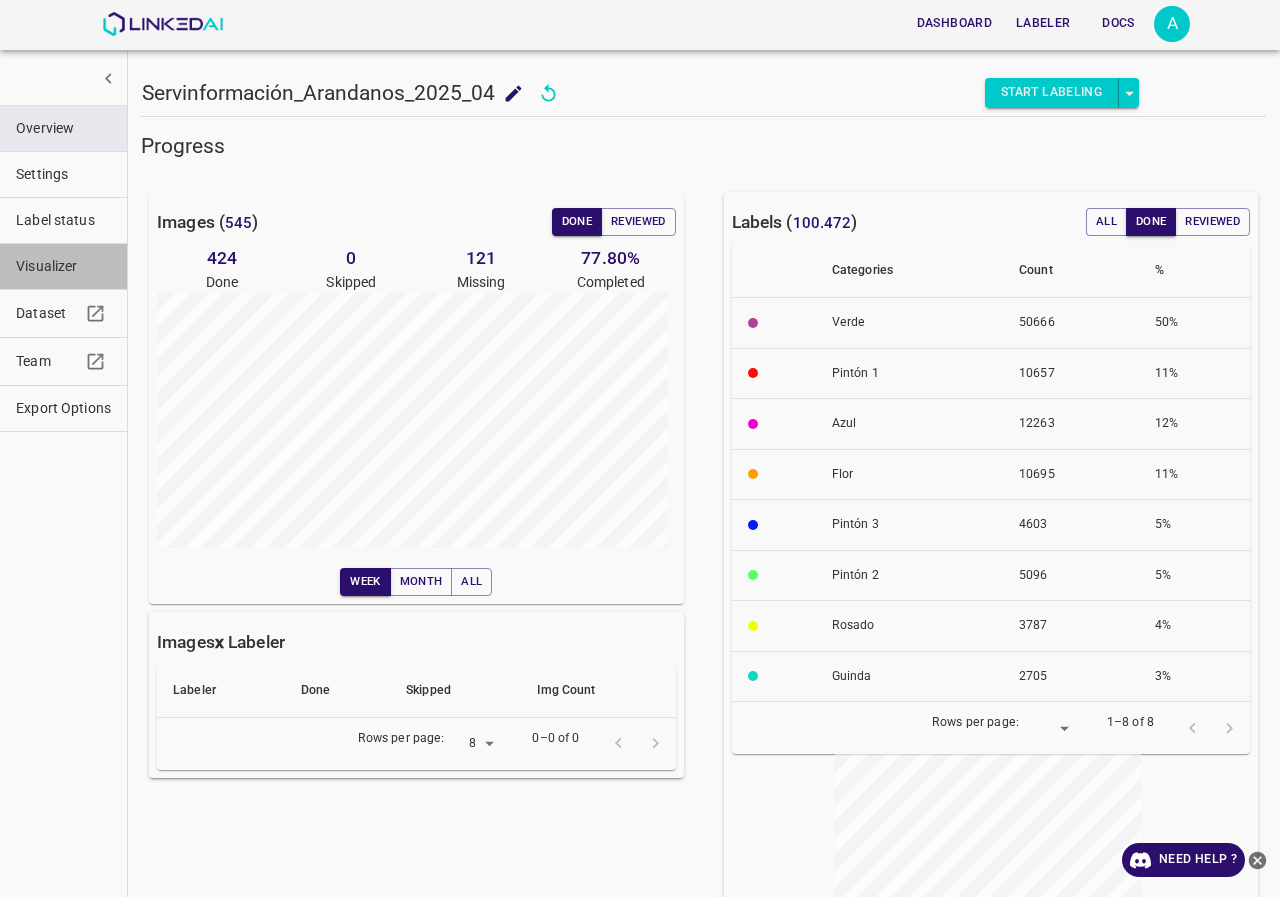 click on "Visualizer" at bounding box center [63, 266] 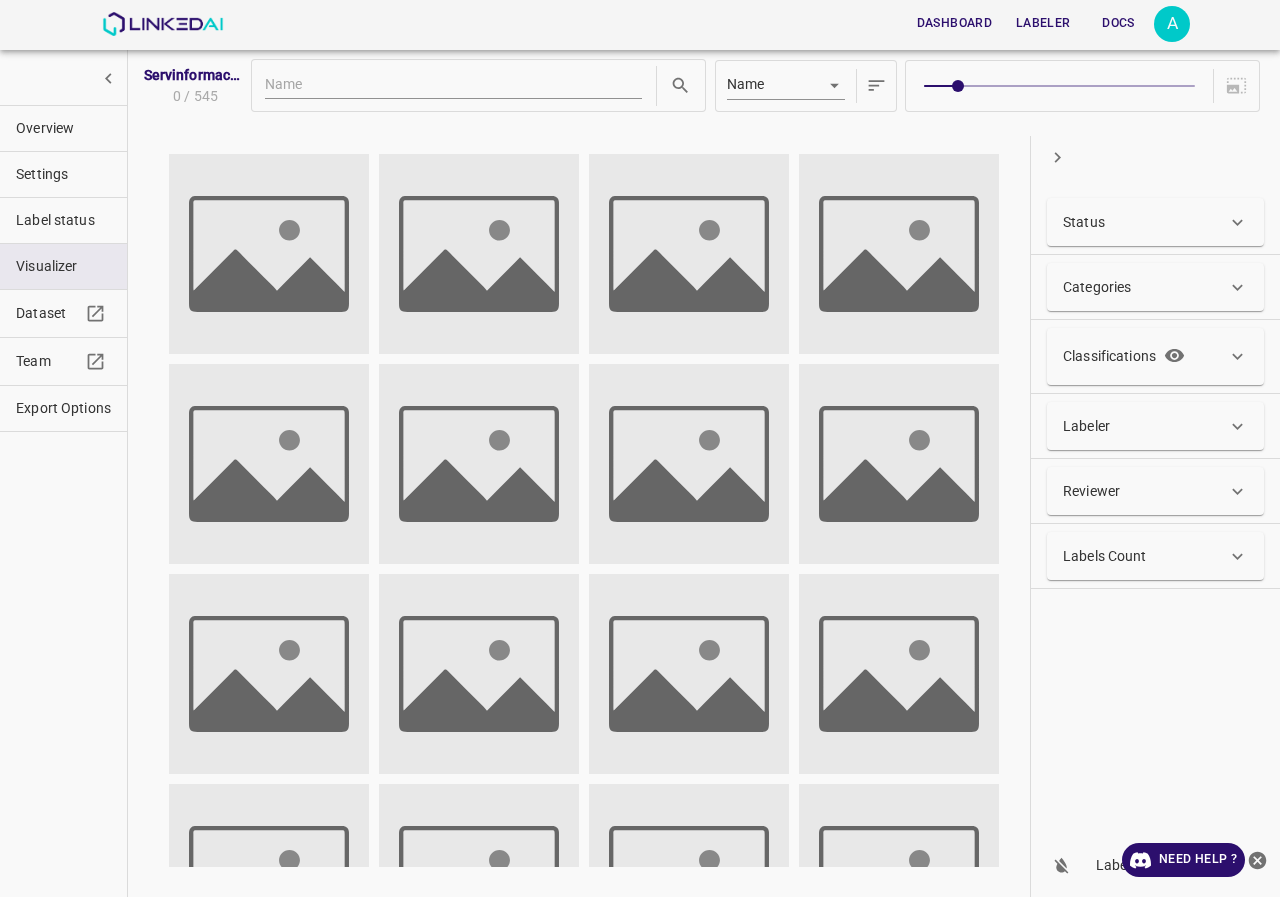 click on "Status" at bounding box center [1084, 222] 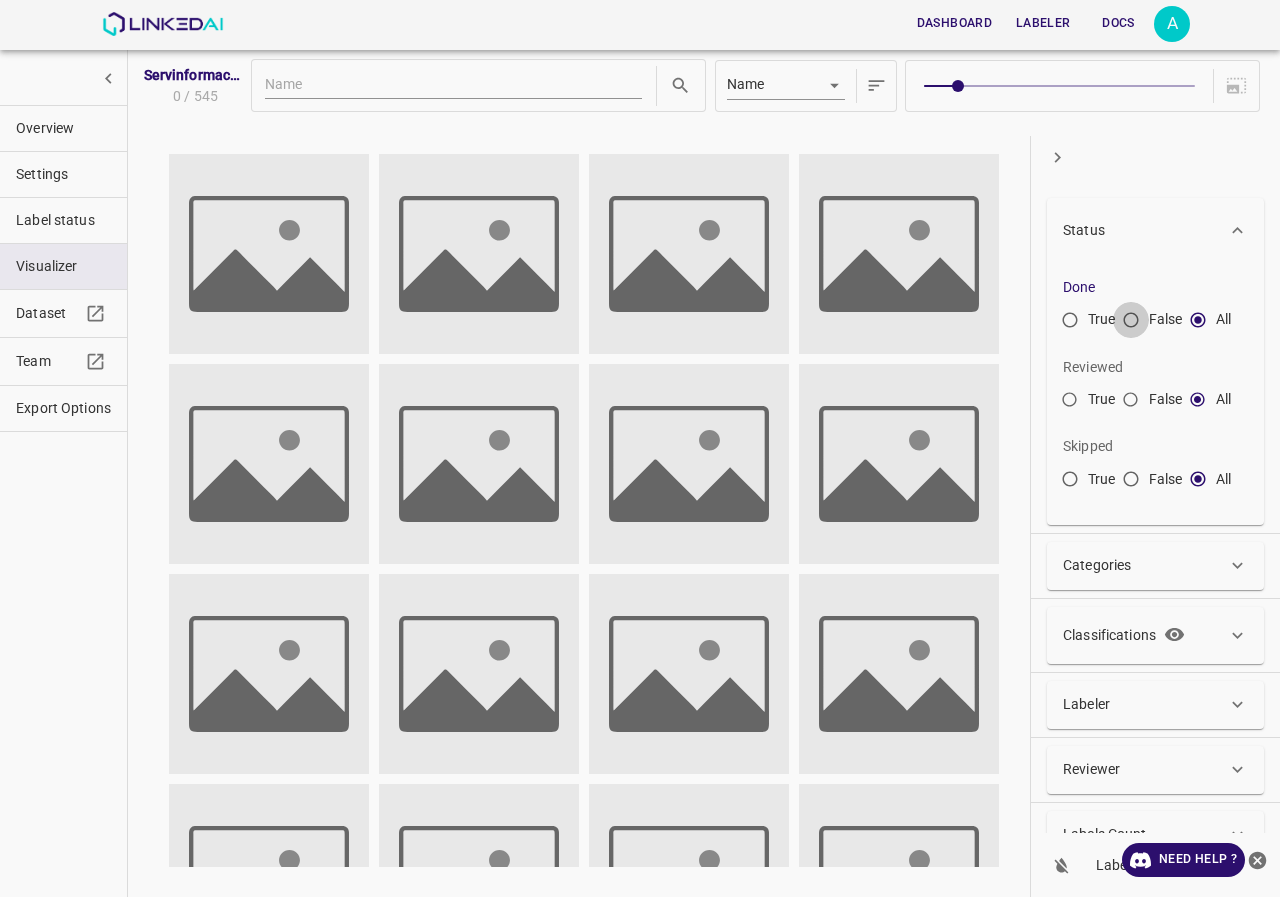 click on "False" at bounding box center [1131, 324] 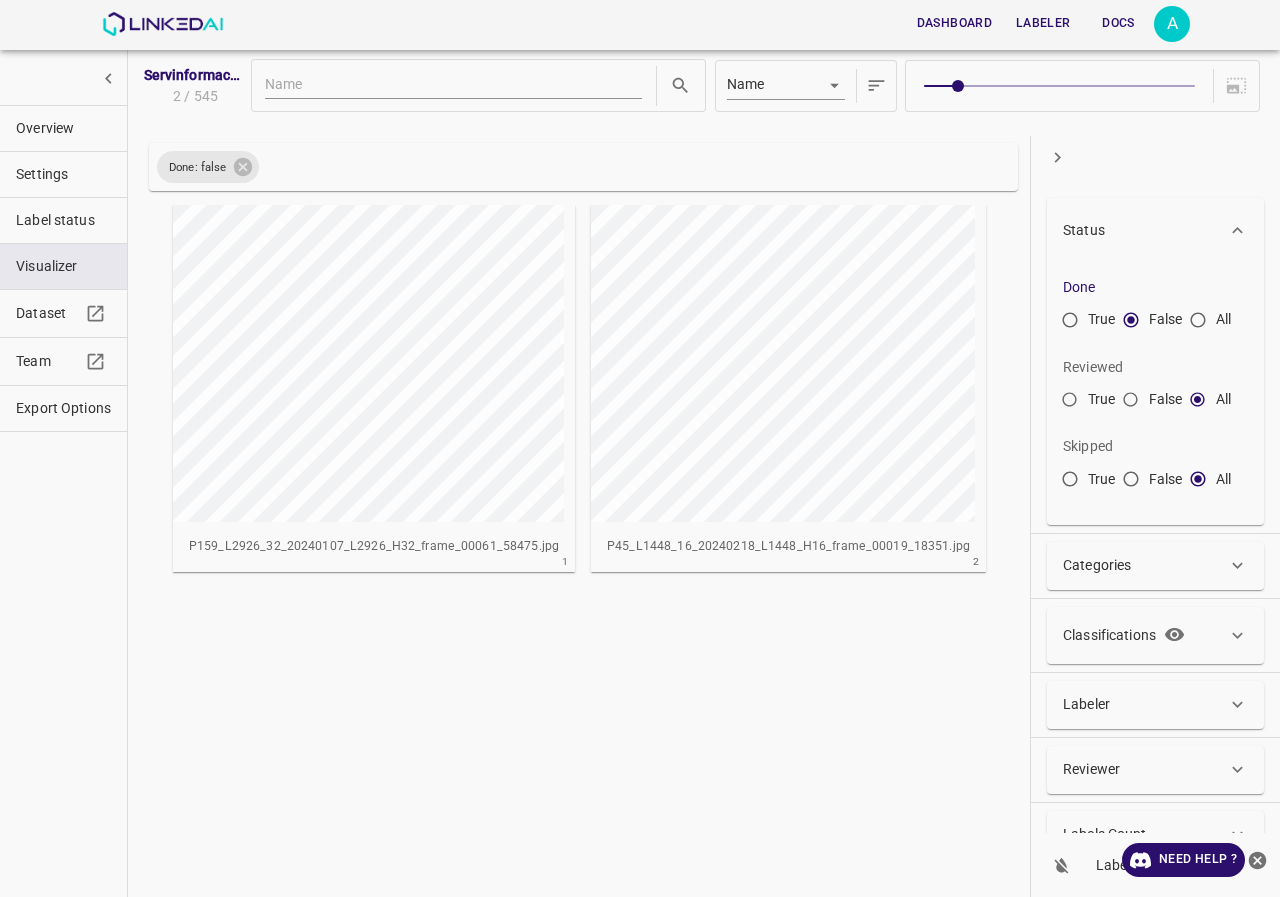 click at bounding box center (262, 363) 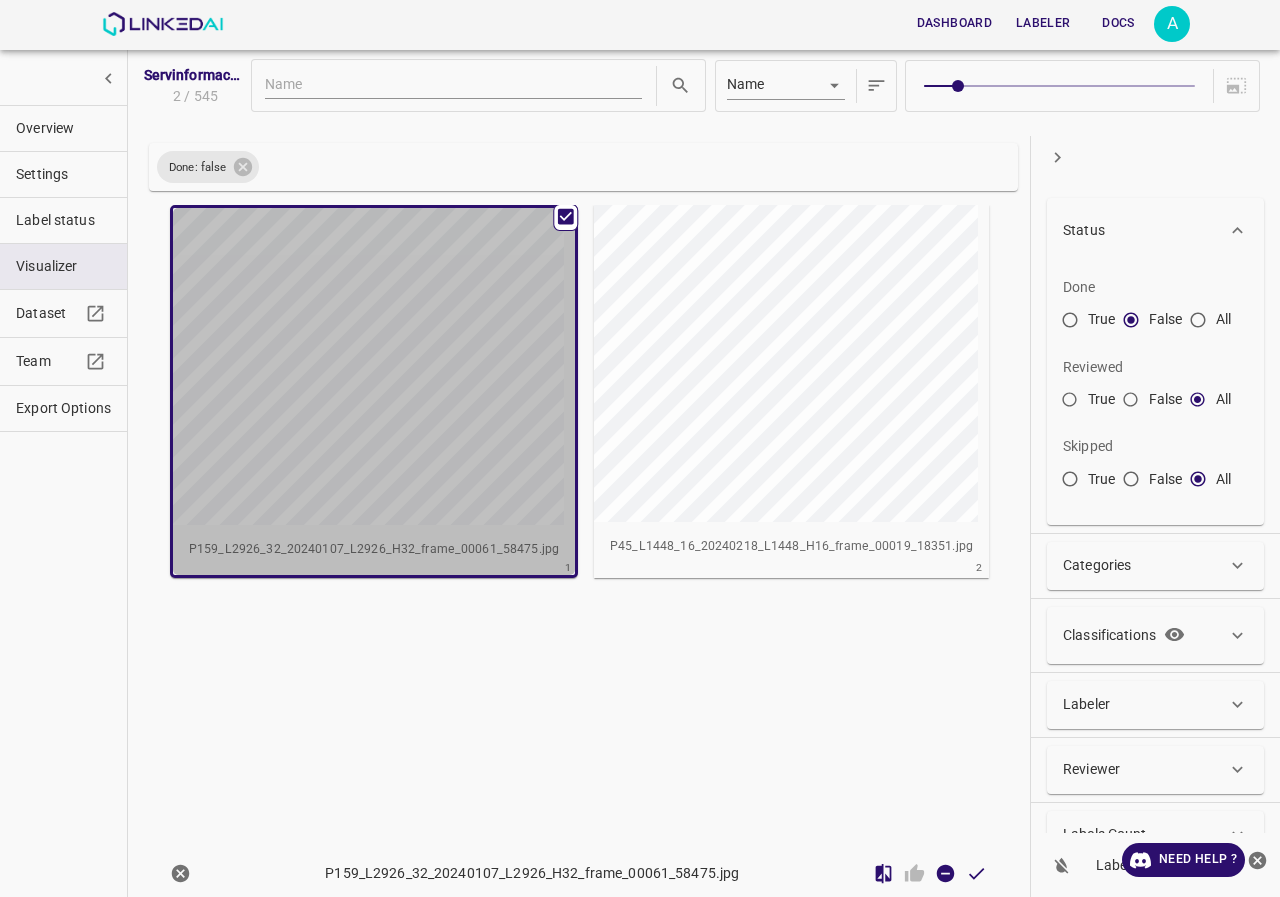 click at bounding box center [262, 366] 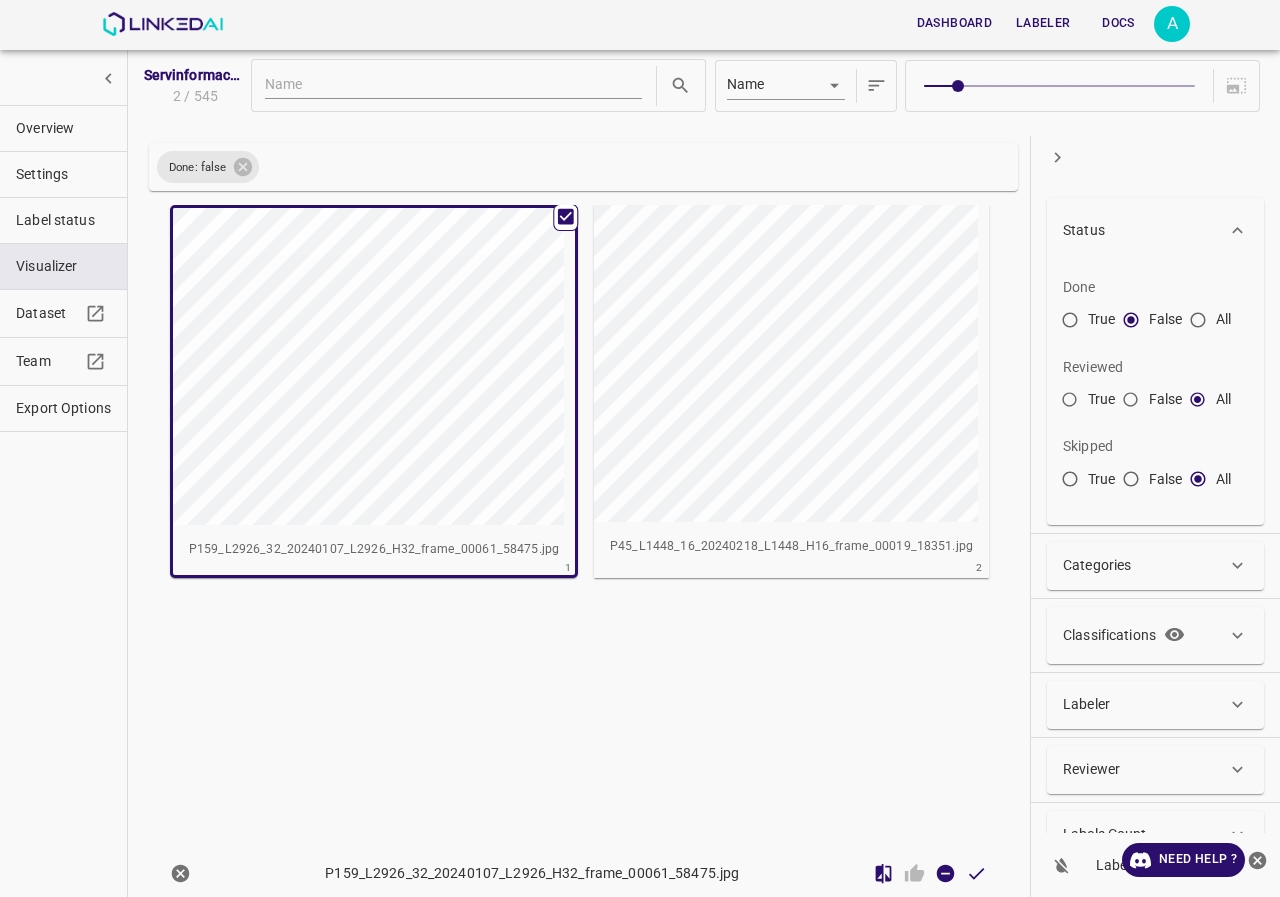 click on "Label status" at bounding box center [63, 220] 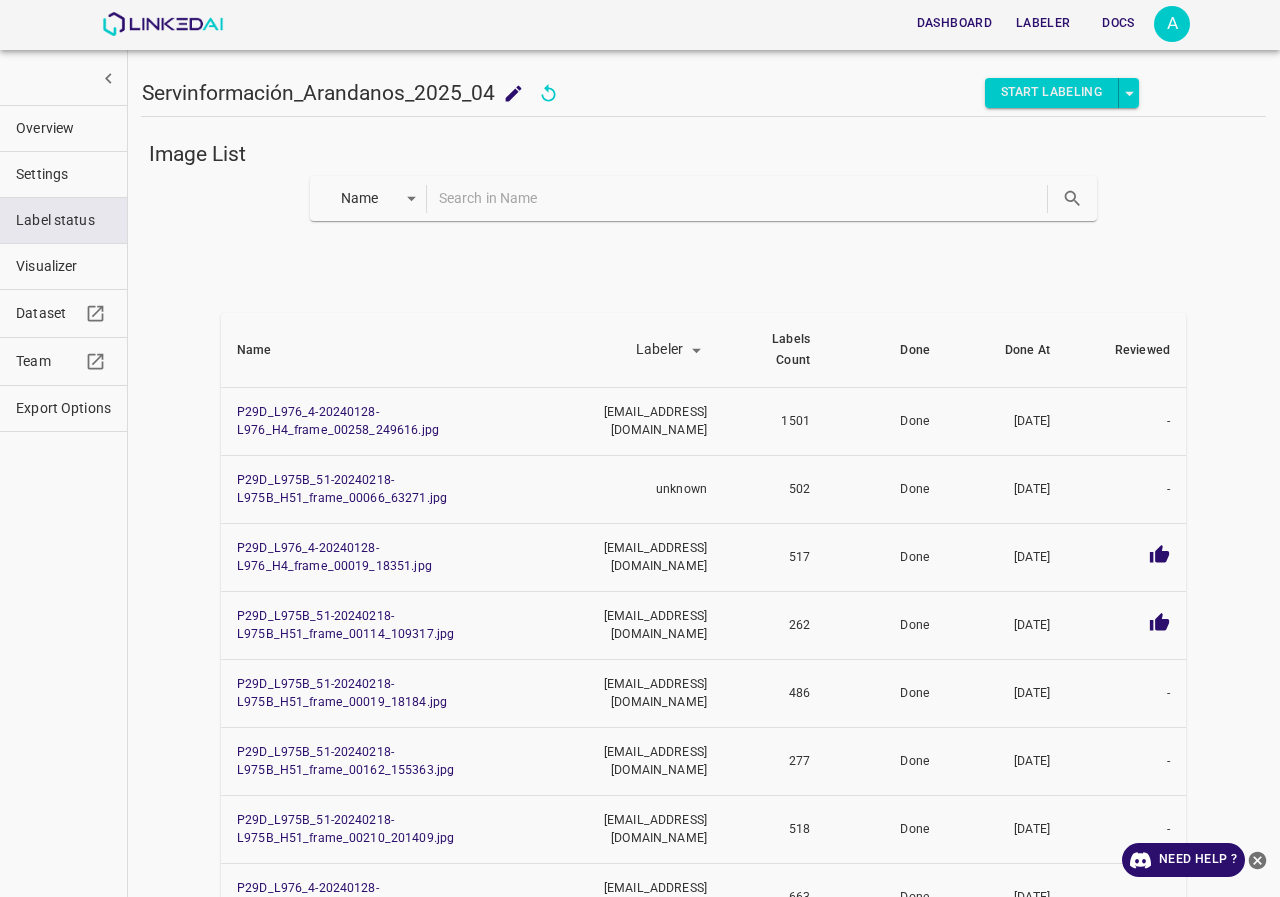 click on "Name key" at bounding box center (704, 198) 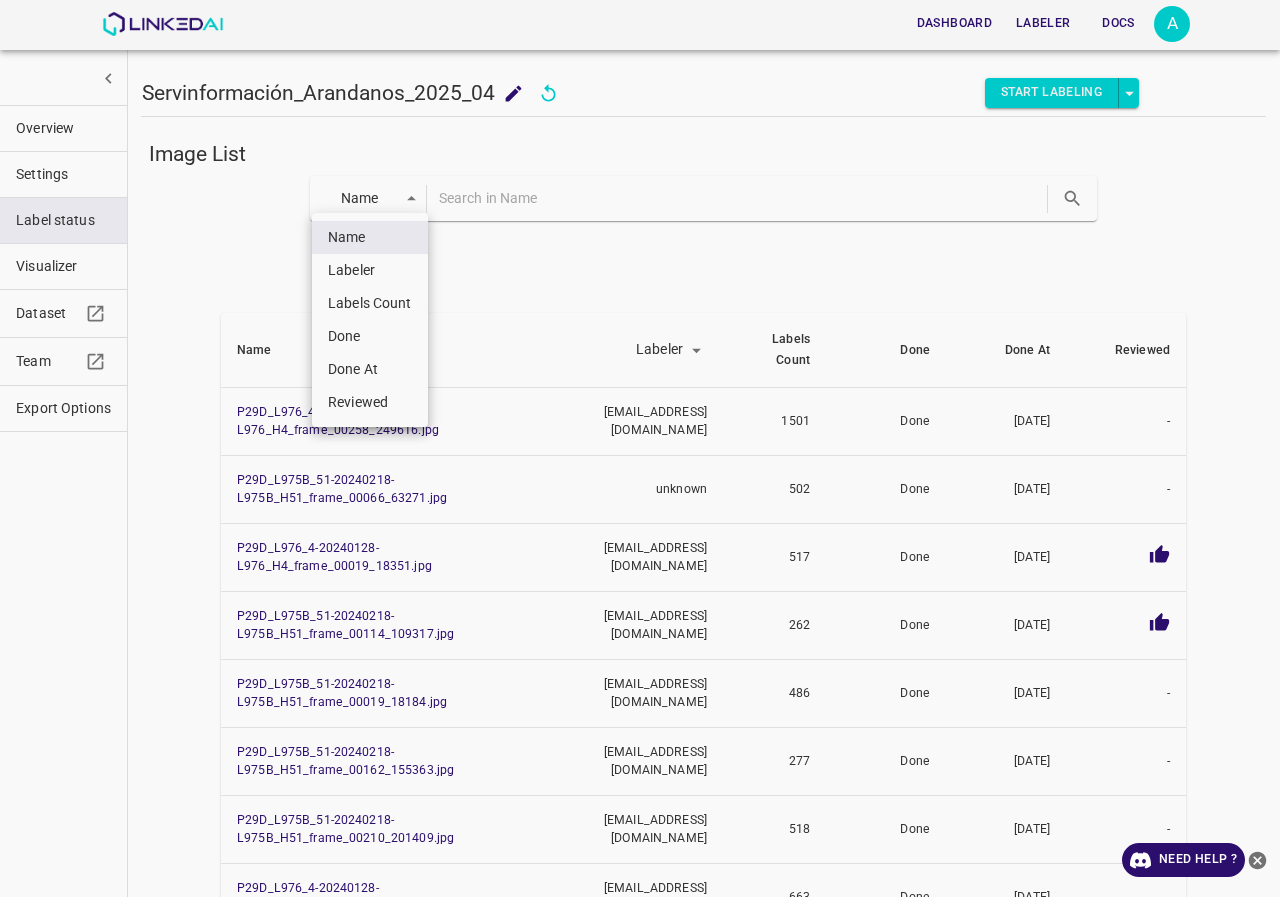 click on "Dashboard Labeler Docs A Servinformación_Arandanos_2025_04 Servinformación_Arandanos_2025_04 Start Labeling Image List Name key Name Labeler labeler Labels Count Done Done At Reviewed P29D_L976_4-20240128-L976_H4_frame_00258_249616.jpg angelamar0593@gmail.com 1501 Done Thu Jul 17 2025 - P29D_L975B_51-20240218-L975B_H51_frame_00066_63271.jpg unknown 502 Done Thu Jul 17 2025 - P29D_L976_4-20240128-L976_H4_frame_00019_18351.jpg rojascamilo26@gmail.com 517 Done Thu Jul 10 2025 P29D_L975B_51-20240218-L975B_H51_frame_00114_109317.jpg yeisyjaimes2019@gmail.com 262 Done Thu Jul 10 2025 P29D_L975B_51-20240218-L975B_H51_frame_00019_18184.jpg claudiorojas1094@gmail.com 486 Done Thu Jul 10 2025 - P29D_L975B_51-20240218-L975B_H51_frame_00162_155363.jpg paulagr369@gmail.com 277 Done Thu Jul 17 2025 - P29D_L975B_51-20240218-L975B_H51_frame_00210_201409.jpg paulagr369@gmail.com 518 Done Wed Jul 16 2025 - P29D_L976_4-20240128-L976_H4_frame_00078_75442.jpg claudiorojas1094@gmail.com 663 Done Wed Jul 16 2025 - 816 Done - 402" at bounding box center [640, 448] 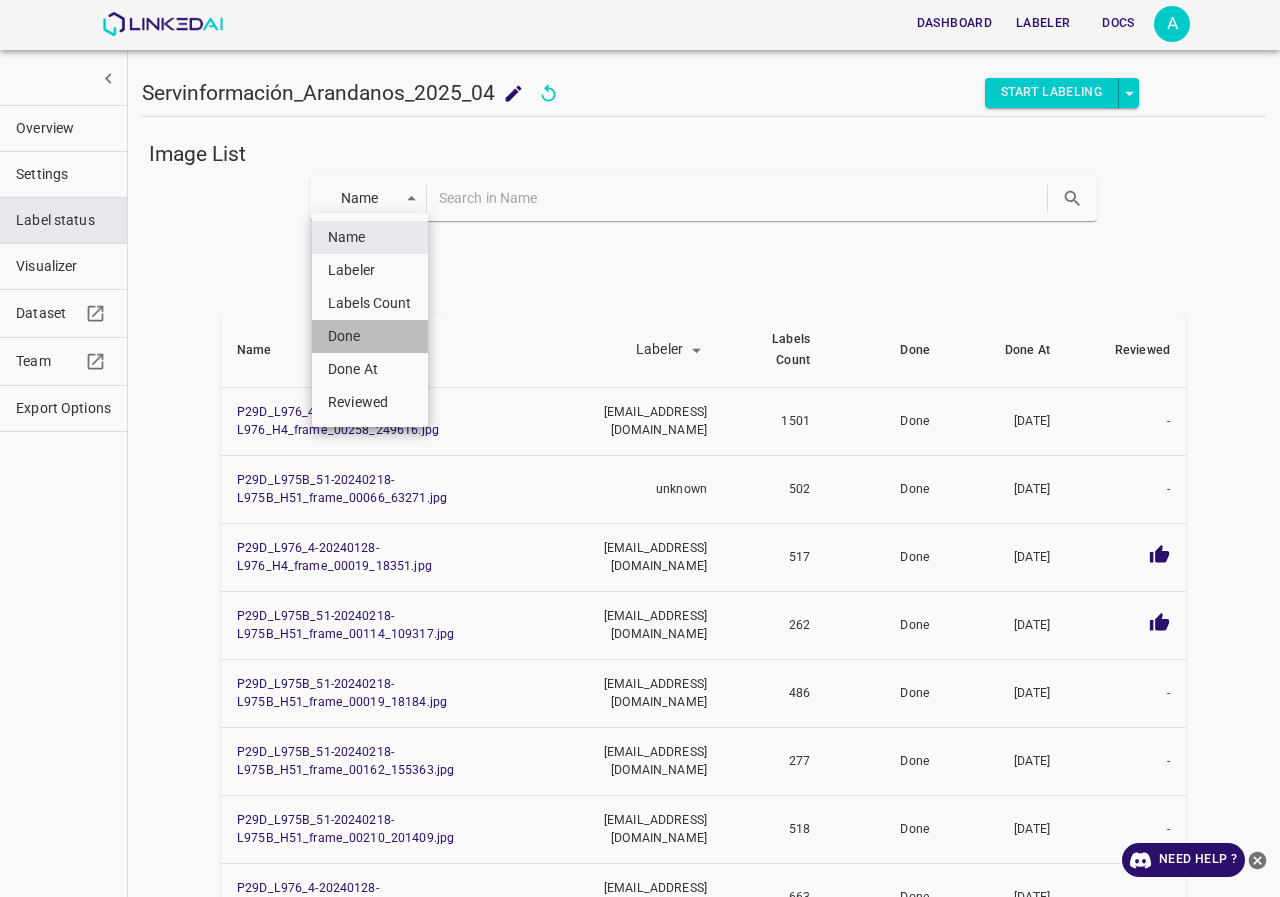 click on "Done" at bounding box center [370, 336] 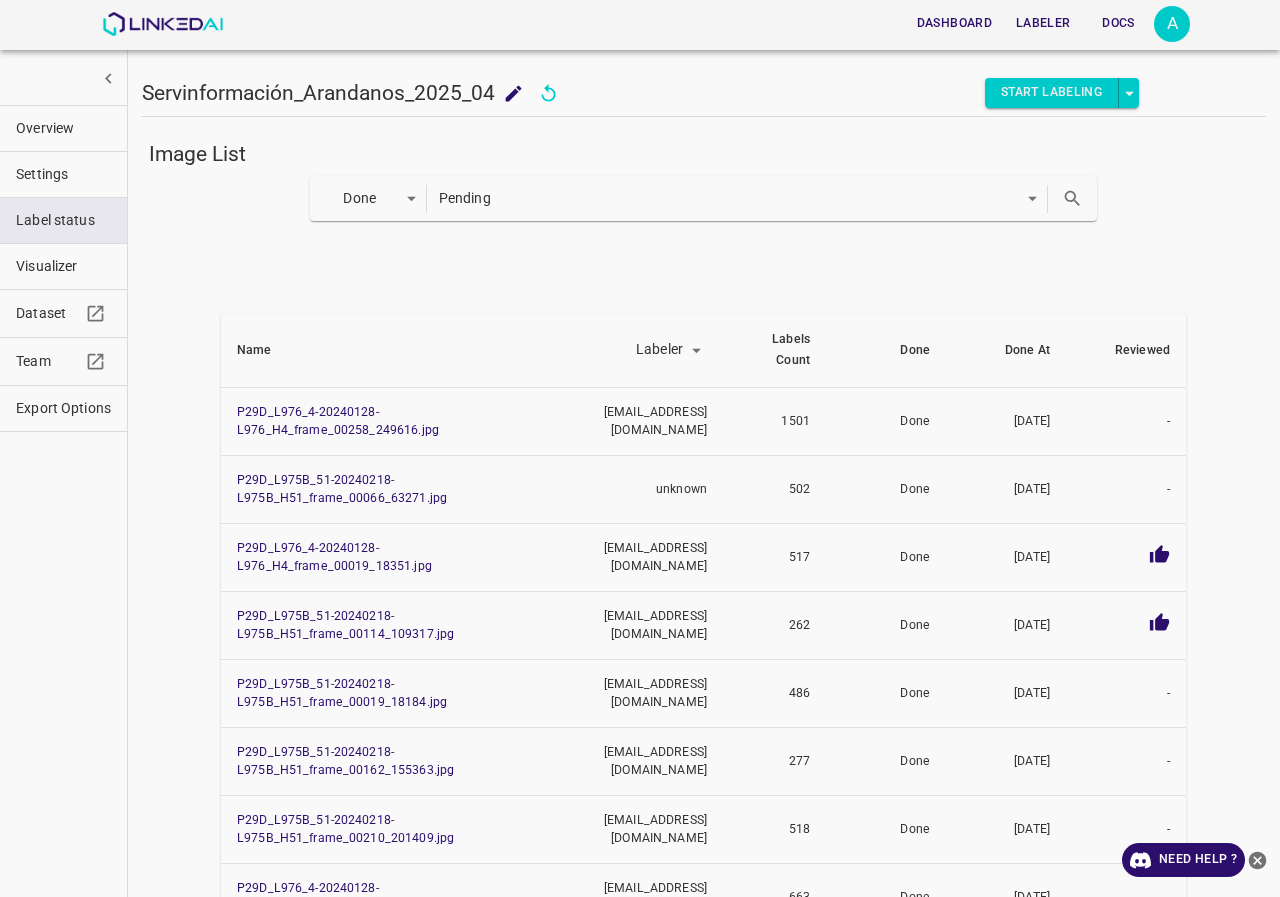 click 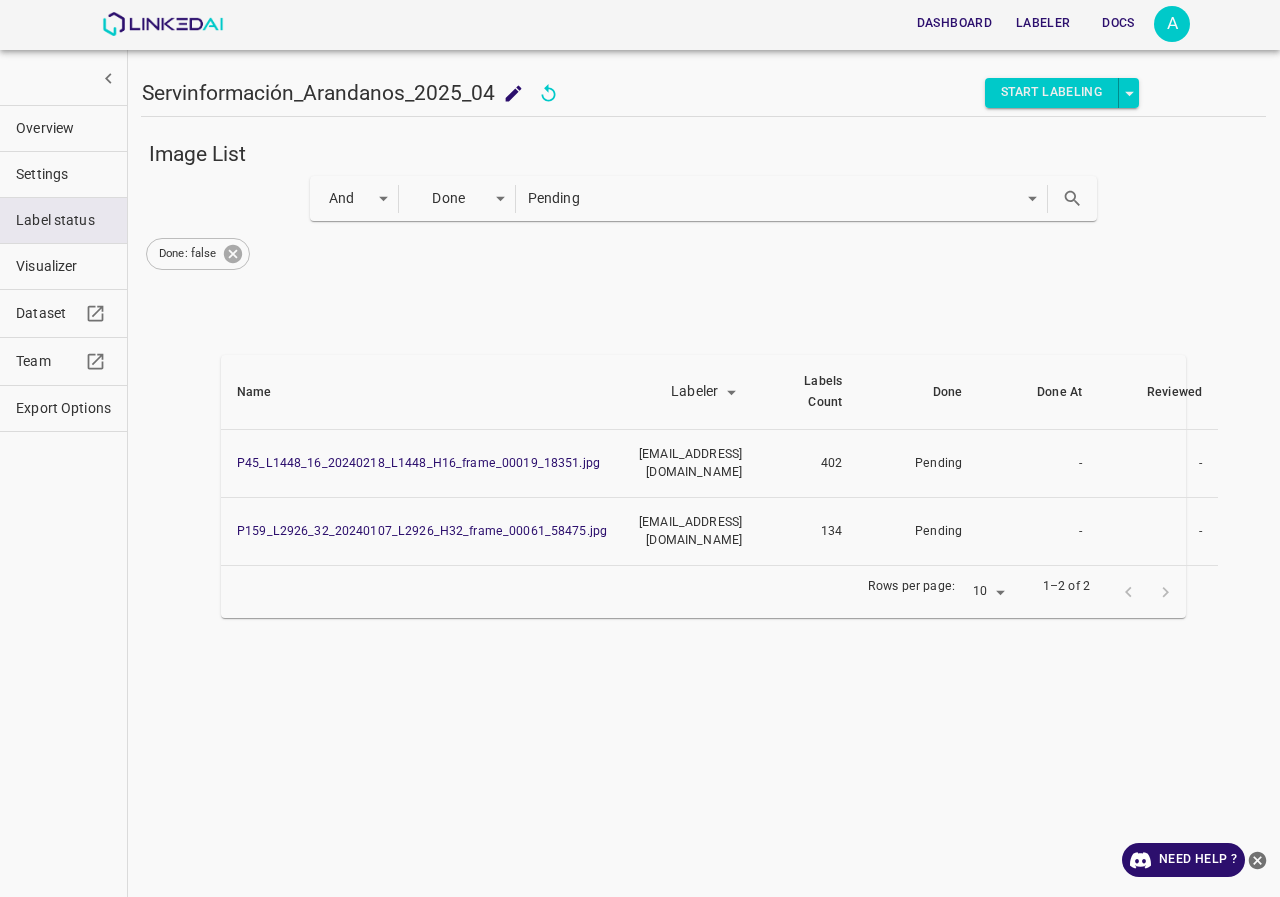 click 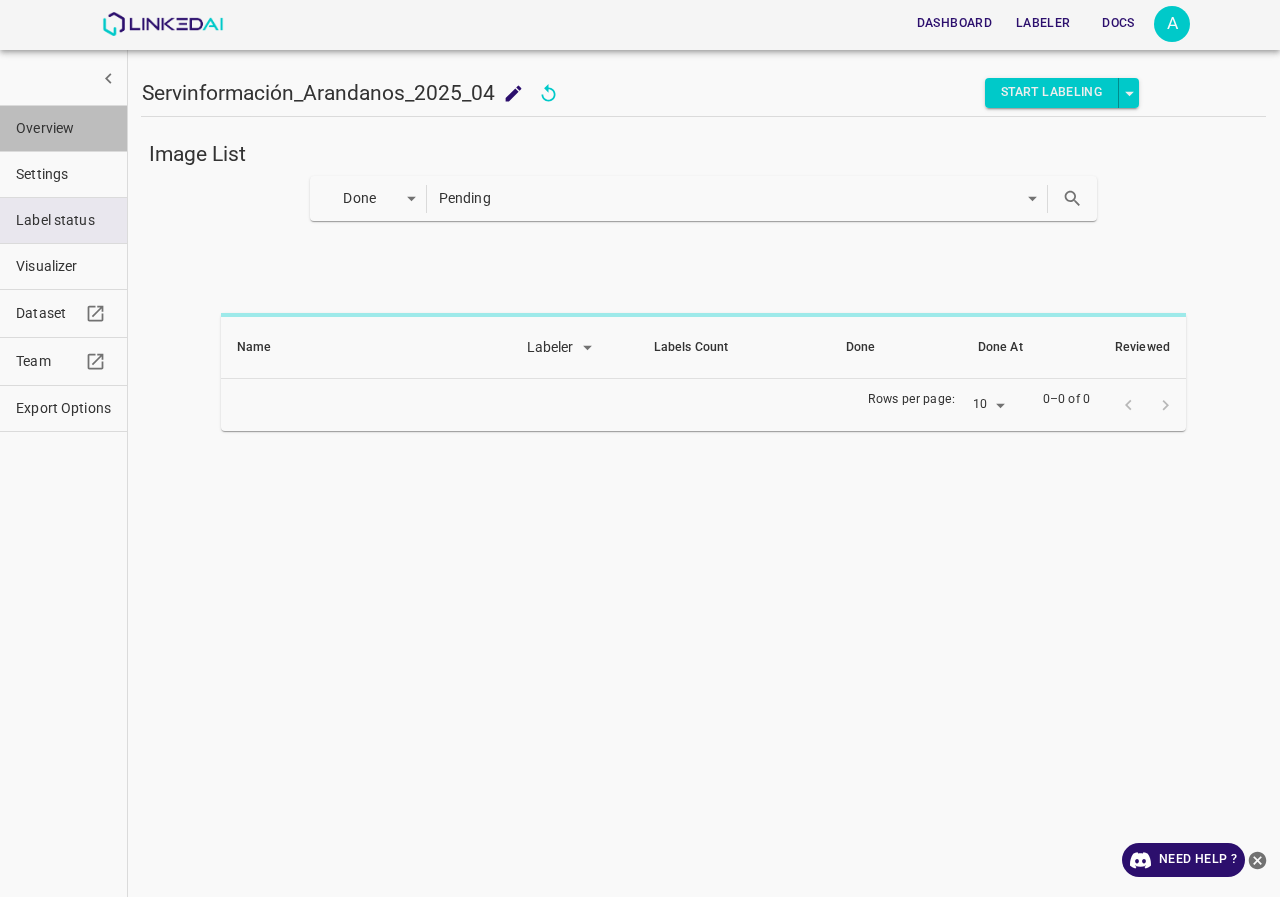 click on "Overview" at bounding box center [63, 128] 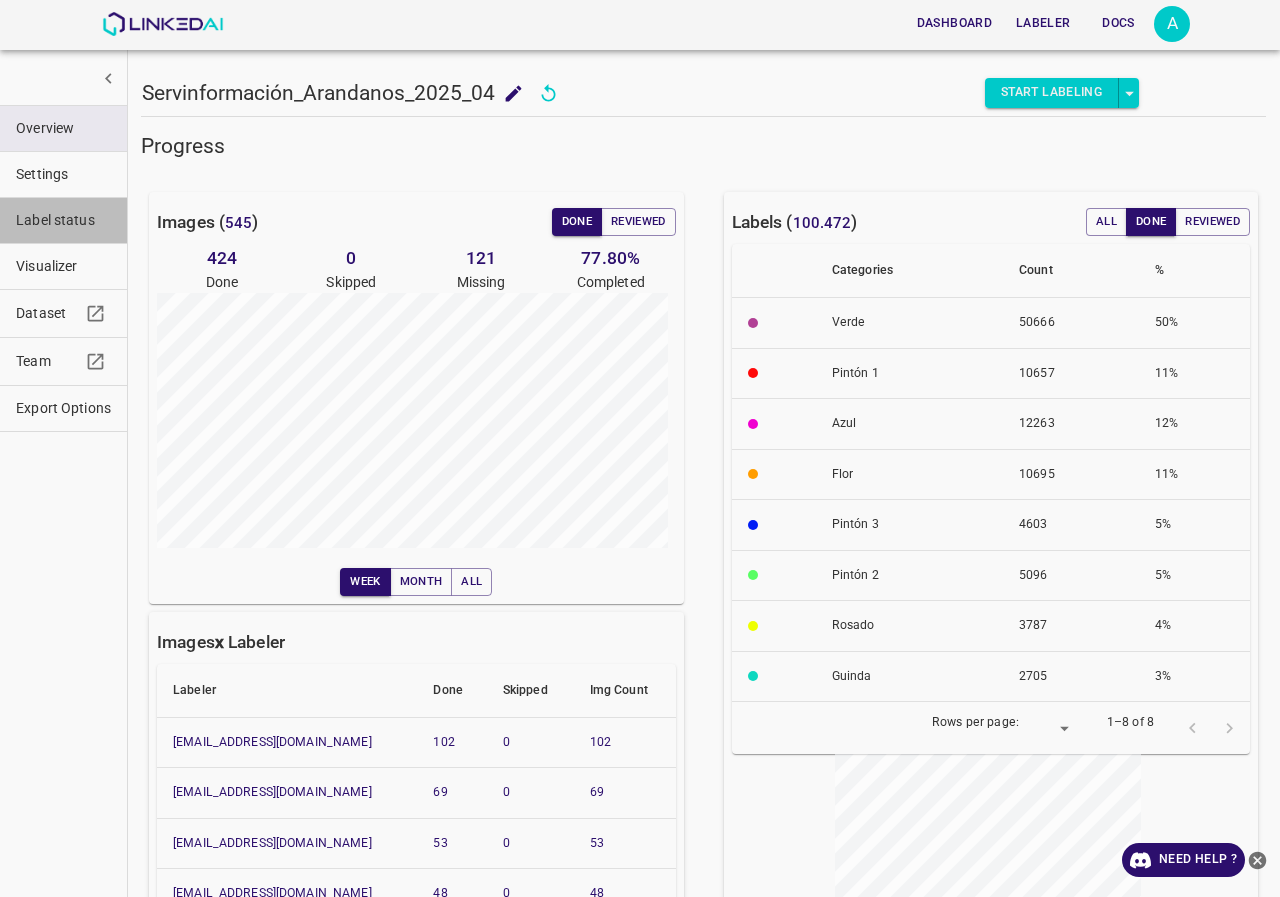 click on "Label status" at bounding box center [63, 220] 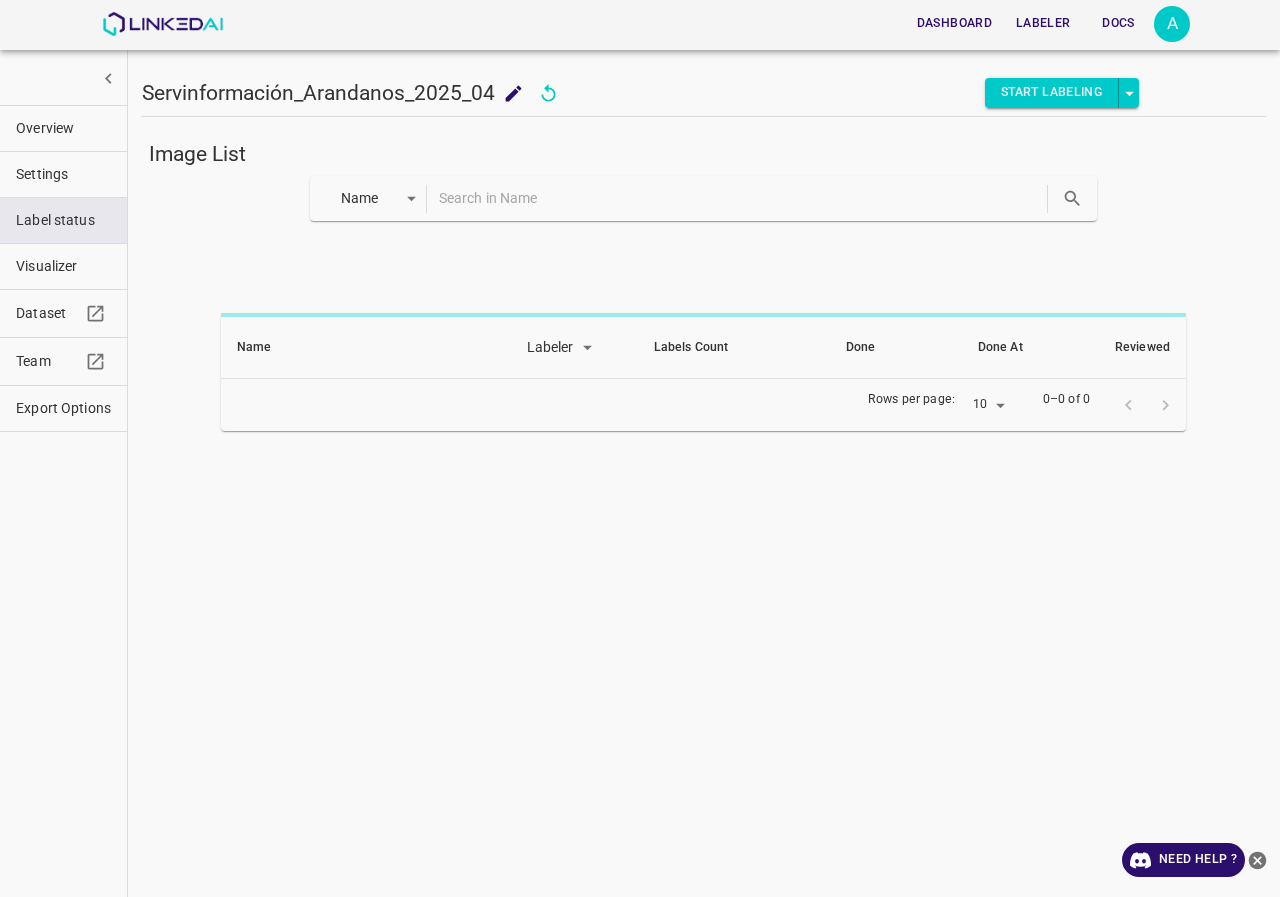 click on "Dashboard Labeler Docs A Servinformación_Arandanos_2025_04 Servinformación_Arandanos_2025_04 Start Labeling Image List Name key Name Labeler labeler Labels Count Done Done At Reviewed Rows per page: 10 10 0–0 of 0 Overview Settings Label status Visualizer Dataset Team Export Options Need Help ? Dashboard Labeler Docs Account Dark Mode Logout v.4.3.7" at bounding box center (640, 448) 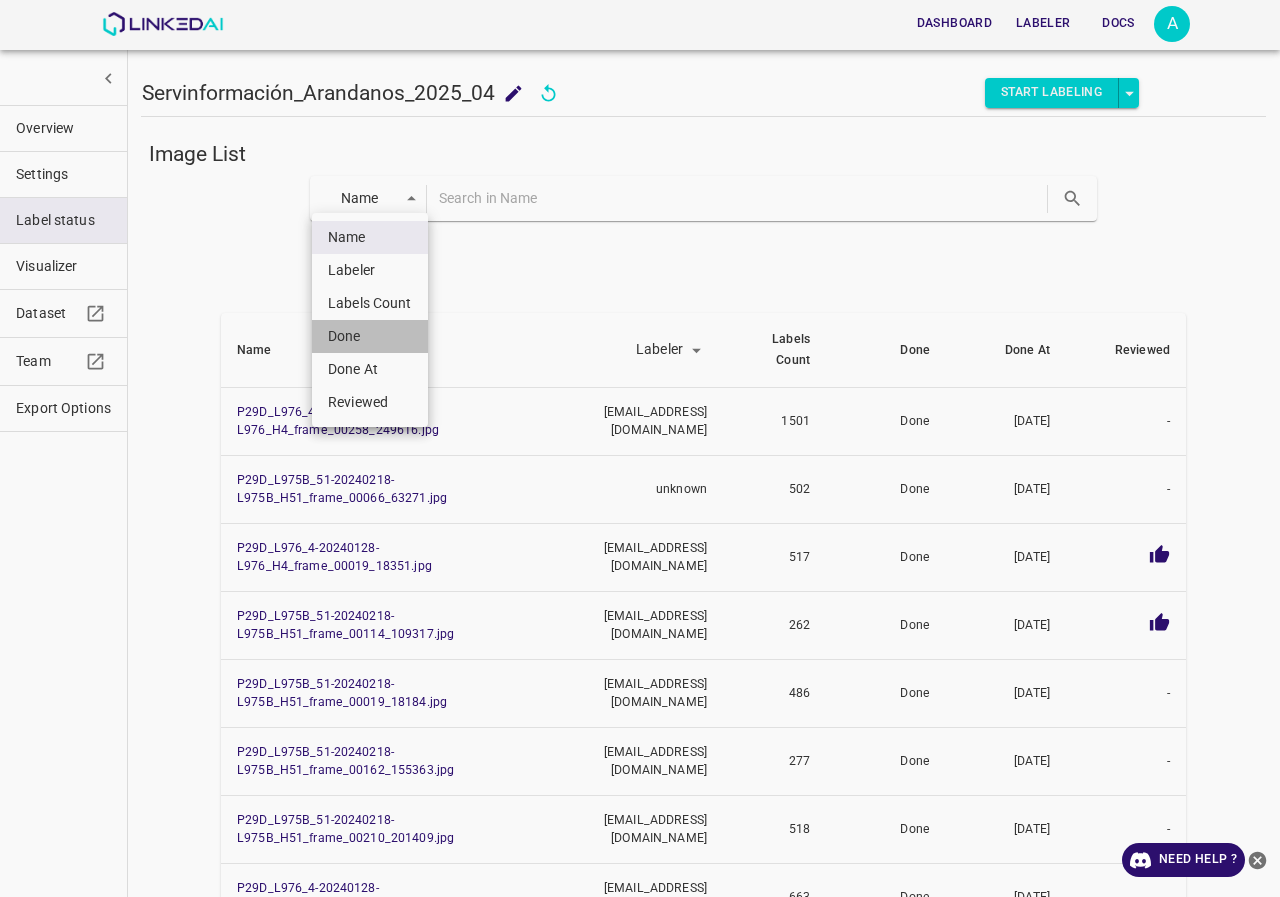 click on "Done" at bounding box center (370, 336) 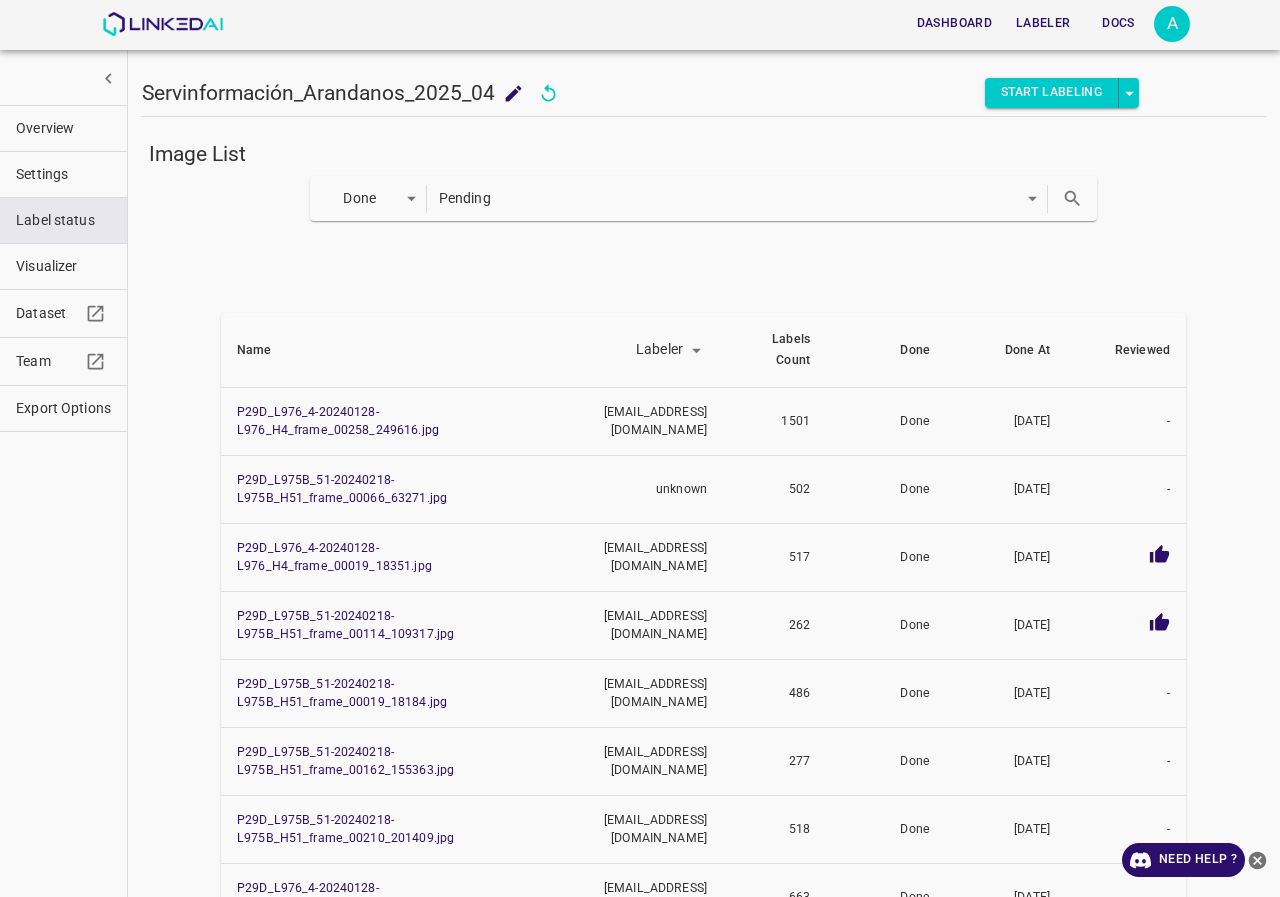 click at bounding box center [1072, 198] 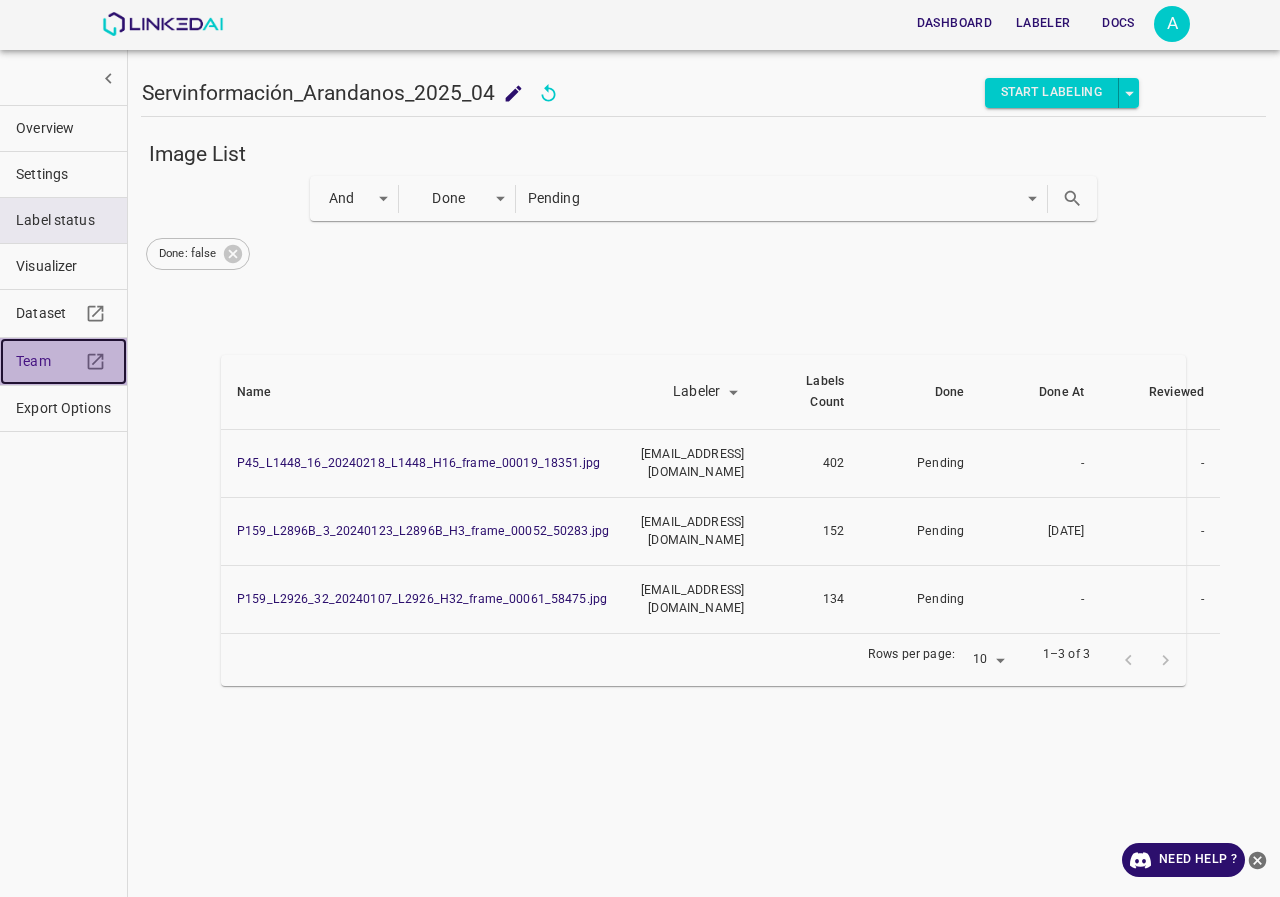 click on "Team" at bounding box center [48, 361] 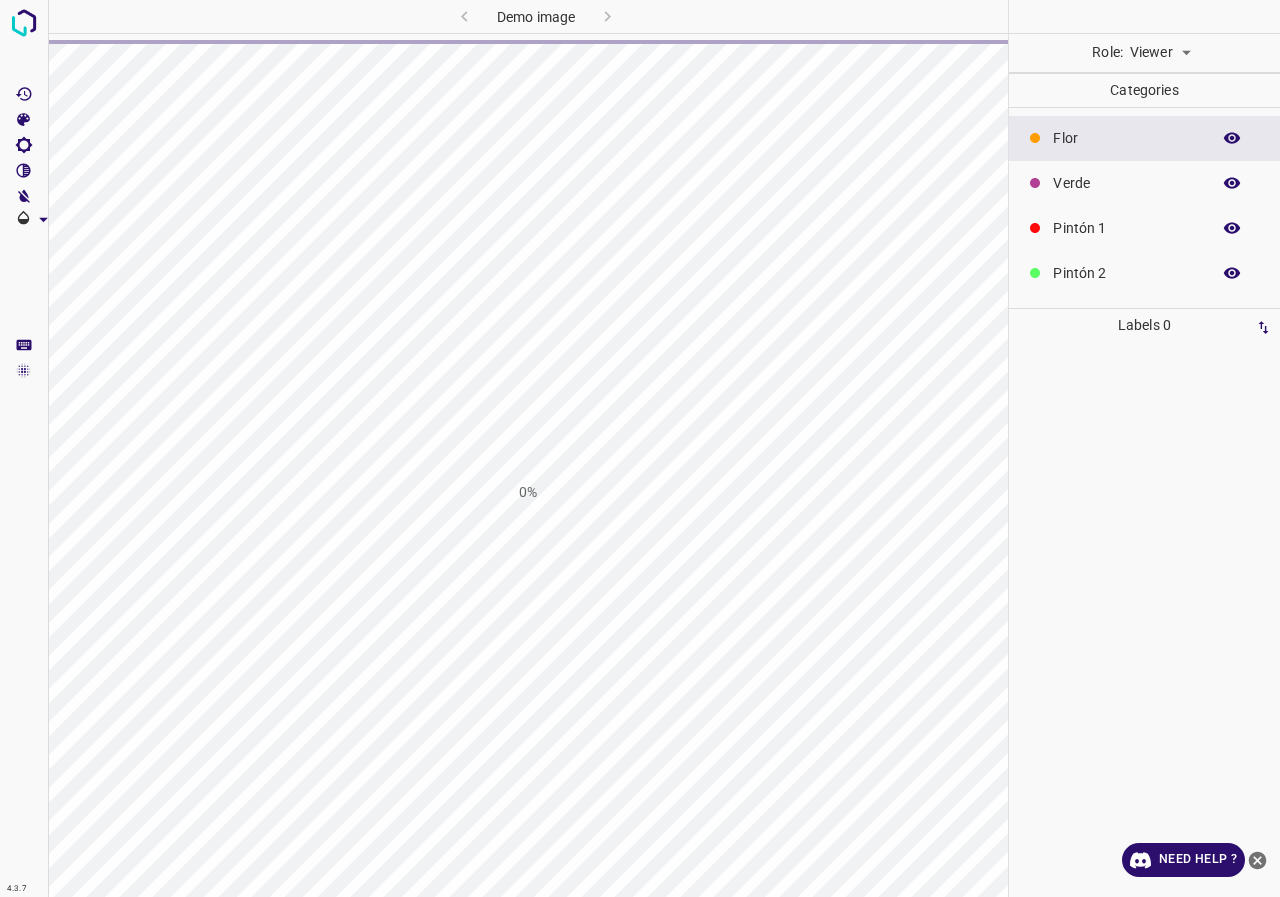 scroll, scrollTop: 0, scrollLeft: 0, axis: both 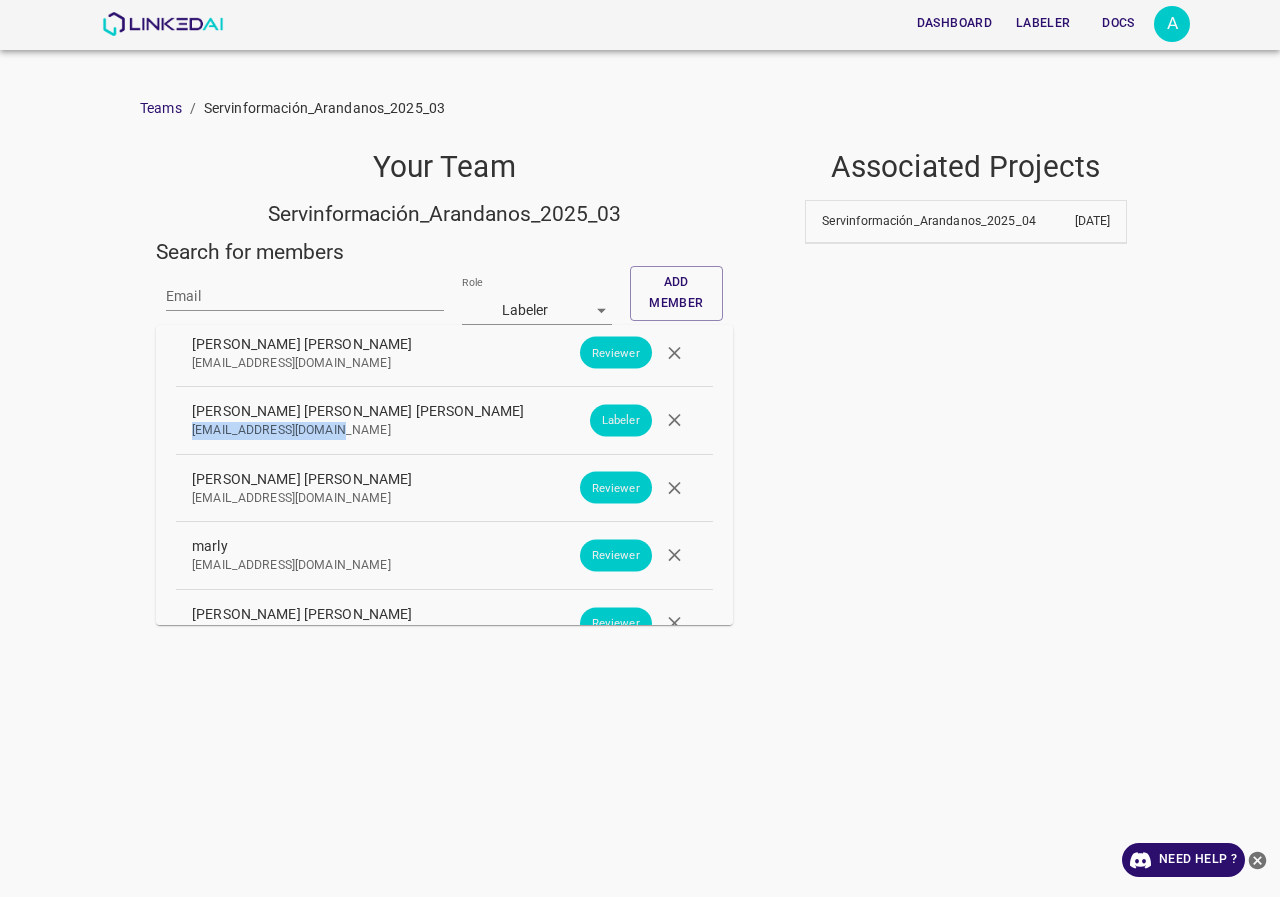 drag, startPoint x: 361, startPoint y: 430, endPoint x: 165, endPoint y: 438, distance: 196.1632 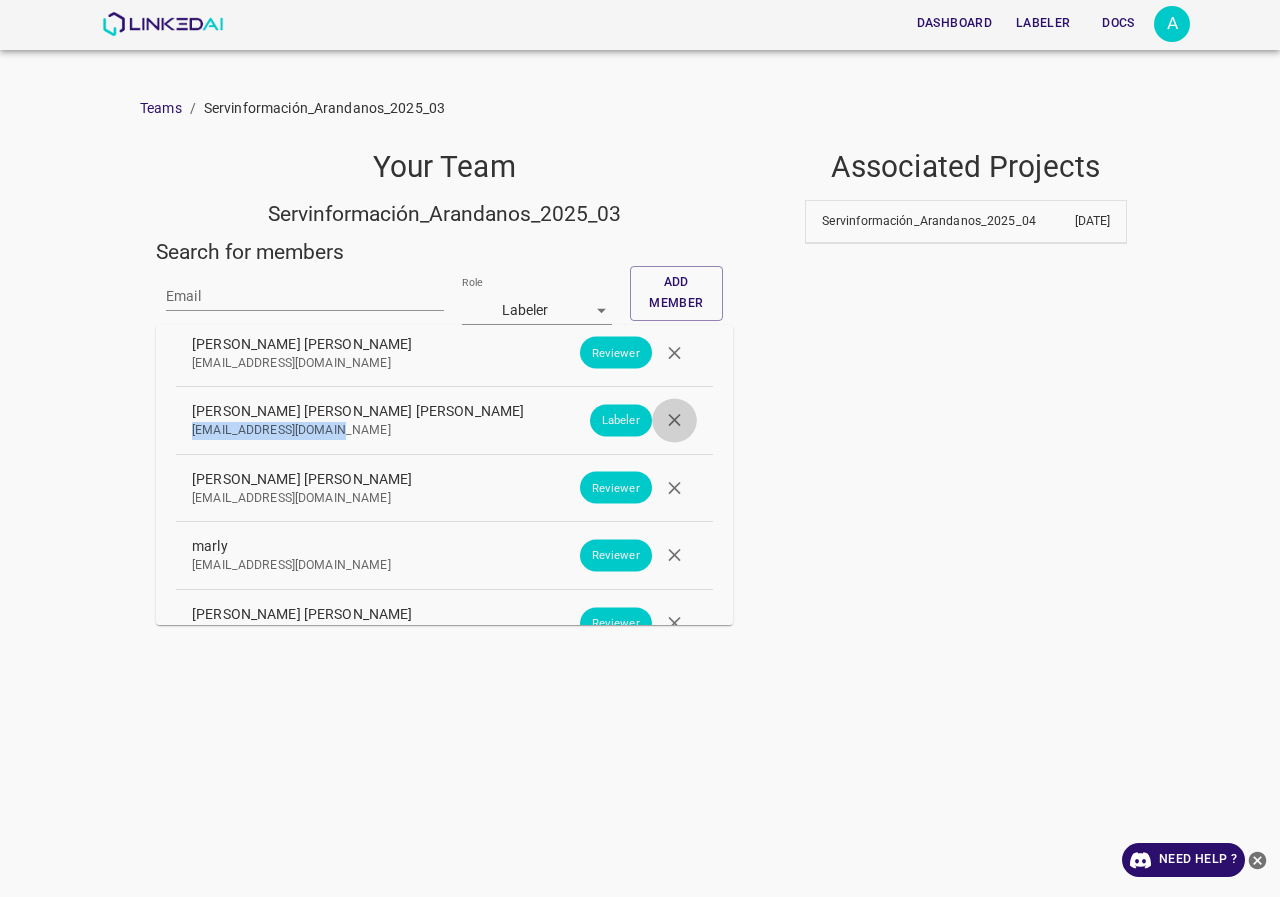click 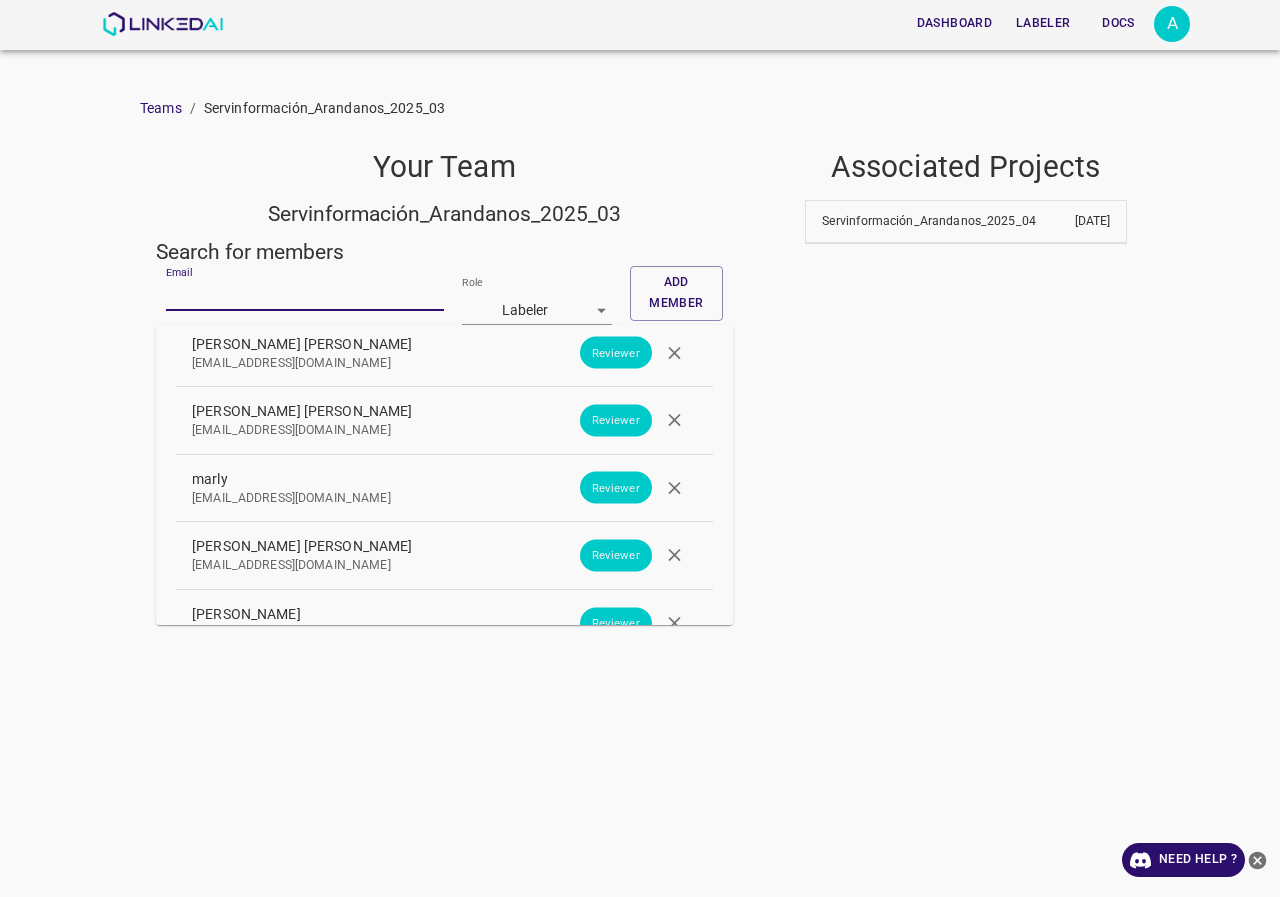 click on "Email" at bounding box center [305, 296] 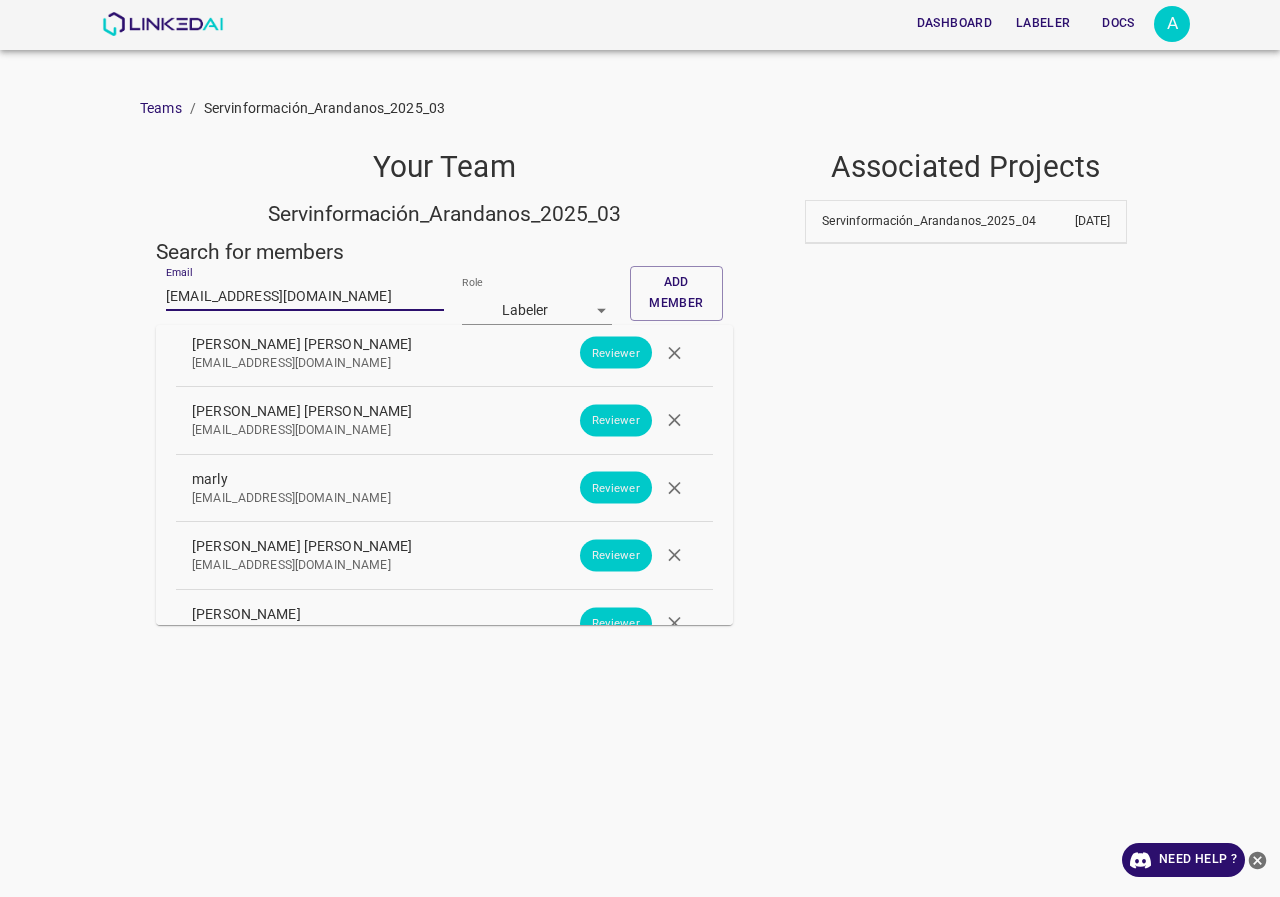 type on "[EMAIL_ADDRESS][DOMAIN_NAME]" 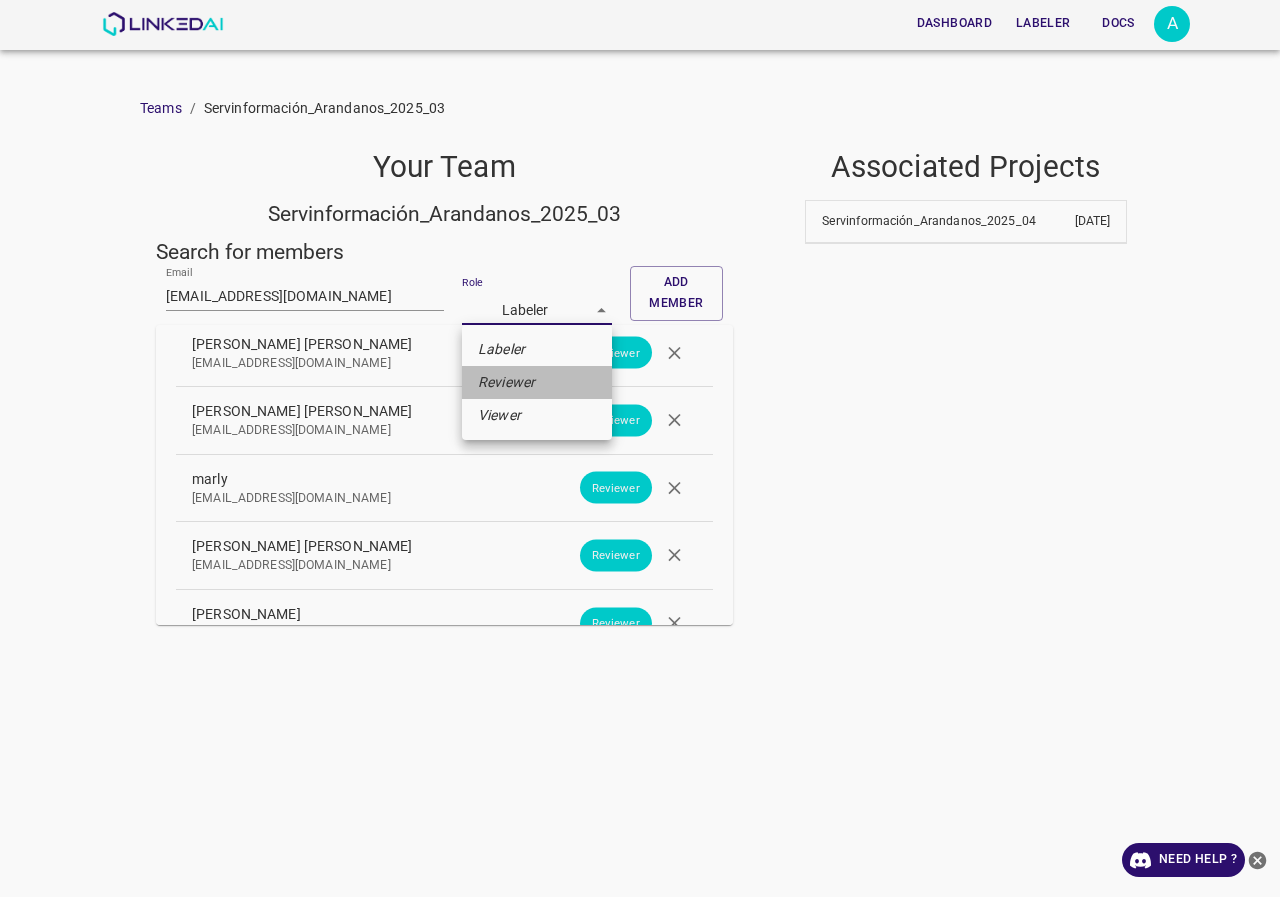 click on "Reviewer" at bounding box center (506, 382) 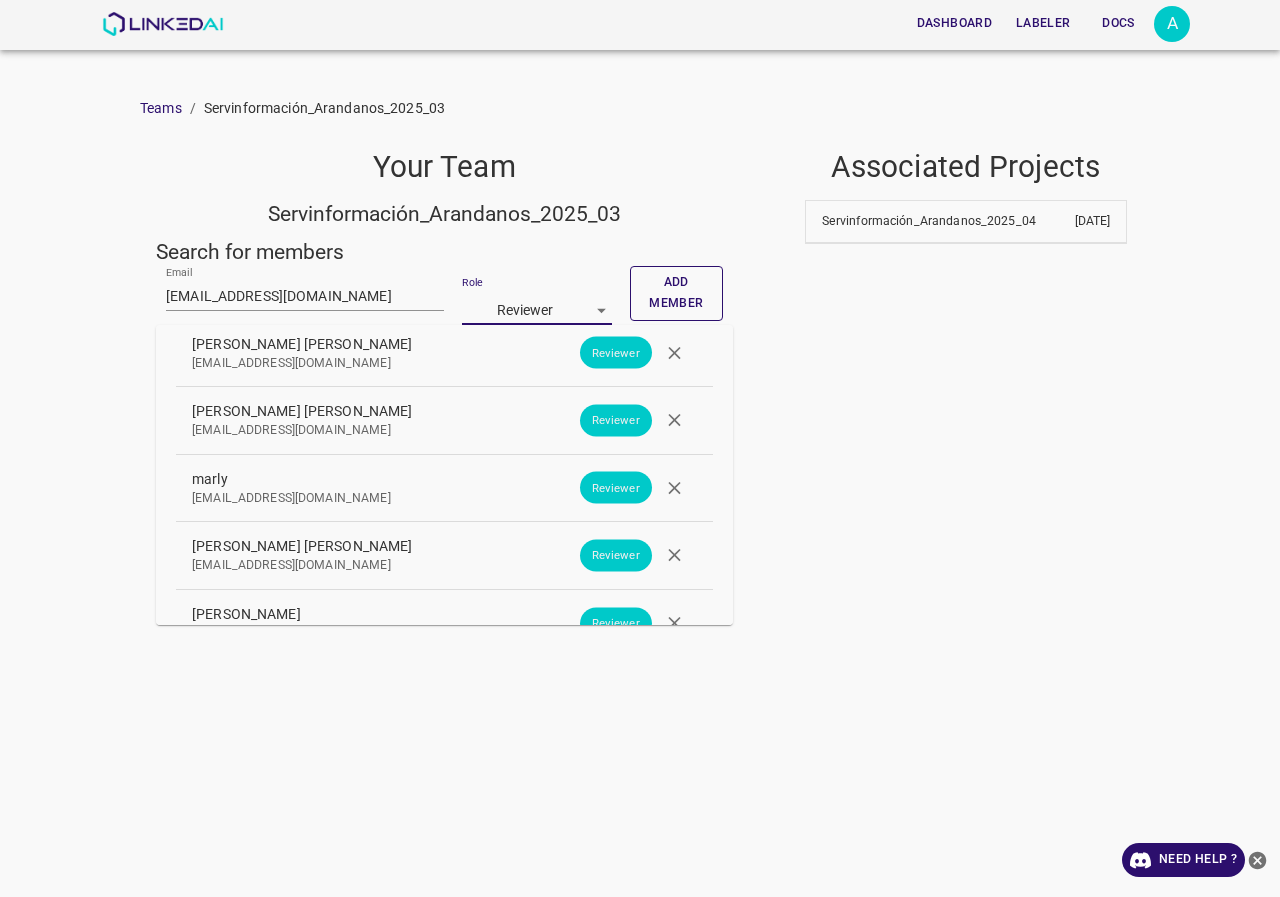 click on "Add member" at bounding box center (676, 293) 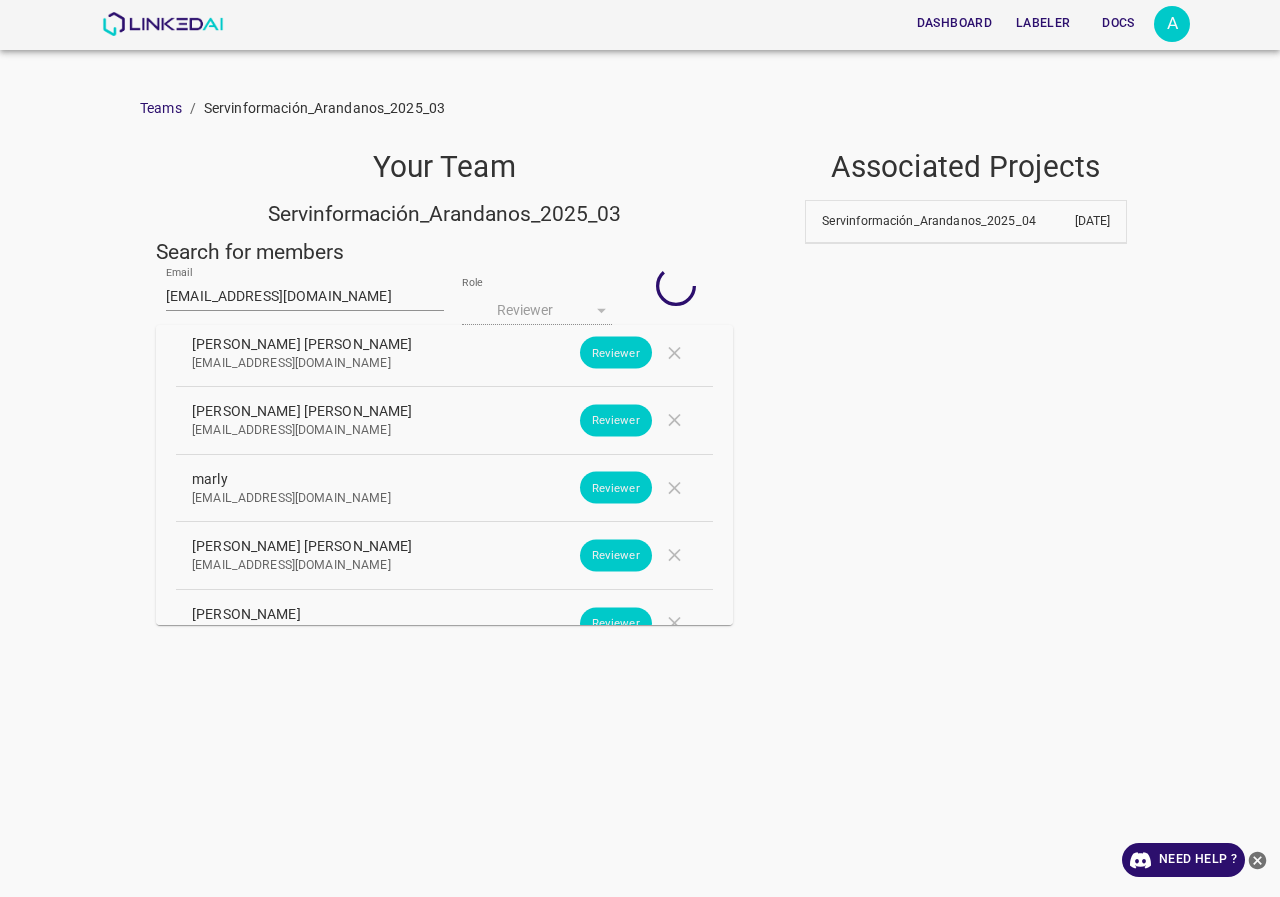 type 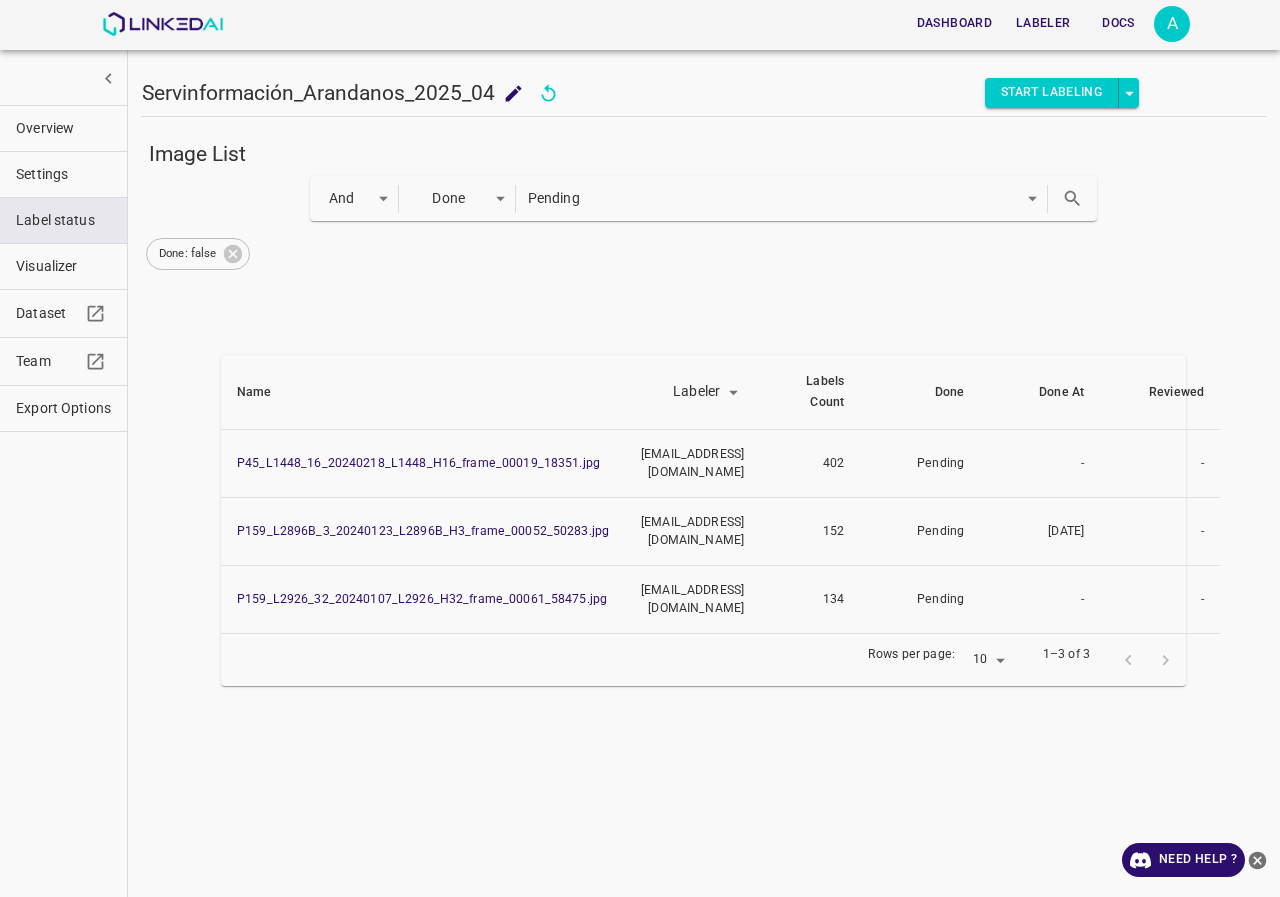 scroll, scrollTop: 0, scrollLeft: 0, axis: both 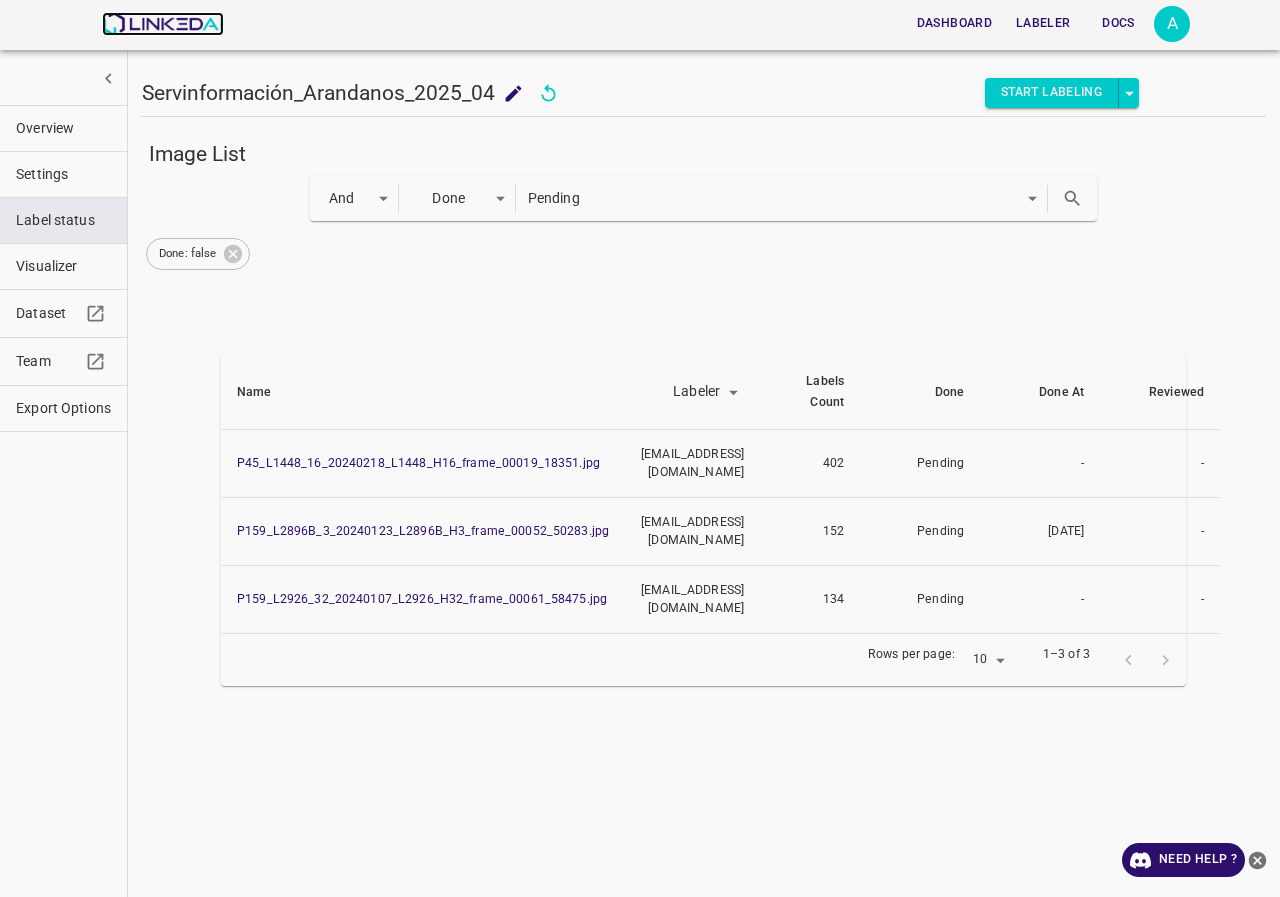 click at bounding box center (162, 24) 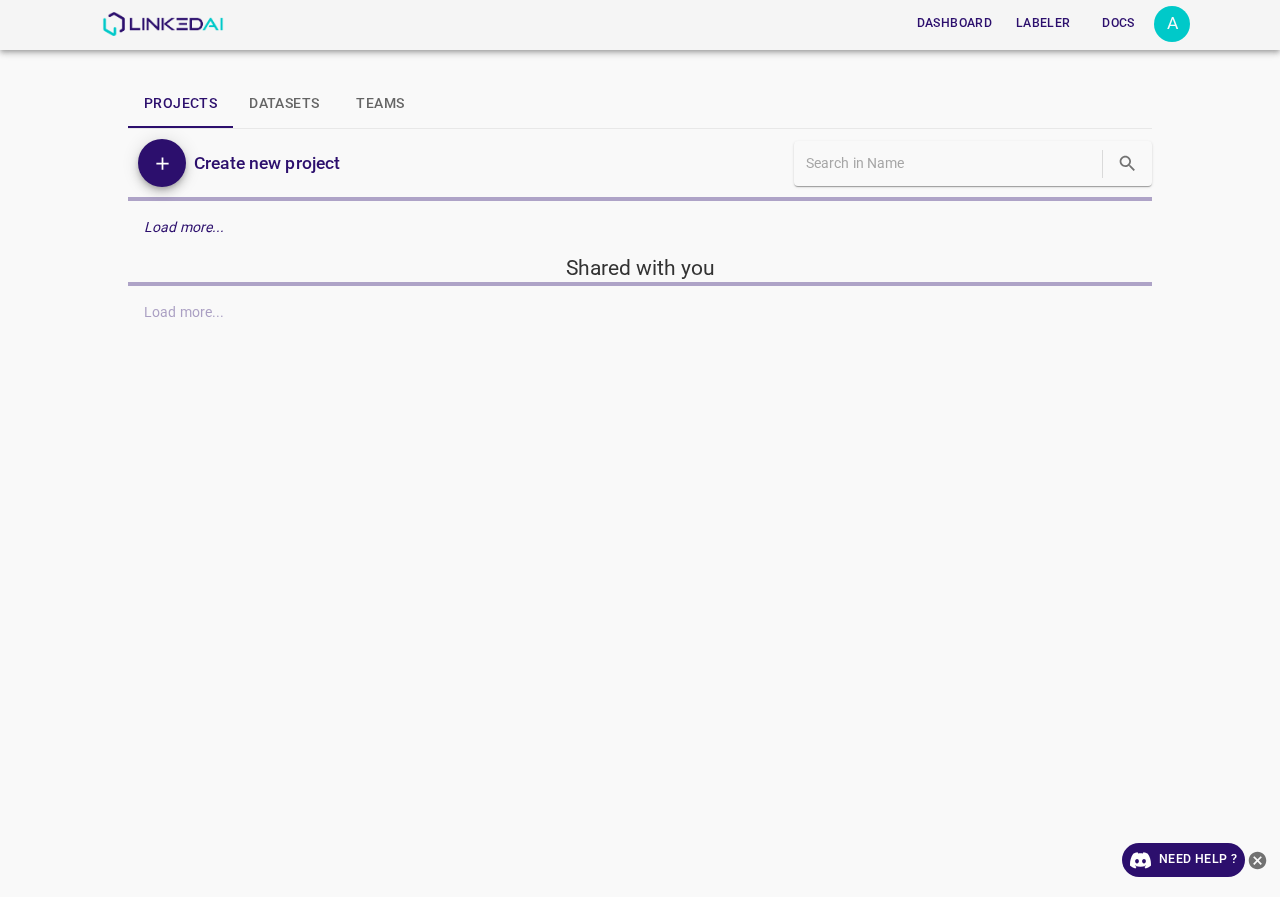 scroll, scrollTop: 0, scrollLeft: 0, axis: both 